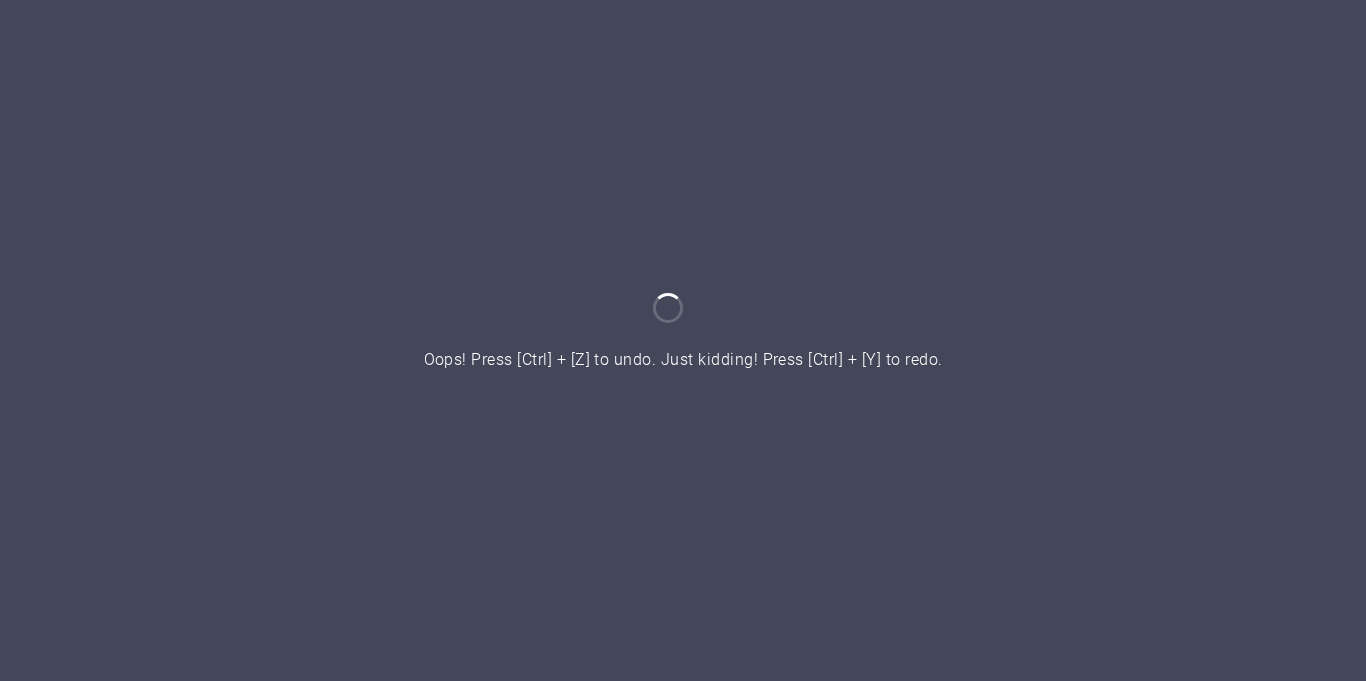 scroll, scrollTop: 0, scrollLeft: 0, axis: both 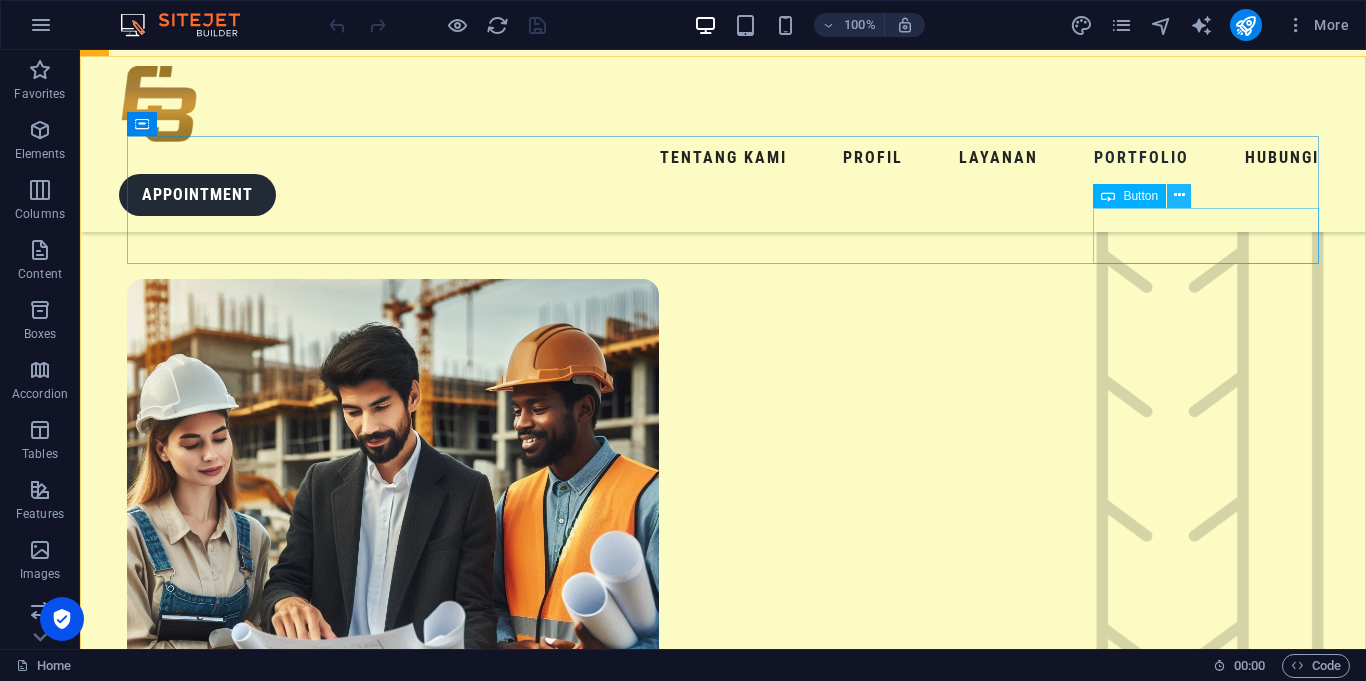 click at bounding box center (1179, 195) 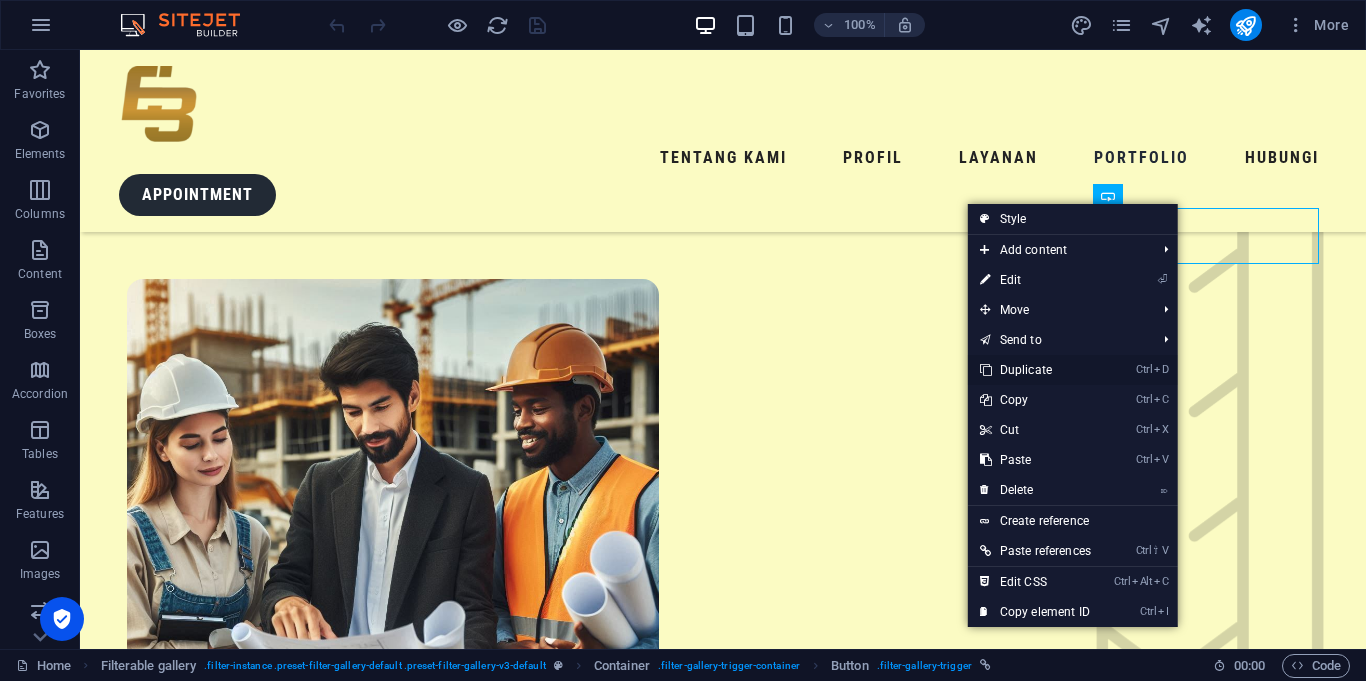 click on "Ctrl D  Duplicate" at bounding box center (1035, 370) 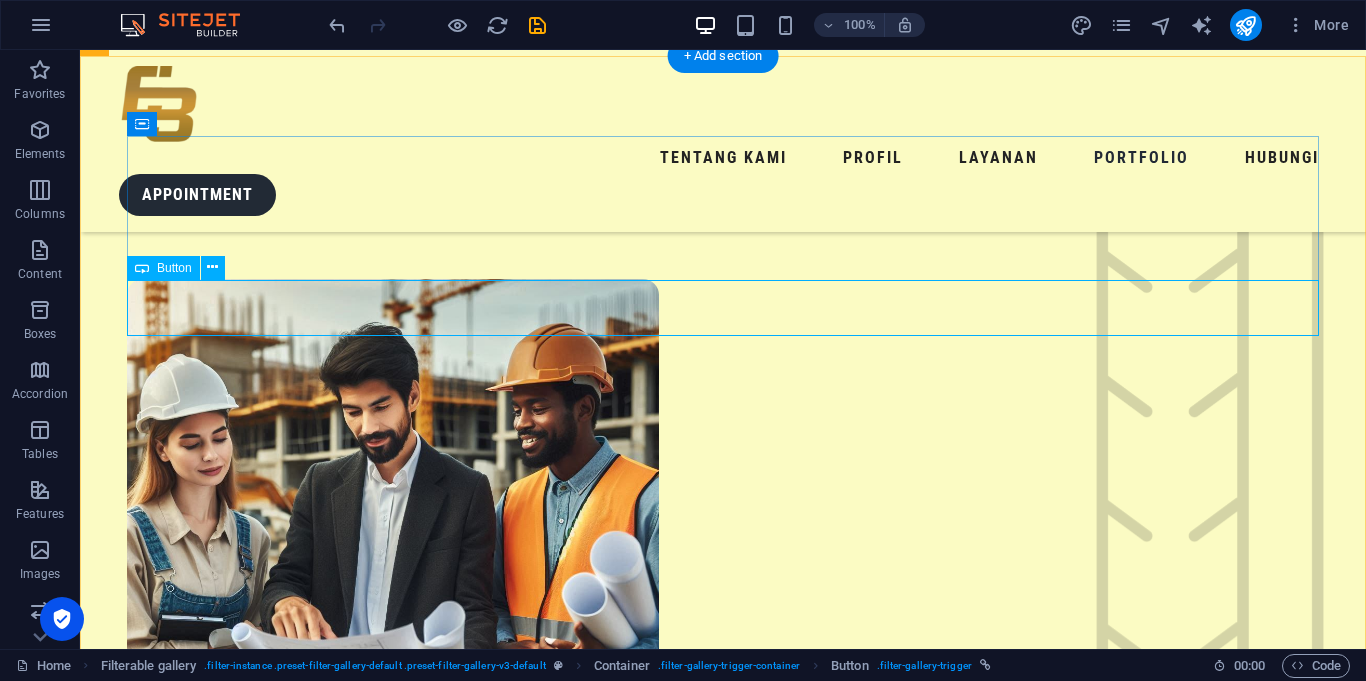 click on "[PERSON_NAME]" at bounding box center (723, 3977) 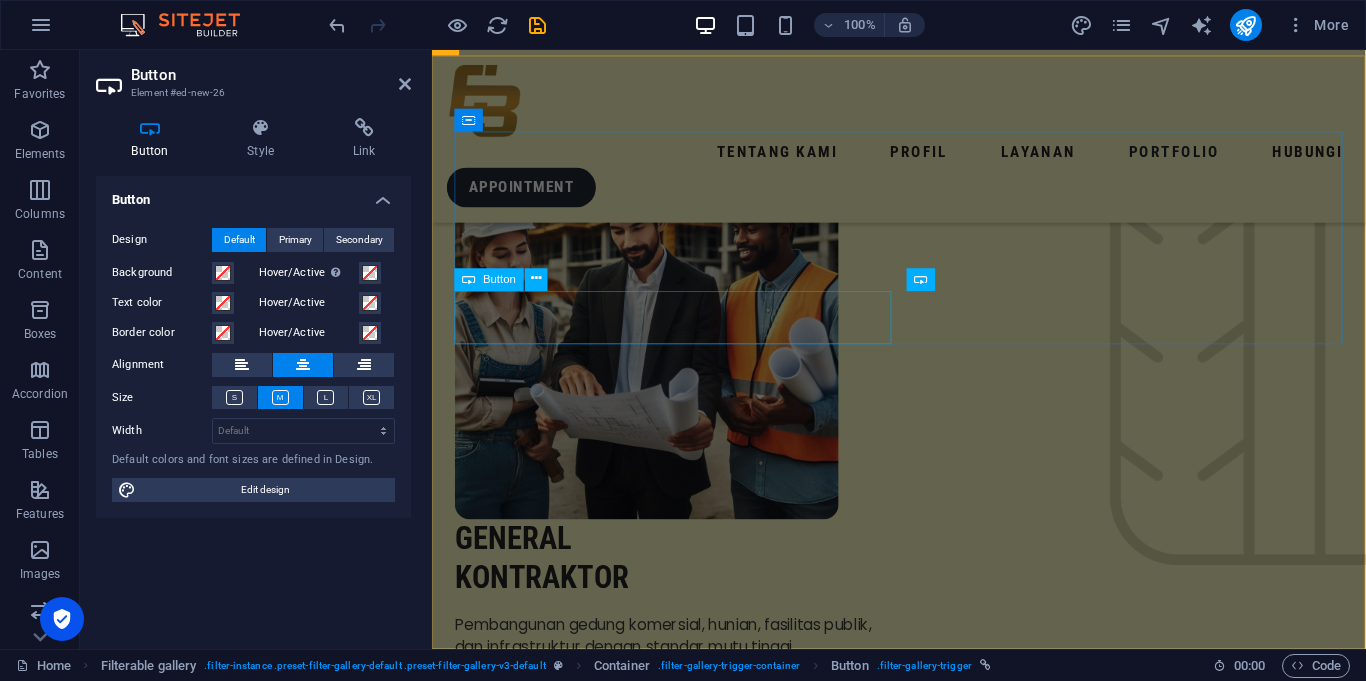 scroll, scrollTop: 3092, scrollLeft: 0, axis: vertical 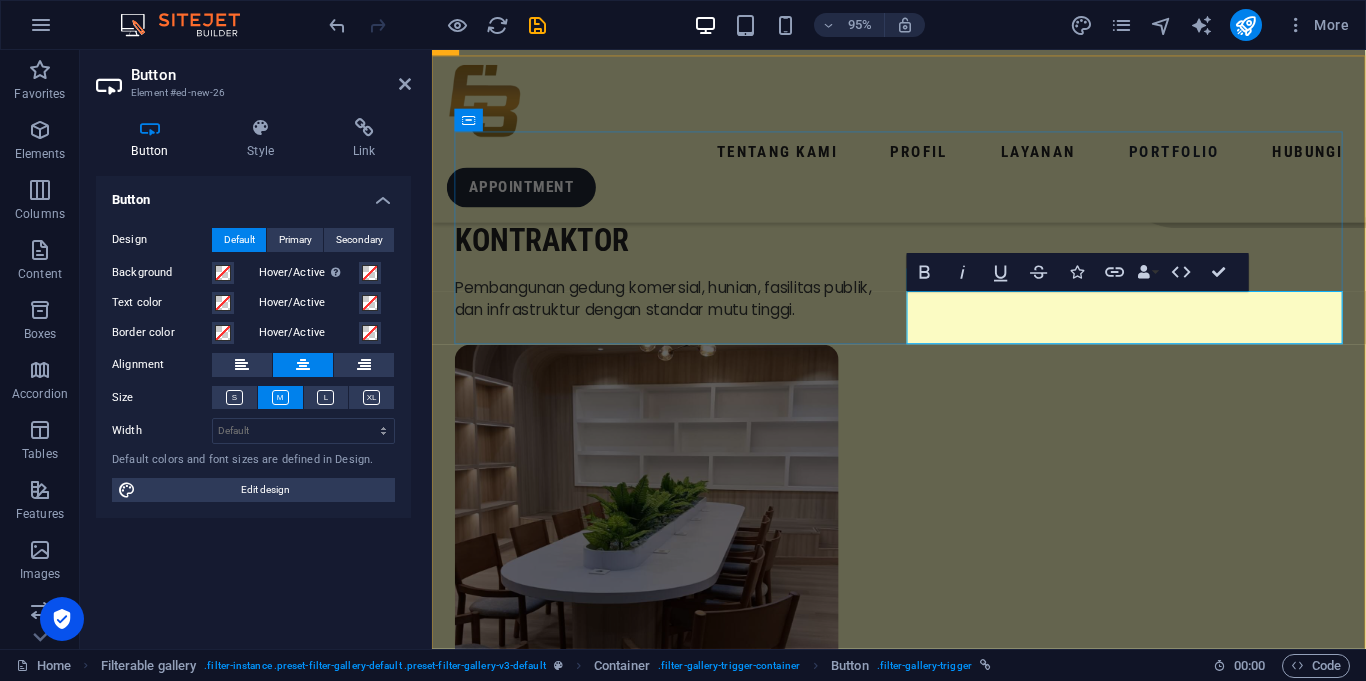 click on "[PERSON_NAME]" at bounding box center (923, 3067) 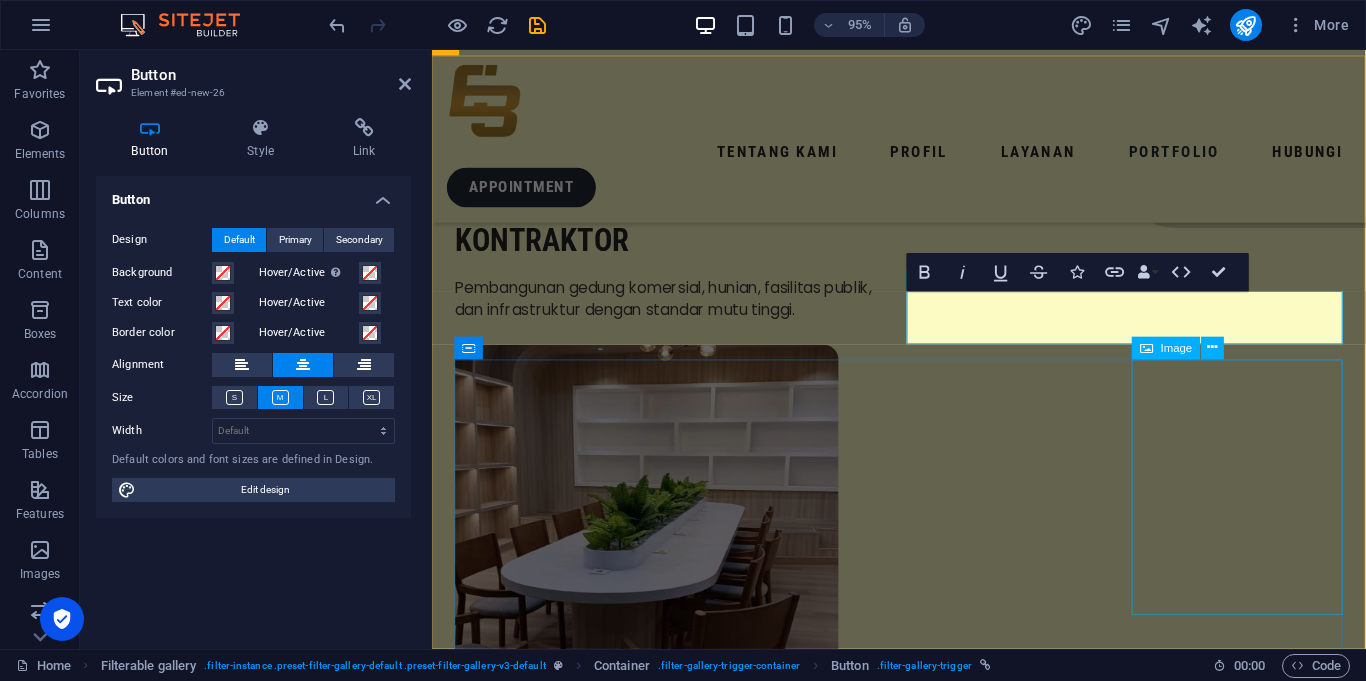 click on "Ruang Perpustakaan Istana" at bounding box center [567, 3995] 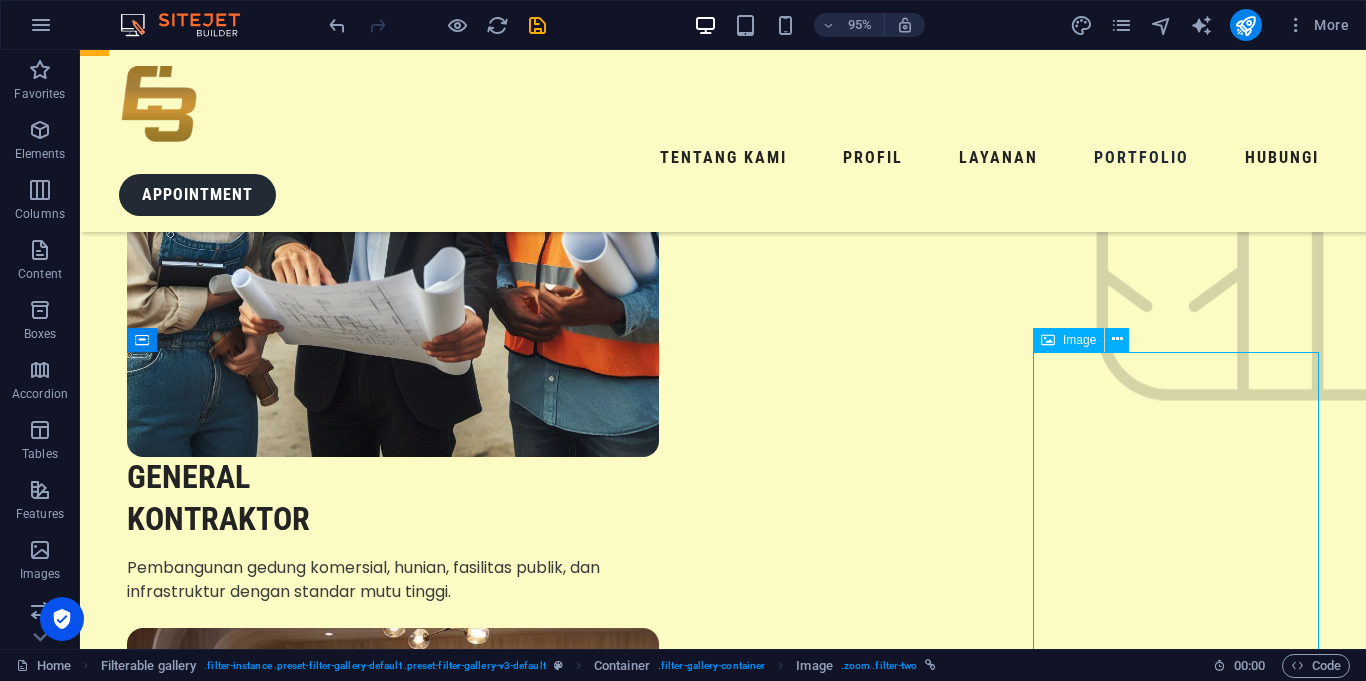 scroll, scrollTop: 2738, scrollLeft: 0, axis: vertical 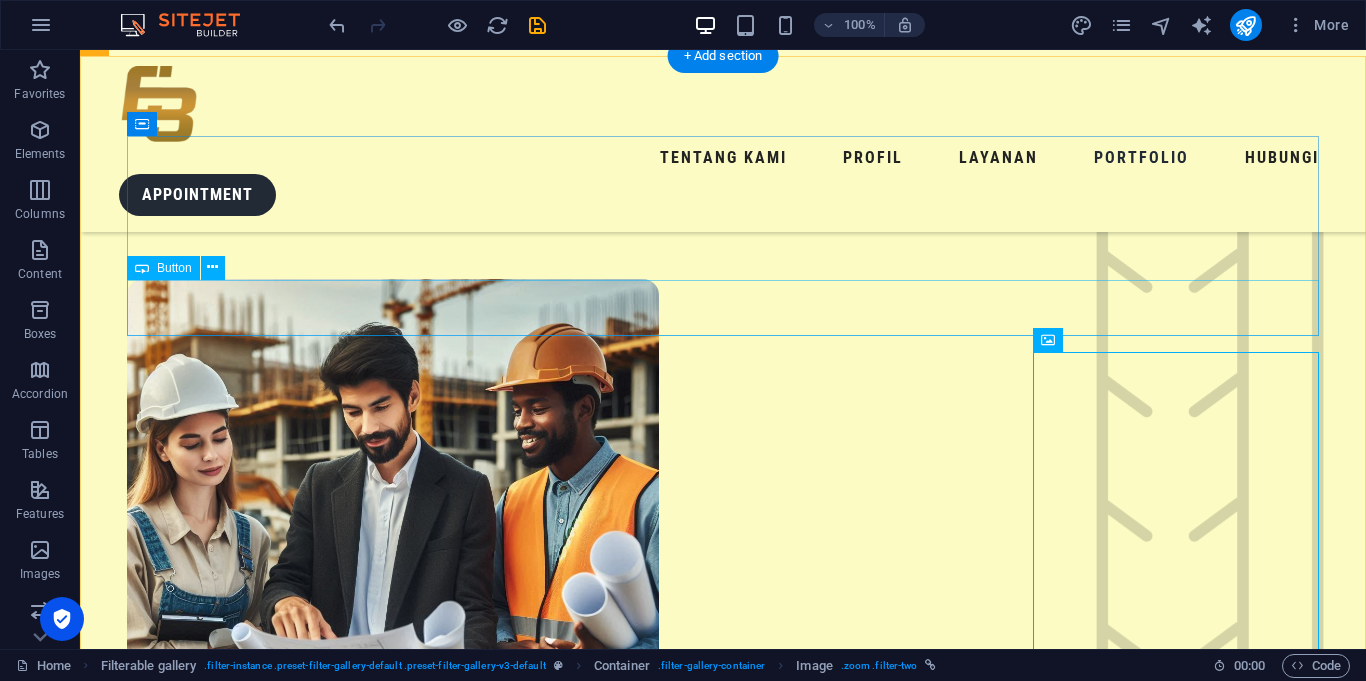 click on "RUANG KANTOR" at bounding box center (723, 3977) 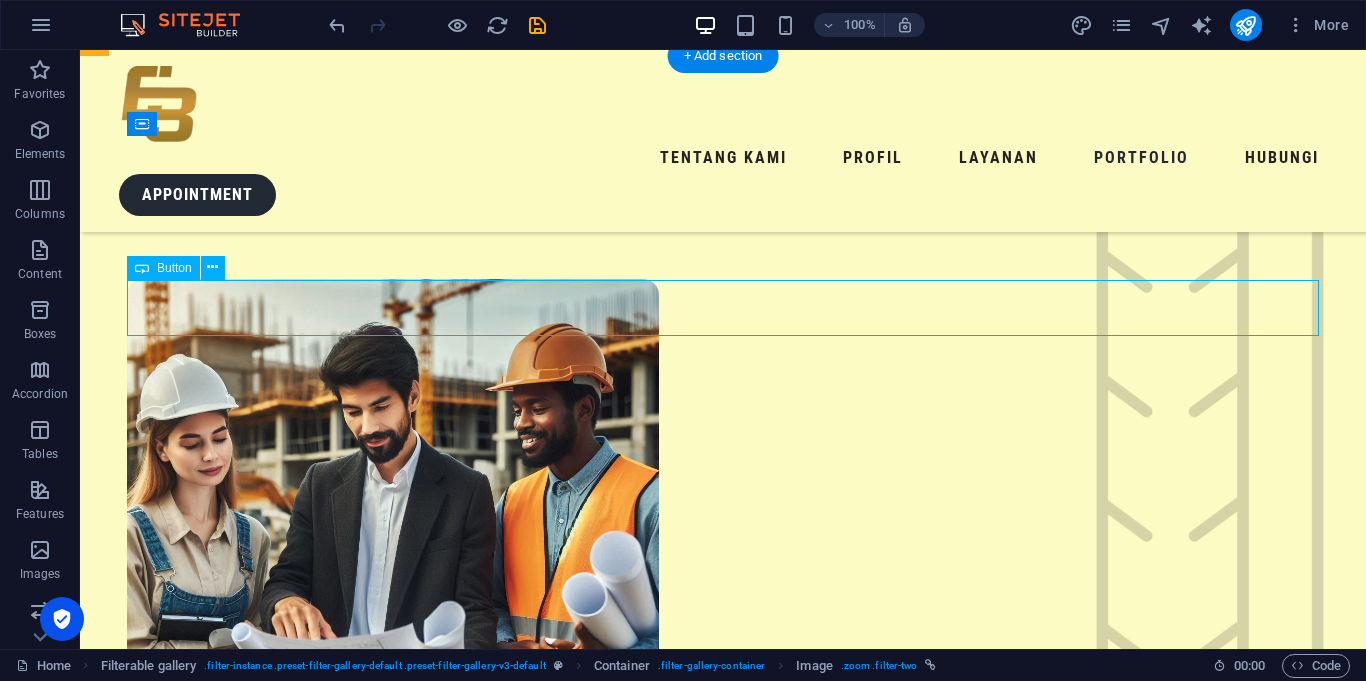click on "RUANG KANTOR" at bounding box center [723, 3977] 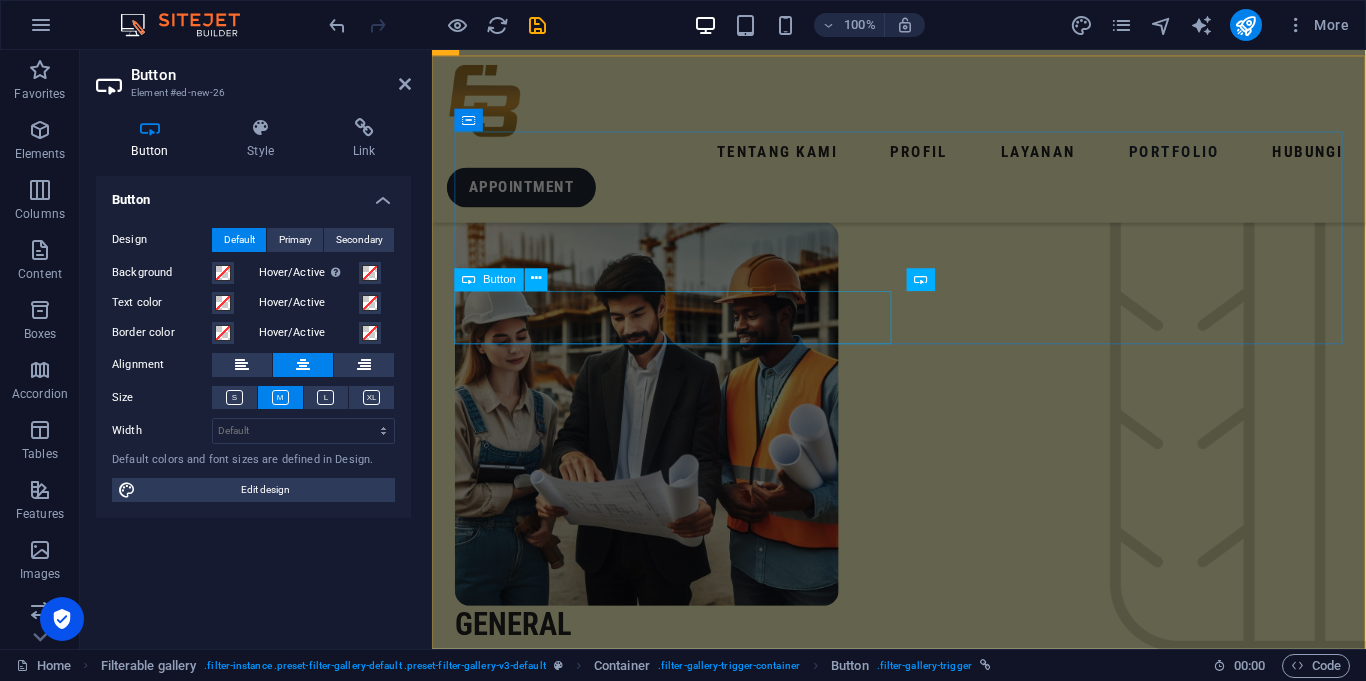 scroll, scrollTop: 3092, scrollLeft: 0, axis: vertical 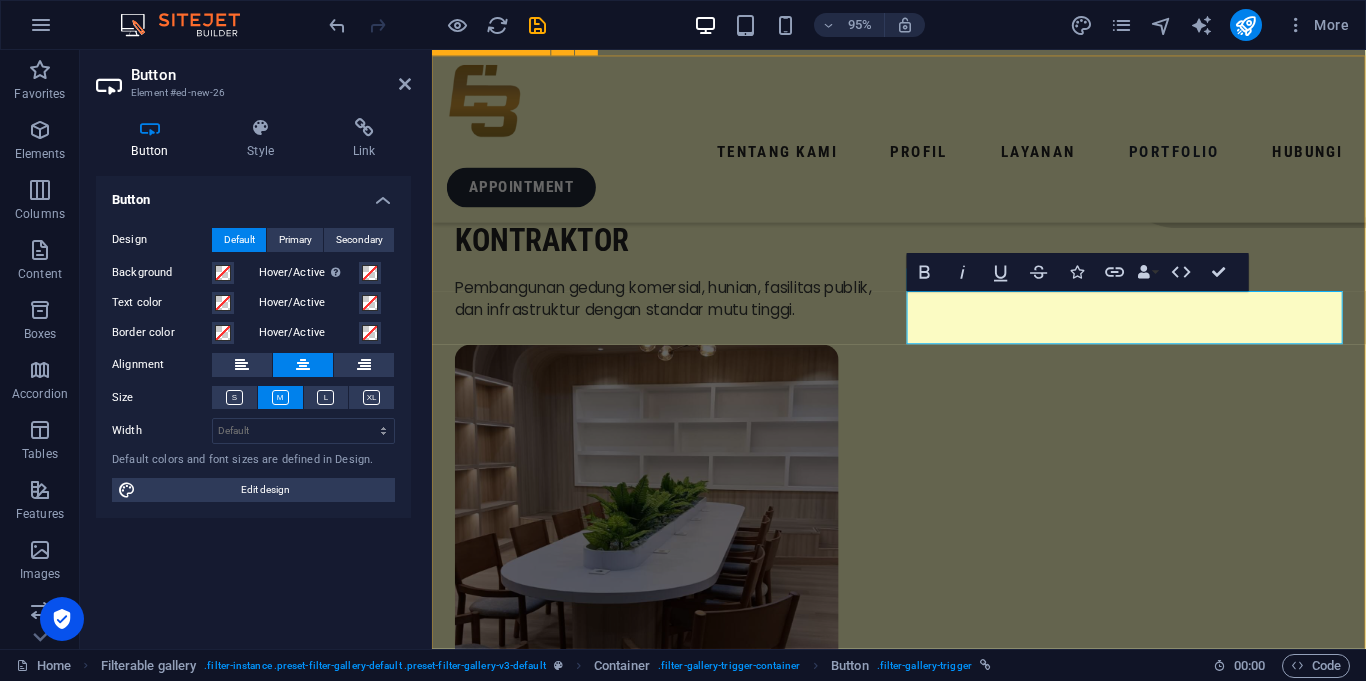 click on "Show all RUANG KERJA RUANG PERPUSTAKAAN RENOVASI GEDUNG RUANG KANTIN LOUNGE LAPANGAN SOFTBALL PERKANTORAN SEKOLAH GERBANG KANTOR RUANG KANTOR Ruang Kerja Wakil Menteri Ruang Kerja Wakil Menteri Ruang Kerja Wakil Menteri Ruang Perpustakaan Istana Ruang Perpustakaan Istana Ruang Perpustakaan Istana Ruang Perpustakaan Istana Ruang Perpustakaan Istana Renovasi Lantai 3 Gedung Umar Wirahadikusuma Renovasi Lantai 3 Gedung Umar Wirahadikusuma Renovasi Lantai 3 Gedung Umar Wirahadikusuma Renovasi Lantai 3 Gedung Umar Wirahadikusuma Renovasi Lantai 3 Gedung Umar Wirahadikusuma Renovasi Lantai 3 Gedung Umar Wirahadikusuma Renovasi Lantai 3 Gedung Umar Wirahadikusuma Pojok Kantin Istana Pojok Kantin Istana Pojok Kantin Istana Merdeka Lounge Merdeka Lounge Merdeka Lounge Merdeka Lounge Lapangan Softball GBK Lapangan Softball GBK Lapangan Softball GBK Lapangan Softball GBK Perkantoran Biro Administrasi Istana Perkantoran Biro Administrasi Istana Perkantoran Biro Administrasi Istana Perkantoran Biro Administrasi Istana" at bounding box center [923, 8351] 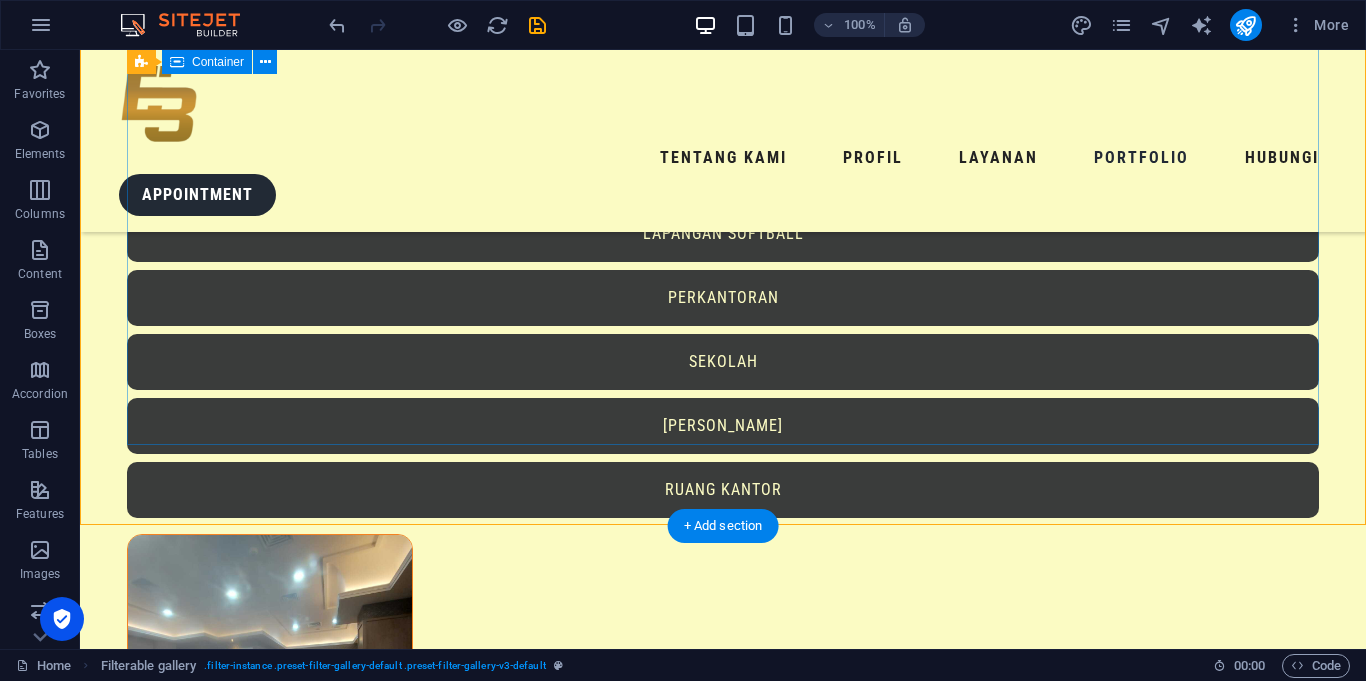 scroll, scrollTop: 6224, scrollLeft: 0, axis: vertical 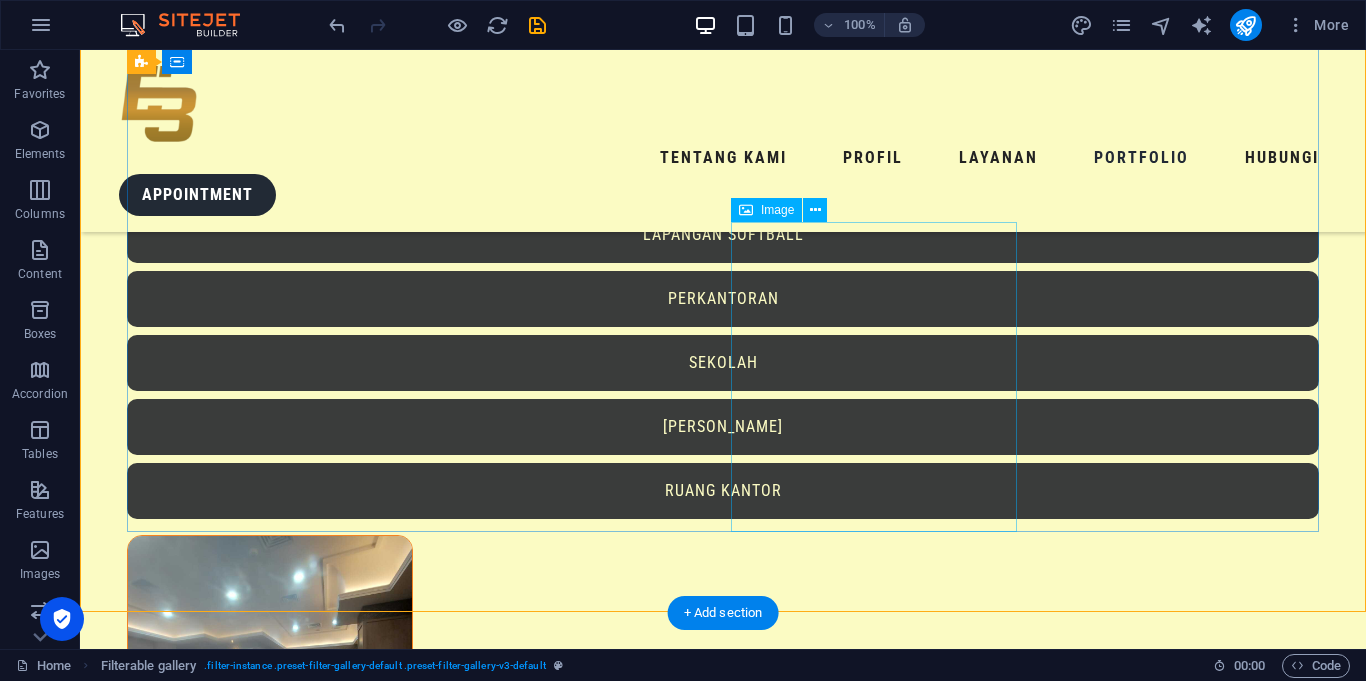 click on "Gerbang Kantor Wapres" at bounding box center [270, 14335] 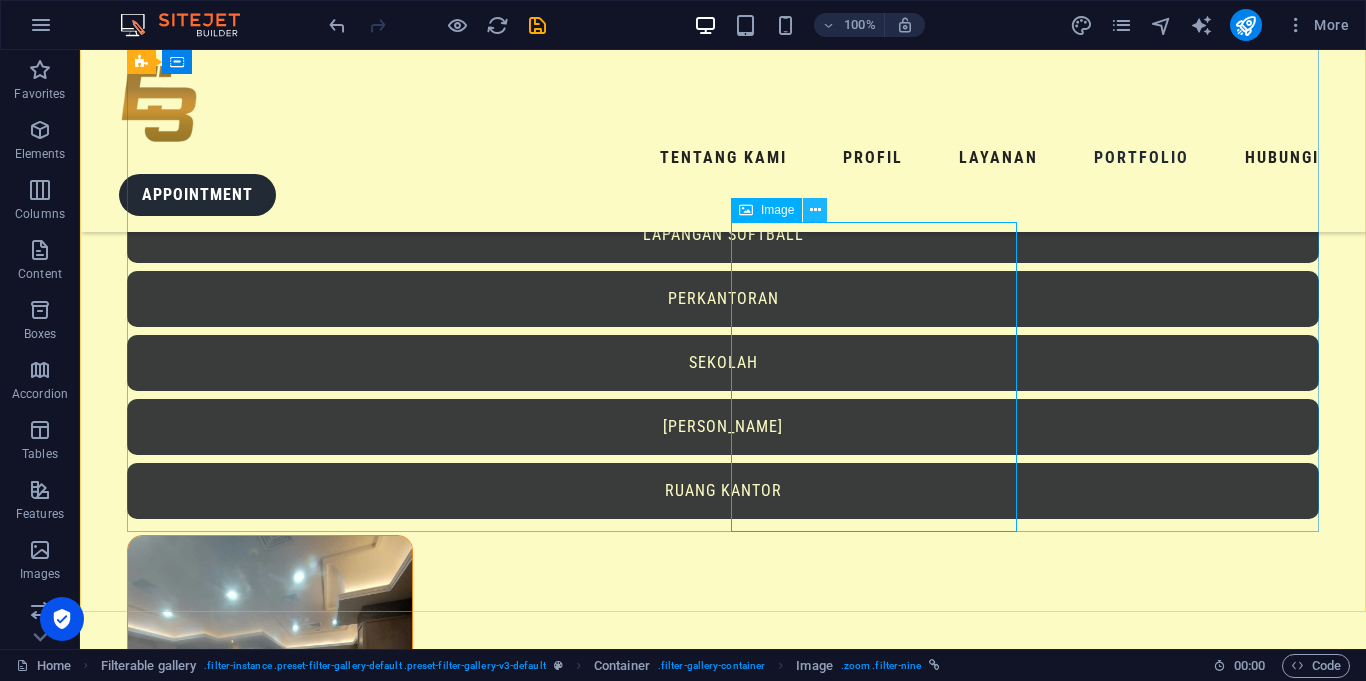 click at bounding box center (815, 210) 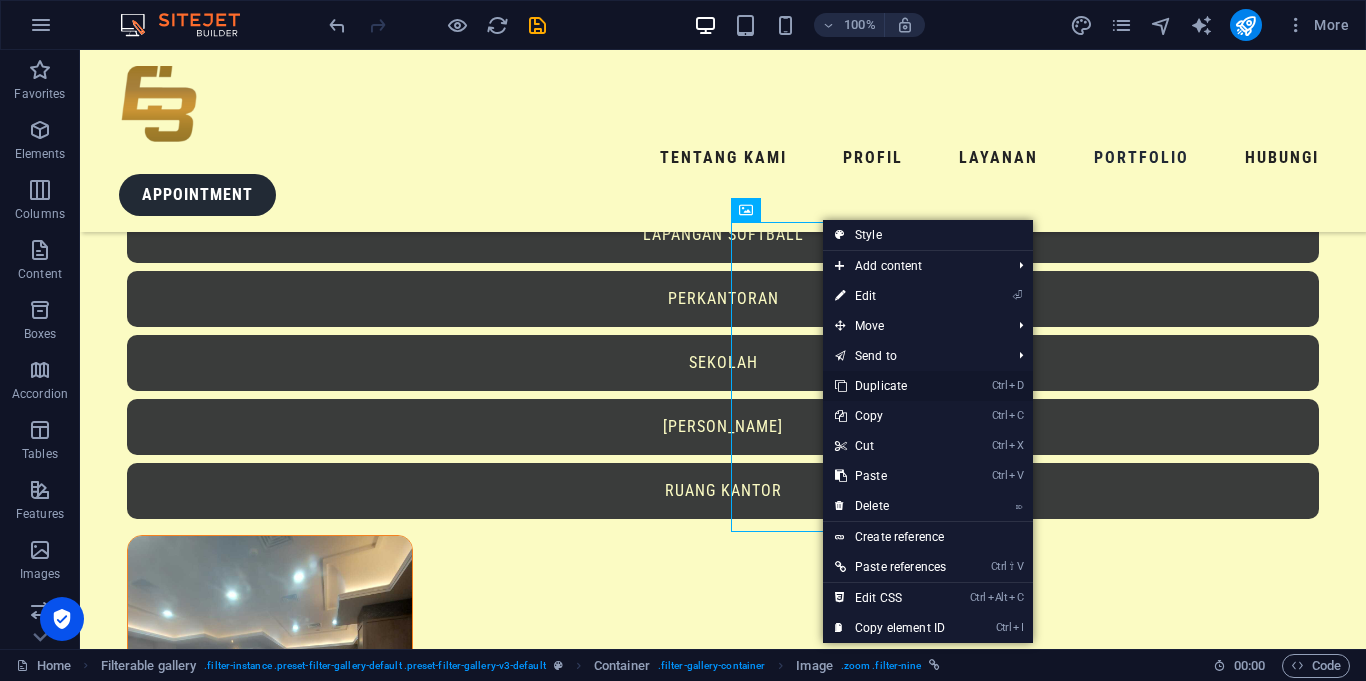 click on "Ctrl D  Duplicate" at bounding box center (890, 386) 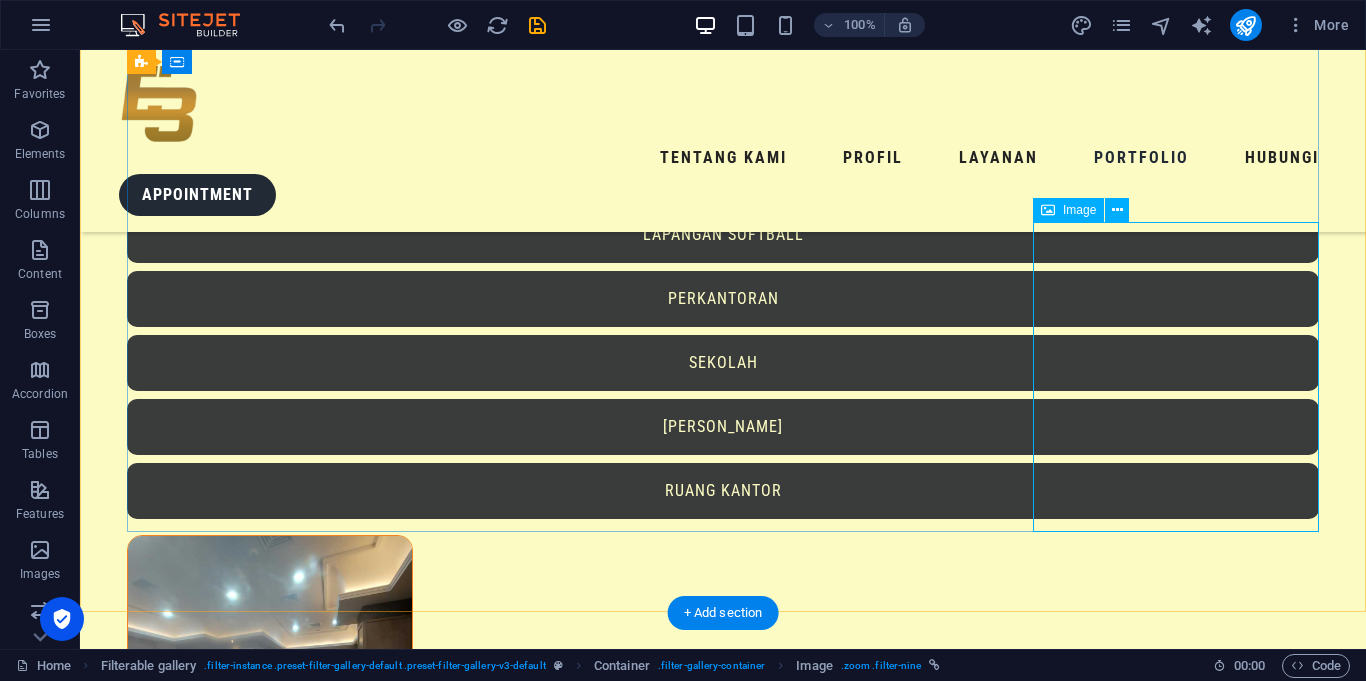 click on "Gerbang Kantor Wapres" at bounding box center (270, 14653) 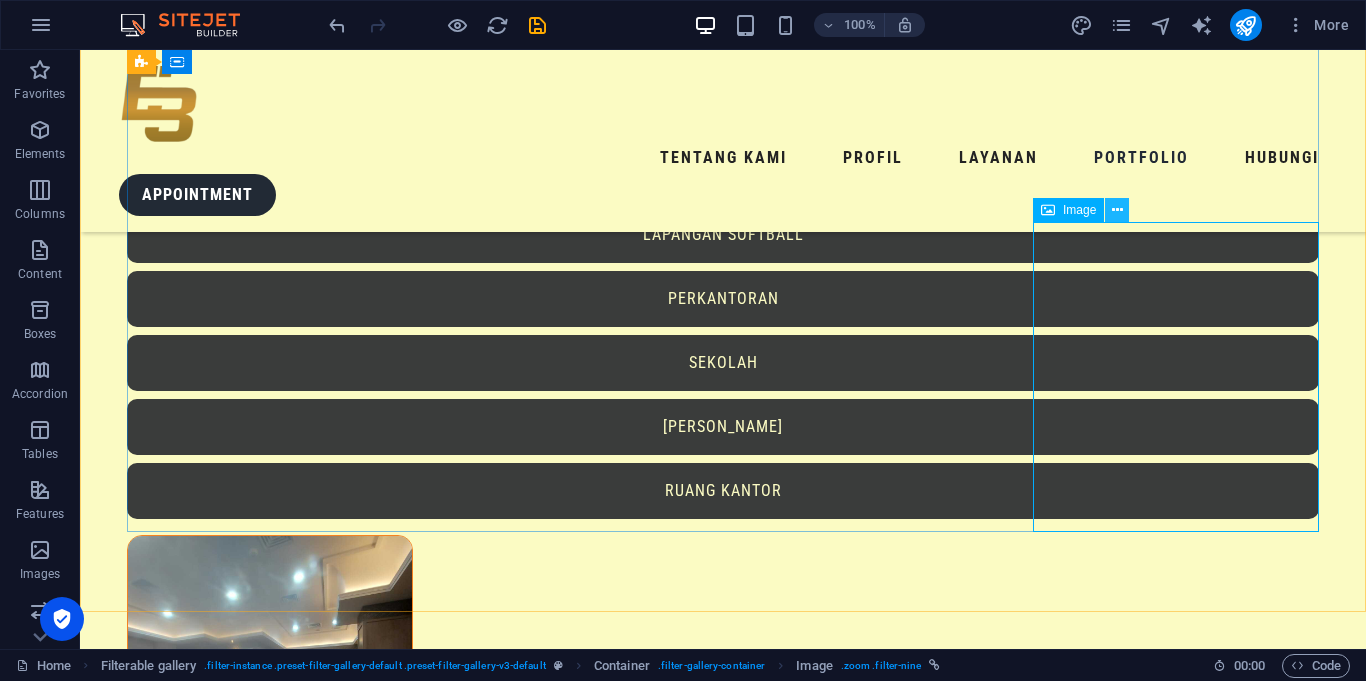 click at bounding box center (1117, 210) 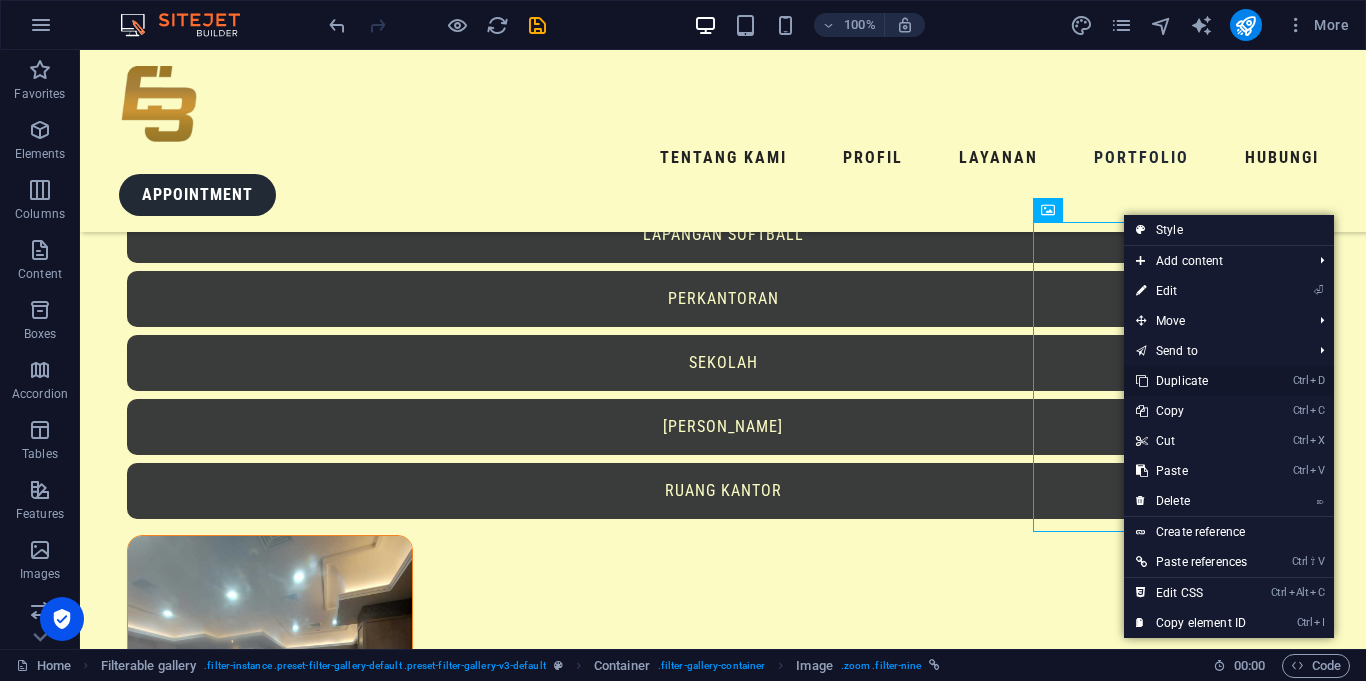 click on "Ctrl D  Duplicate" at bounding box center [1191, 381] 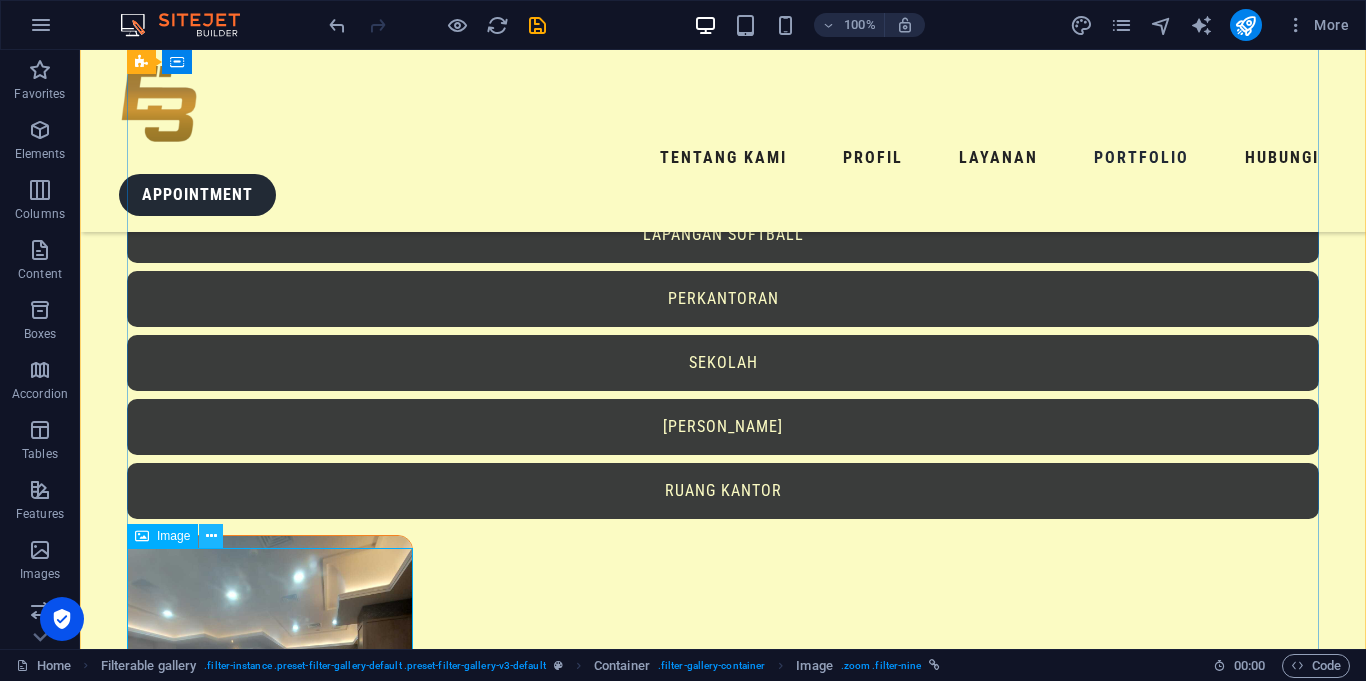 click at bounding box center (211, 536) 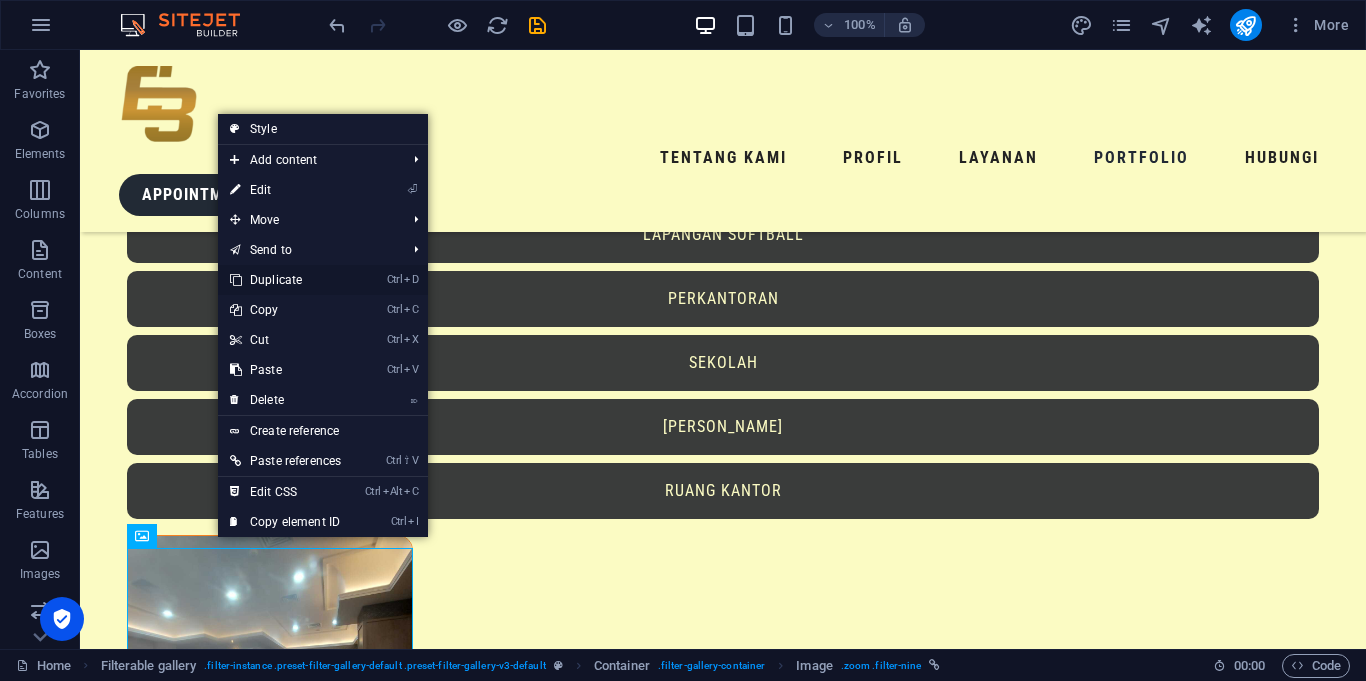 click on "Ctrl D  Duplicate" at bounding box center (285, 280) 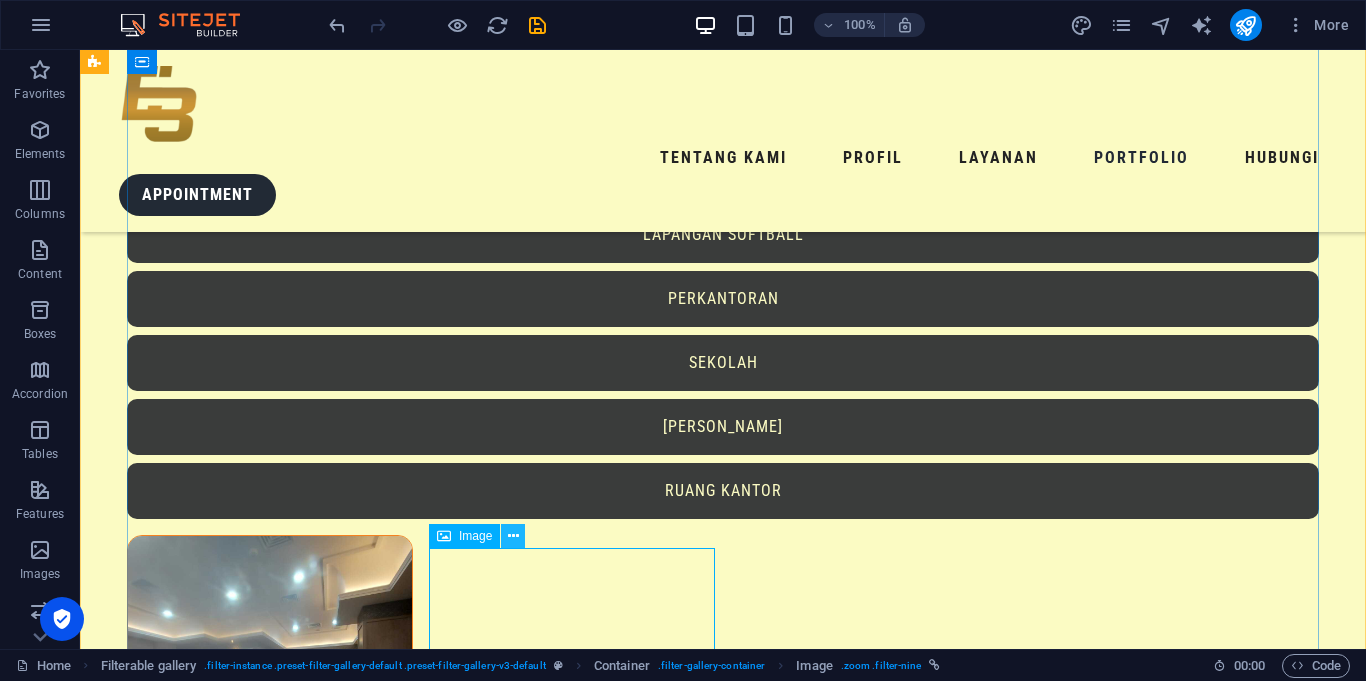 click at bounding box center [513, 536] 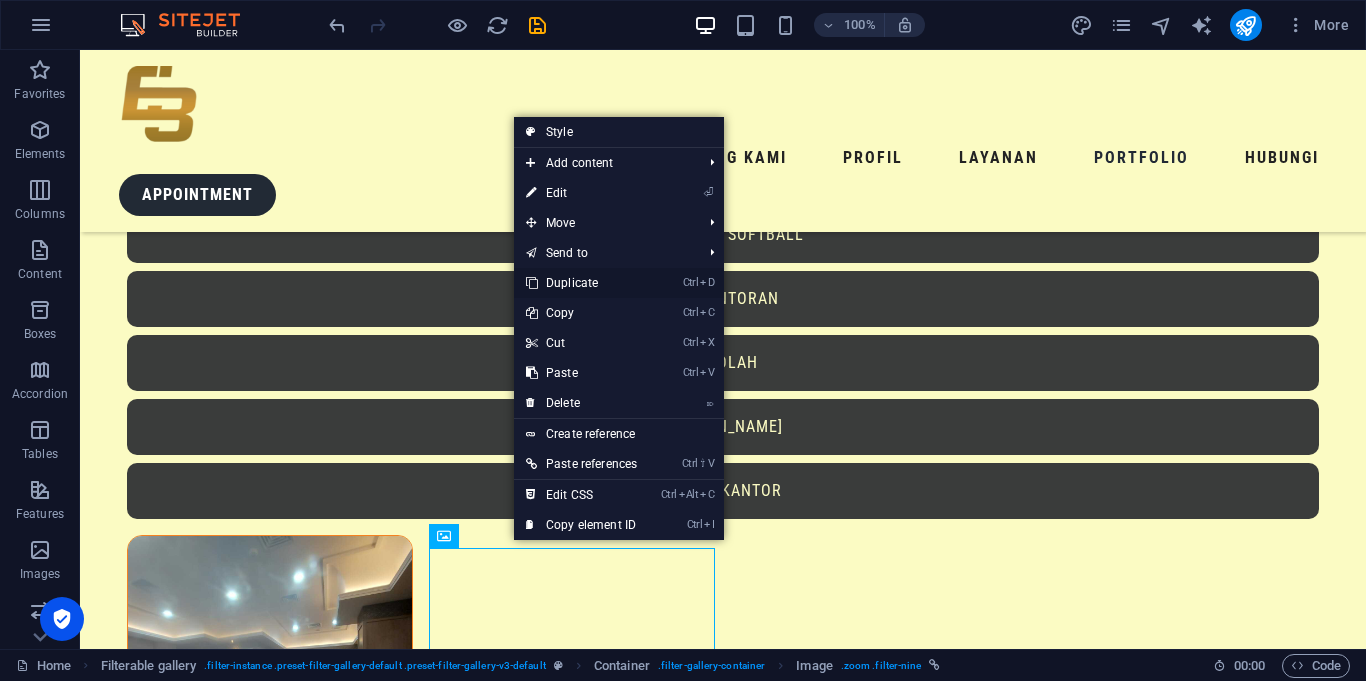click on "Ctrl D  Duplicate" at bounding box center [581, 283] 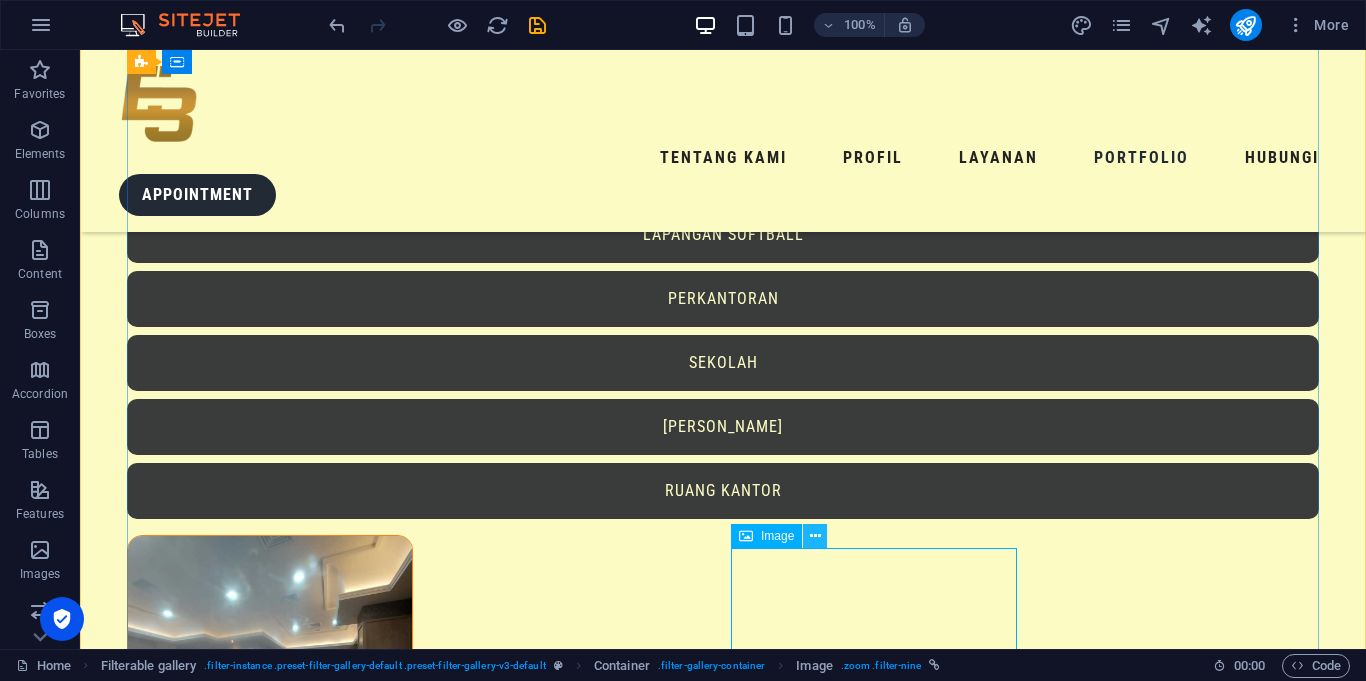 click at bounding box center (815, 536) 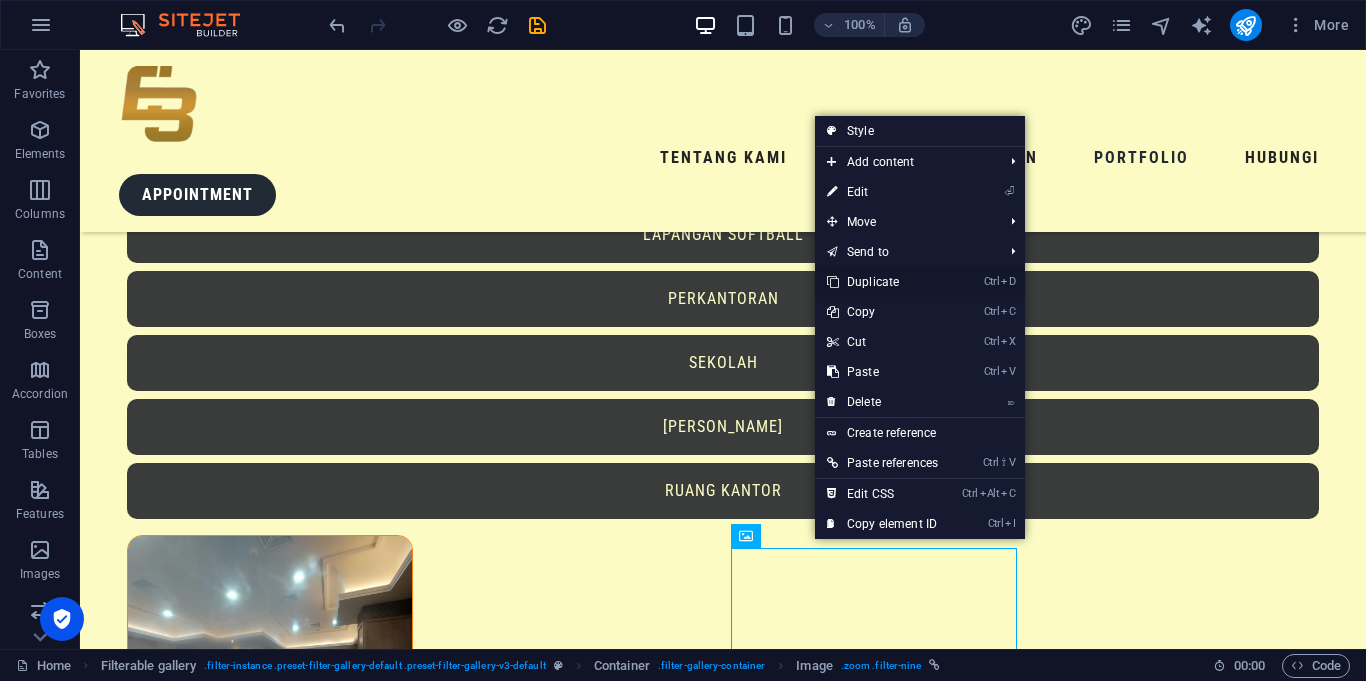click on "Ctrl D  Duplicate" at bounding box center [882, 282] 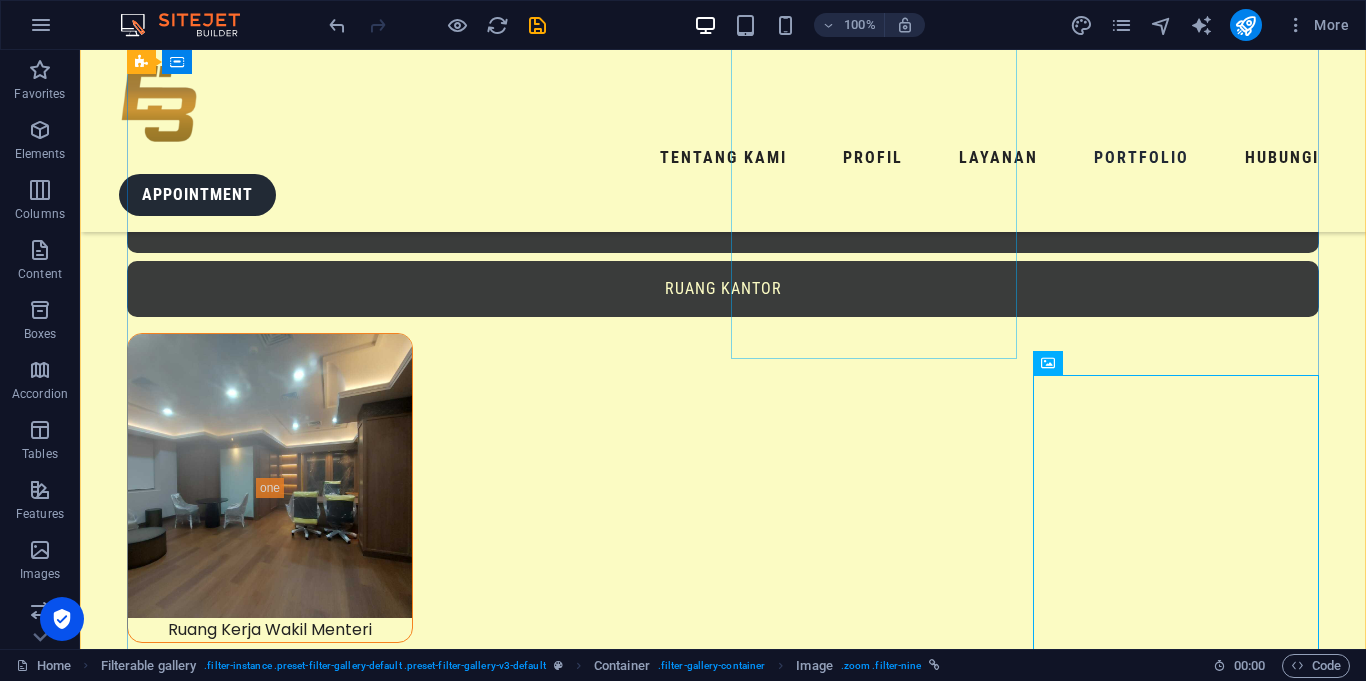 scroll, scrollTop: 6445, scrollLeft: 0, axis: vertical 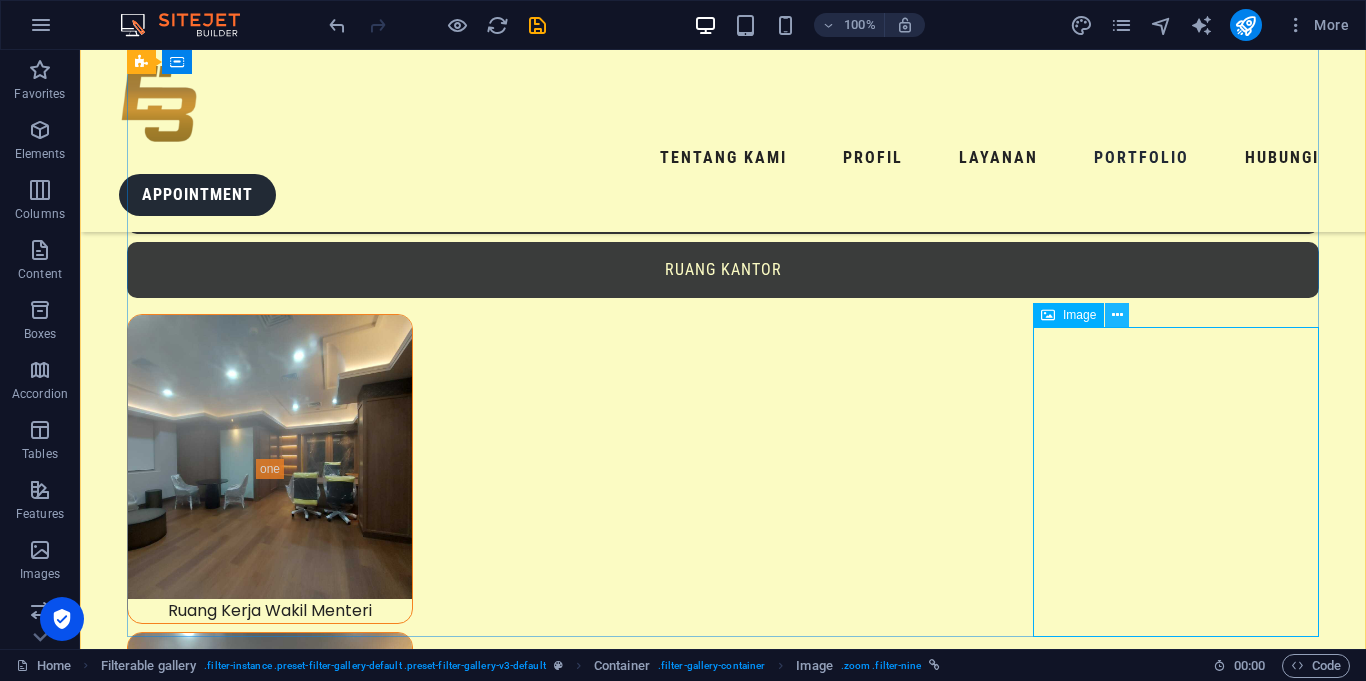 click at bounding box center (1117, 315) 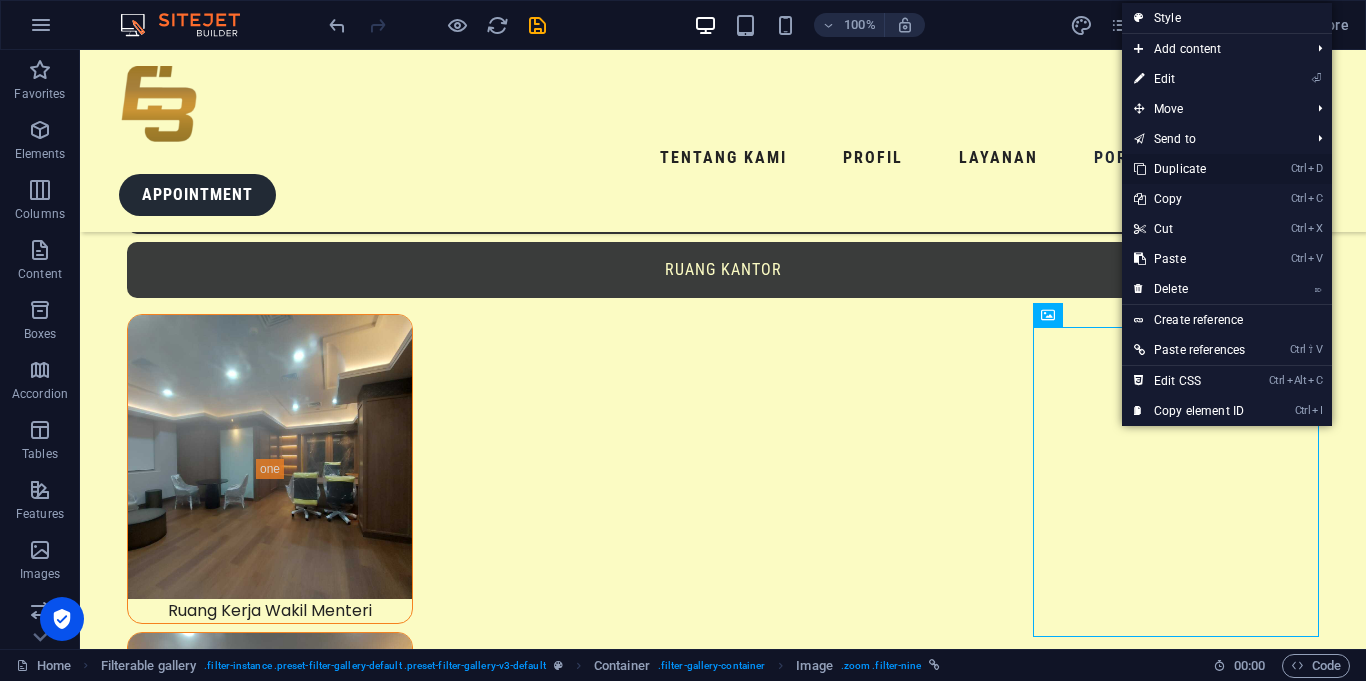 click on "Ctrl D  Duplicate" at bounding box center (1189, 169) 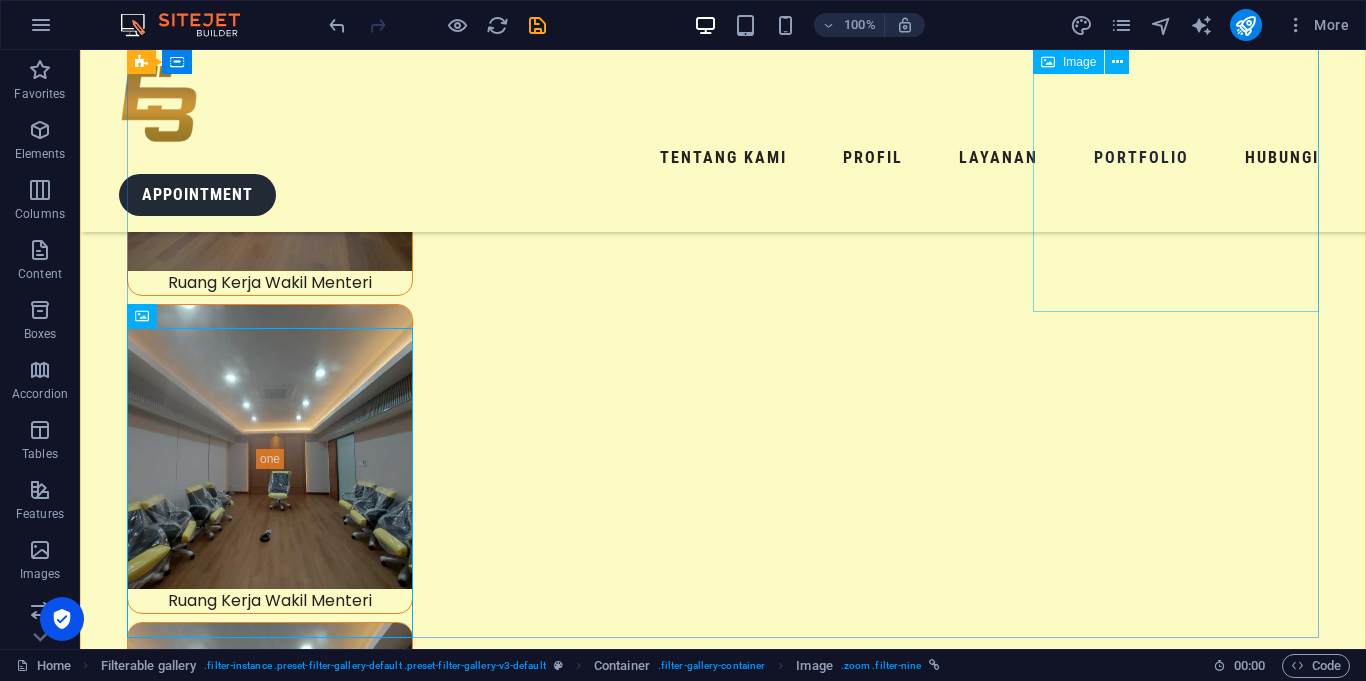 scroll, scrollTop: 6904, scrollLeft: 0, axis: vertical 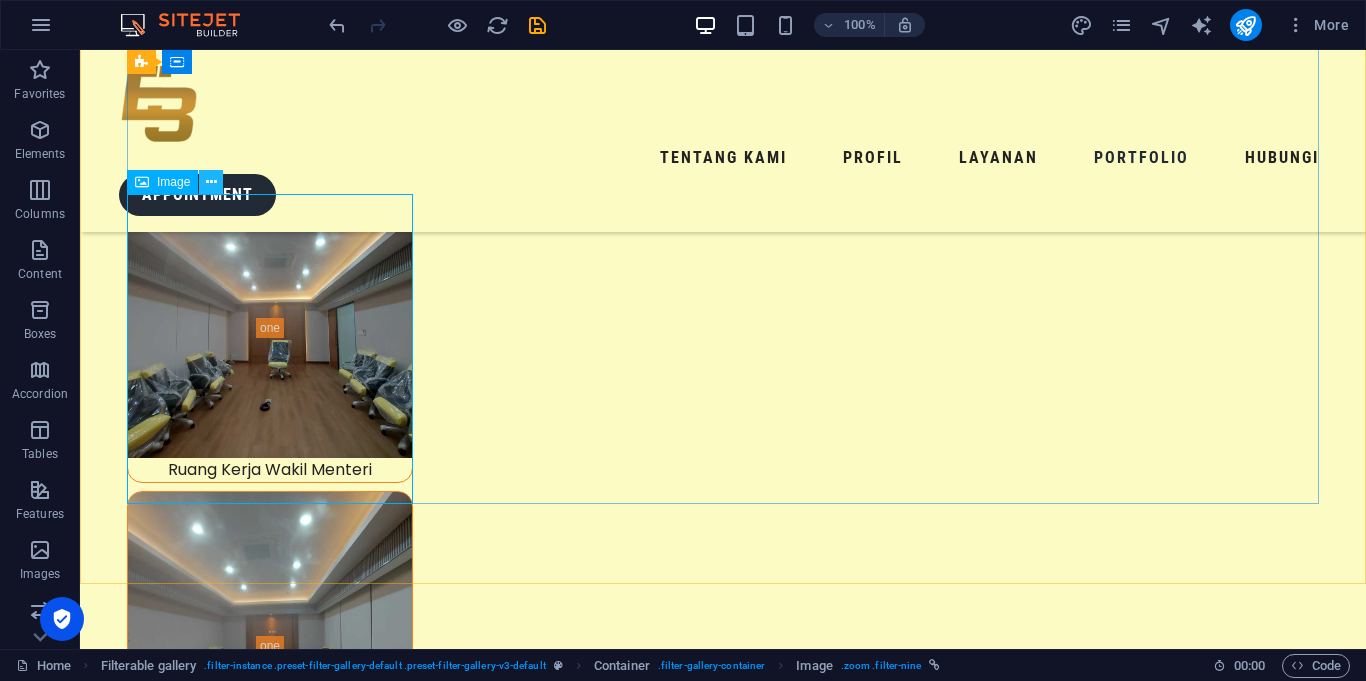 click at bounding box center (211, 182) 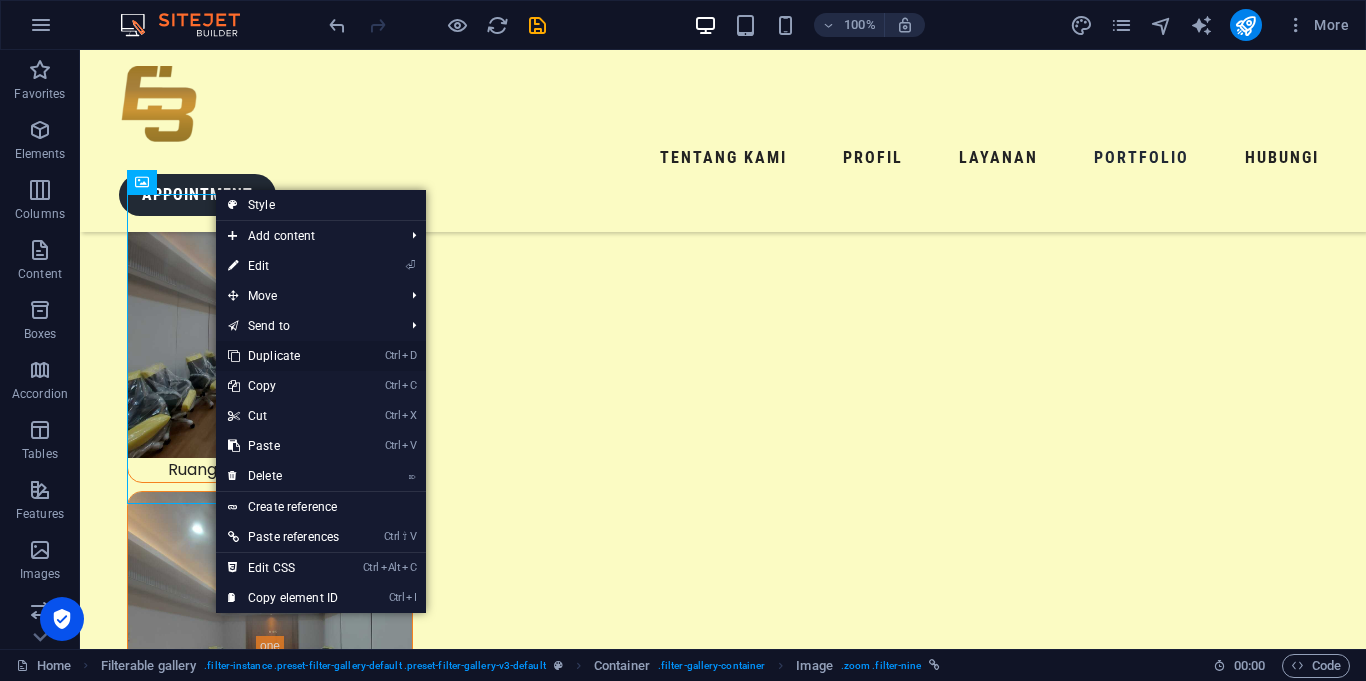 click on "Ctrl D  Duplicate" at bounding box center (283, 356) 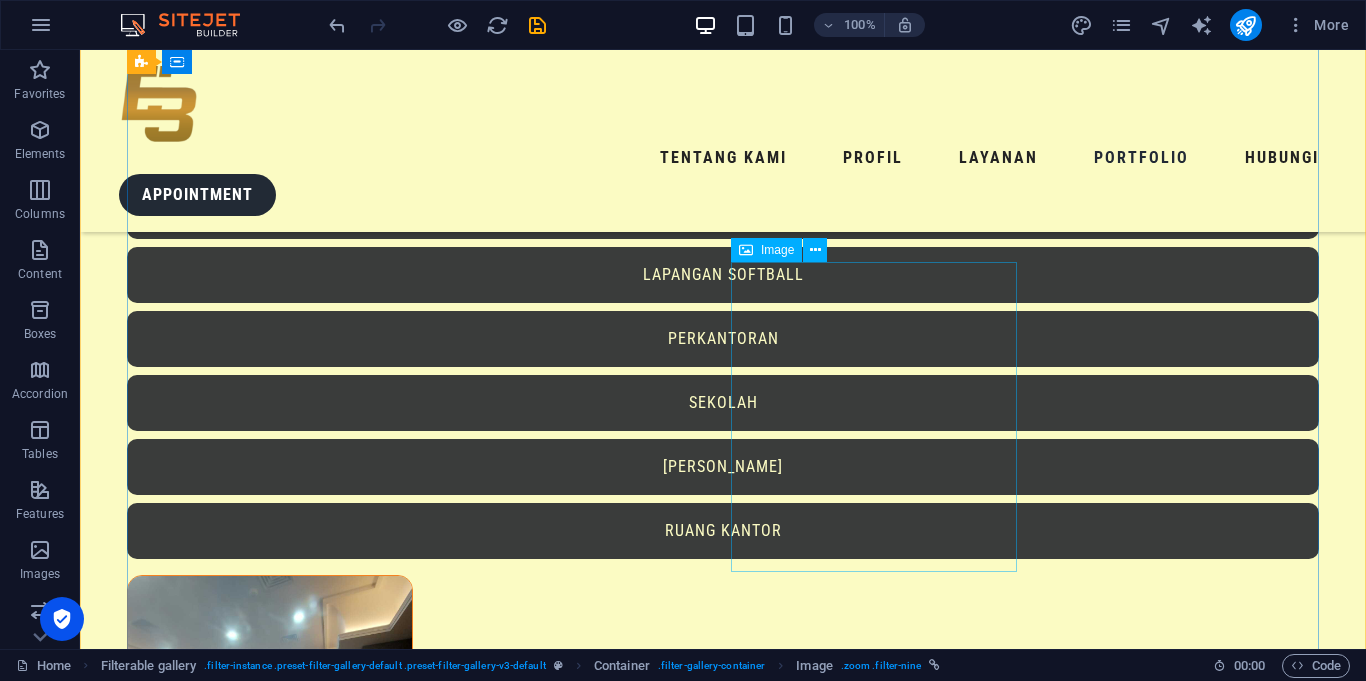 scroll, scrollTop: 6183, scrollLeft: 0, axis: vertical 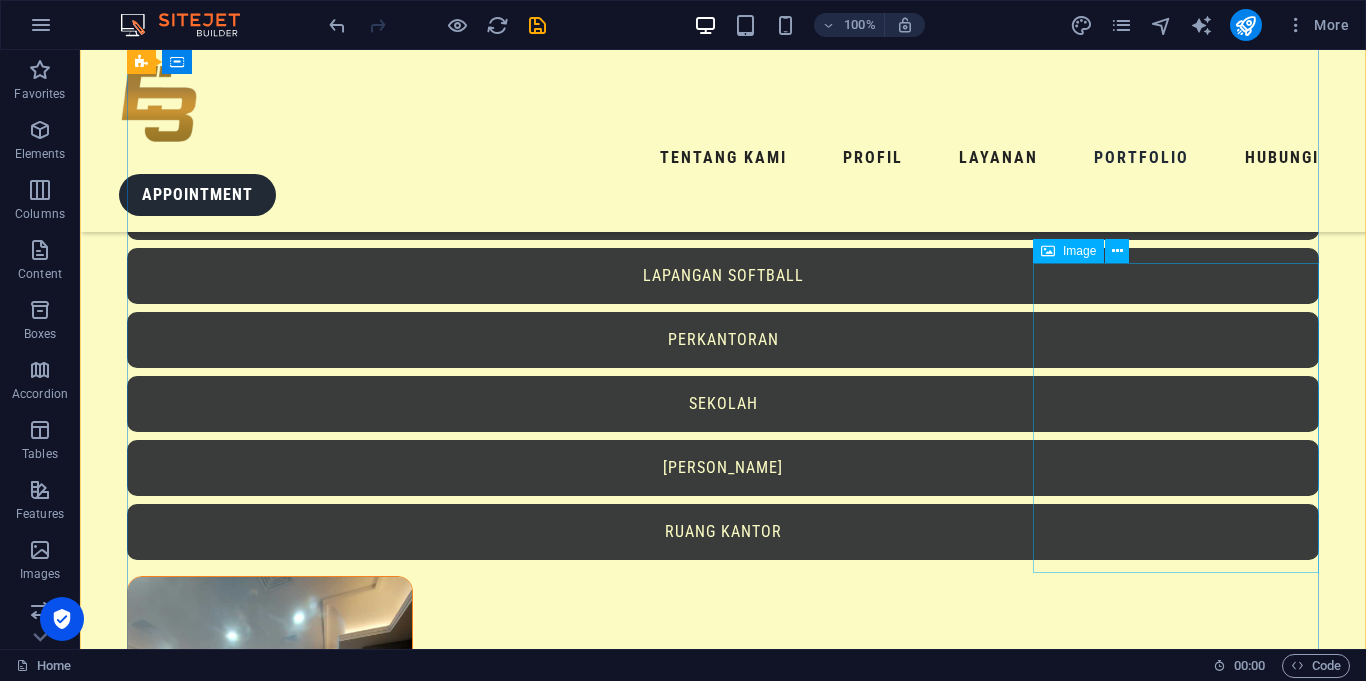 click on "Gerbang Kantor Wapres" at bounding box center [270, 14694] 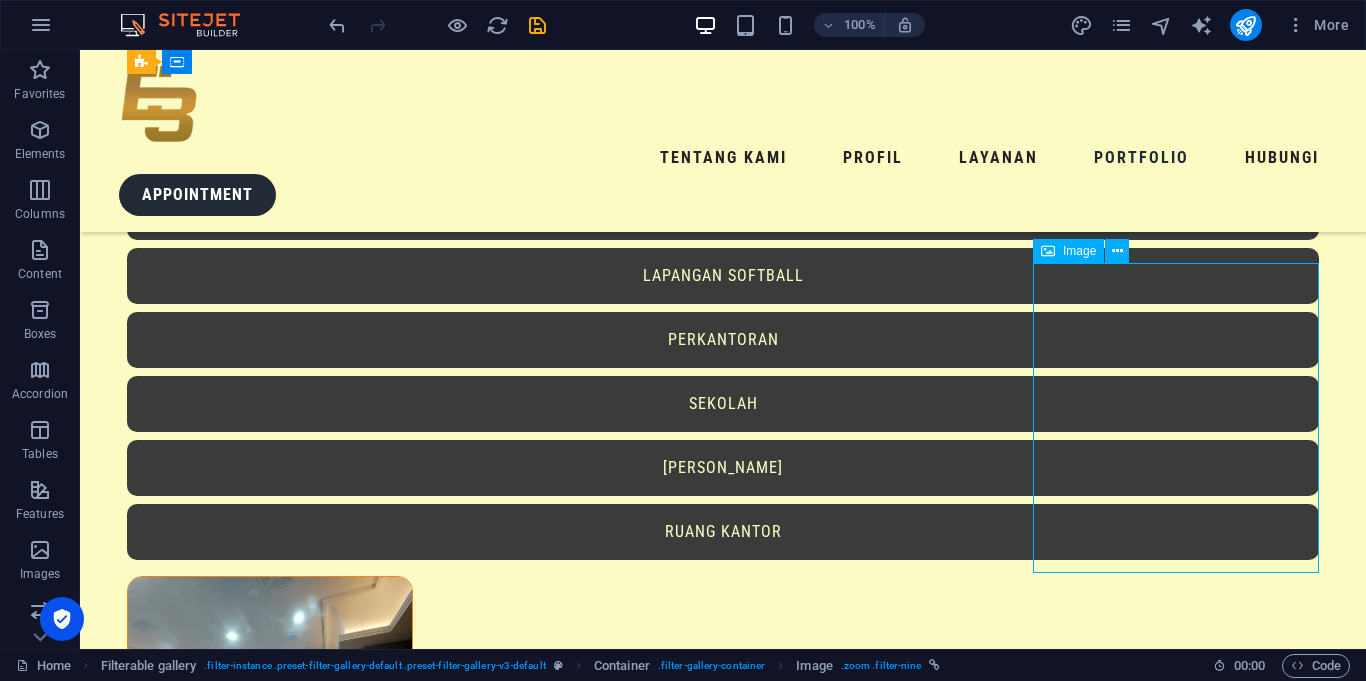 click on "Gerbang Kantor Wapres" at bounding box center (270, 14694) 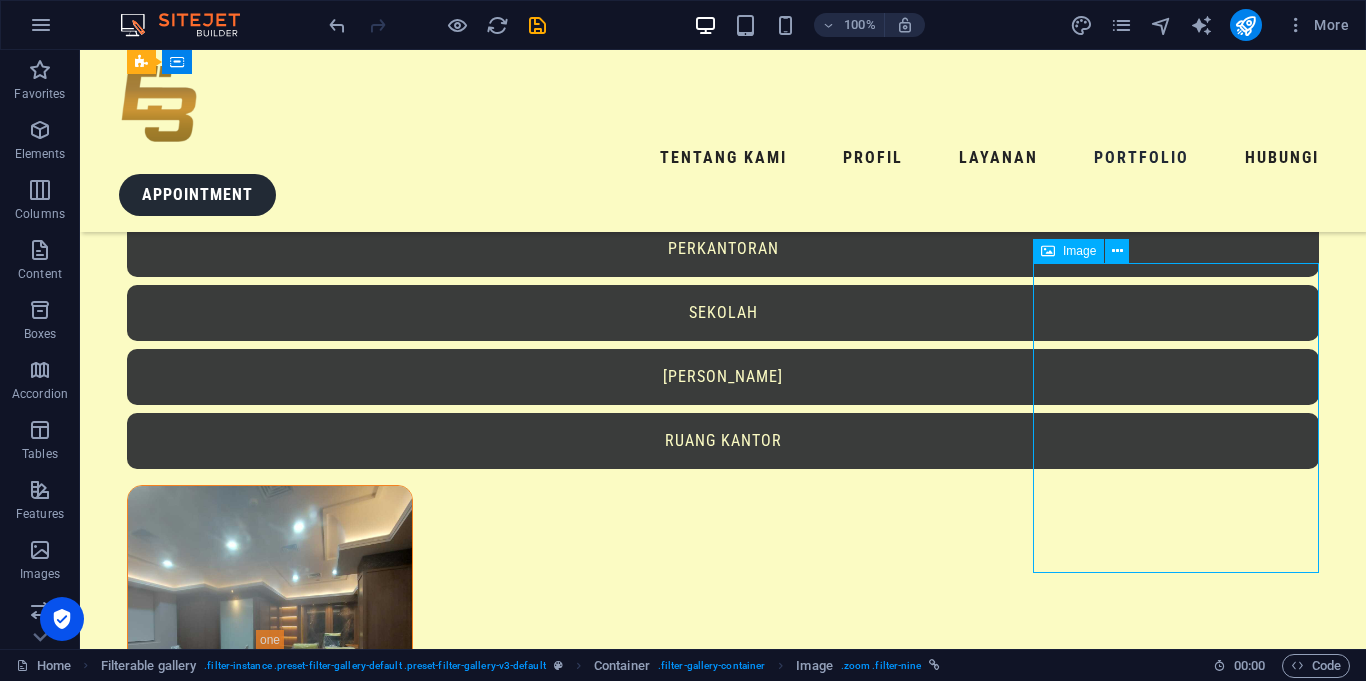 select on "%" 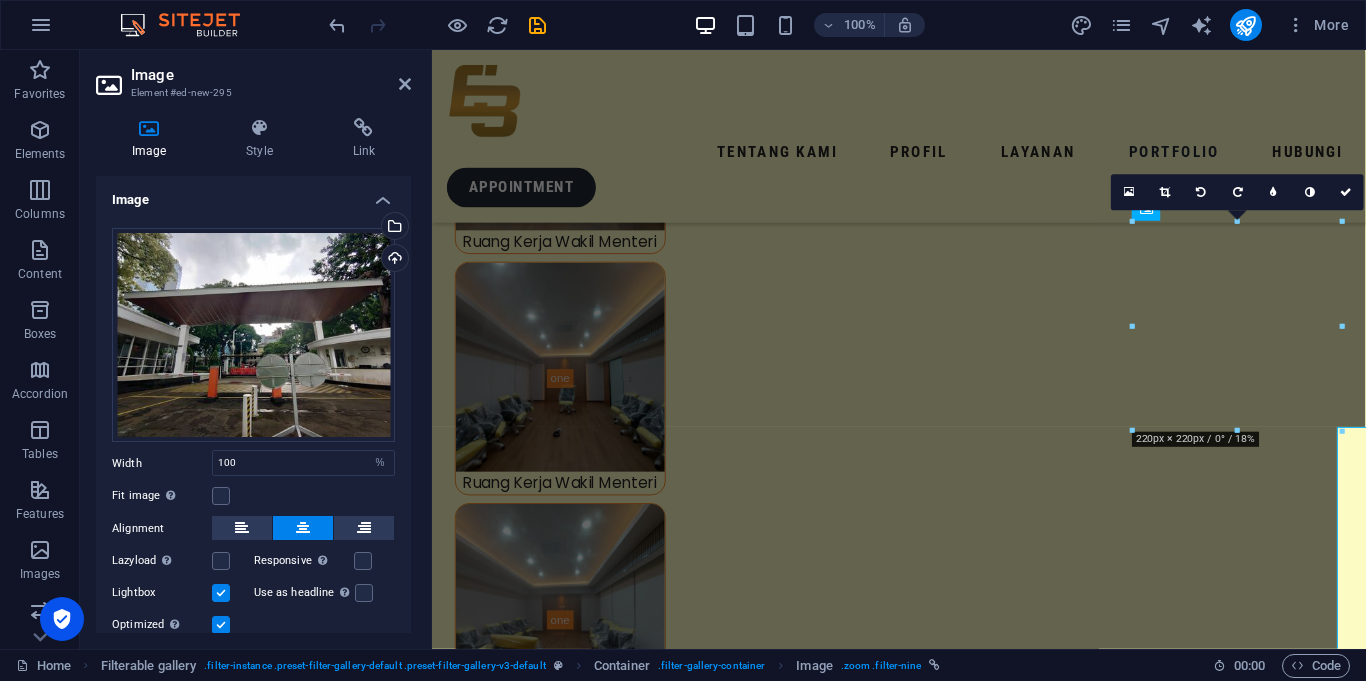 scroll, scrollTop: 5999, scrollLeft: 0, axis: vertical 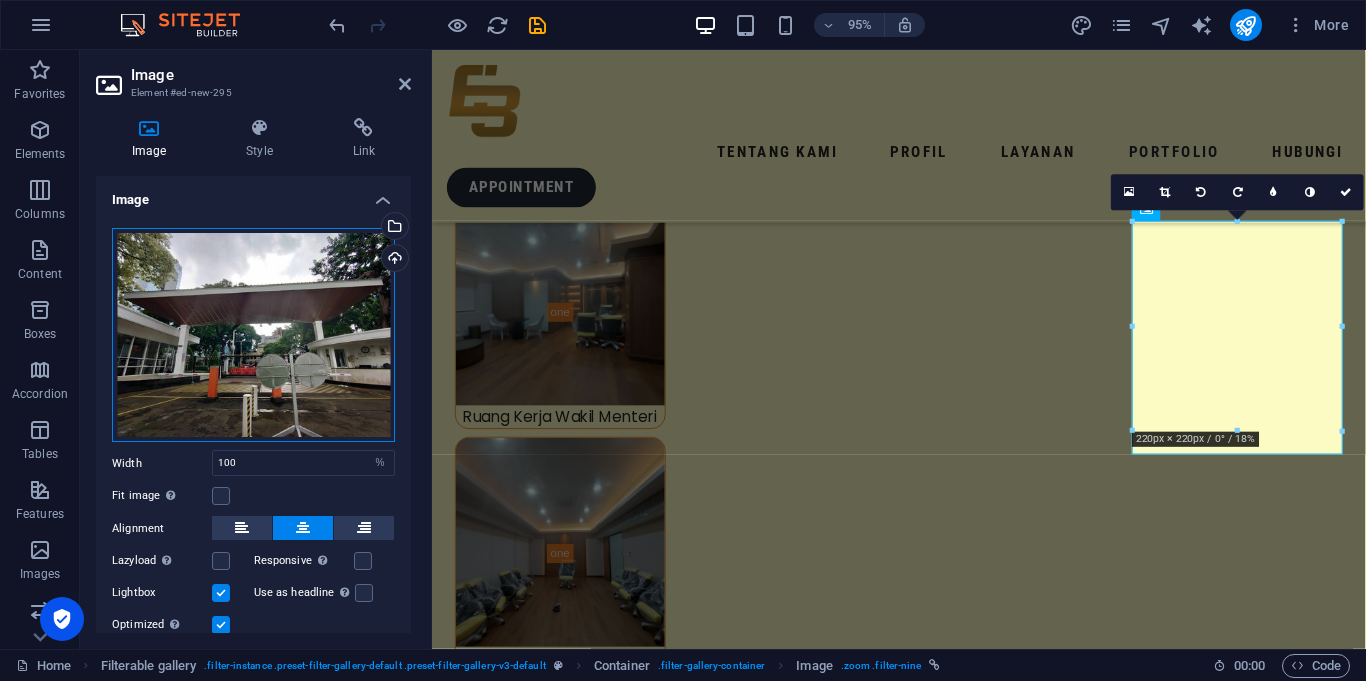 click on "Drag files here, click to choose files or select files from Files or our free stock photos & videos" at bounding box center [253, 335] 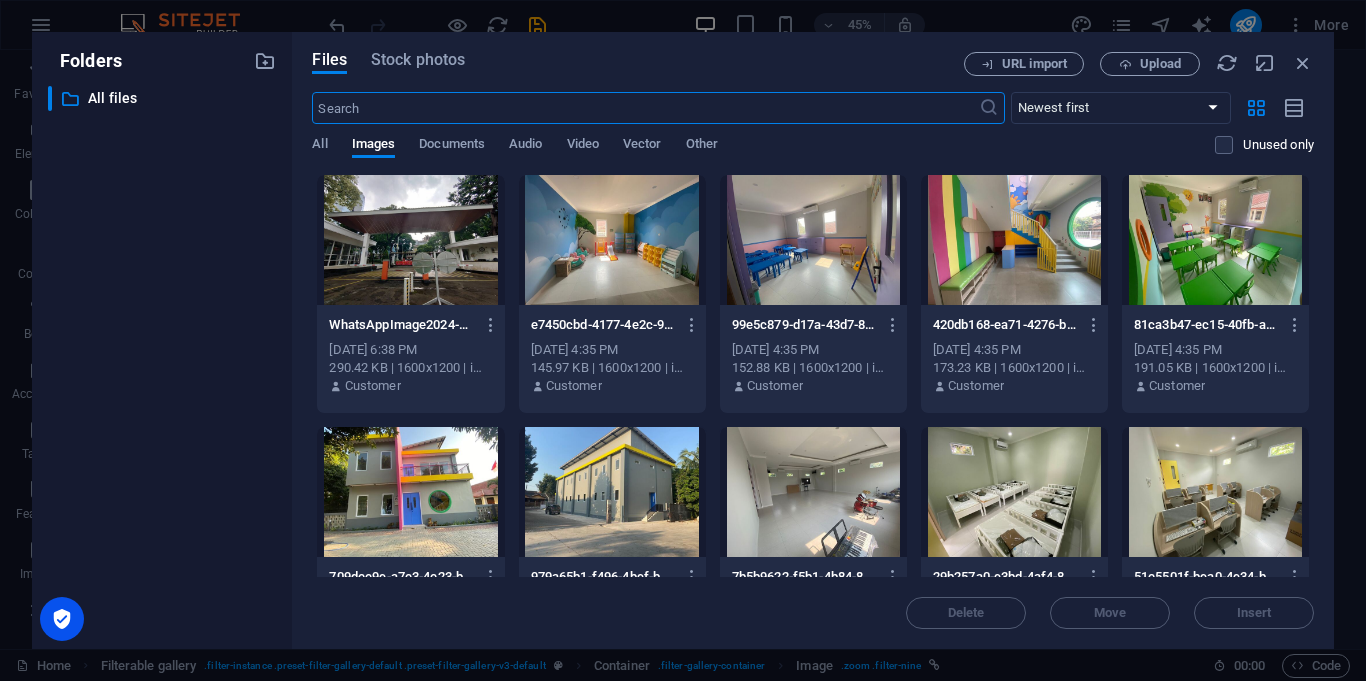 scroll, scrollTop: 6008, scrollLeft: 0, axis: vertical 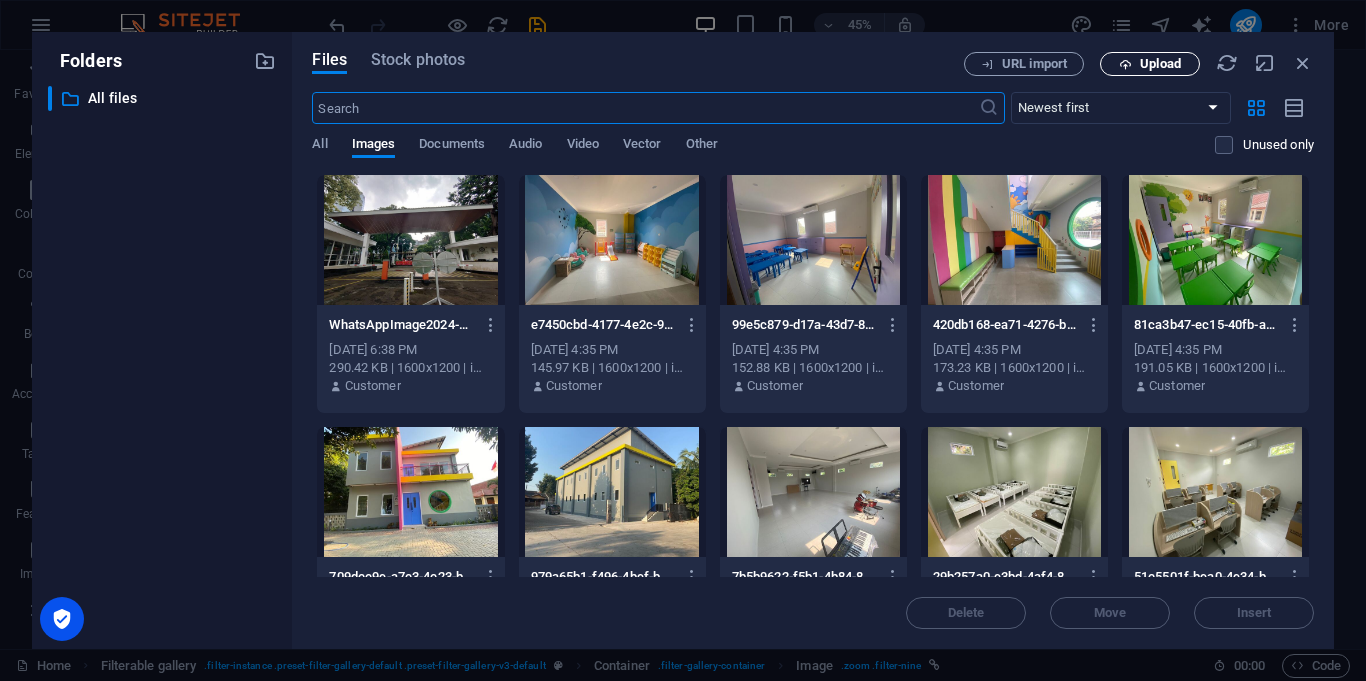 click on "Upload" at bounding box center [1160, 64] 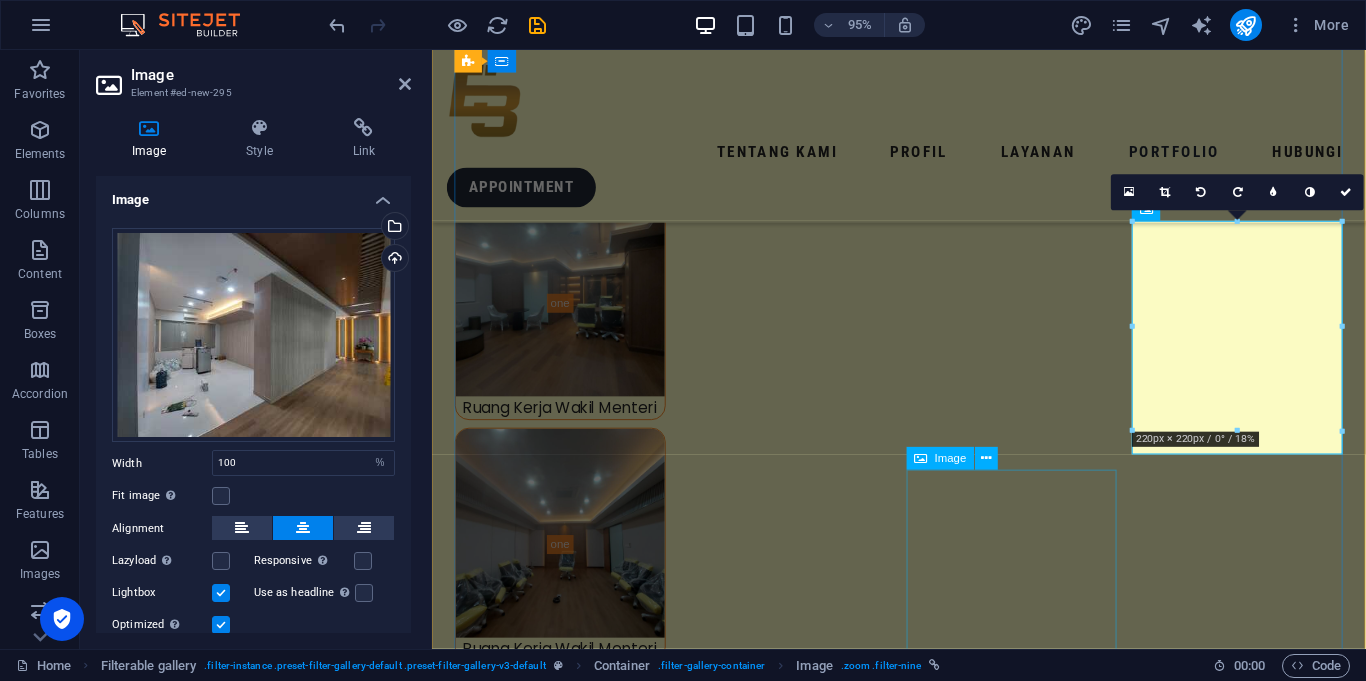 scroll, scrollTop: 5999, scrollLeft: 0, axis: vertical 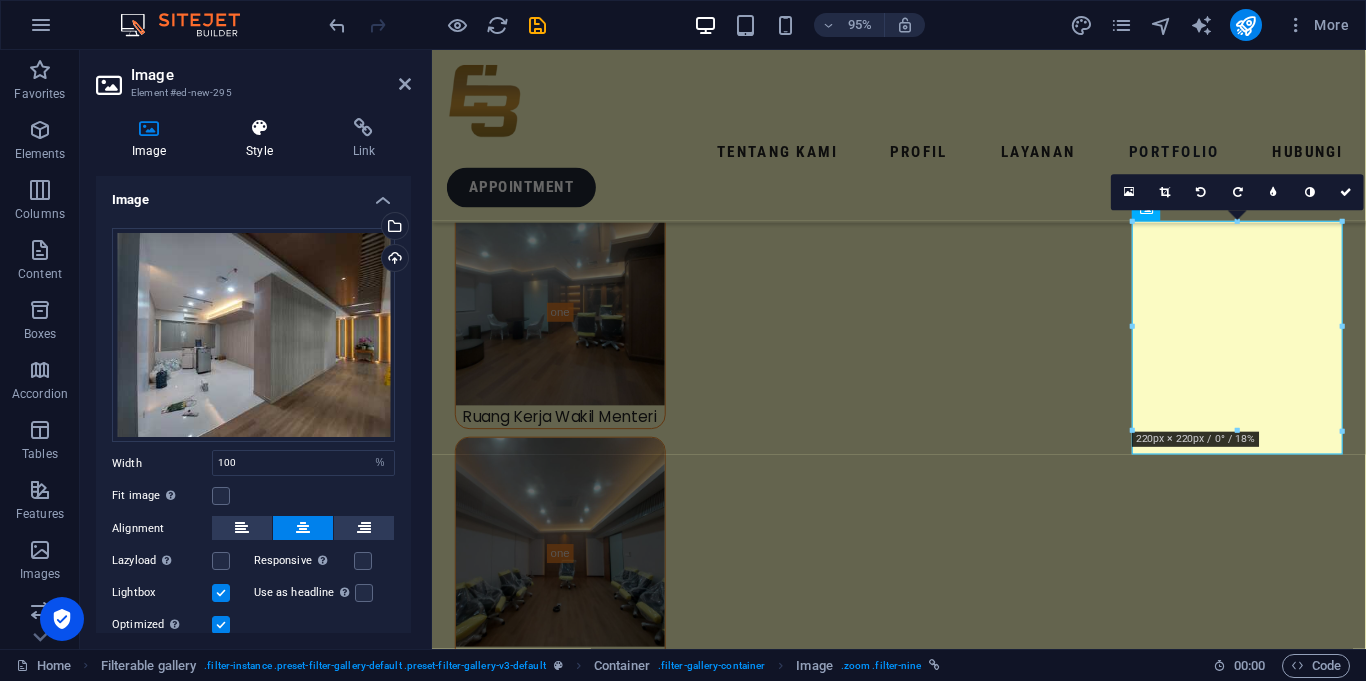 click on "Style" at bounding box center (263, 139) 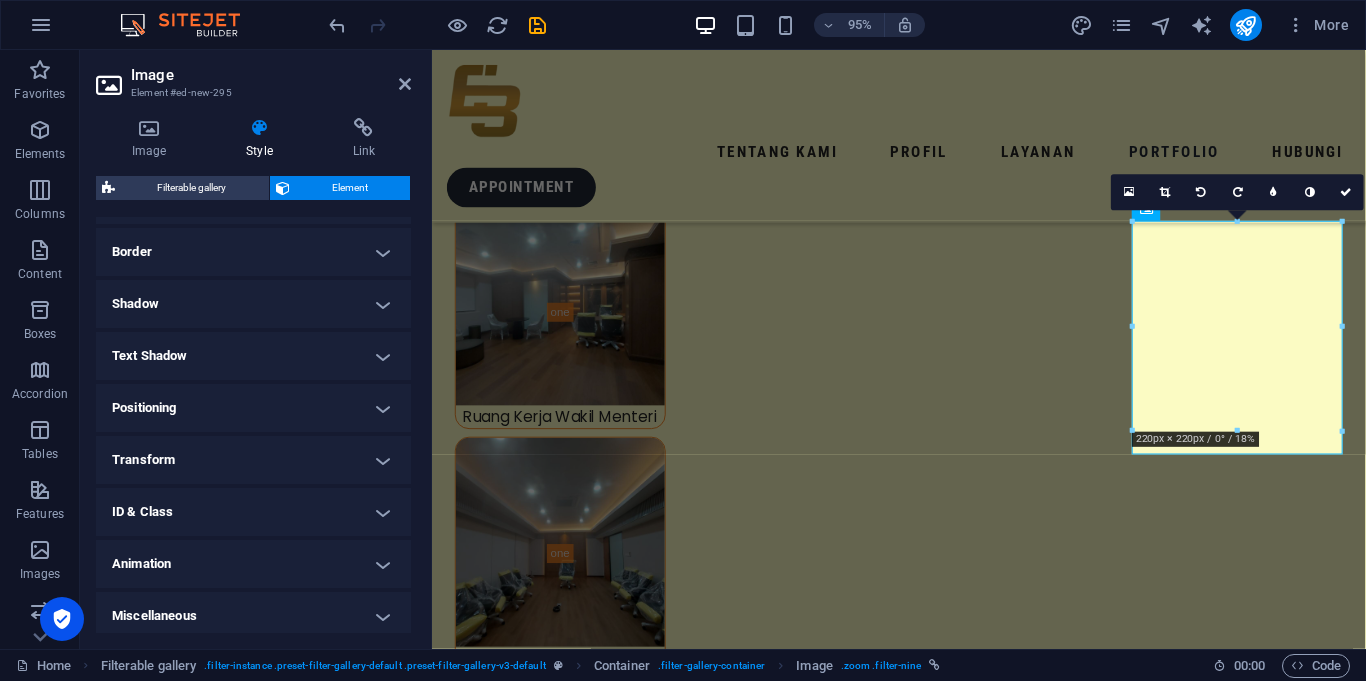 scroll, scrollTop: 429, scrollLeft: 0, axis: vertical 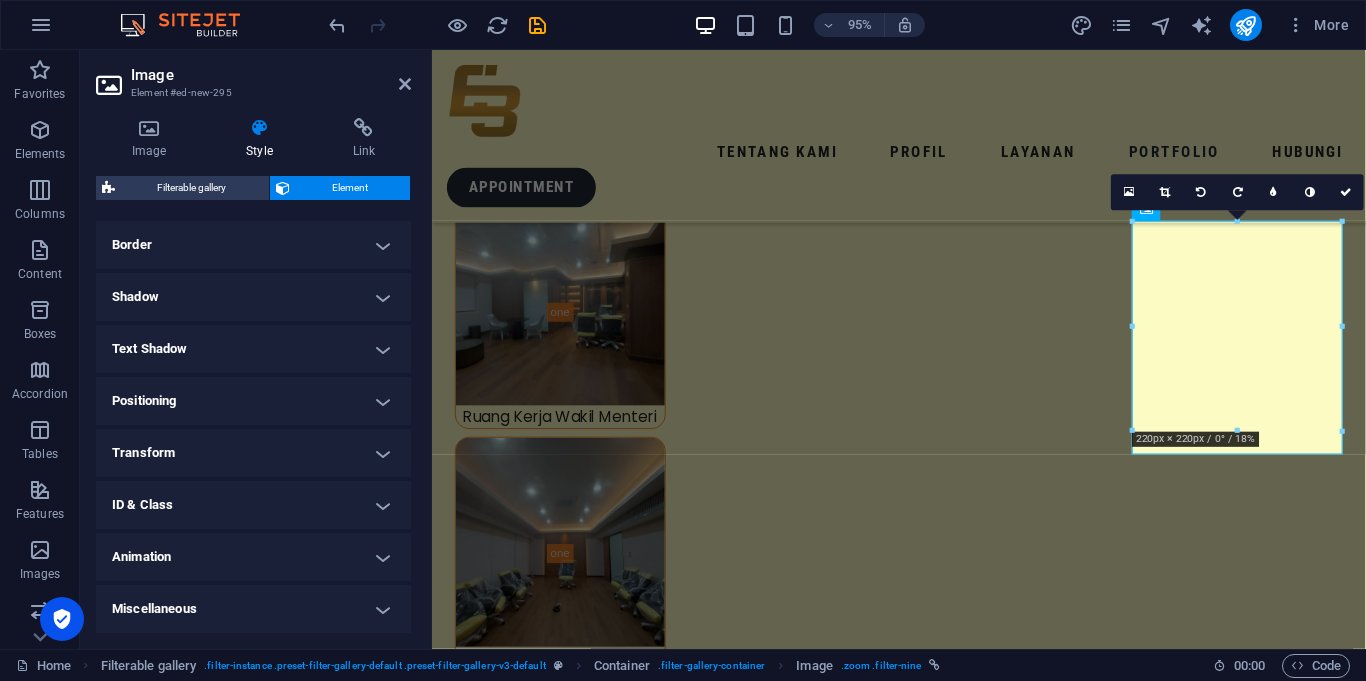 click on "ID & Class" at bounding box center [253, 505] 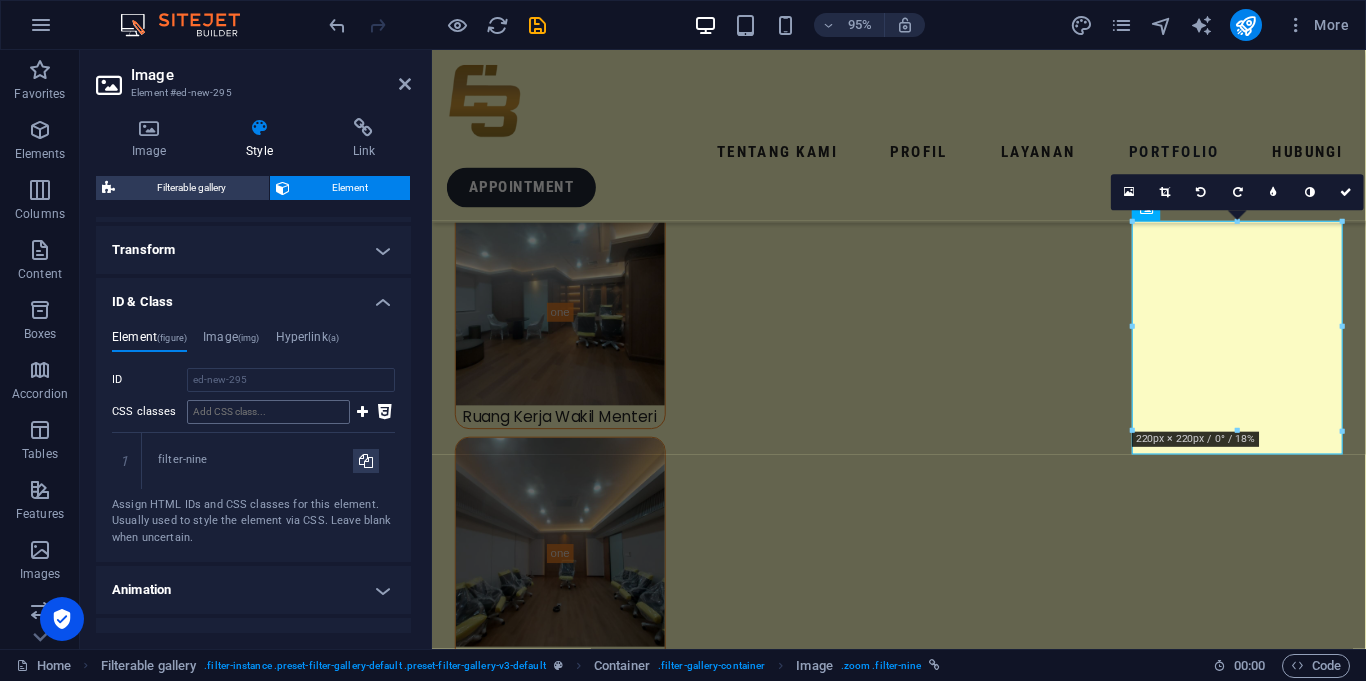 scroll, scrollTop: 665, scrollLeft: 0, axis: vertical 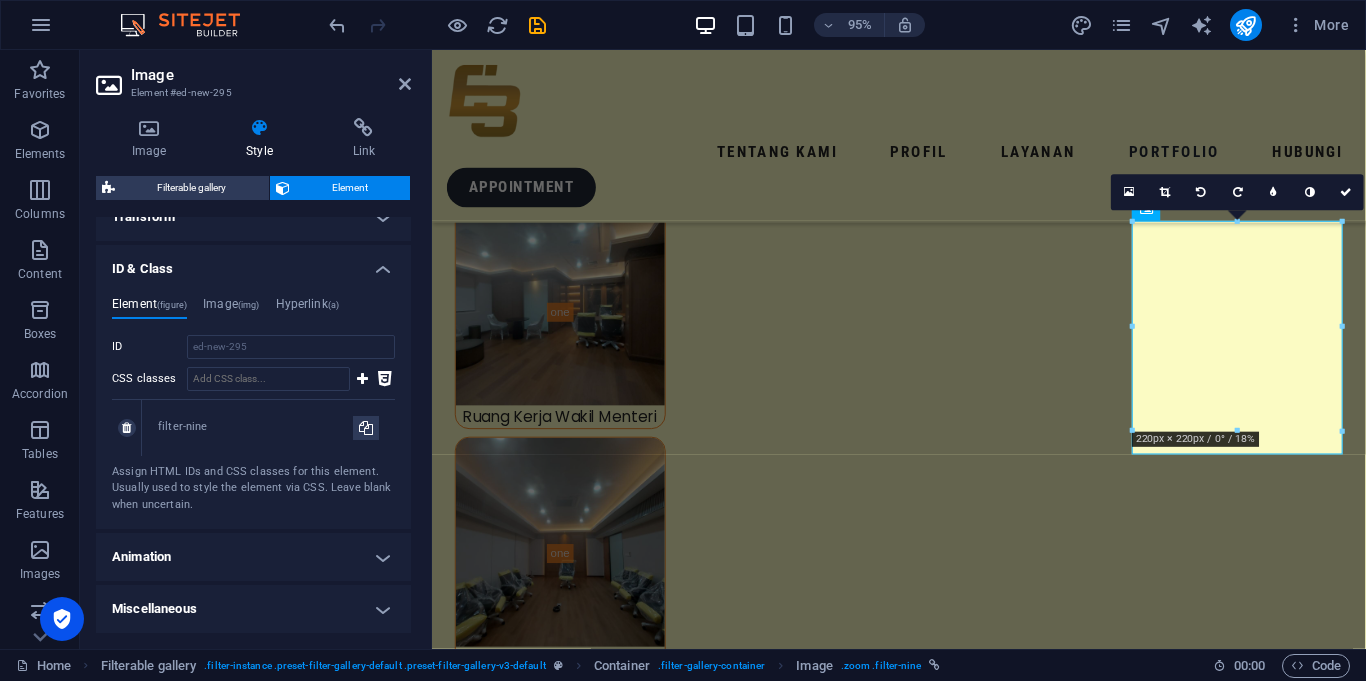 click on "filter-nine" at bounding box center (255, 427) 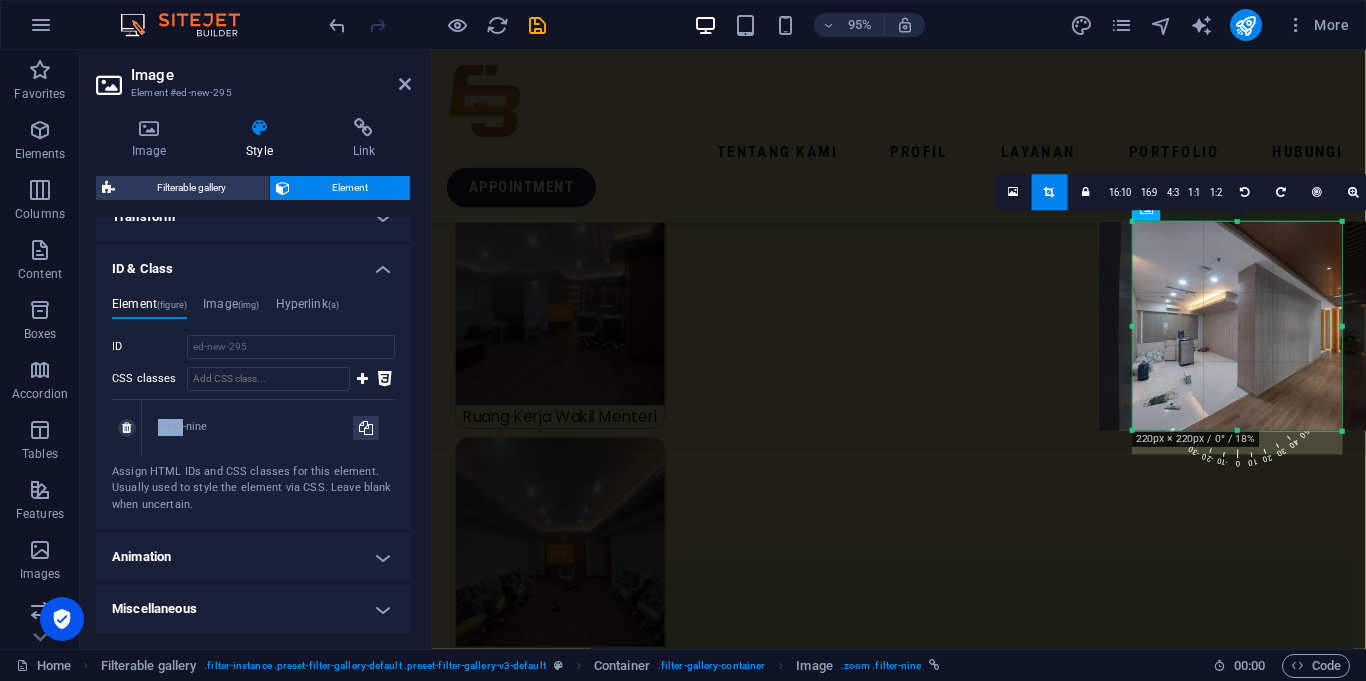 click on "filter-nine" at bounding box center [255, 427] 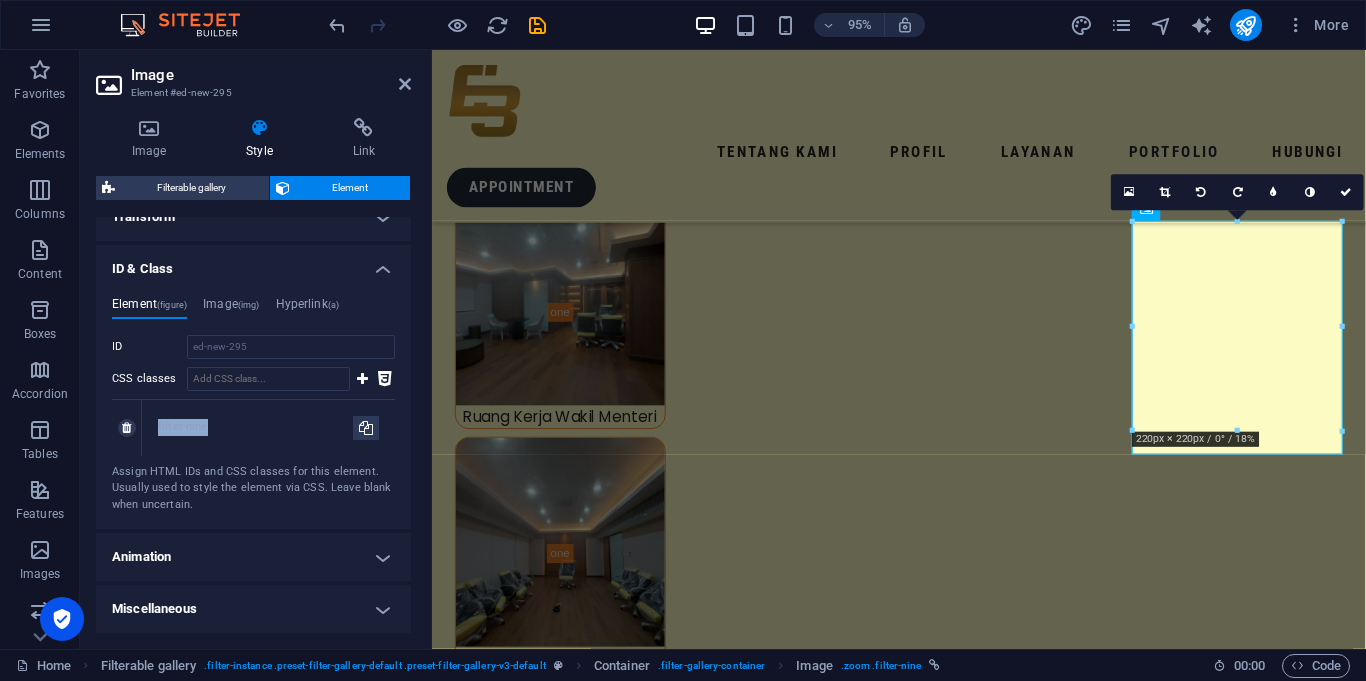 copy on "filter-nine" 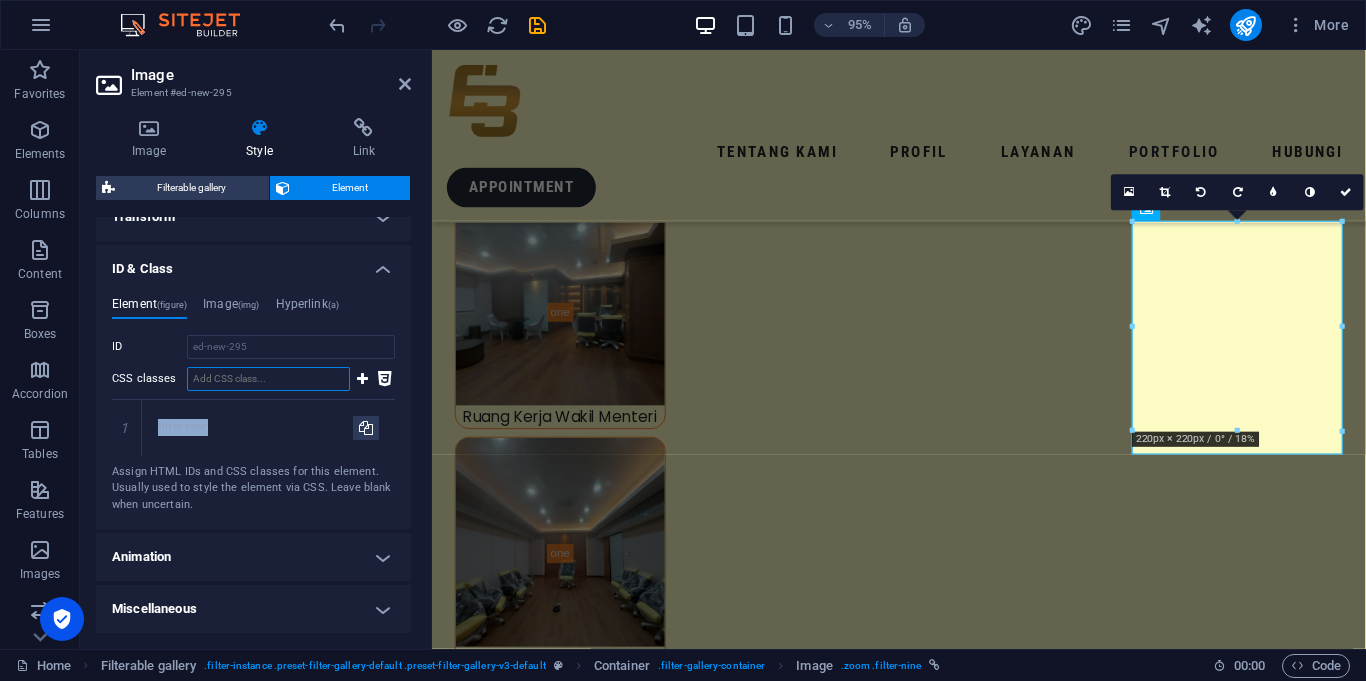click on "CSS classes" at bounding box center (268, 379) 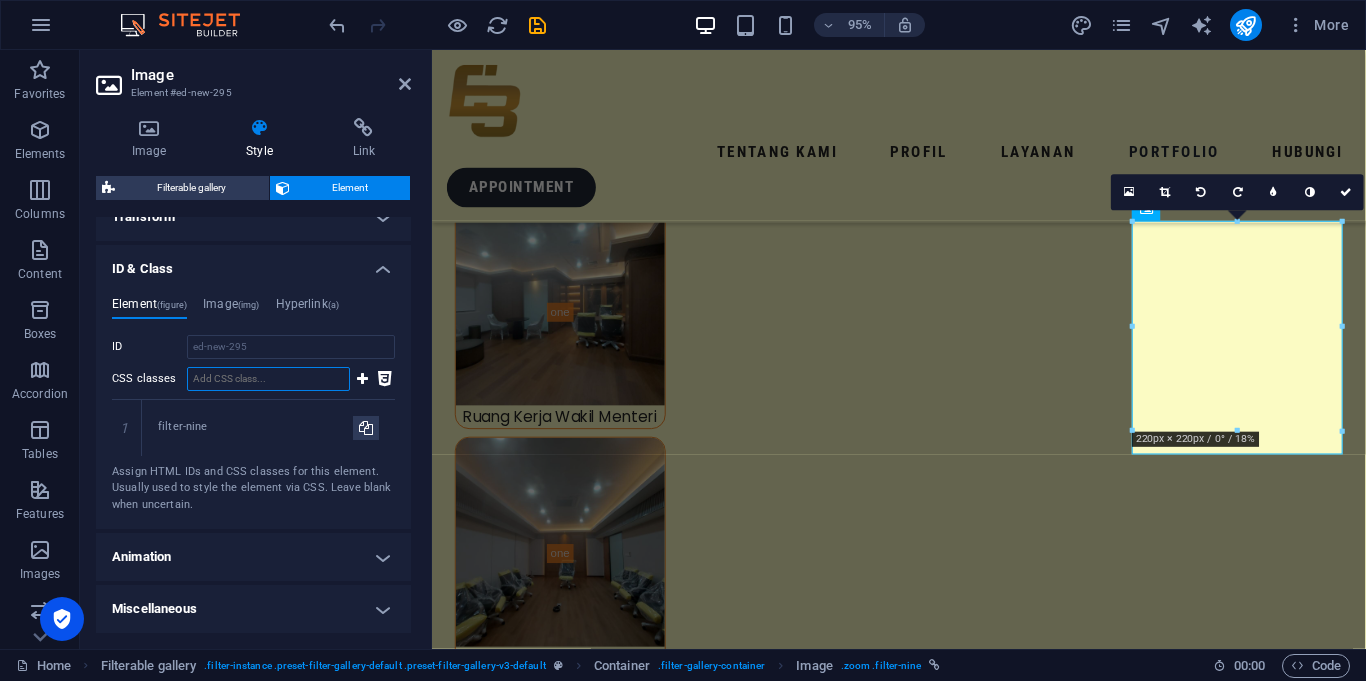 paste on "filter-nine" 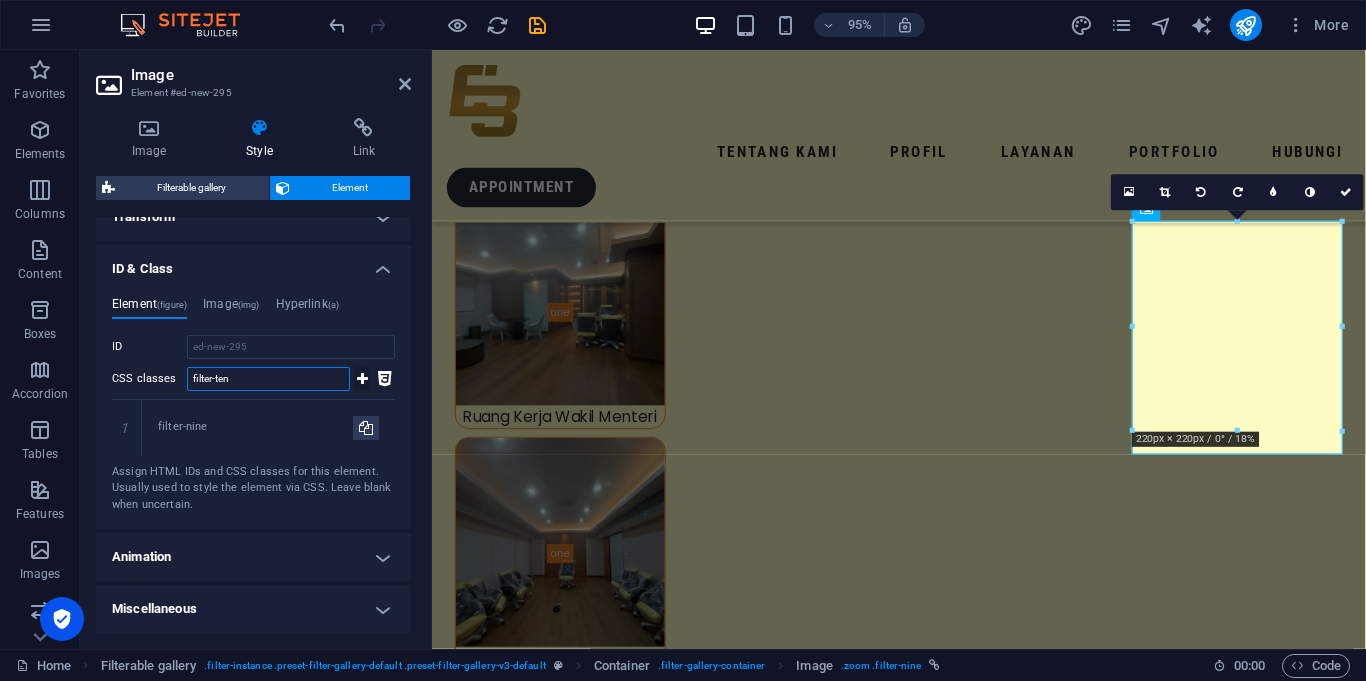 type on "filter-ten" 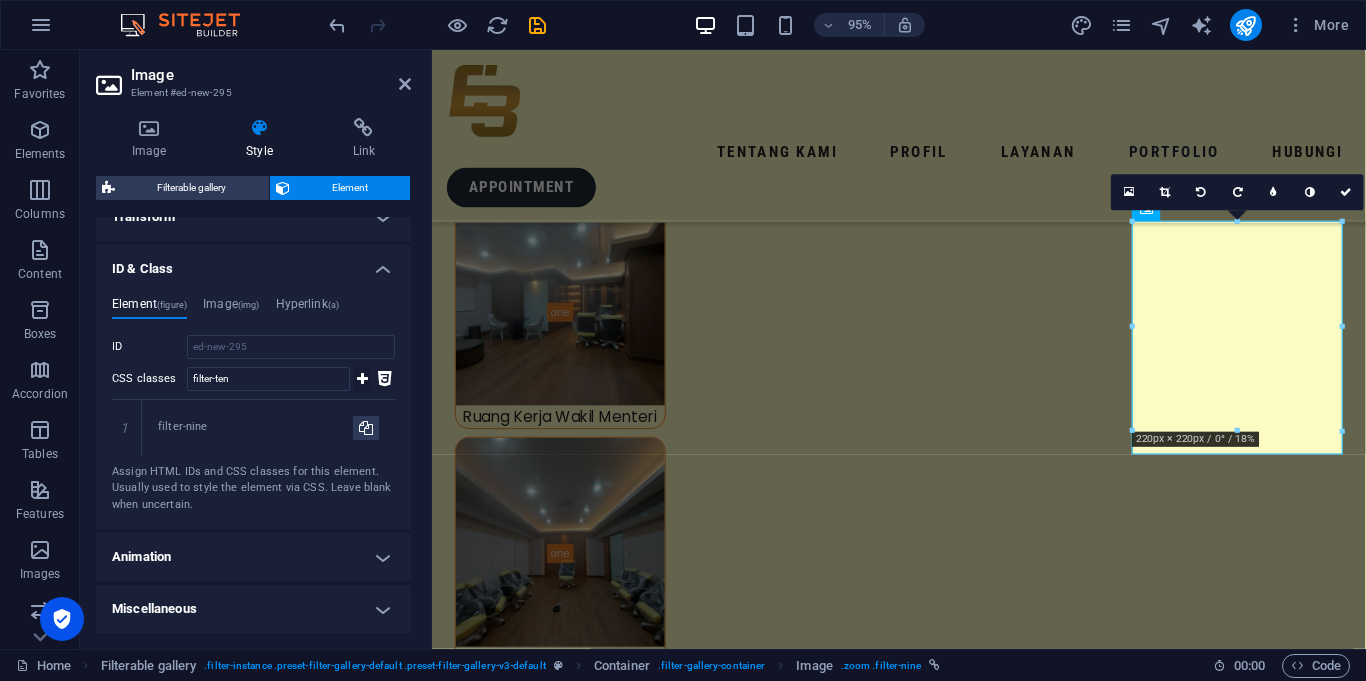 click at bounding box center [362, 379] 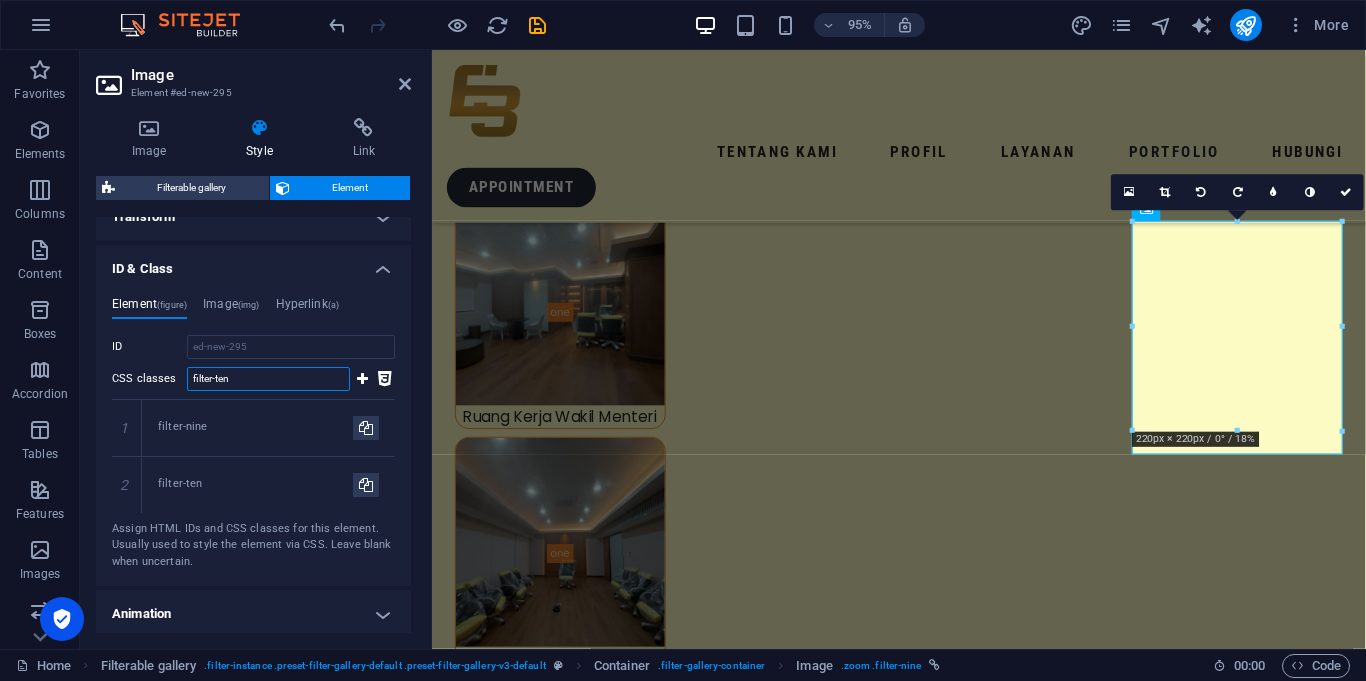 type 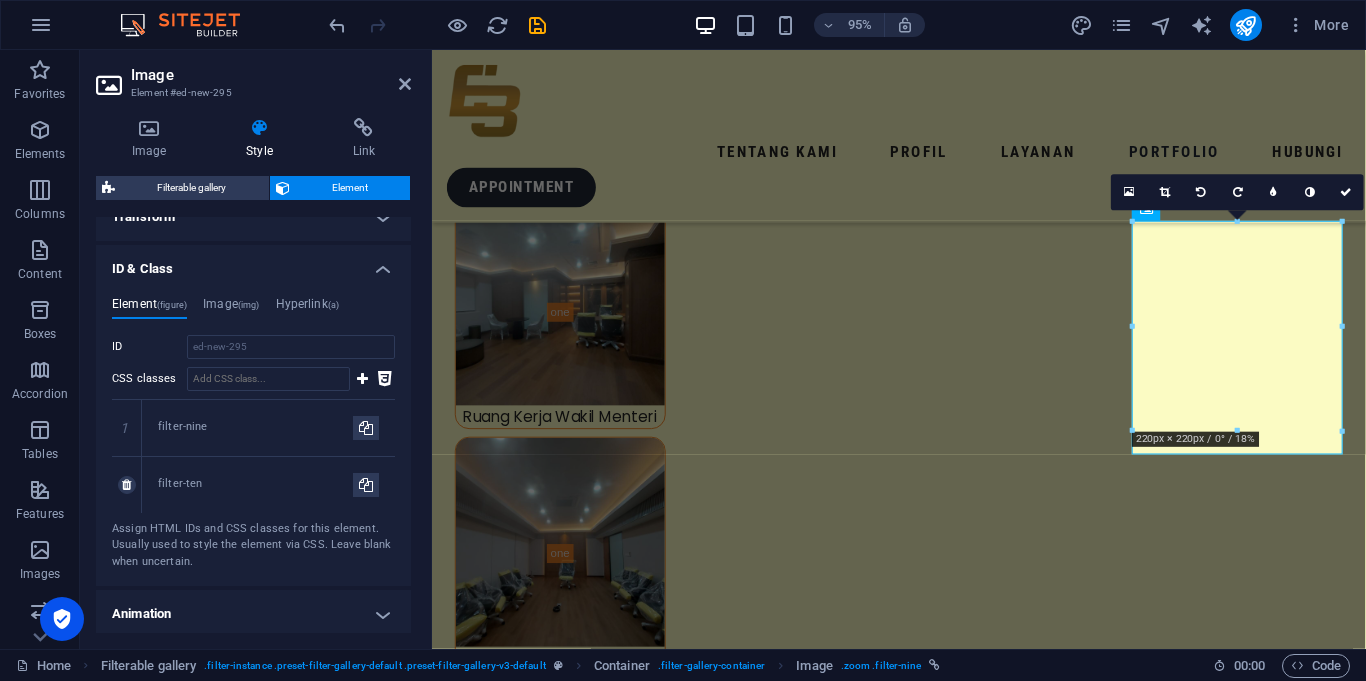 click on "filter-ten" at bounding box center [255, 484] 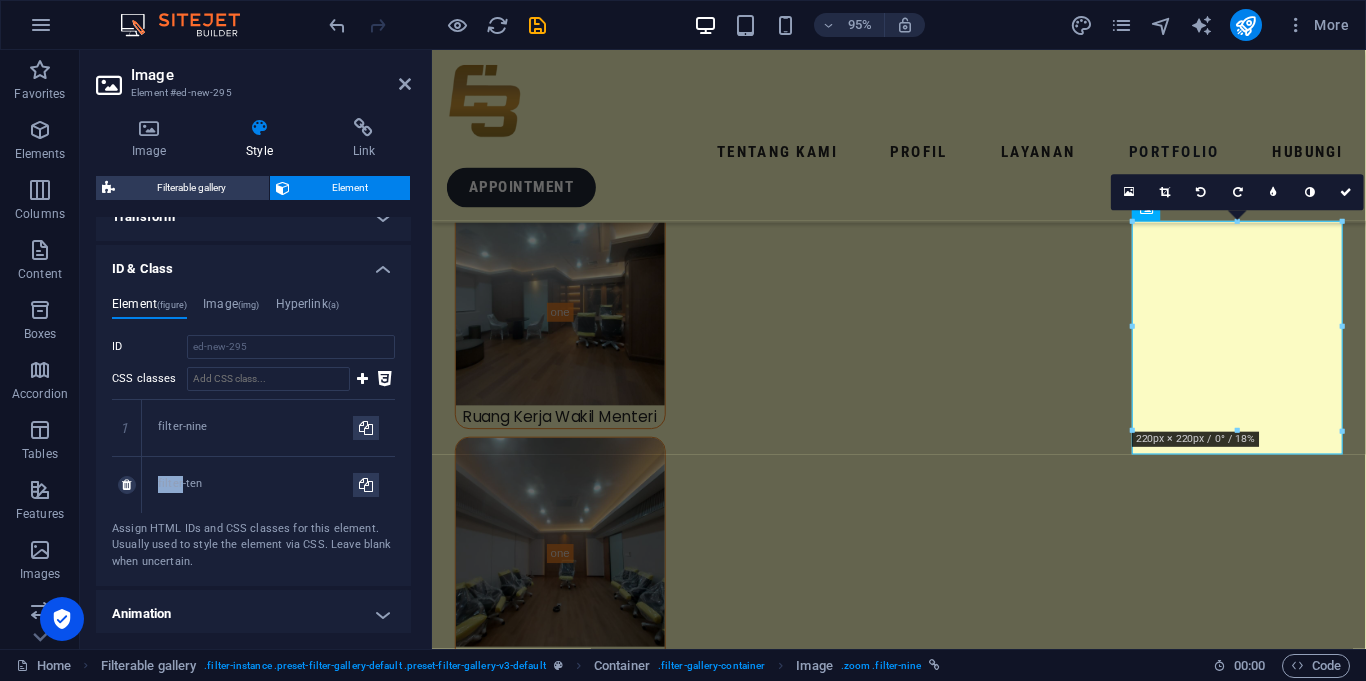 click on "filter-ten" at bounding box center [255, 484] 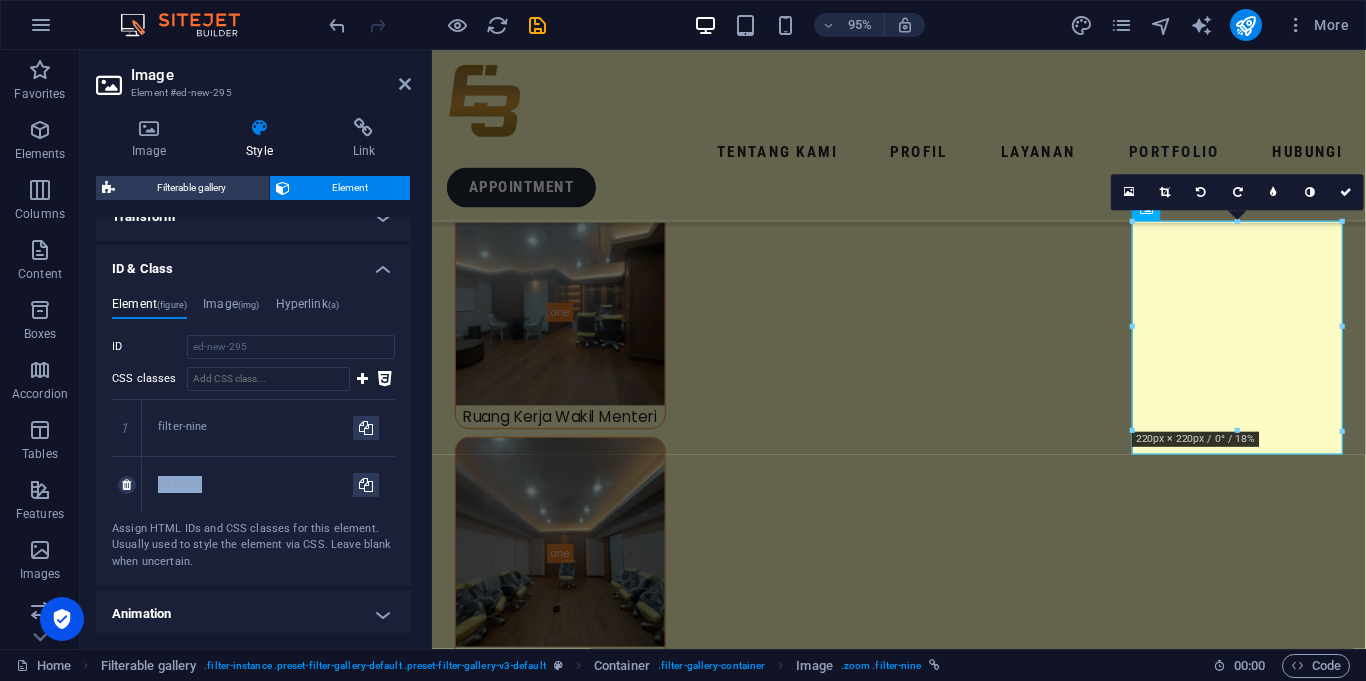 copy on "filter-ten" 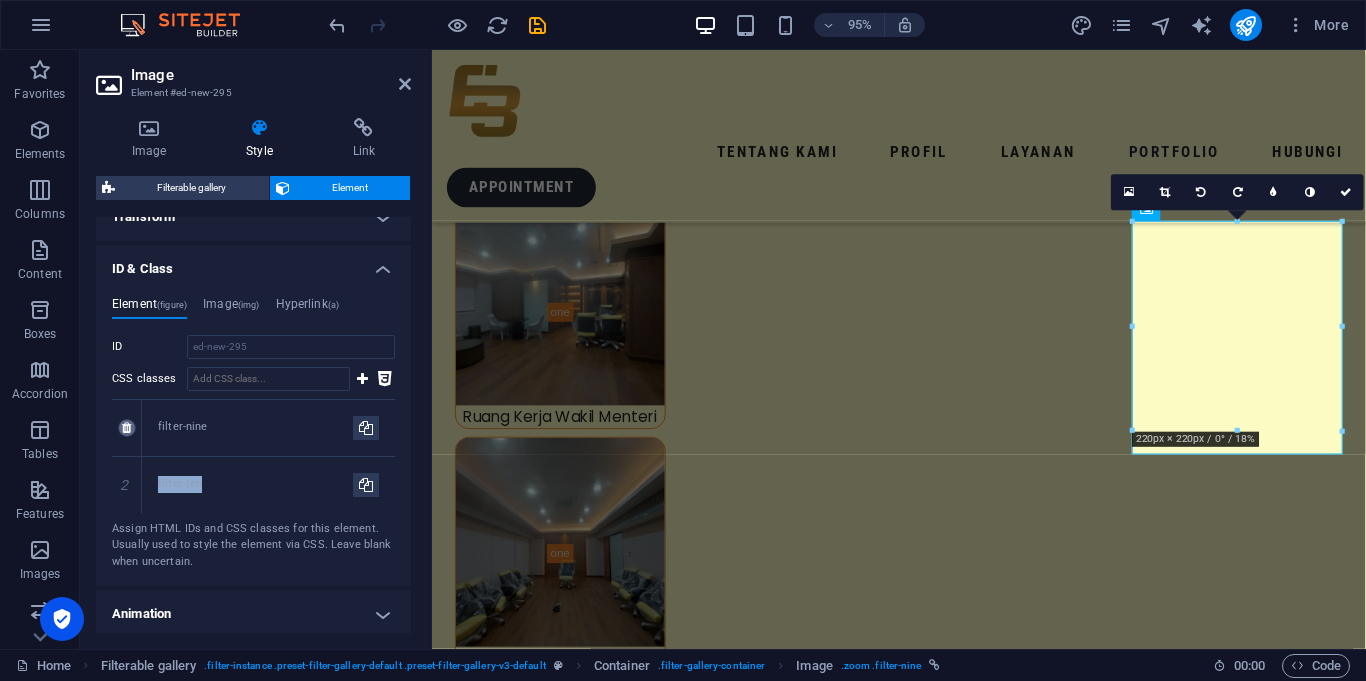 click at bounding box center (126, 428) 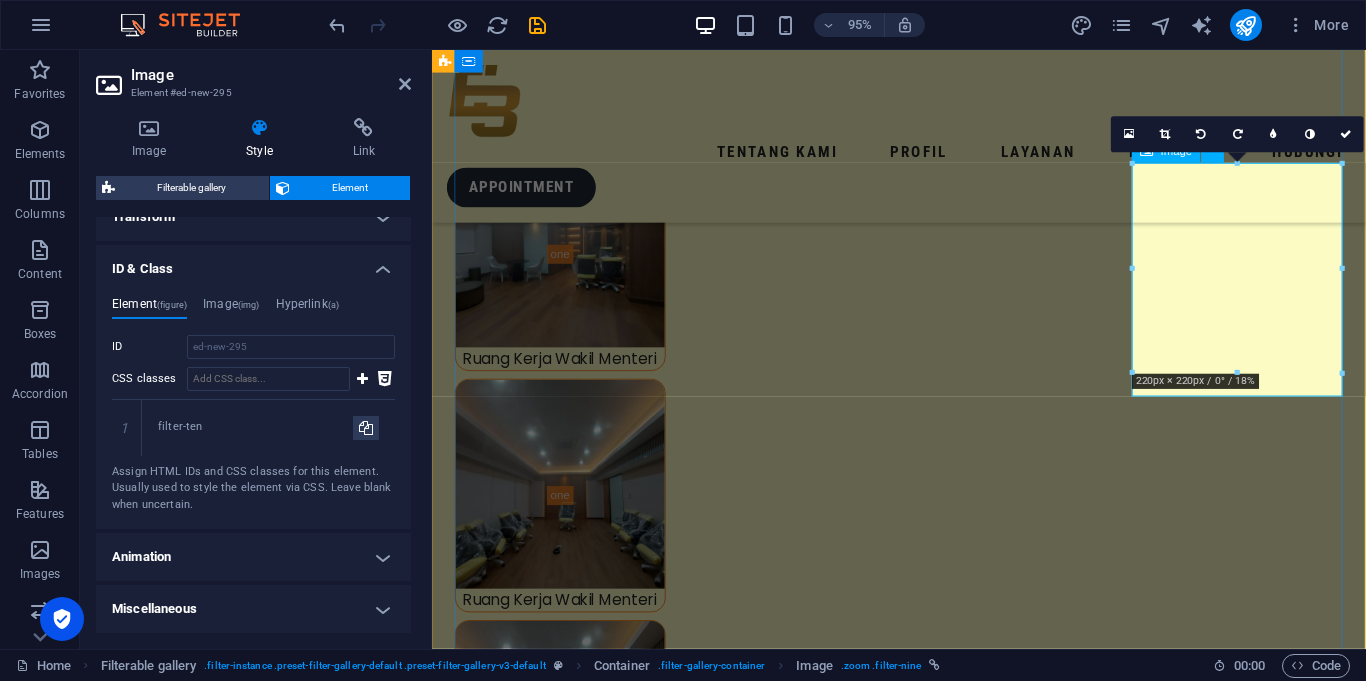 scroll, scrollTop: 6120, scrollLeft: 0, axis: vertical 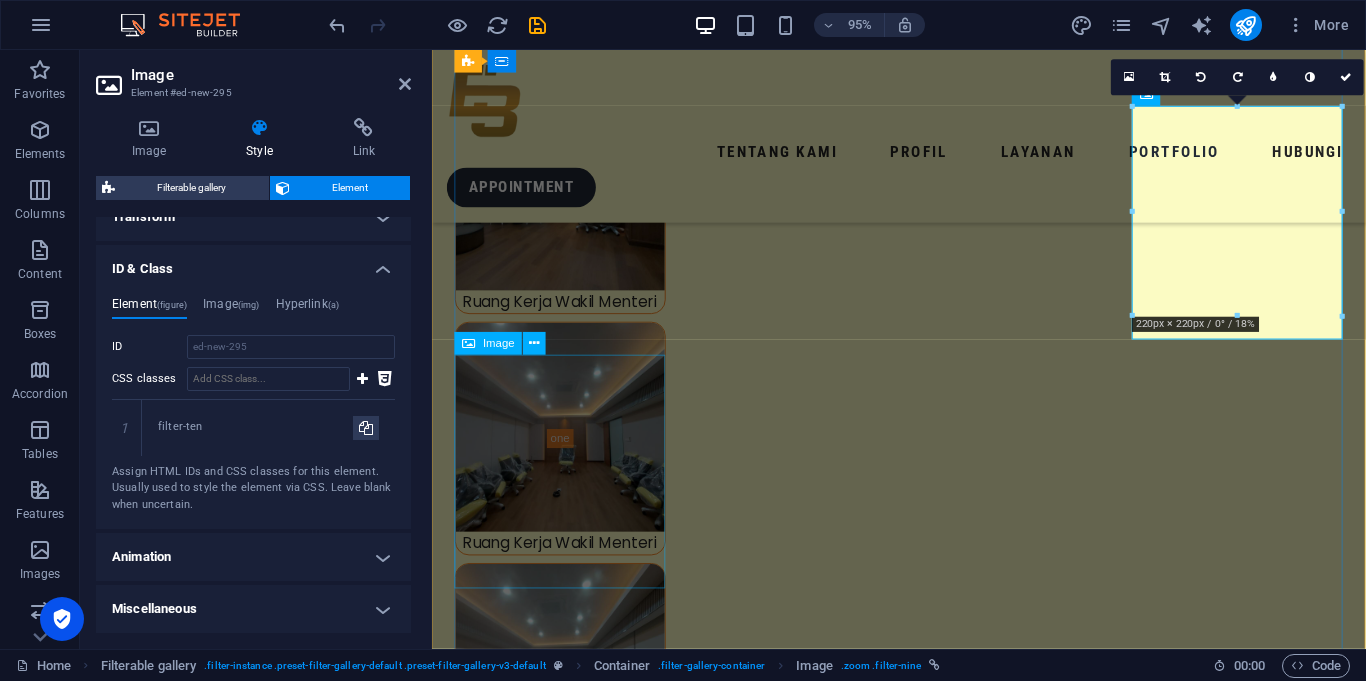 click on "Gerbang Kantor Wapres" at bounding box center [567, 11659] 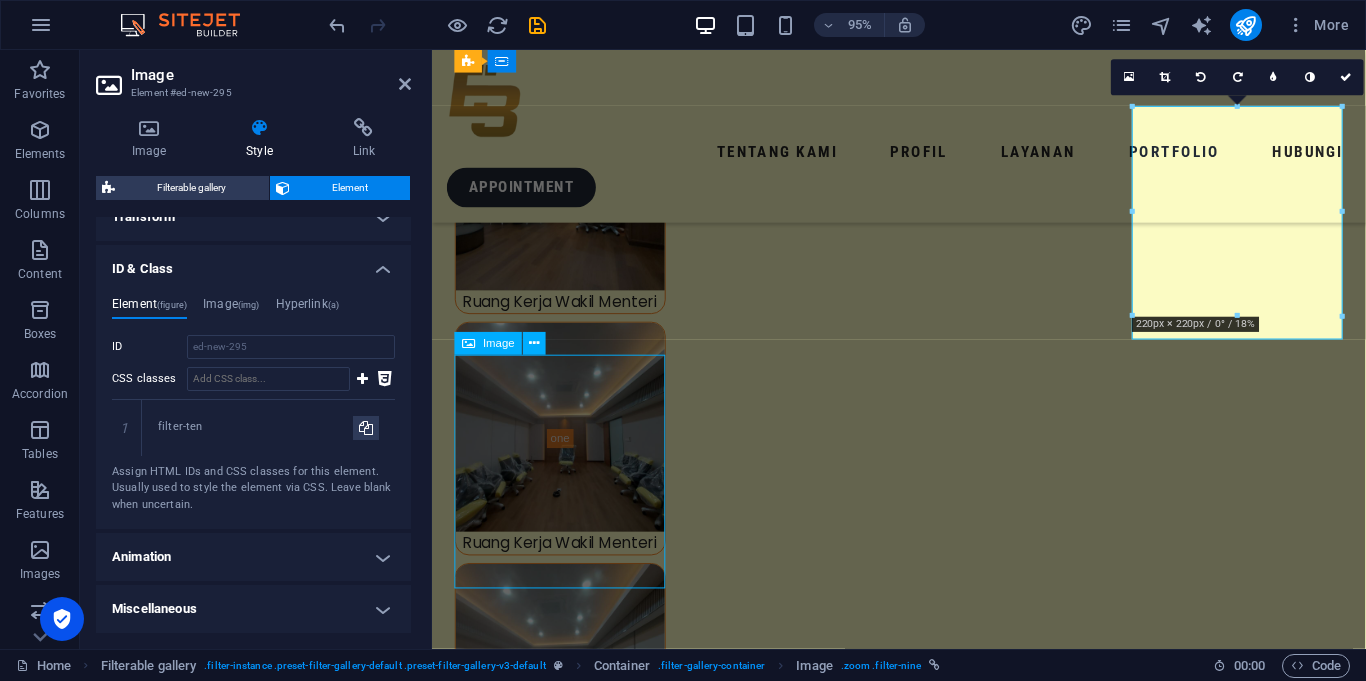click on "Gerbang Kantor Wapres" at bounding box center [567, 11659] 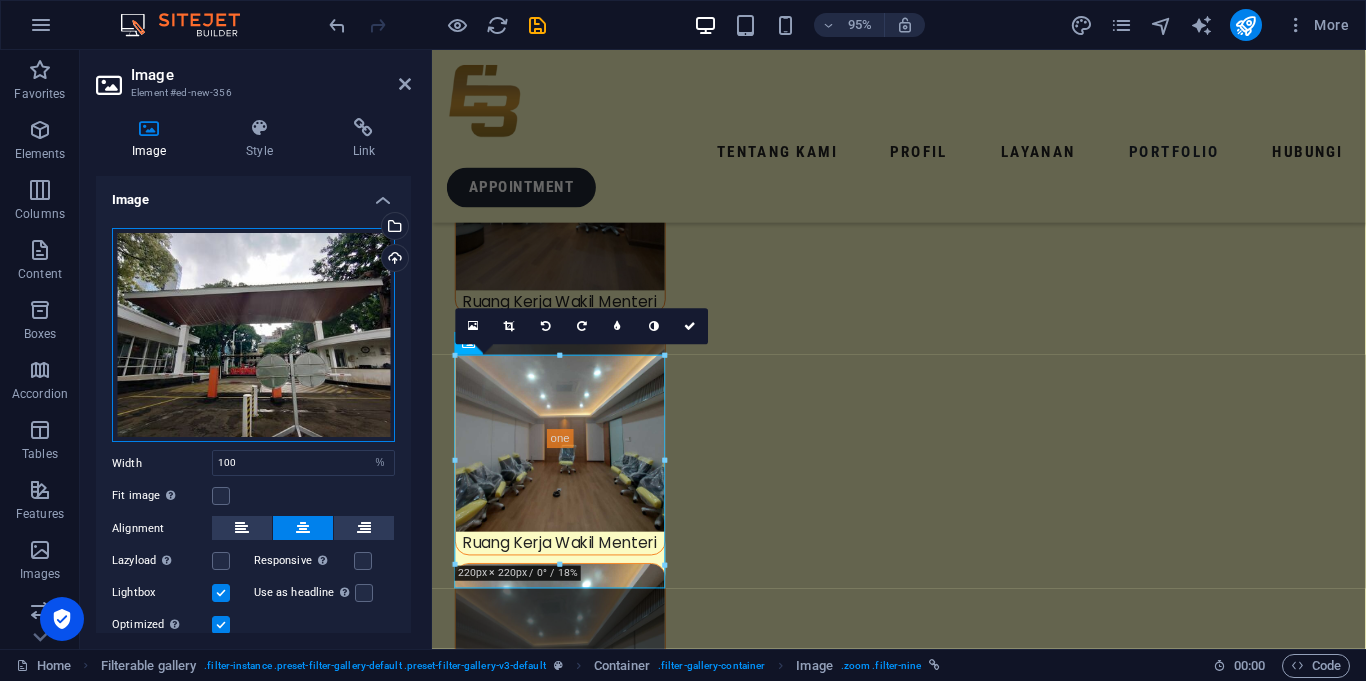 click on "Drag files here, click to choose files or select files from Files or our free stock photos & videos" at bounding box center [253, 335] 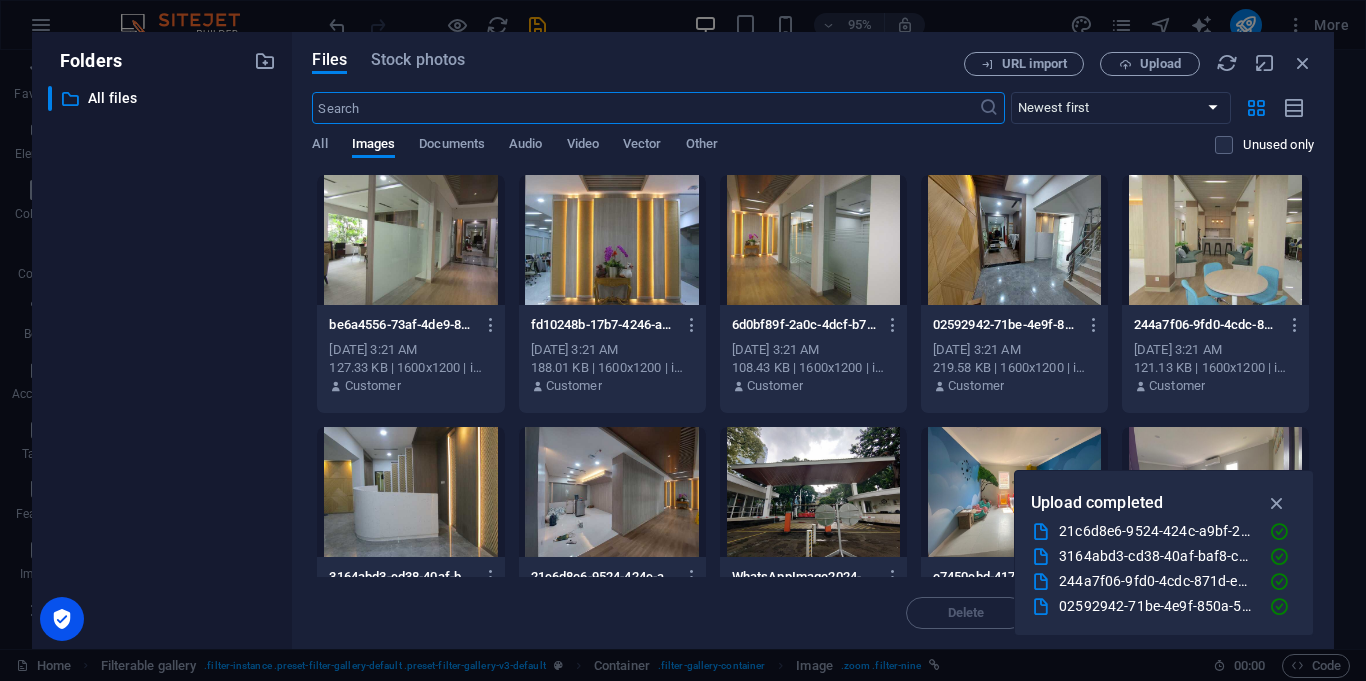 scroll, scrollTop: 6129, scrollLeft: 0, axis: vertical 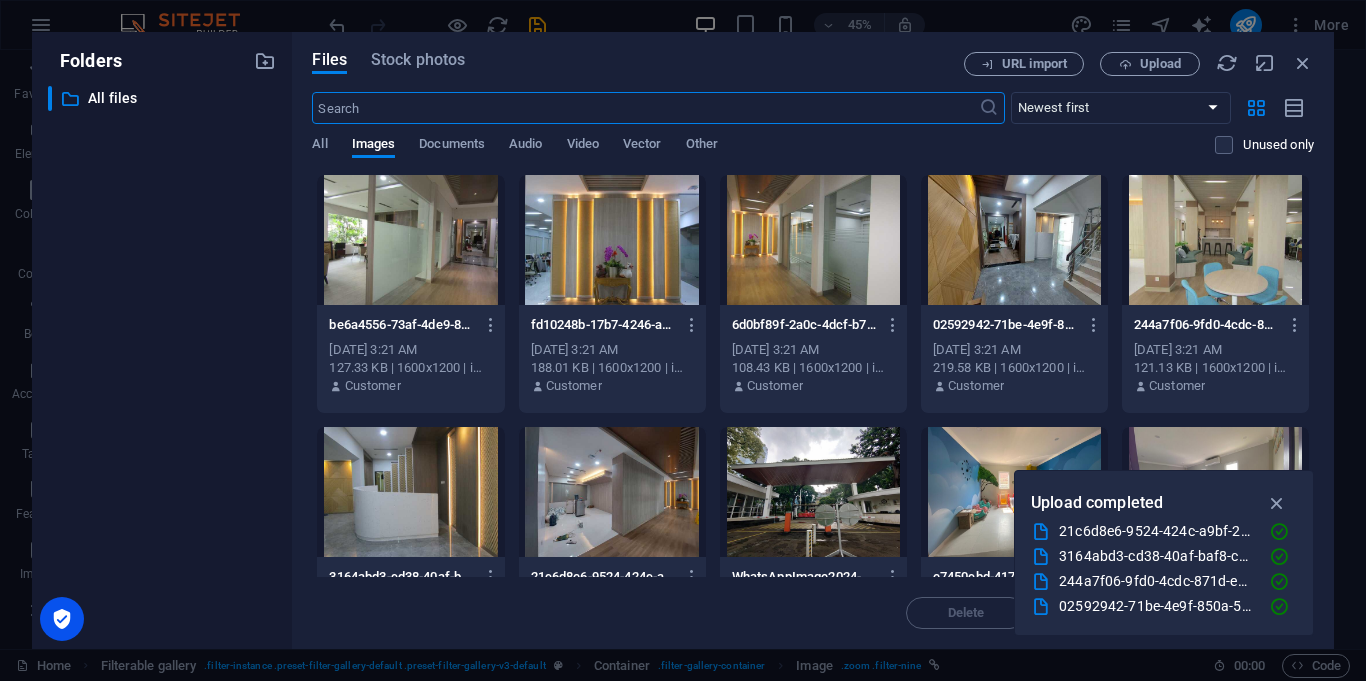 click at bounding box center [410, 492] 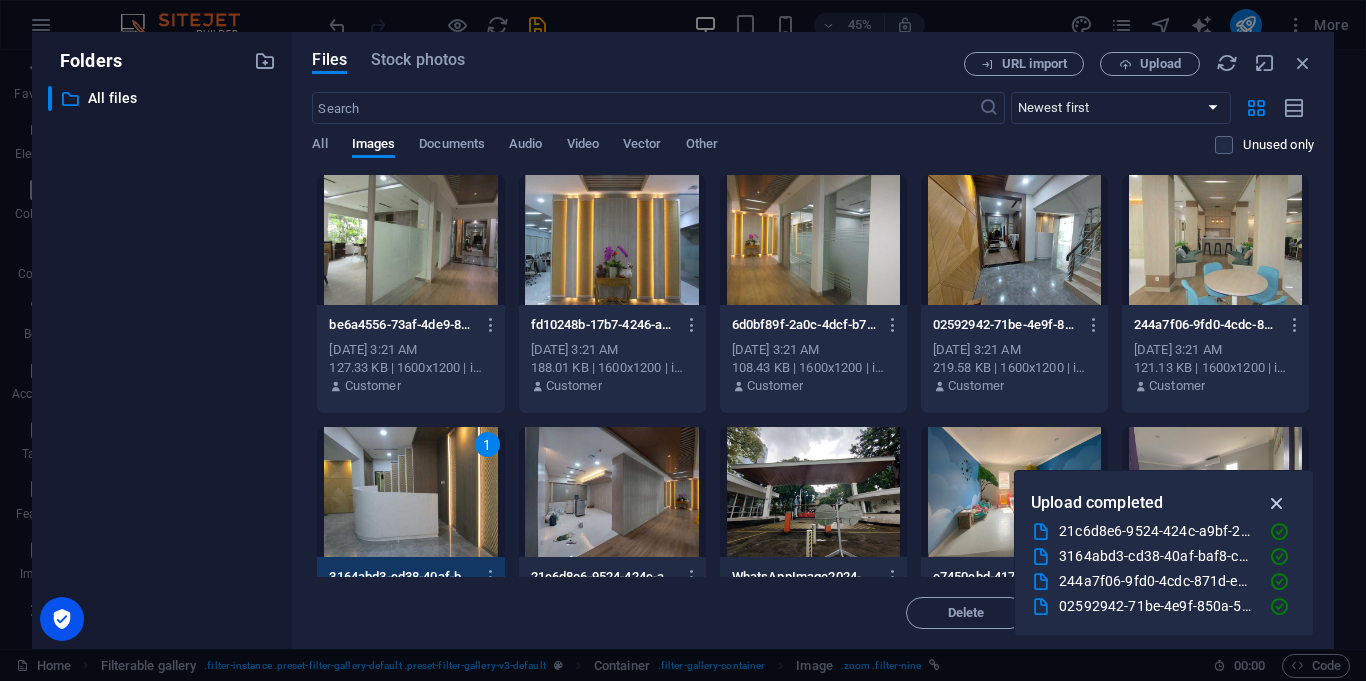 click at bounding box center (1277, 503) 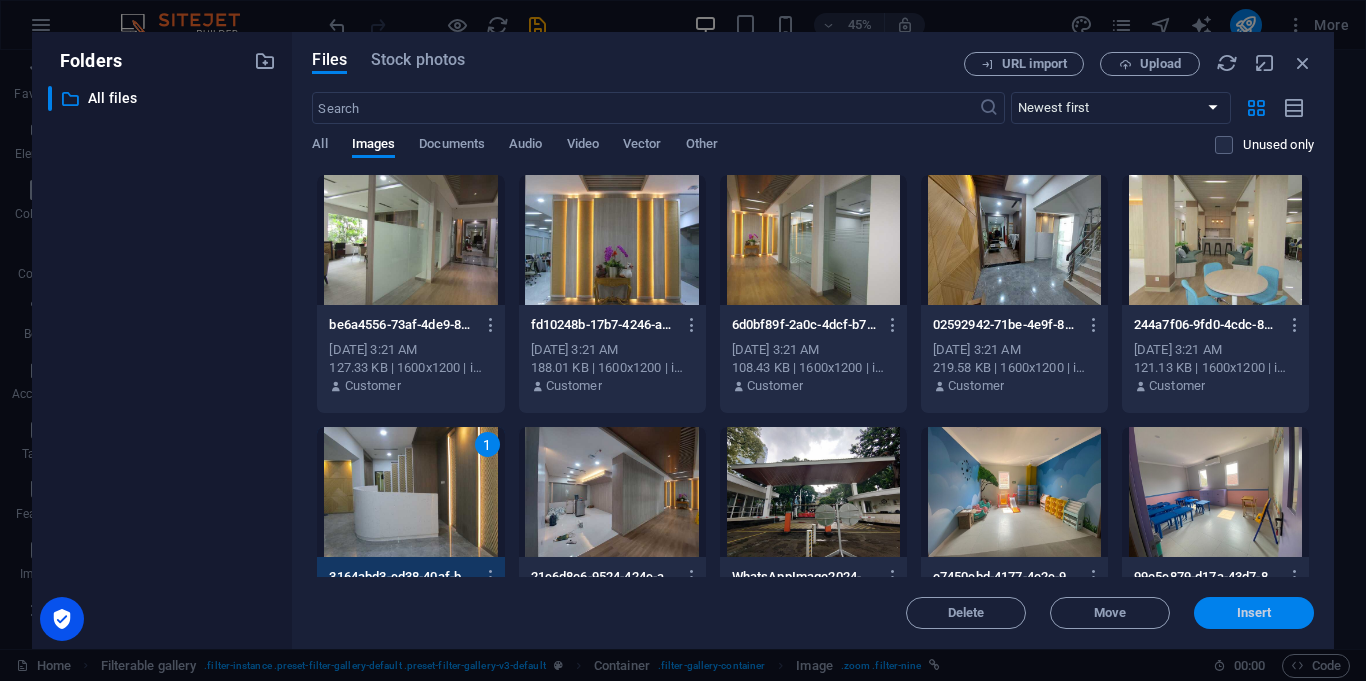 click on "Insert" at bounding box center (1254, 613) 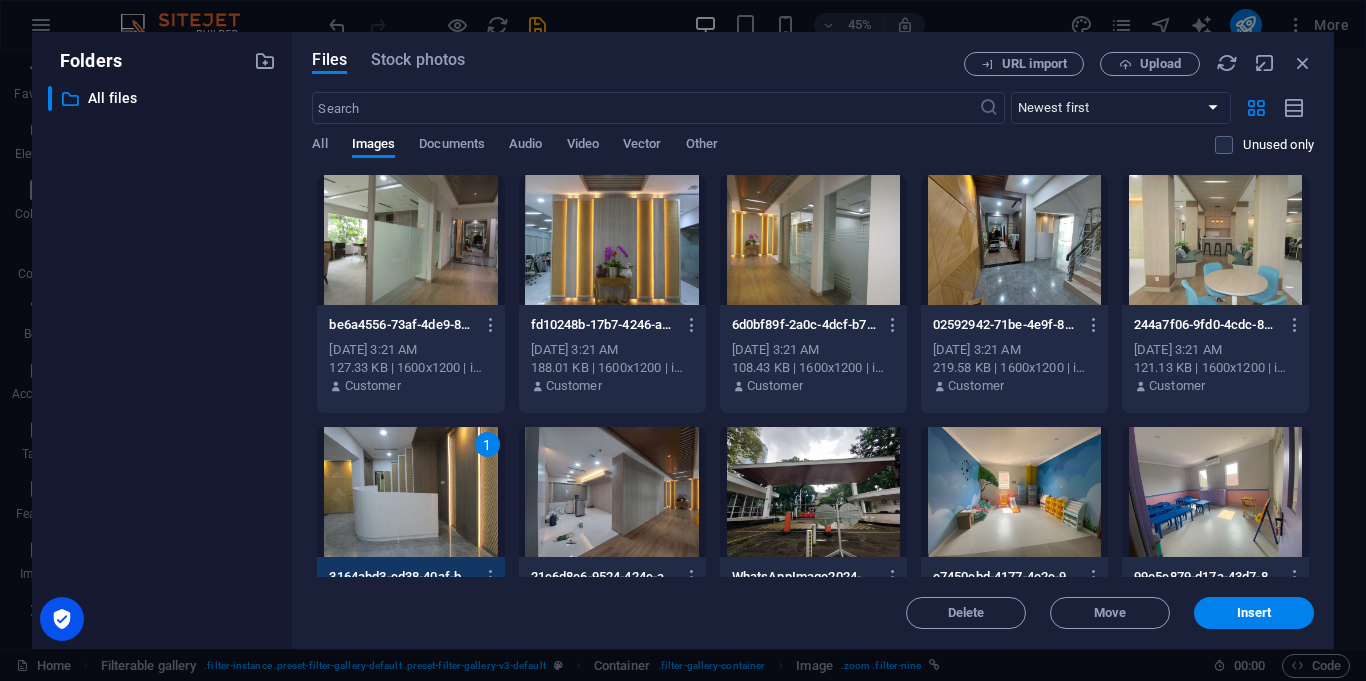 scroll, scrollTop: 6120, scrollLeft: 0, axis: vertical 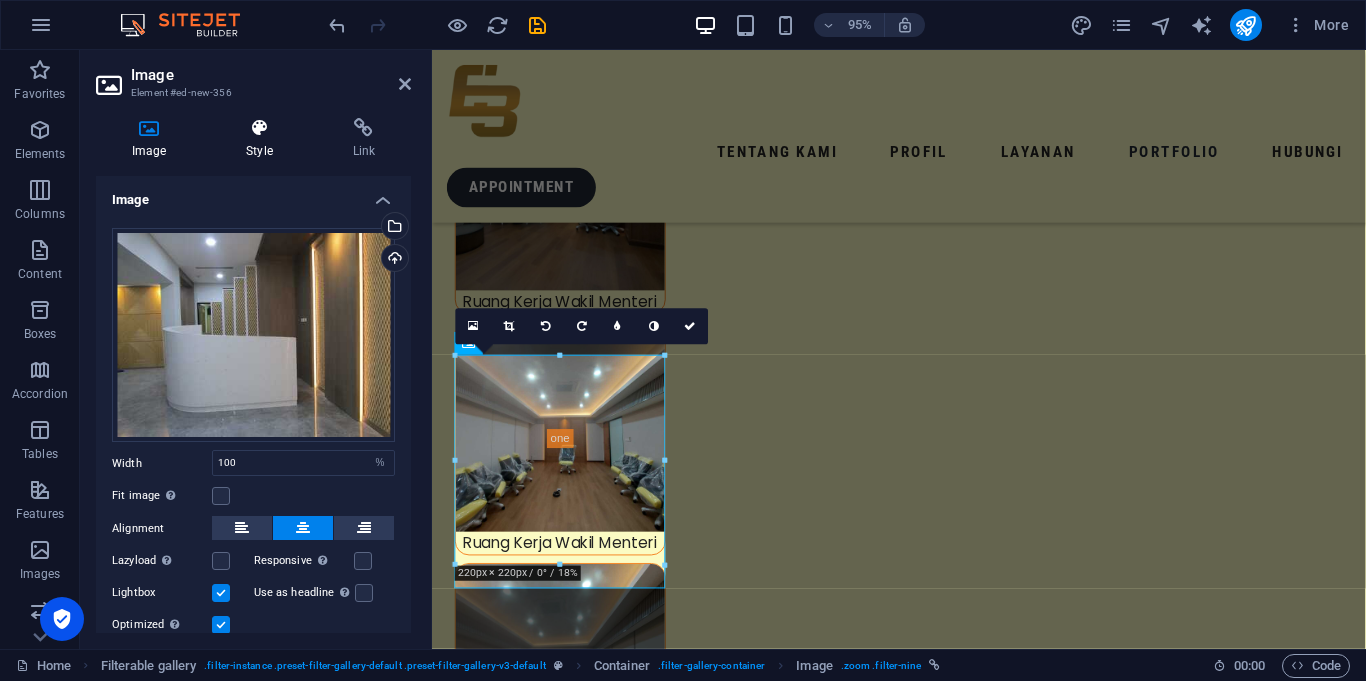 click on "Style" at bounding box center [263, 139] 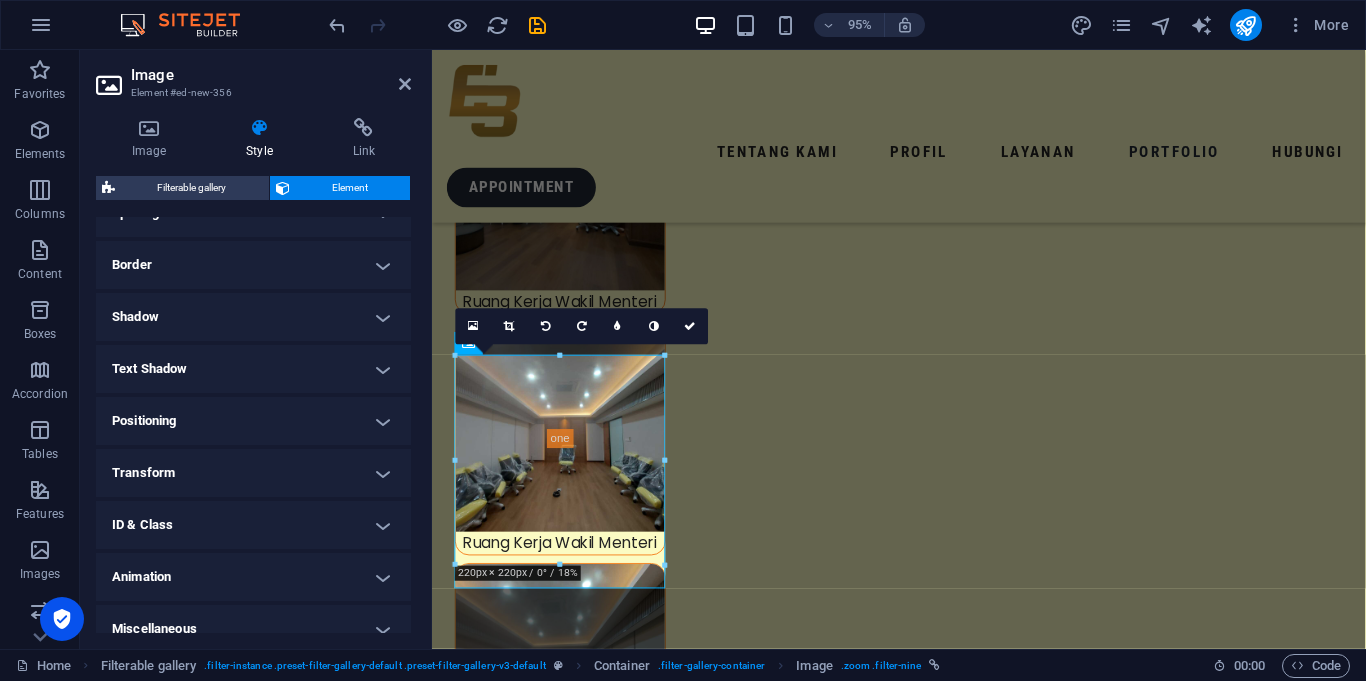 scroll, scrollTop: 429, scrollLeft: 0, axis: vertical 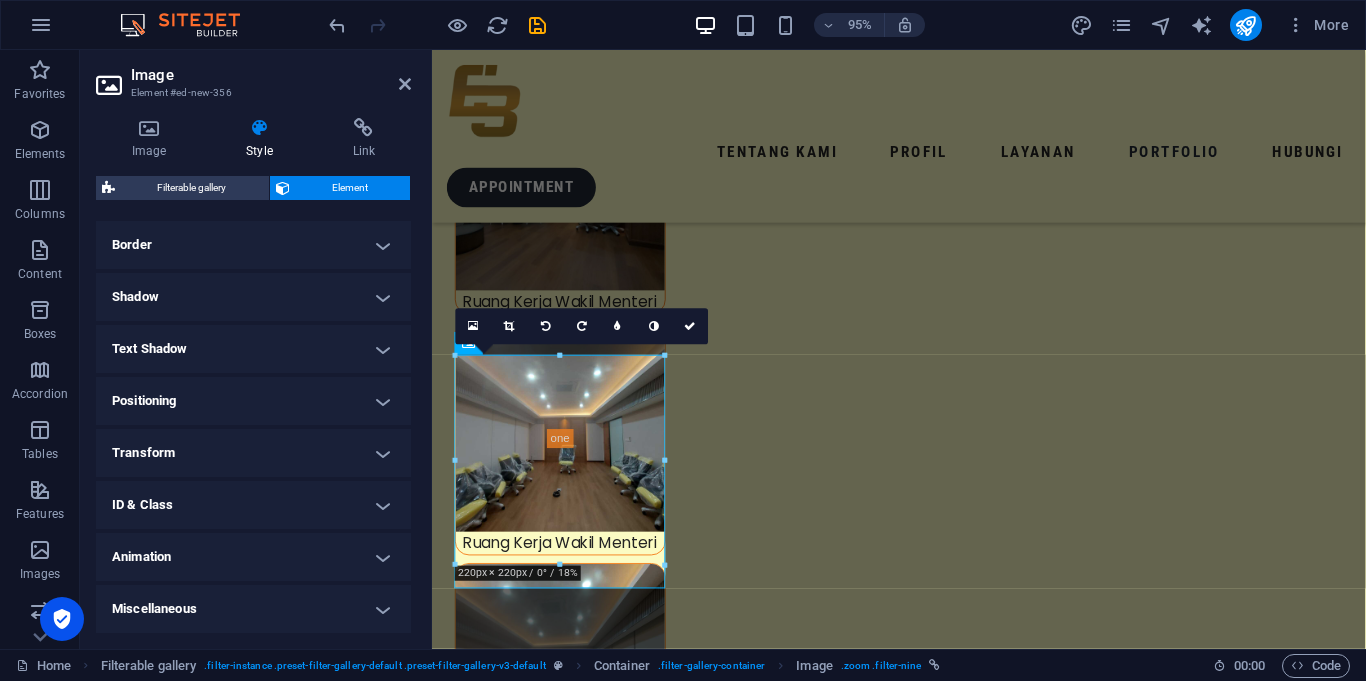 click on "ID & Class" at bounding box center [253, 505] 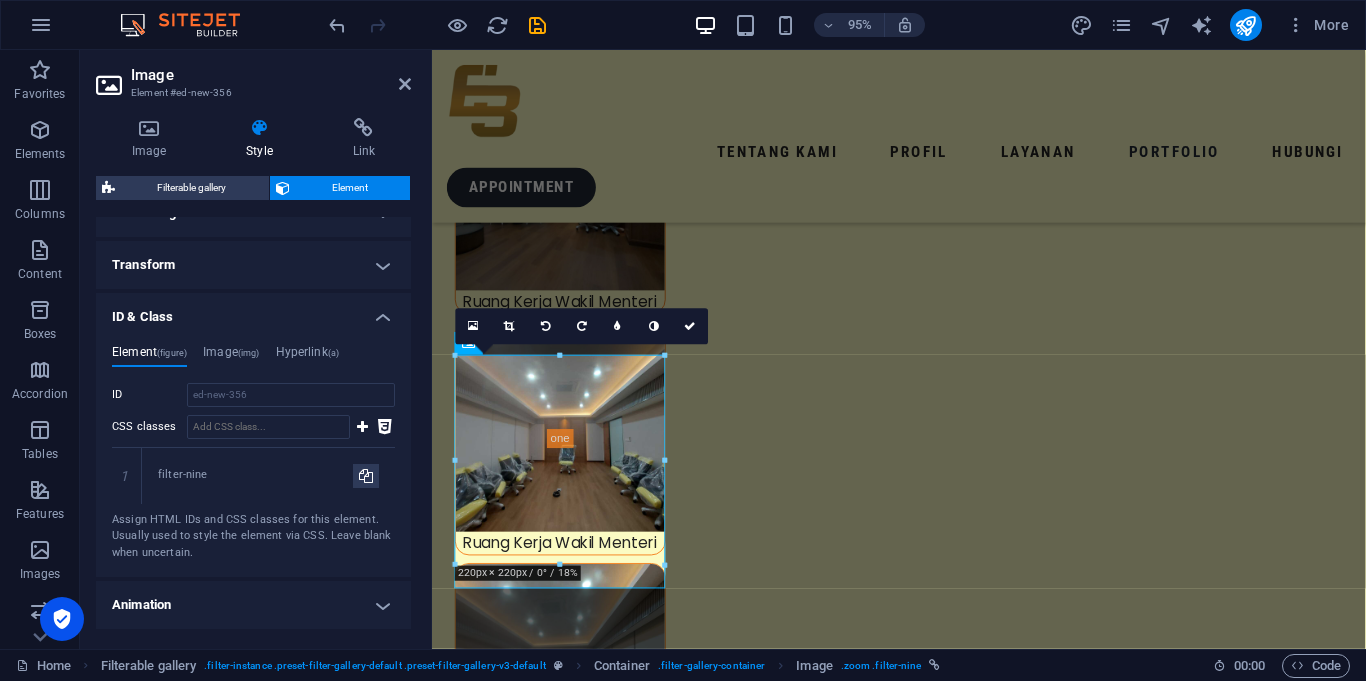 scroll, scrollTop: 631, scrollLeft: 0, axis: vertical 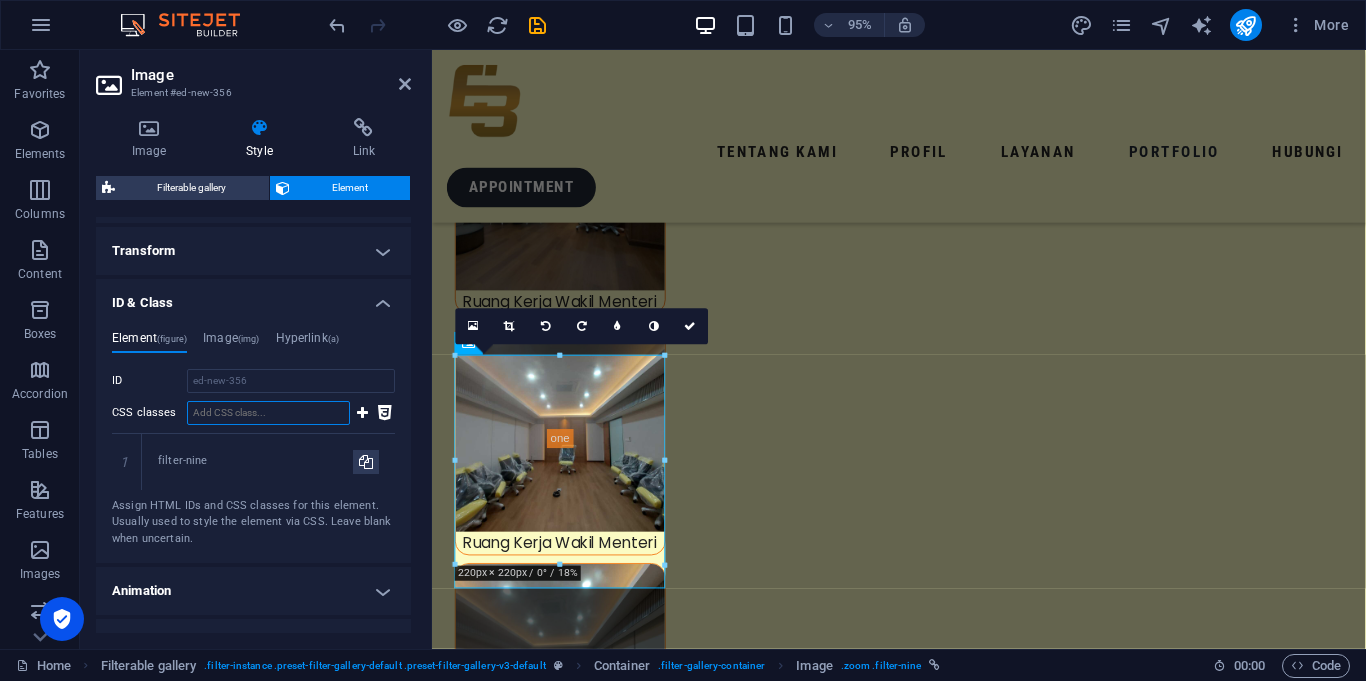 click on "CSS classes" at bounding box center (268, 413) 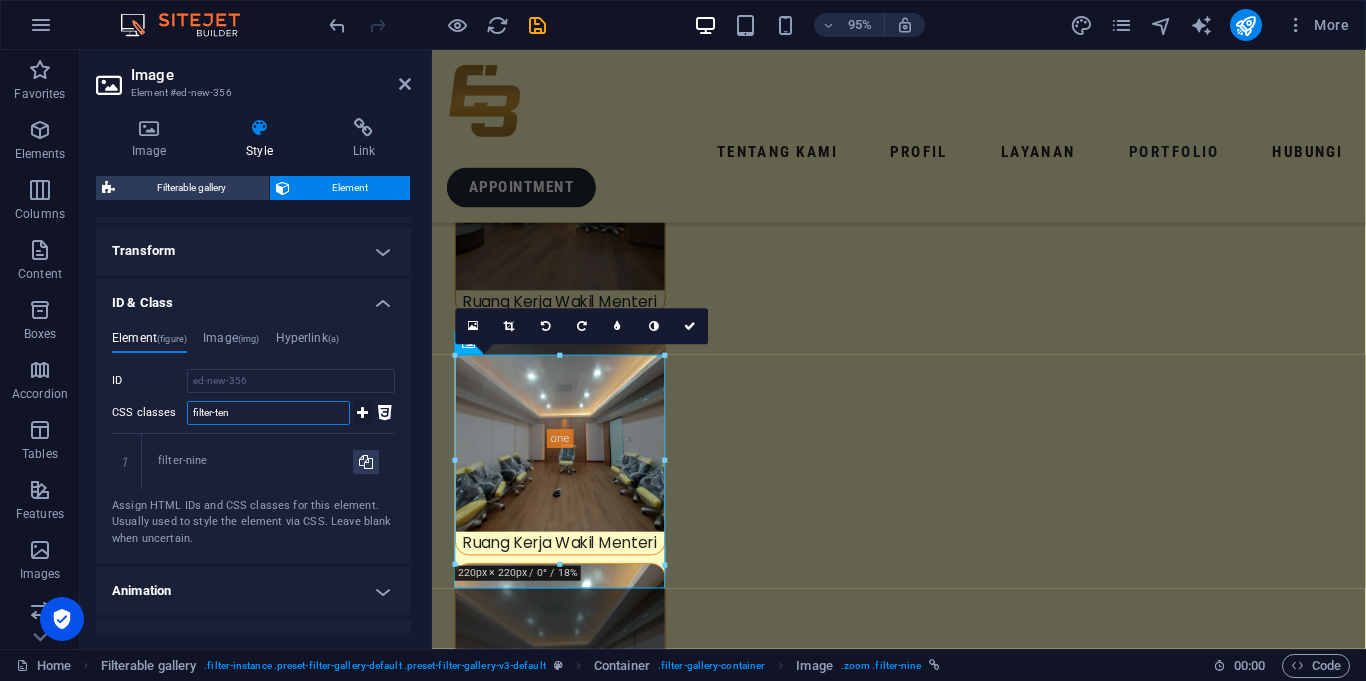 type on "filter-ten" 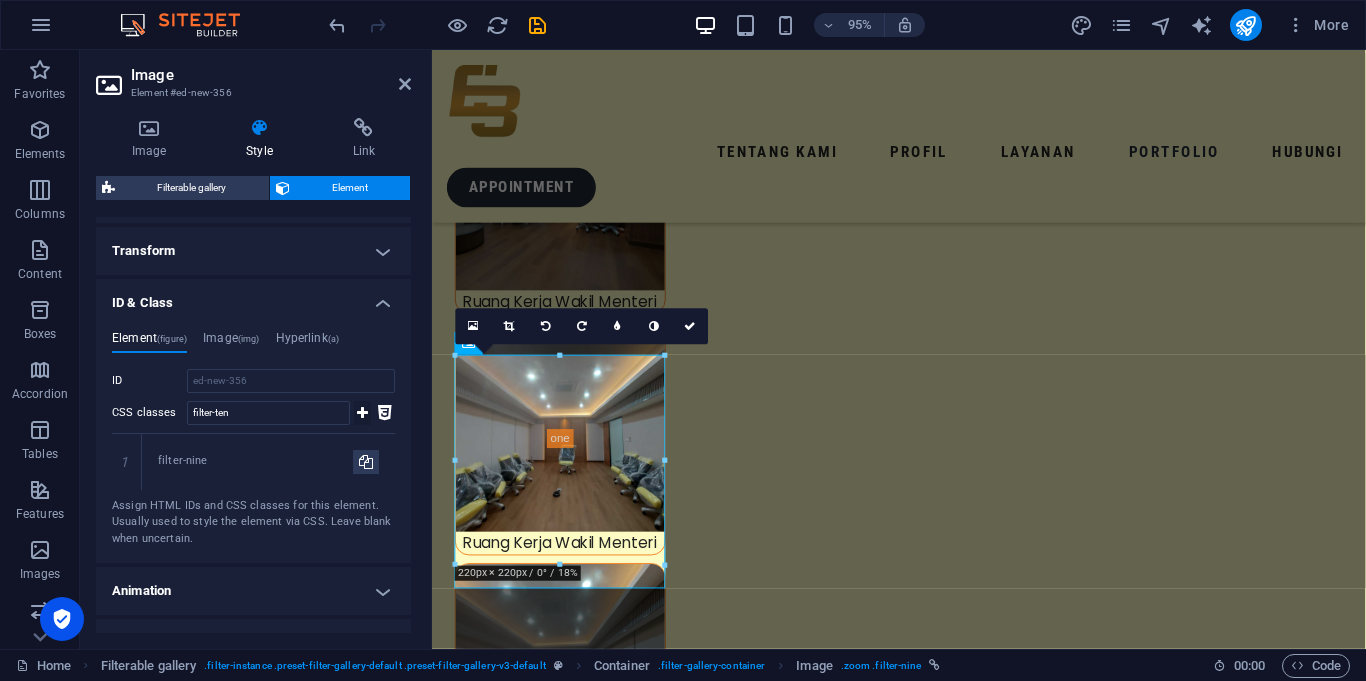 click at bounding box center [362, 413] 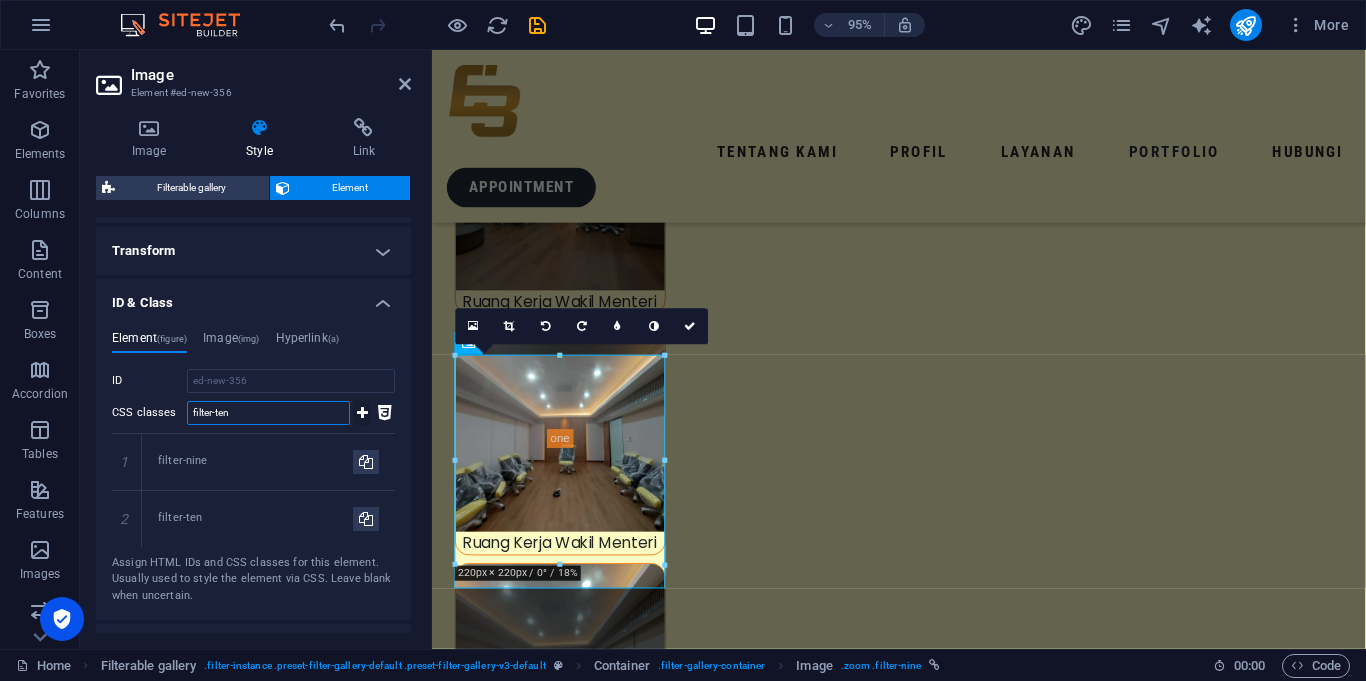 type 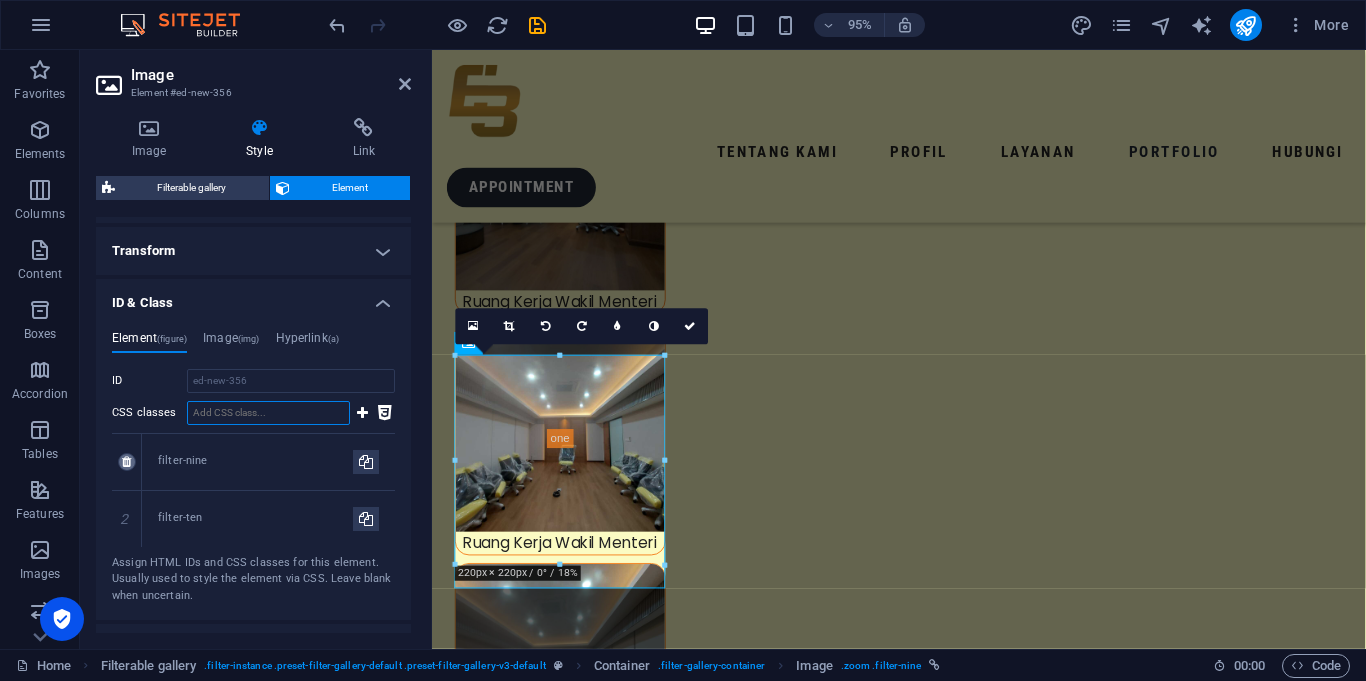 click at bounding box center [127, 462] 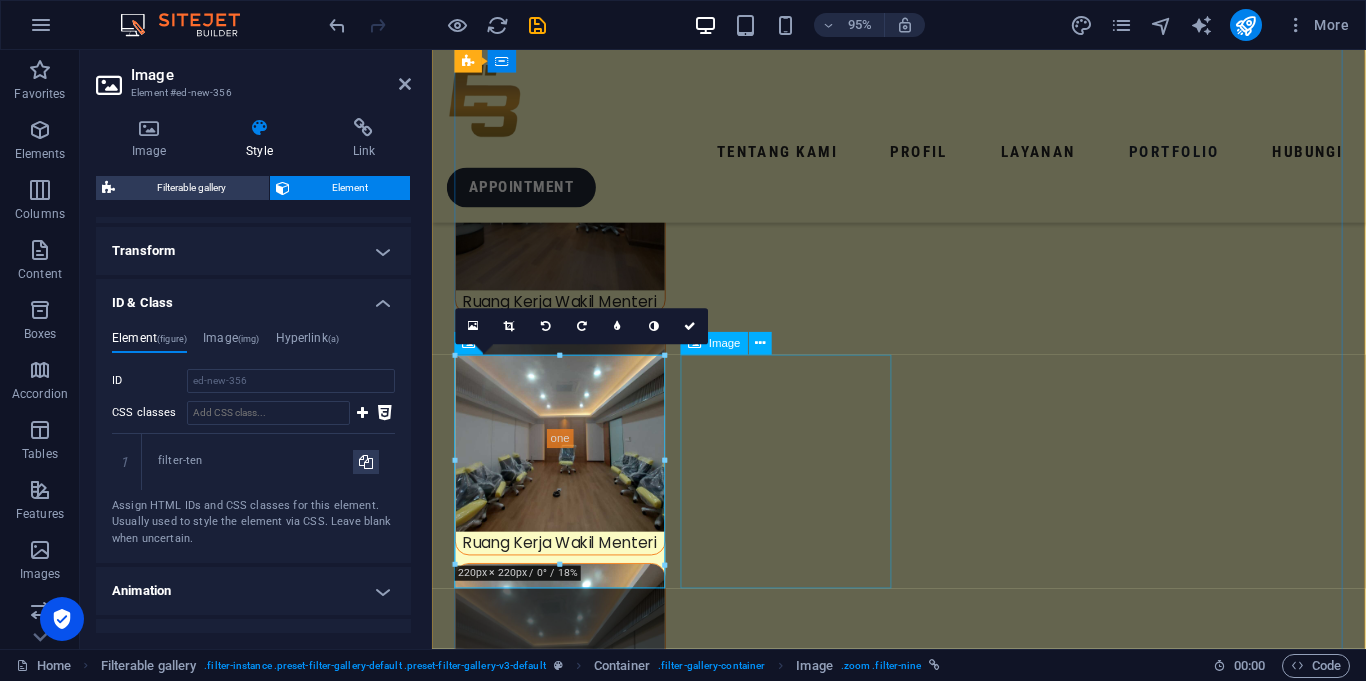 click on "Gerbang Kantor Wapres" at bounding box center (567, 11913) 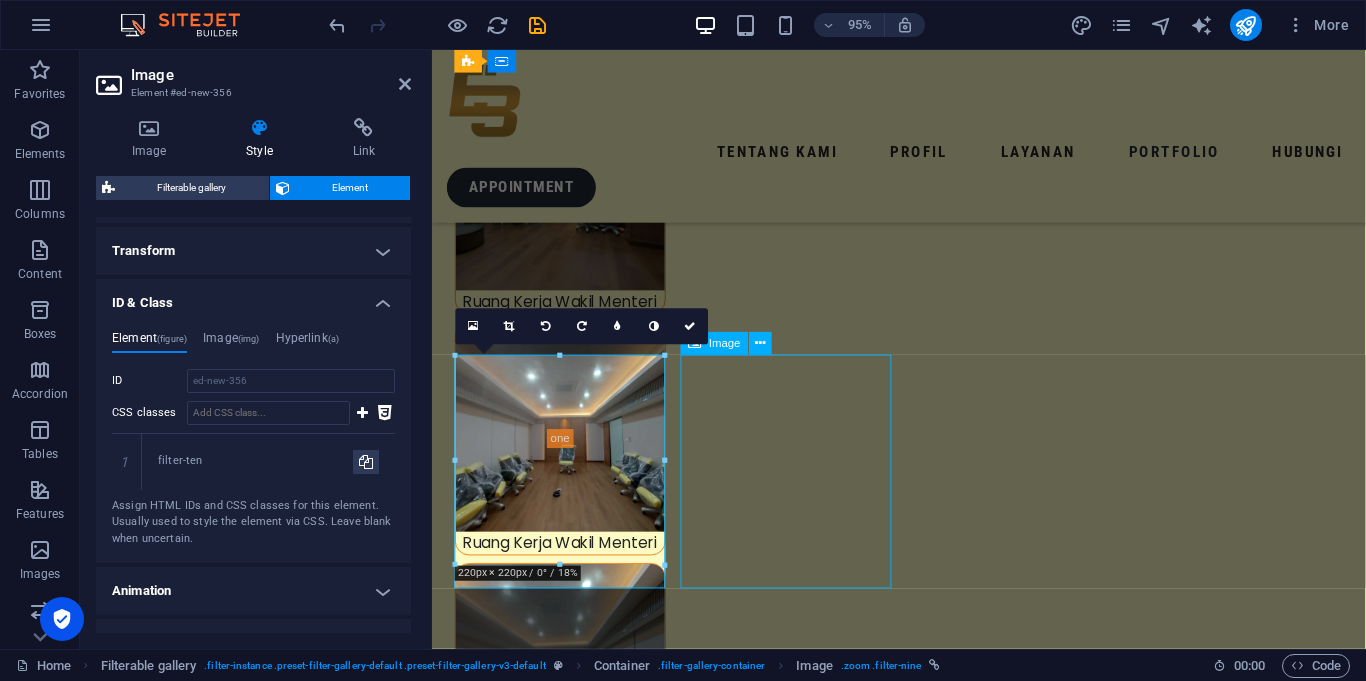 click on "Gerbang Kantor Wapres" at bounding box center (567, 11913) 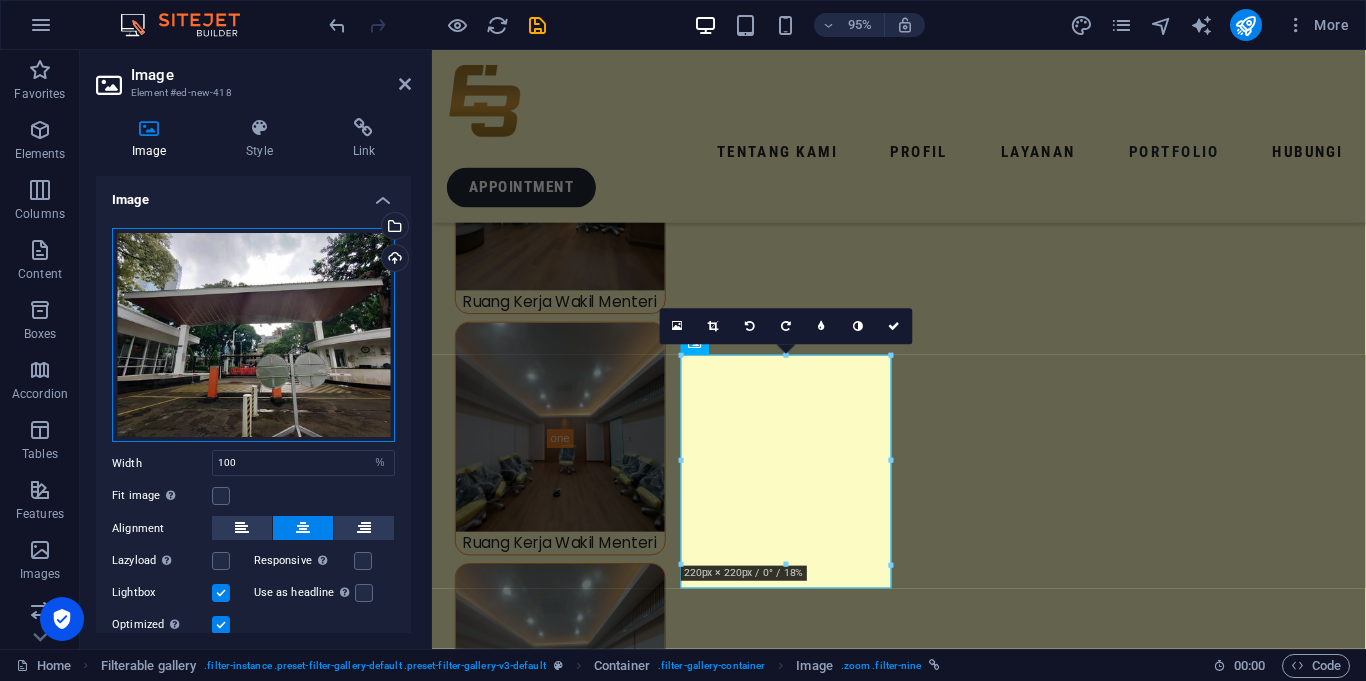 click on "Drag files here, click to choose files or select files from Files or our free stock photos & videos" at bounding box center (253, 335) 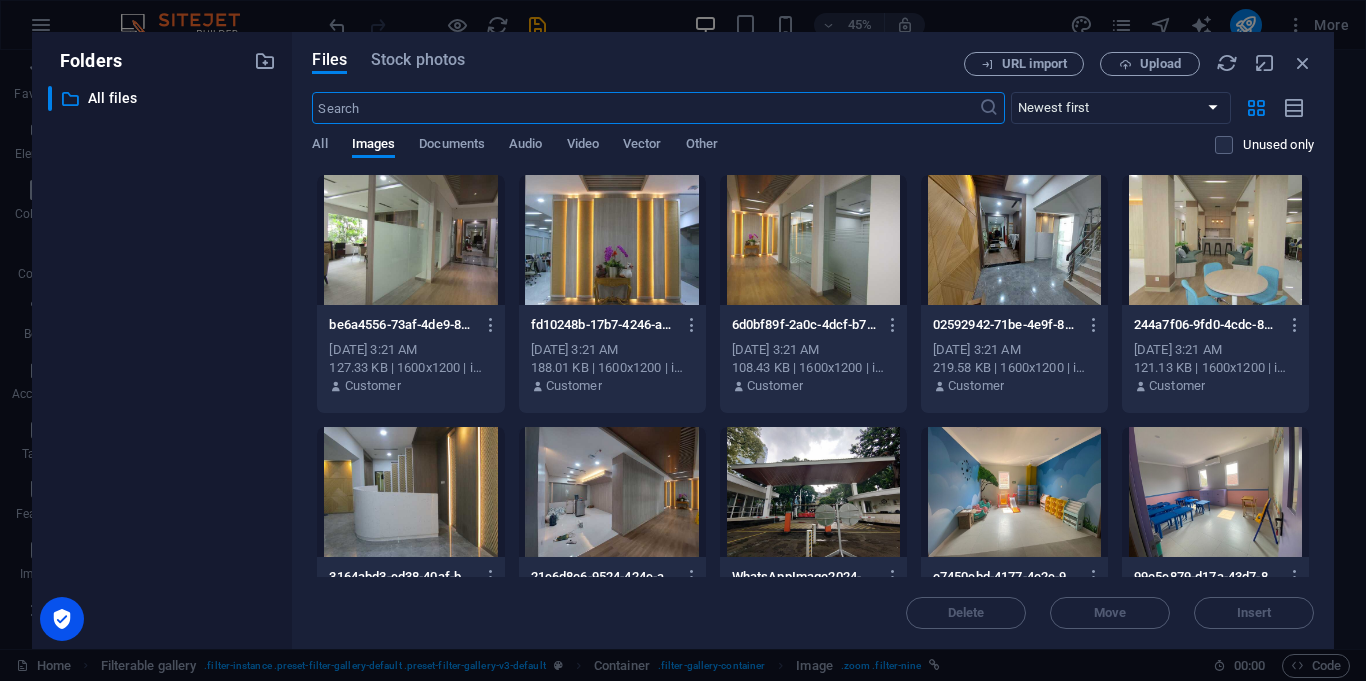 scroll, scrollTop: 6129, scrollLeft: 0, axis: vertical 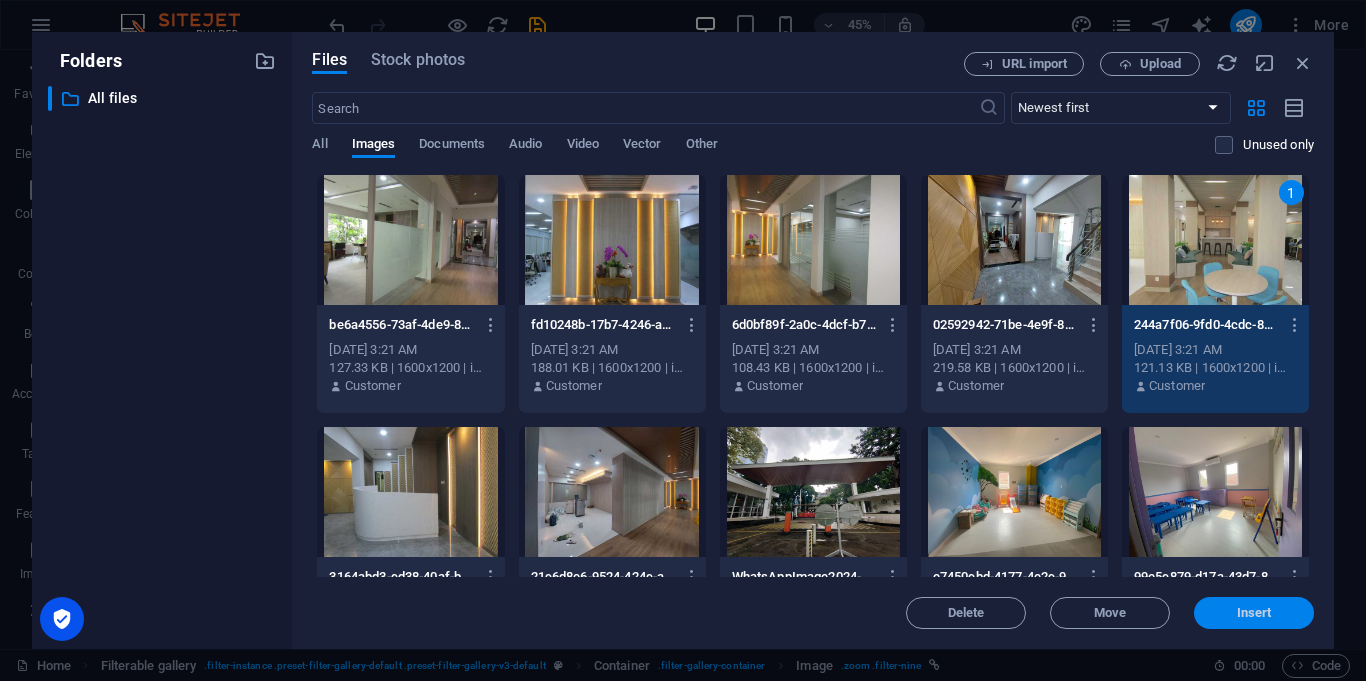 click on "Insert" at bounding box center [1254, 613] 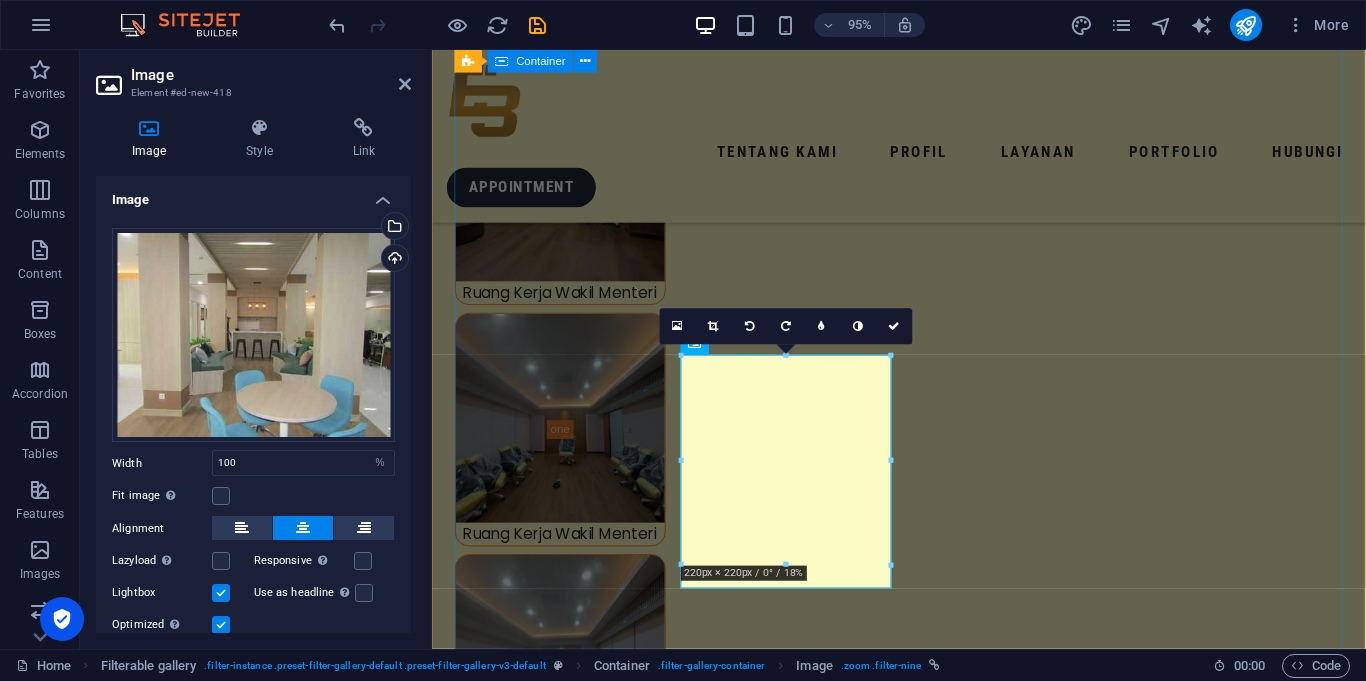 scroll, scrollTop: 6120, scrollLeft: 0, axis: vertical 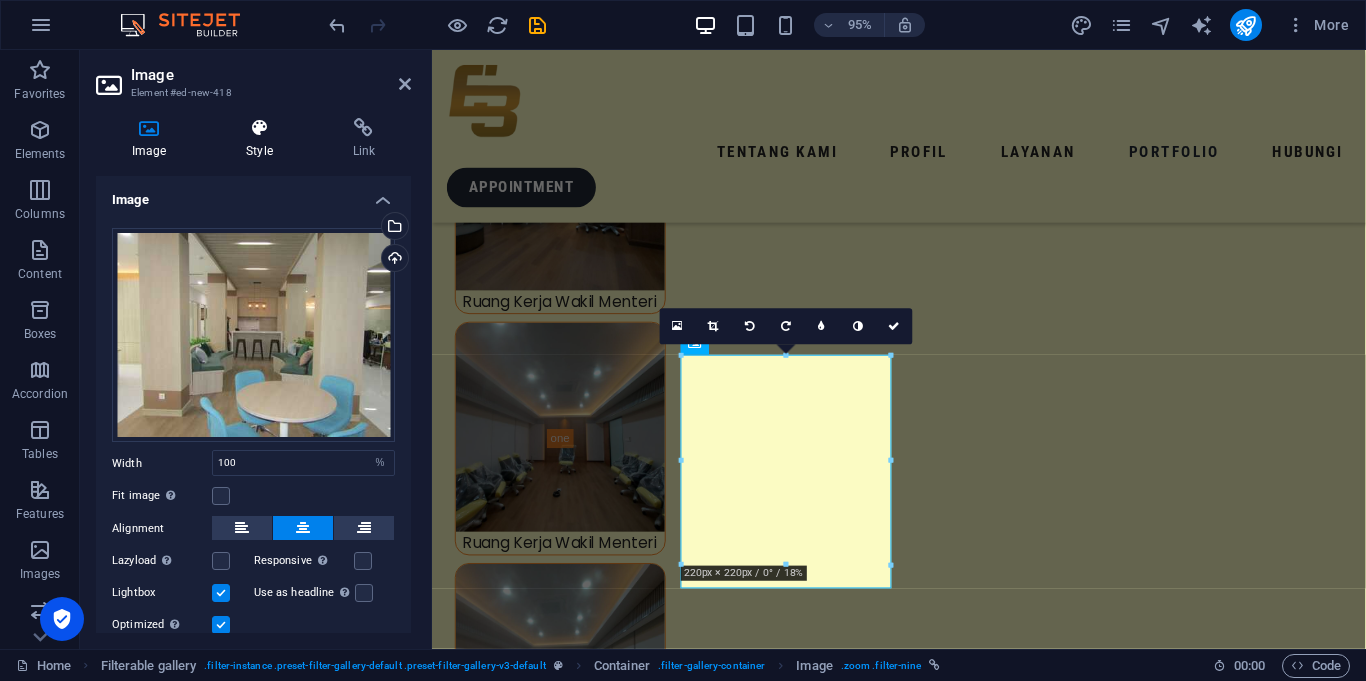 click at bounding box center [259, 128] 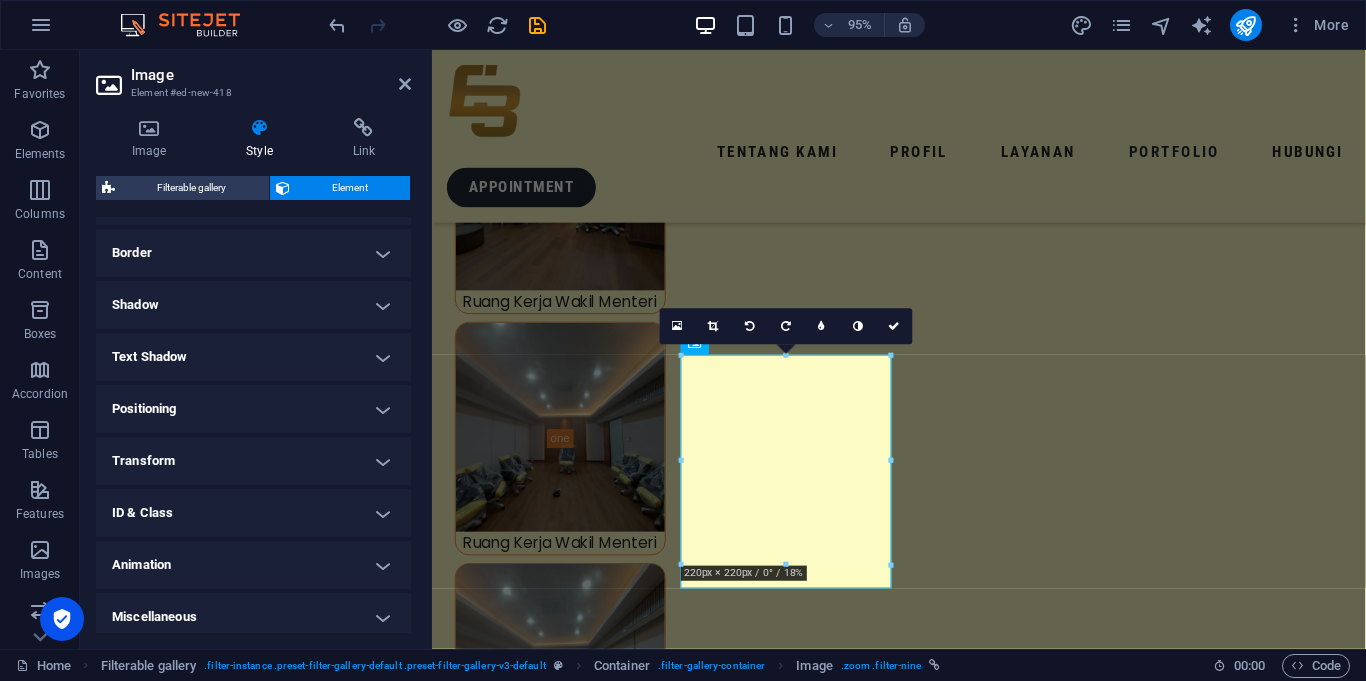 scroll, scrollTop: 429, scrollLeft: 0, axis: vertical 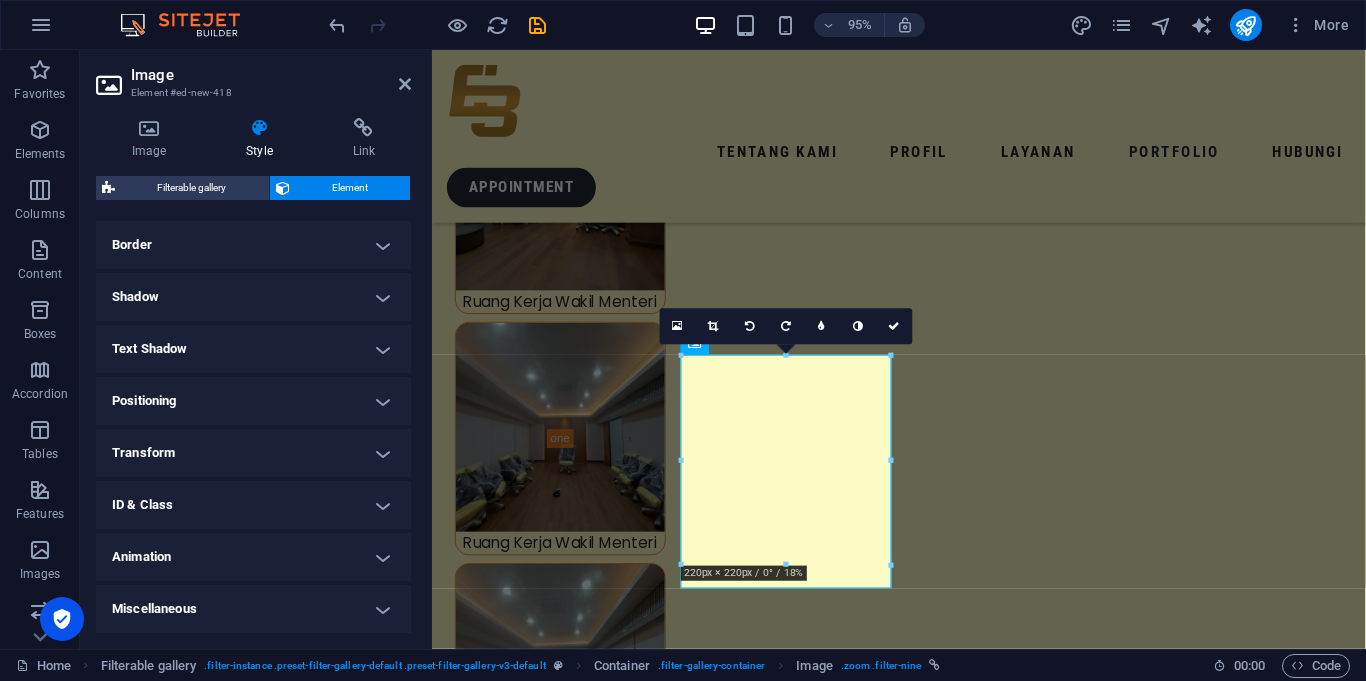 click on "ID & Class" at bounding box center (253, 505) 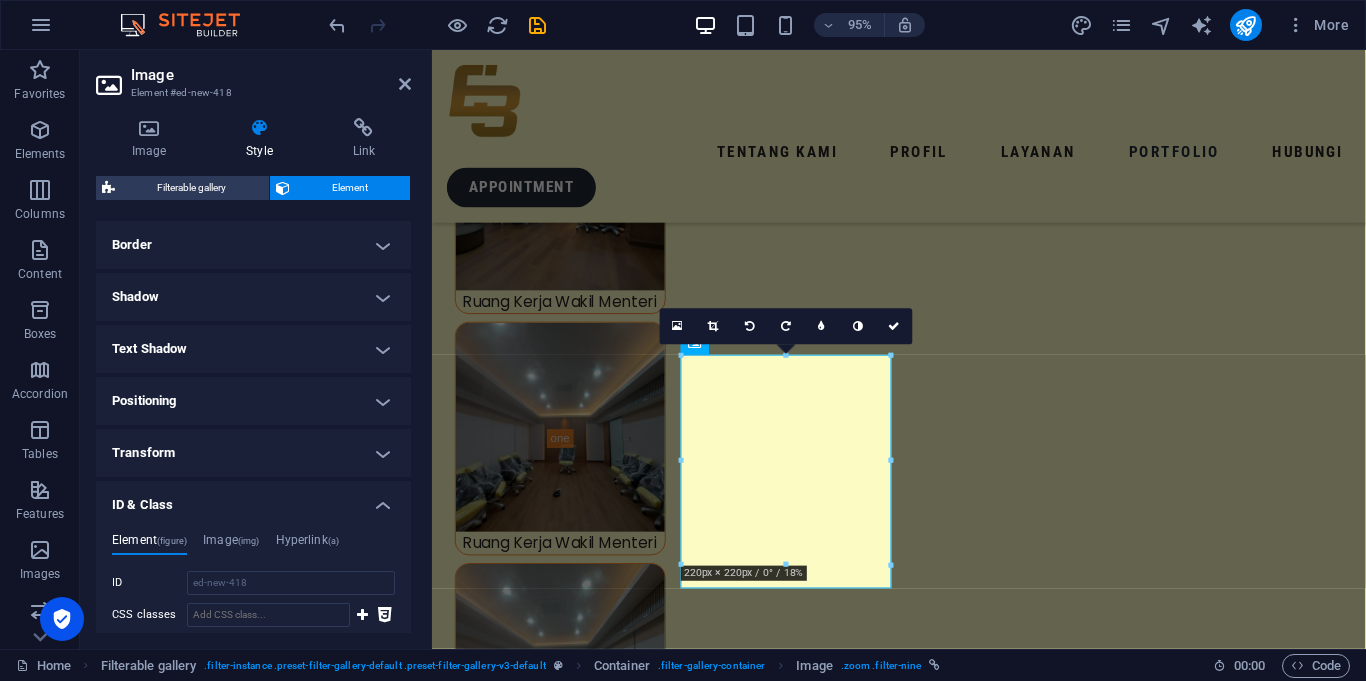scroll, scrollTop: 665, scrollLeft: 0, axis: vertical 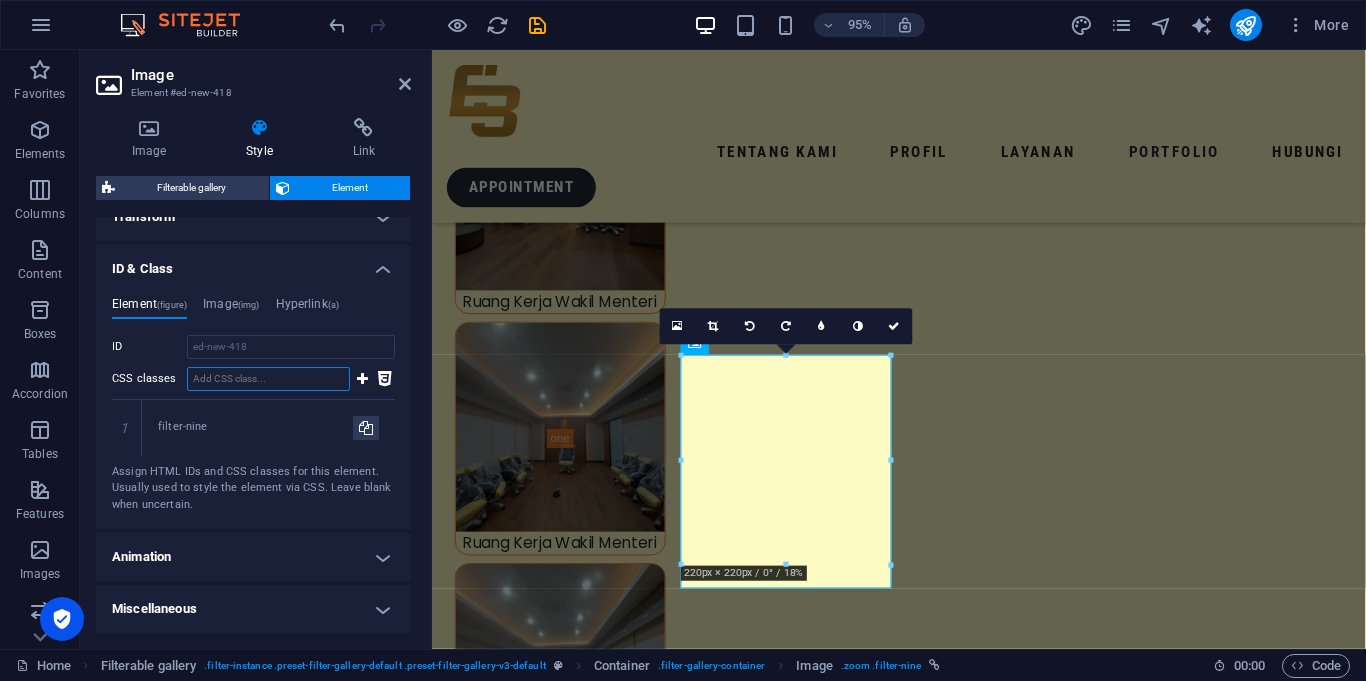 click on "CSS classes" at bounding box center (268, 379) 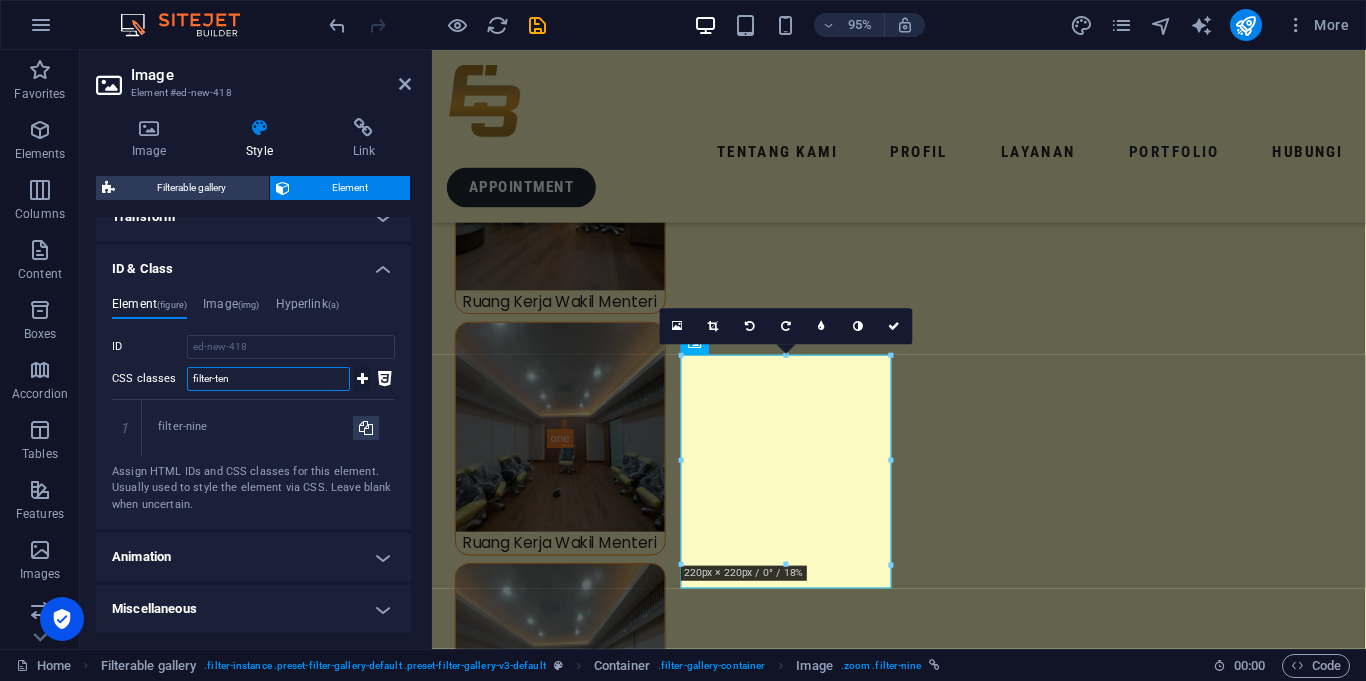type on "filter-ten" 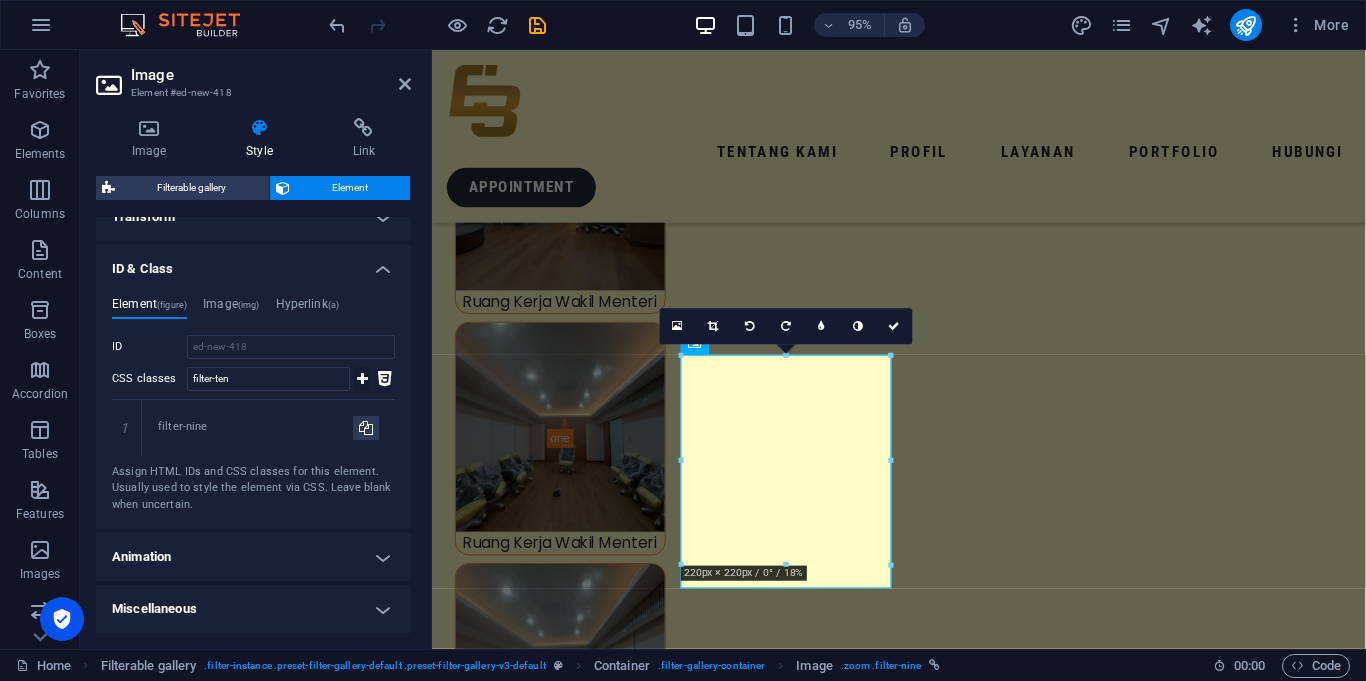 click at bounding box center [362, 379] 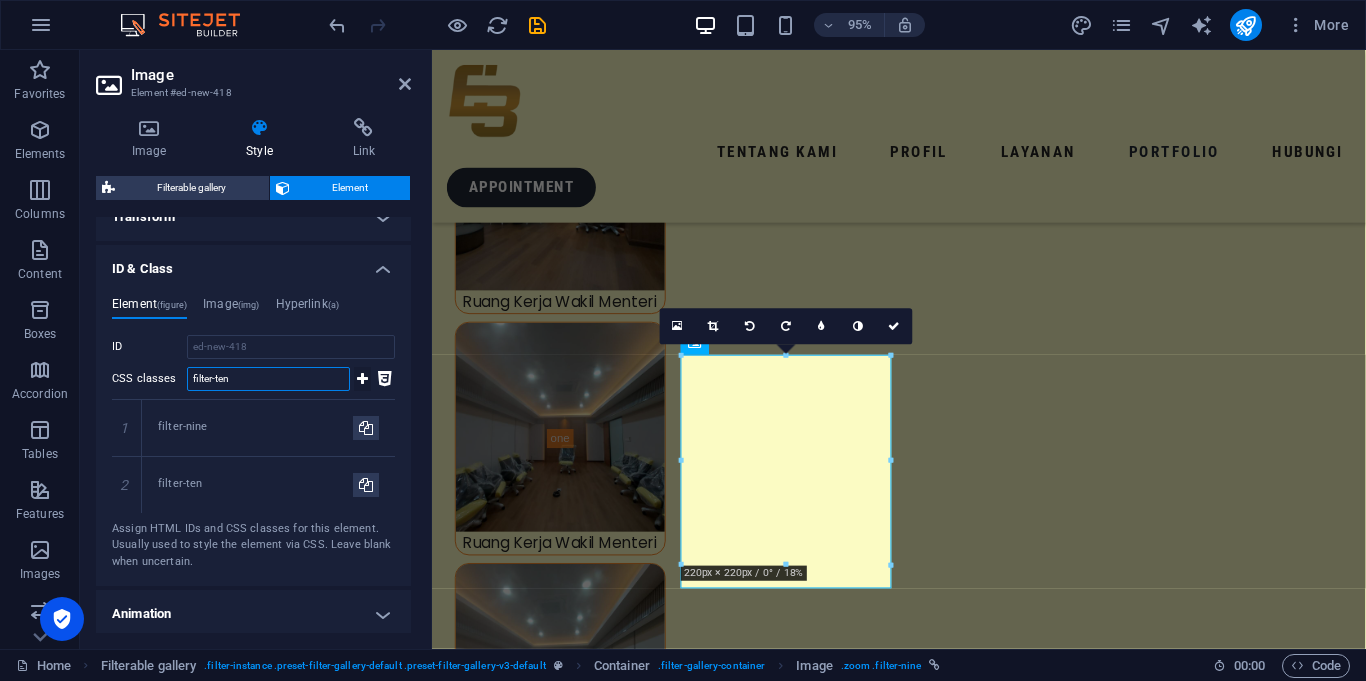 type 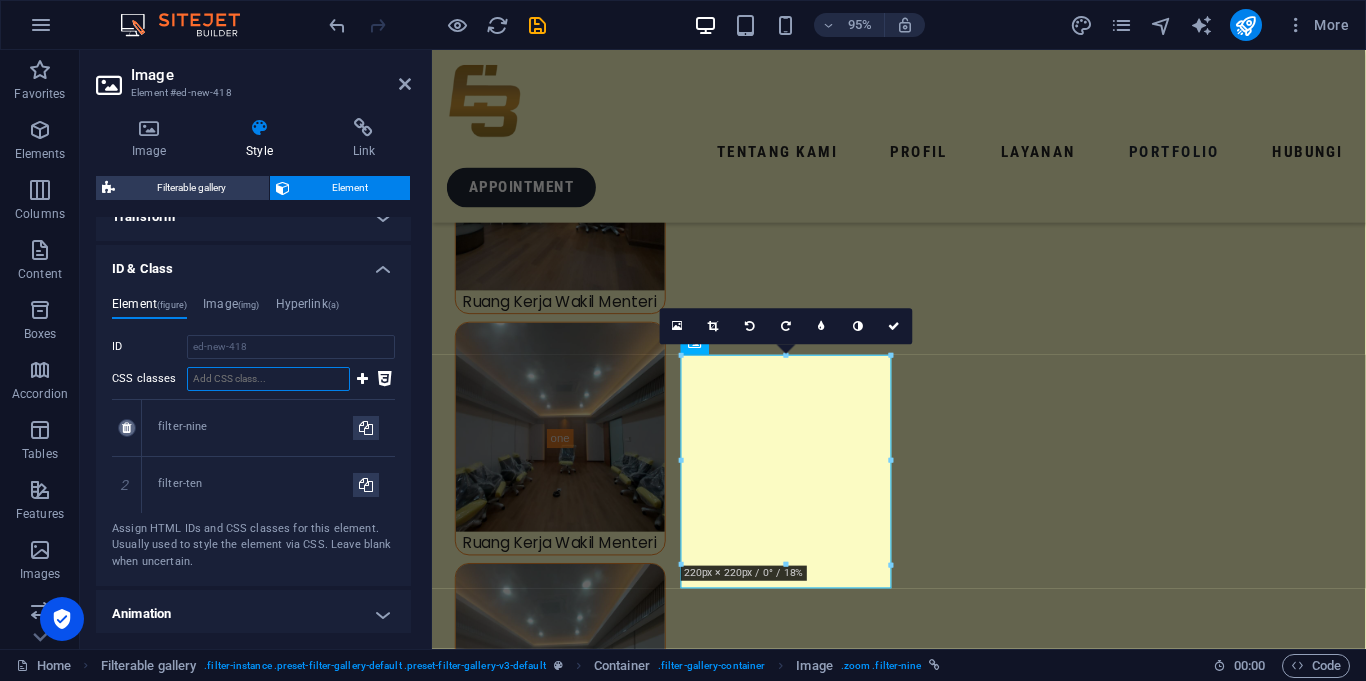 click at bounding box center (126, 428) 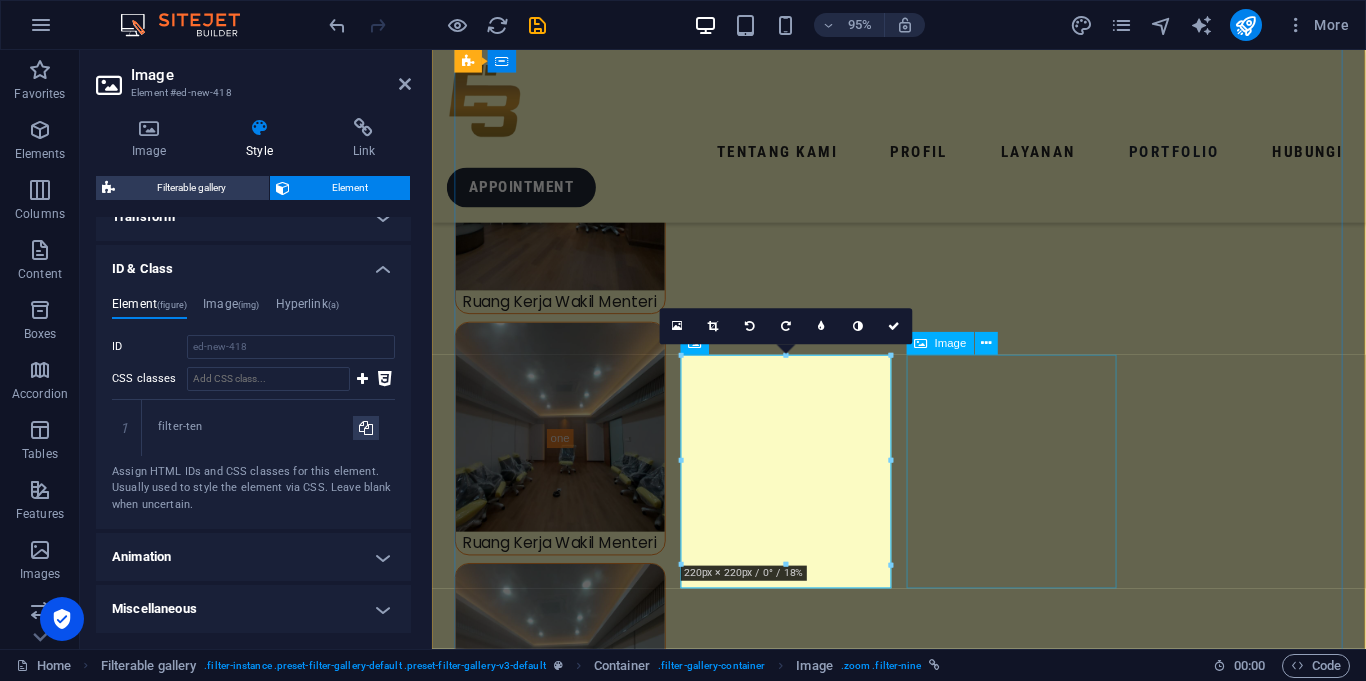 click on "Gerbang Kantor Wapres" at bounding box center [567, 12167] 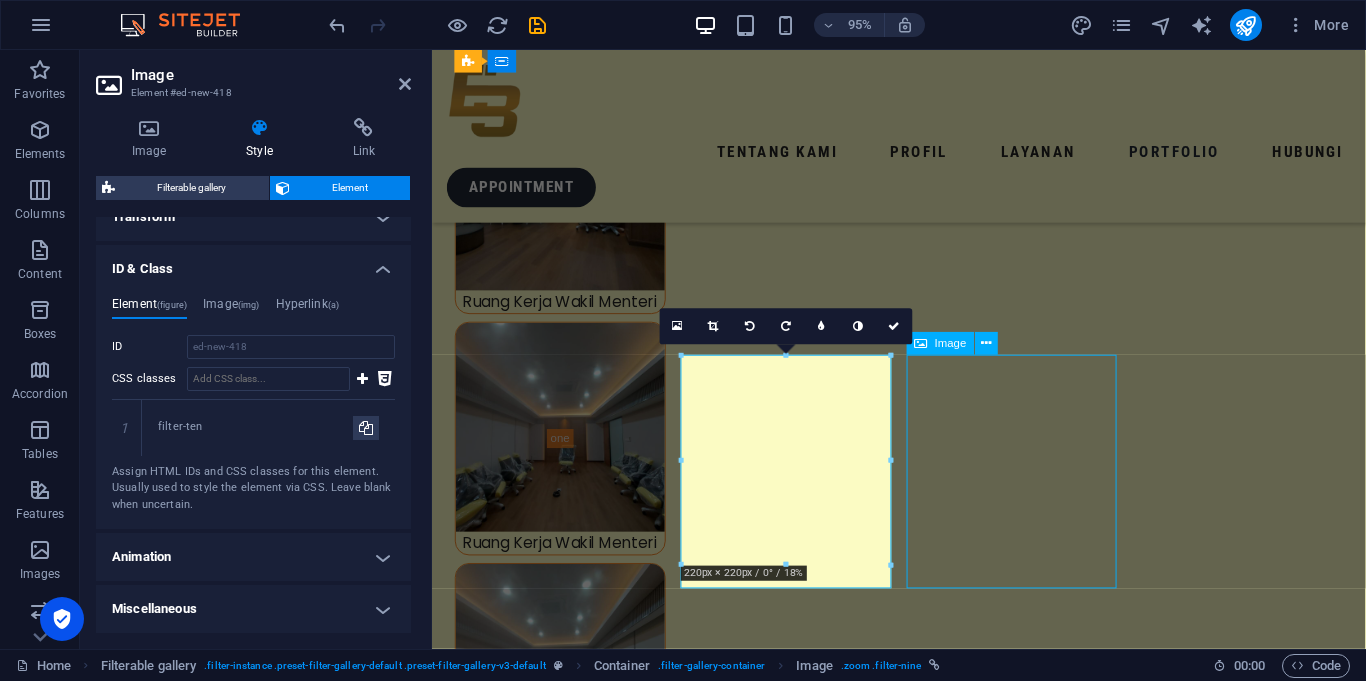 click on "Gerbang Kantor Wapres" at bounding box center [567, 11152] 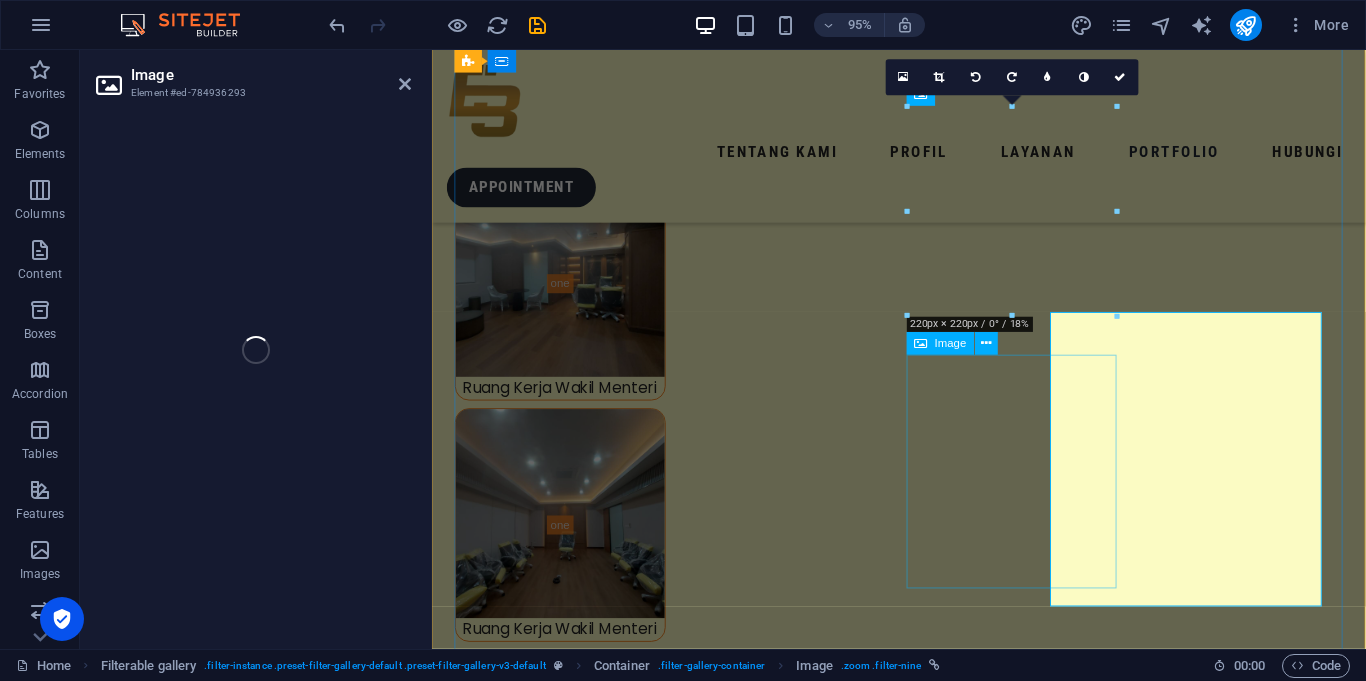 select on "%" 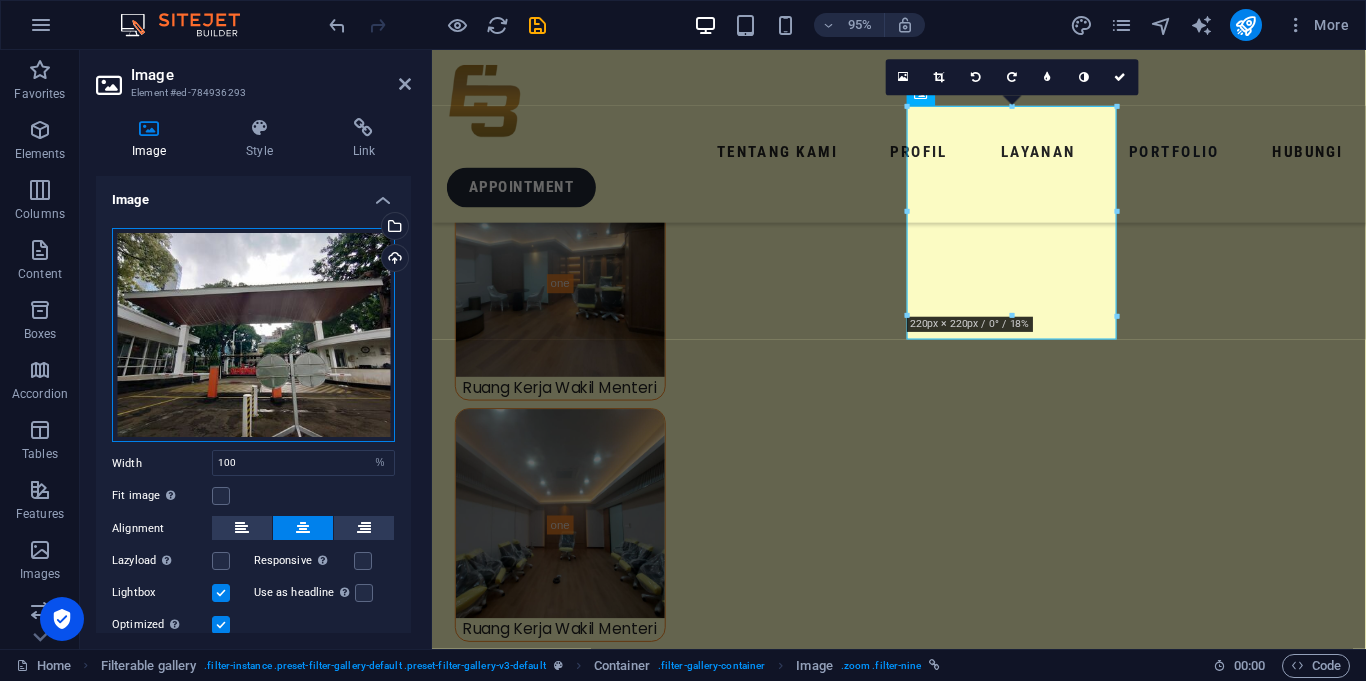 click on "Drag files here, click to choose files or select files from Files or our free stock photos & videos" at bounding box center (253, 335) 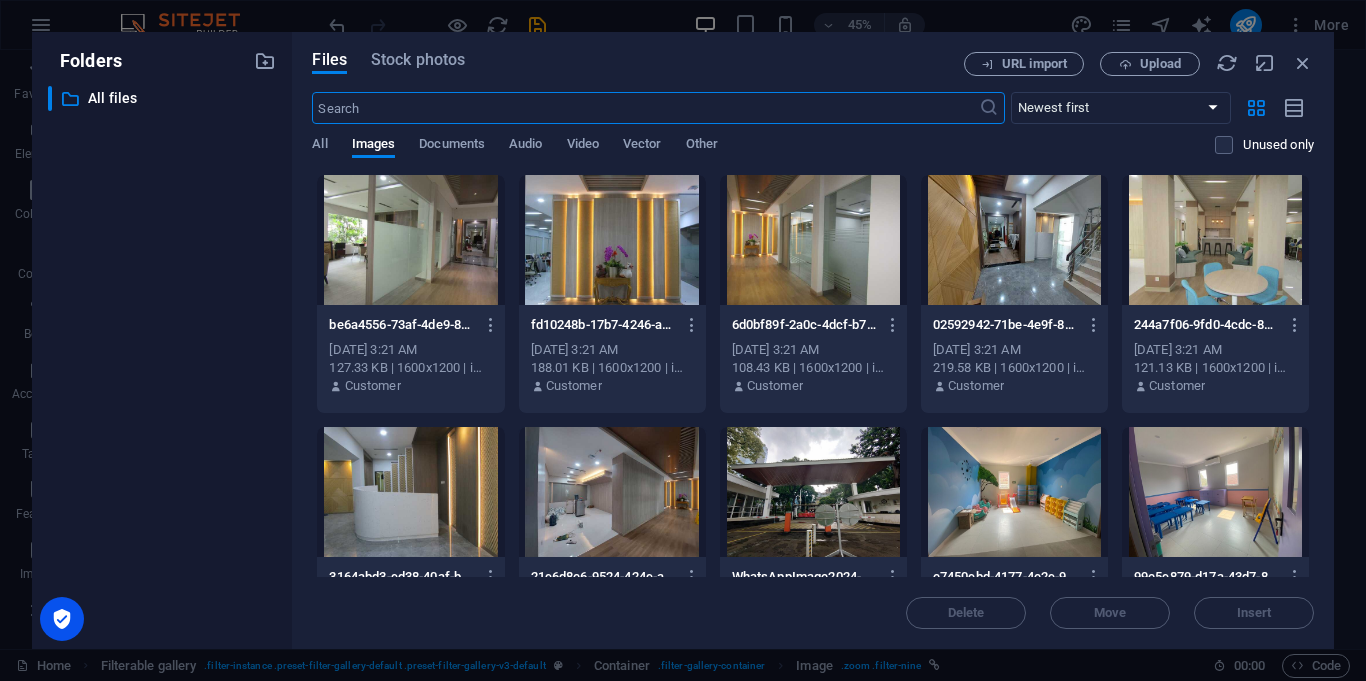 scroll, scrollTop: 6129, scrollLeft: 0, axis: vertical 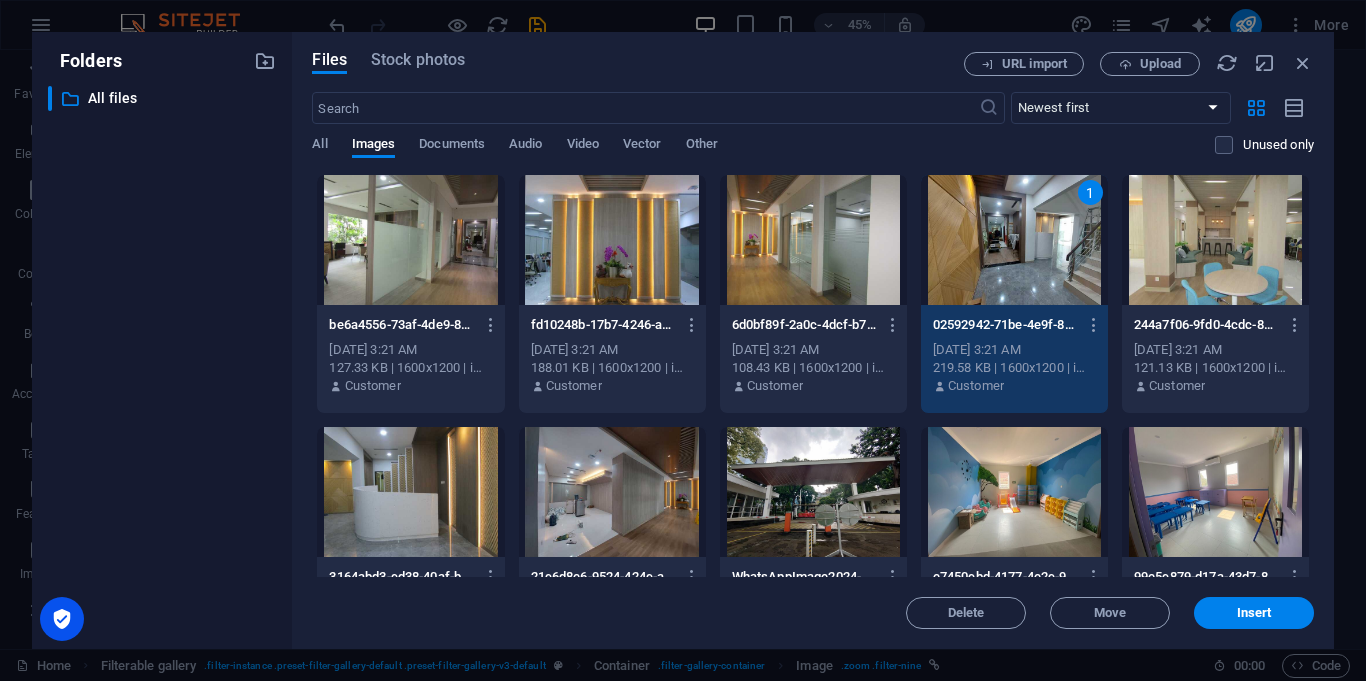 click on "1" at bounding box center (1014, 240) 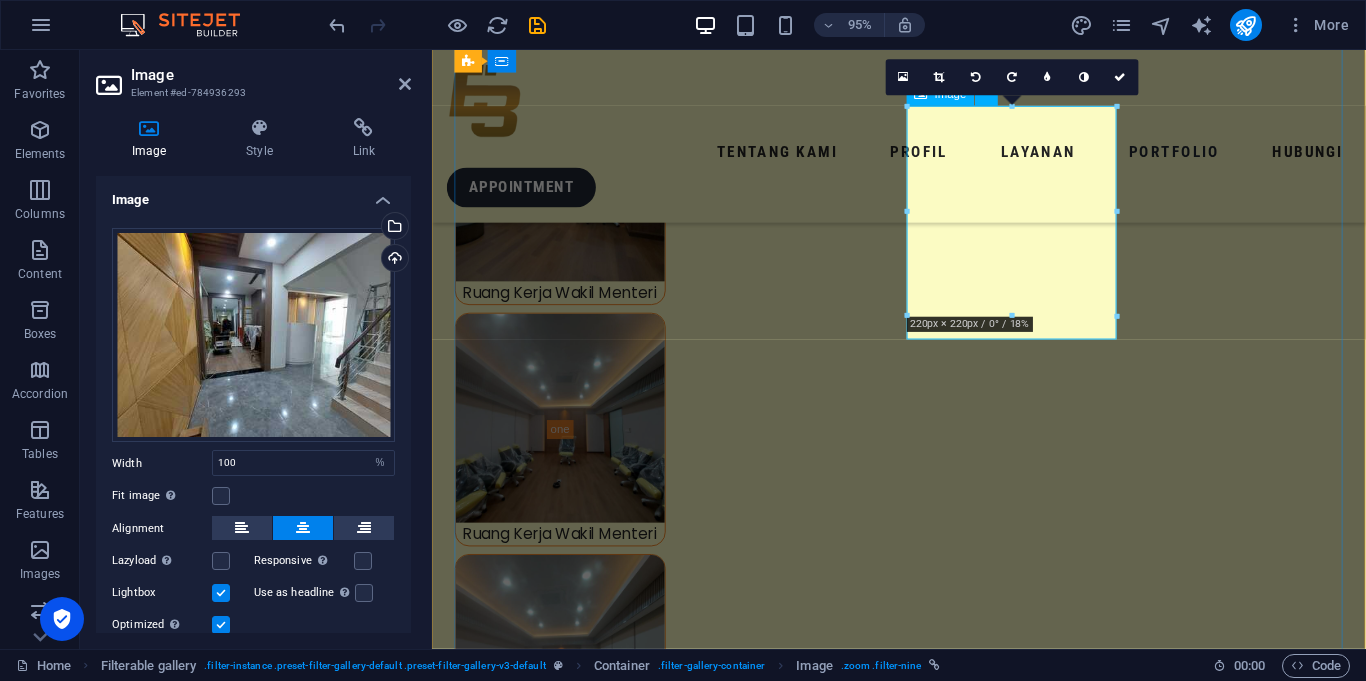 scroll, scrollTop: 6120, scrollLeft: 0, axis: vertical 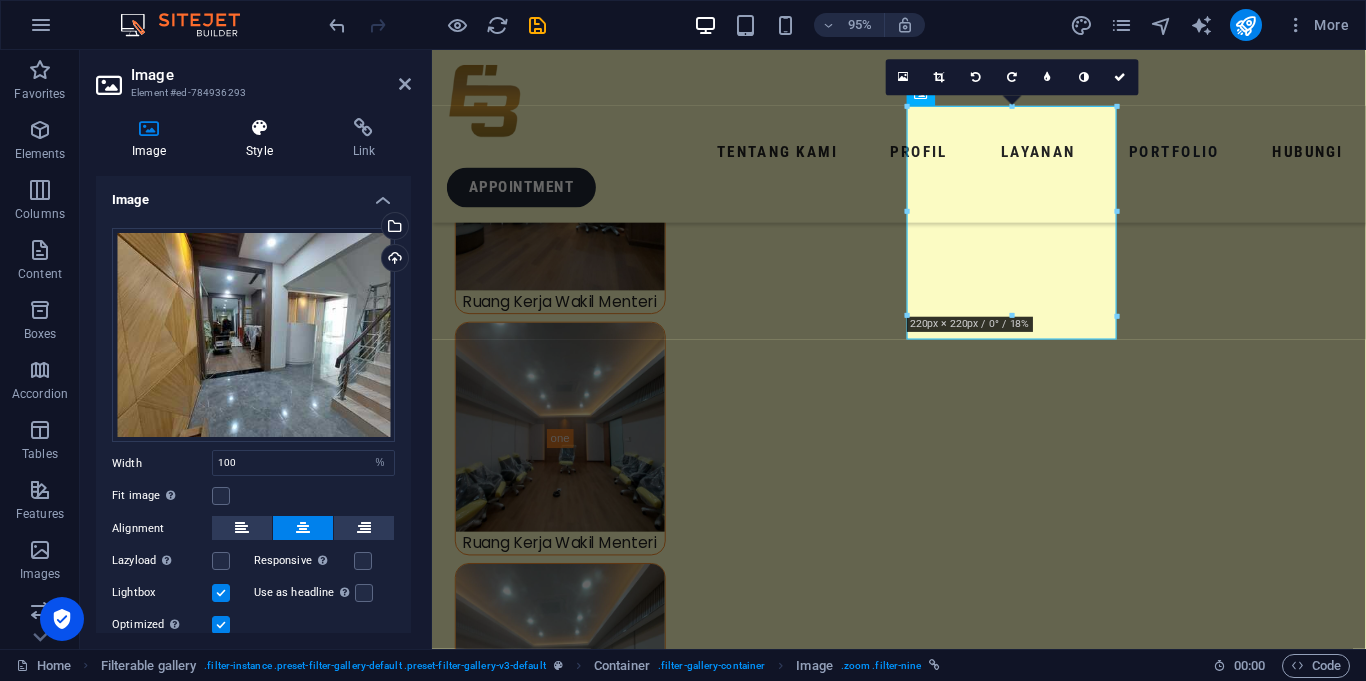 click on "Style" at bounding box center (263, 139) 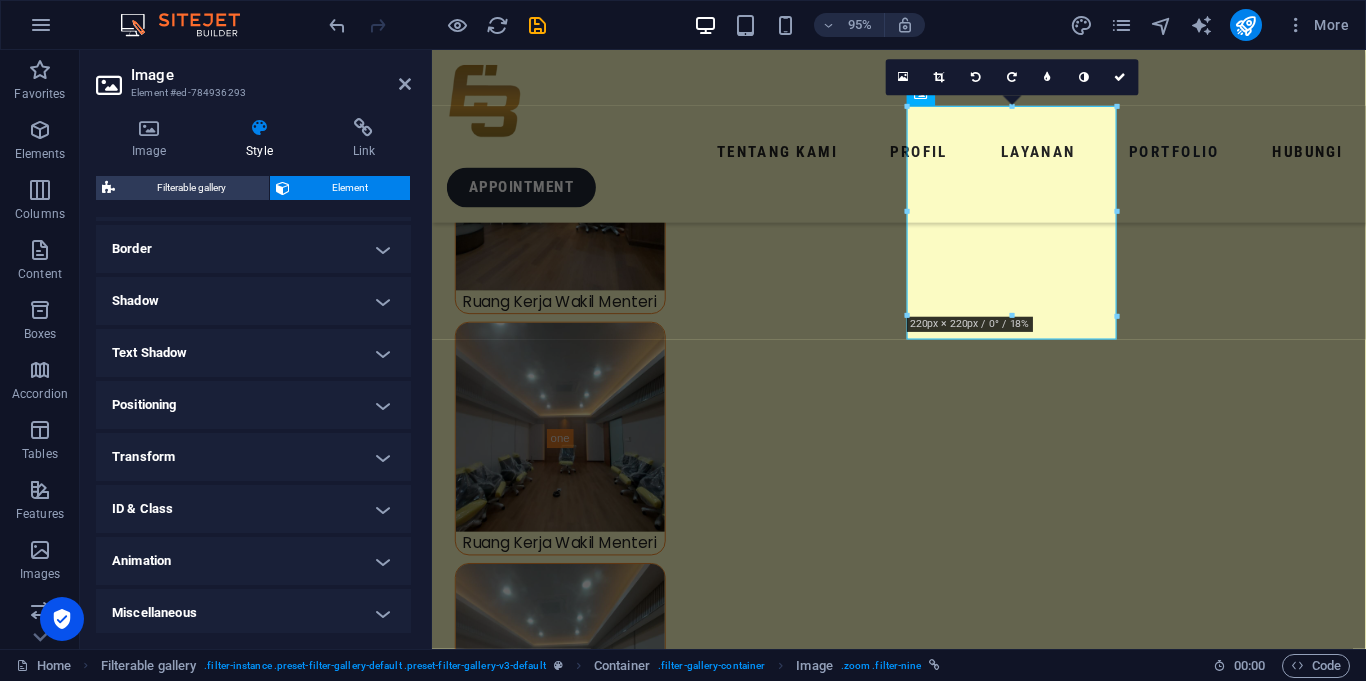 scroll, scrollTop: 428, scrollLeft: 0, axis: vertical 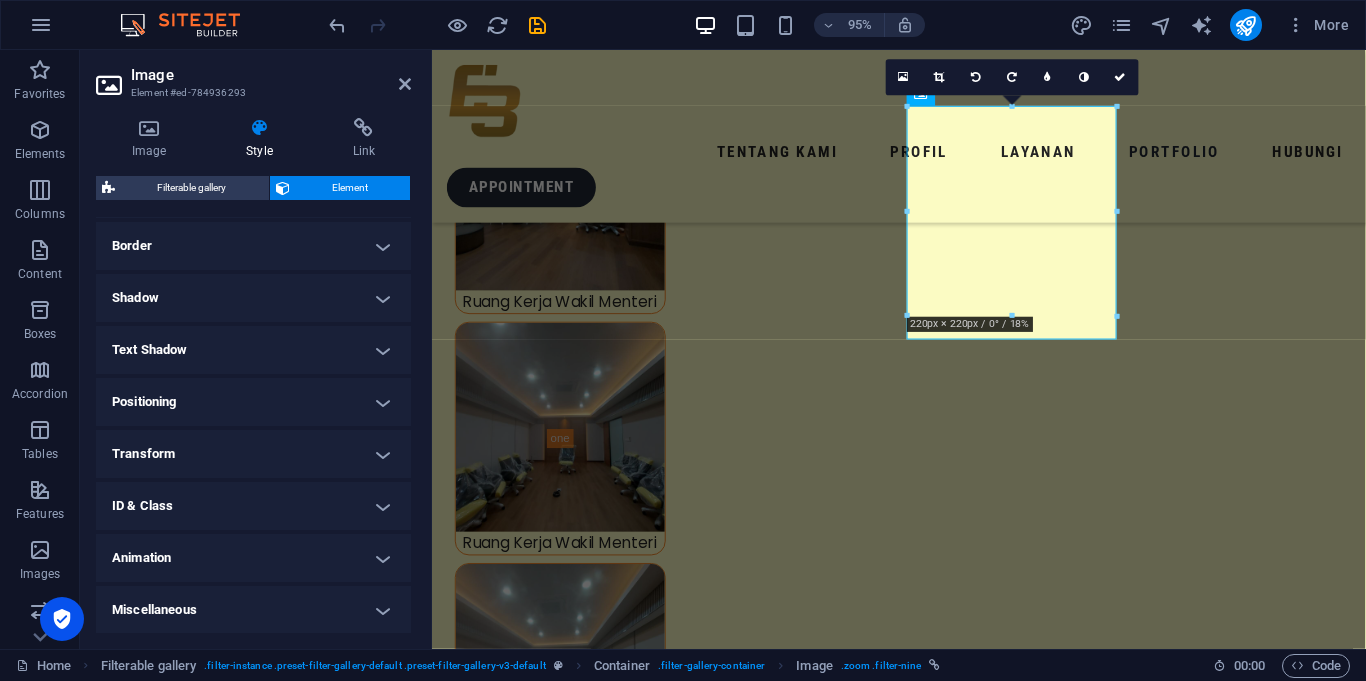 click on "ID & Class" at bounding box center (253, 506) 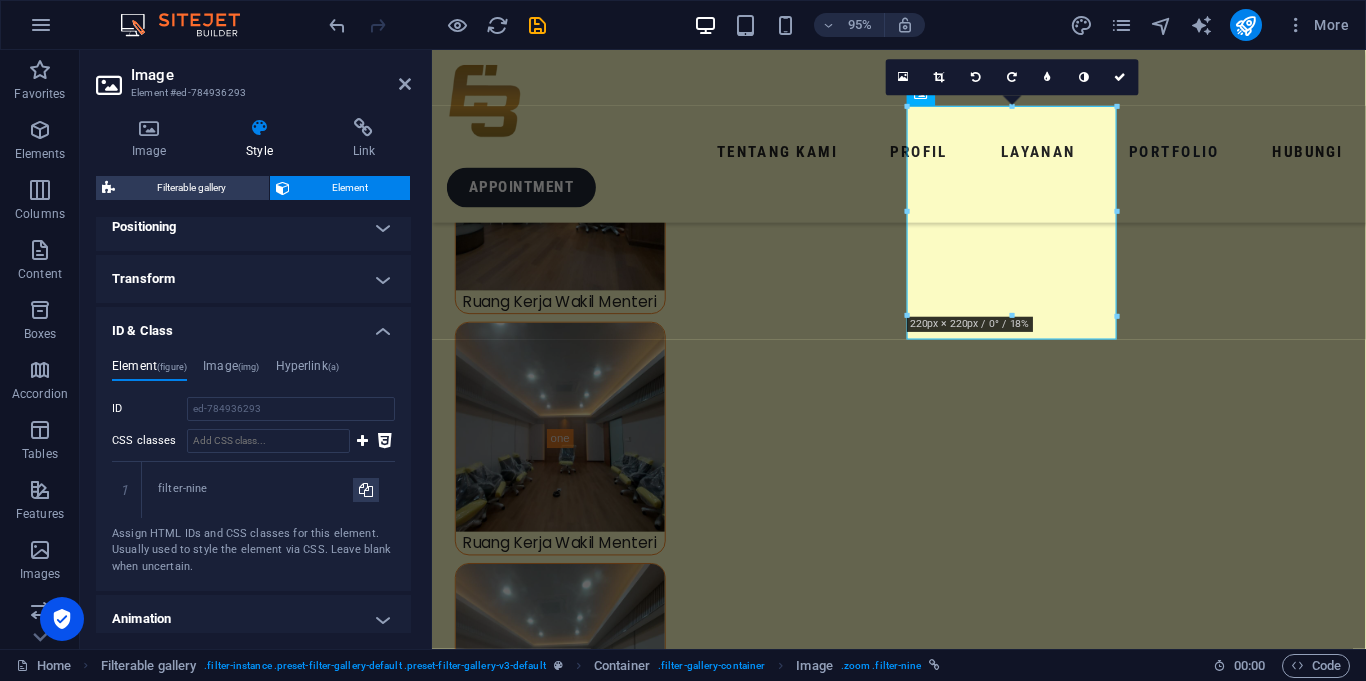 scroll, scrollTop: 634, scrollLeft: 0, axis: vertical 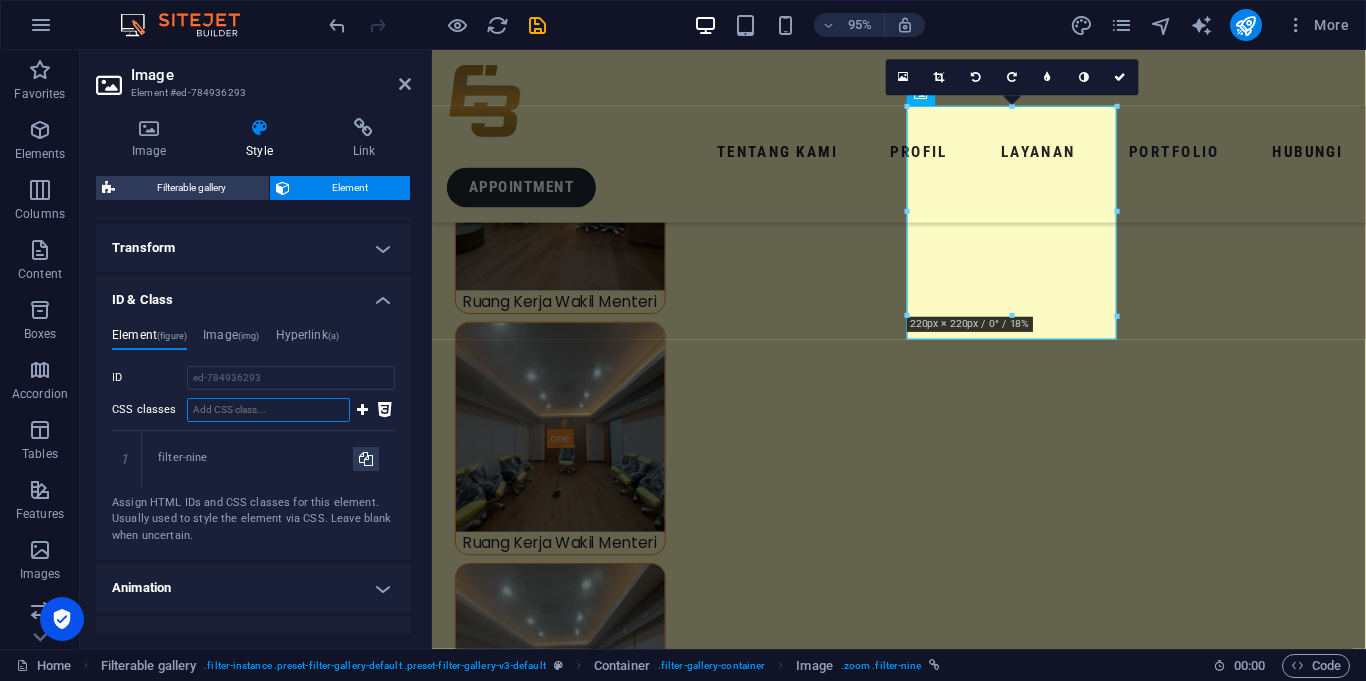 click on "CSS classes" at bounding box center [268, 410] 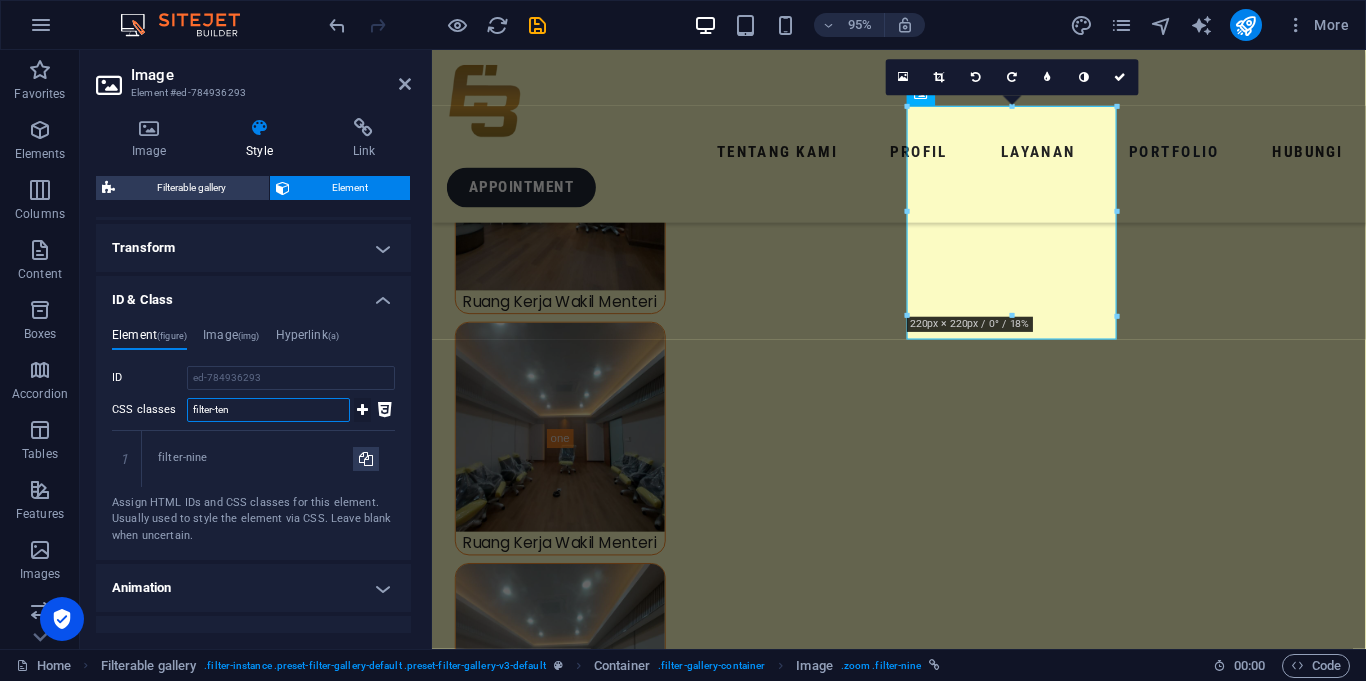 type on "filter-ten" 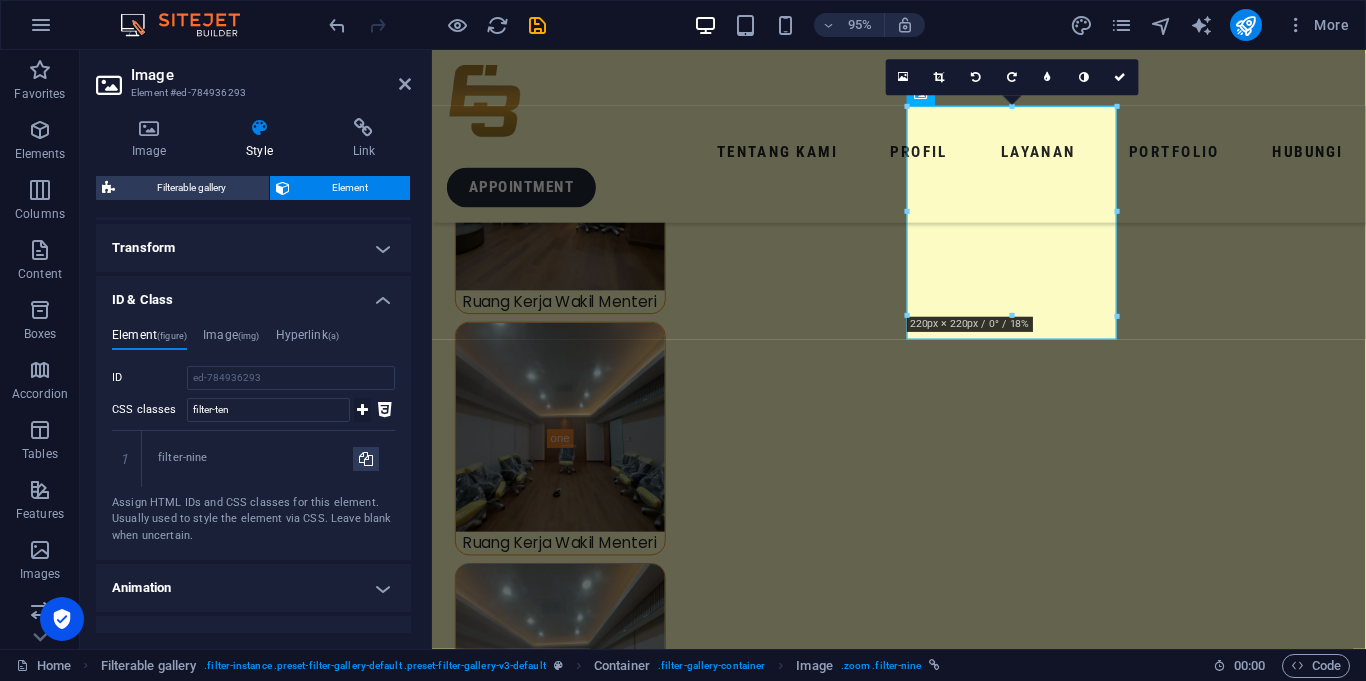 click at bounding box center [362, 410] 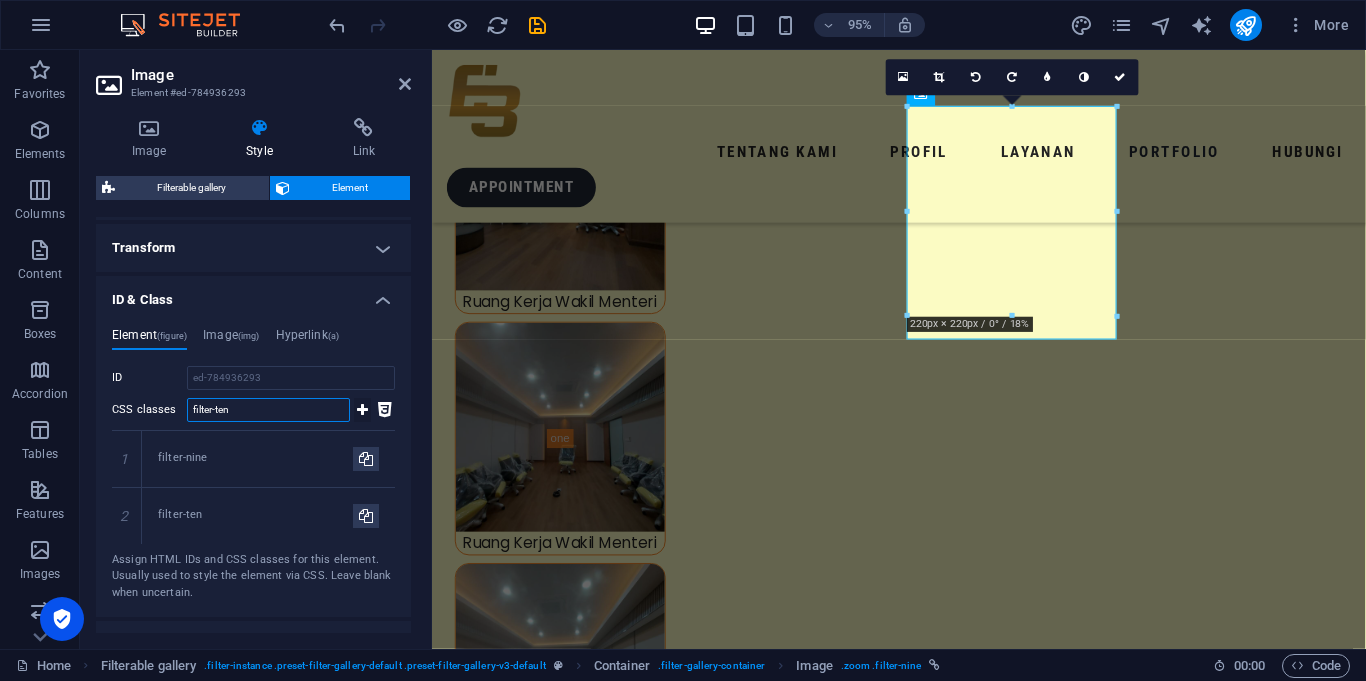 type 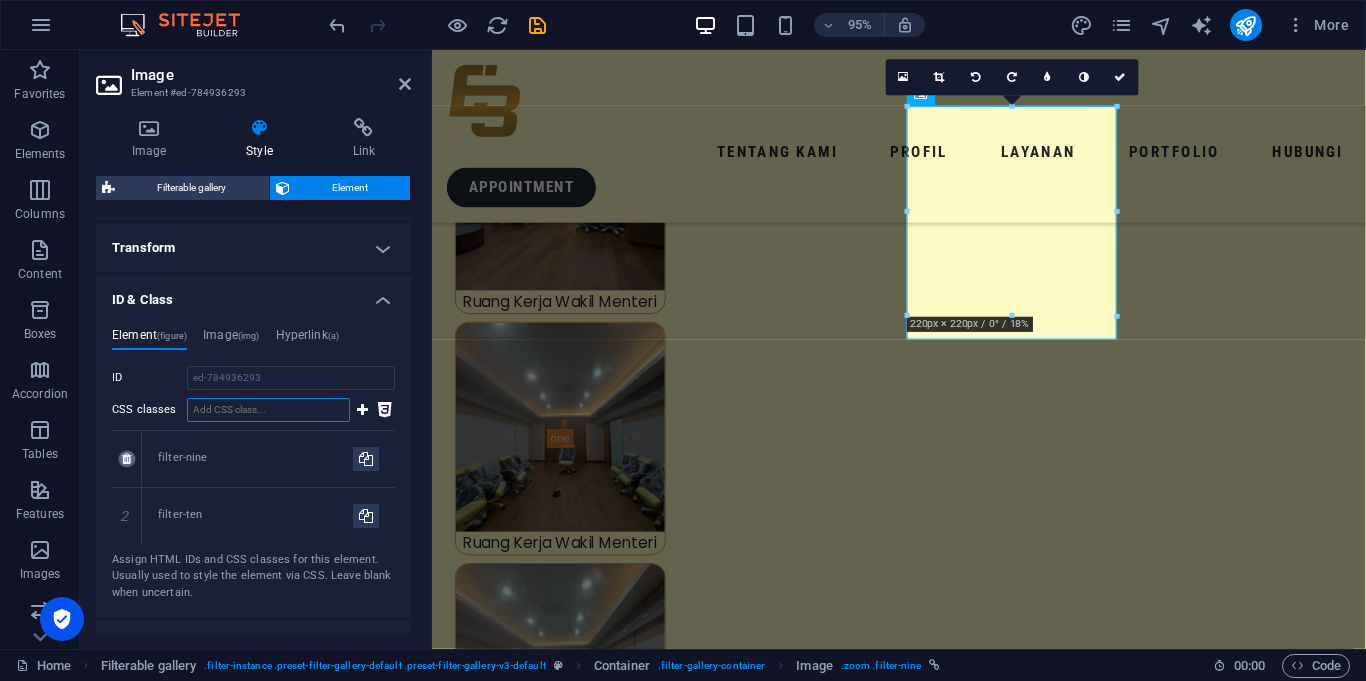 click at bounding box center (126, 459) 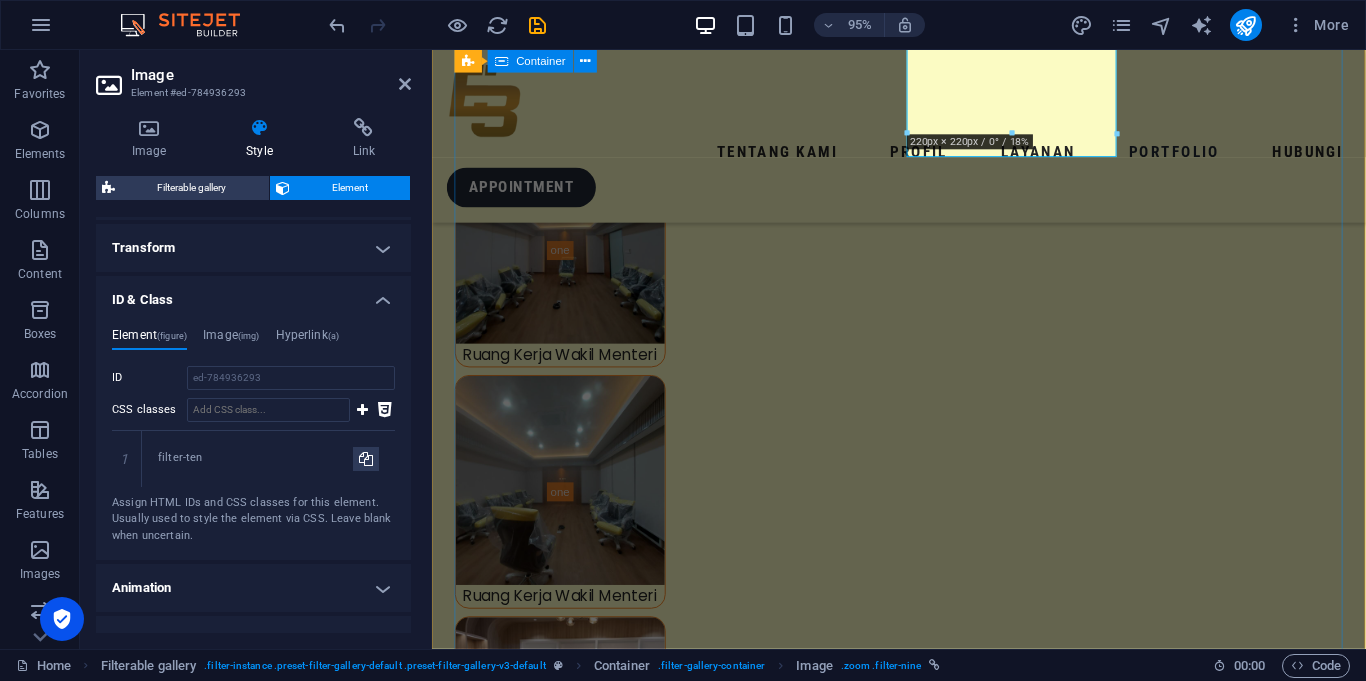 scroll, scrollTop: 6320, scrollLeft: 0, axis: vertical 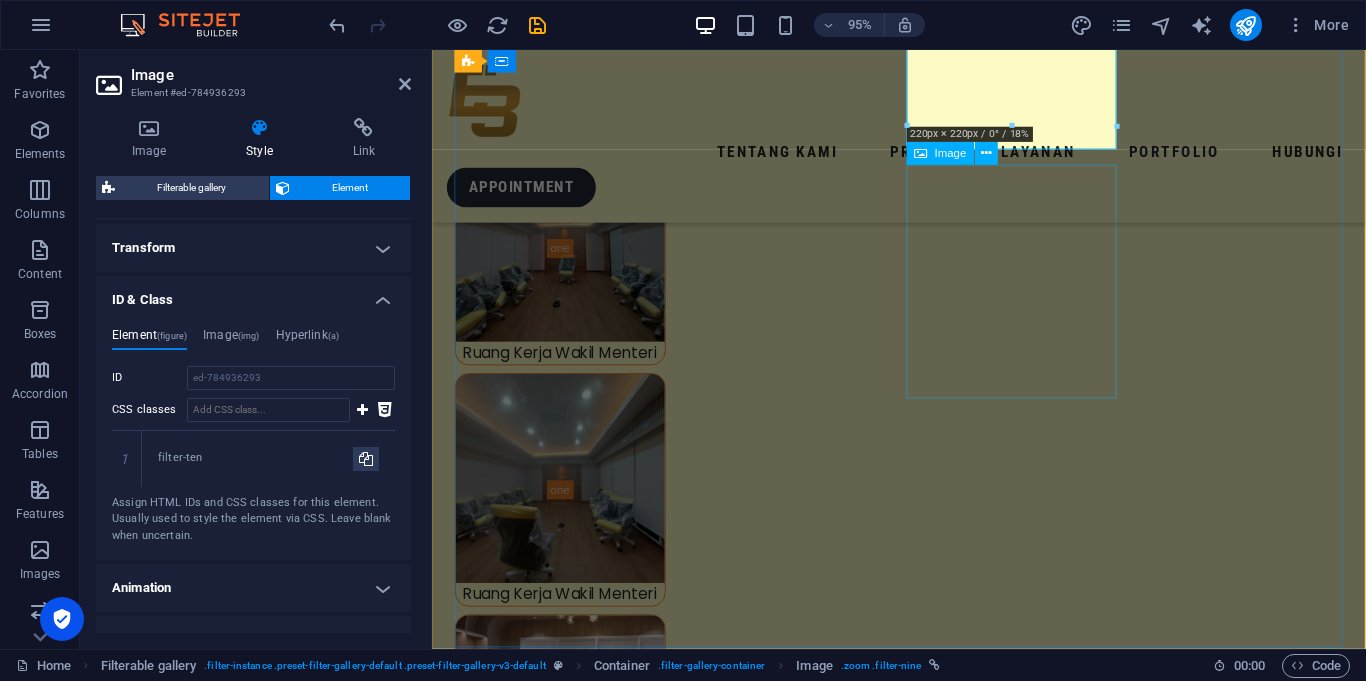 click on "Gerbang Kantor Wapres" at bounding box center (567, 11967) 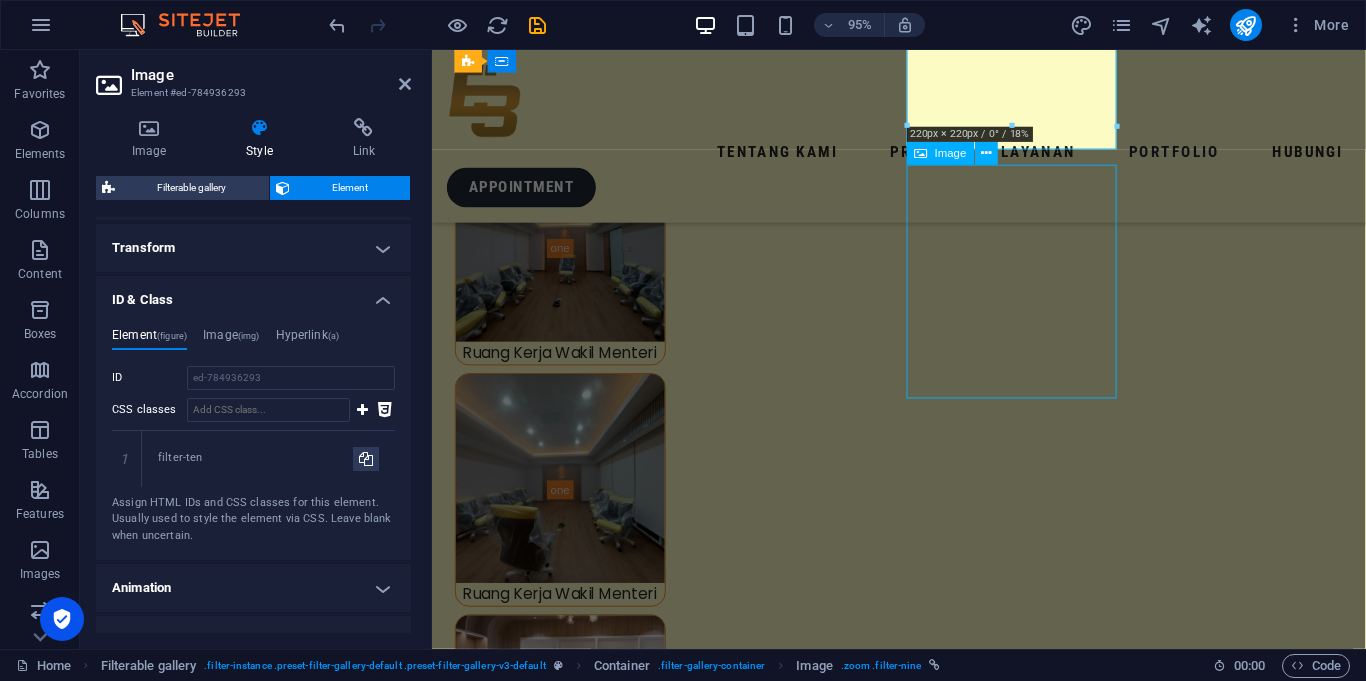 click on "Gerbang Kantor Wapres" at bounding box center (567, 11967) 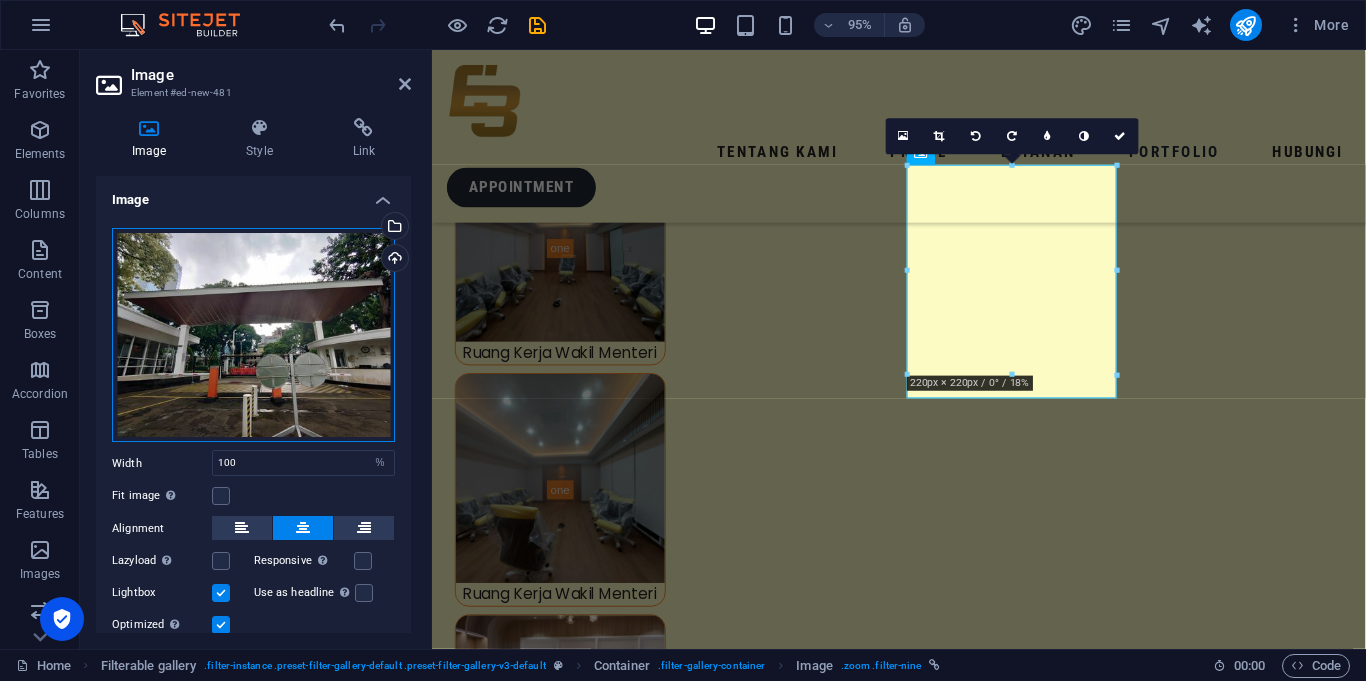 click on "Drag files here, click to choose files or select files from Files or our free stock photos & videos" at bounding box center [253, 335] 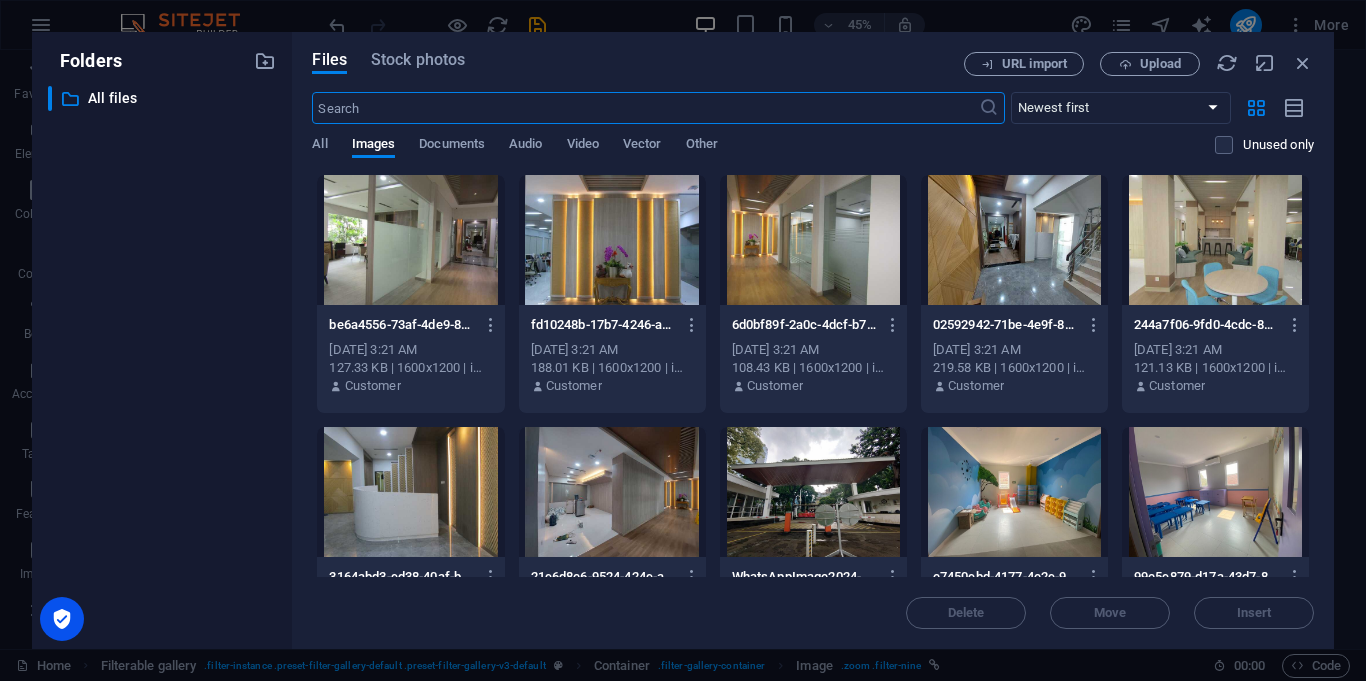 scroll, scrollTop: 6330, scrollLeft: 0, axis: vertical 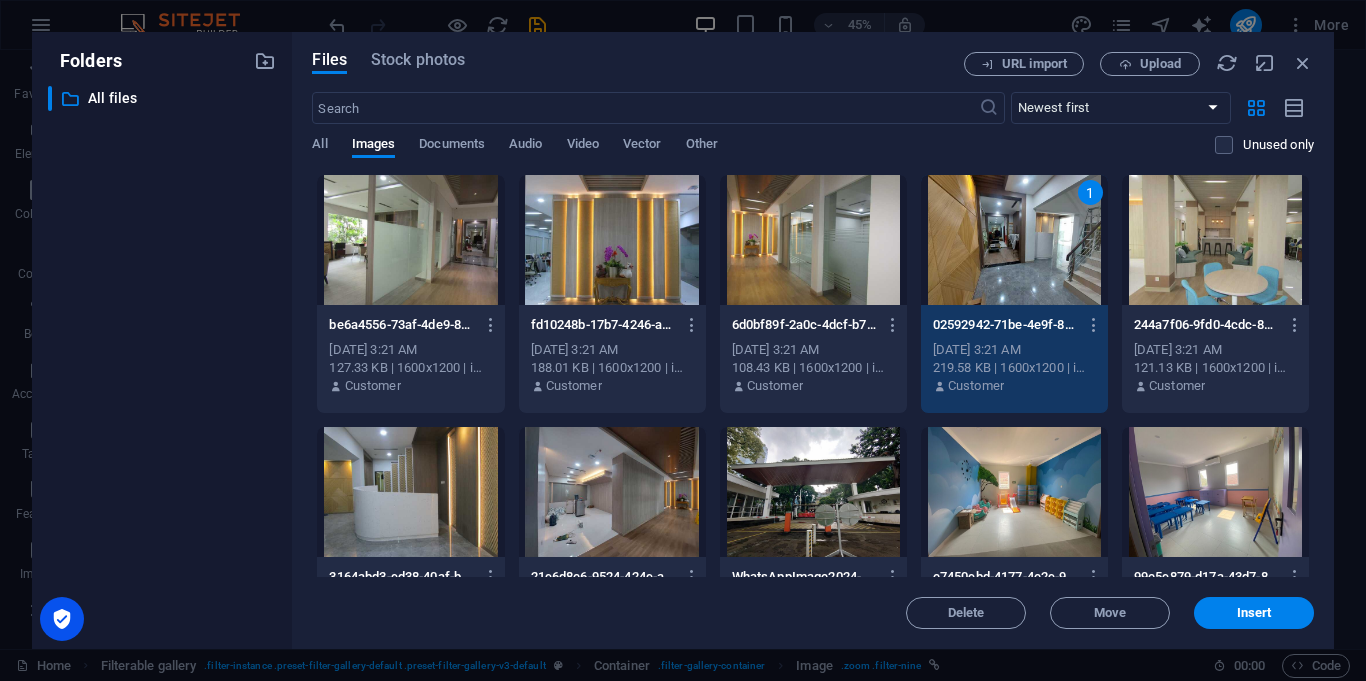 click on "1" at bounding box center [1014, 240] 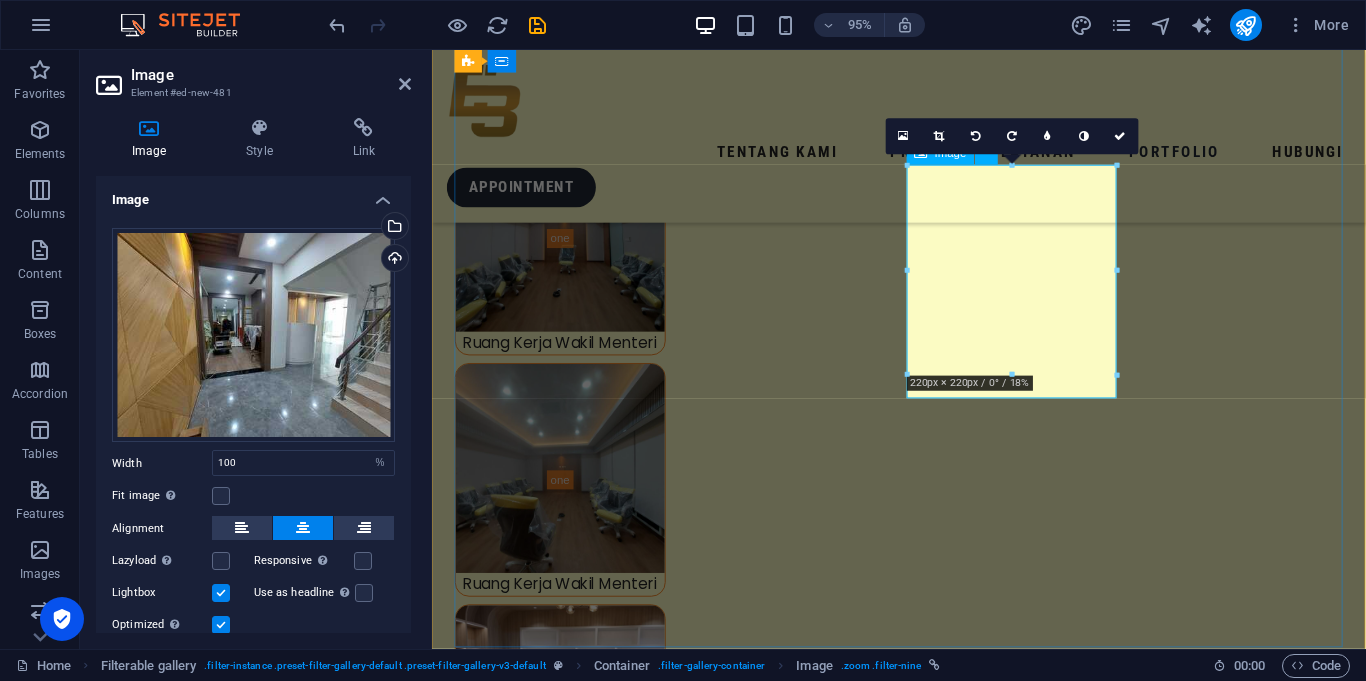 scroll, scrollTop: 6320, scrollLeft: 0, axis: vertical 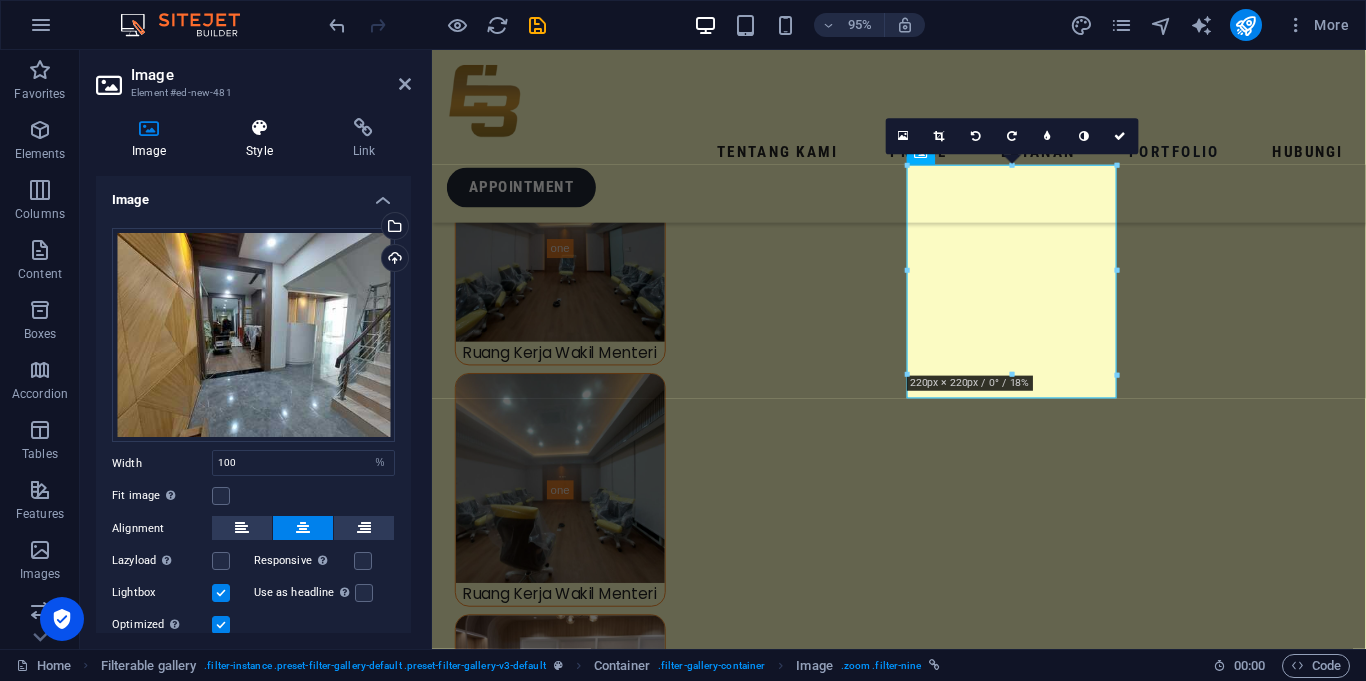 click on "Style" at bounding box center [263, 139] 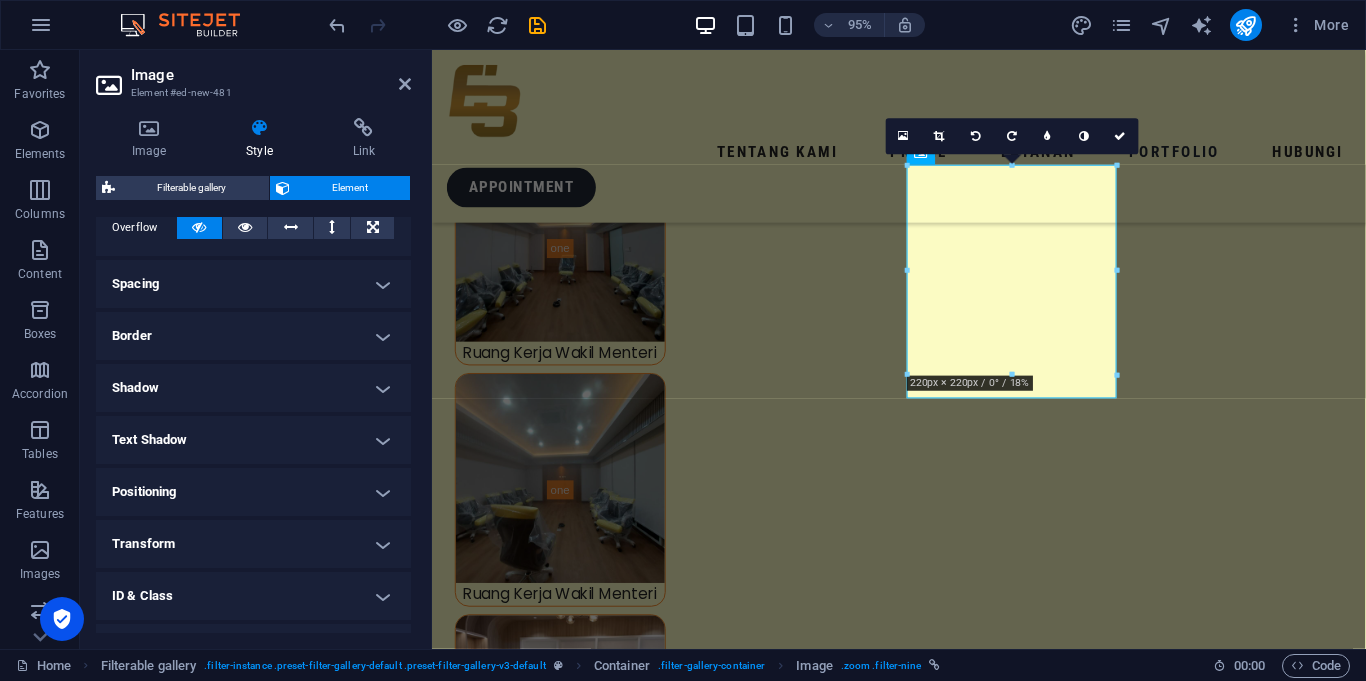 scroll, scrollTop: 429, scrollLeft: 0, axis: vertical 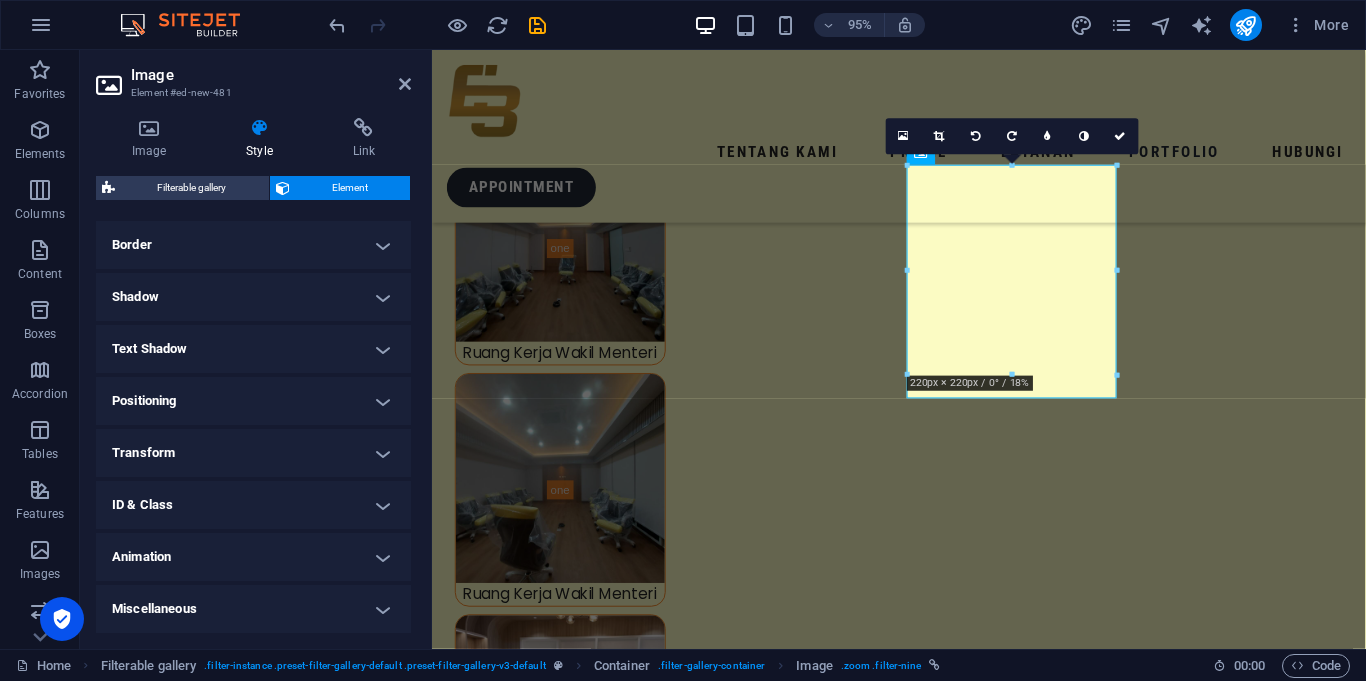 click on "ID & Class" at bounding box center (253, 505) 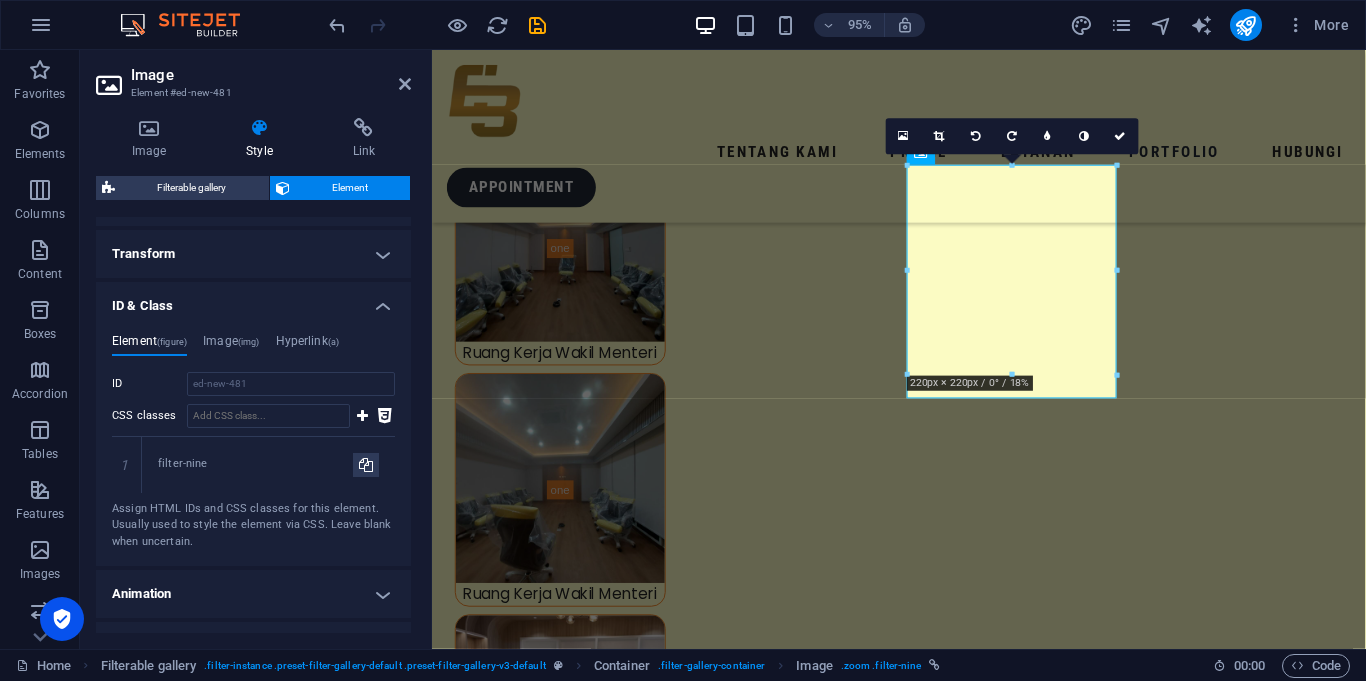scroll, scrollTop: 638, scrollLeft: 0, axis: vertical 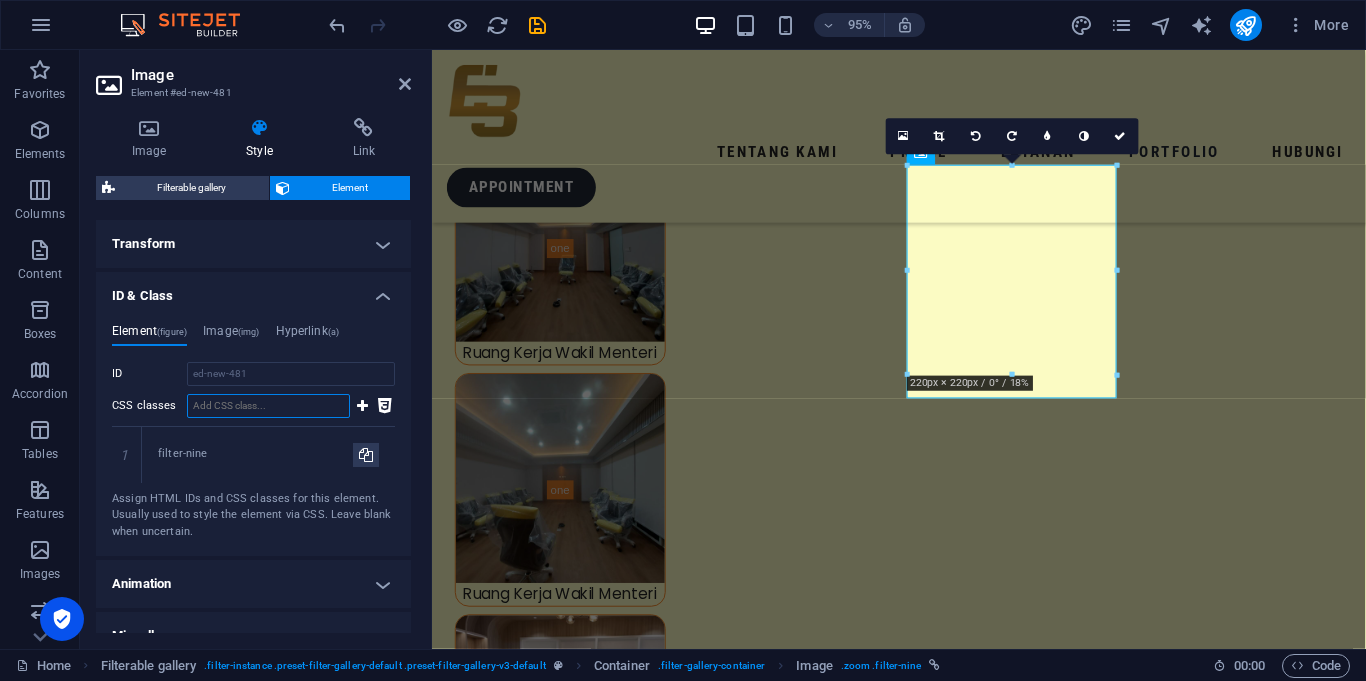 click on "CSS classes" at bounding box center (268, 406) 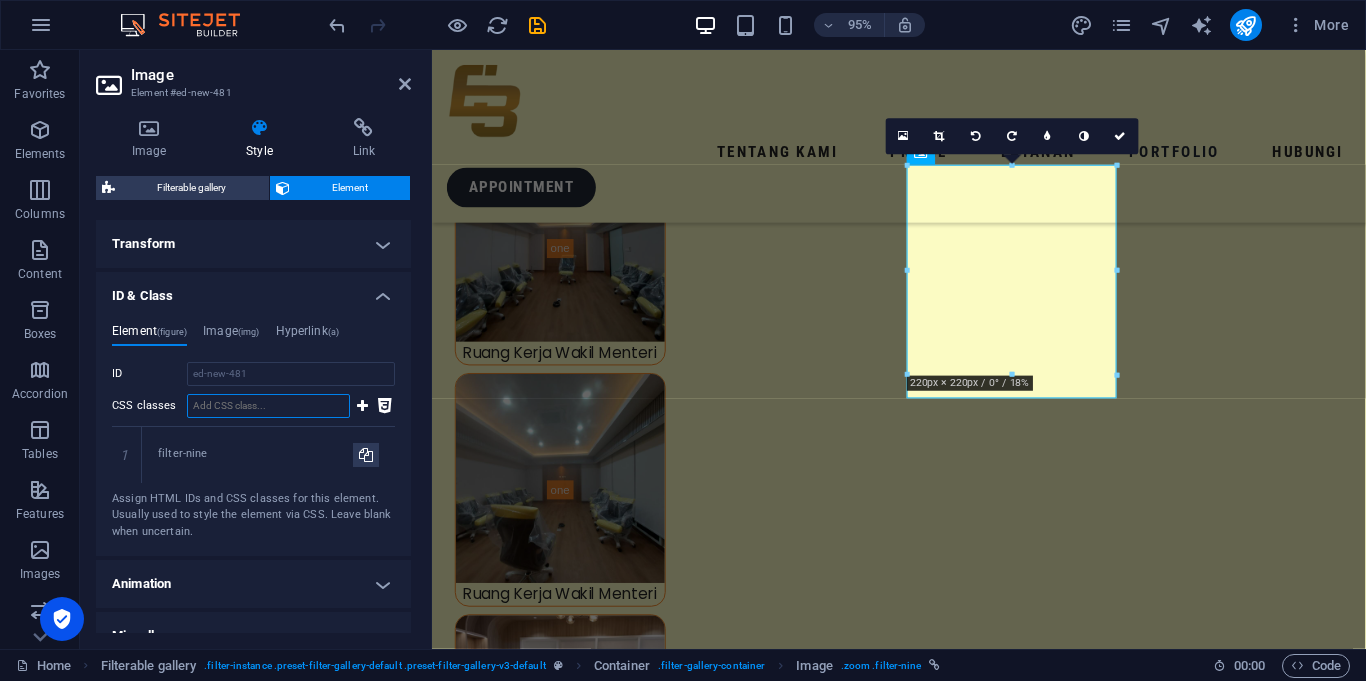 paste on "filter-ten" 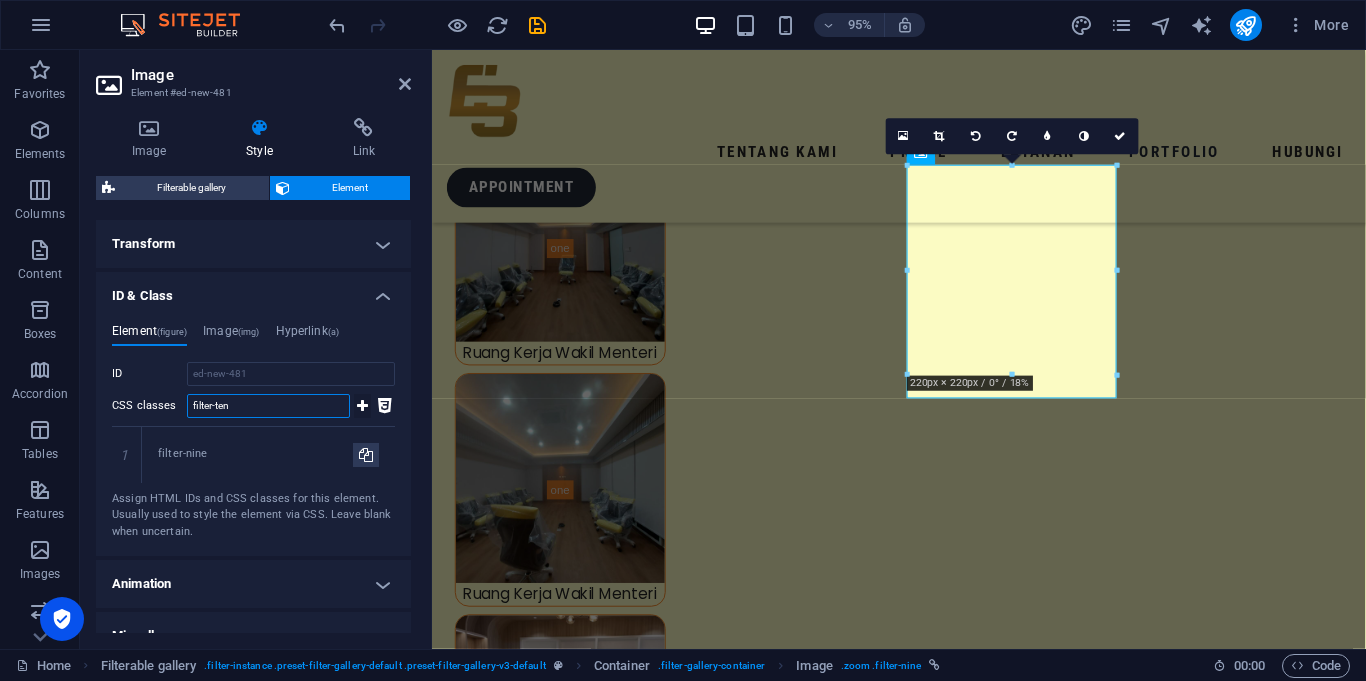 type on "filter-ten" 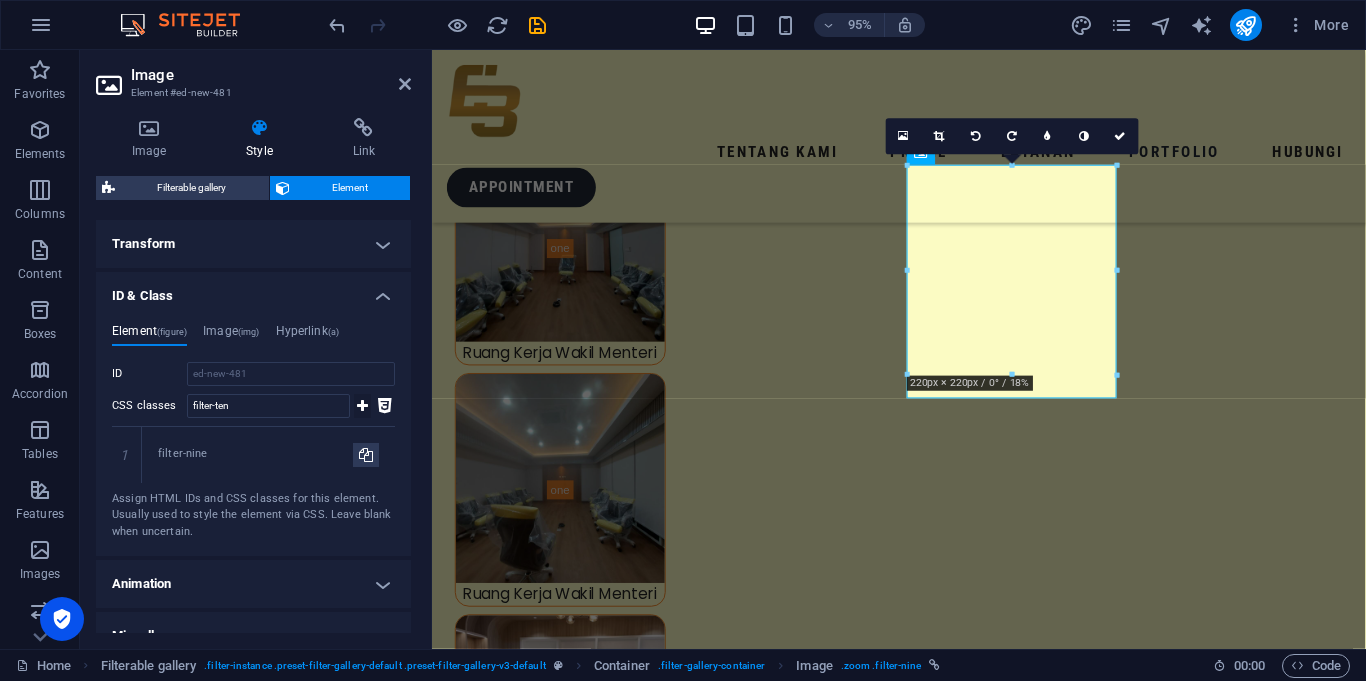 click at bounding box center (362, 406) 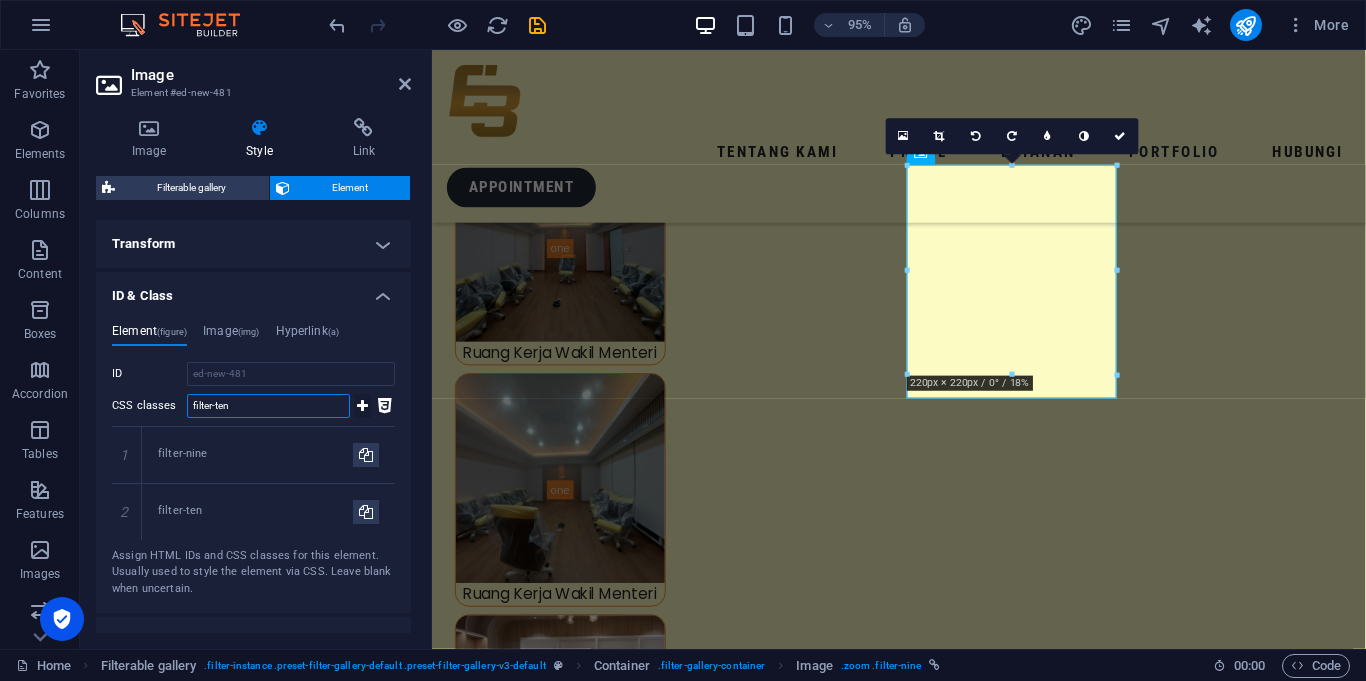 type 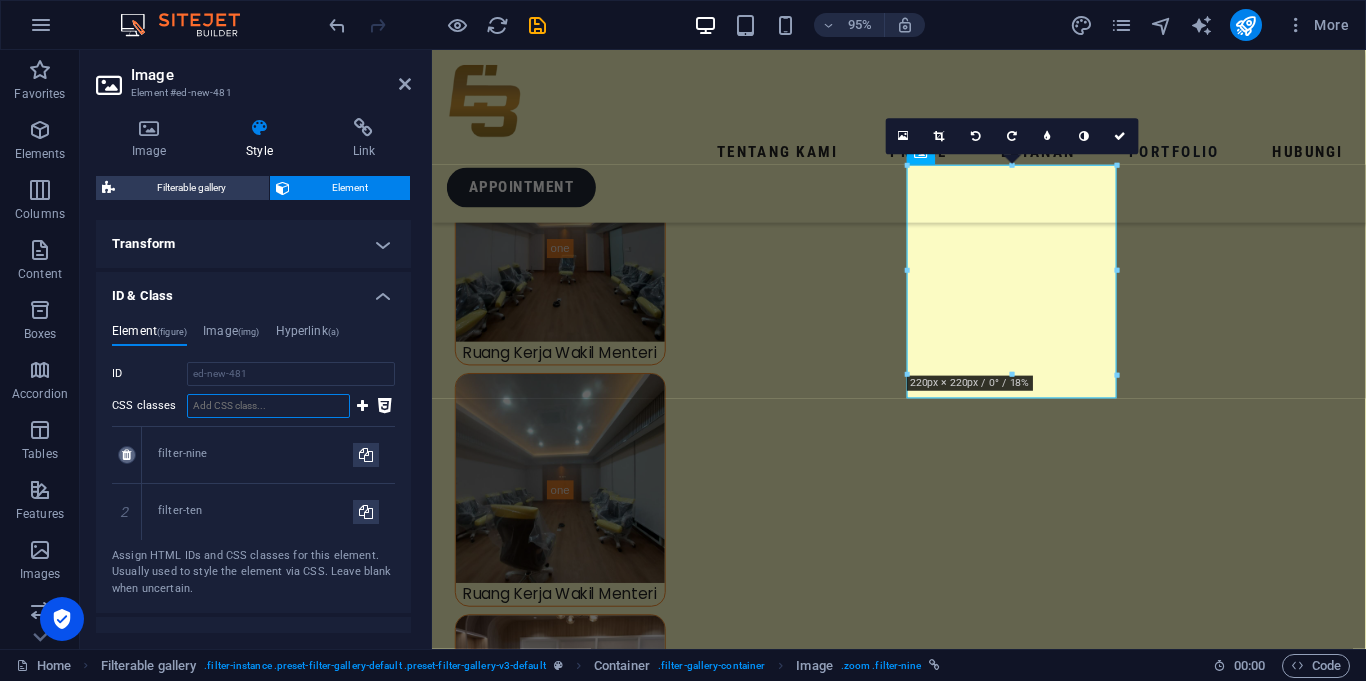 click at bounding box center (127, 455) 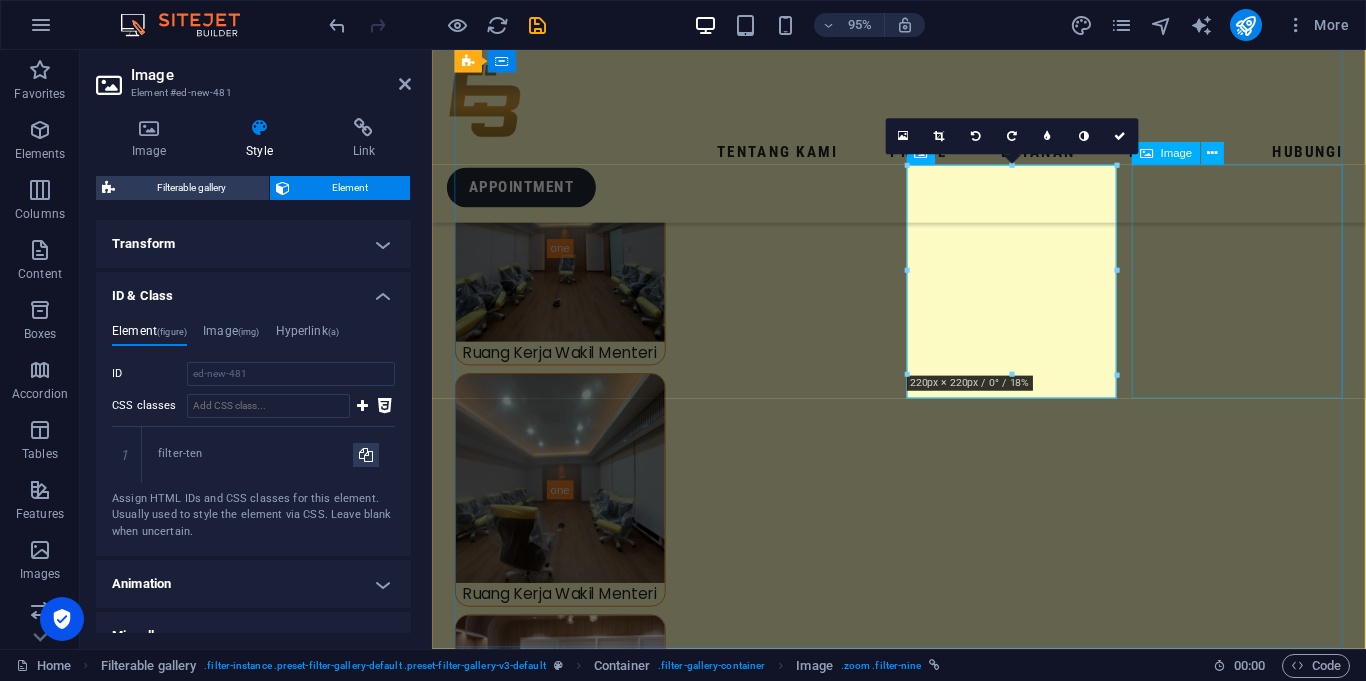 click on "Gerbang Kantor Wapres" at bounding box center (567, 12221) 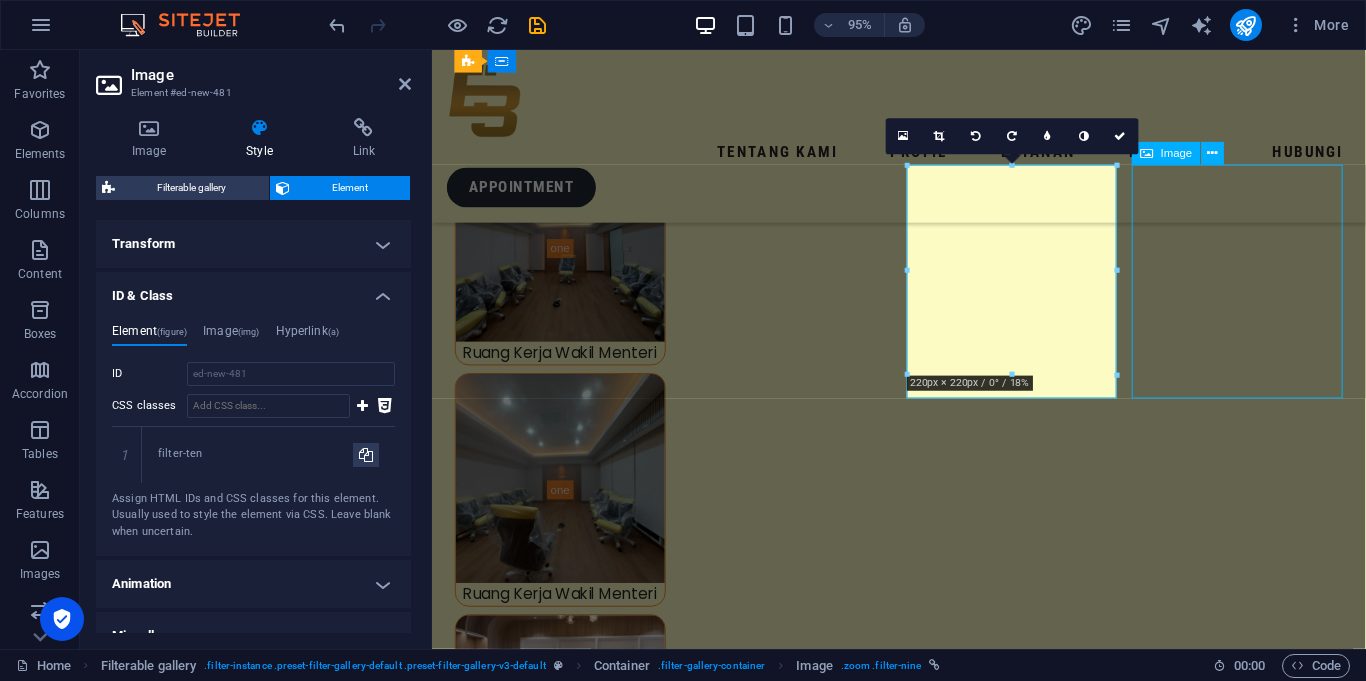 click on "Gerbang Kantor Wapres" at bounding box center (567, 12221) 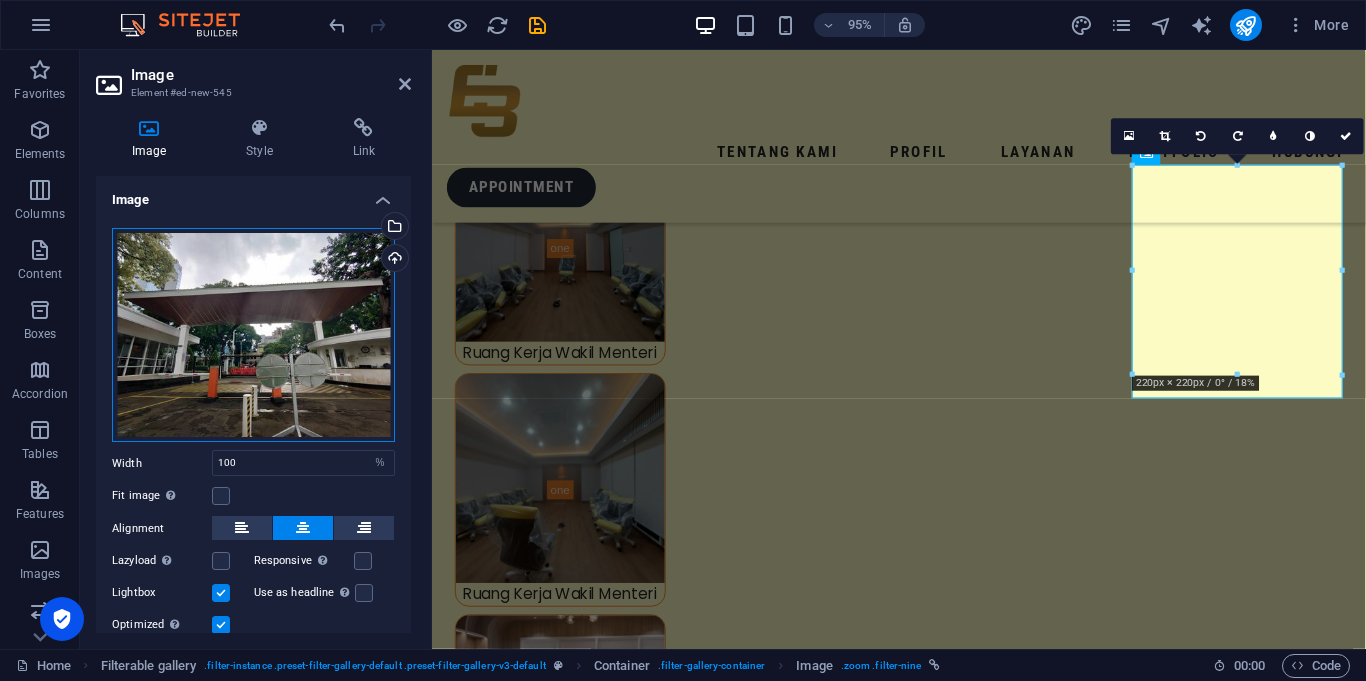 click on "Drag files here, click to choose files or select files from Files or our free stock photos & videos" at bounding box center (253, 335) 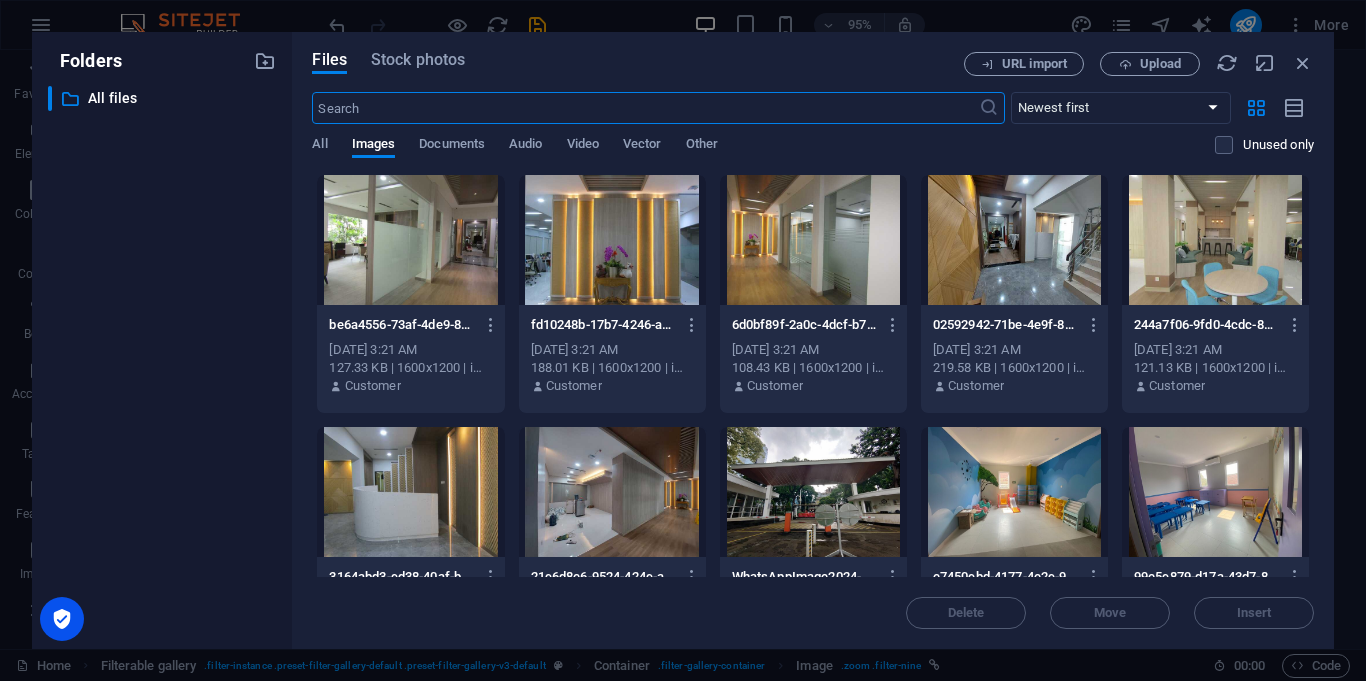 scroll, scrollTop: 6330, scrollLeft: 0, axis: vertical 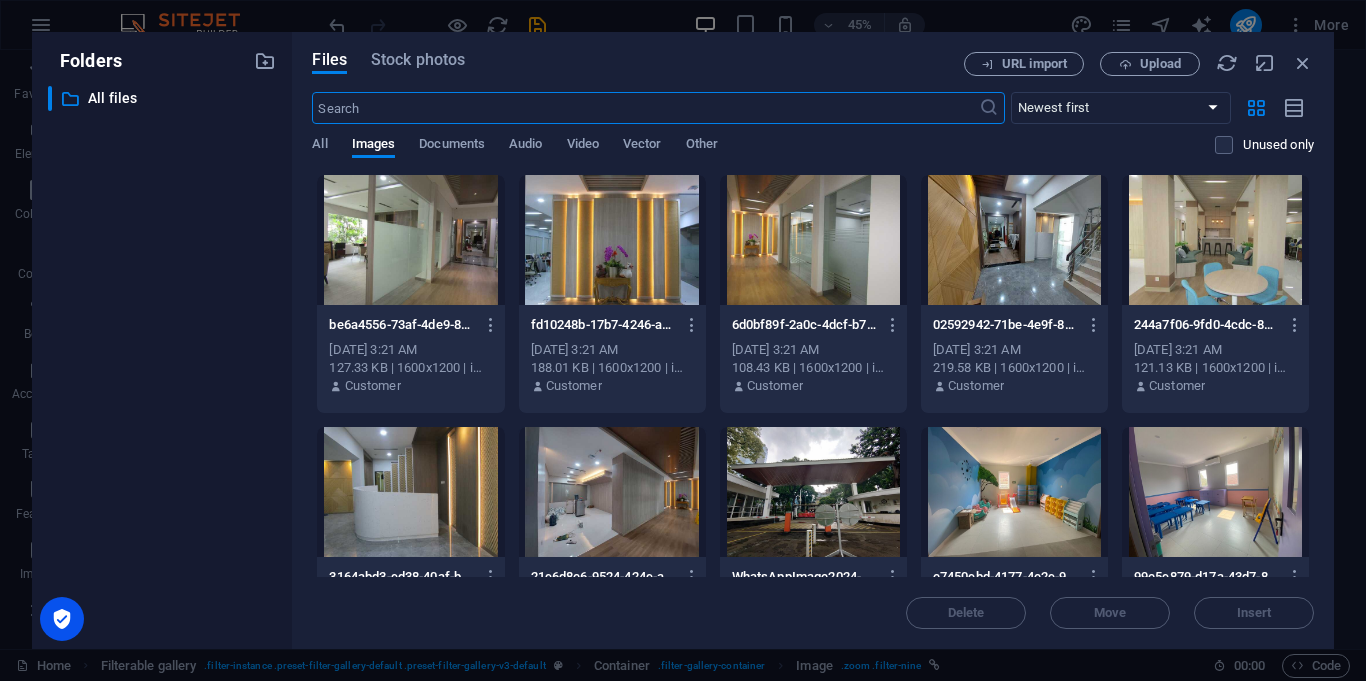 click at bounding box center (813, 240) 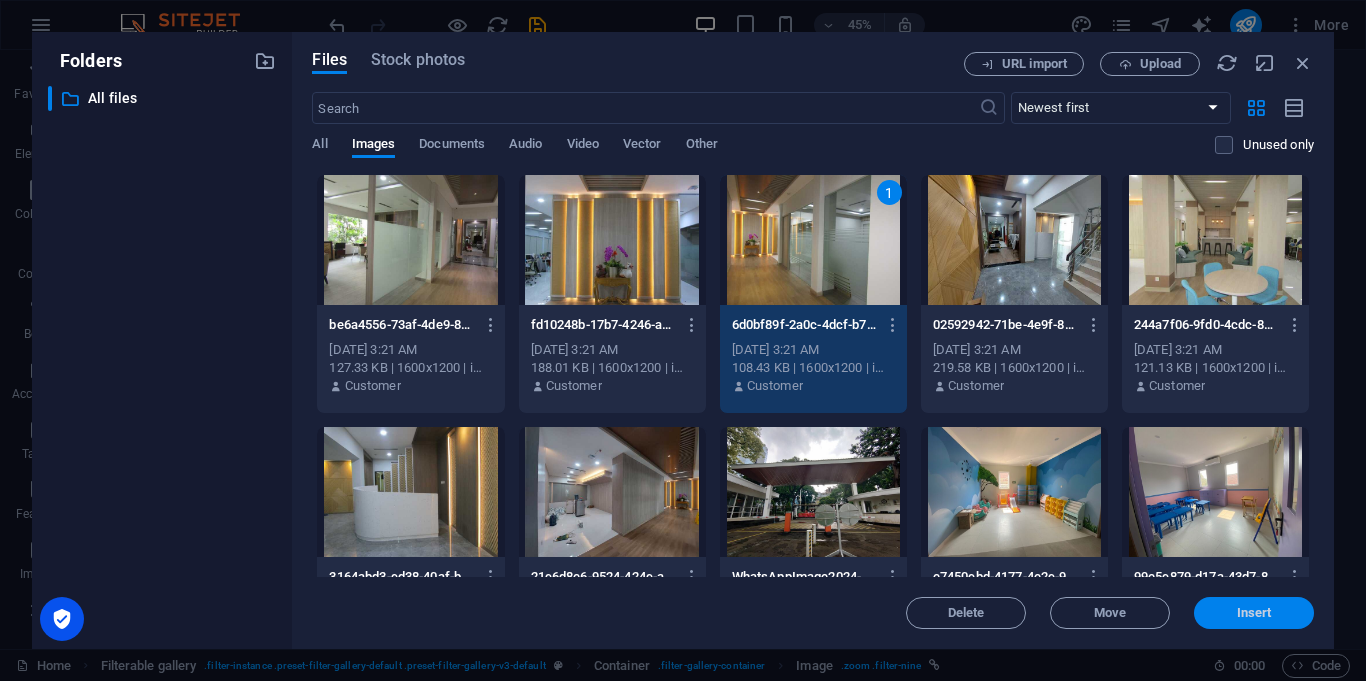 click on "Insert" at bounding box center (1254, 613) 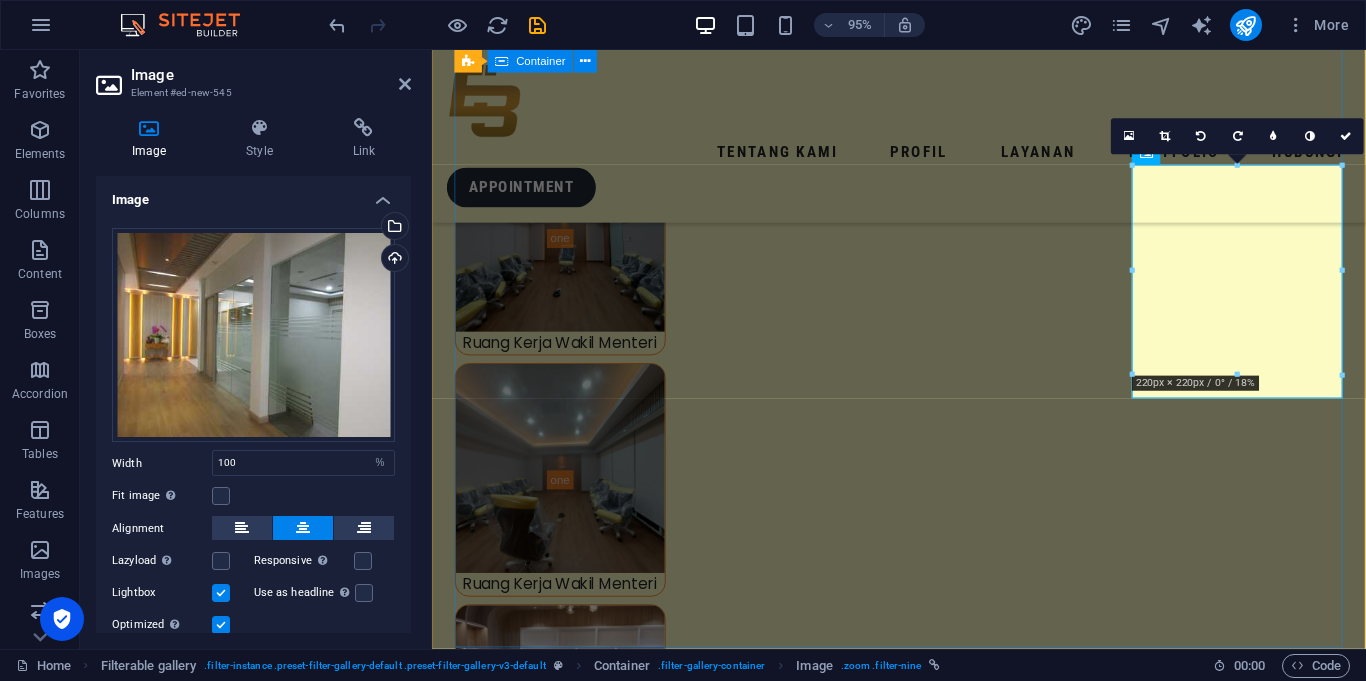scroll, scrollTop: 6320, scrollLeft: 0, axis: vertical 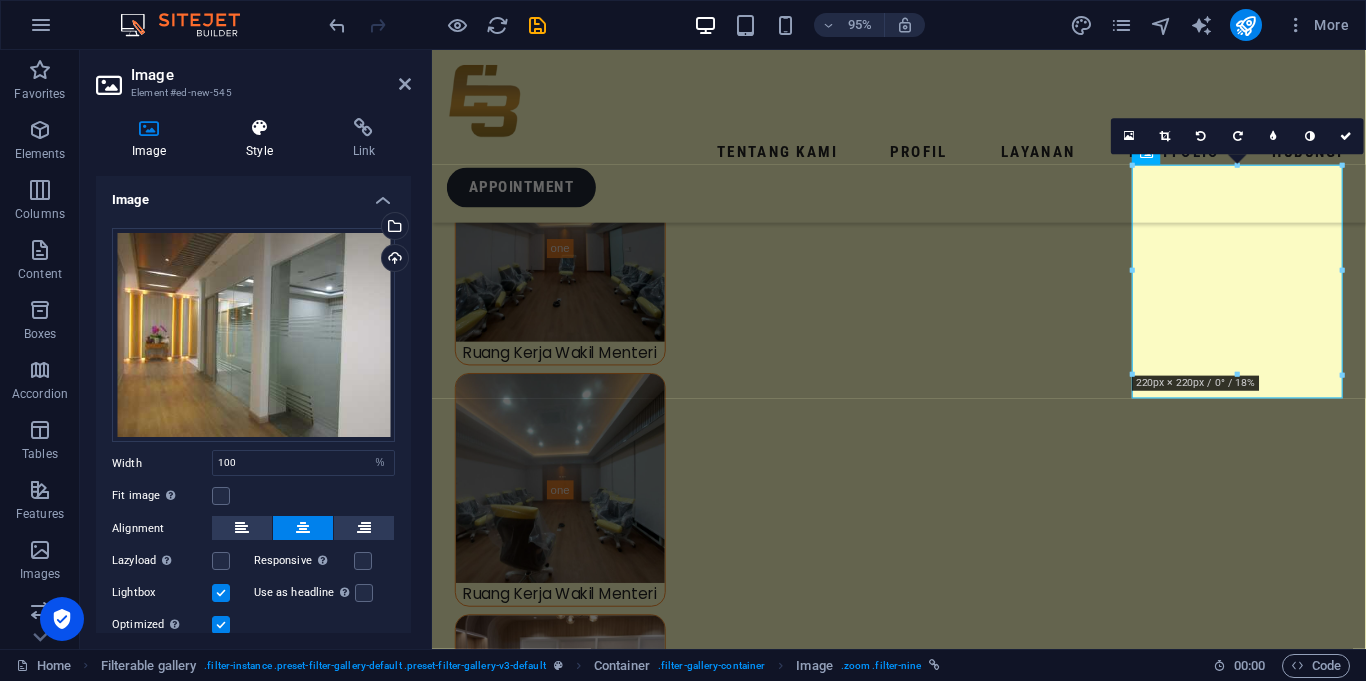 click at bounding box center (259, 128) 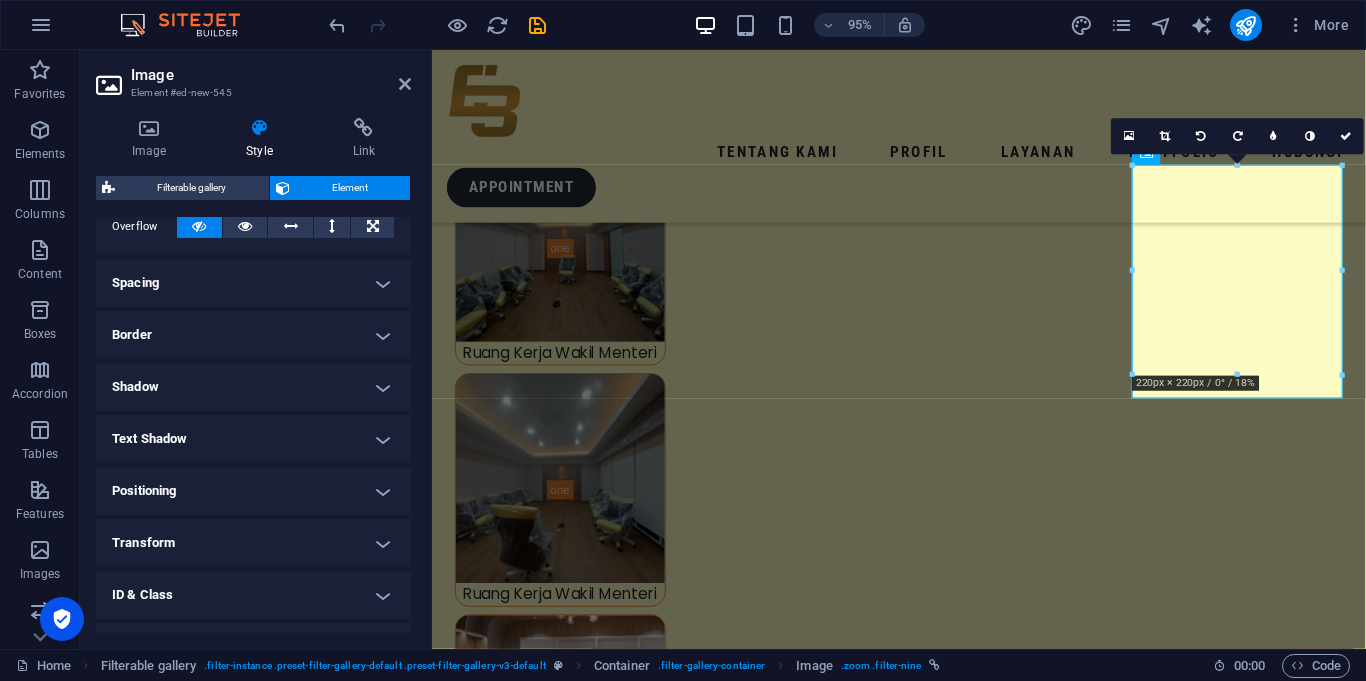scroll, scrollTop: 404, scrollLeft: 0, axis: vertical 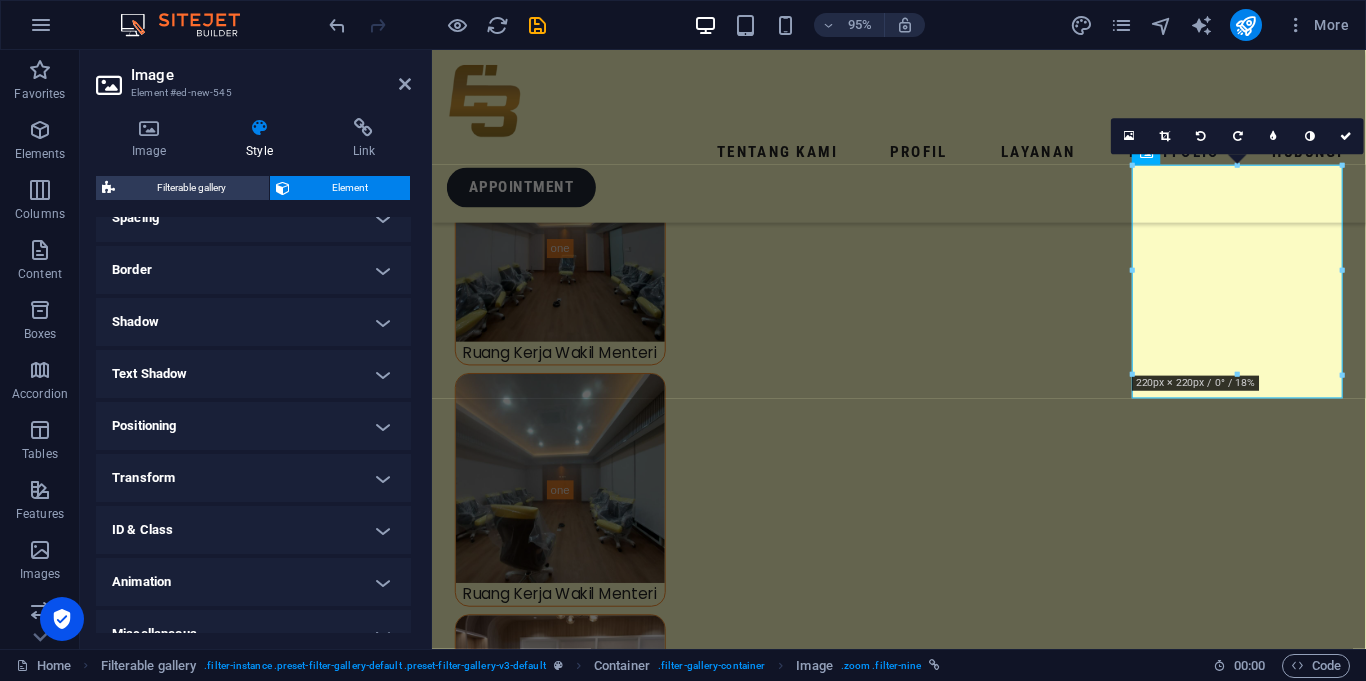 click on "ID & Class" at bounding box center (253, 530) 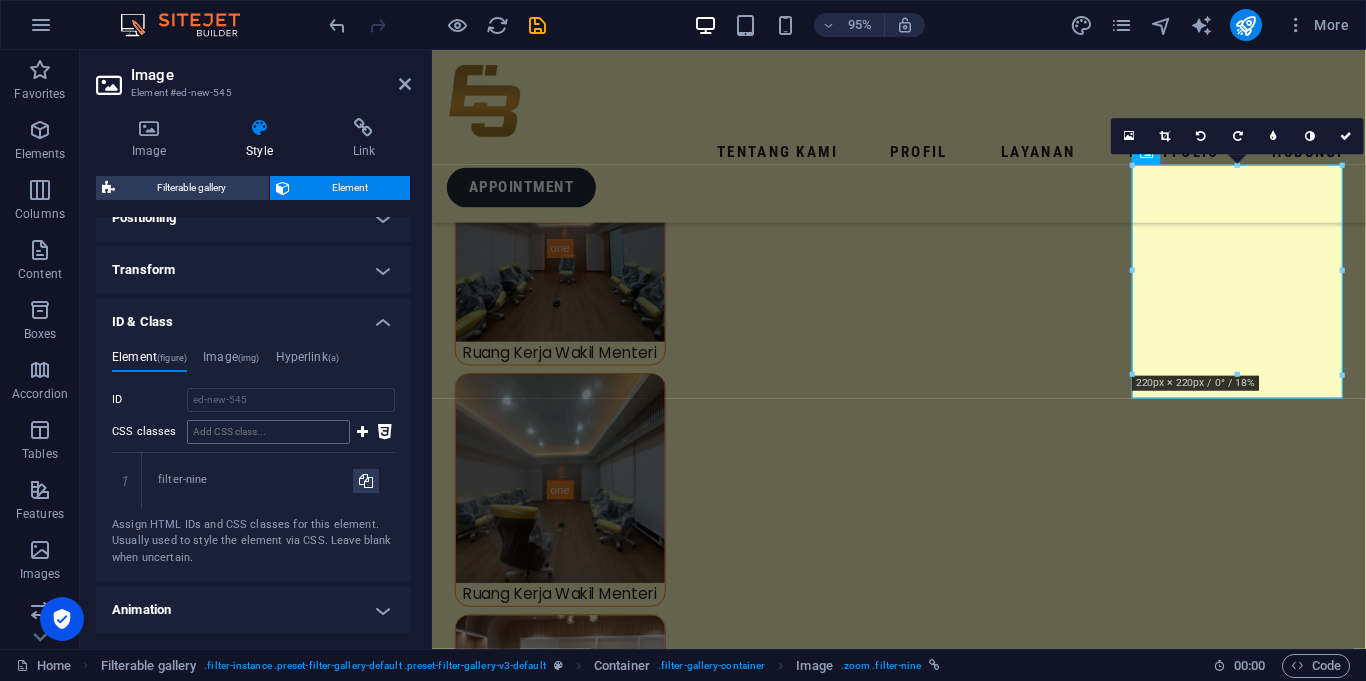 scroll, scrollTop: 613, scrollLeft: 0, axis: vertical 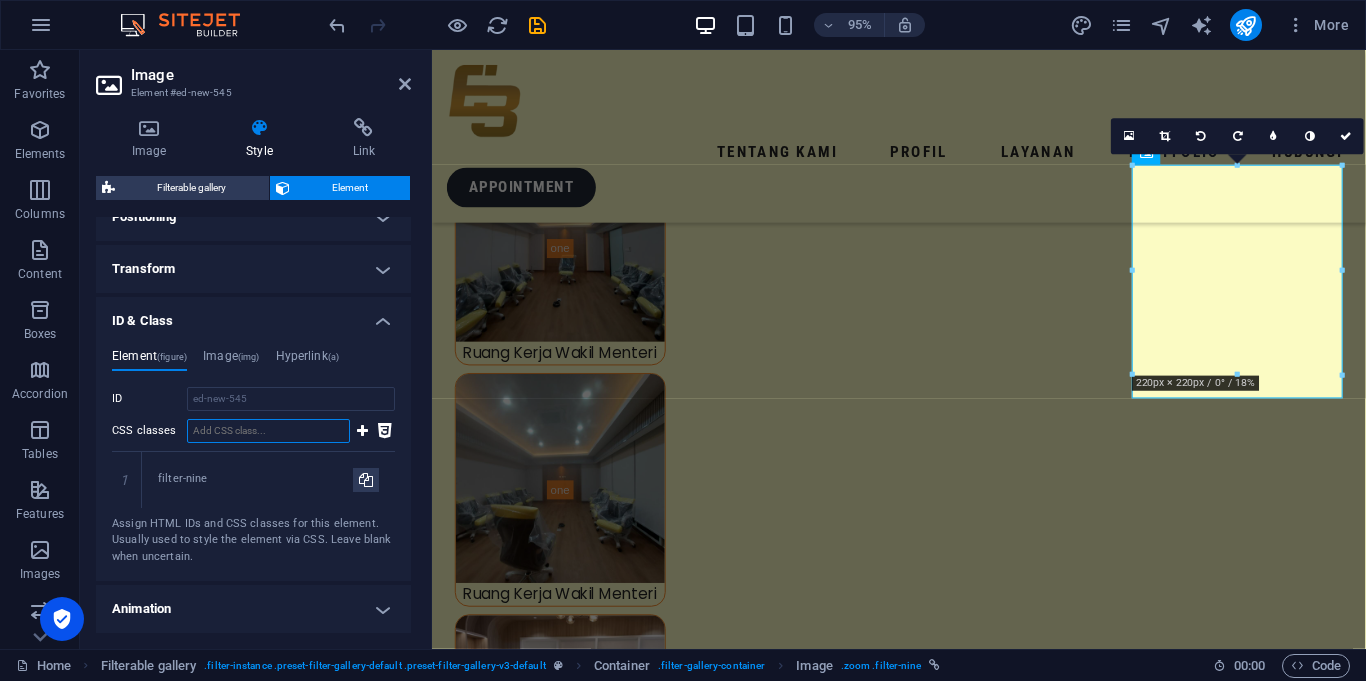 click on "CSS classes" at bounding box center [268, 431] 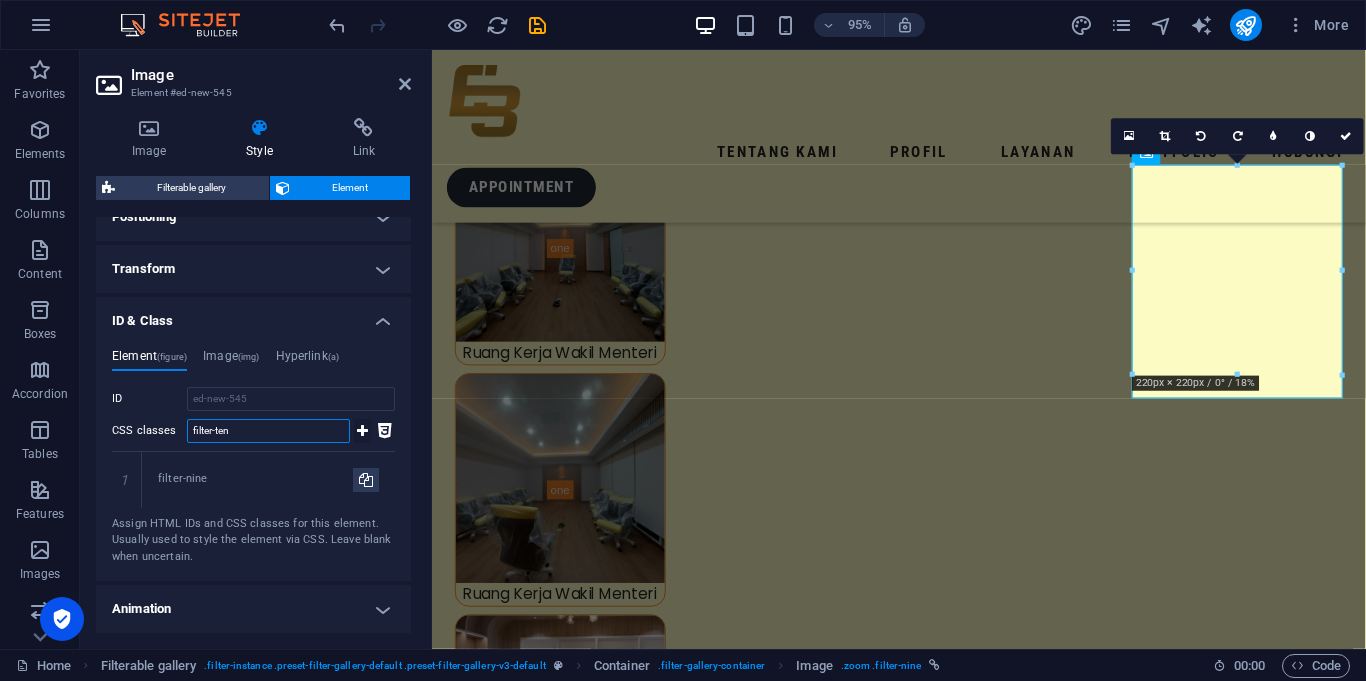 type on "filter-ten" 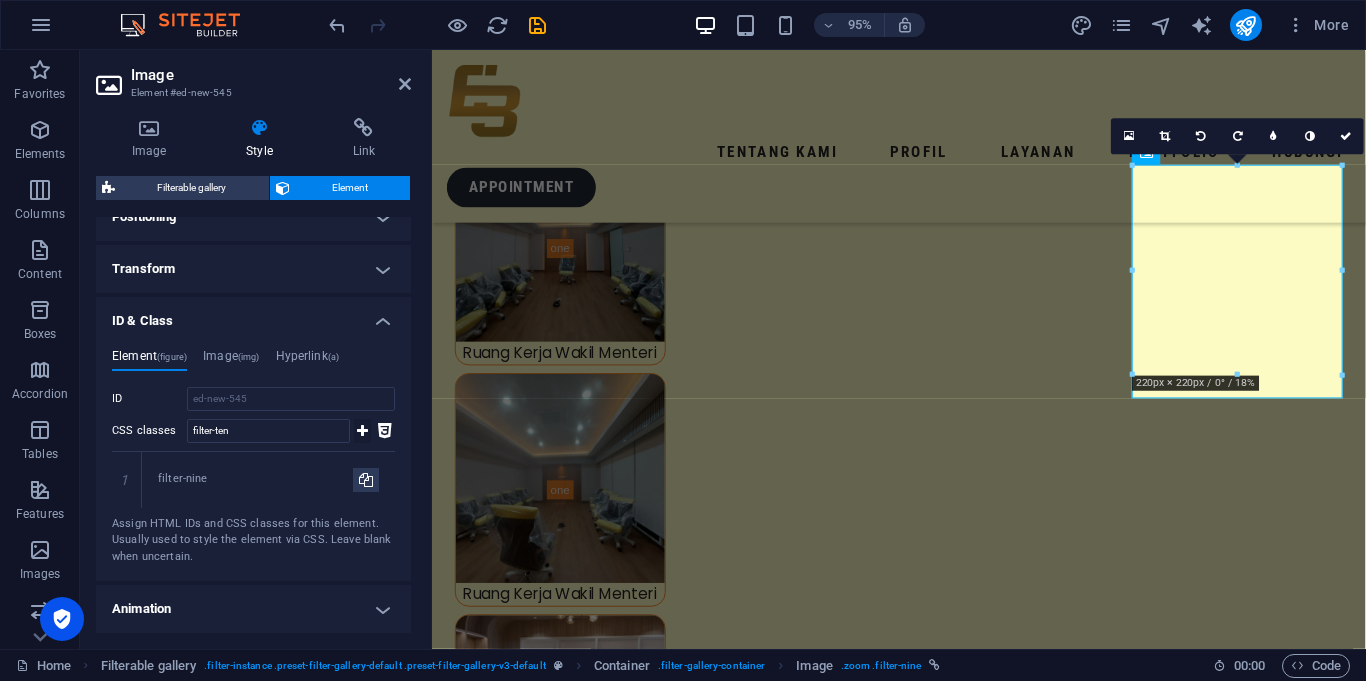 click at bounding box center (362, 431) 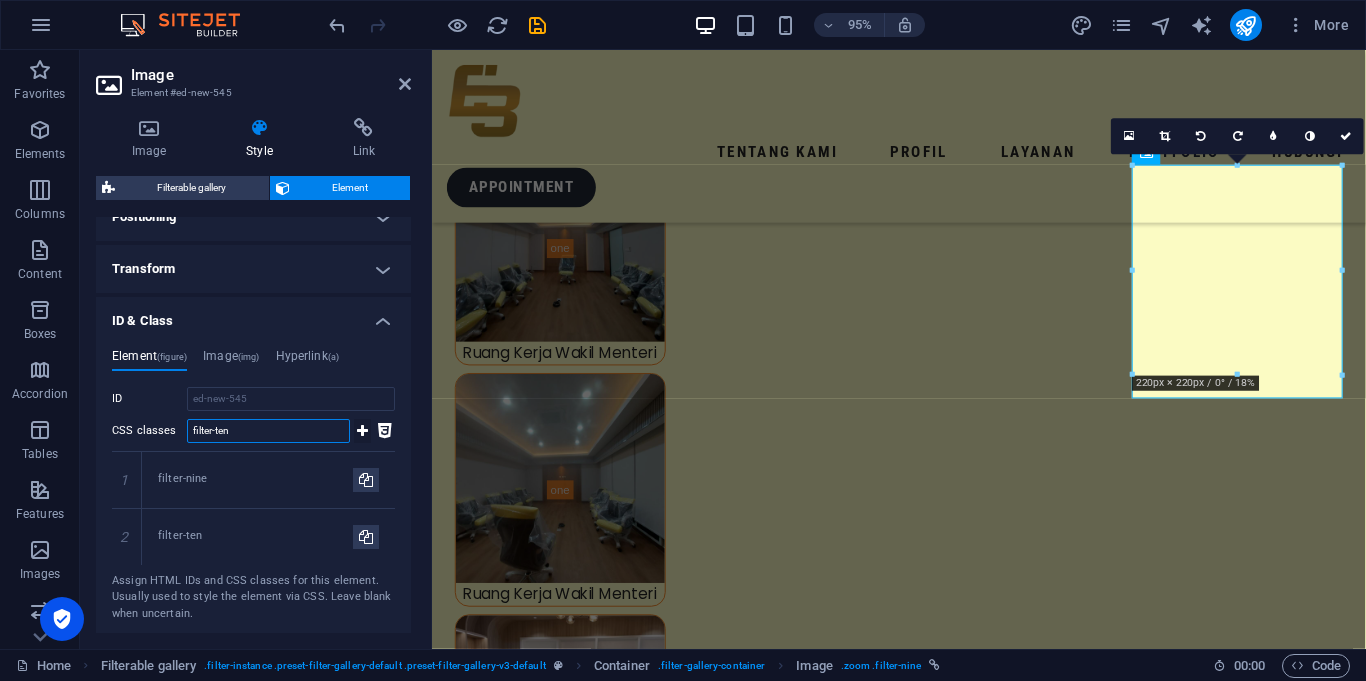 type 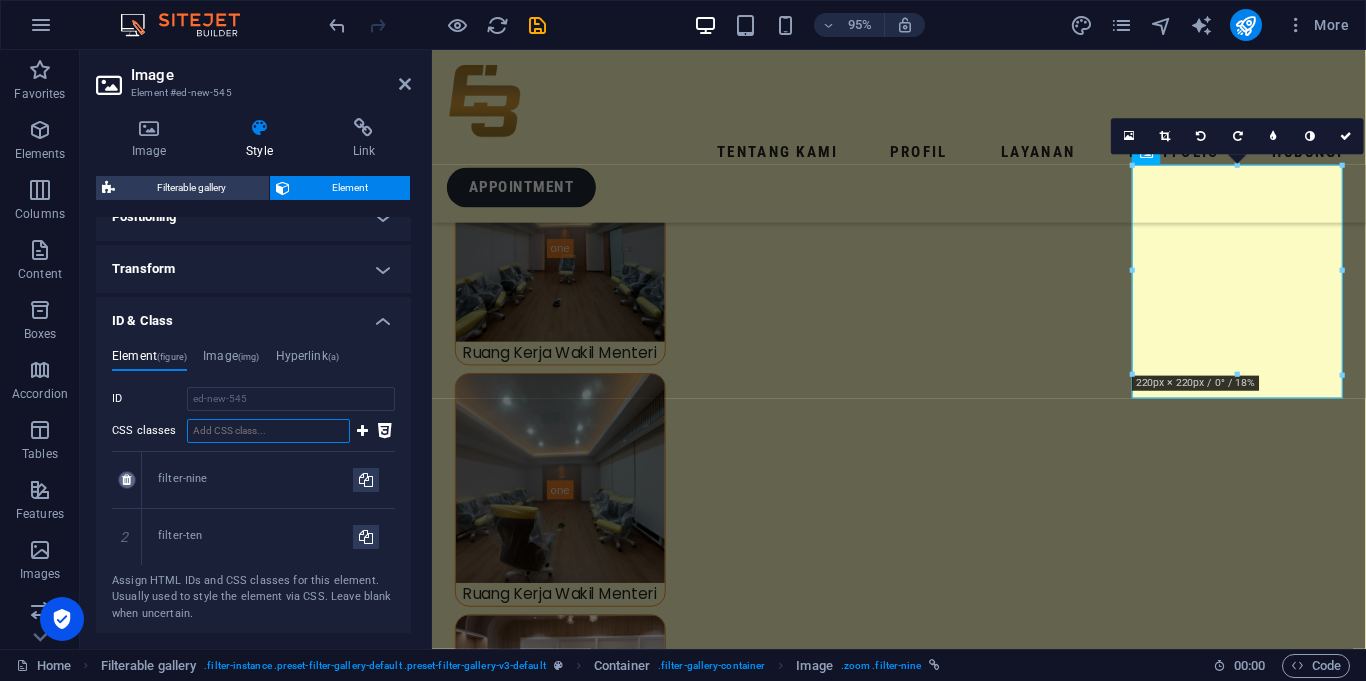 click at bounding box center [127, 480] 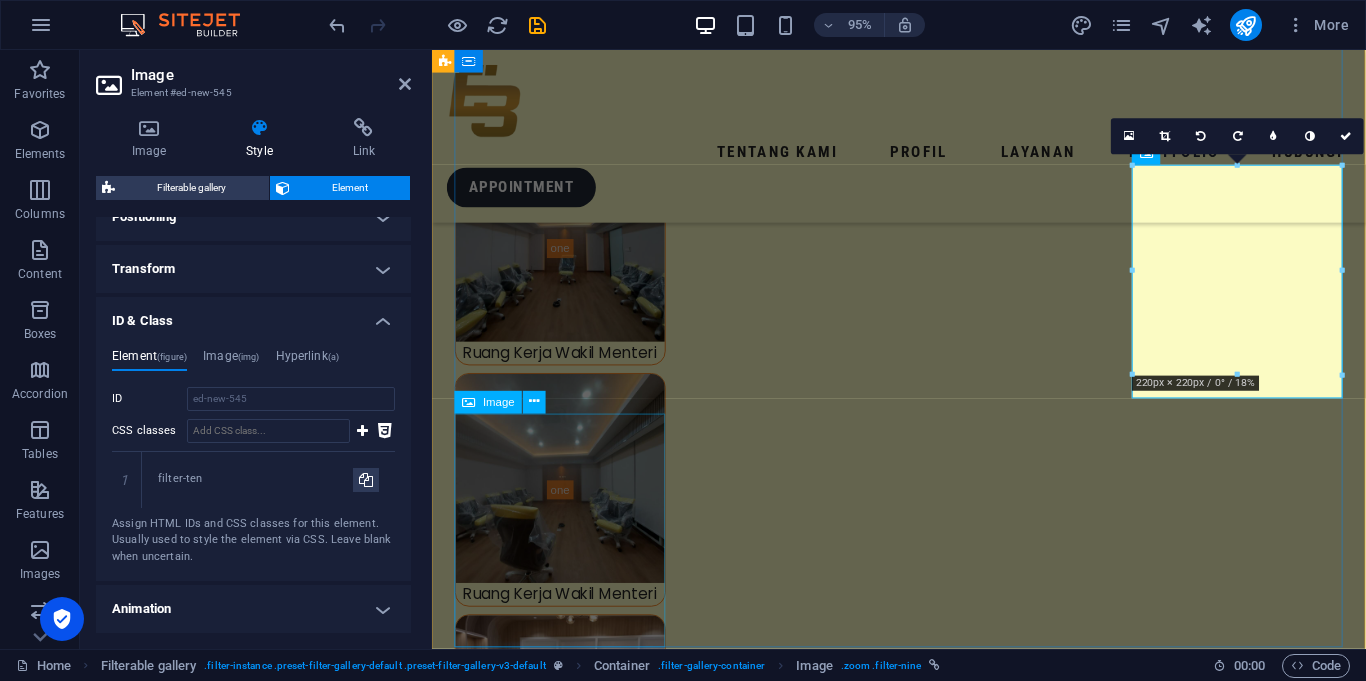 click on "Gerbang Kantor Wapres" at bounding box center [567, 12474] 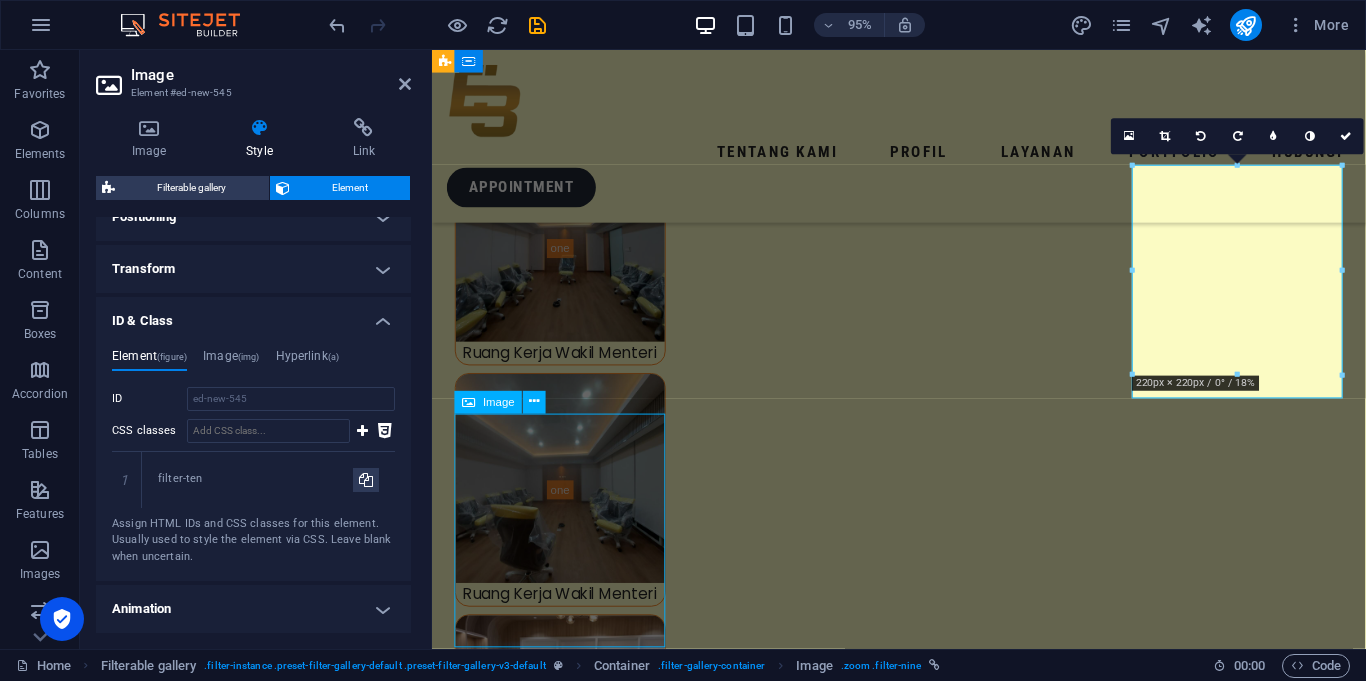 click on "Gerbang Kantor Wapres" at bounding box center (567, 12474) 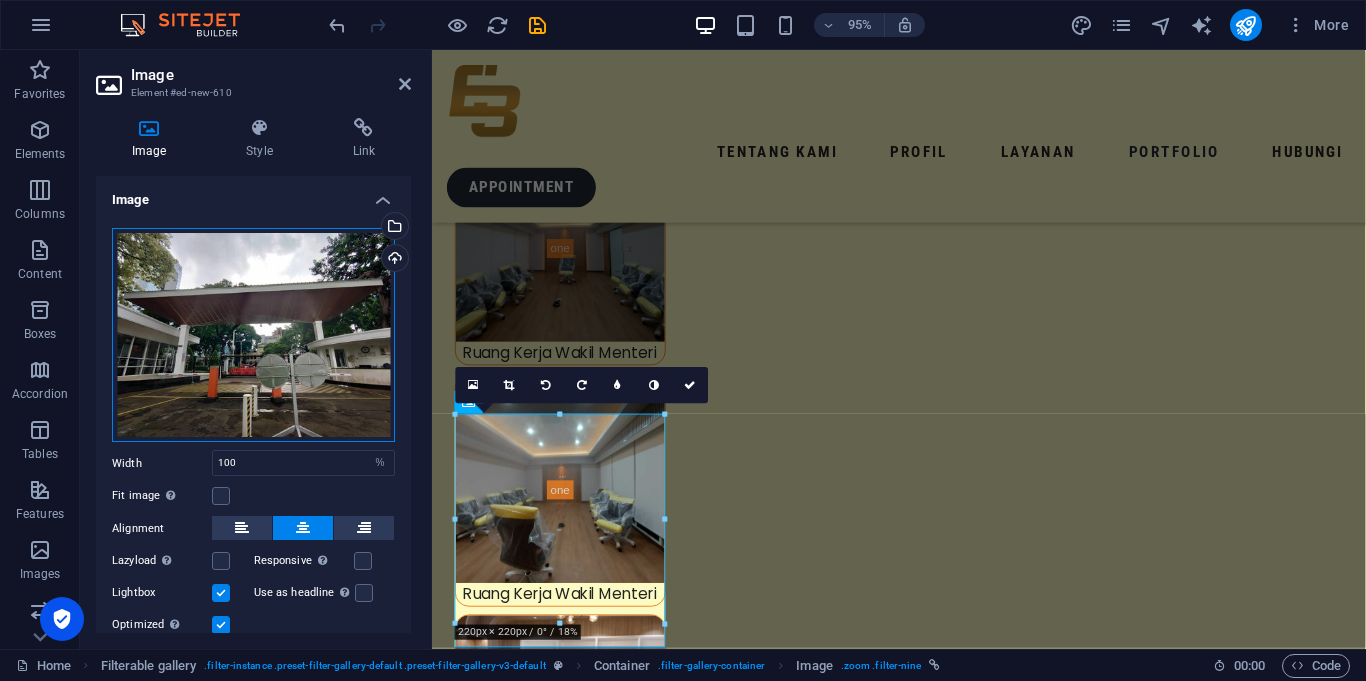 click on "Drag files here, click to choose files or select files from Files or our free stock photos & videos" at bounding box center (253, 335) 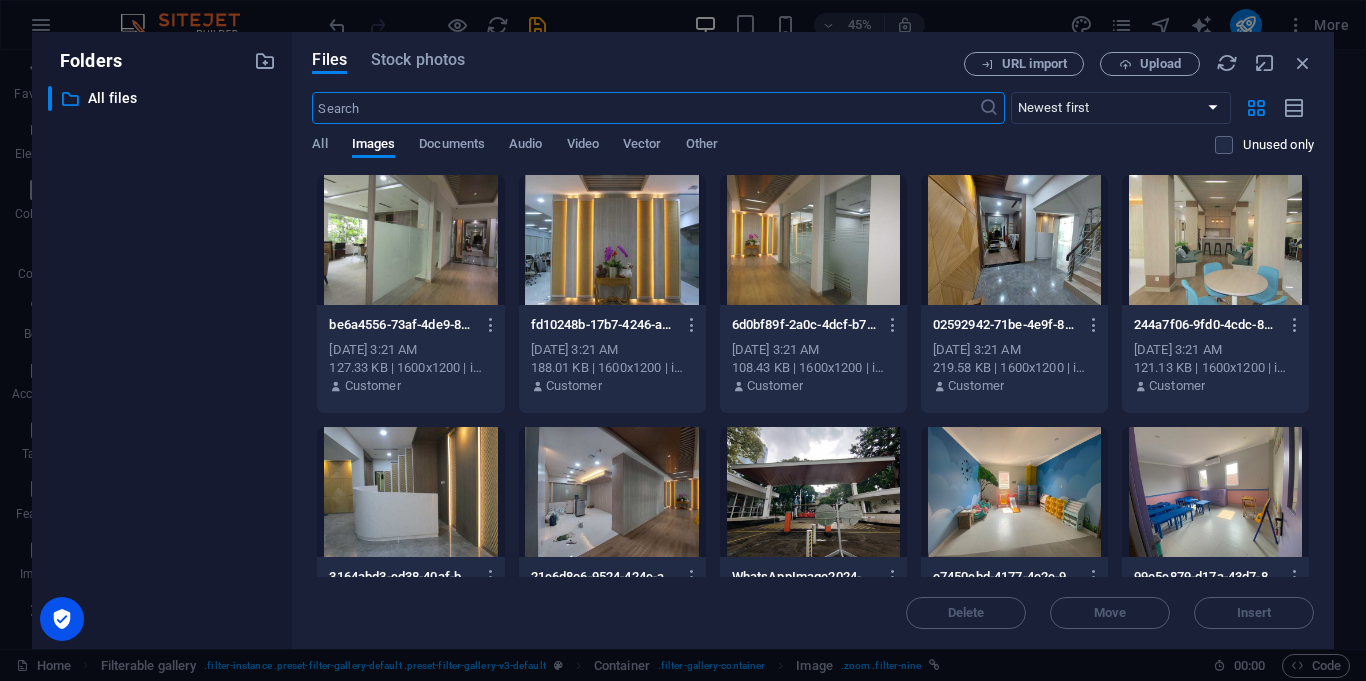 scroll, scrollTop: 6330, scrollLeft: 0, axis: vertical 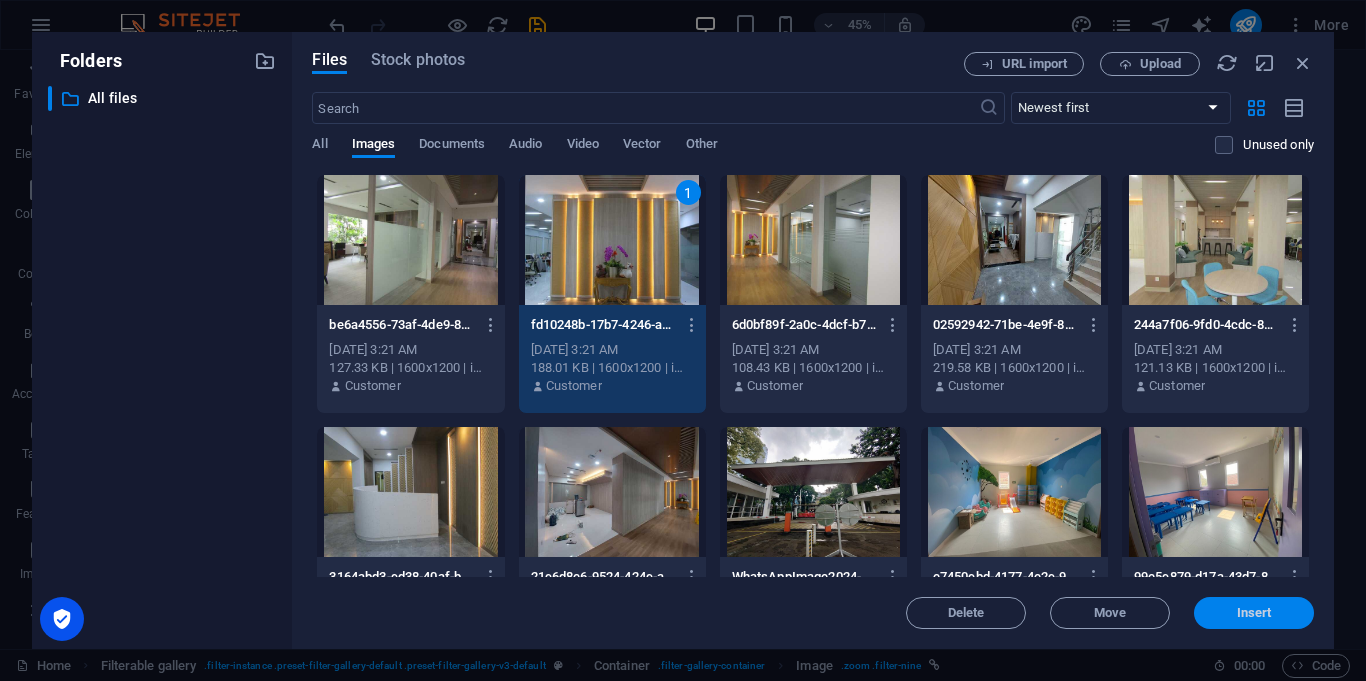 click on "Insert" at bounding box center (1254, 613) 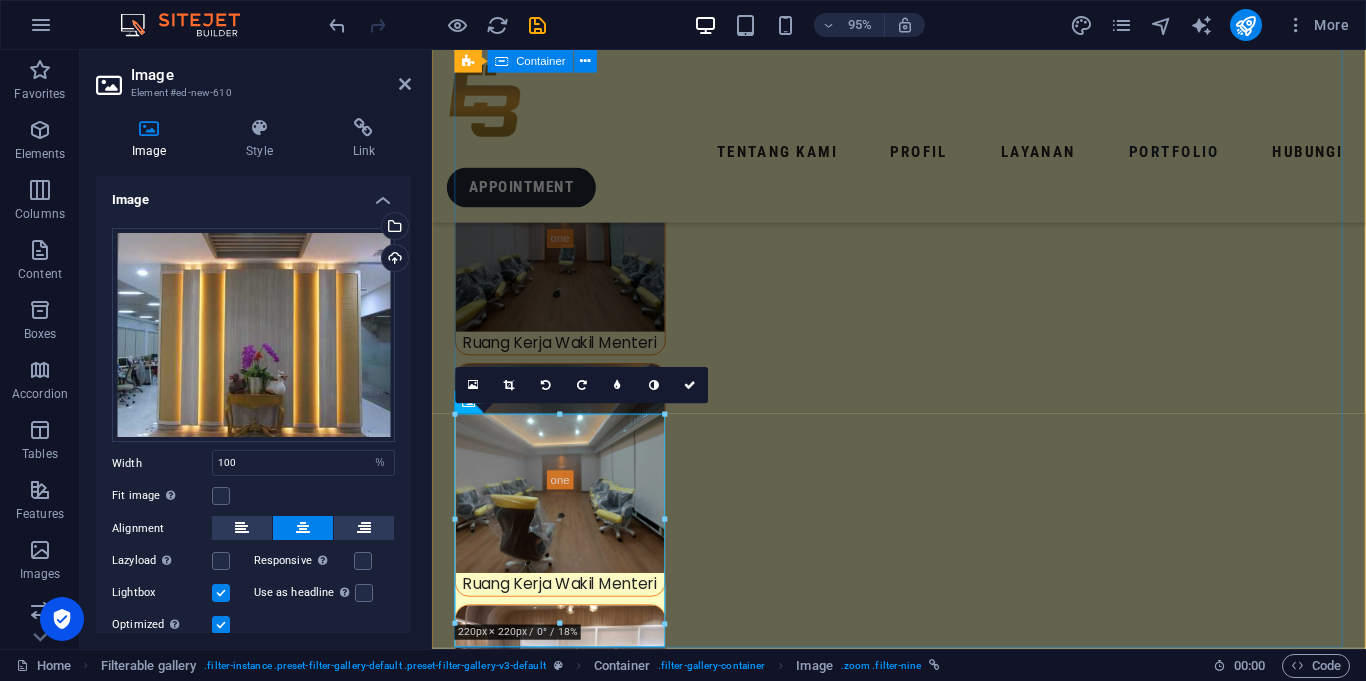 scroll, scrollTop: 6320, scrollLeft: 0, axis: vertical 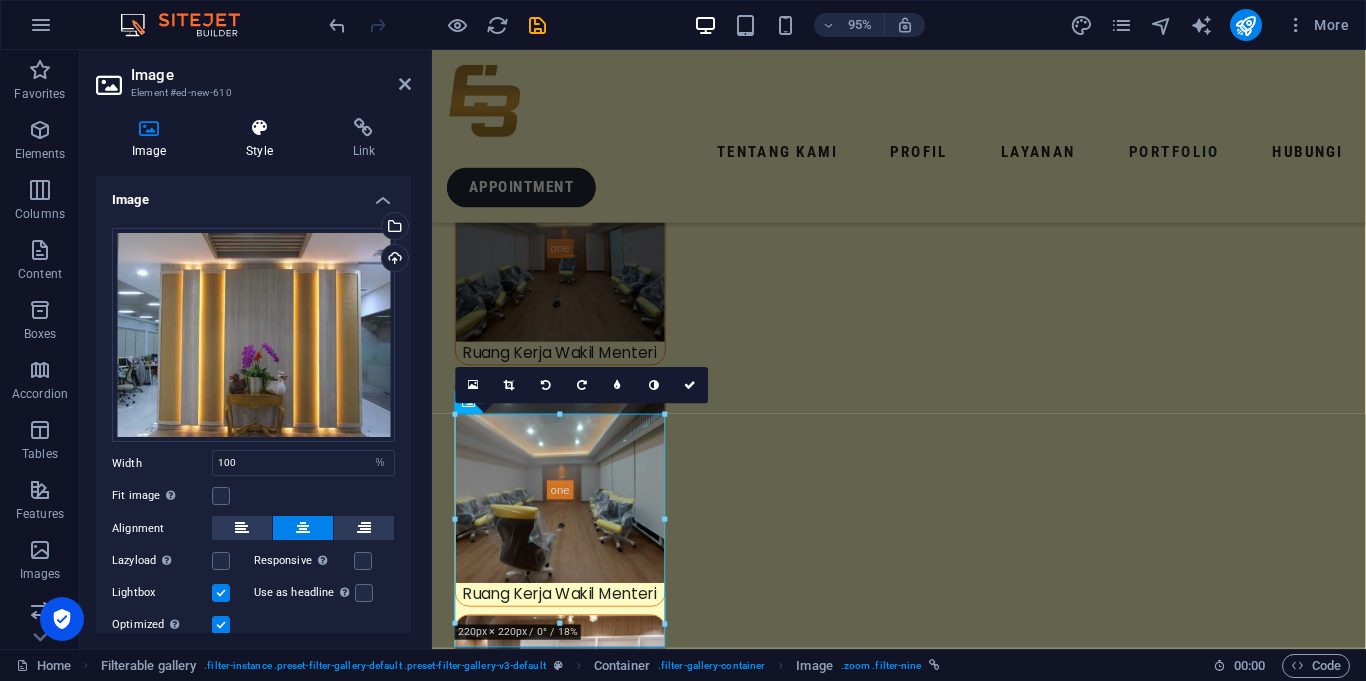 click at bounding box center (259, 128) 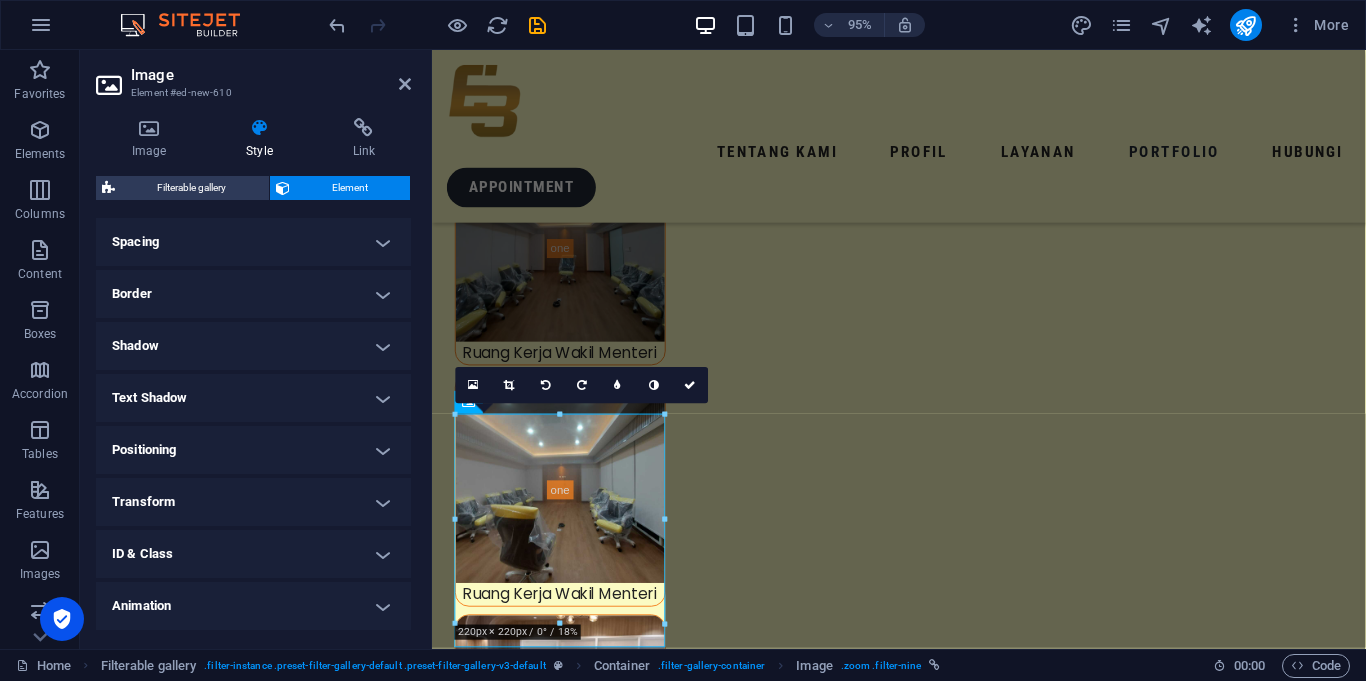 scroll, scrollTop: 429, scrollLeft: 0, axis: vertical 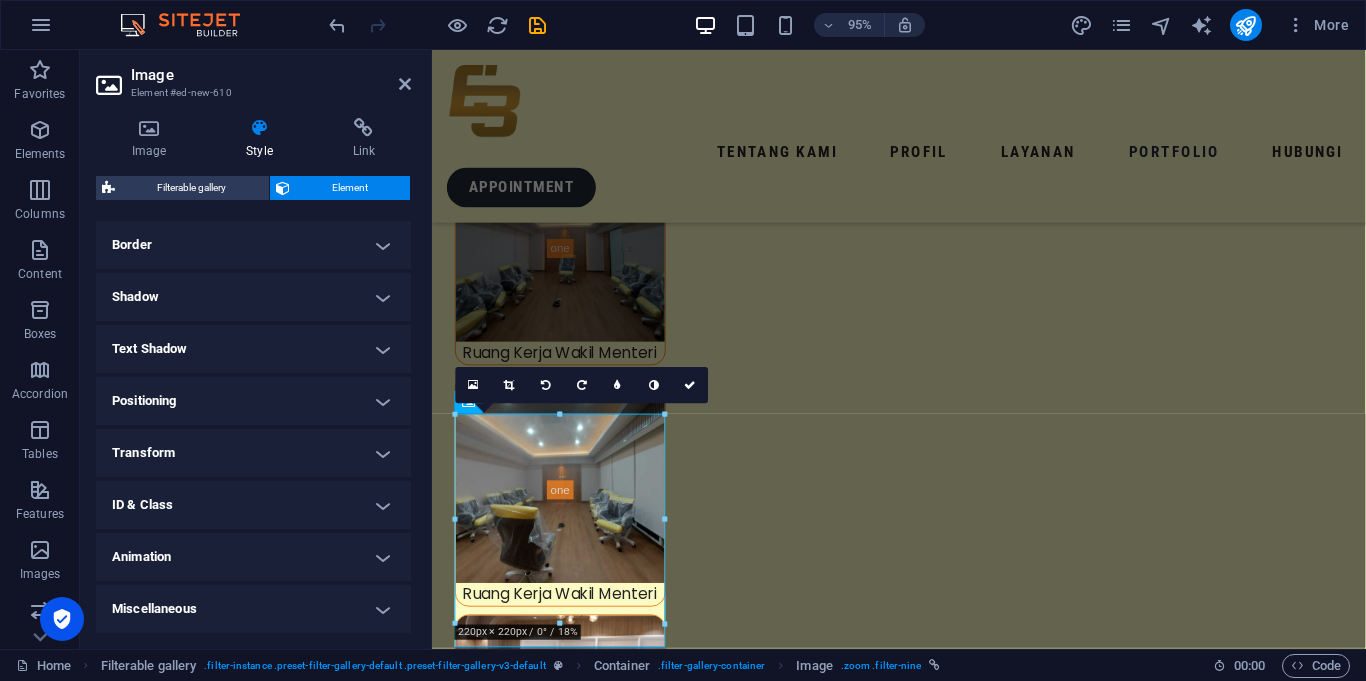 click on "ID & Class" at bounding box center [253, 505] 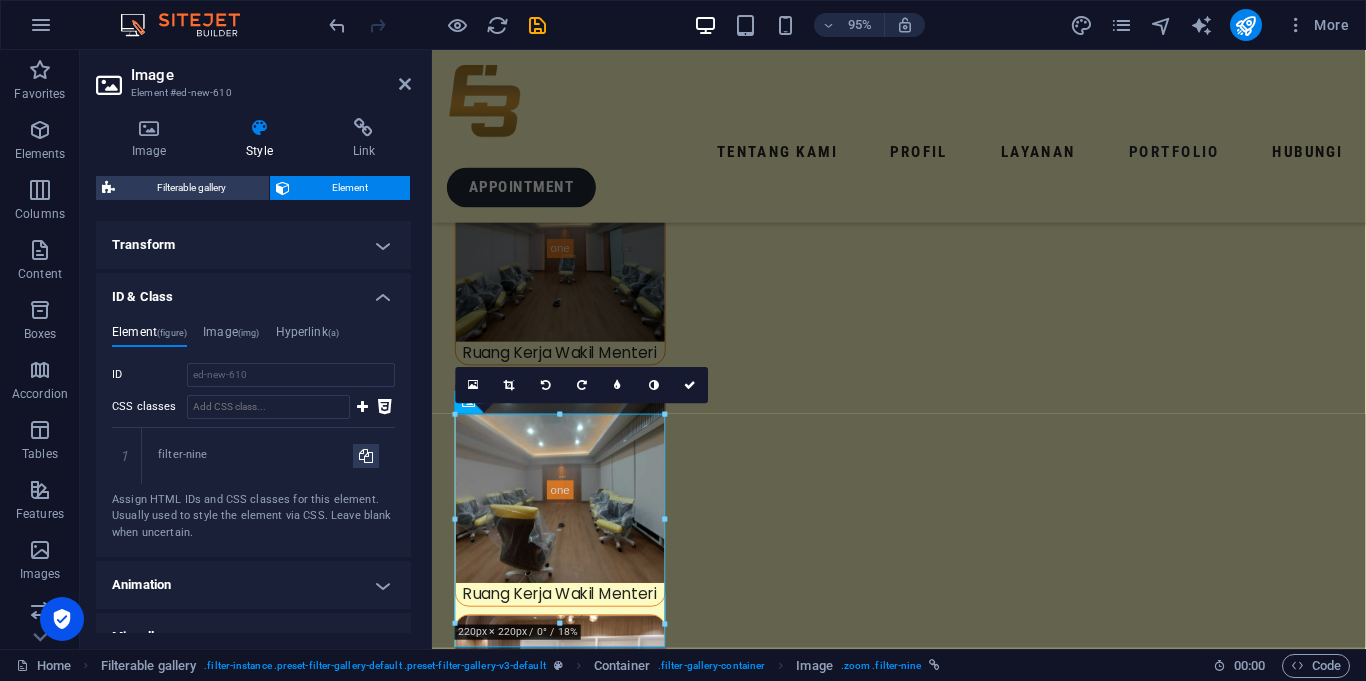 scroll, scrollTop: 665, scrollLeft: 0, axis: vertical 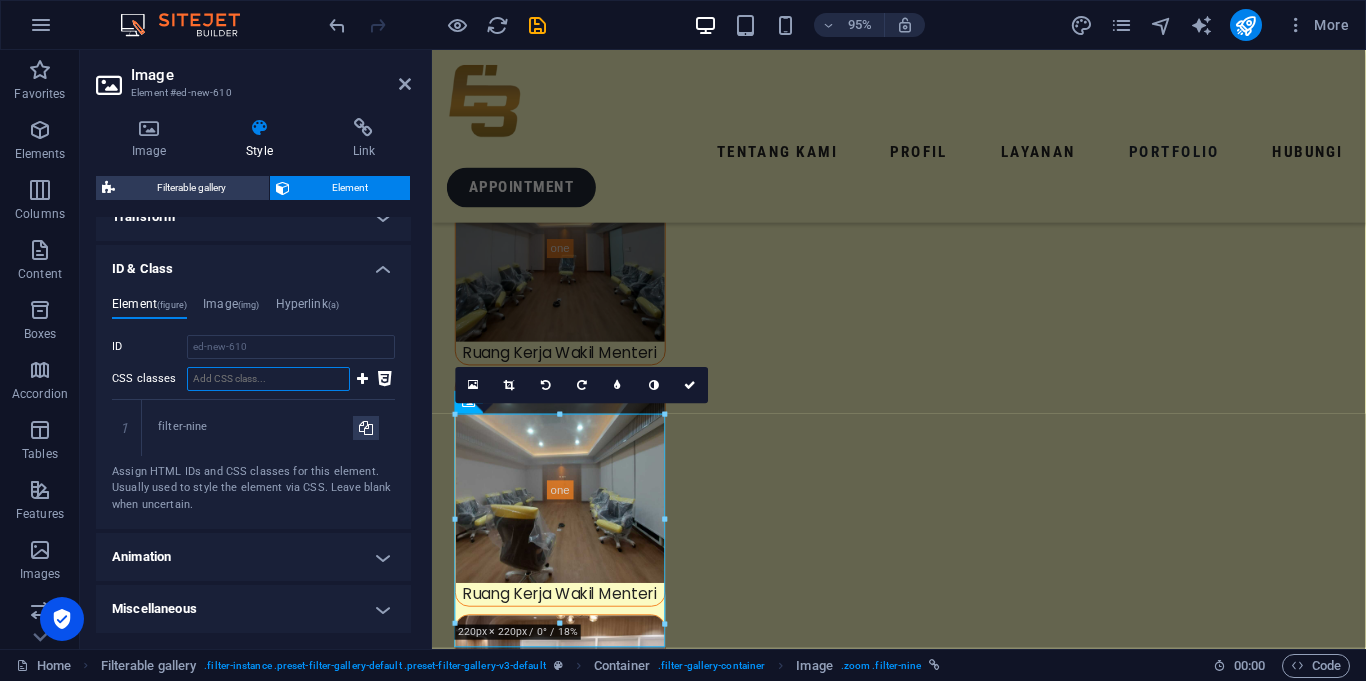 click on "CSS classes" at bounding box center (268, 379) 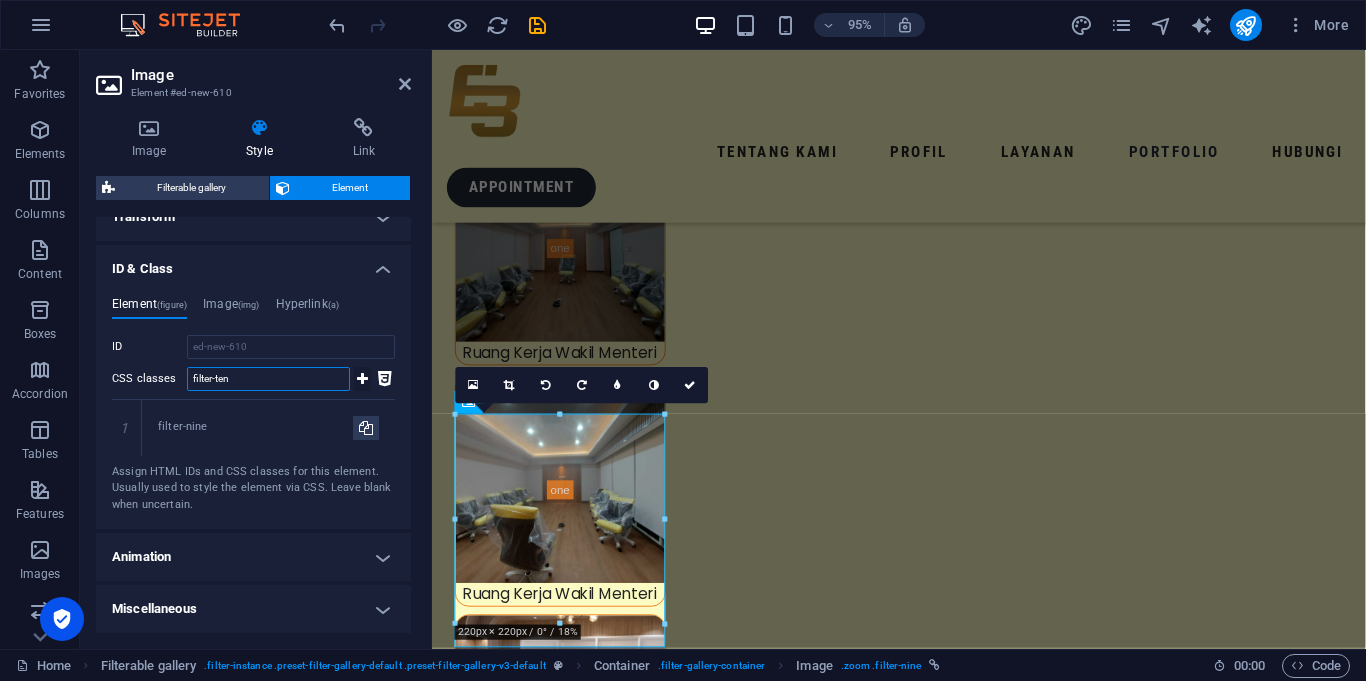 type on "filter-ten" 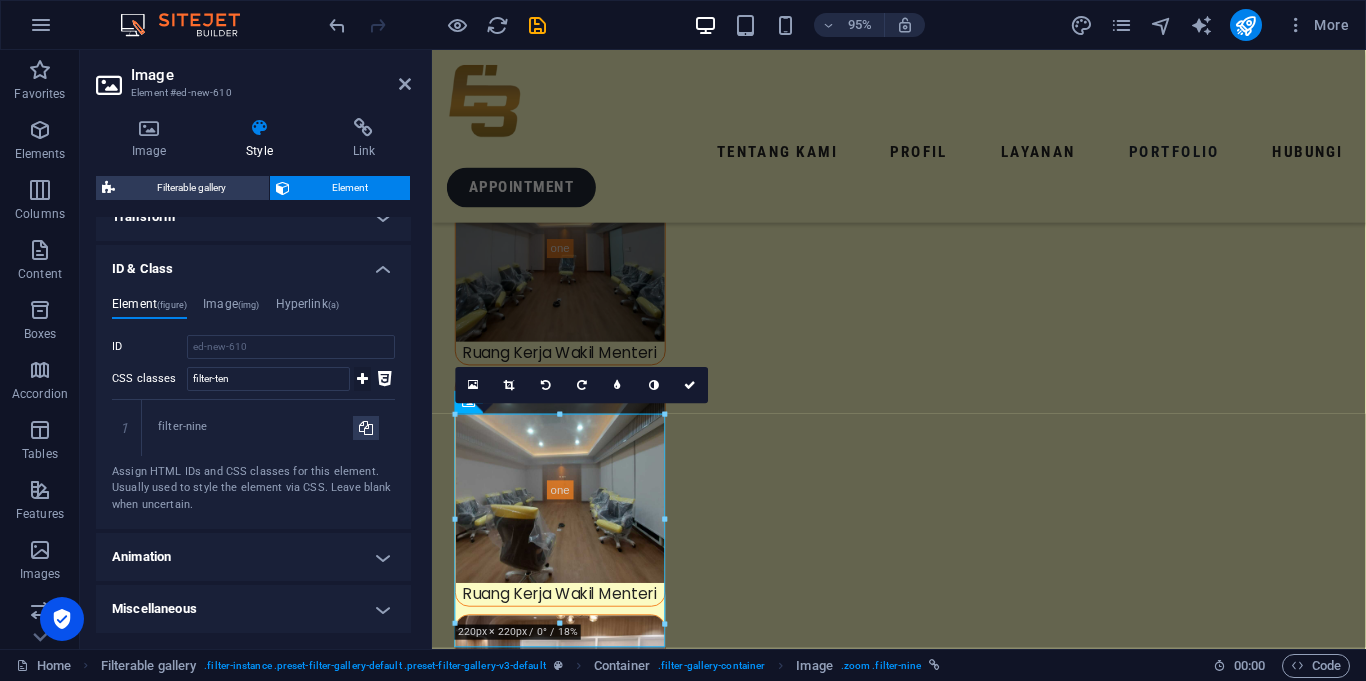 click at bounding box center (362, 379) 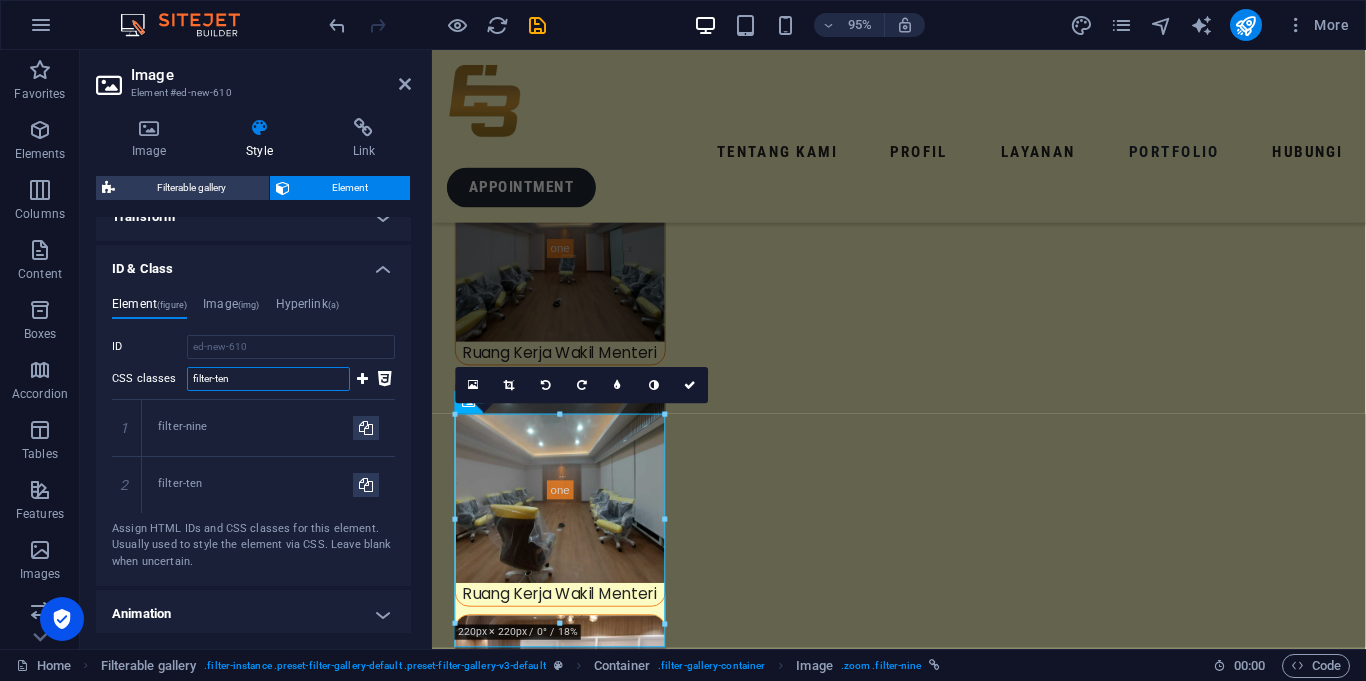 type 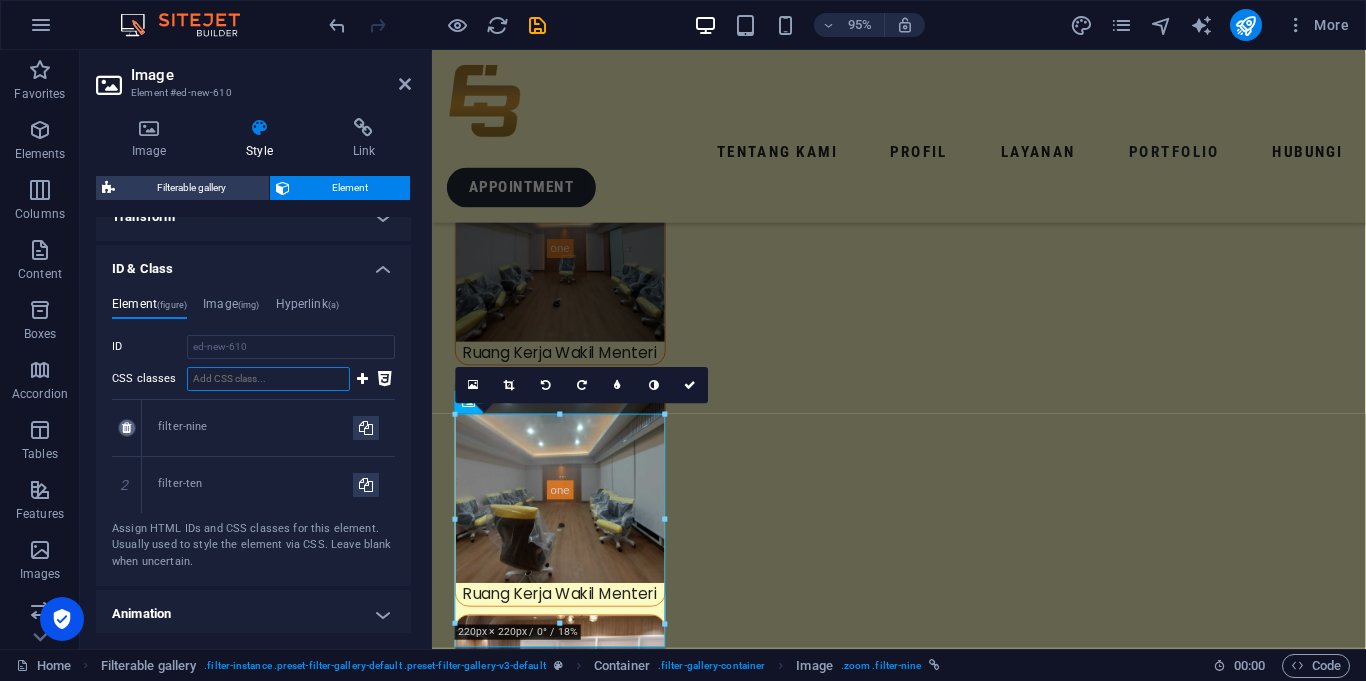 click at bounding box center [127, 428] 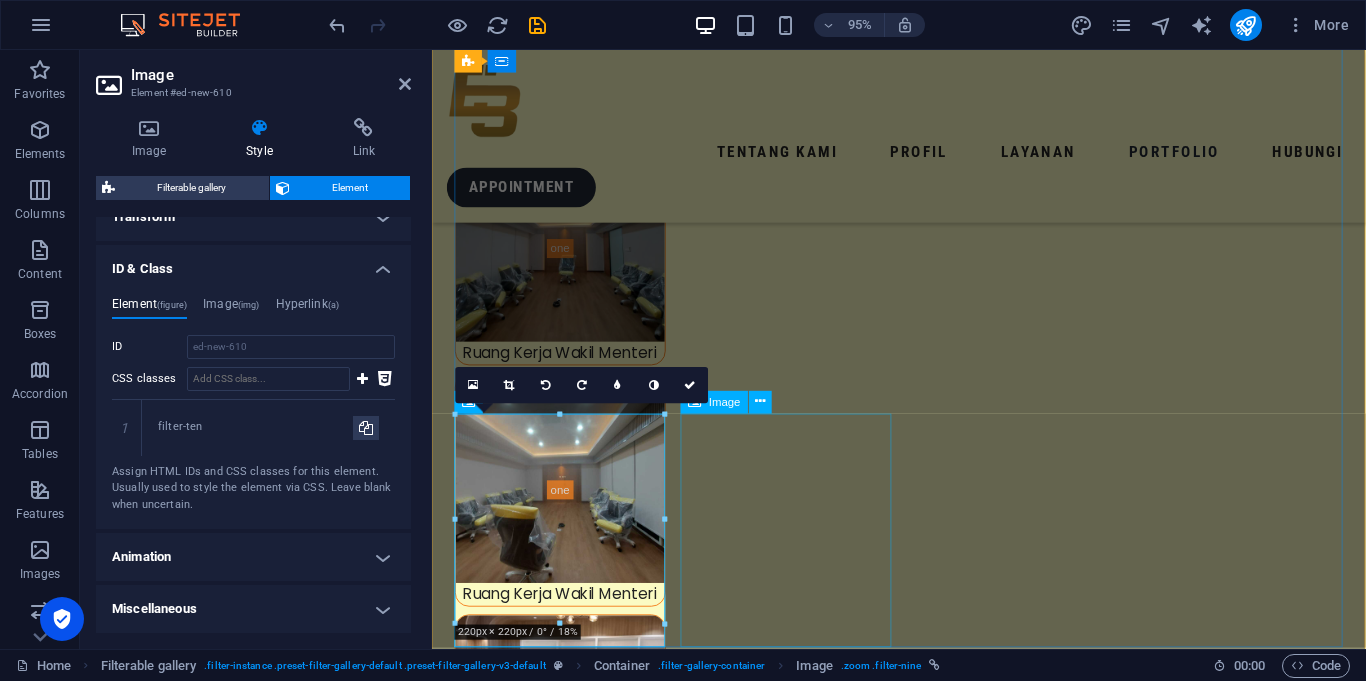 click on "Gerbang Kantor Wapres" at bounding box center [567, 12728] 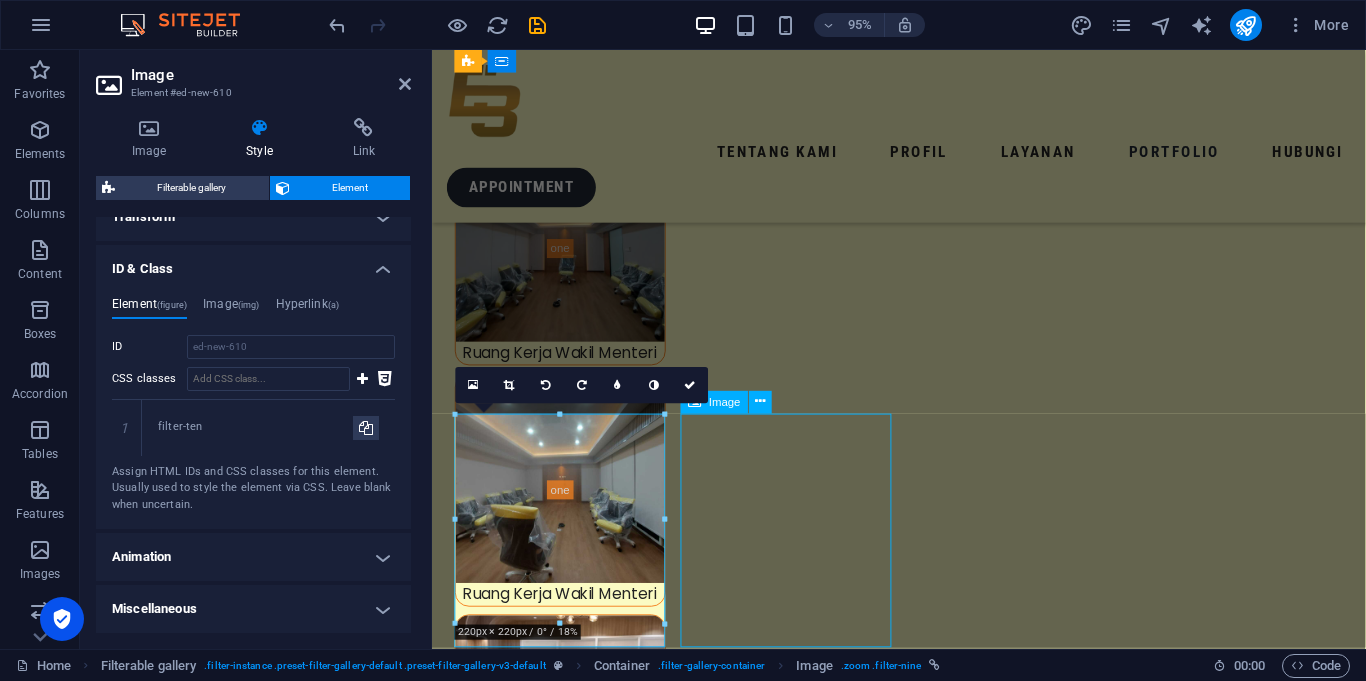 click on "Gerbang Kantor Wapres" at bounding box center [567, 12728] 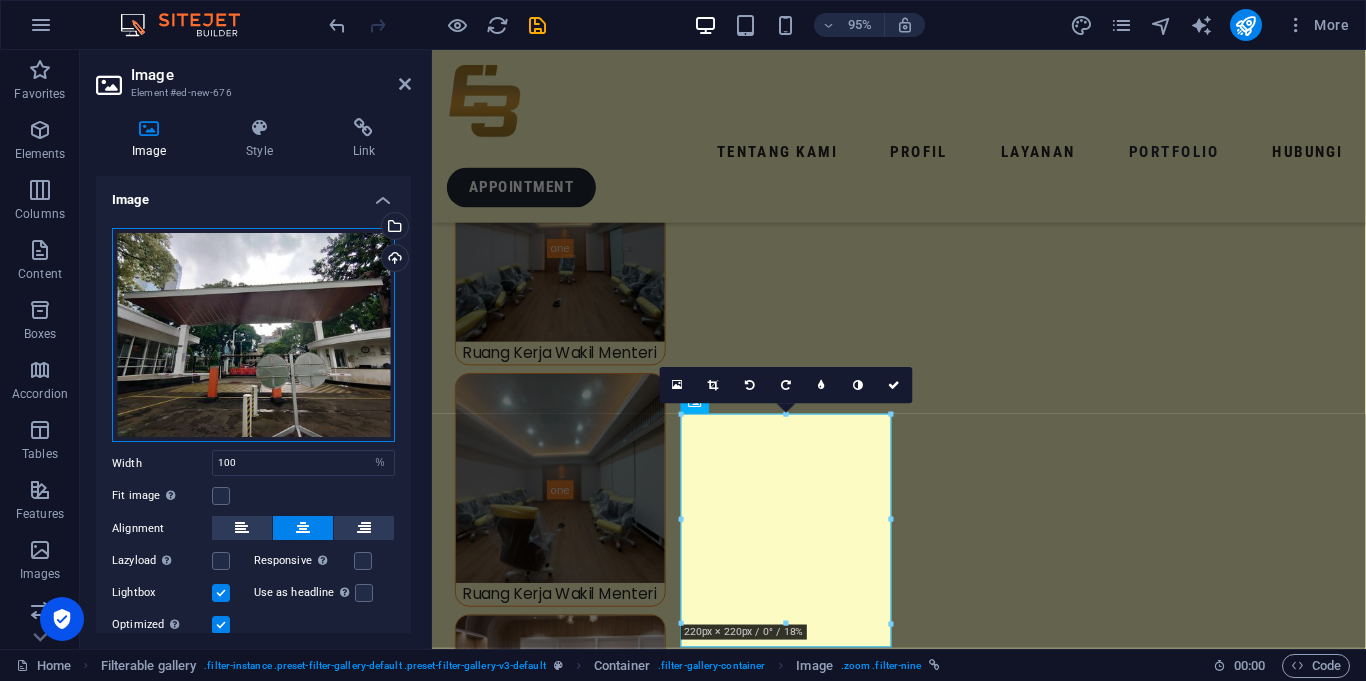 click on "Drag files here, click to choose files or select files from Files or our free stock photos & videos" at bounding box center [253, 335] 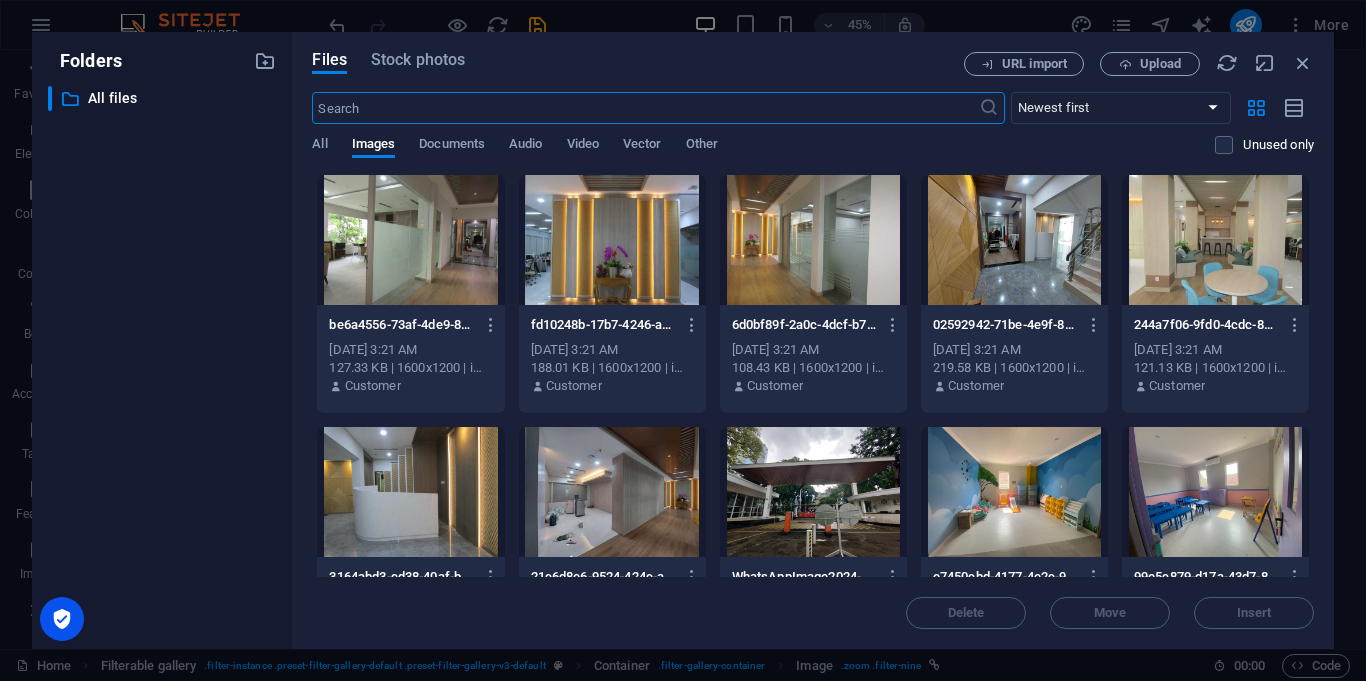 scroll, scrollTop: 6330, scrollLeft: 0, axis: vertical 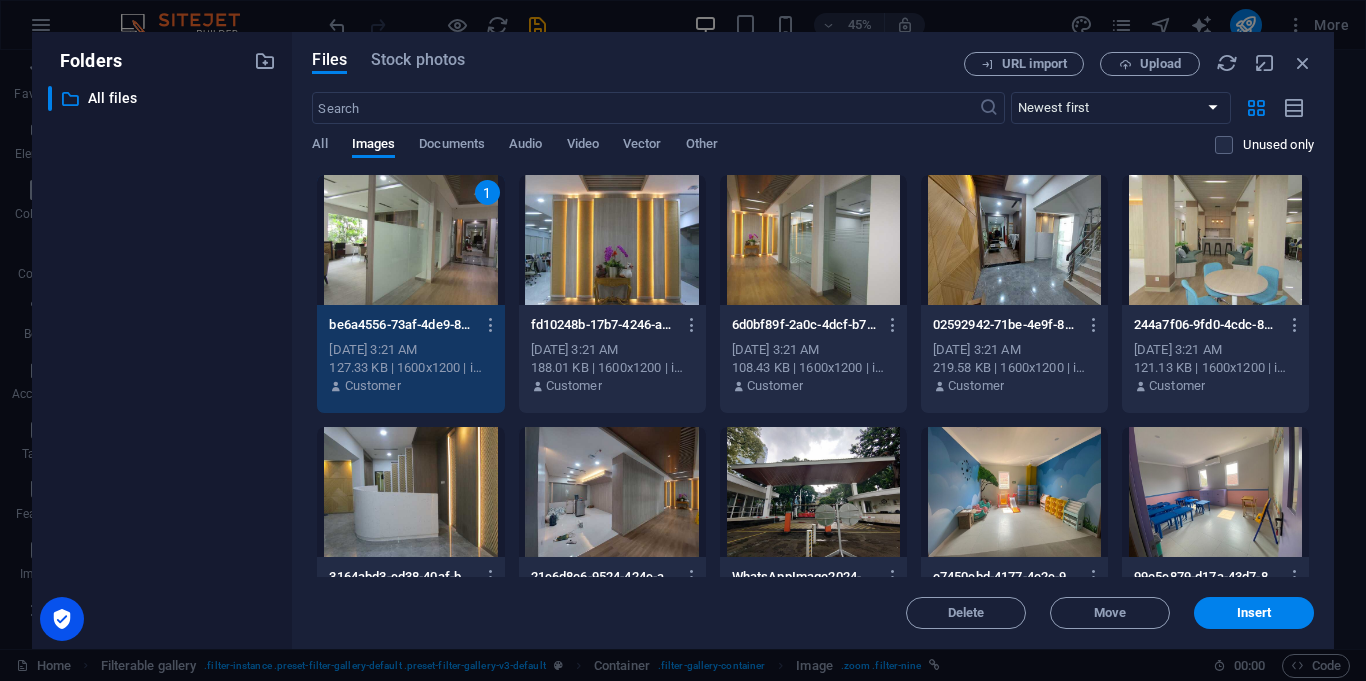 click on "Delete Move Insert" at bounding box center [813, 603] 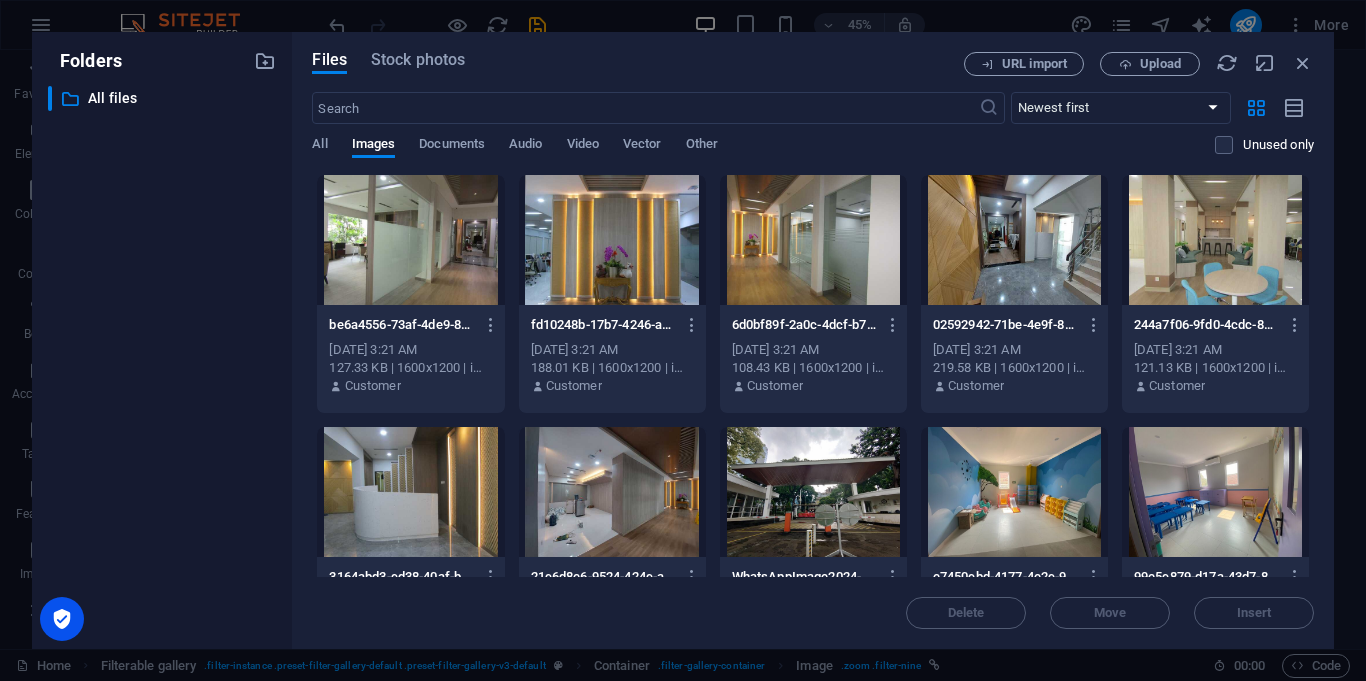 click at bounding box center (410, 240) 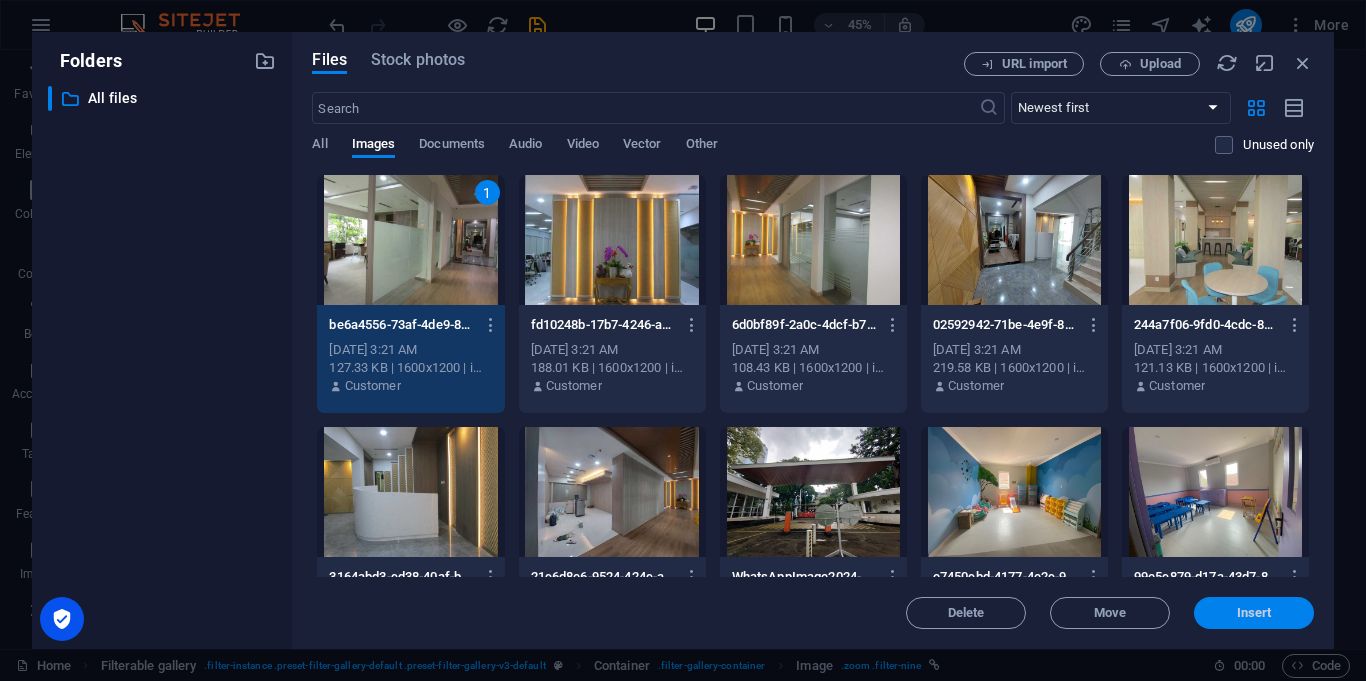 click on "Insert" at bounding box center (1254, 613) 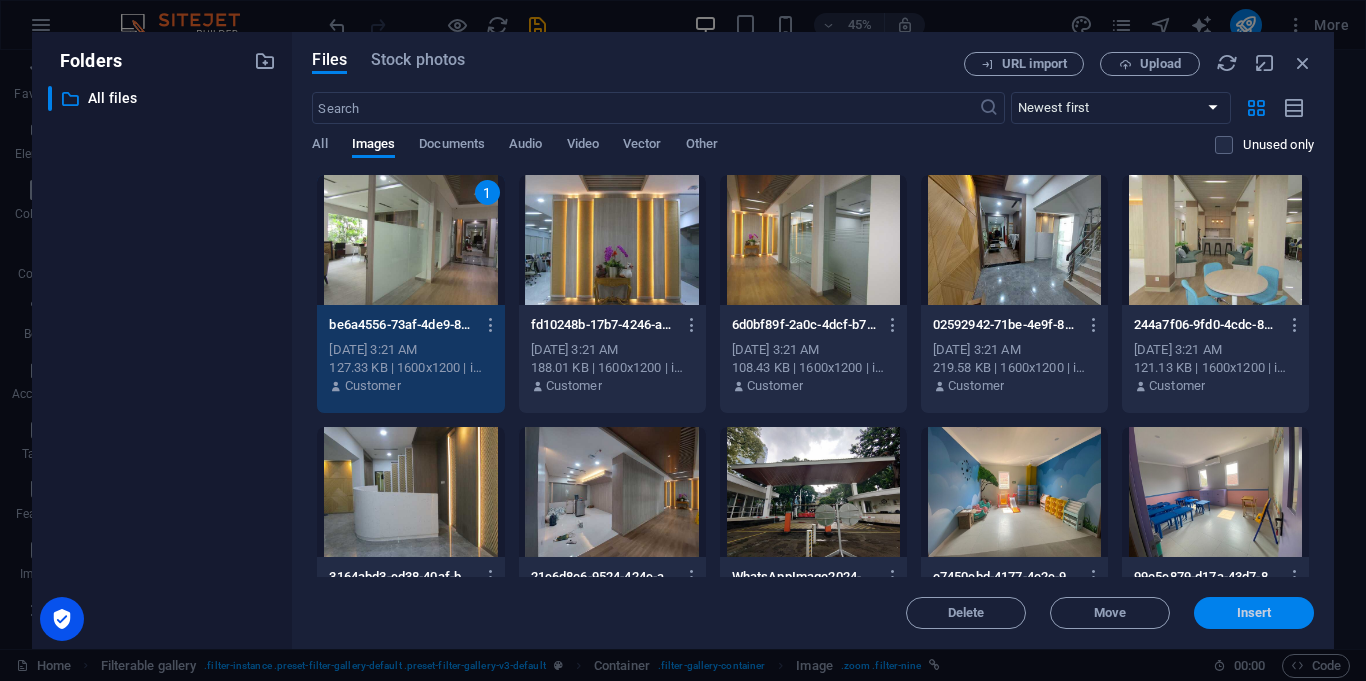 scroll, scrollTop: 6320, scrollLeft: 0, axis: vertical 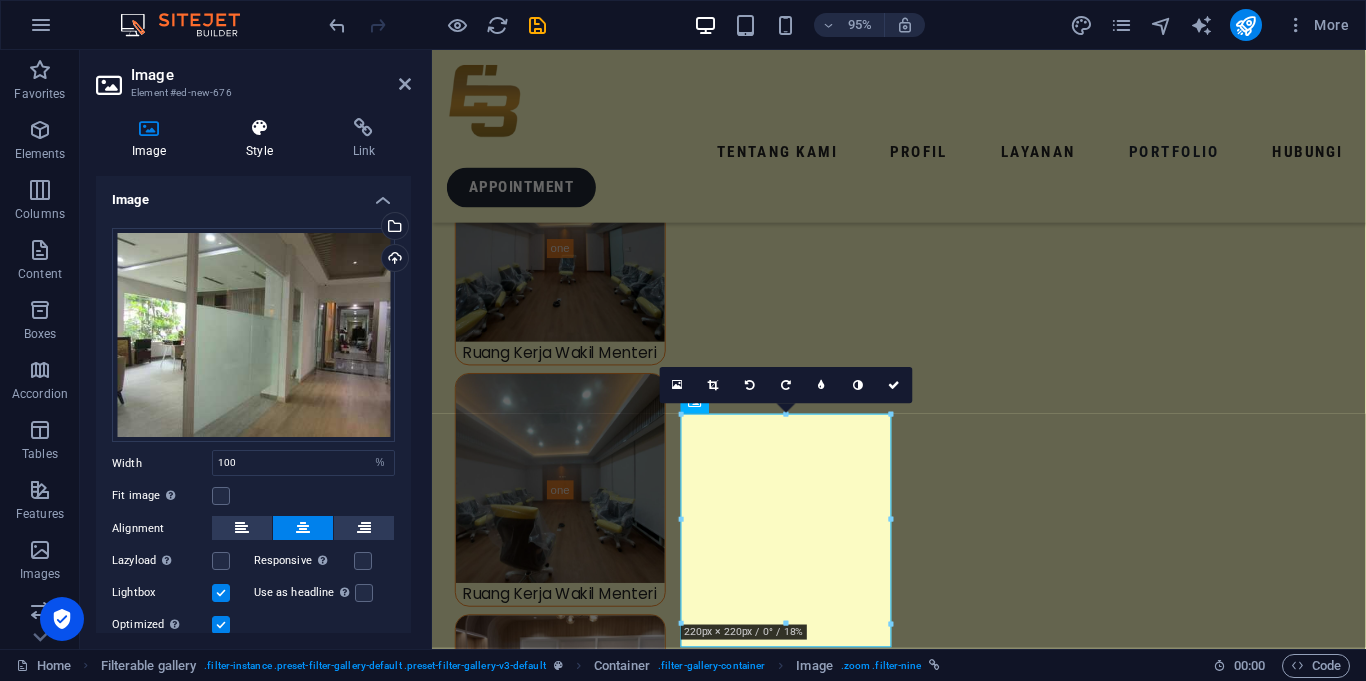 click on "Style" at bounding box center (263, 139) 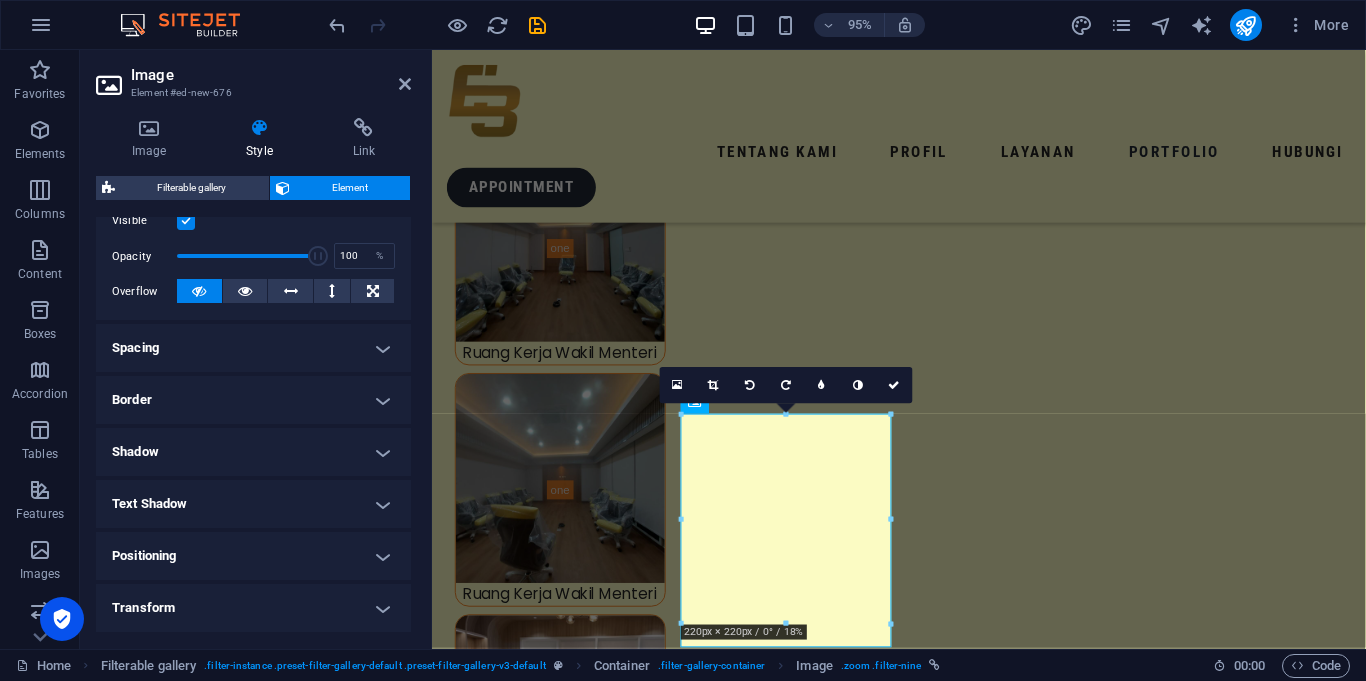 scroll, scrollTop: 330, scrollLeft: 0, axis: vertical 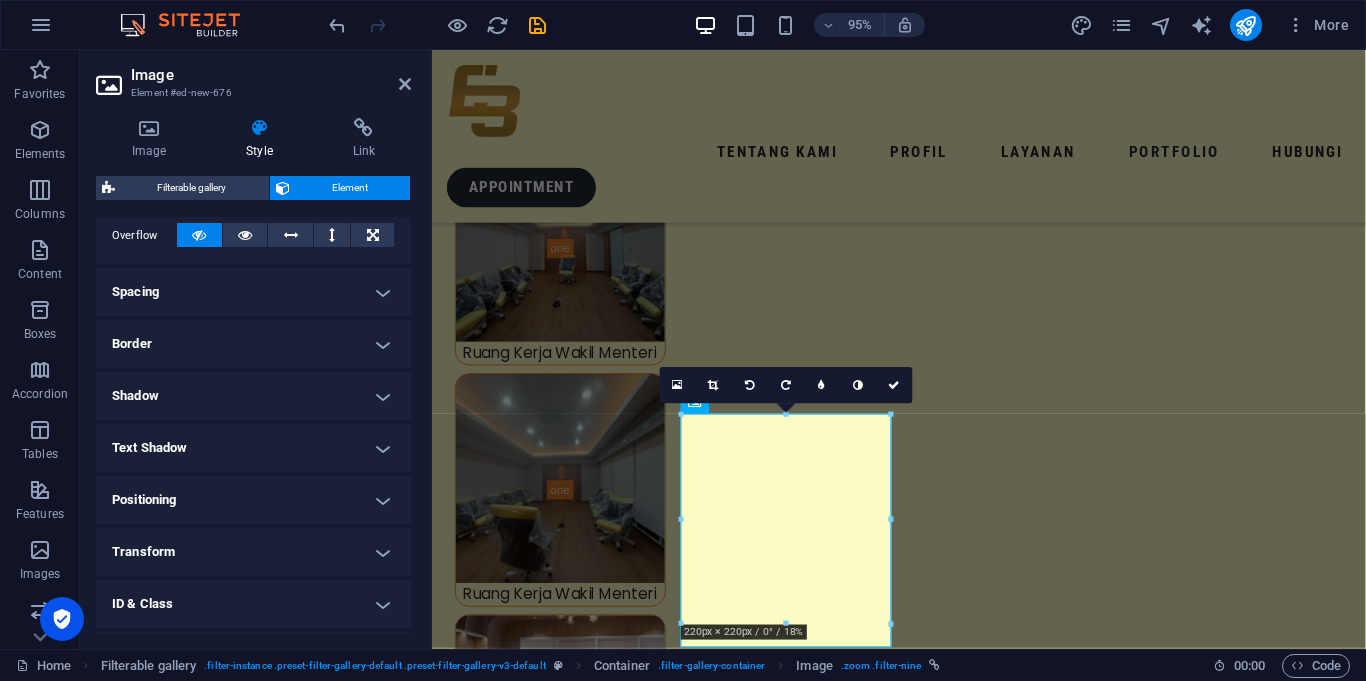 click on "ID & Class" at bounding box center (253, 604) 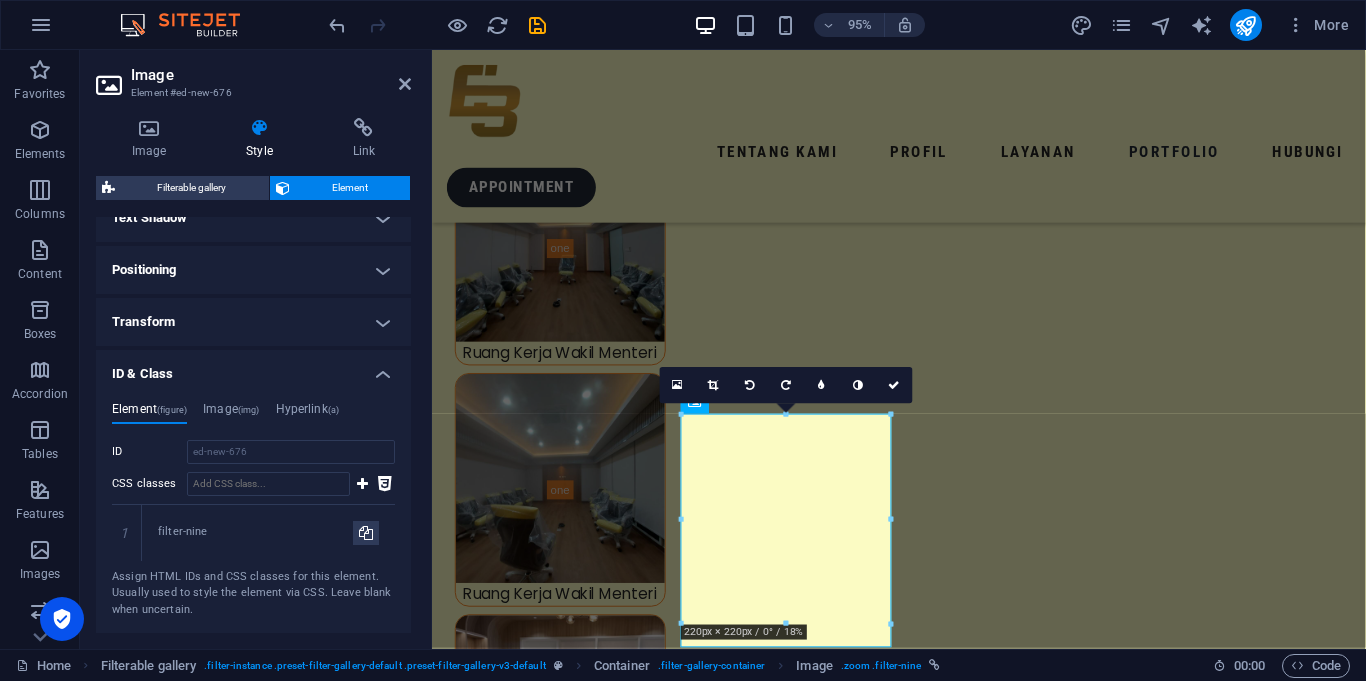 scroll, scrollTop: 579, scrollLeft: 0, axis: vertical 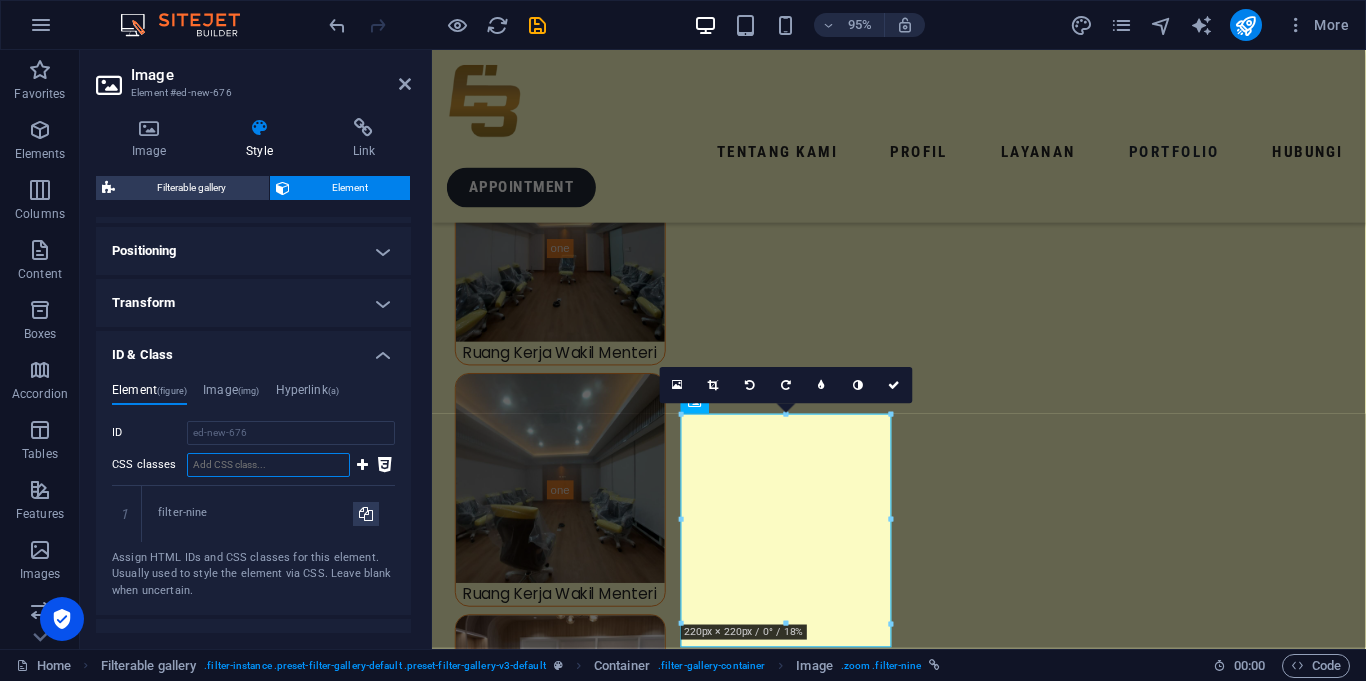 click on "CSS classes" at bounding box center (268, 465) 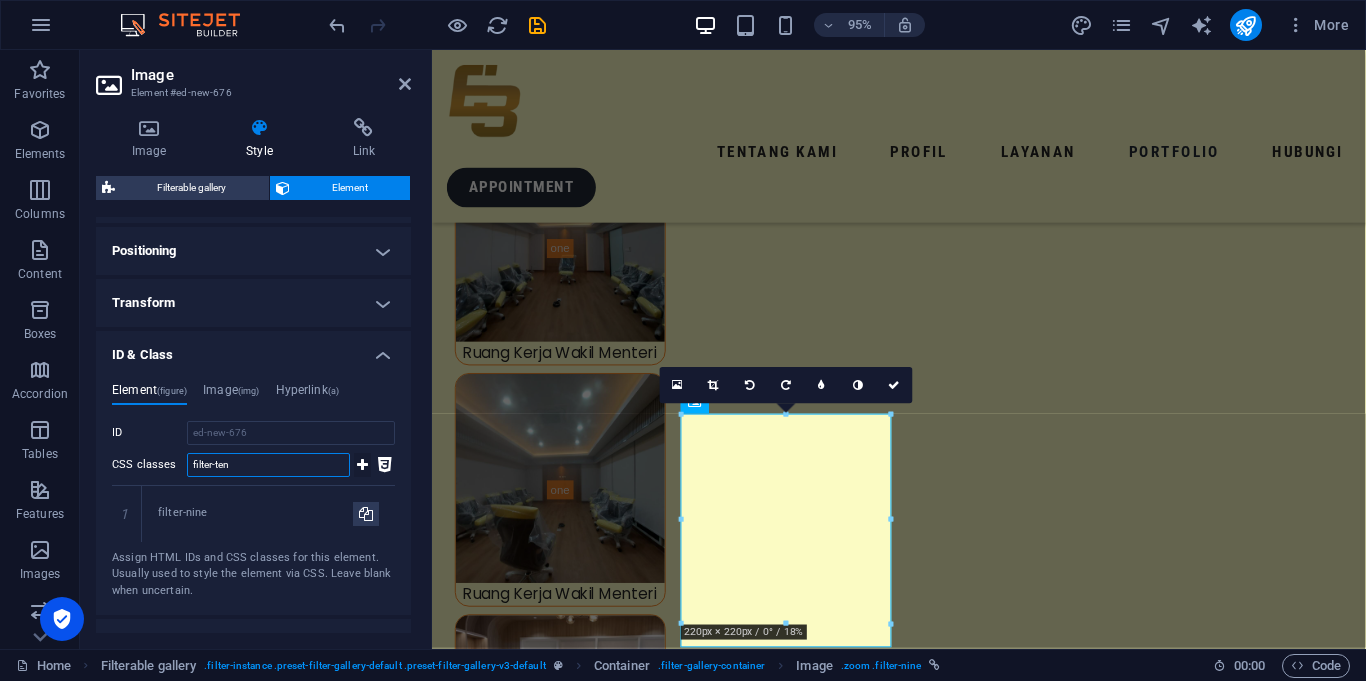 type on "filter-ten" 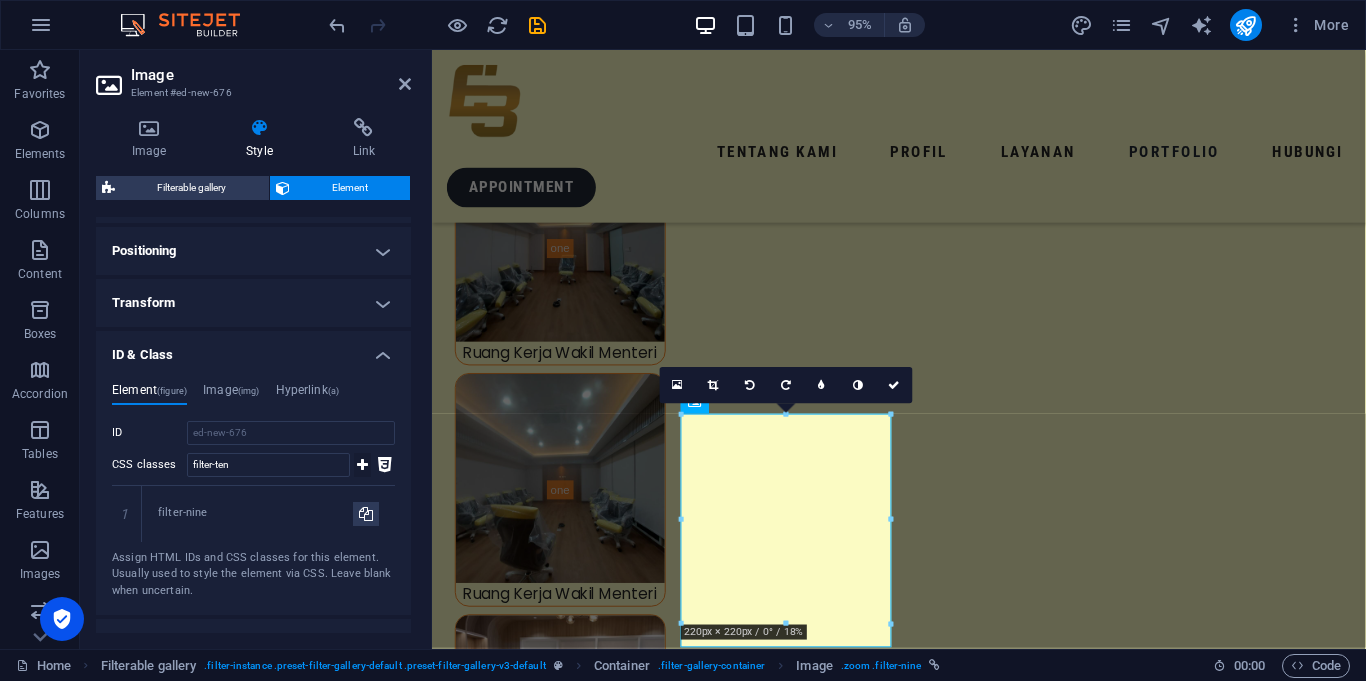 click at bounding box center [362, 465] 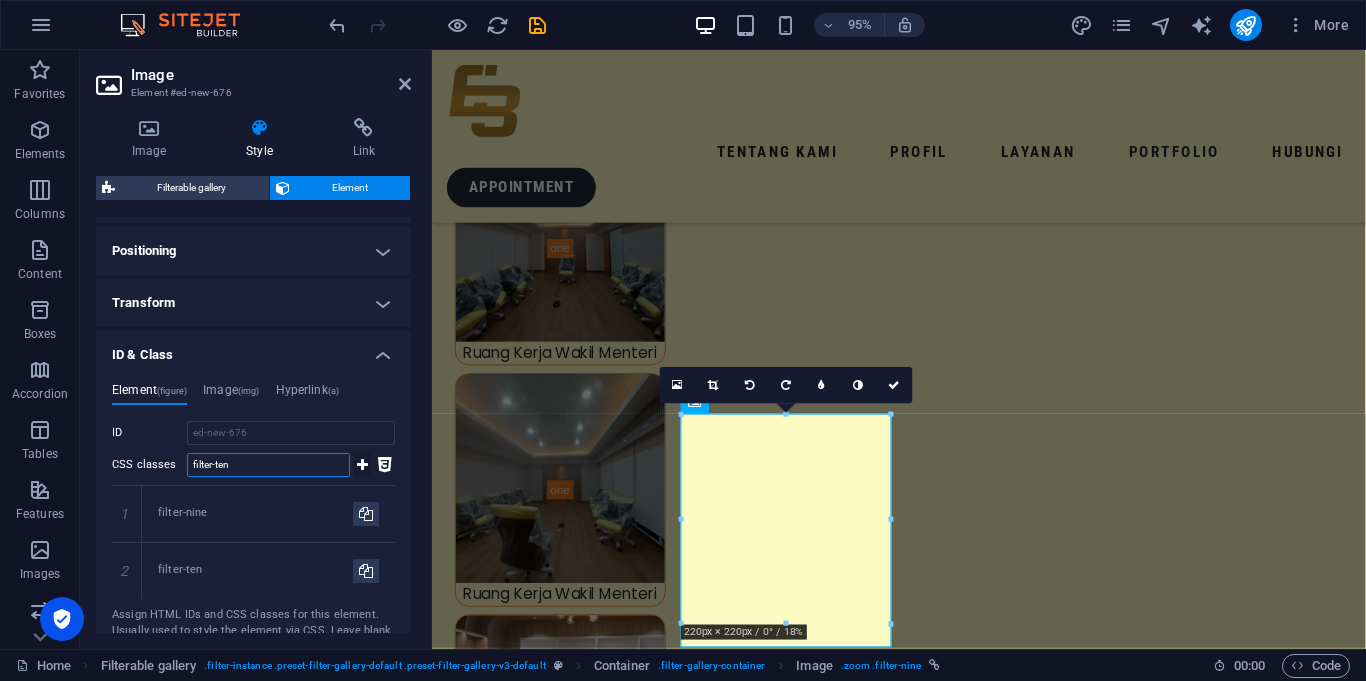 type 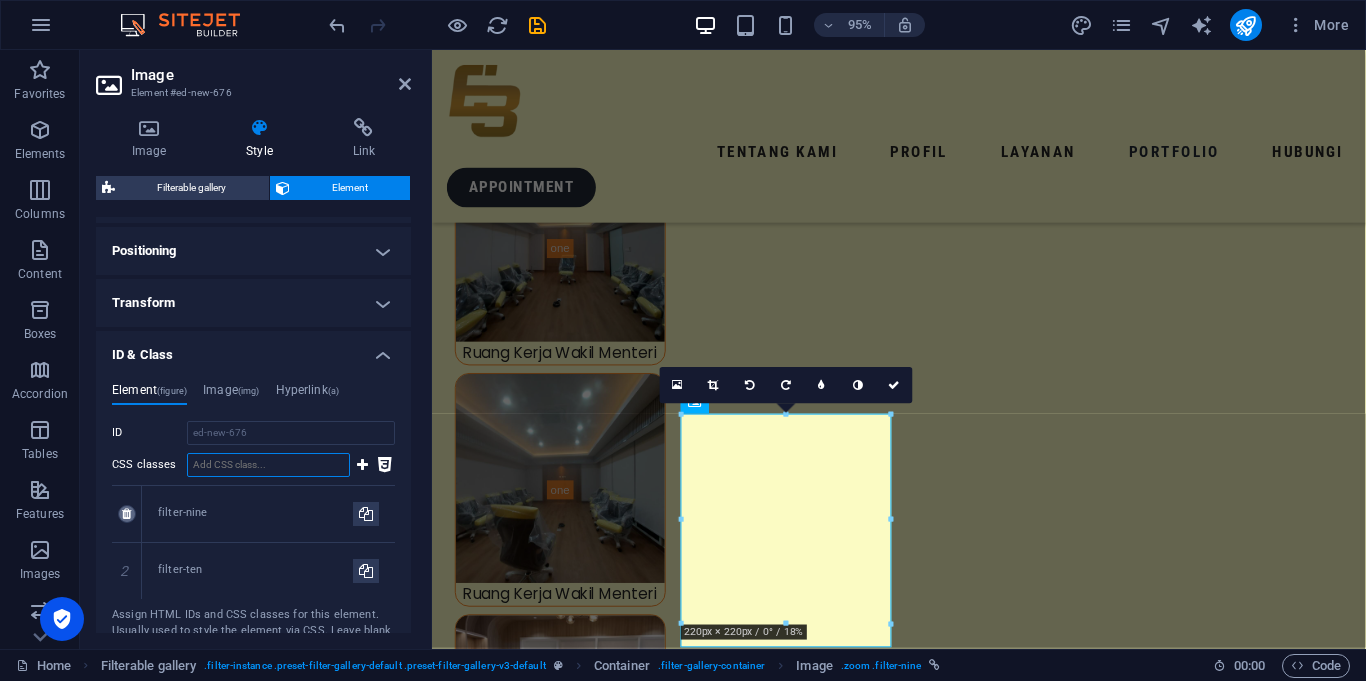click at bounding box center [126, 514] 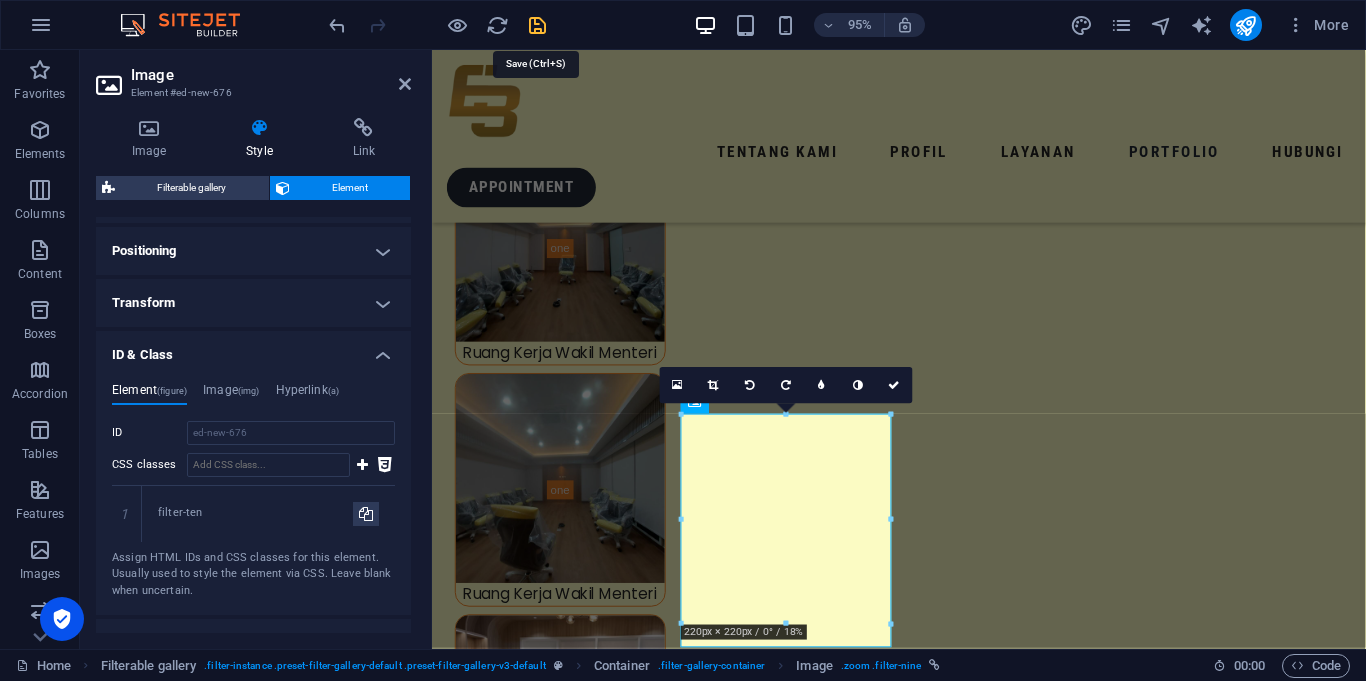 click at bounding box center (537, 25) 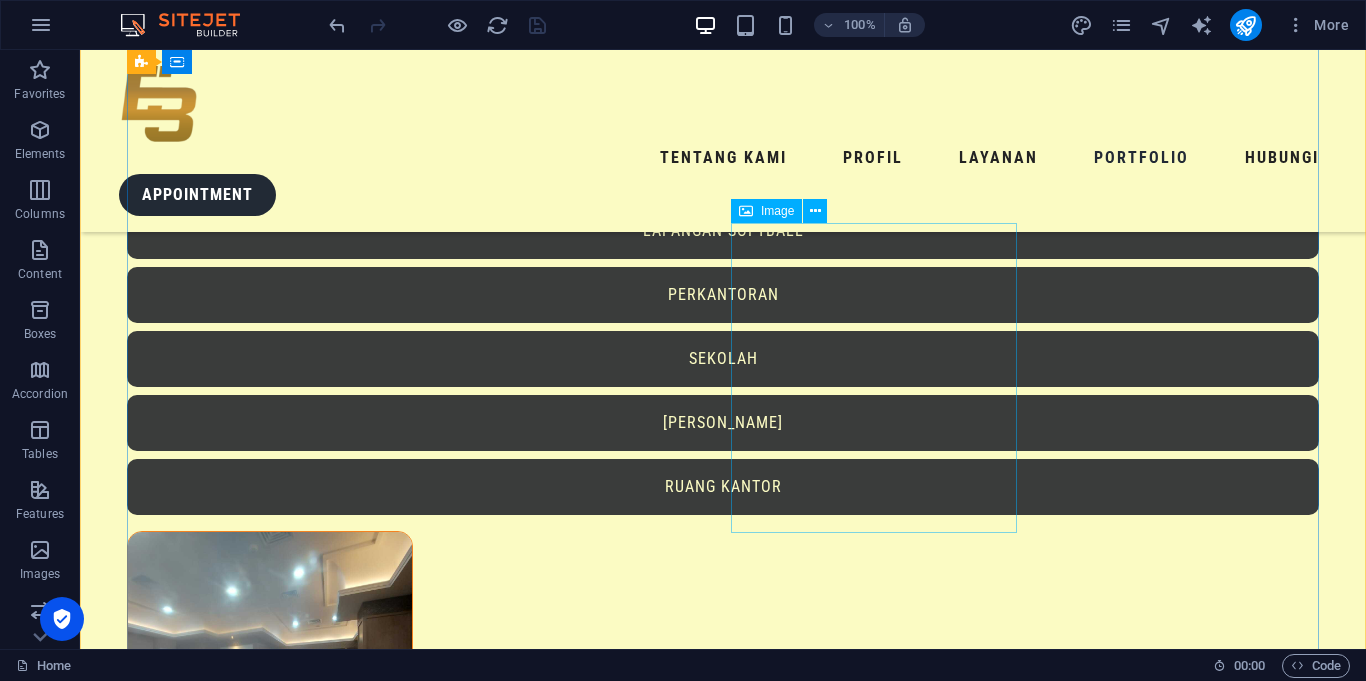 scroll, scrollTop: 6229, scrollLeft: 0, axis: vertical 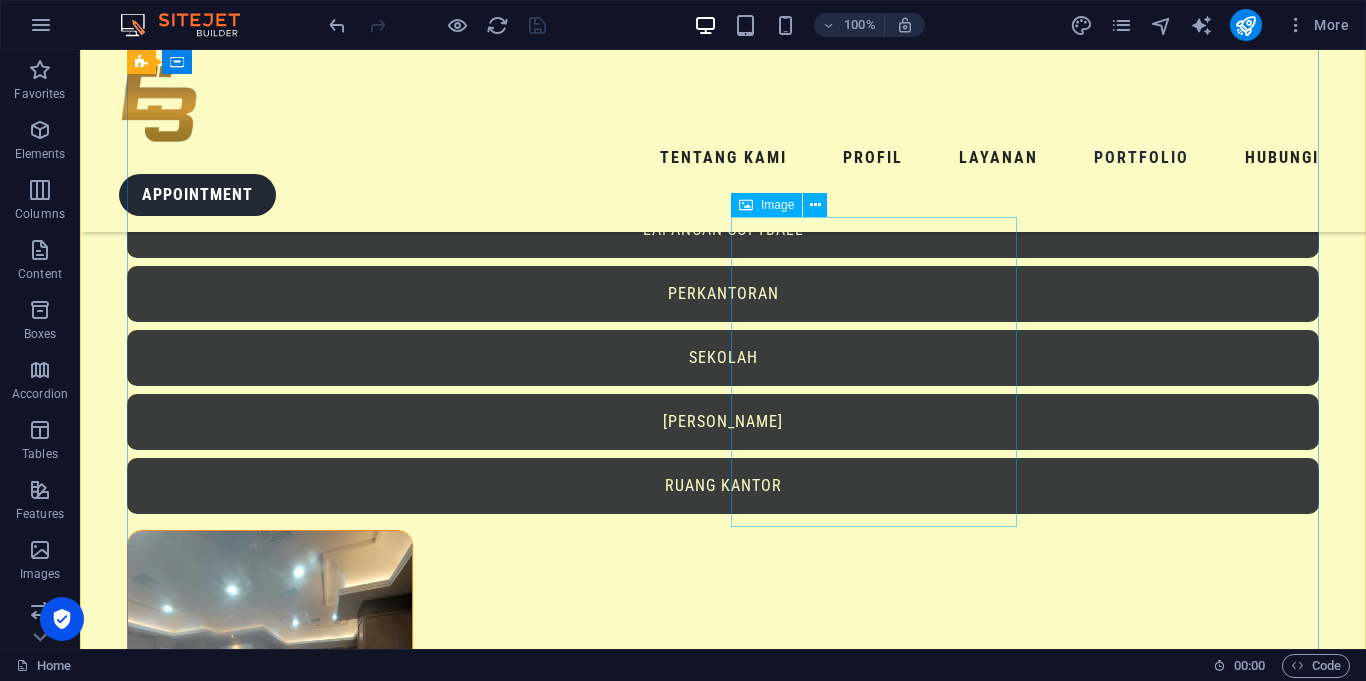 click on "Gerbang Kantor Wapres" at bounding box center [270, 14330] 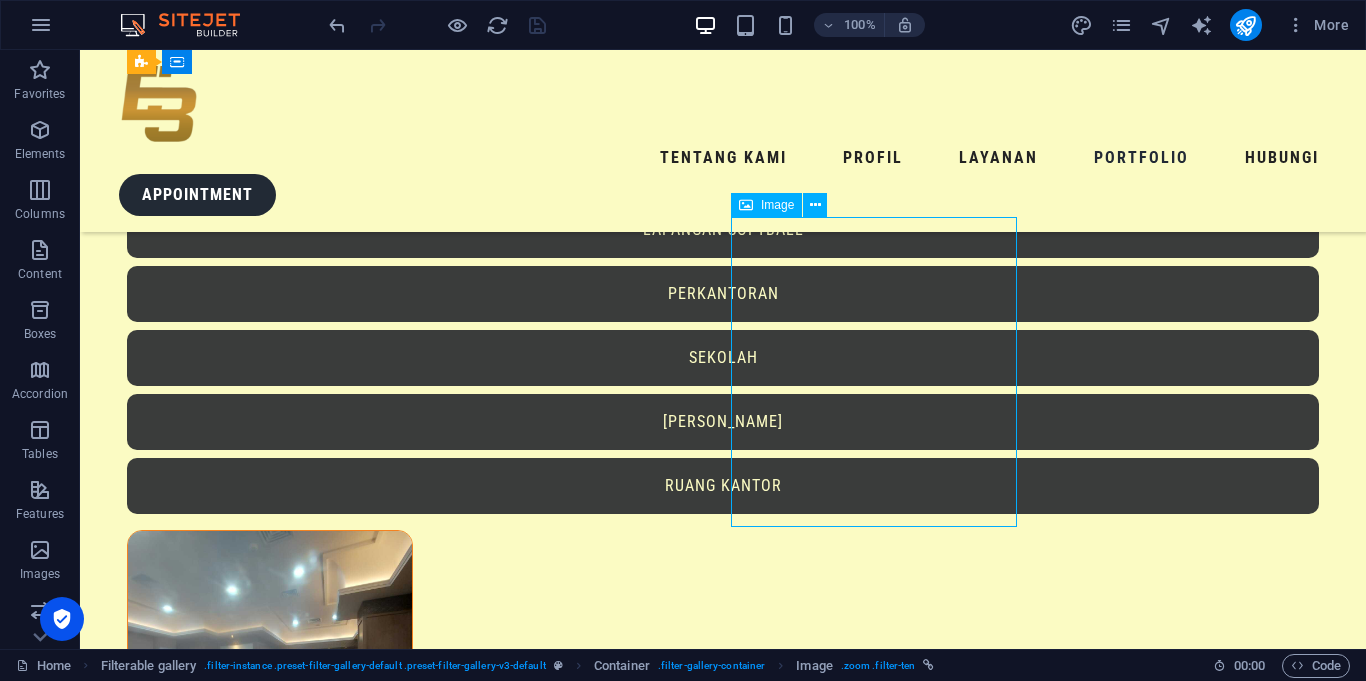 click on "Gerbang Kantor Wapres" at bounding box center [270, 14330] 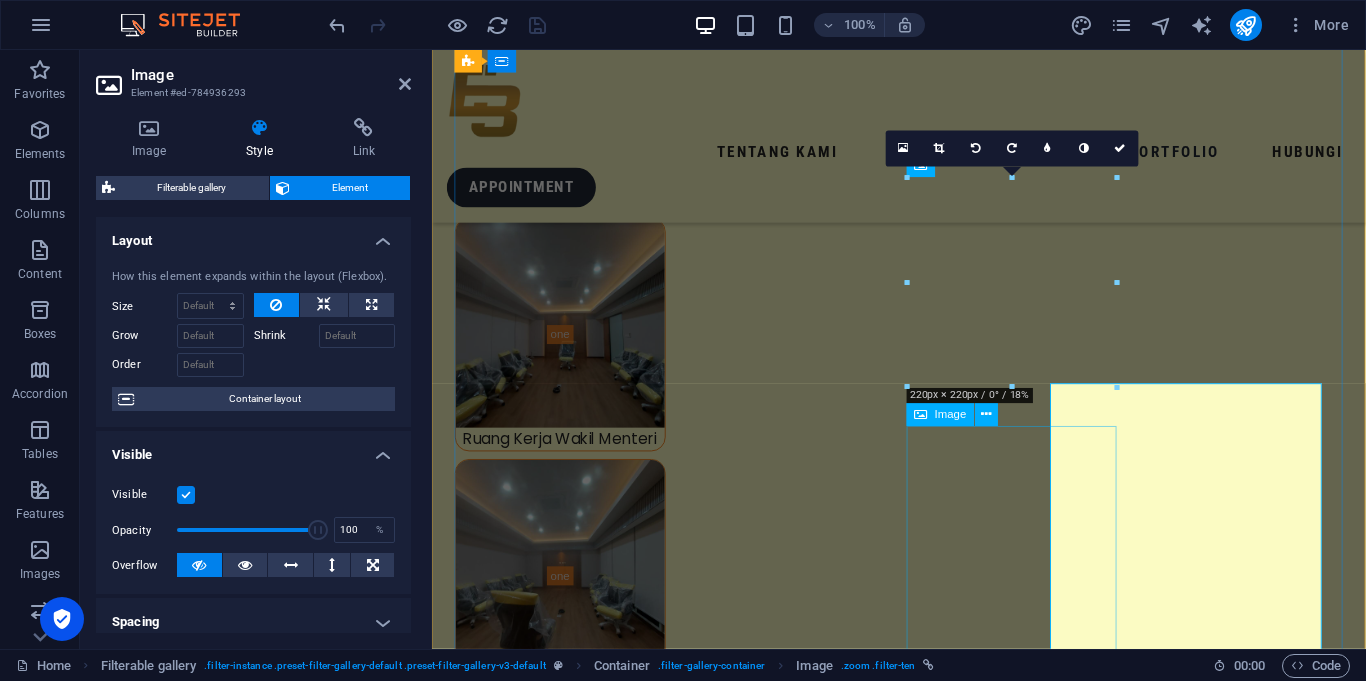 scroll, scrollTop: 6045, scrollLeft: 0, axis: vertical 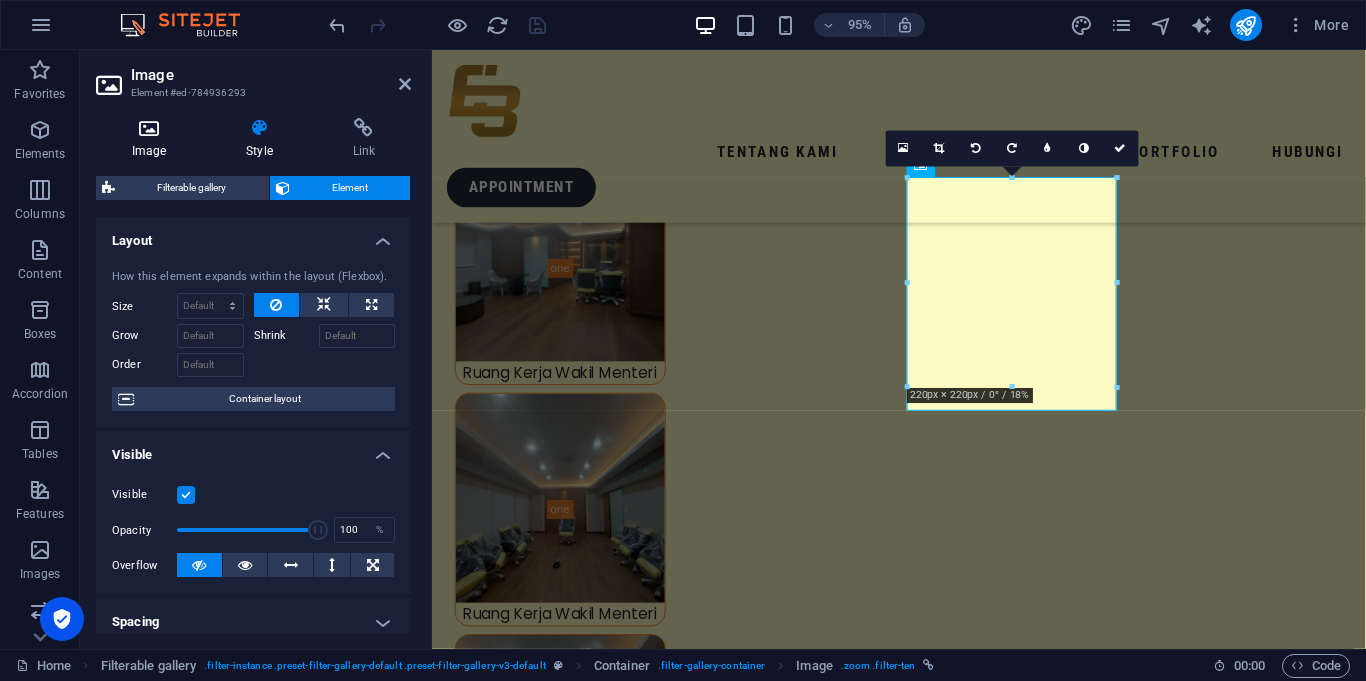 click at bounding box center (149, 128) 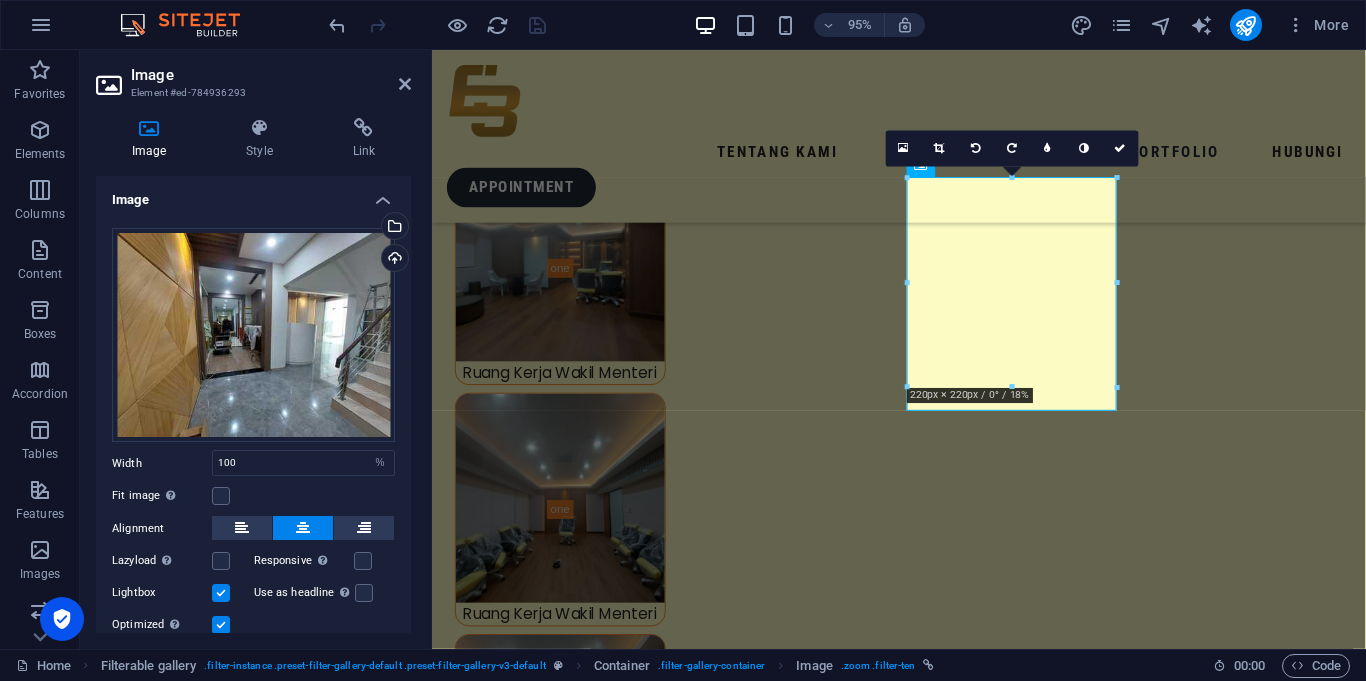 scroll, scrollTop: 69, scrollLeft: 0, axis: vertical 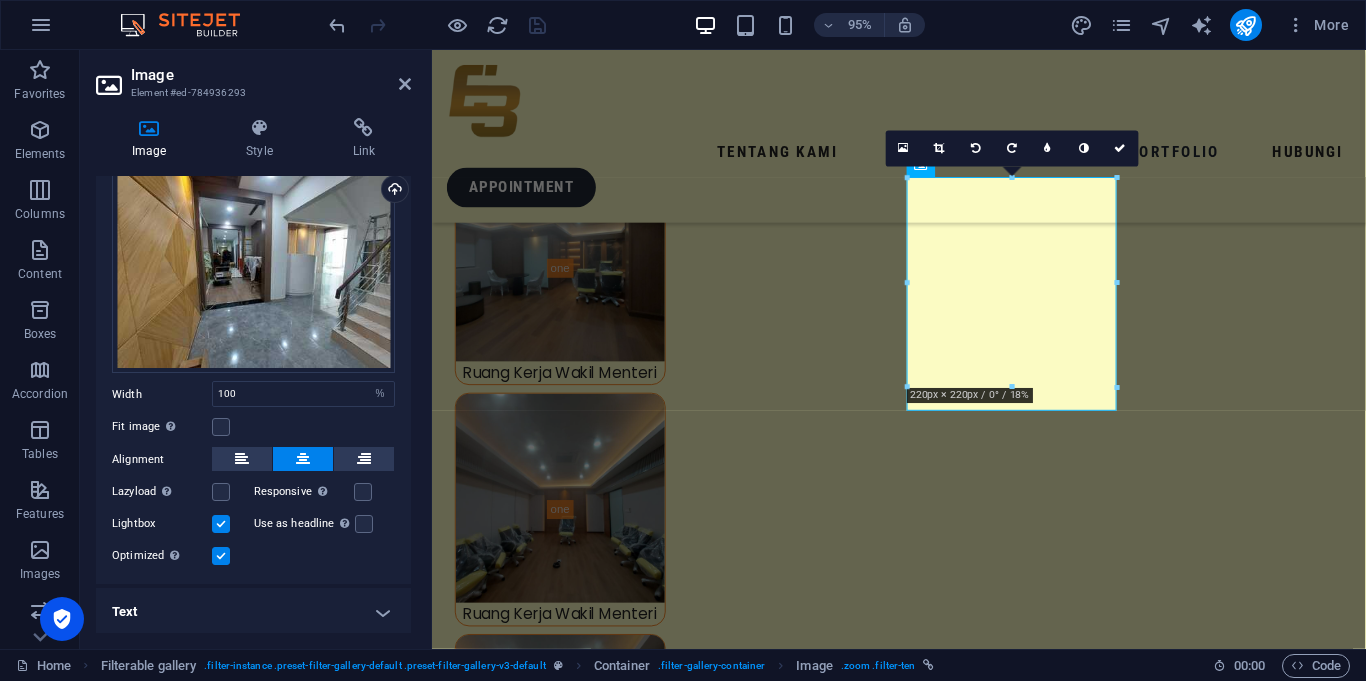 click on "Text" at bounding box center (253, 612) 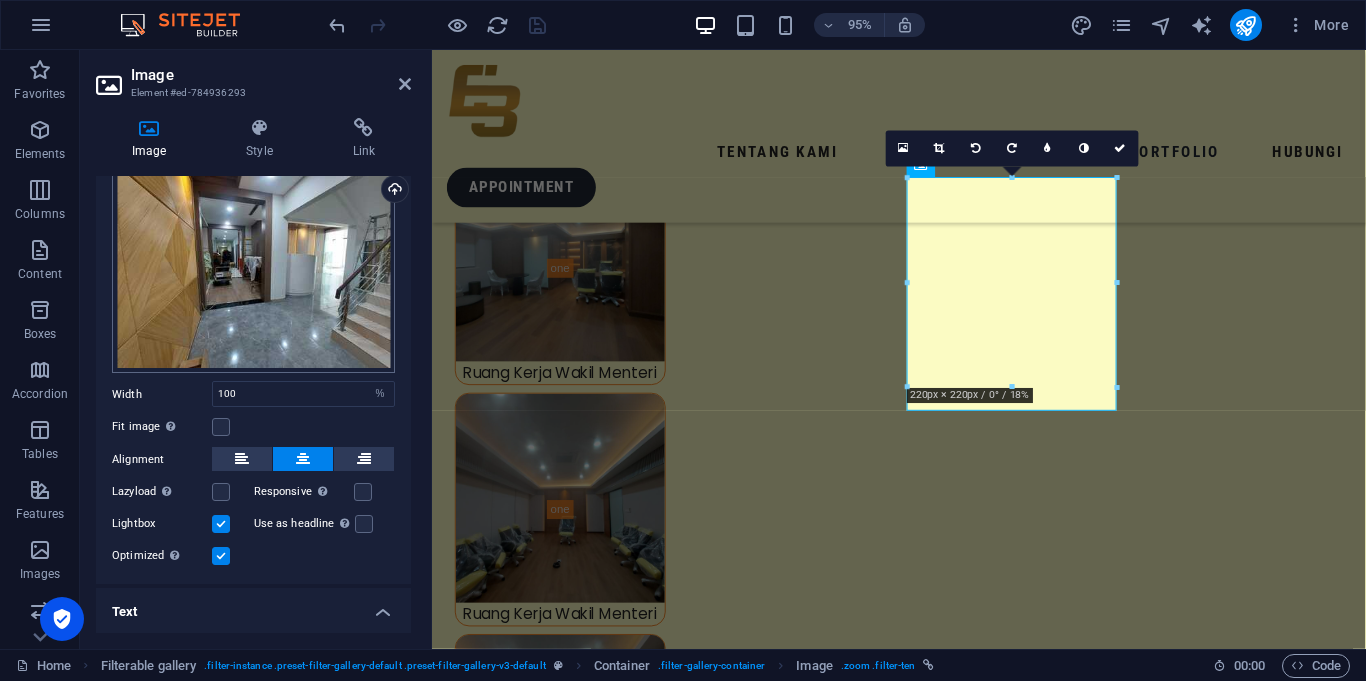 scroll, scrollTop: 257, scrollLeft: 0, axis: vertical 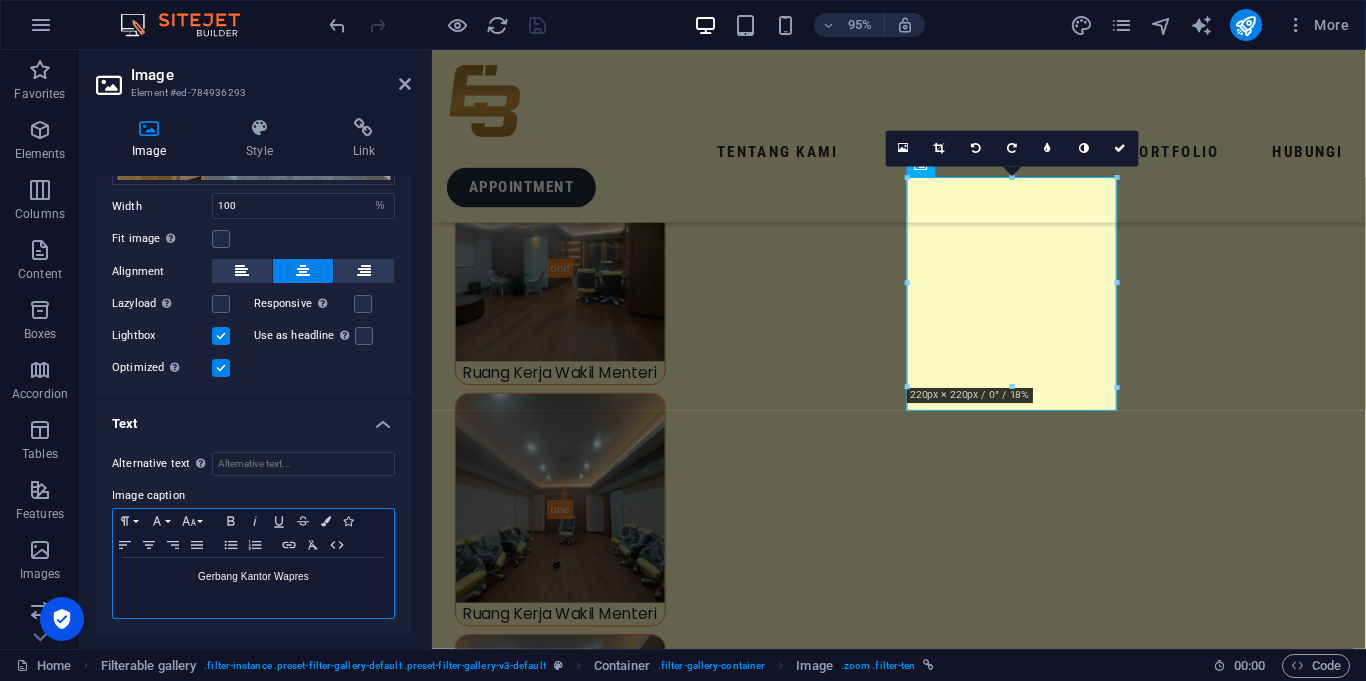 click on "Gerbang Kantor Wapres" at bounding box center [253, 577] 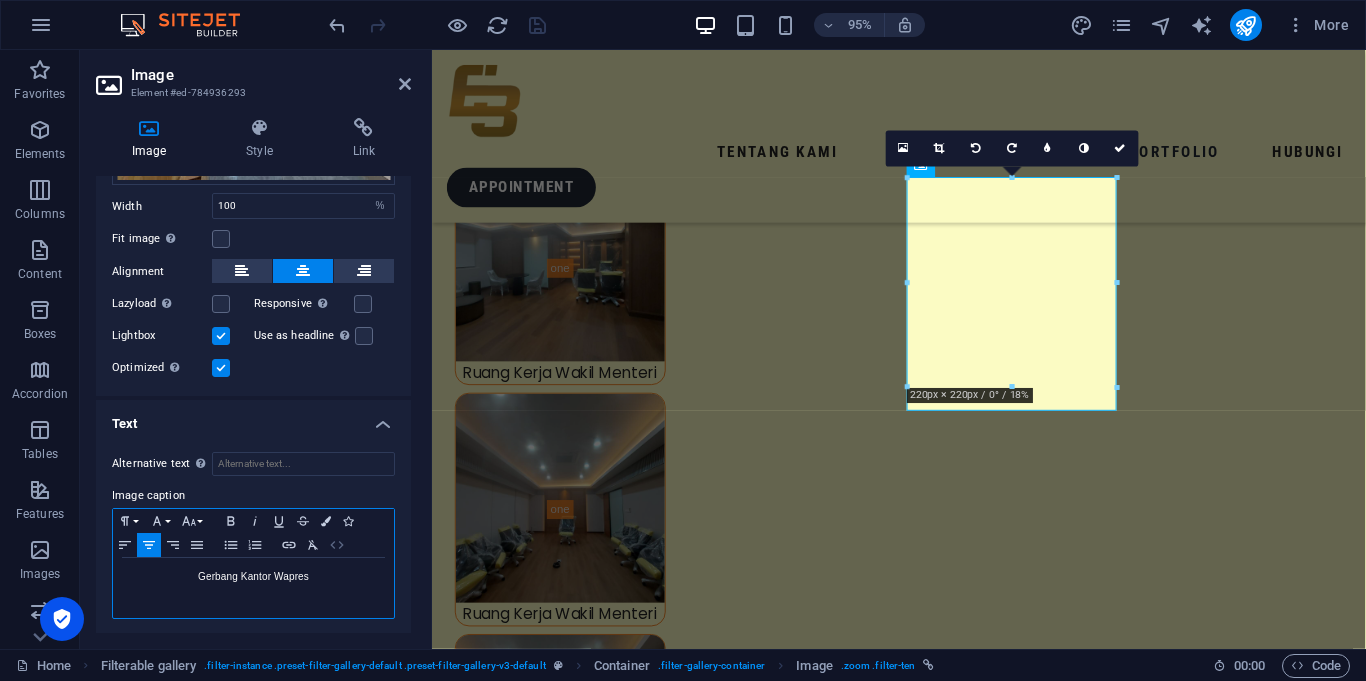 click 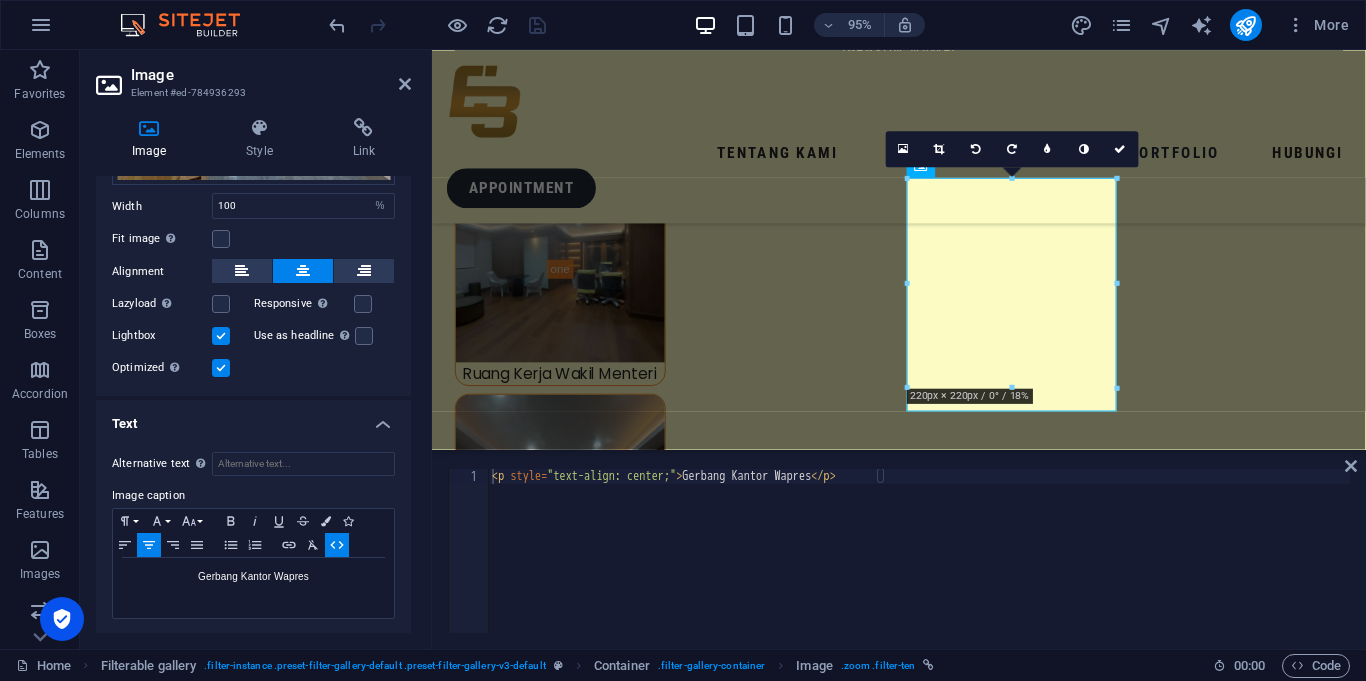 click on "< p   style = "text-align: center;" > Gerbang Kantor Wapres </ p >" at bounding box center (919, 566) 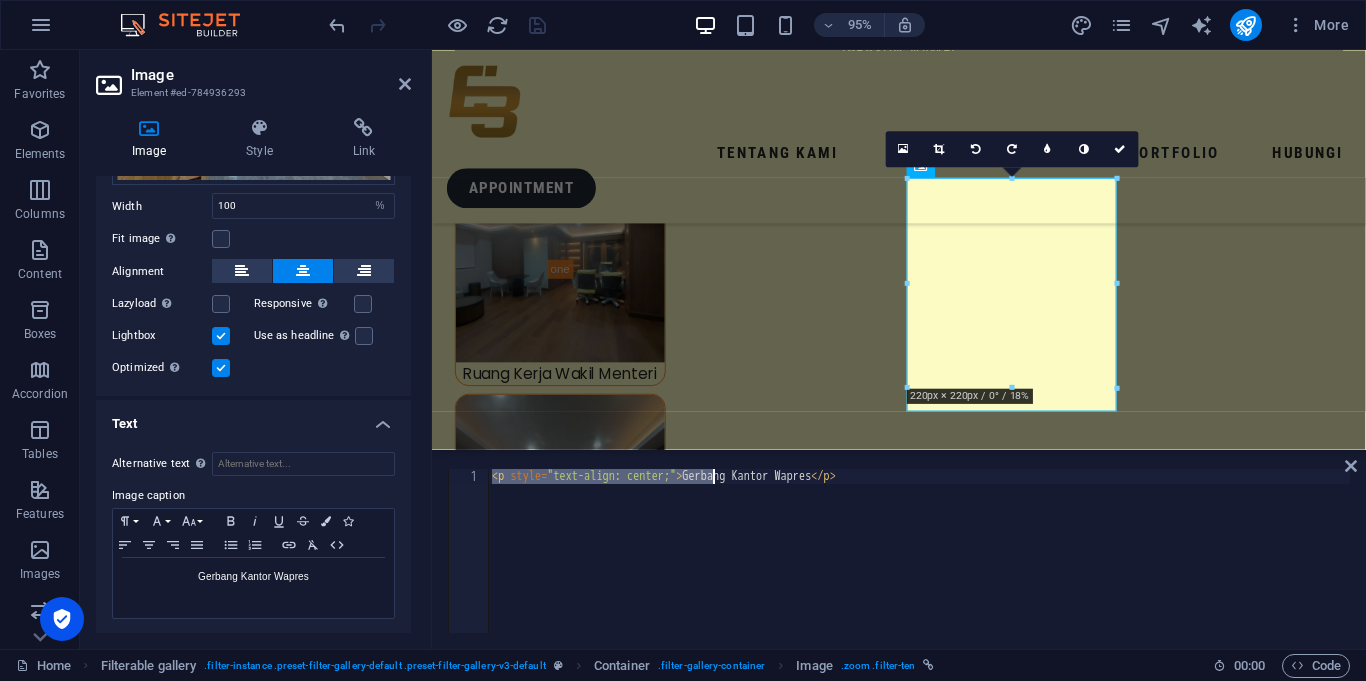 click on "< p   style = "text-align: center;" > Gerbang Kantor Wapres </ p >" at bounding box center (919, 566) 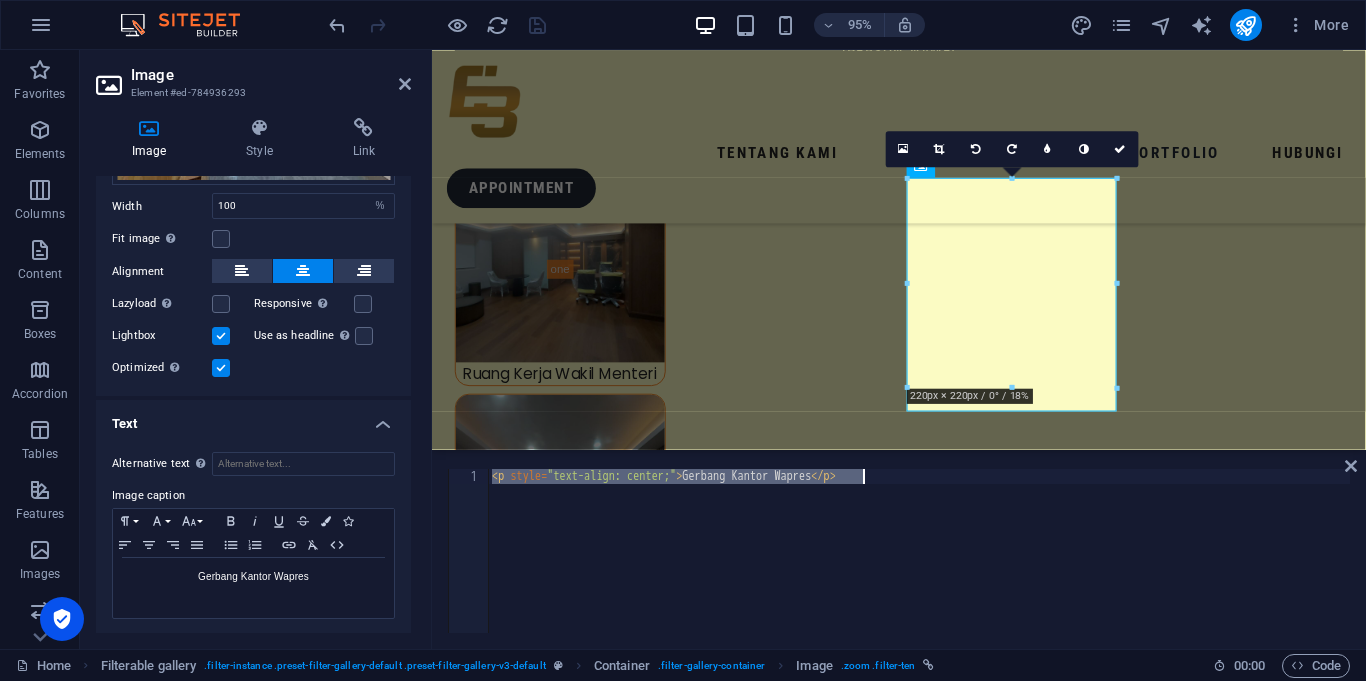 click on "< p   style = "text-align: center;" > Gerbang Kantor Wapres </ p >" at bounding box center (919, 551) 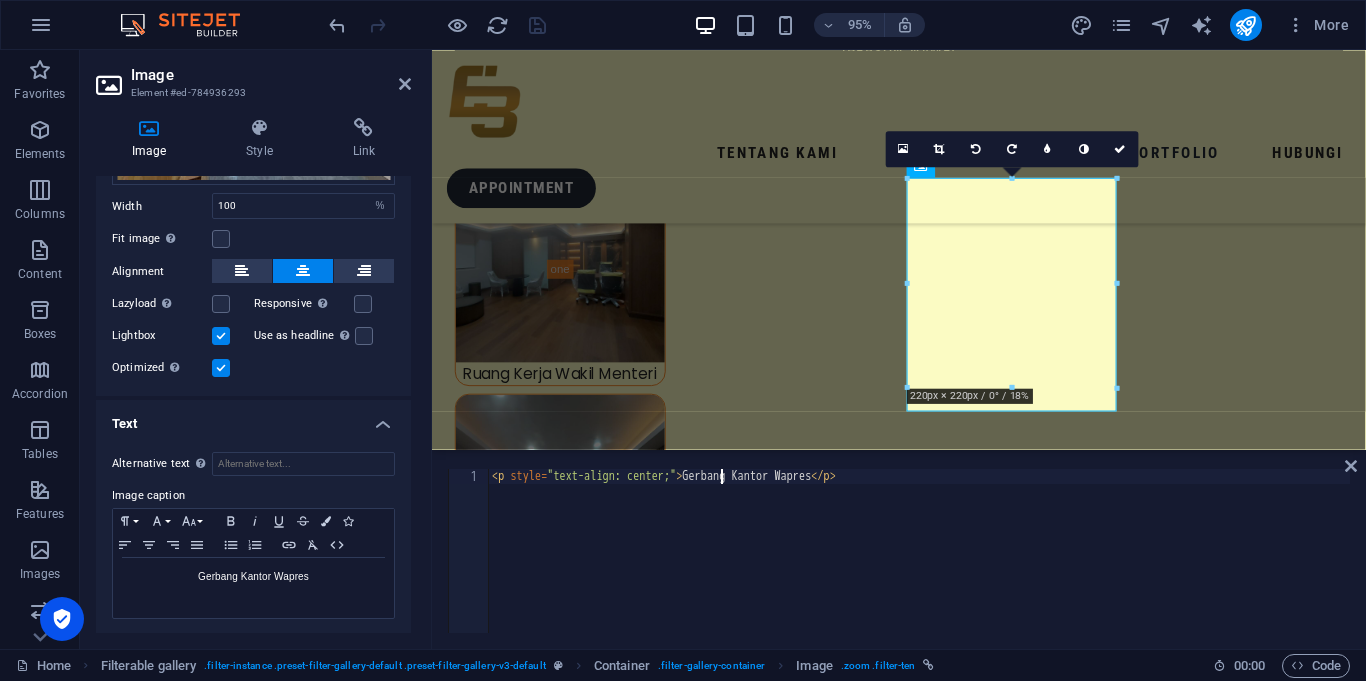 click on "< p   style = "text-align: center;" > Gerbang Kantor Wapres </ p >" at bounding box center [919, 566] 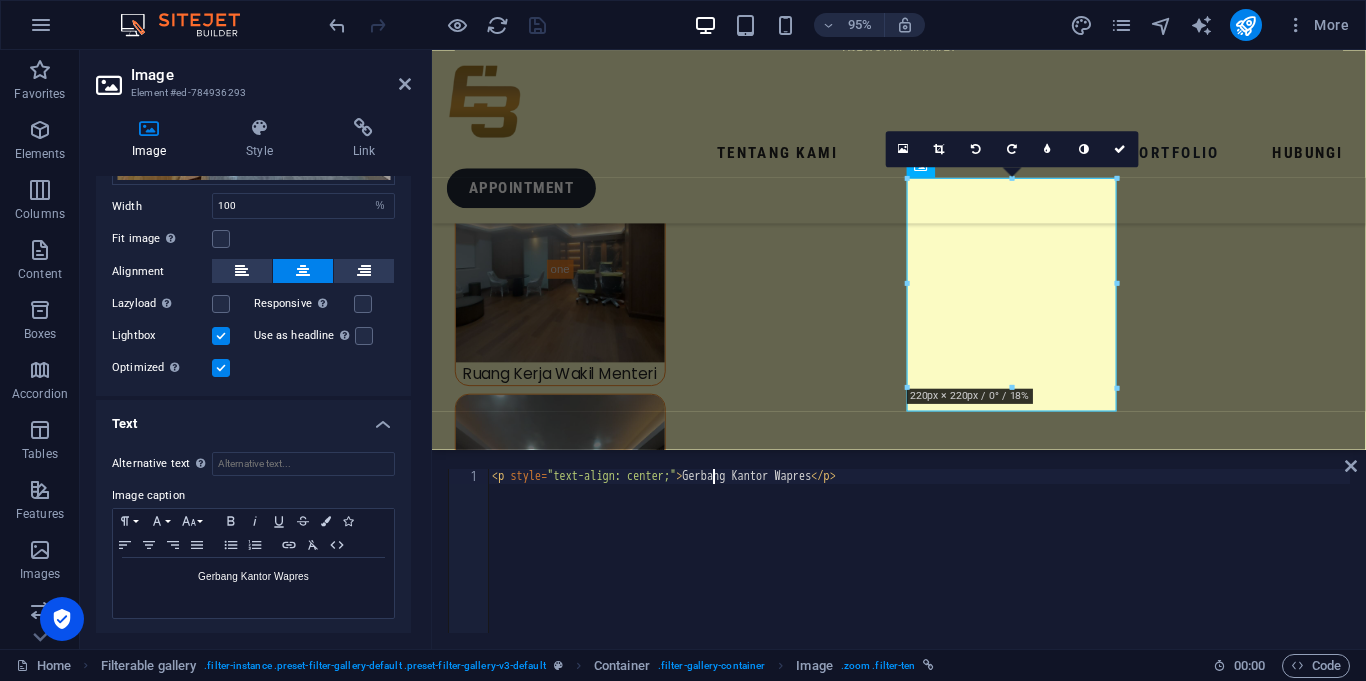click on "< p   style = "text-align: center;" > Gerbang Kantor Wapres </ p >" at bounding box center [919, 566] 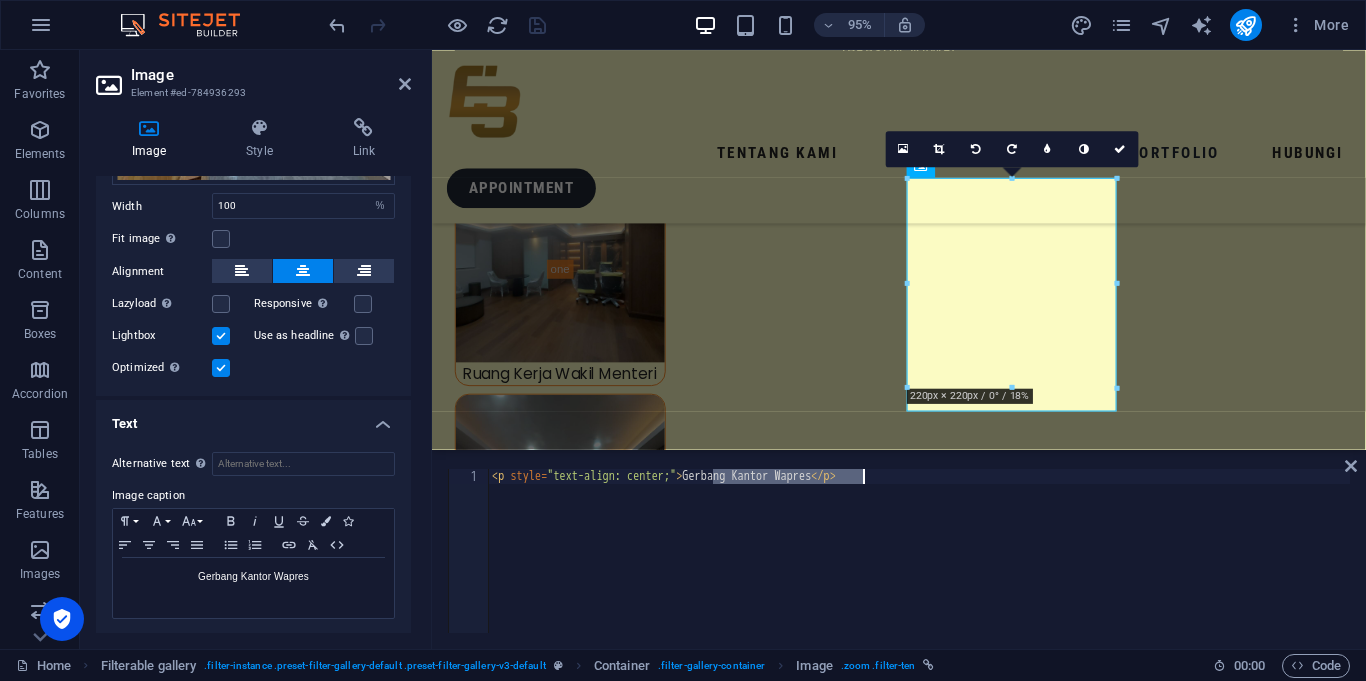 paste on "Kantor Biro Pers, Media dan Informasi Istana" 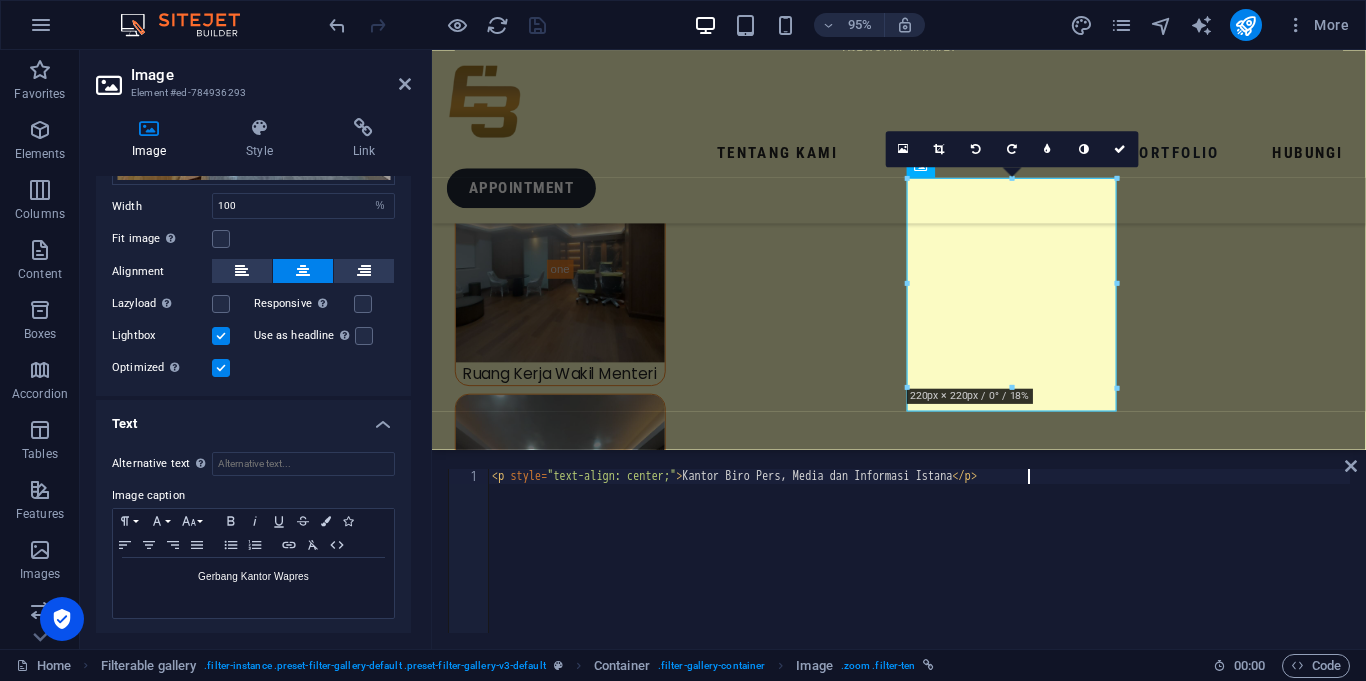 click on "< p   style = "text-align: center;" > Kantor Biro Pers, Media dan Informasi Istana </ p >" at bounding box center [919, 566] 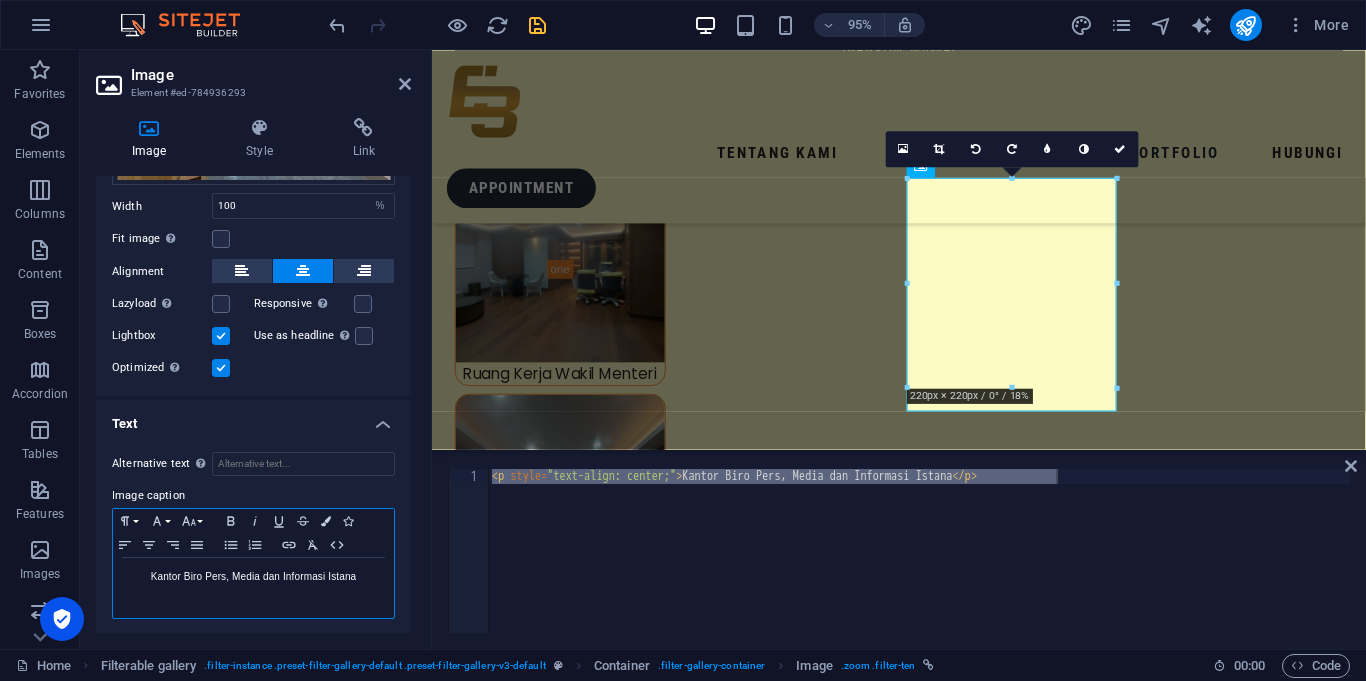 click on "Kantor Biro Pers, Media dan Informasi Istana" at bounding box center [253, 577] 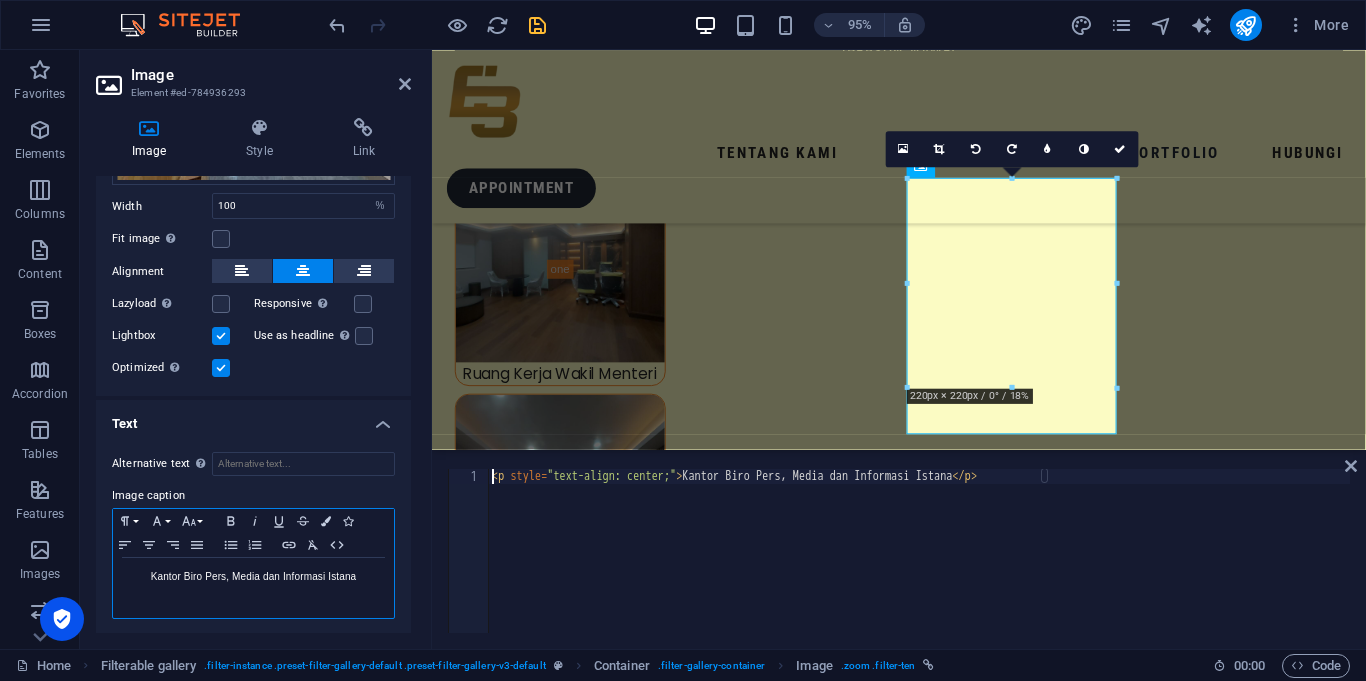 click on "Kantor Biro Pers, Media dan Informasi Istana" at bounding box center (253, 577) 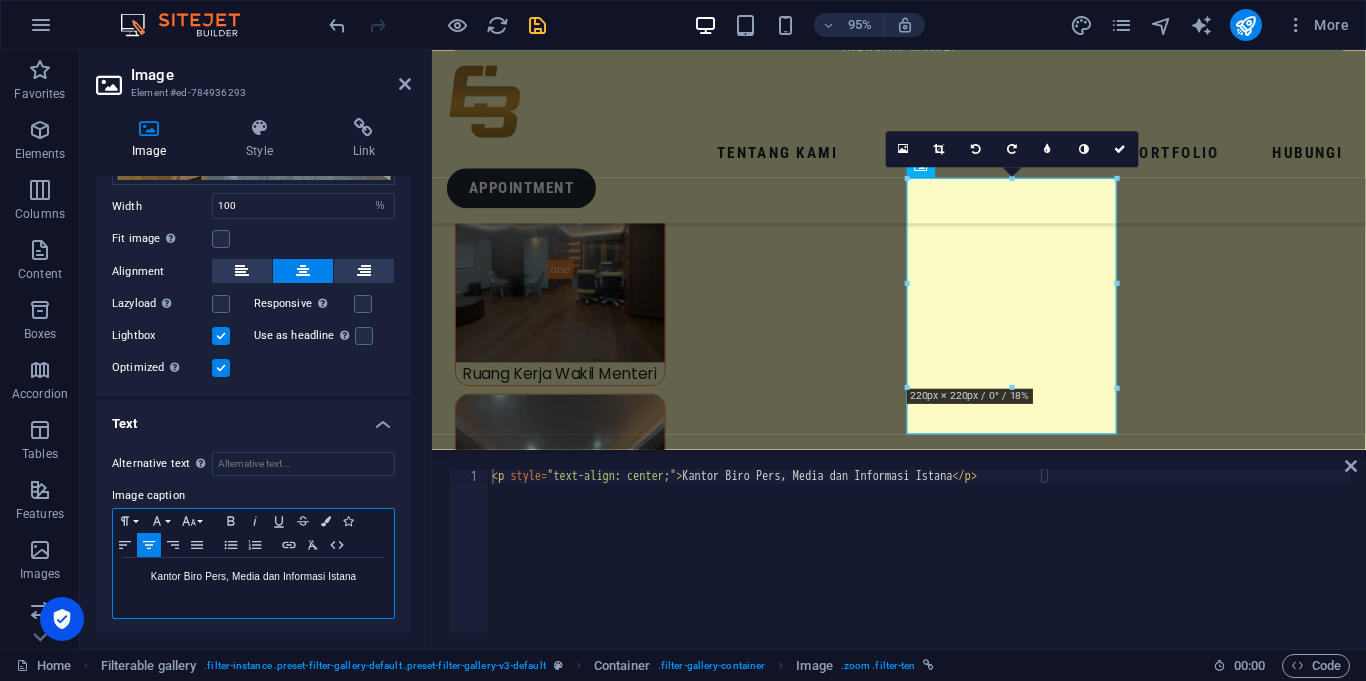 click on "Kantor Biro Pers, Media dan Informasi Istana" at bounding box center [253, 577] 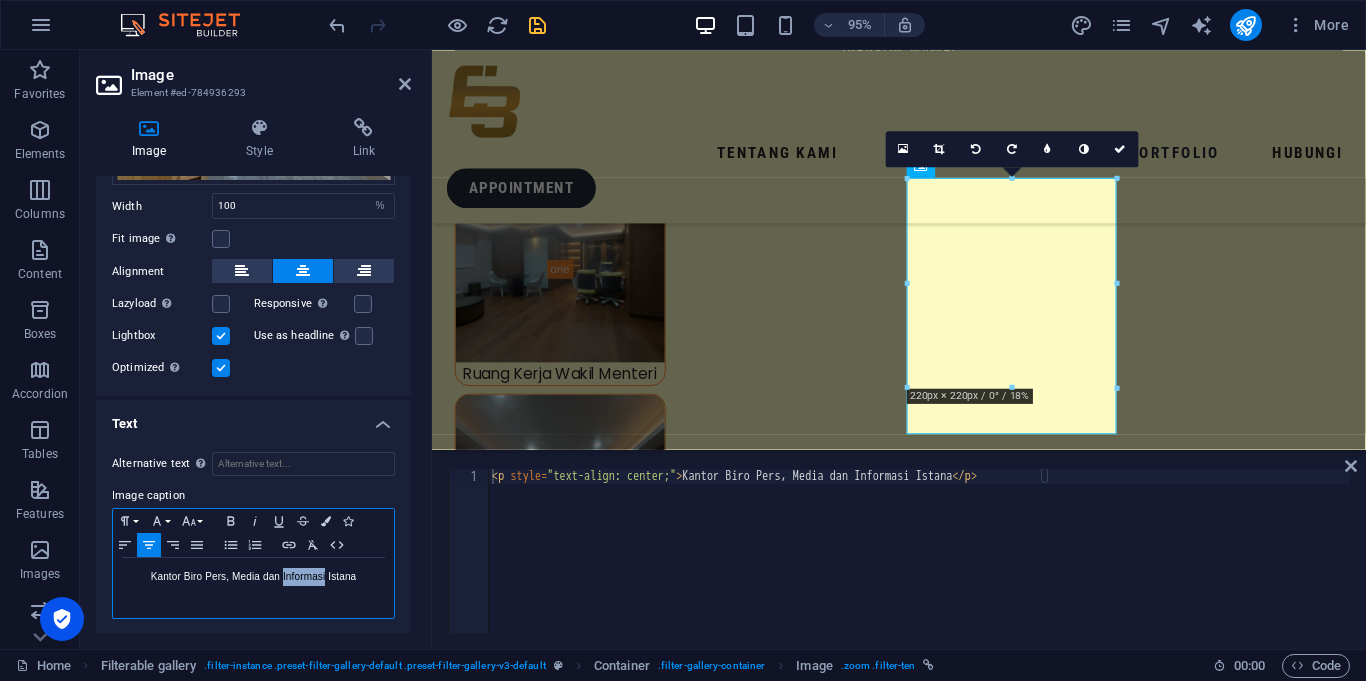 click on "Kantor Biro Pers, Media dan Informasi Istana" at bounding box center (253, 577) 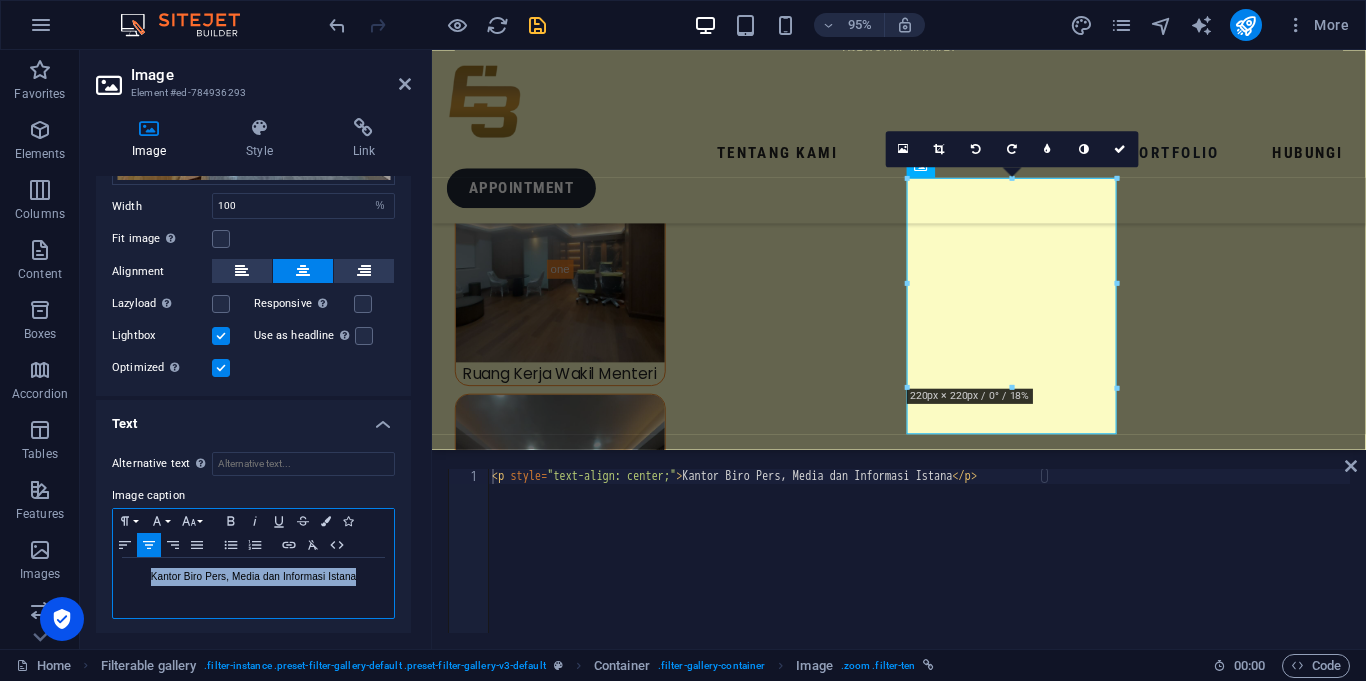copy on "Kantor Biro Pers, Media dan Informasi Istana" 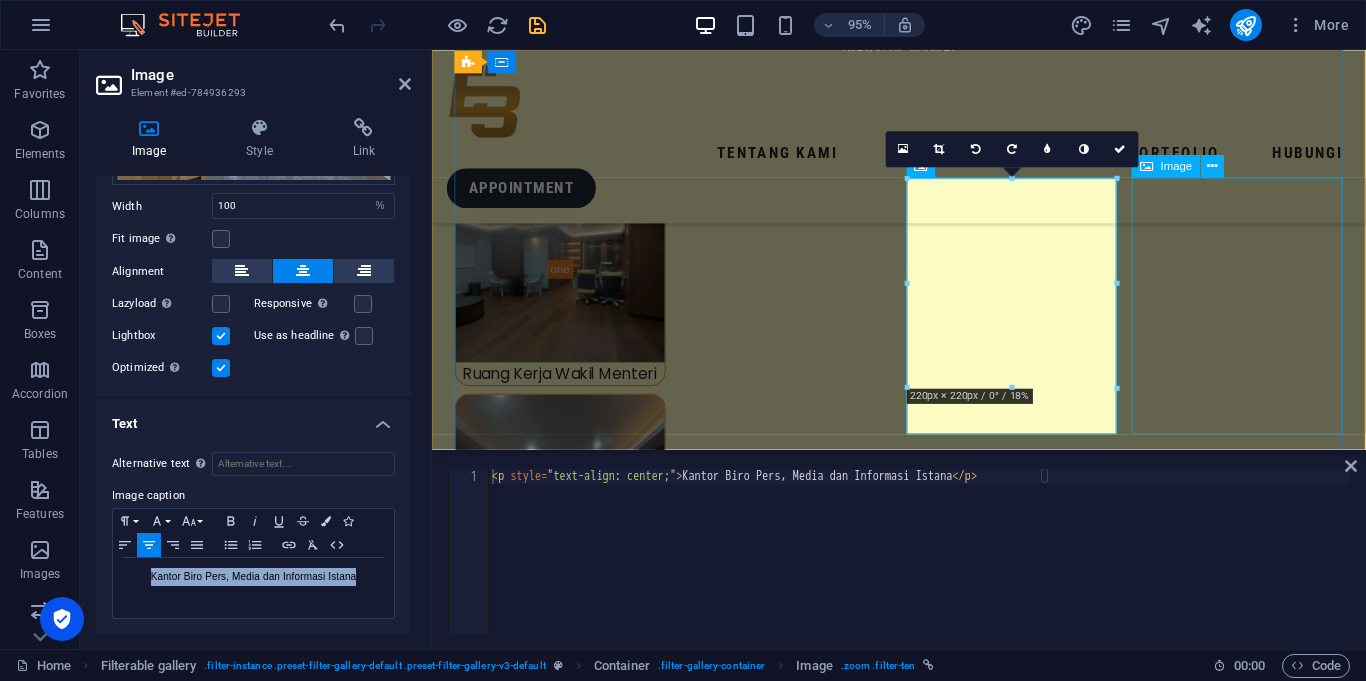 click on "Gerbang Kantor Wapres" at bounding box center (567, 11505) 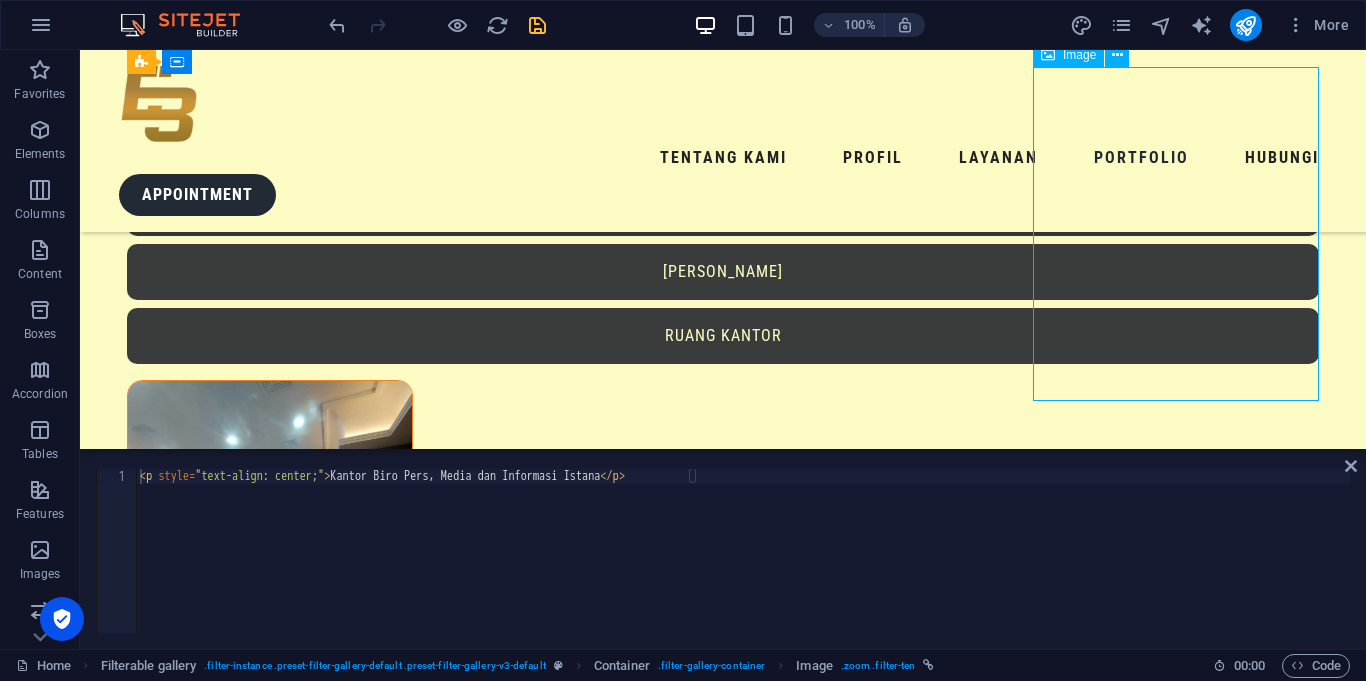scroll, scrollTop: 6389, scrollLeft: 0, axis: vertical 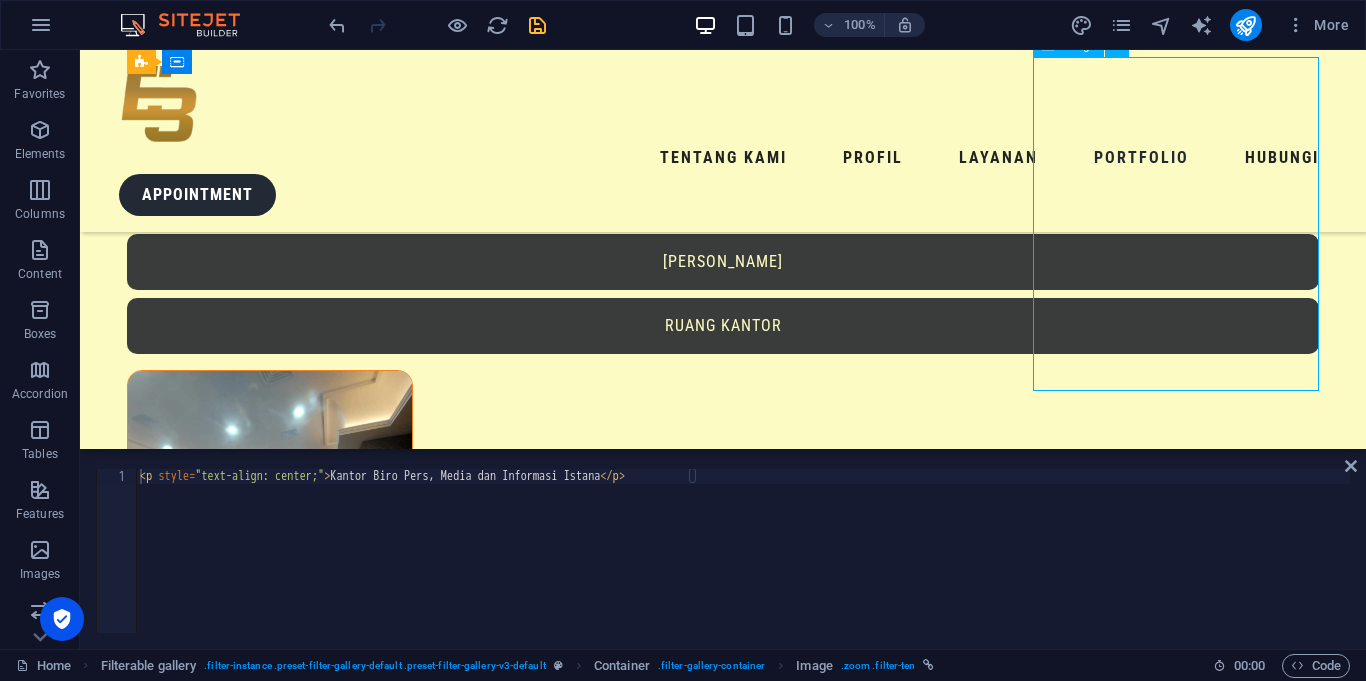 click on "Gerbang Kantor Wapres" at bounding box center (270, 14512) 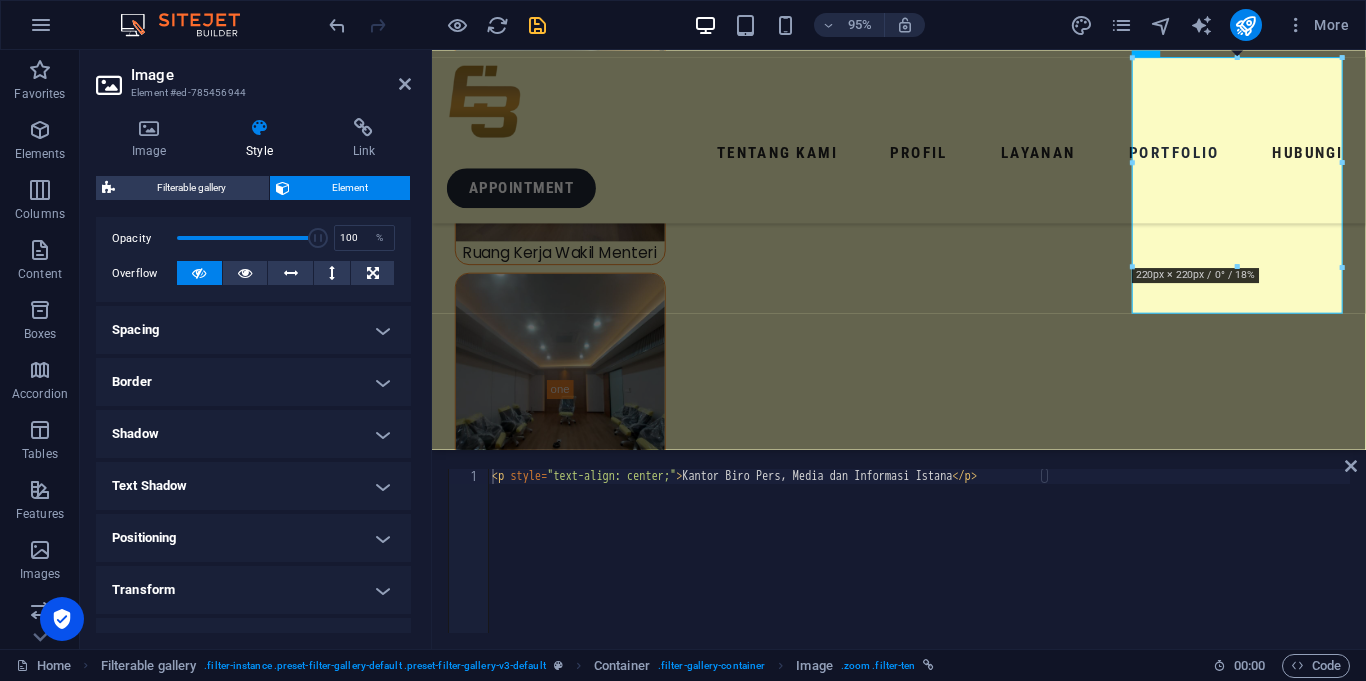 scroll, scrollTop: 0, scrollLeft: 0, axis: both 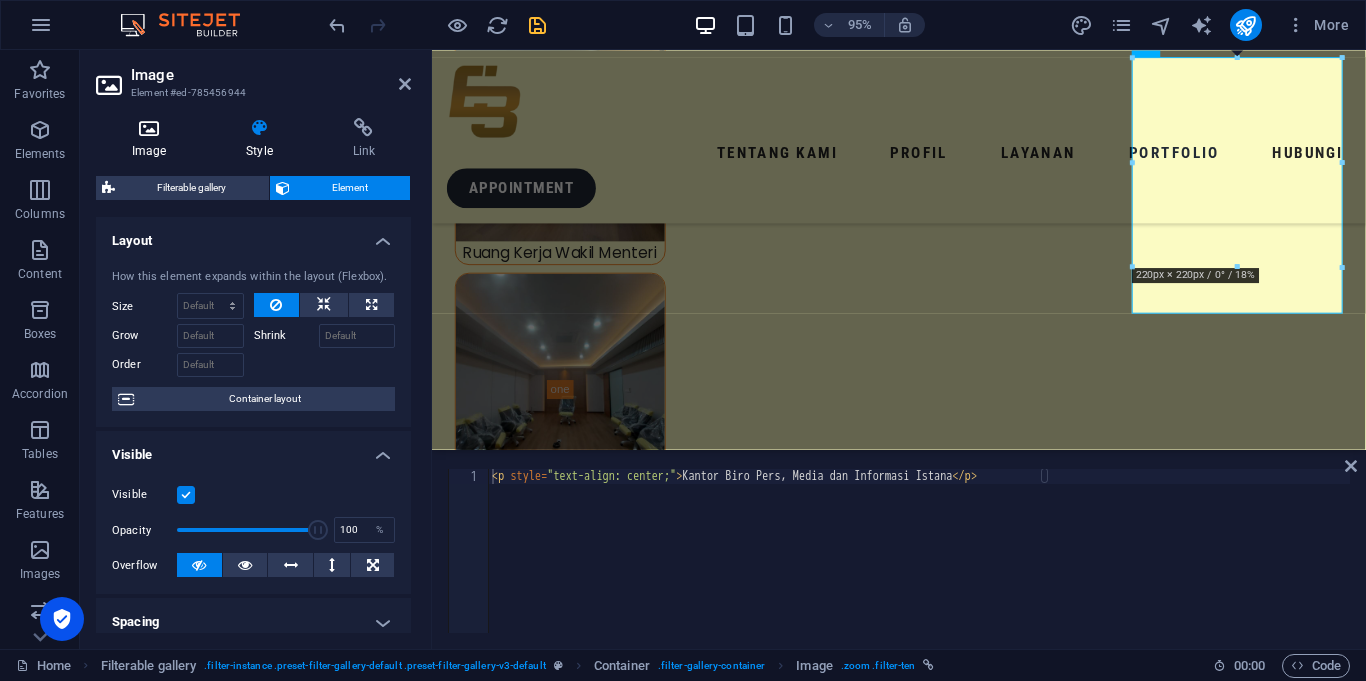 click at bounding box center (149, 128) 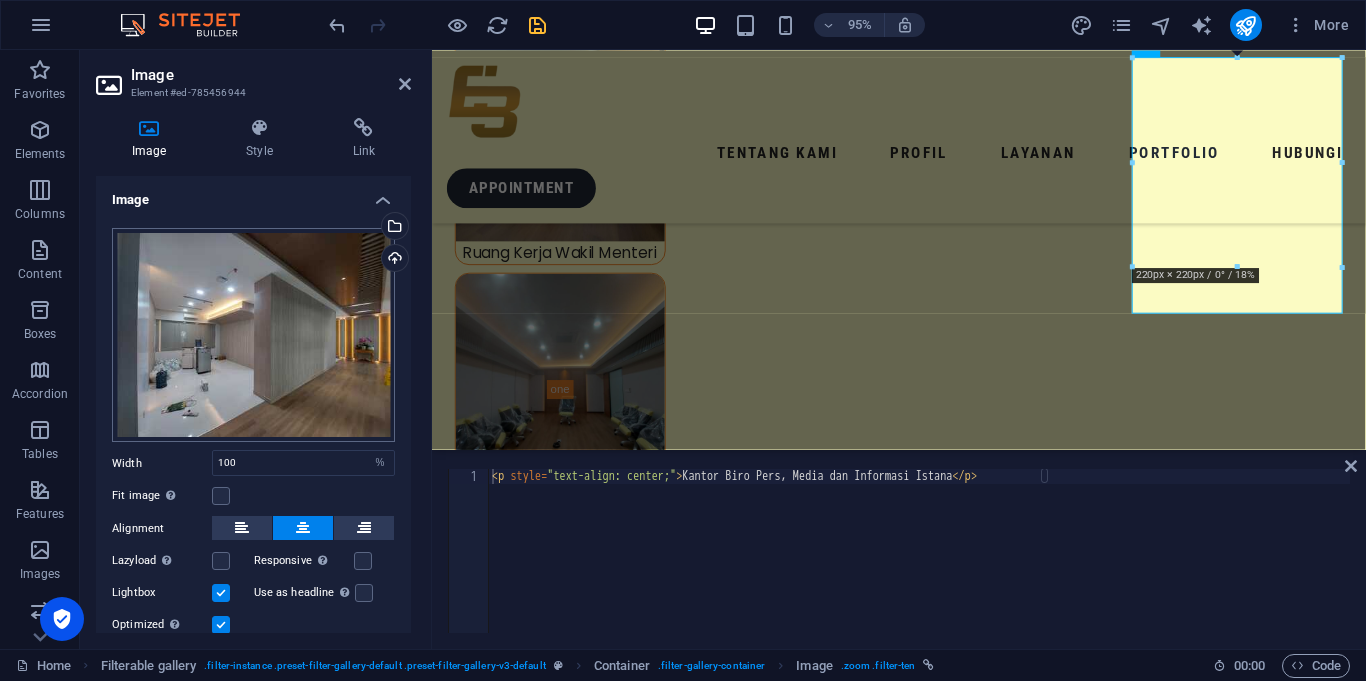 scroll, scrollTop: 69, scrollLeft: 0, axis: vertical 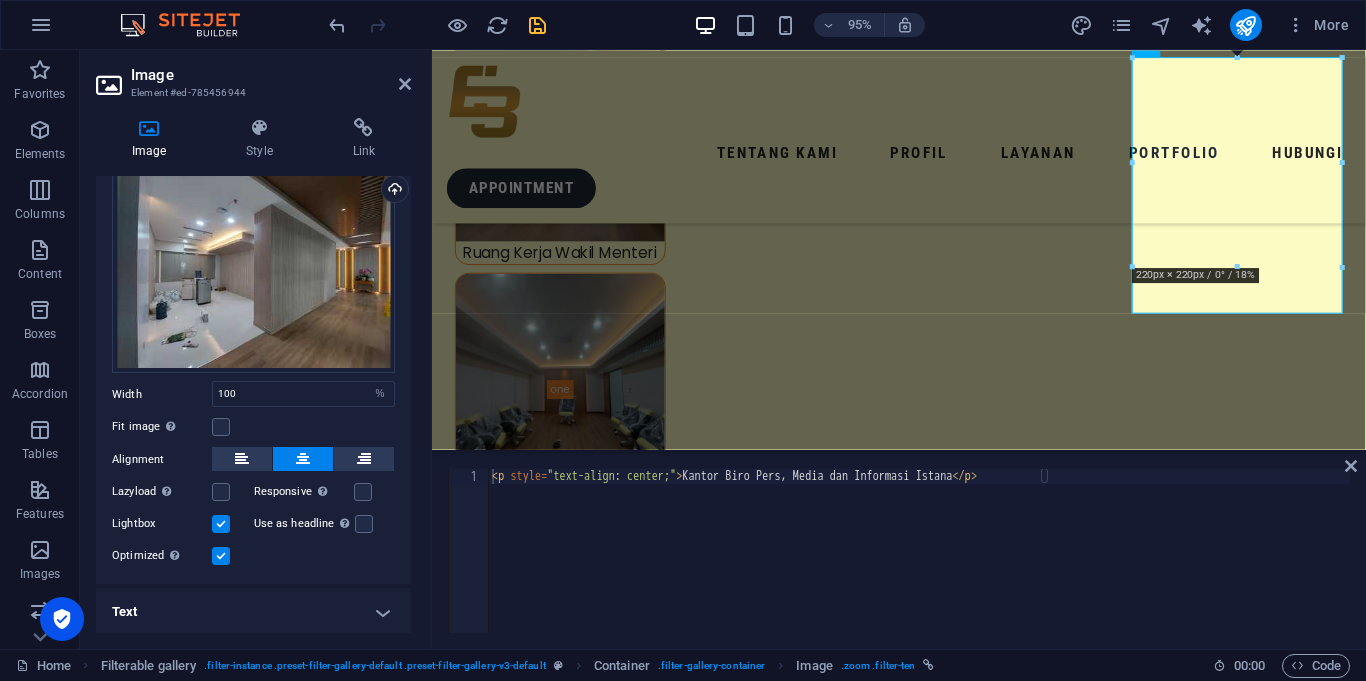 click on "Text" at bounding box center (253, 612) 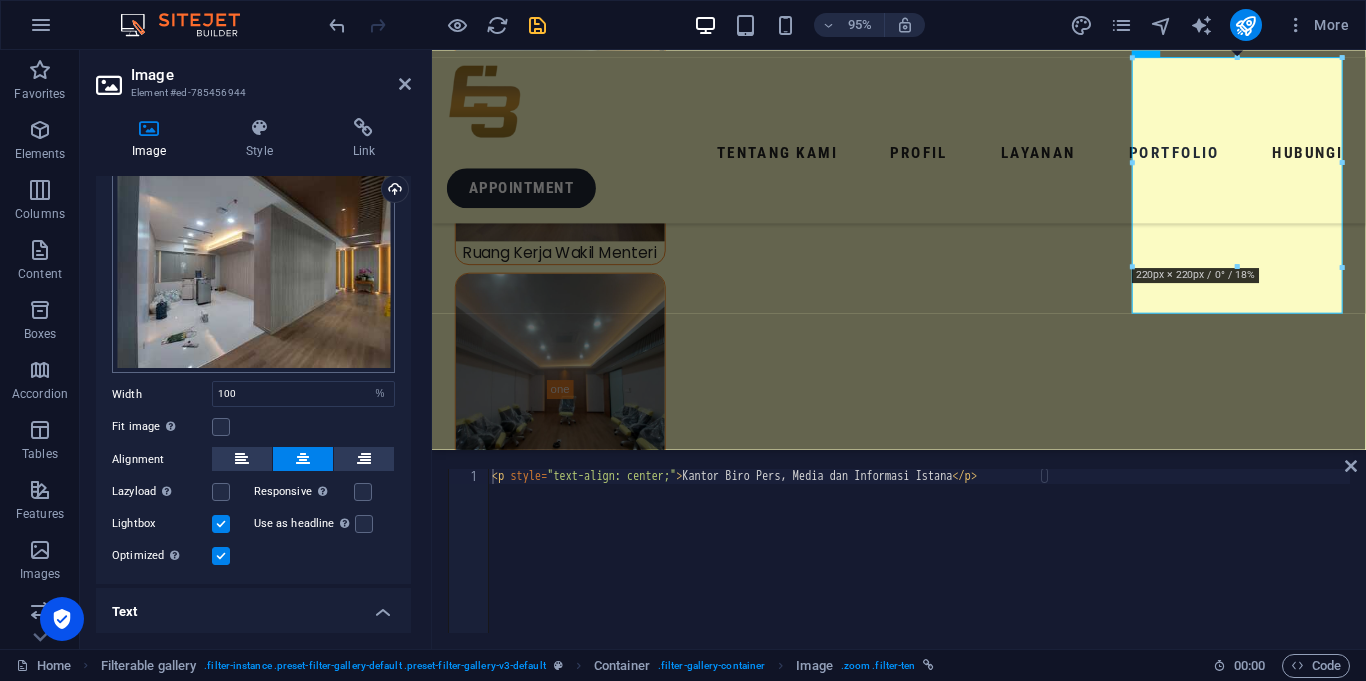 scroll, scrollTop: 257, scrollLeft: 0, axis: vertical 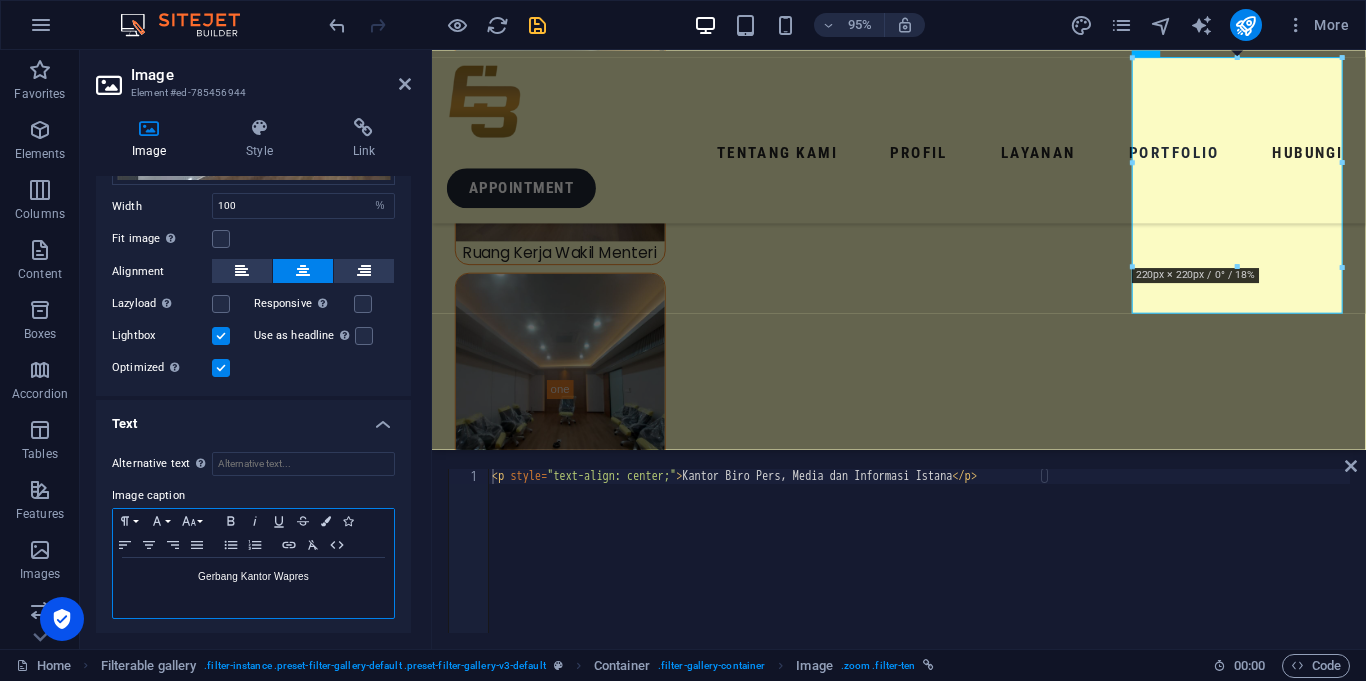 click on "Gerbang Kantor Wapres" at bounding box center (253, 577) 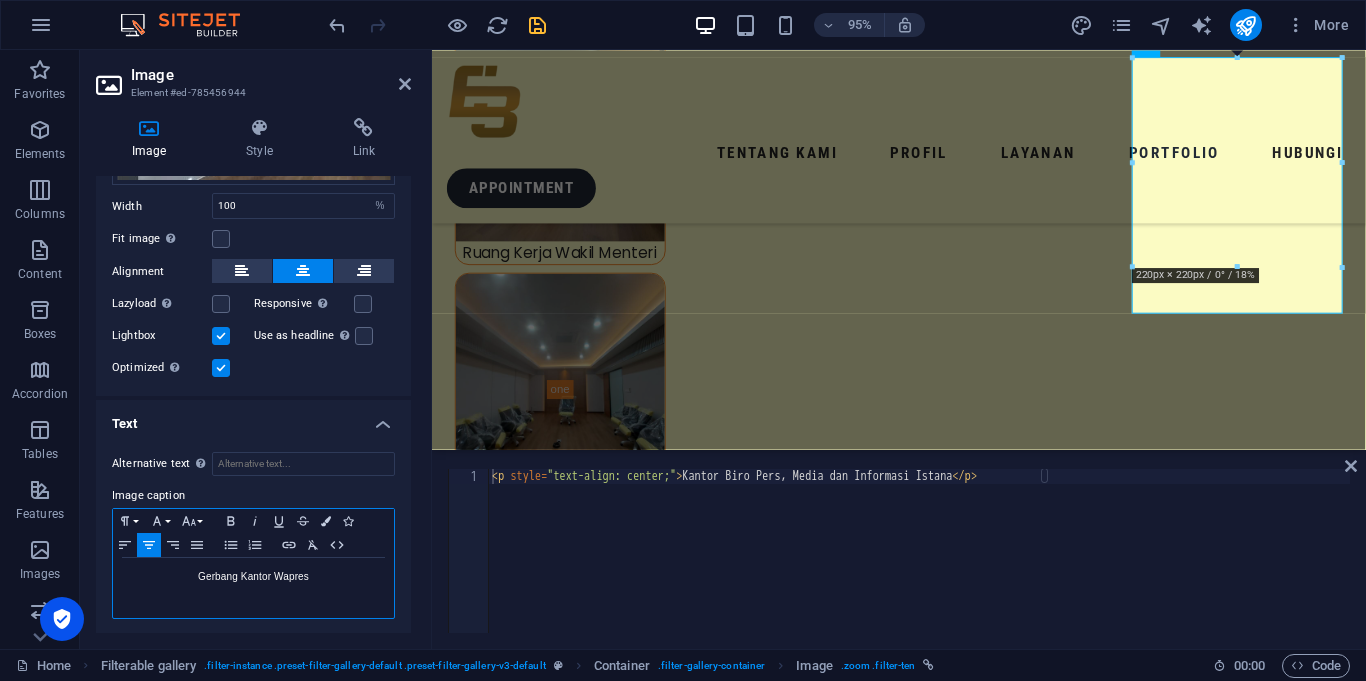 click on "Gerbang Kantor Wapres" at bounding box center [253, 577] 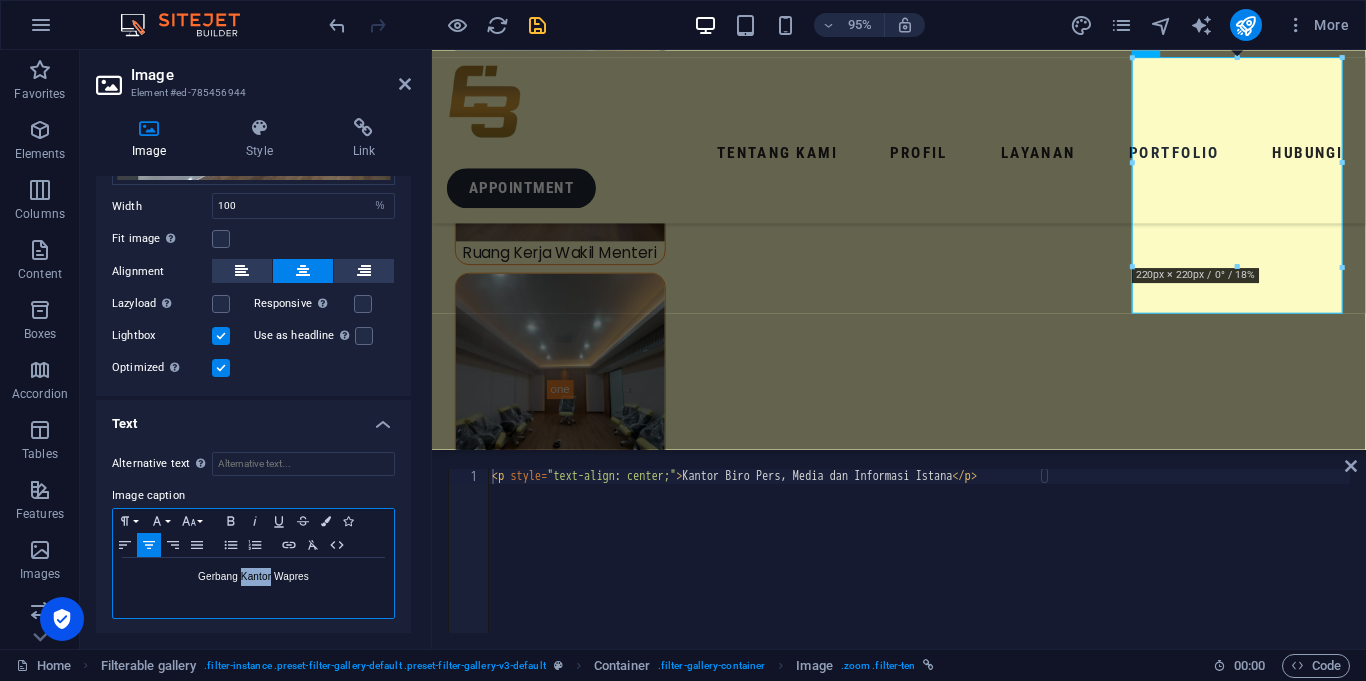 click on "Gerbang Kantor Wapres" at bounding box center (253, 577) 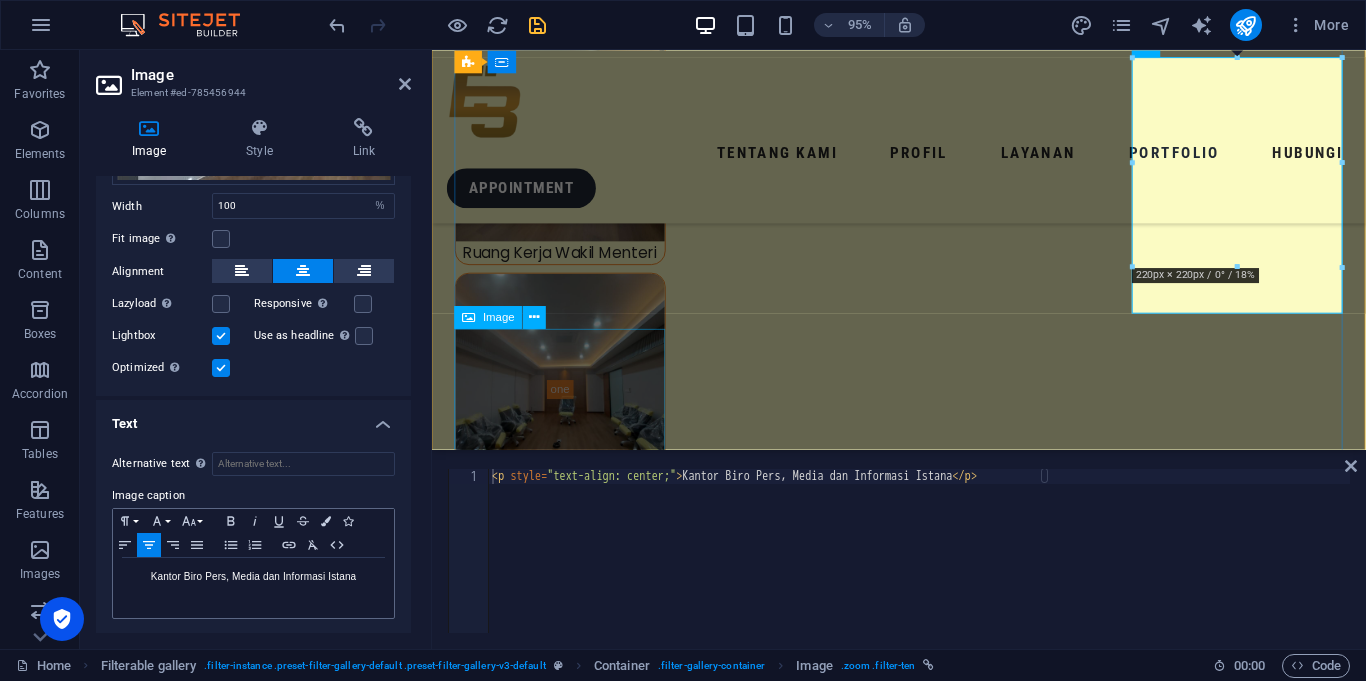 click on "Gerbang Kantor Wapres" at bounding box center (567, 11655) 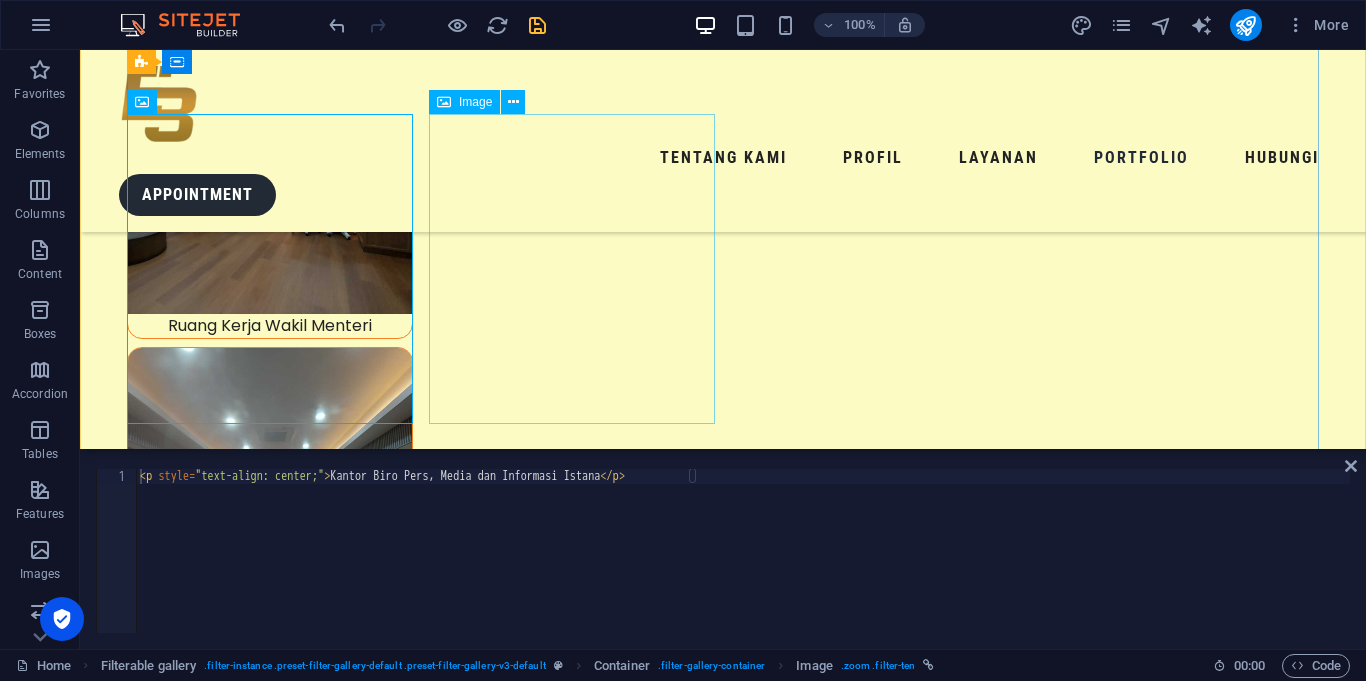 scroll, scrollTop: 6735, scrollLeft: 0, axis: vertical 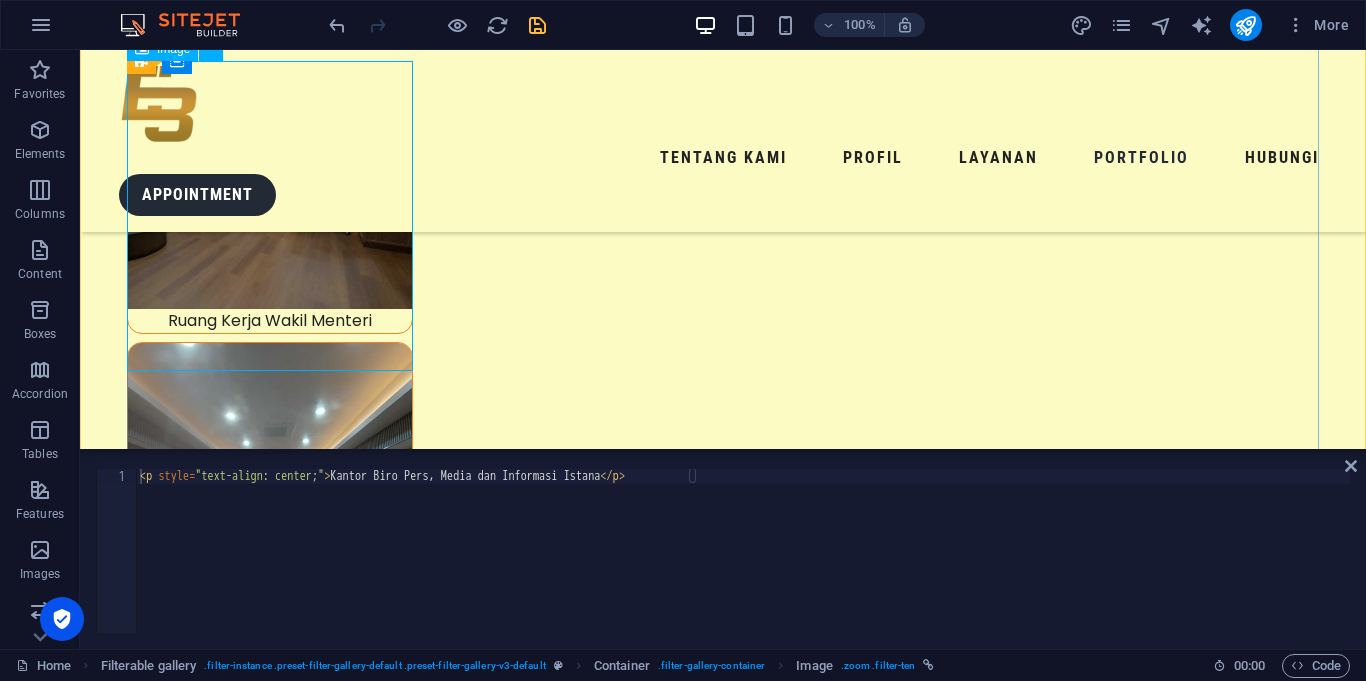 click on "Gerbang Kantor Wapres" at bounding box center [270, 14508] 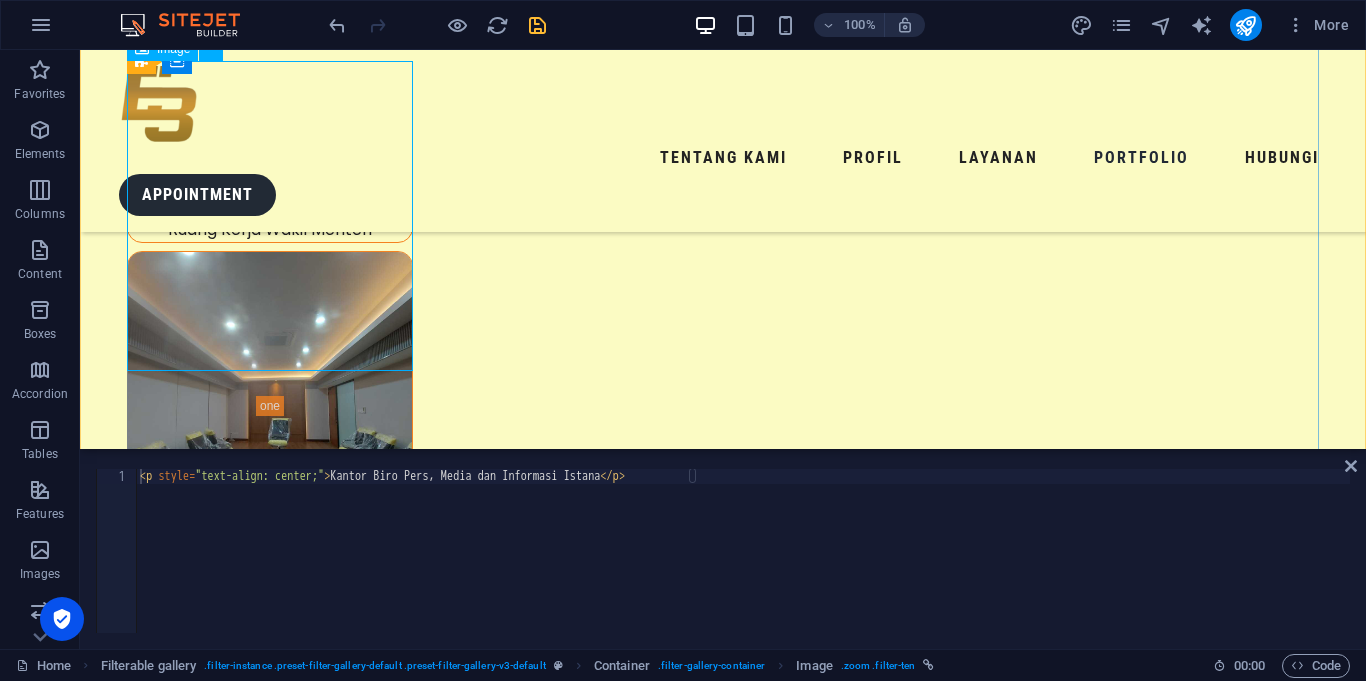 select on "%" 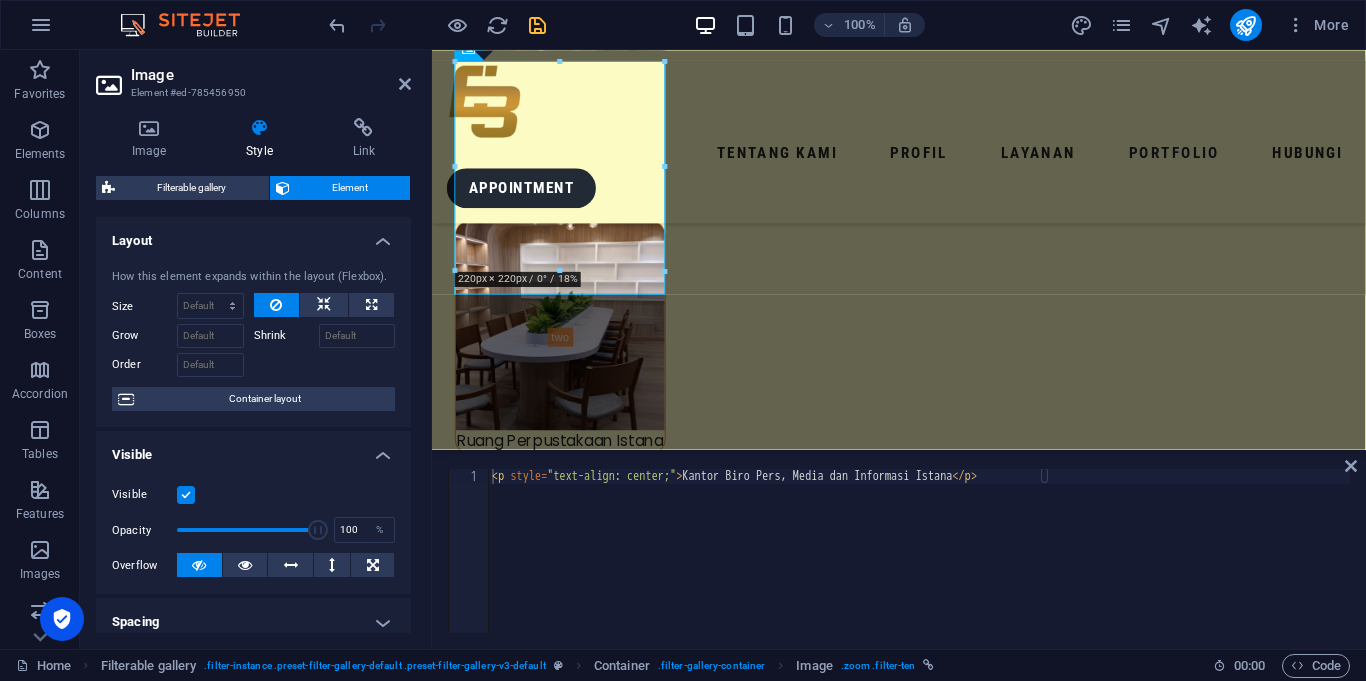 scroll, scrollTop: 6454, scrollLeft: 0, axis: vertical 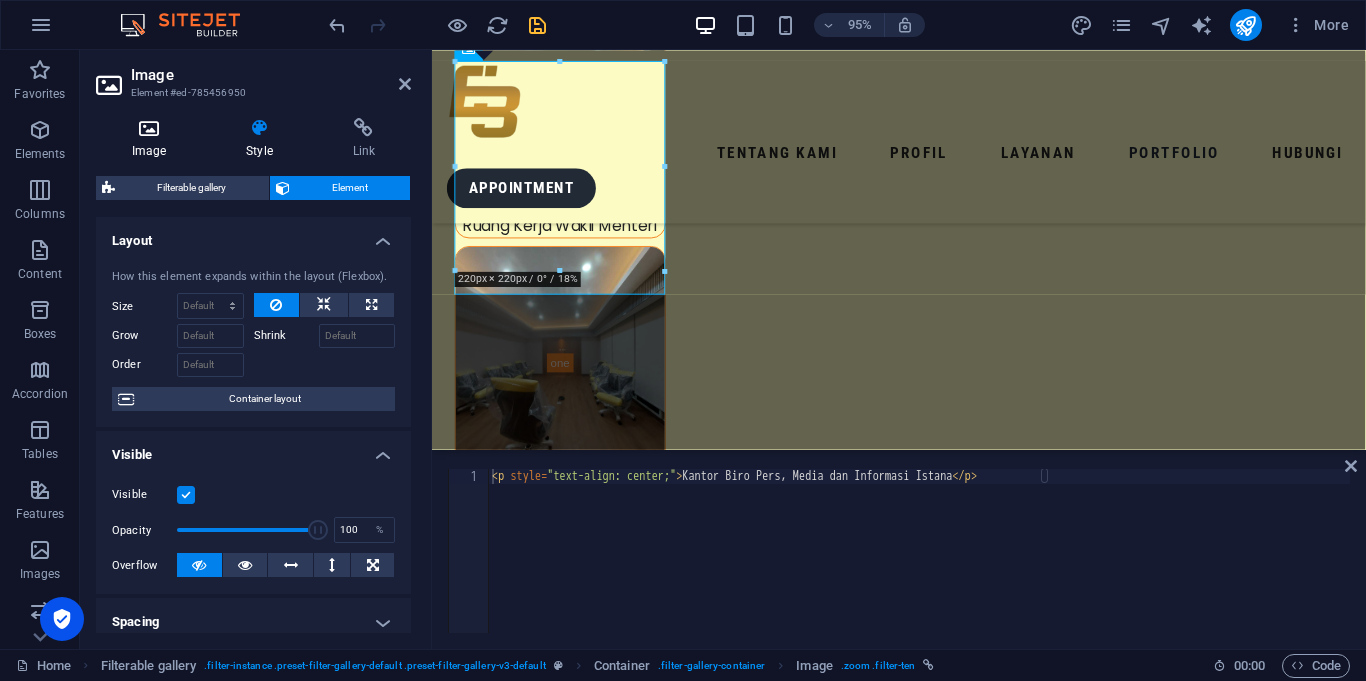 click at bounding box center [149, 128] 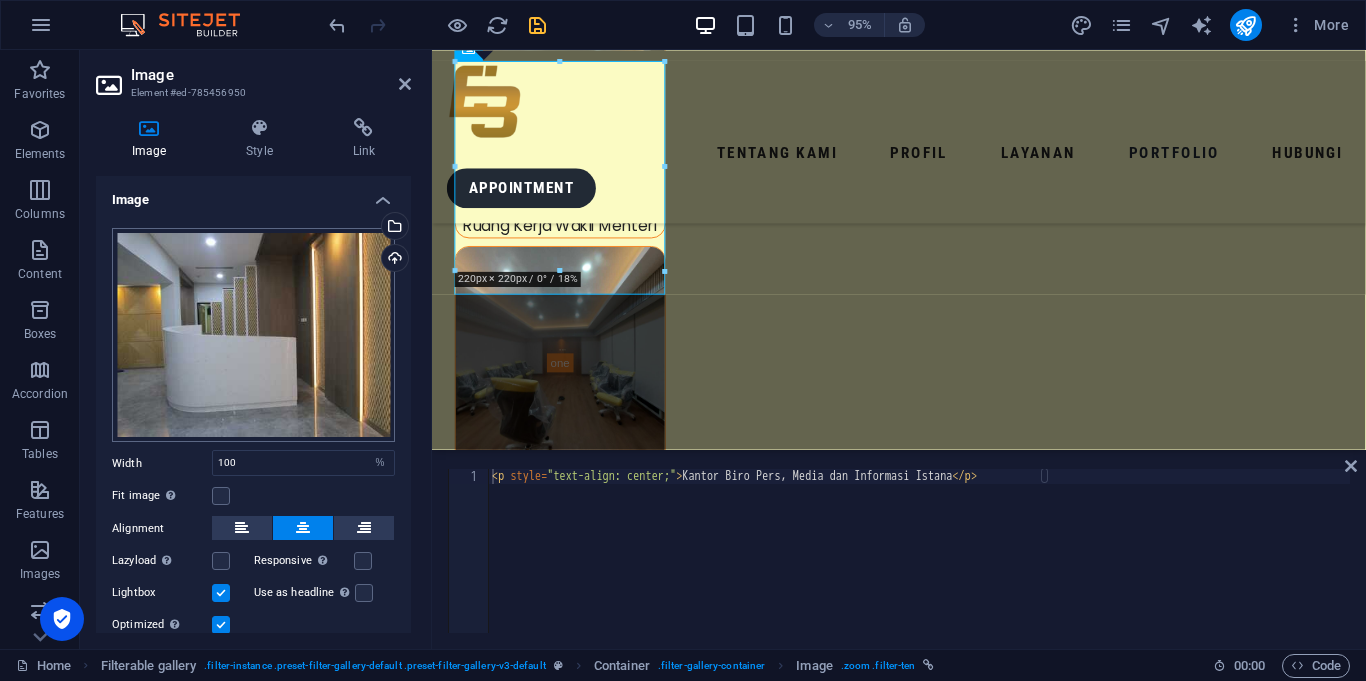 scroll, scrollTop: 69, scrollLeft: 0, axis: vertical 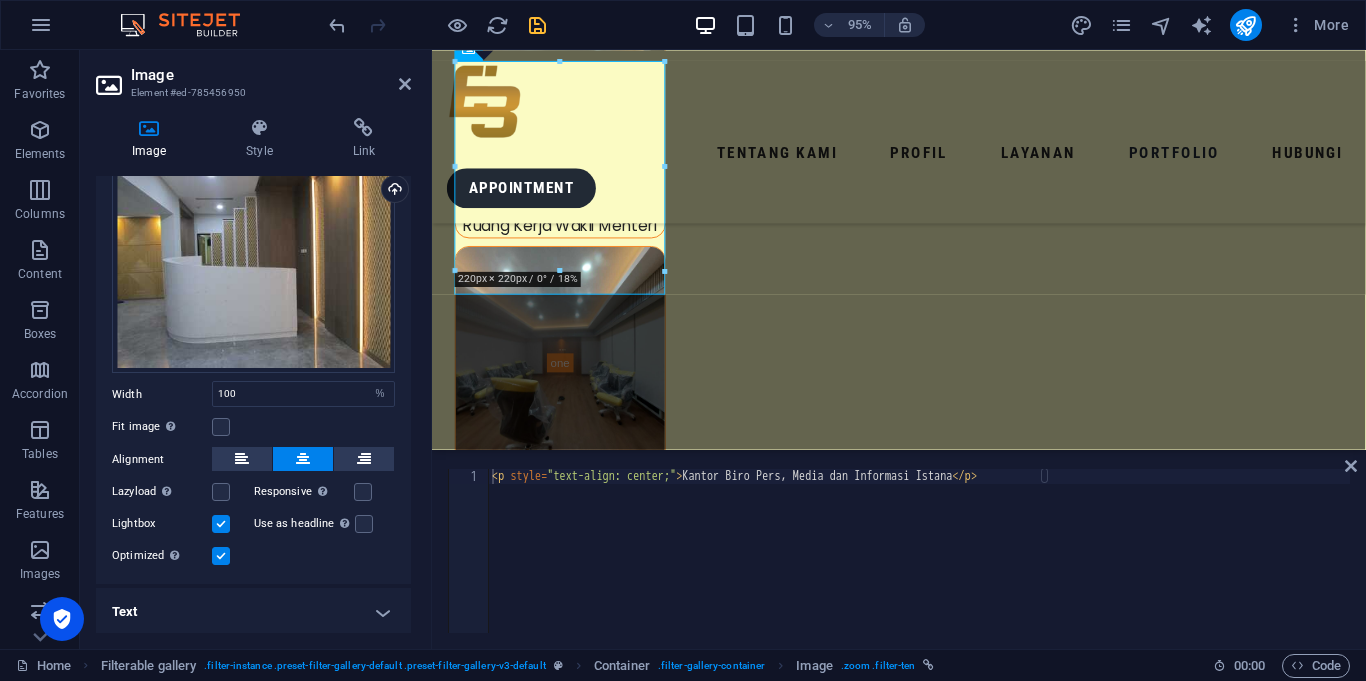 click on "Text" at bounding box center (253, 612) 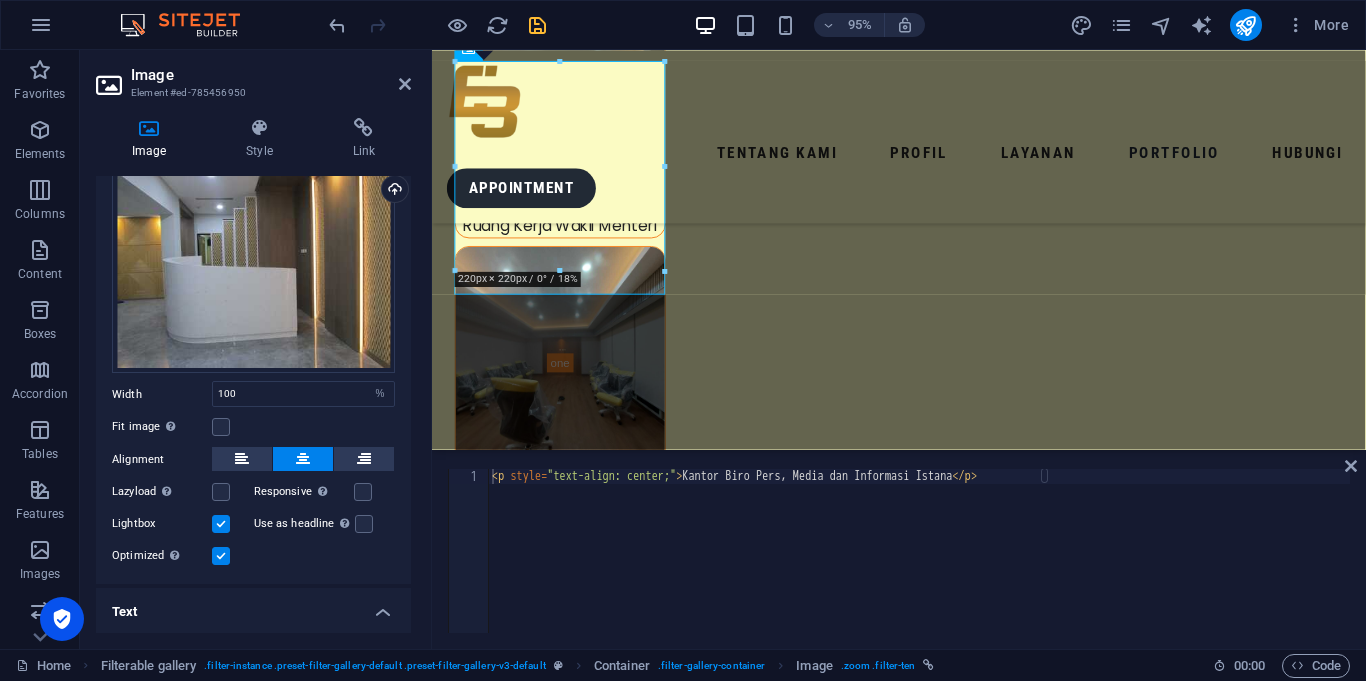 scroll, scrollTop: 257, scrollLeft: 0, axis: vertical 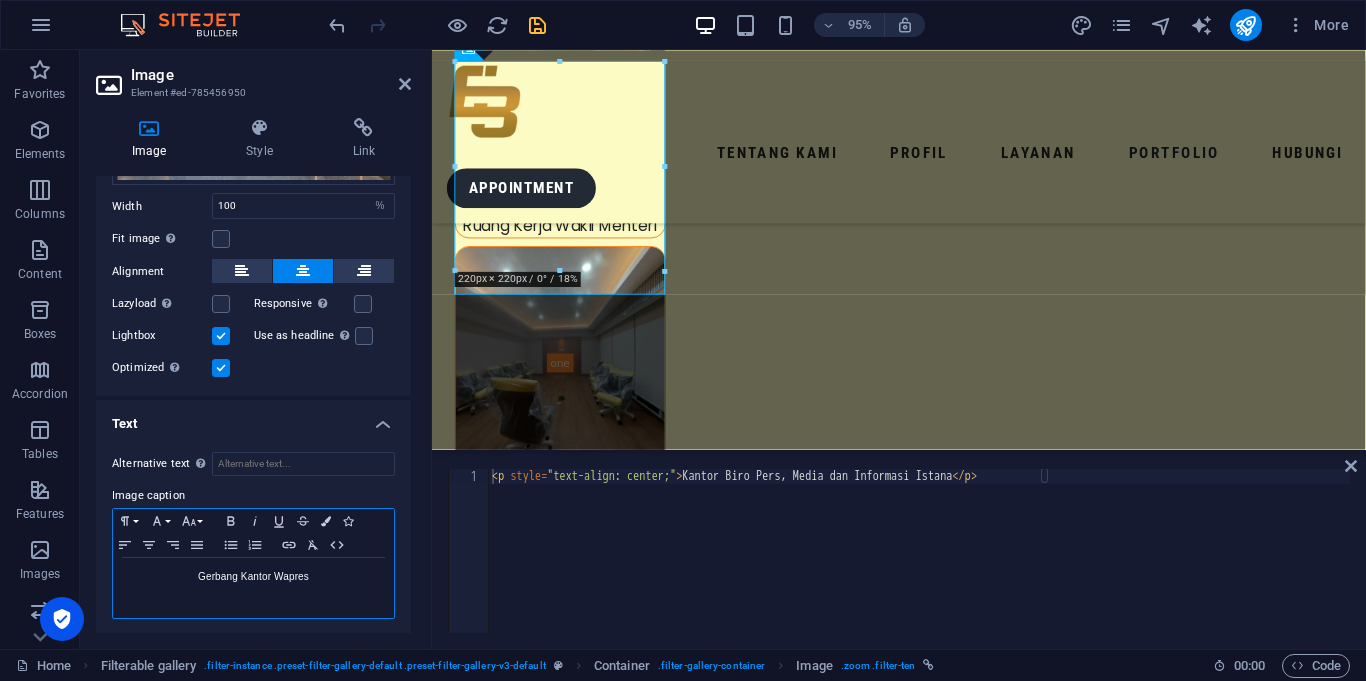 click on "Gerbang Kantor Wapres" at bounding box center (253, 577) 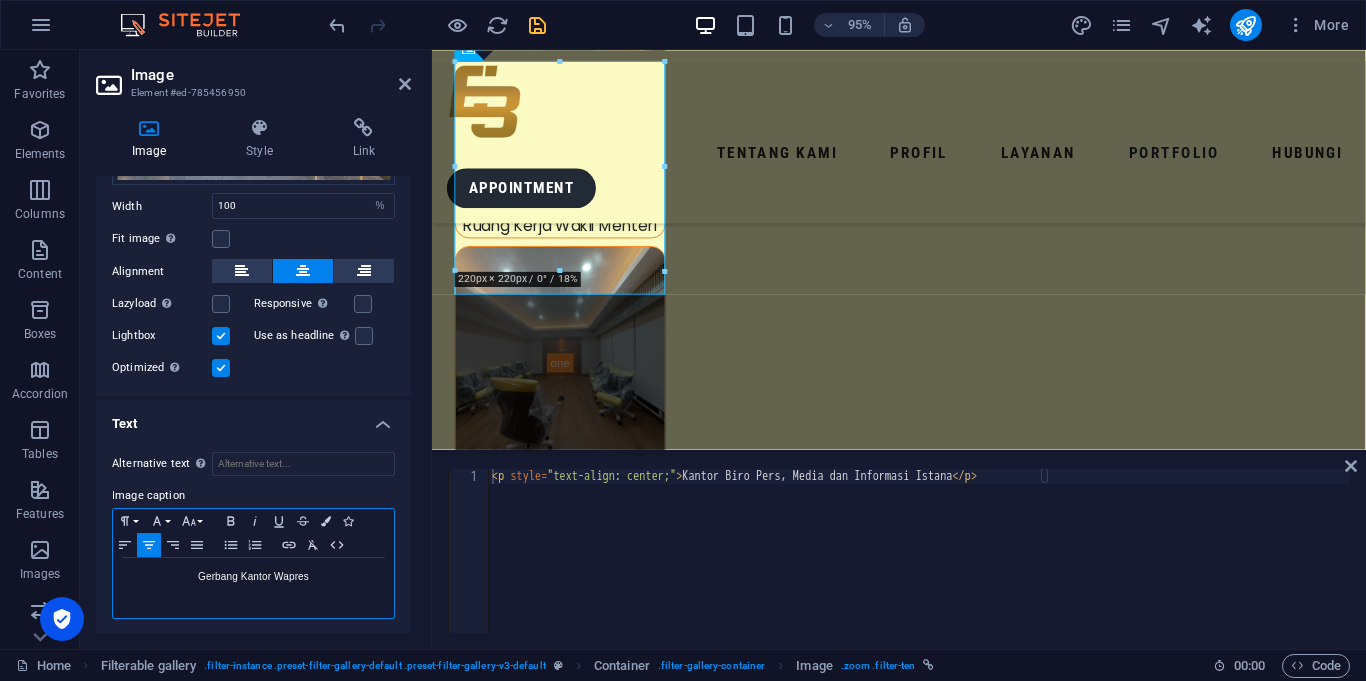 click on "Gerbang Kantor Wapres" at bounding box center (253, 577) 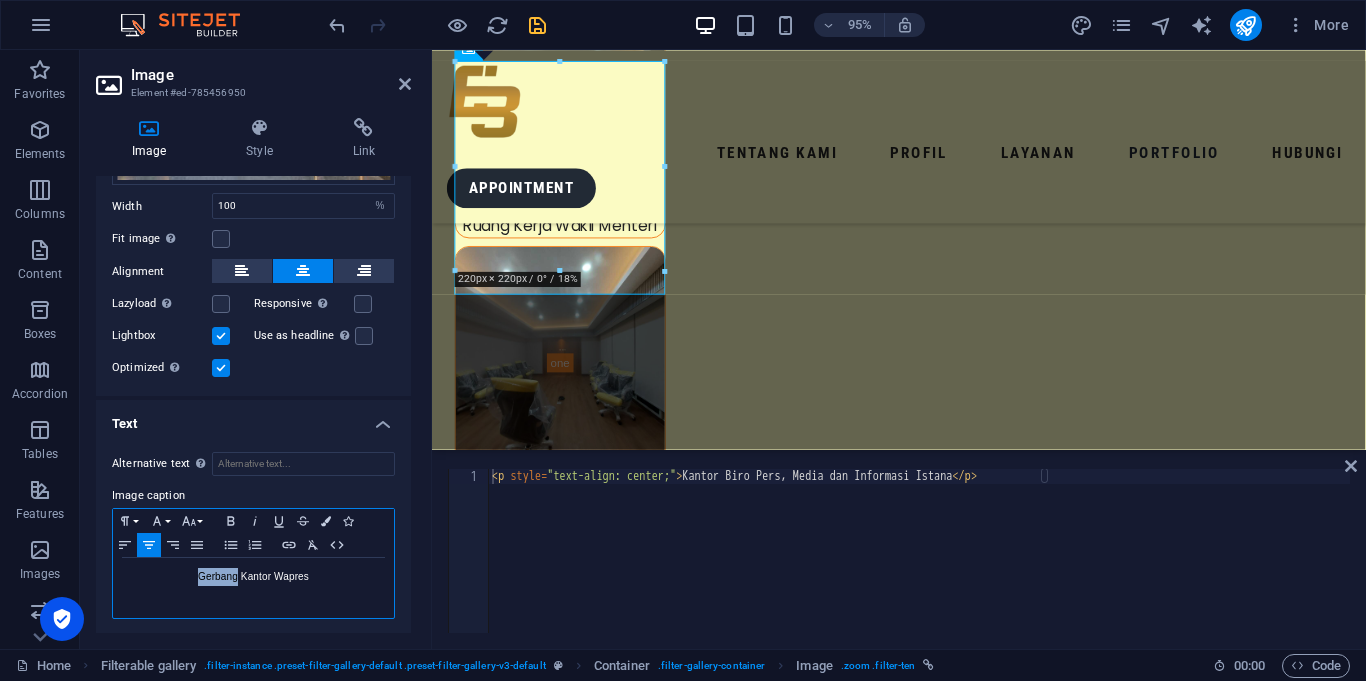 click on "Gerbang Kantor Wapres" at bounding box center [253, 577] 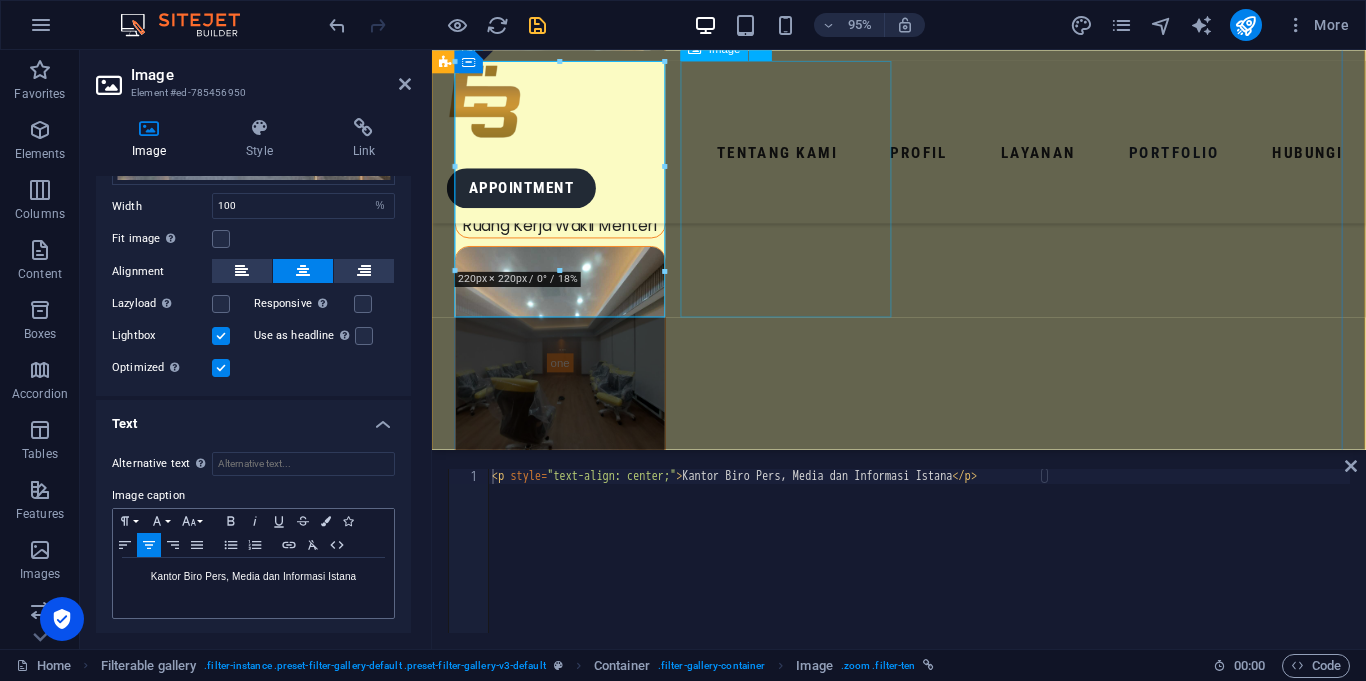 click on "Gerbang Kantor Wapres" at bounding box center [567, 11651] 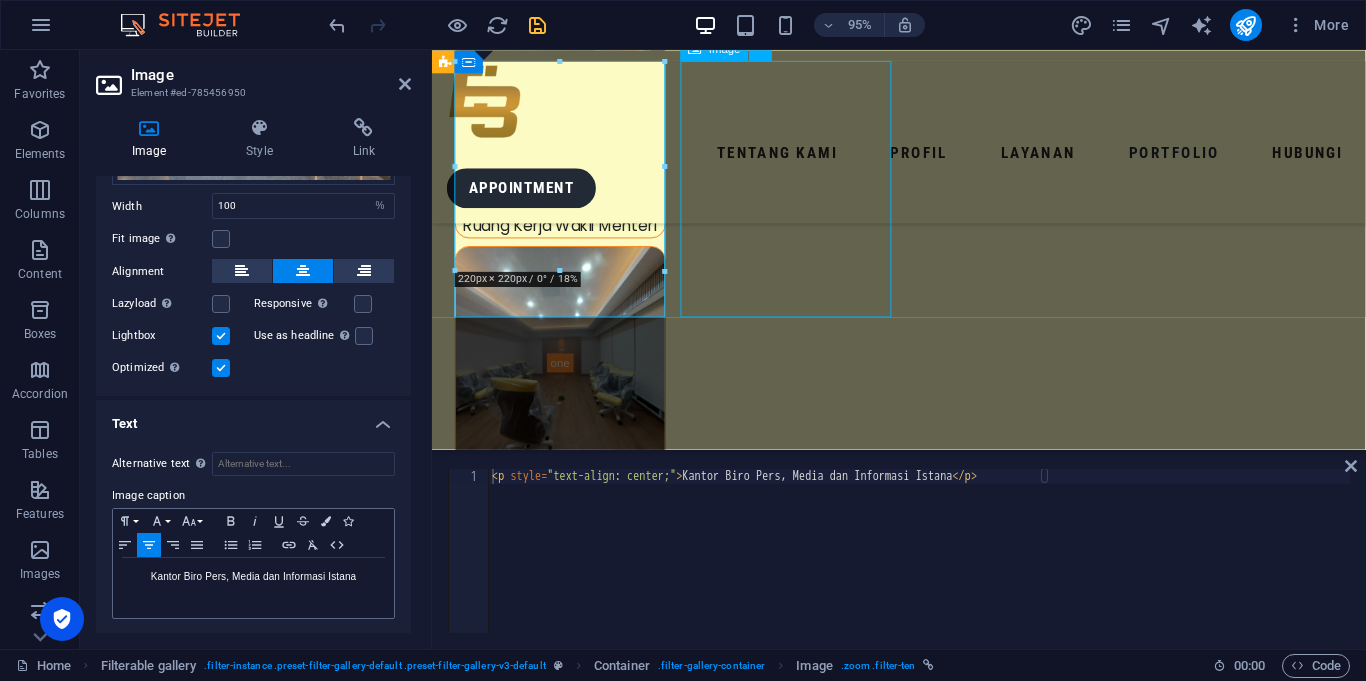 click on "Gerbang Kantor Wapres" at bounding box center (567, 11651) 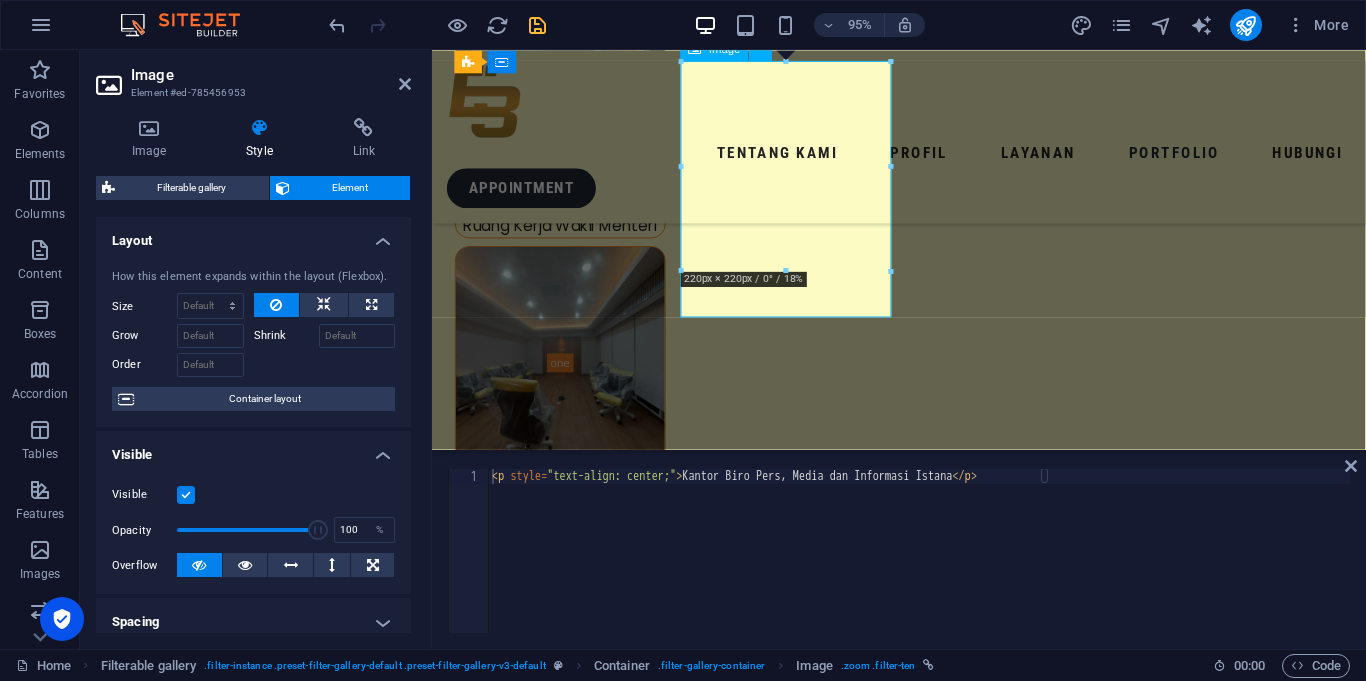 click on "Gerbang Kantor Wapres" at bounding box center (567, 11651) 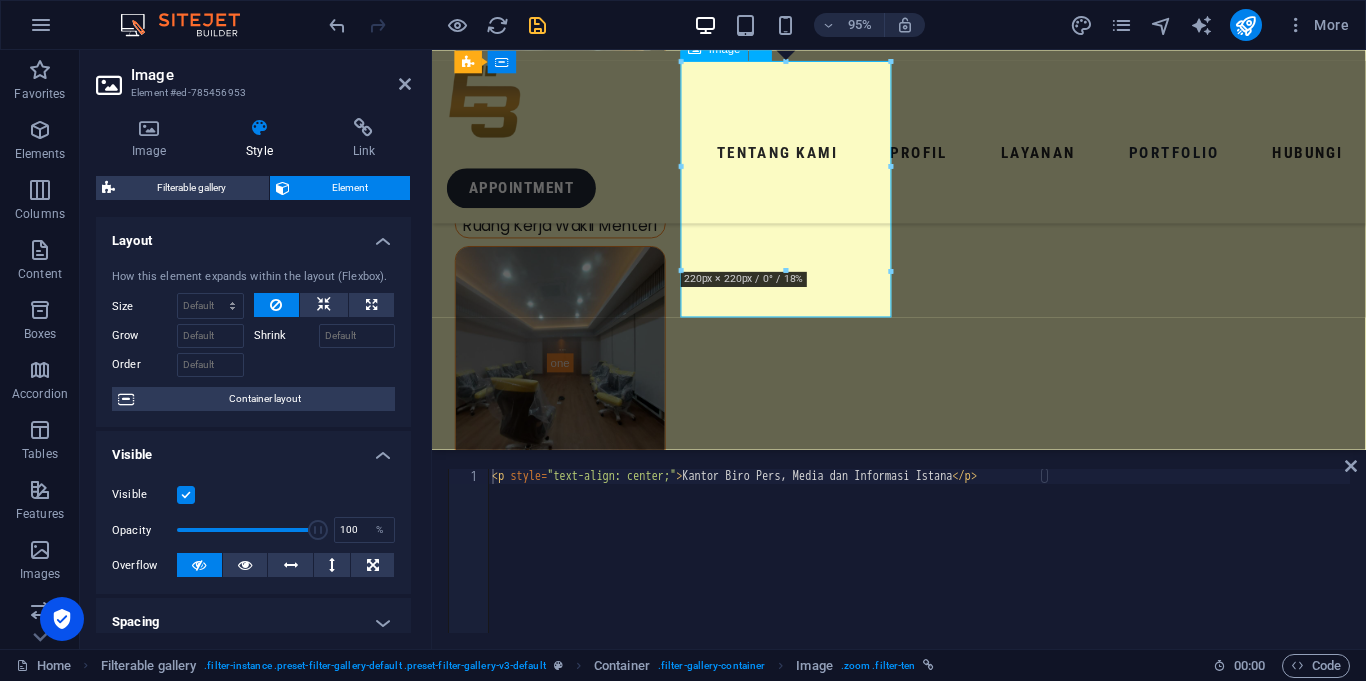 click on "Gerbang Kantor Wapres" at bounding box center (567, 11651) 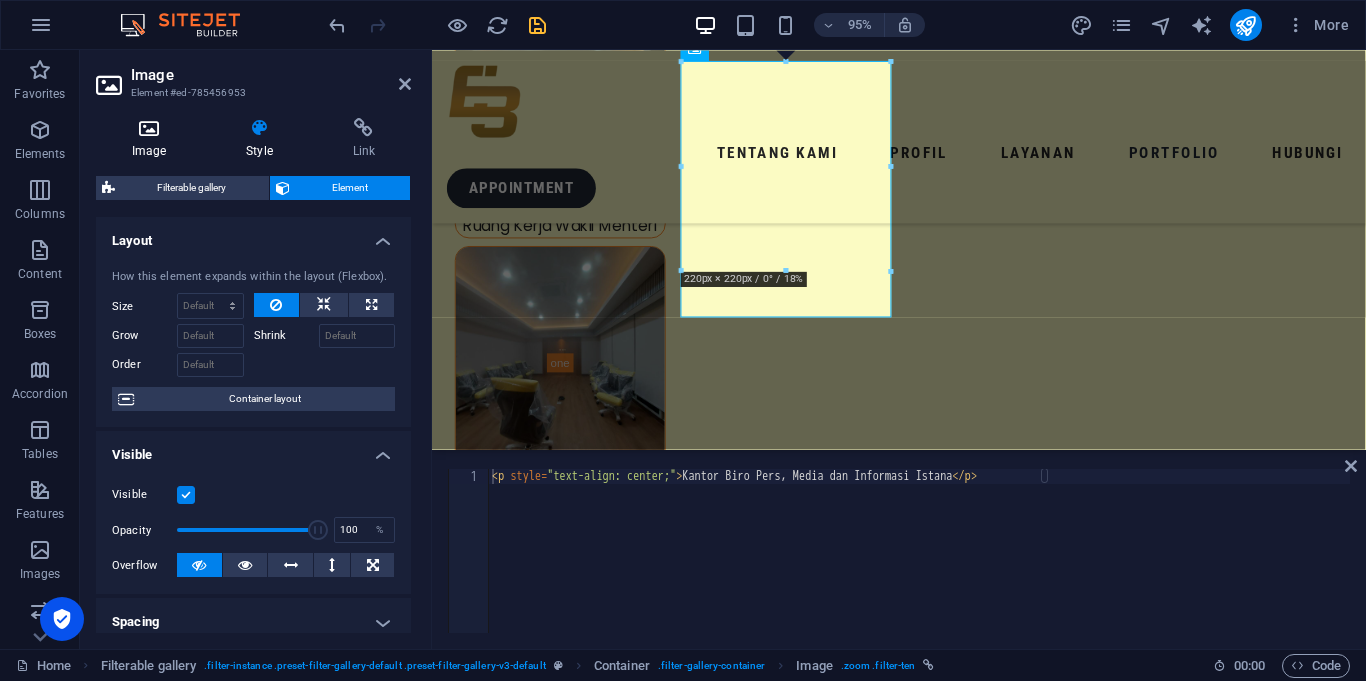 click on "Image" at bounding box center [153, 139] 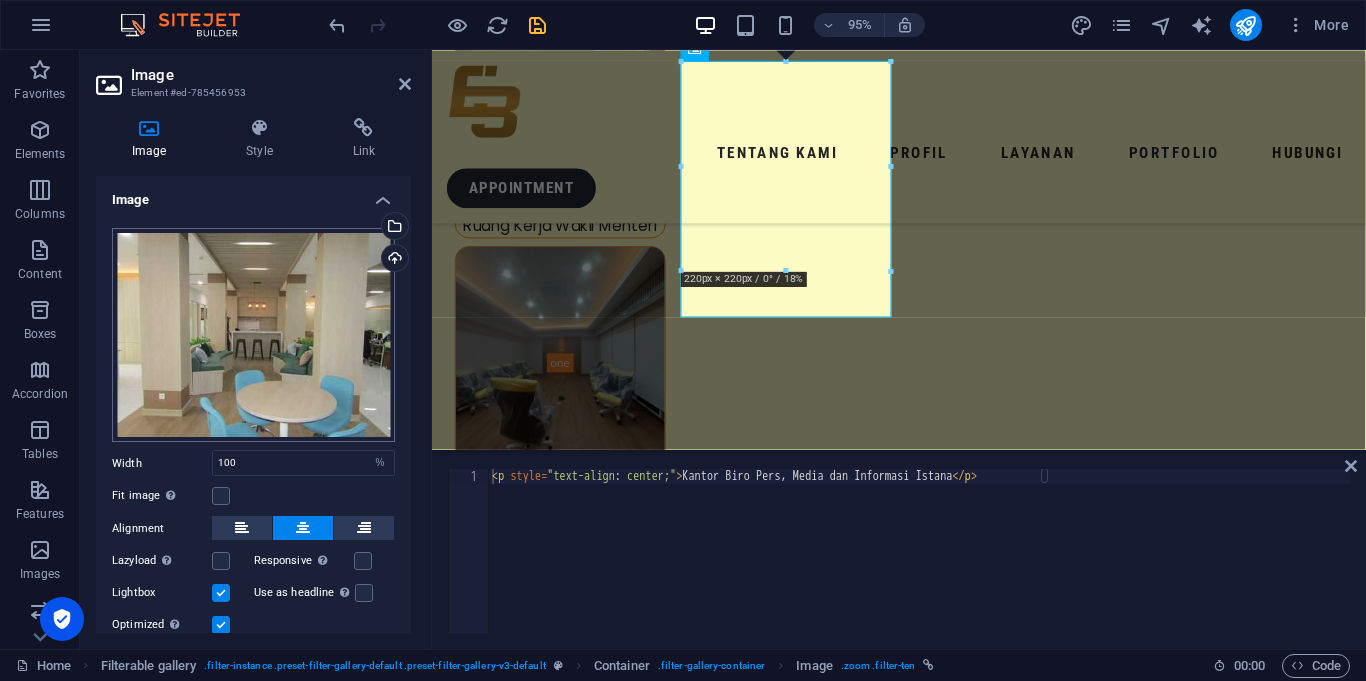 scroll, scrollTop: 69, scrollLeft: 0, axis: vertical 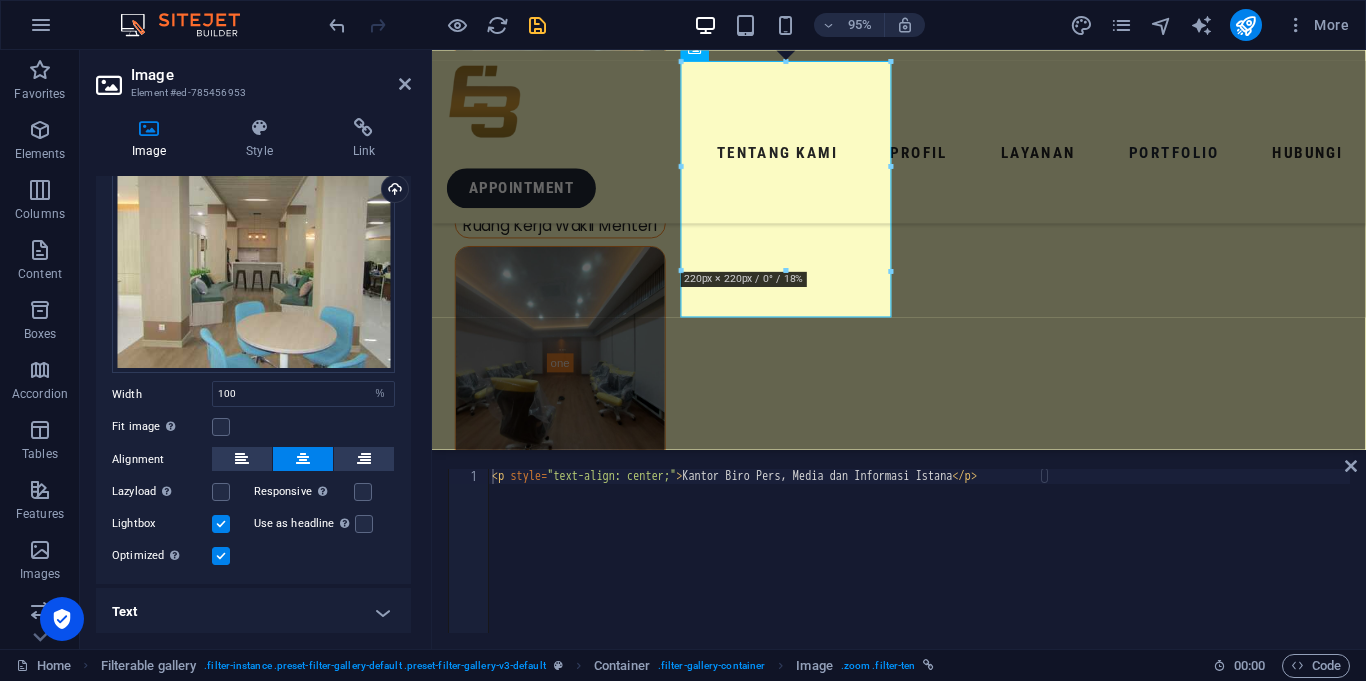 click on "Text" at bounding box center [253, 612] 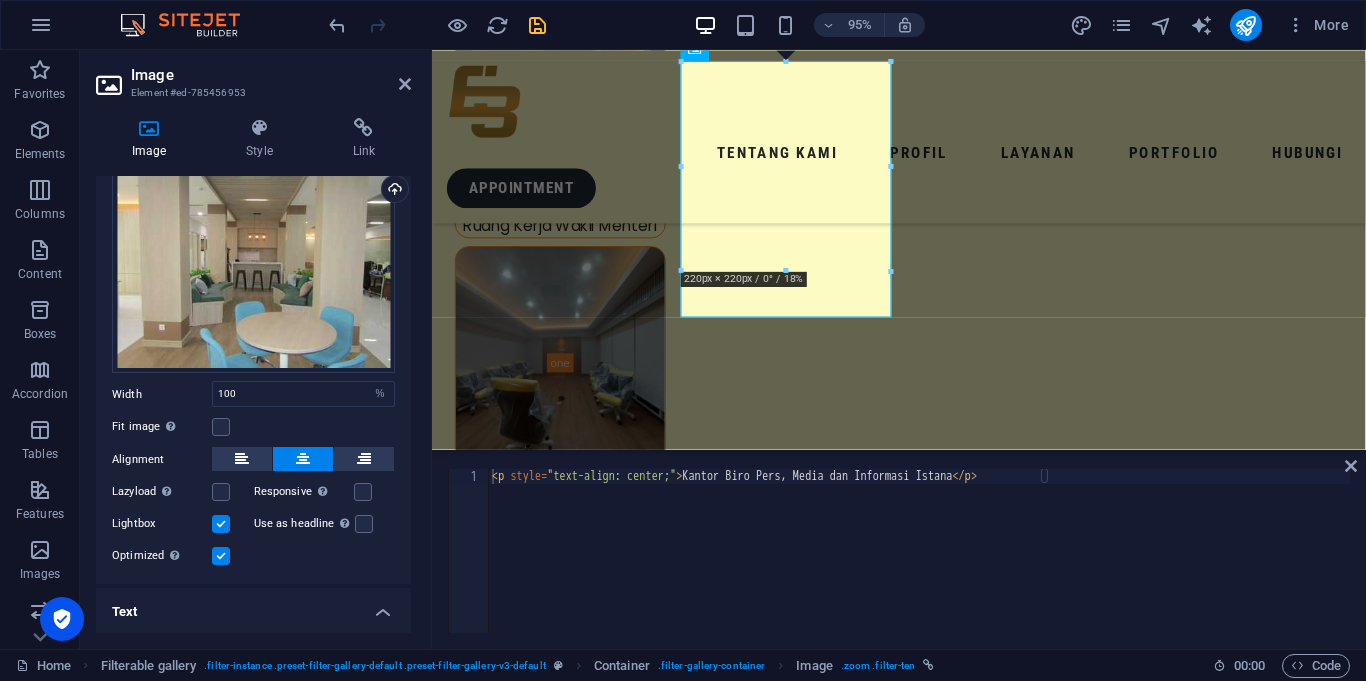 scroll, scrollTop: 257, scrollLeft: 0, axis: vertical 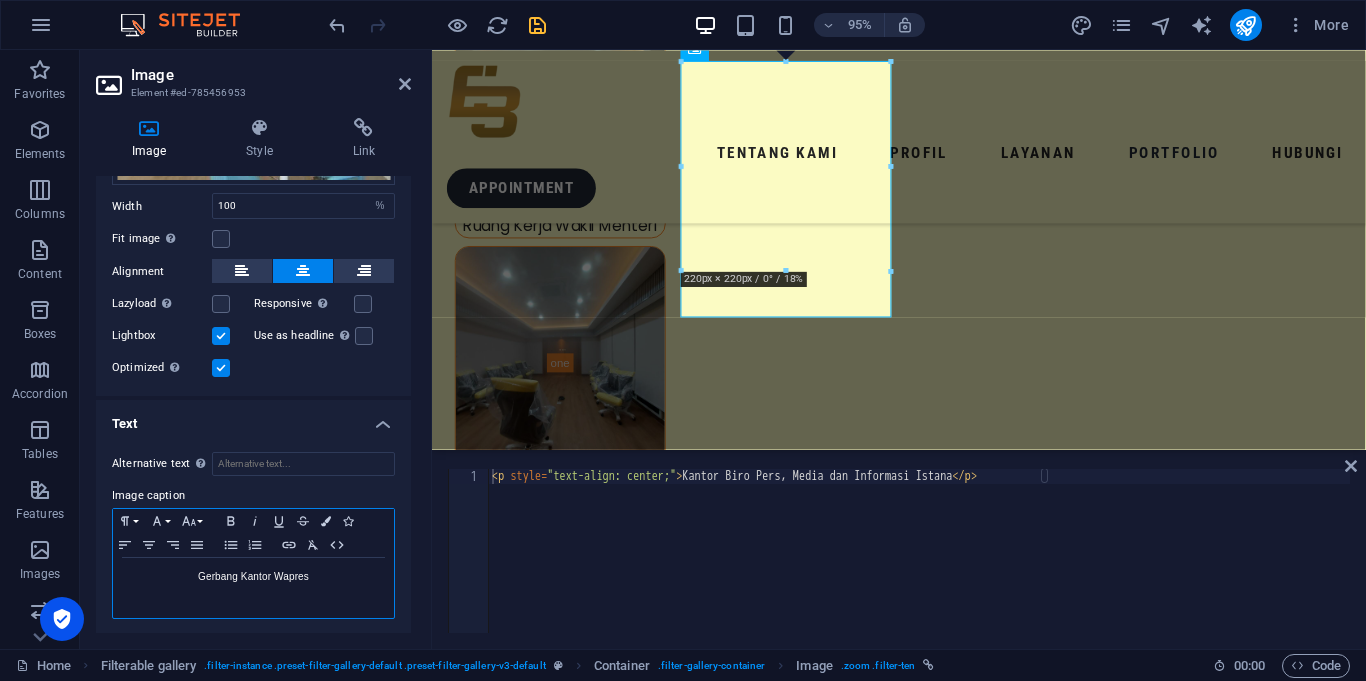 click on "Gerbang Kantor Wapres" at bounding box center (253, 577) 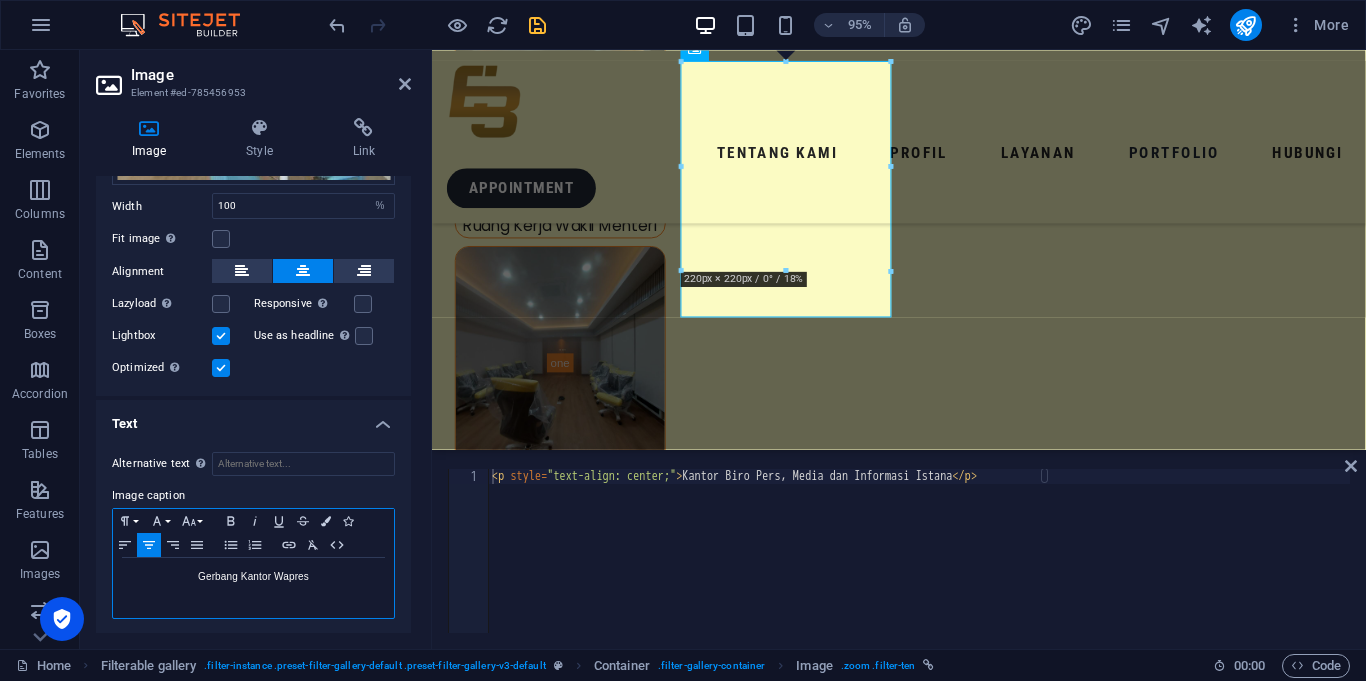 click on "Gerbang Kantor Wapres" at bounding box center [253, 577] 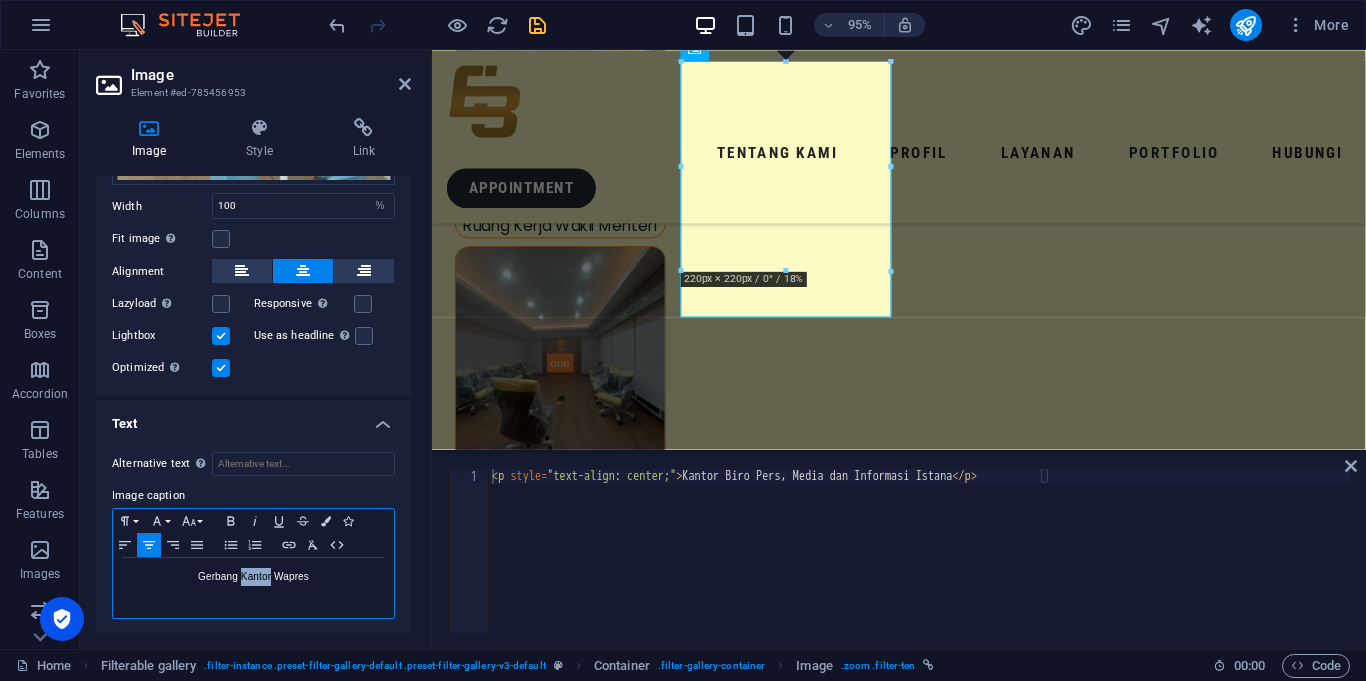 click on "Gerbang Kantor Wapres" at bounding box center [253, 577] 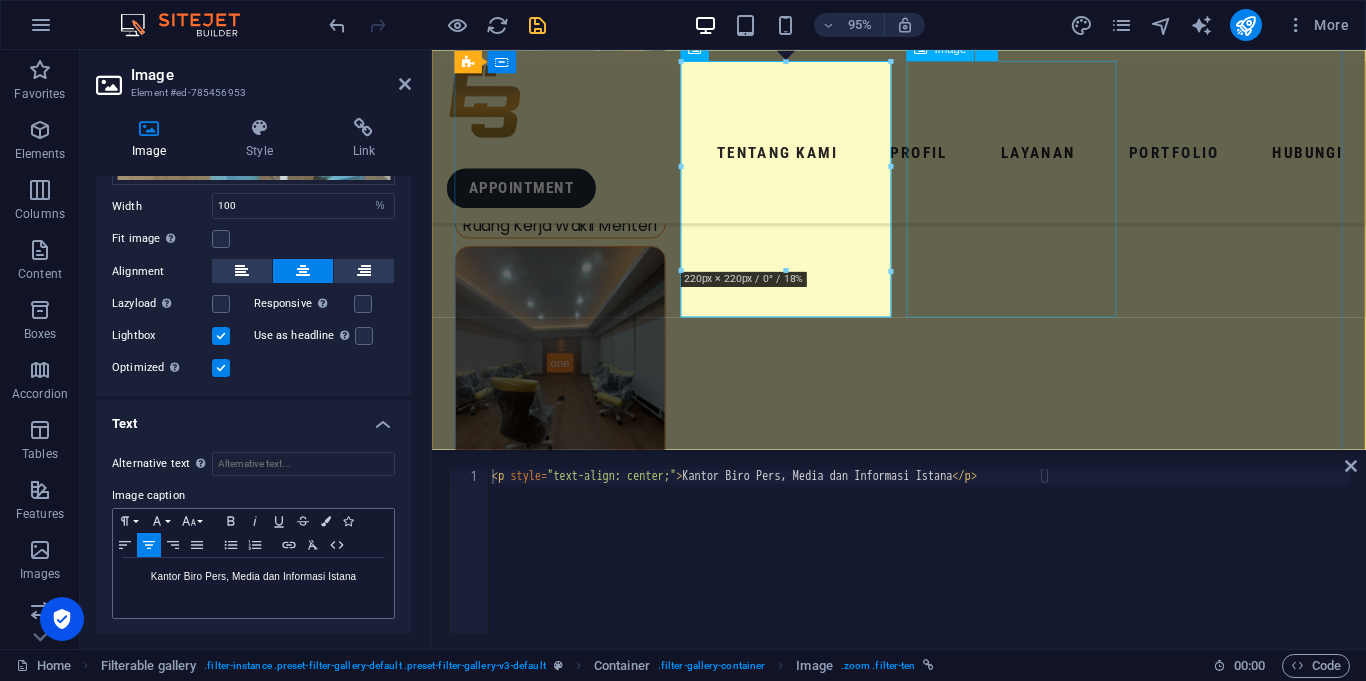 click on "Gerbang Kantor Wapres" at bounding box center (567, 11929) 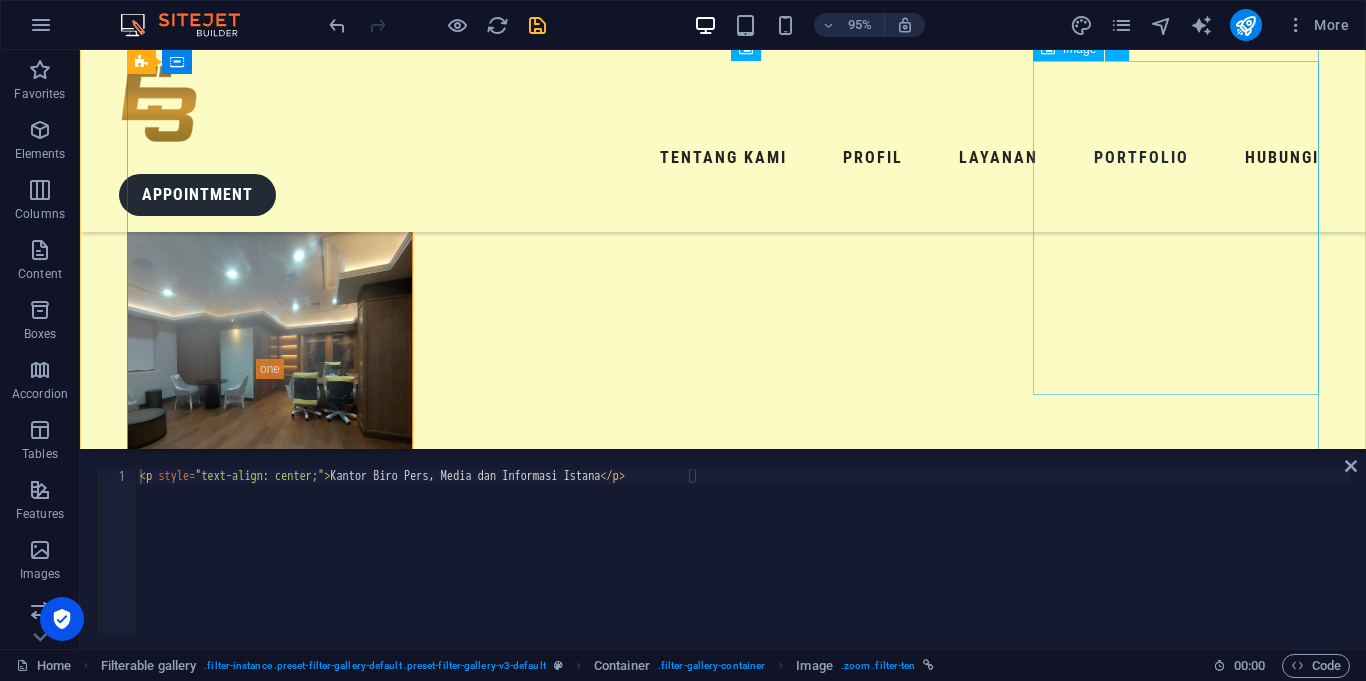 scroll, scrollTop: 6735, scrollLeft: 0, axis: vertical 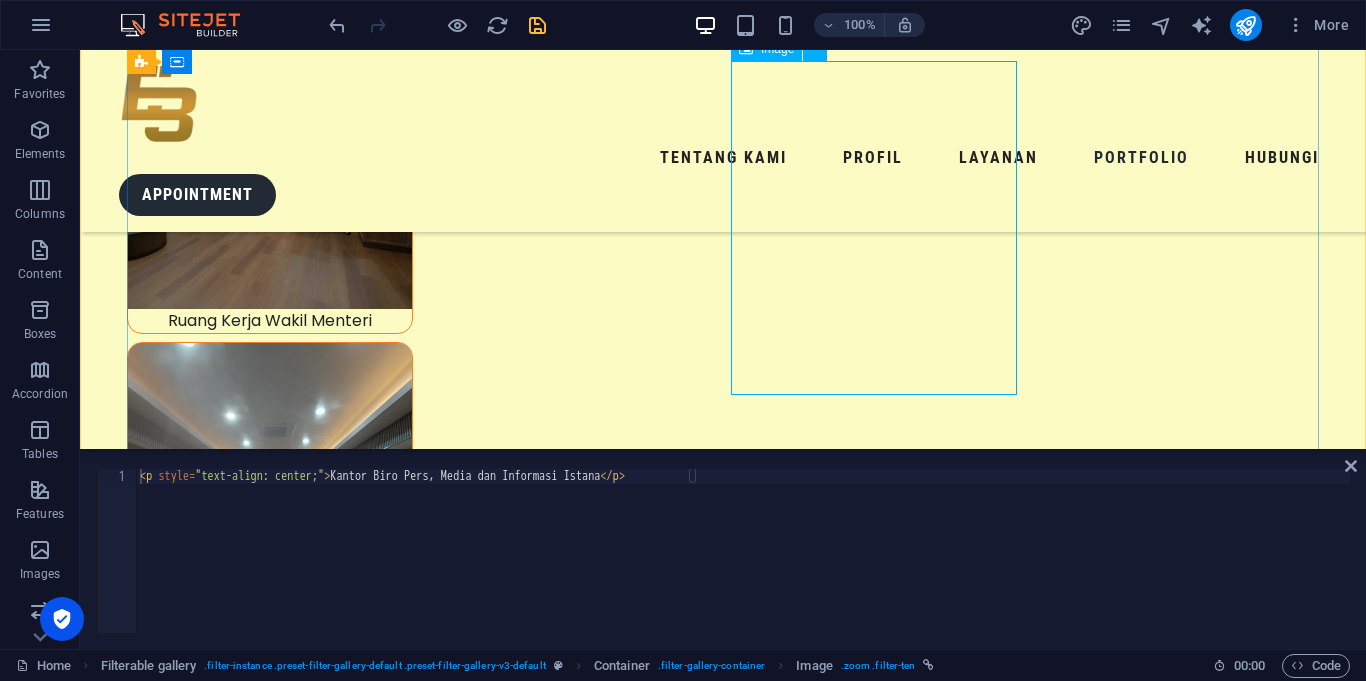 click on "Gerbang Kantor Wapres" at bounding box center (270, 15192) 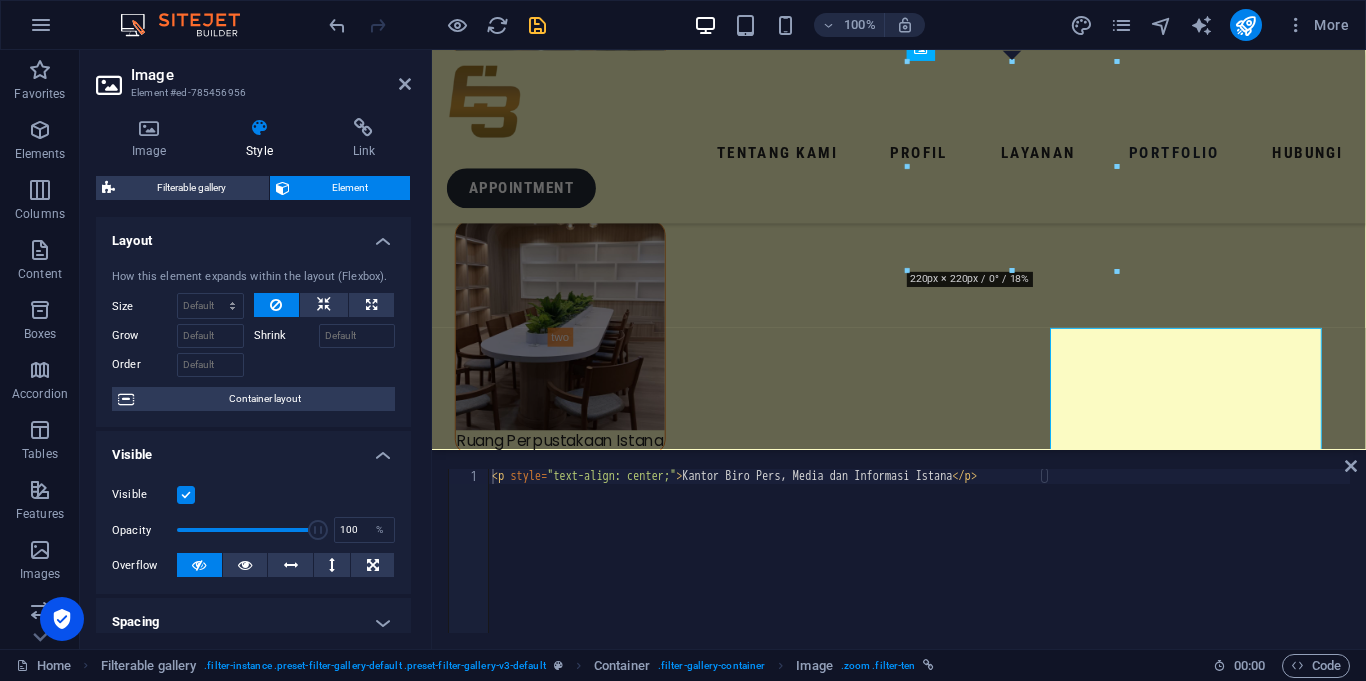 scroll, scrollTop: 6454, scrollLeft: 0, axis: vertical 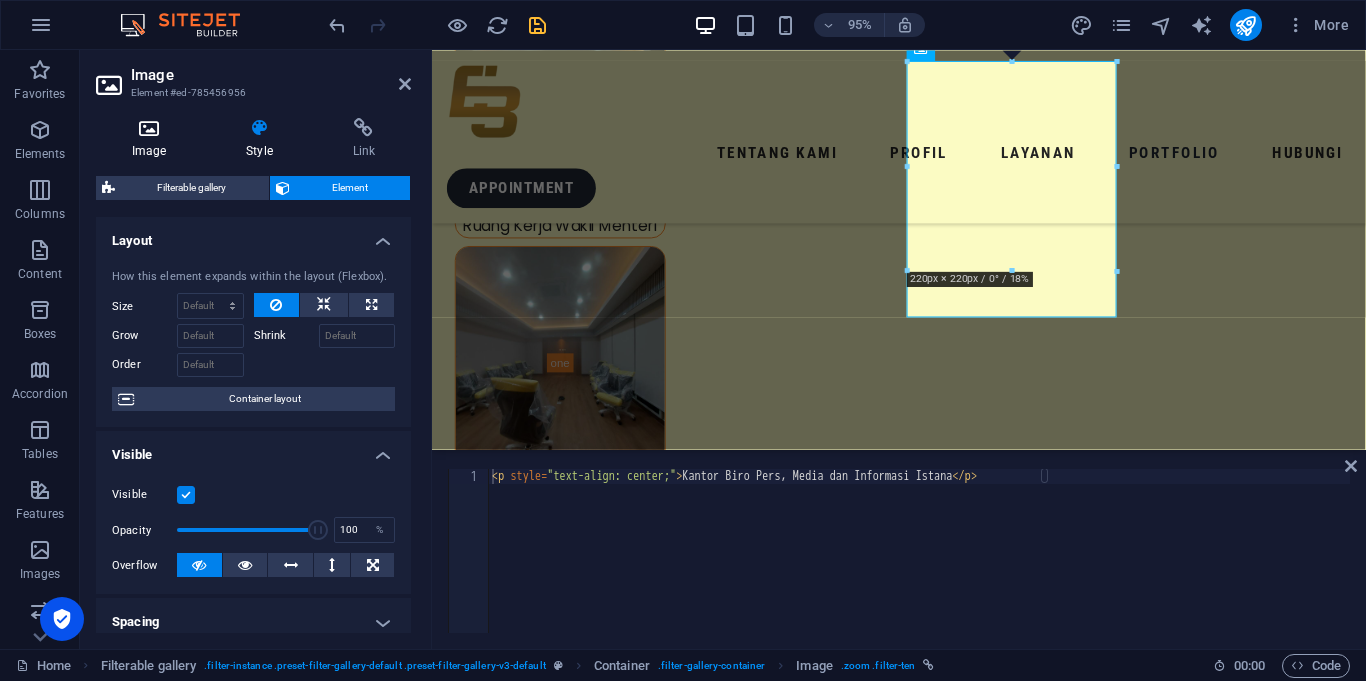 click on "Image" at bounding box center (153, 139) 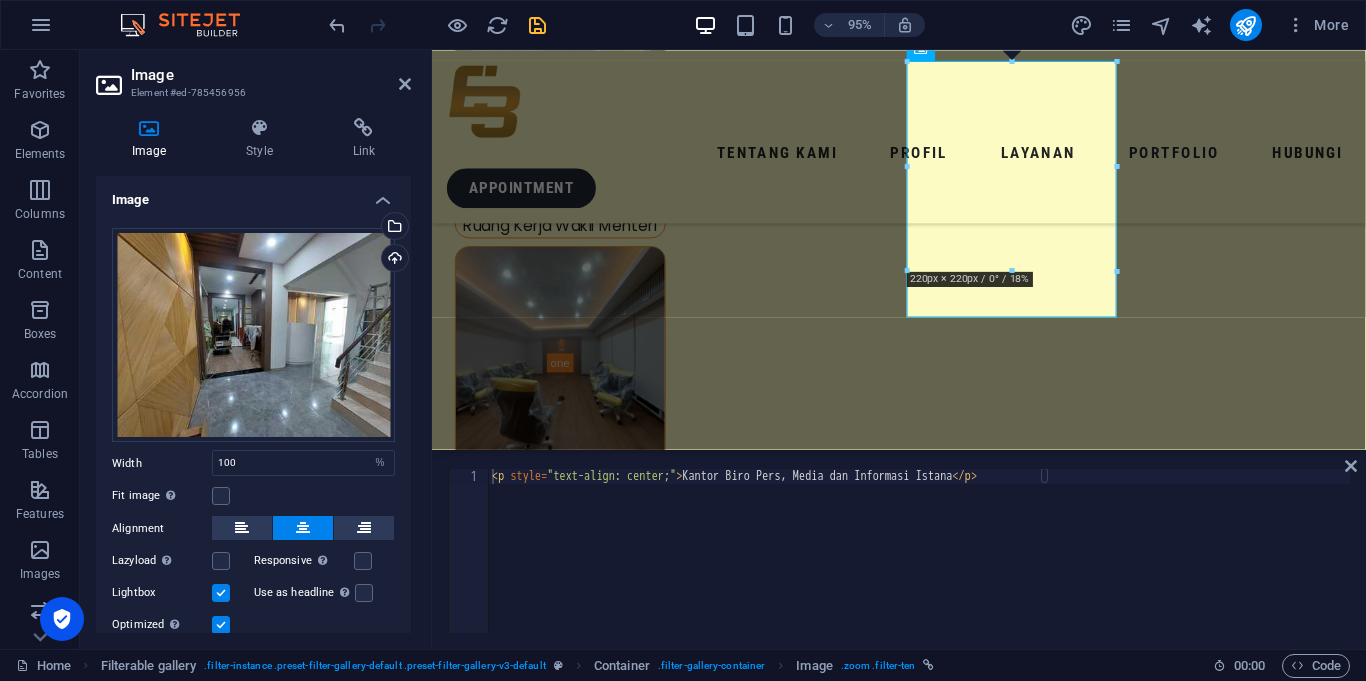 scroll, scrollTop: 69, scrollLeft: 0, axis: vertical 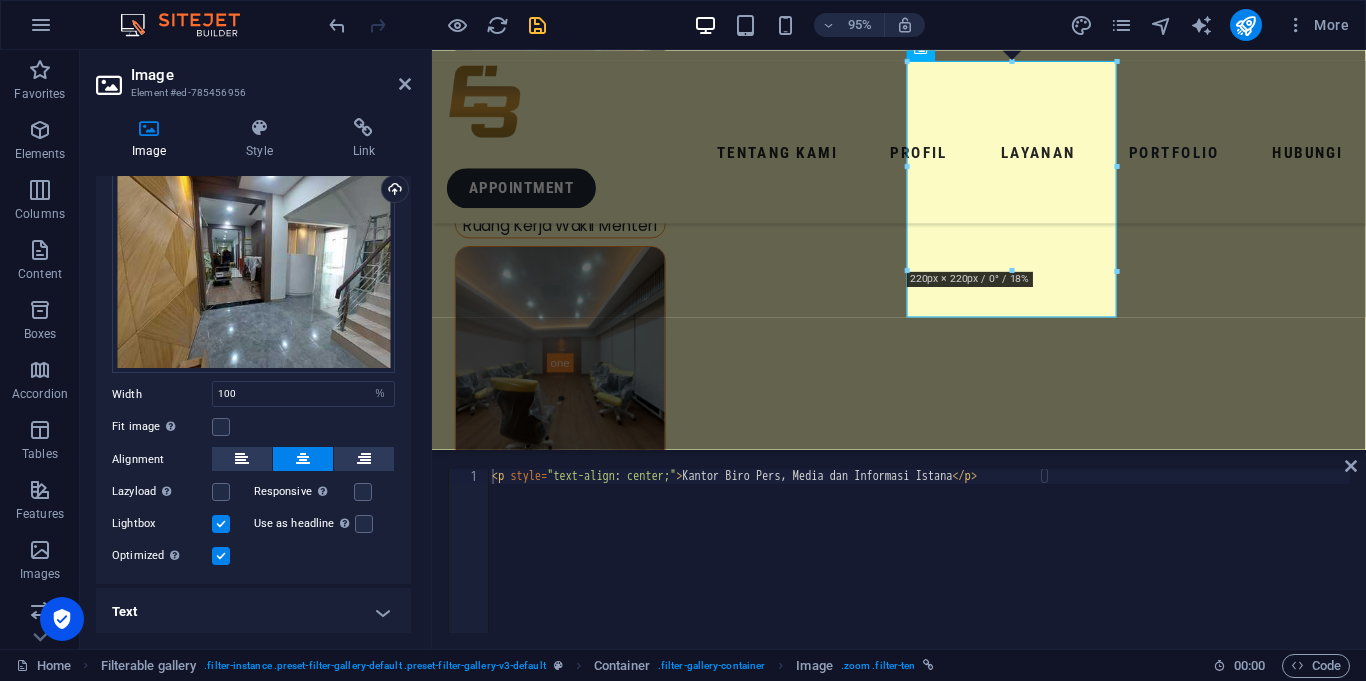 click on "Text" at bounding box center (253, 612) 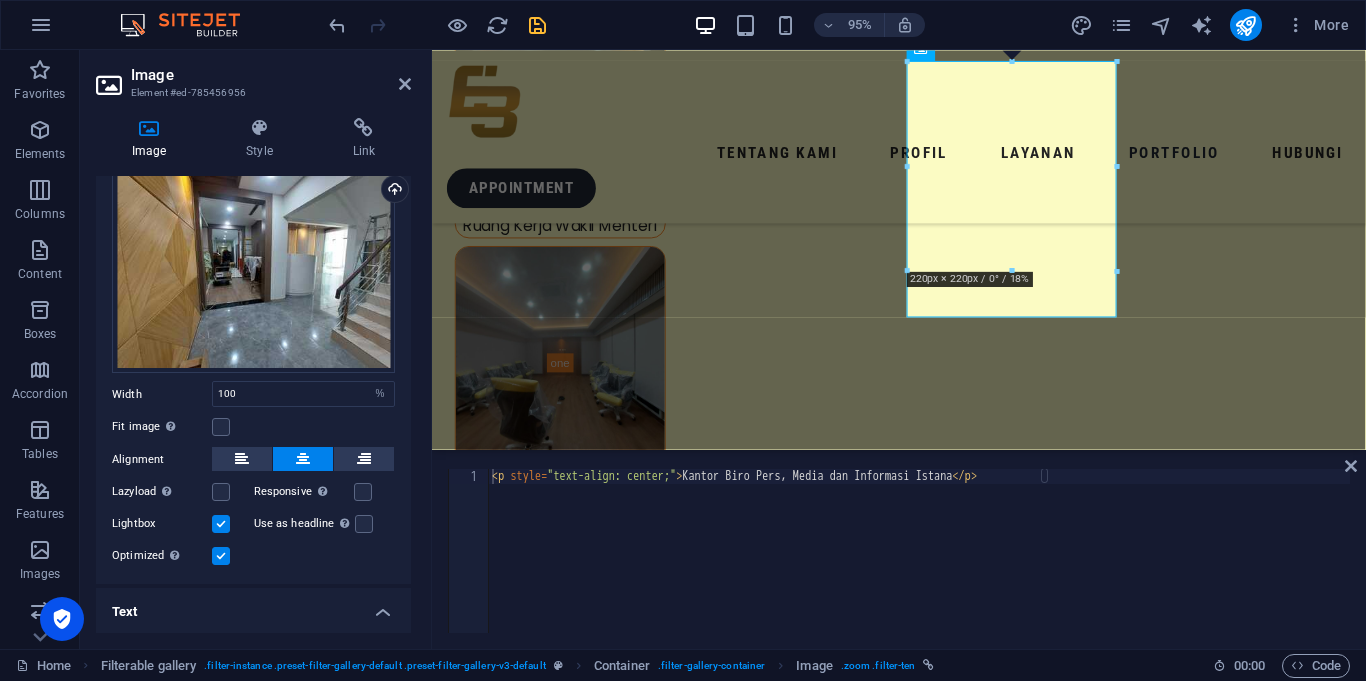 scroll, scrollTop: 257, scrollLeft: 0, axis: vertical 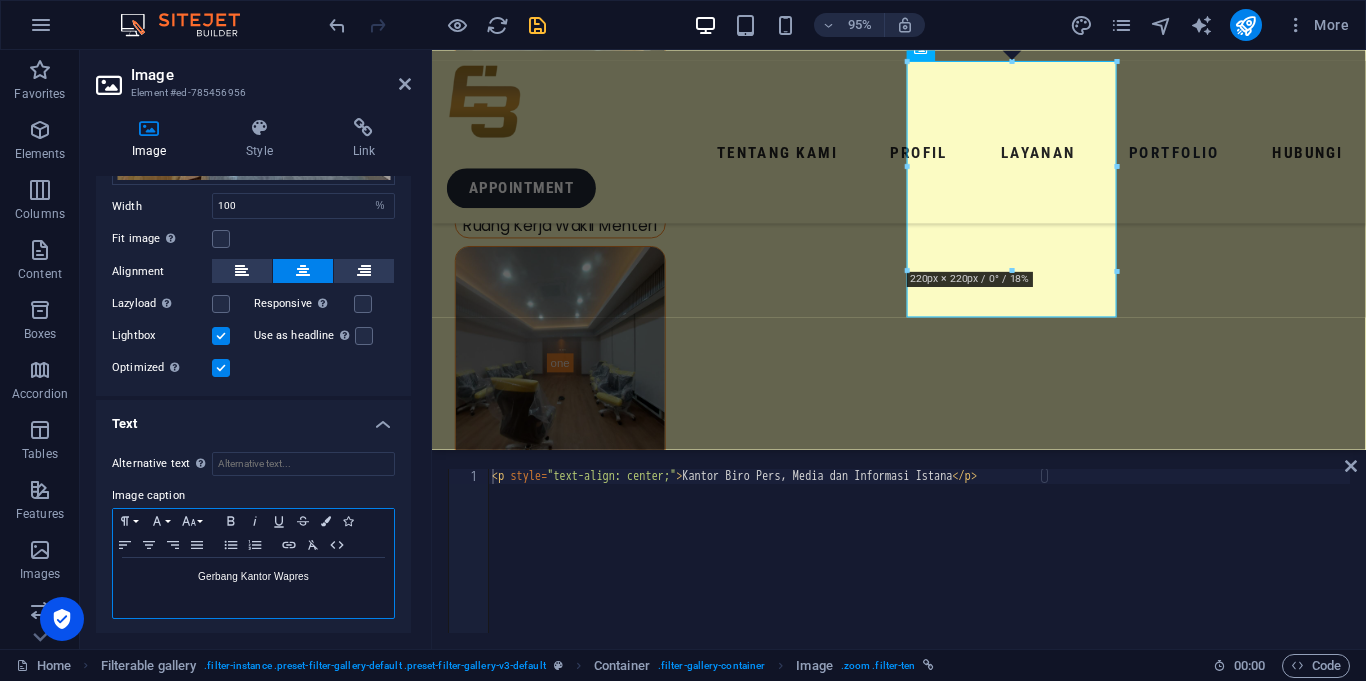click on "Gerbang Kantor Wapres" at bounding box center [253, 577] 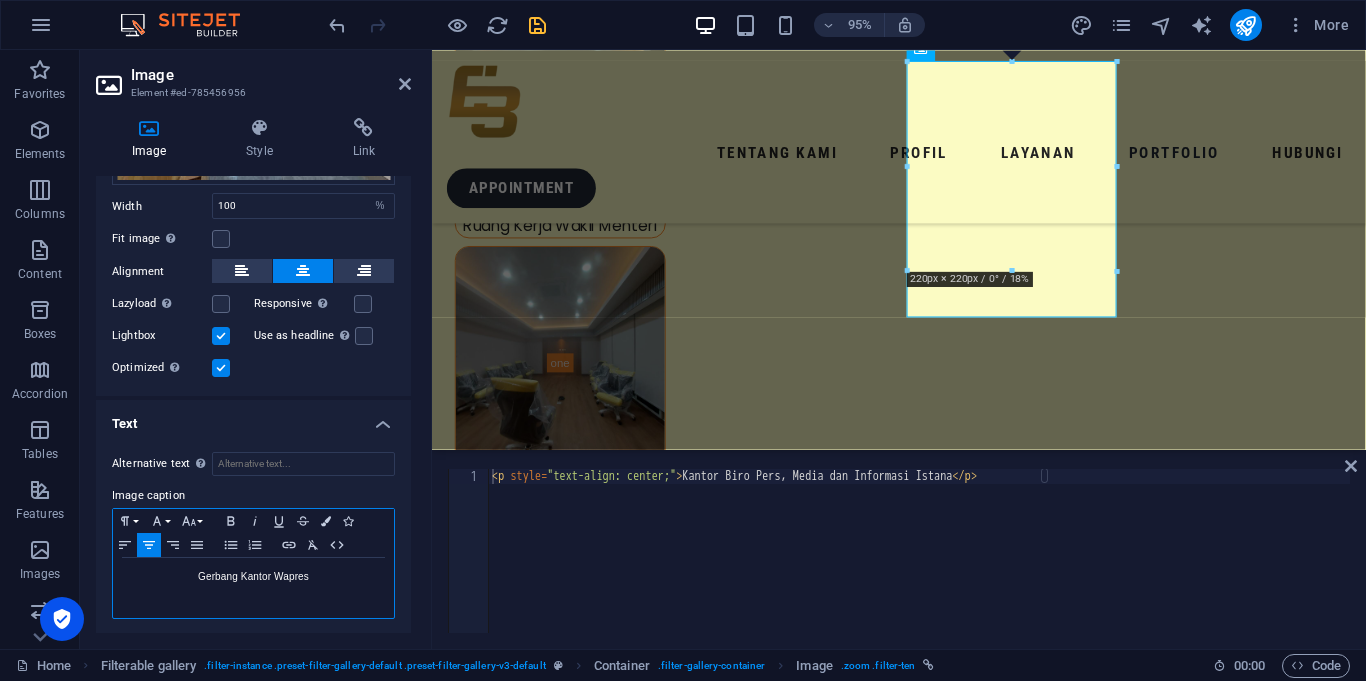 click on "Gerbang Kantor Wapres" at bounding box center [253, 577] 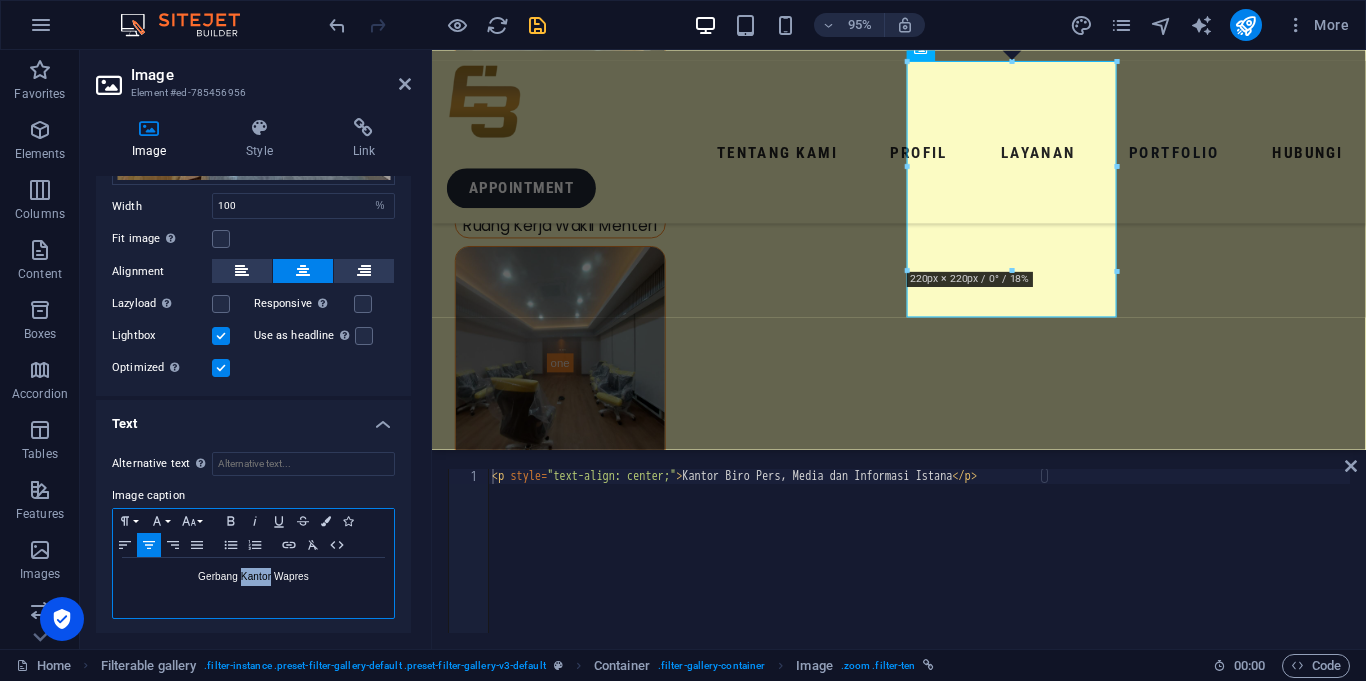 click on "Gerbang Kantor Wapres" at bounding box center [253, 577] 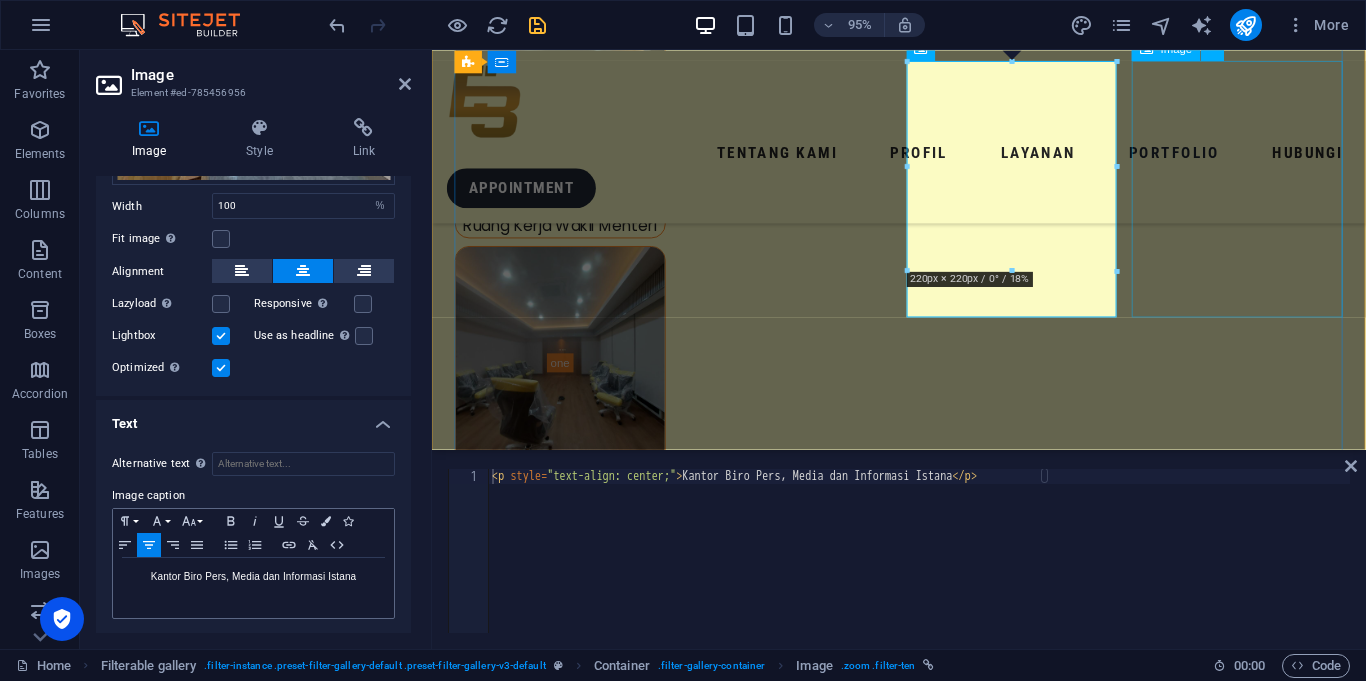 click on "Gerbang Kantor Wapres" at bounding box center (567, 12207) 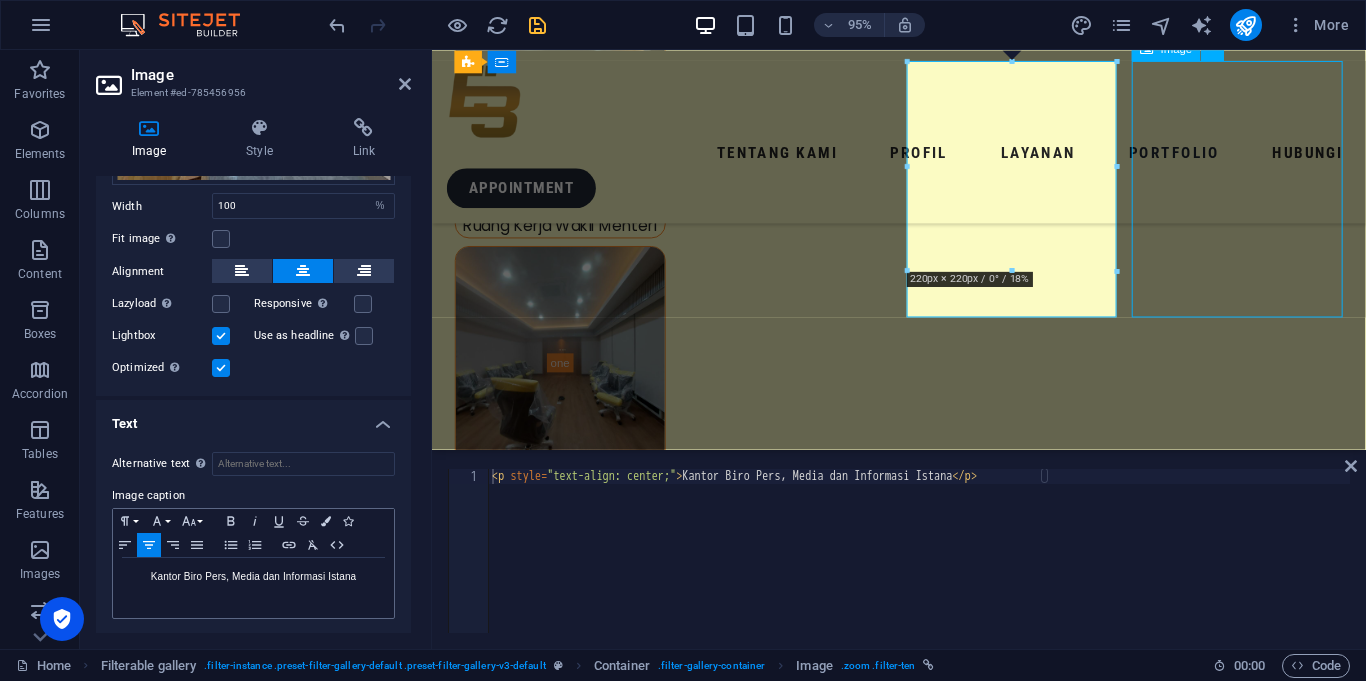 click on "Gerbang Kantor Wapres" at bounding box center [567, 12207] 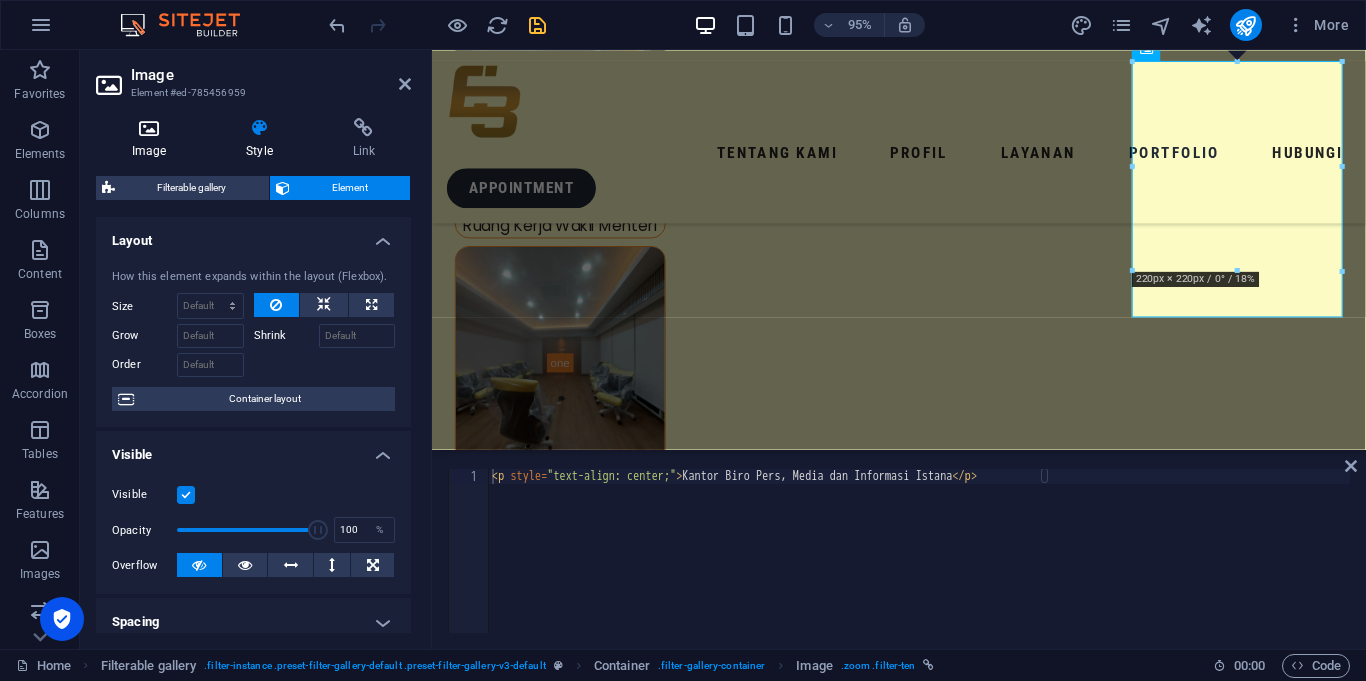 click on "Image" at bounding box center [153, 139] 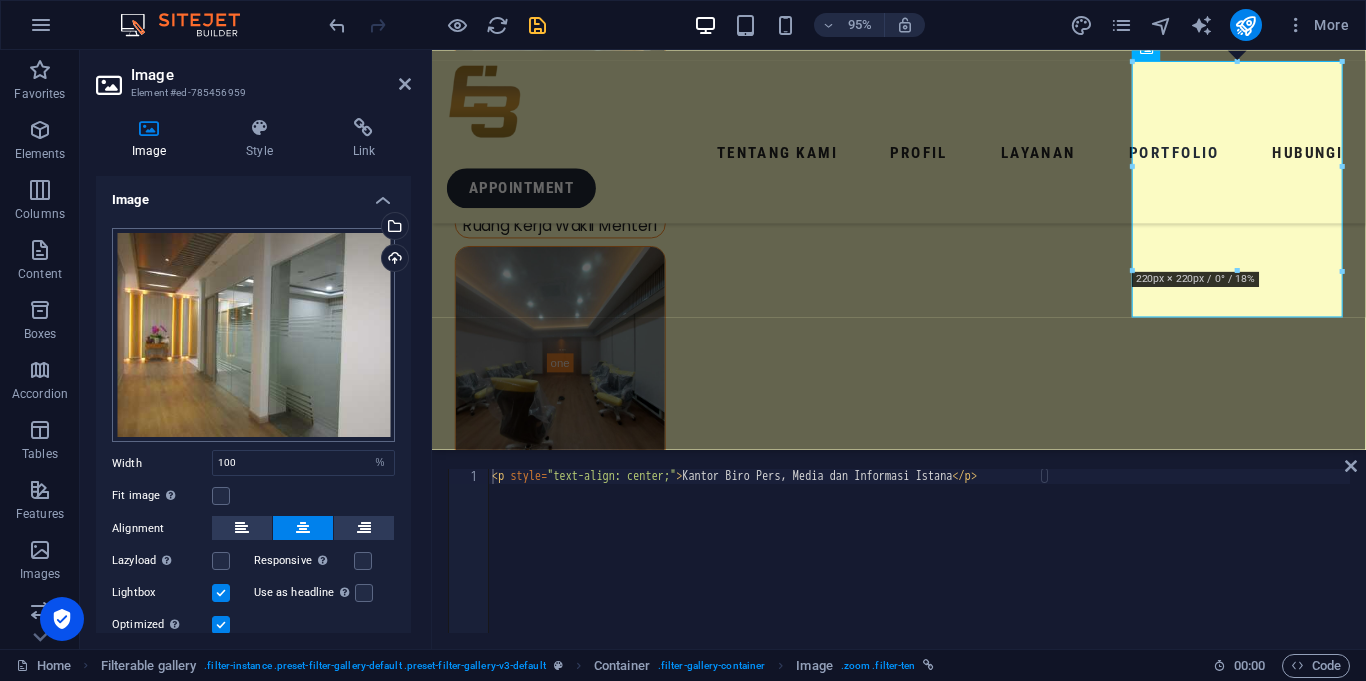 scroll, scrollTop: 69, scrollLeft: 0, axis: vertical 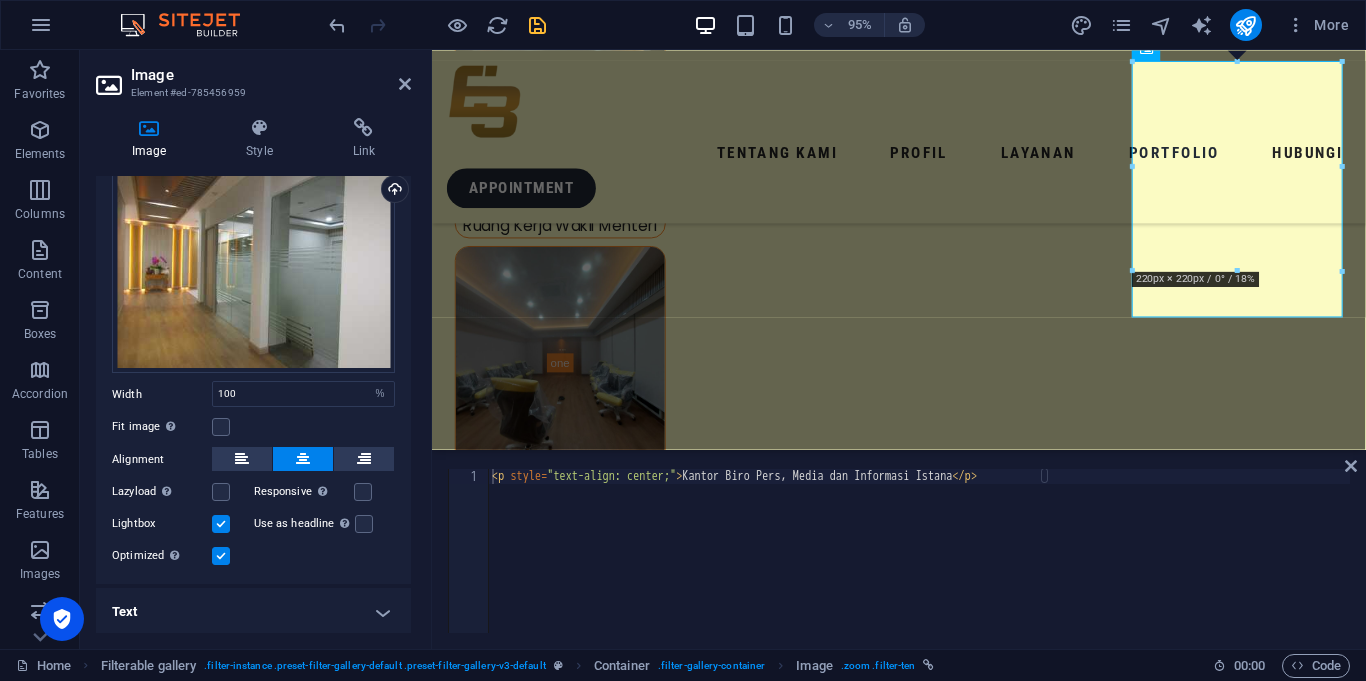 click on "Text" at bounding box center [253, 612] 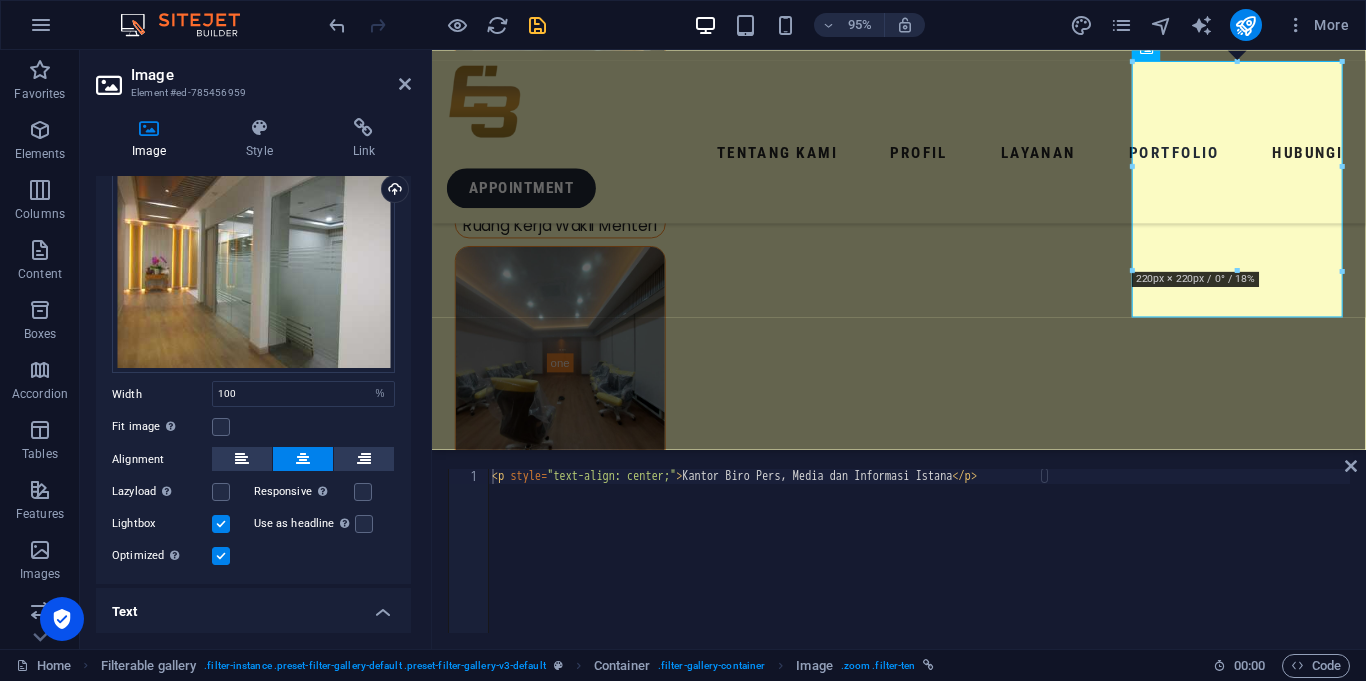 scroll, scrollTop: 257, scrollLeft: 0, axis: vertical 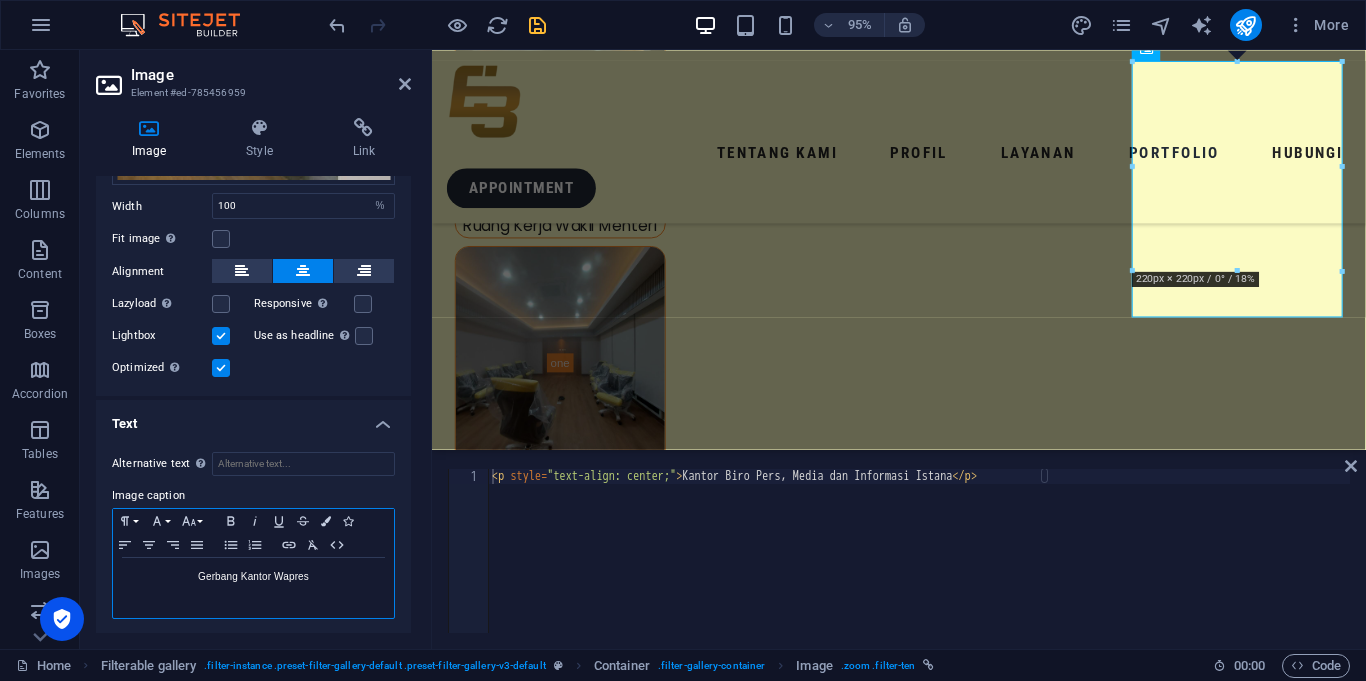 click on "Gerbang Kantor Wapres" at bounding box center [253, 577] 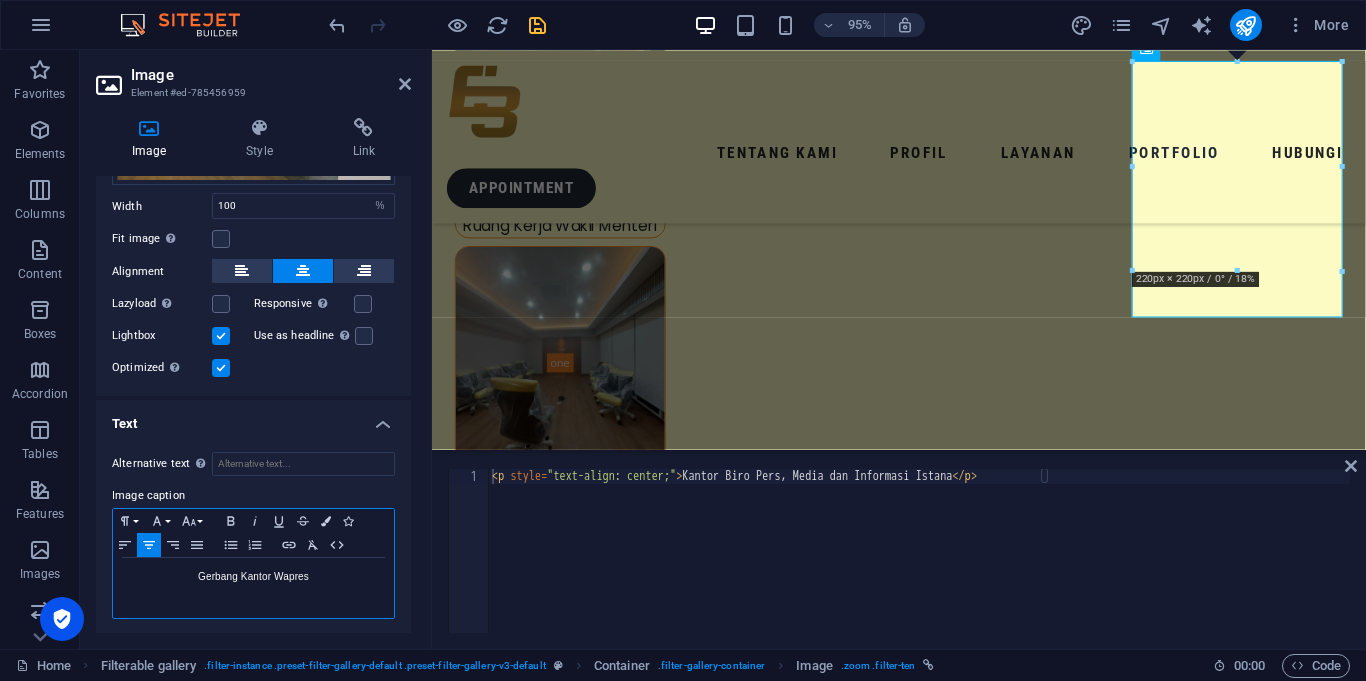 click on "Gerbang Kantor Wapres" at bounding box center (253, 577) 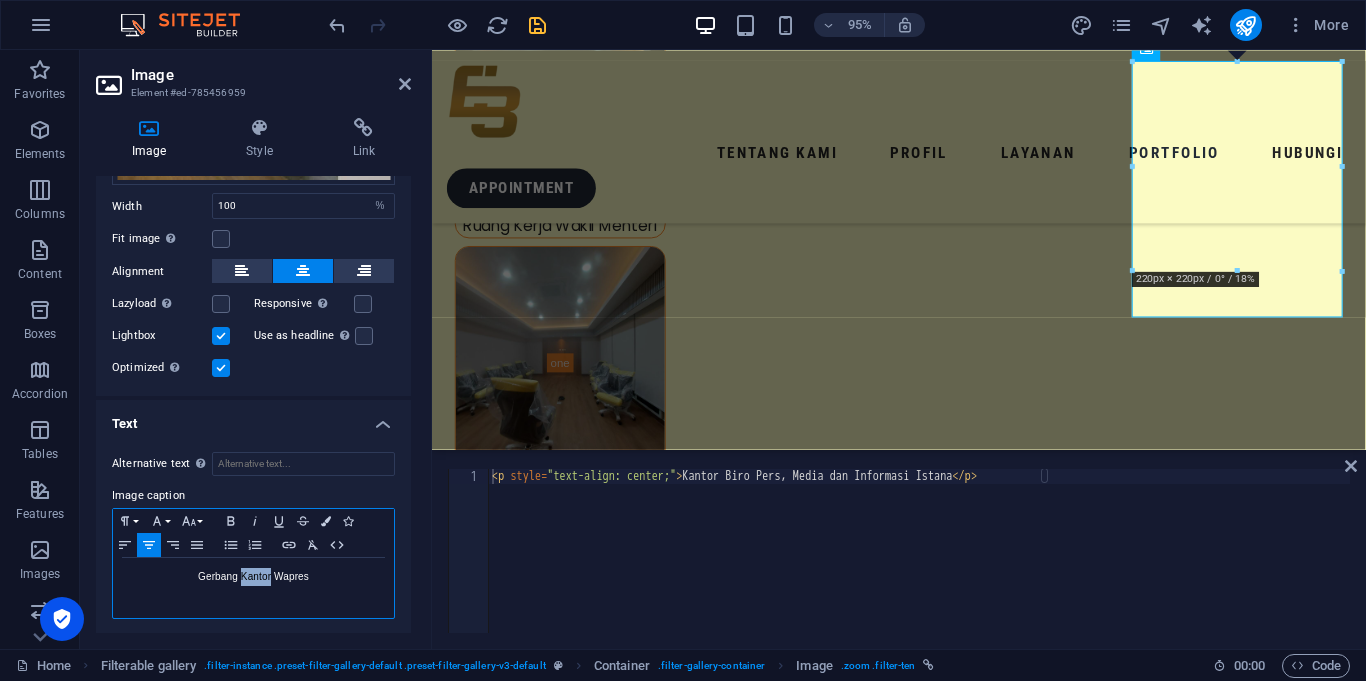 click on "Gerbang Kantor Wapres" at bounding box center [253, 577] 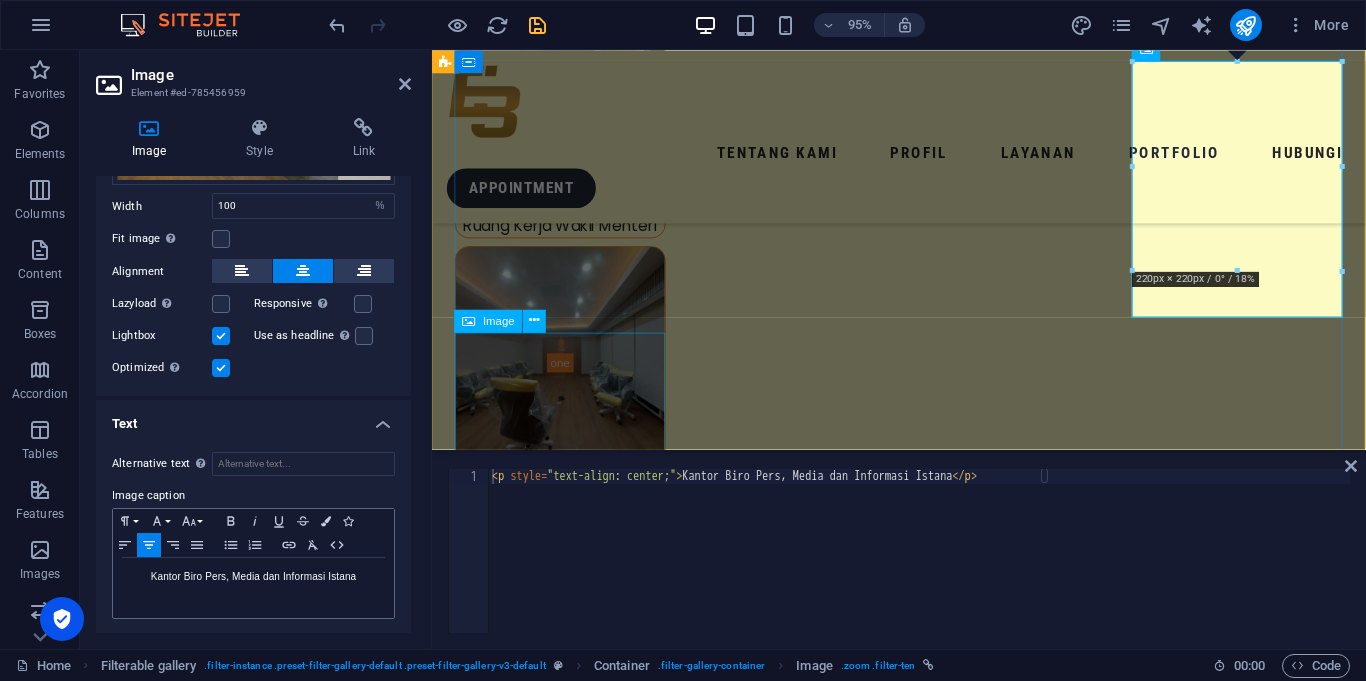 click on "Gerbang Kantor Wapres" at bounding box center (567, 12484) 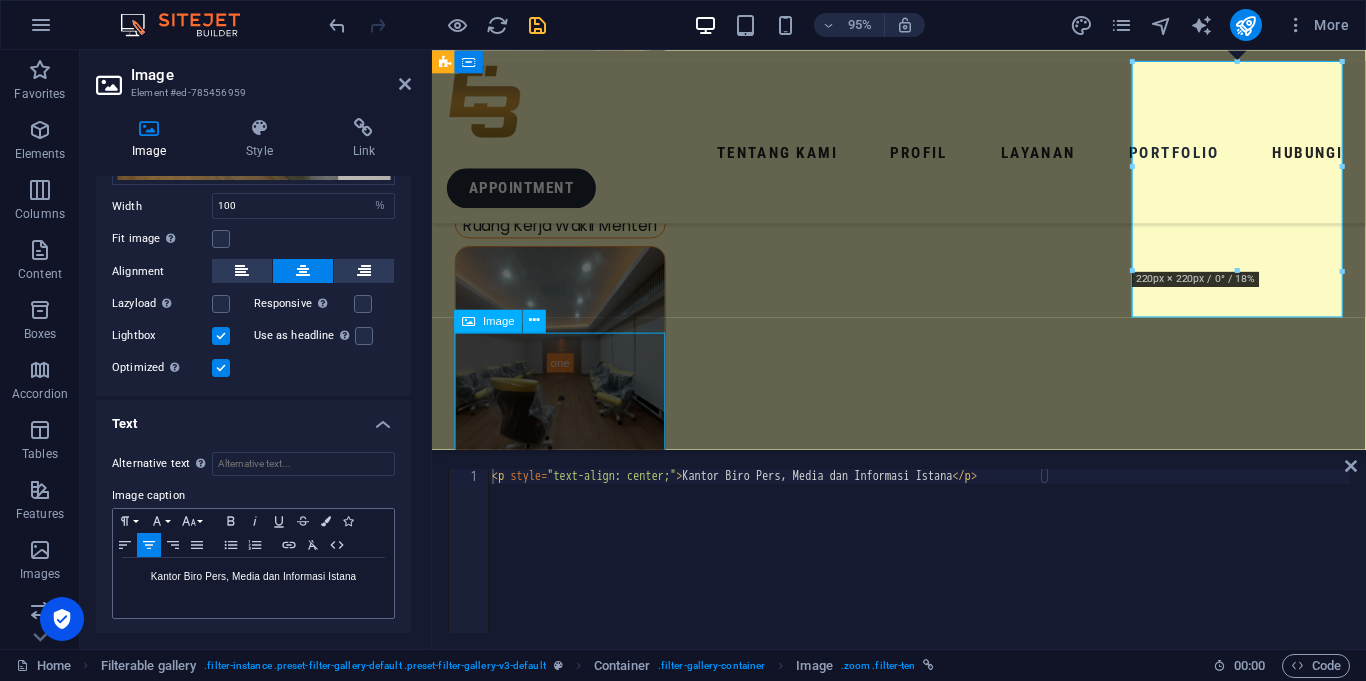 click on "Gerbang Kantor Wapres" at bounding box center [567, 12484] 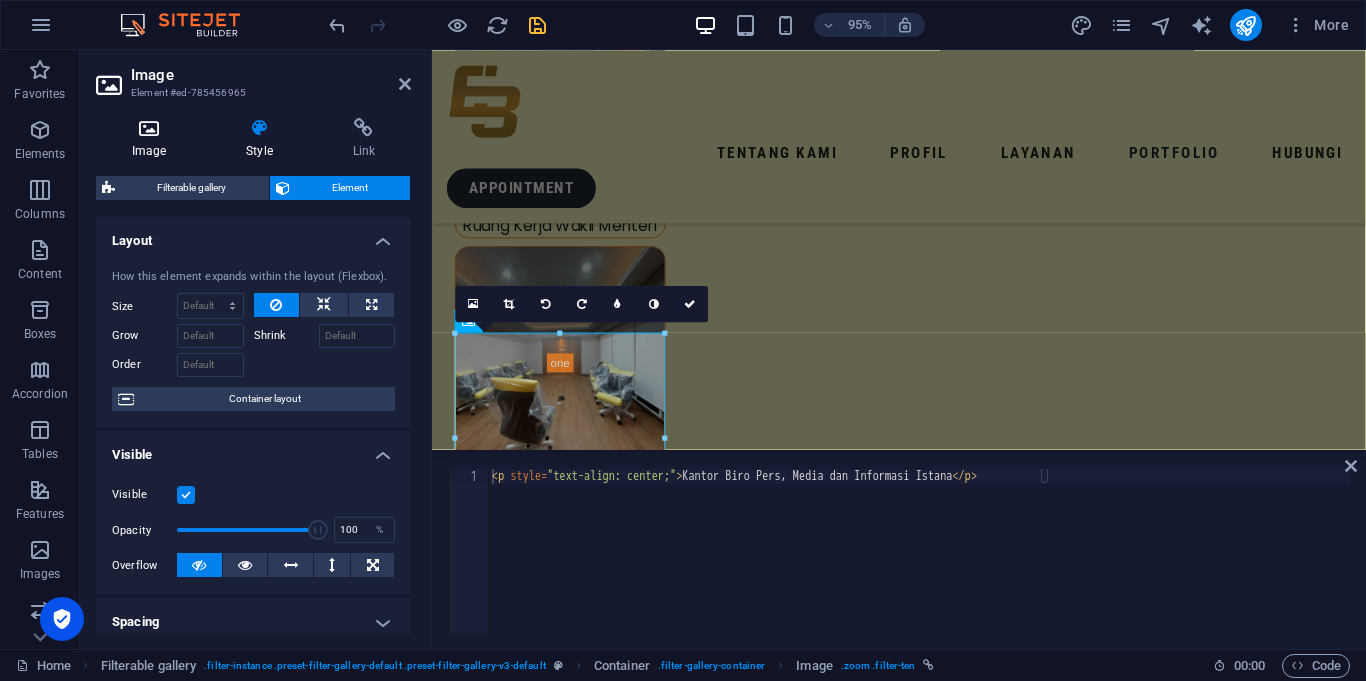 click at bounding box center (149, 128) 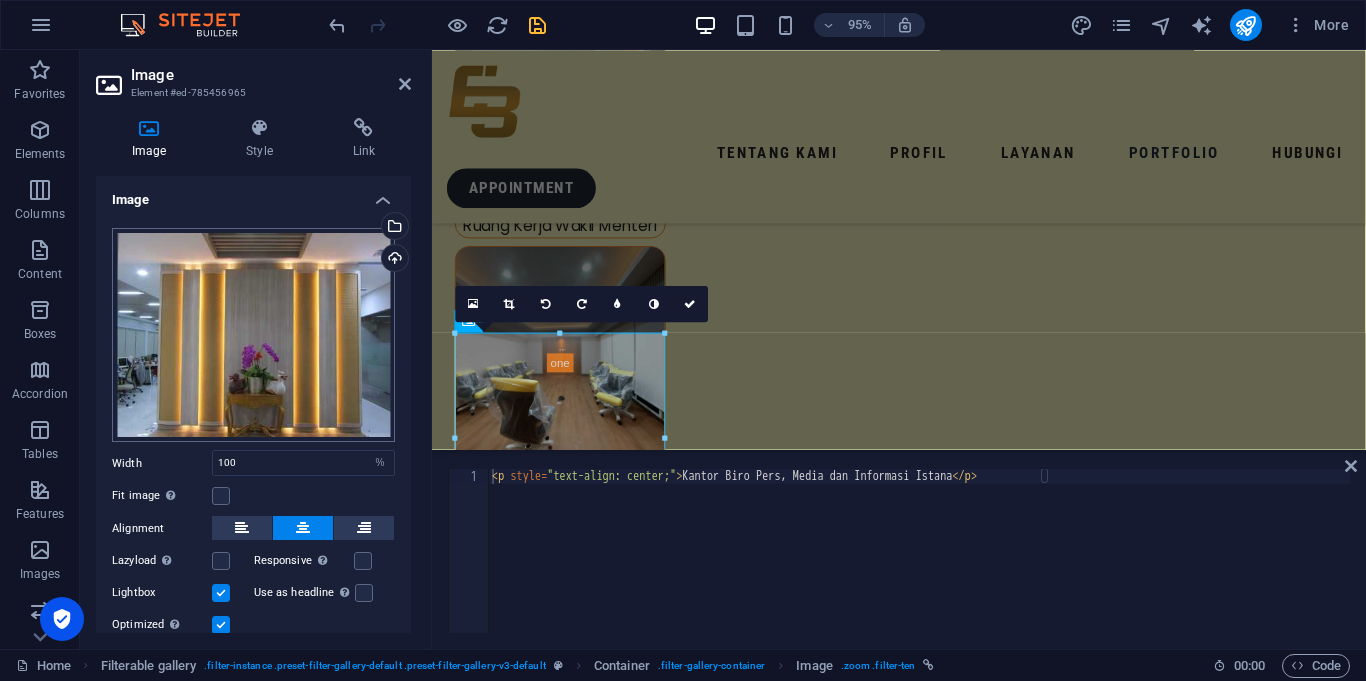 scroll, scrollTop: 69, scrollLeft: 0, axis: vertical 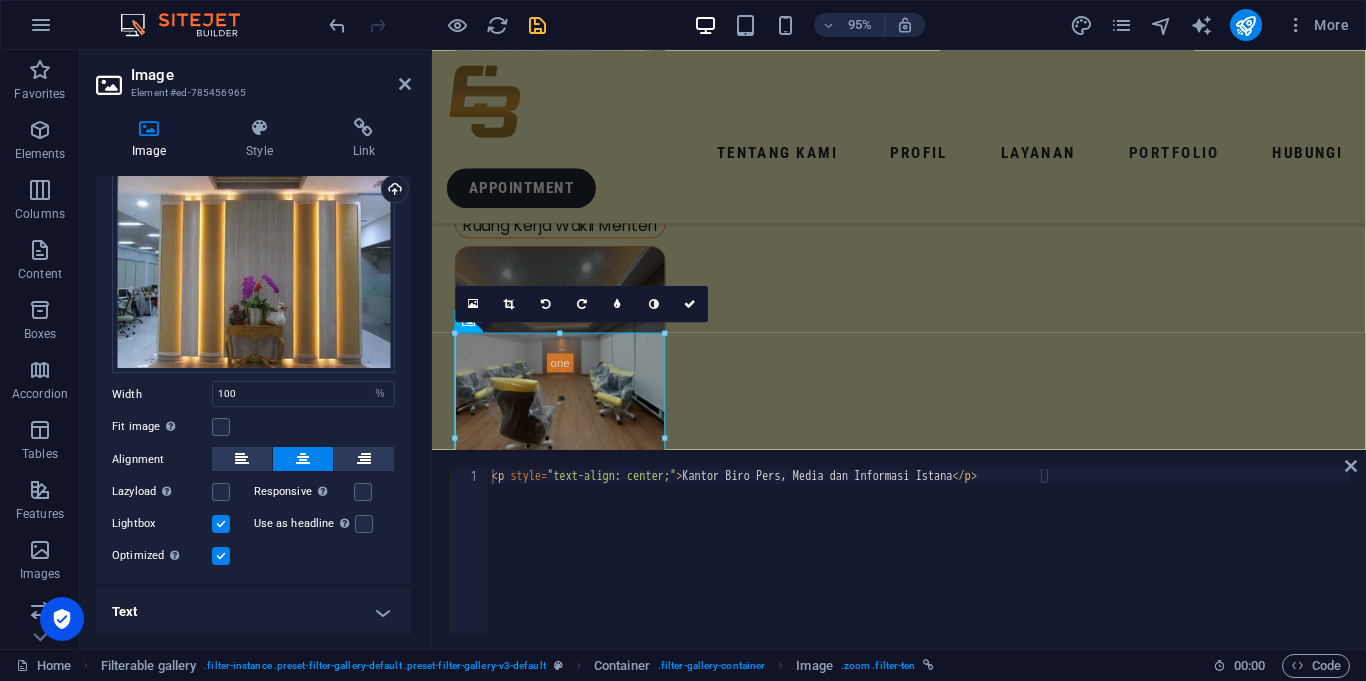 click on "Text" at bounding box center (253, 612) 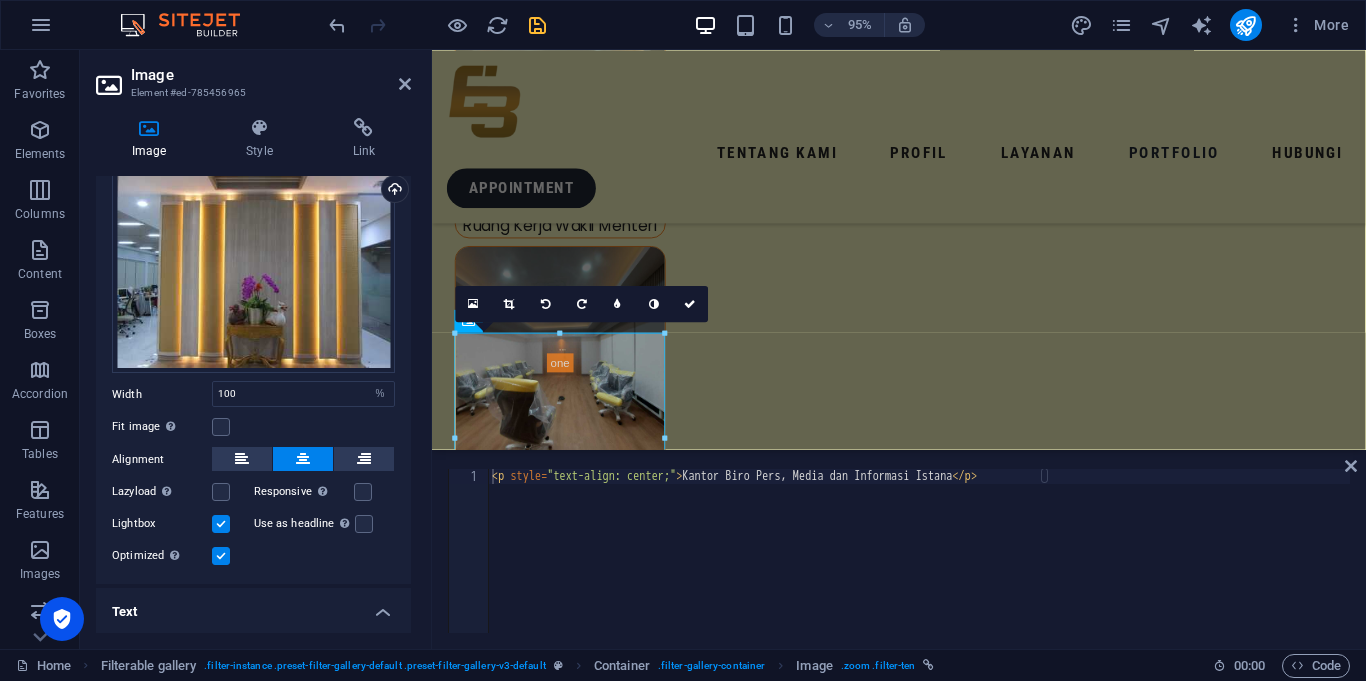 scroll, scrollTop: 257, scrollLeft: 0, axis: vertical 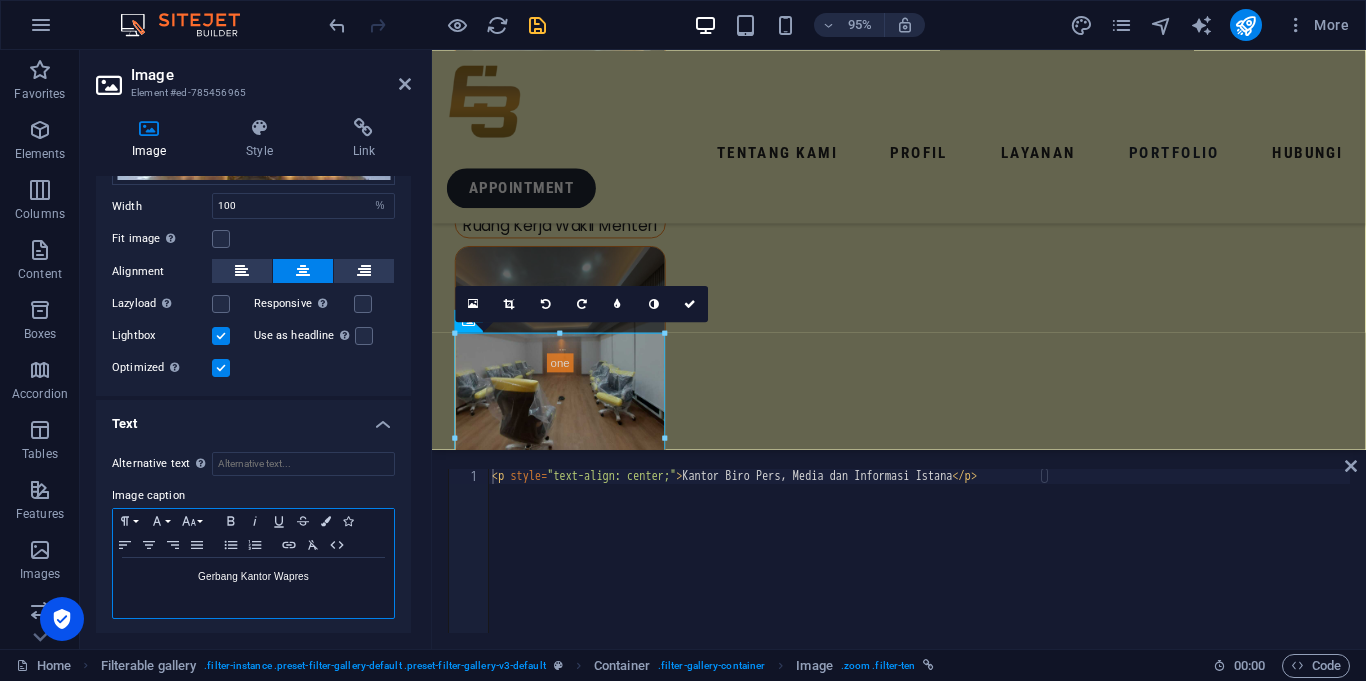 click on "Gerbang Kantor Wapres" at bounding box center [253, 577] 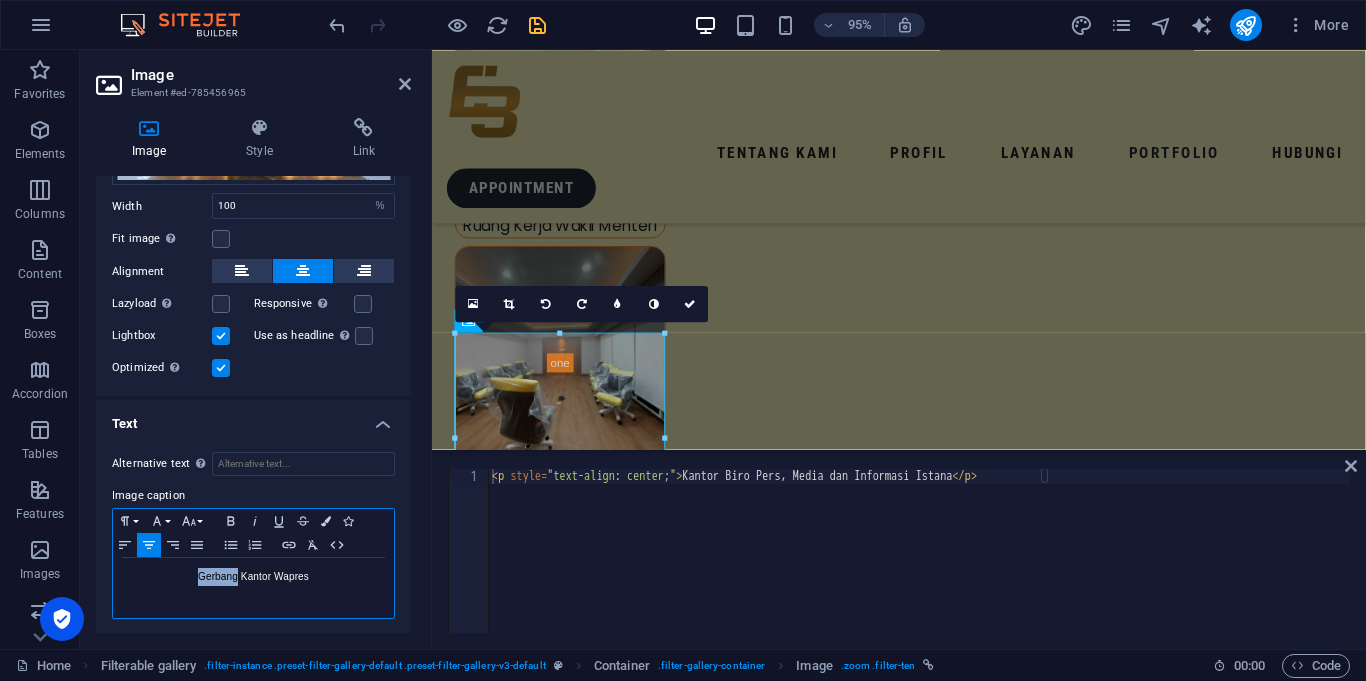 click on "Gerbang Kantor Wapres" at bounding box center [253, 577] 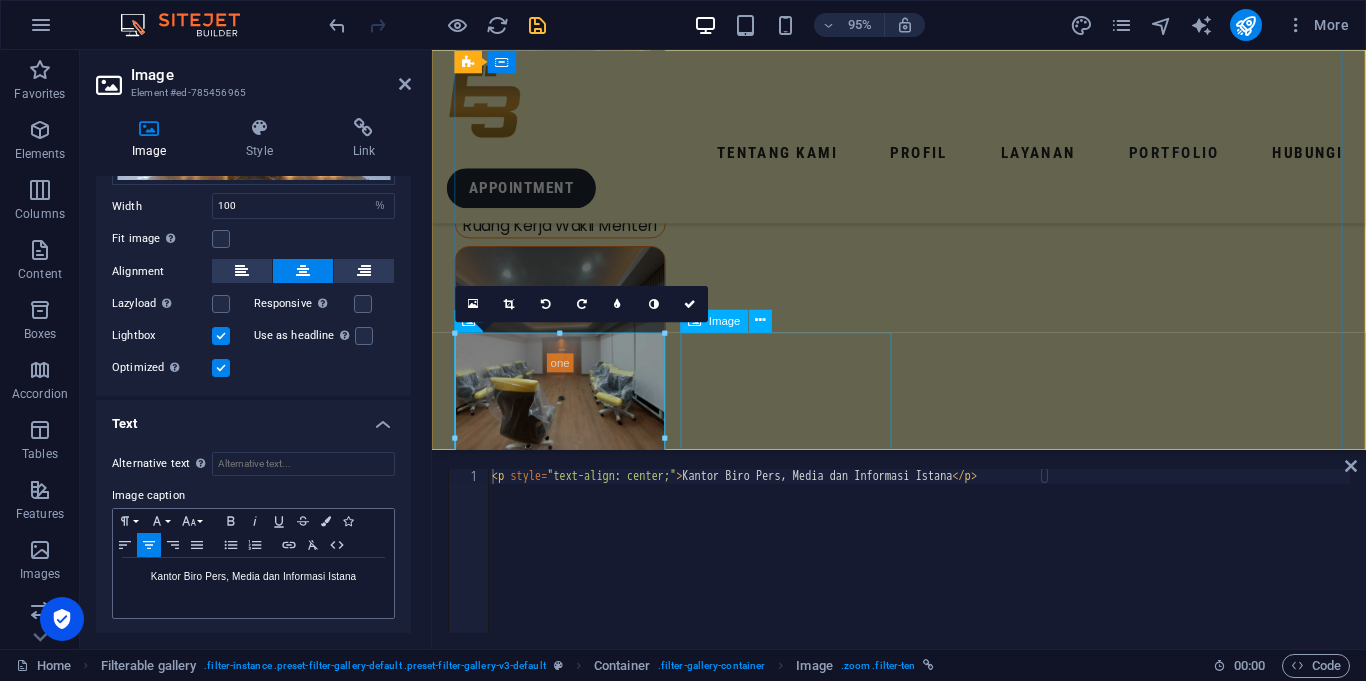 click on "Gerbang Kantor Wapres" at bounding box center [567, 12762] 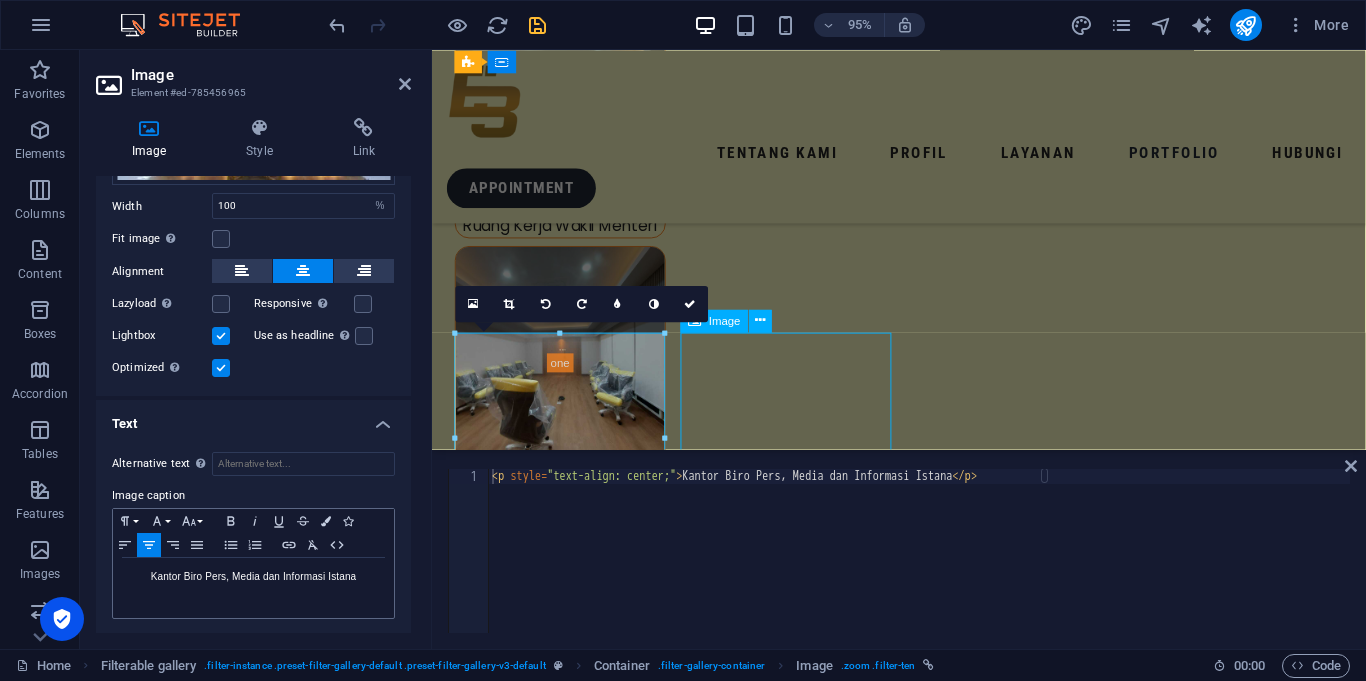 click on "Gerbang Kantor Wapres" at bounding box center [567, 12762] 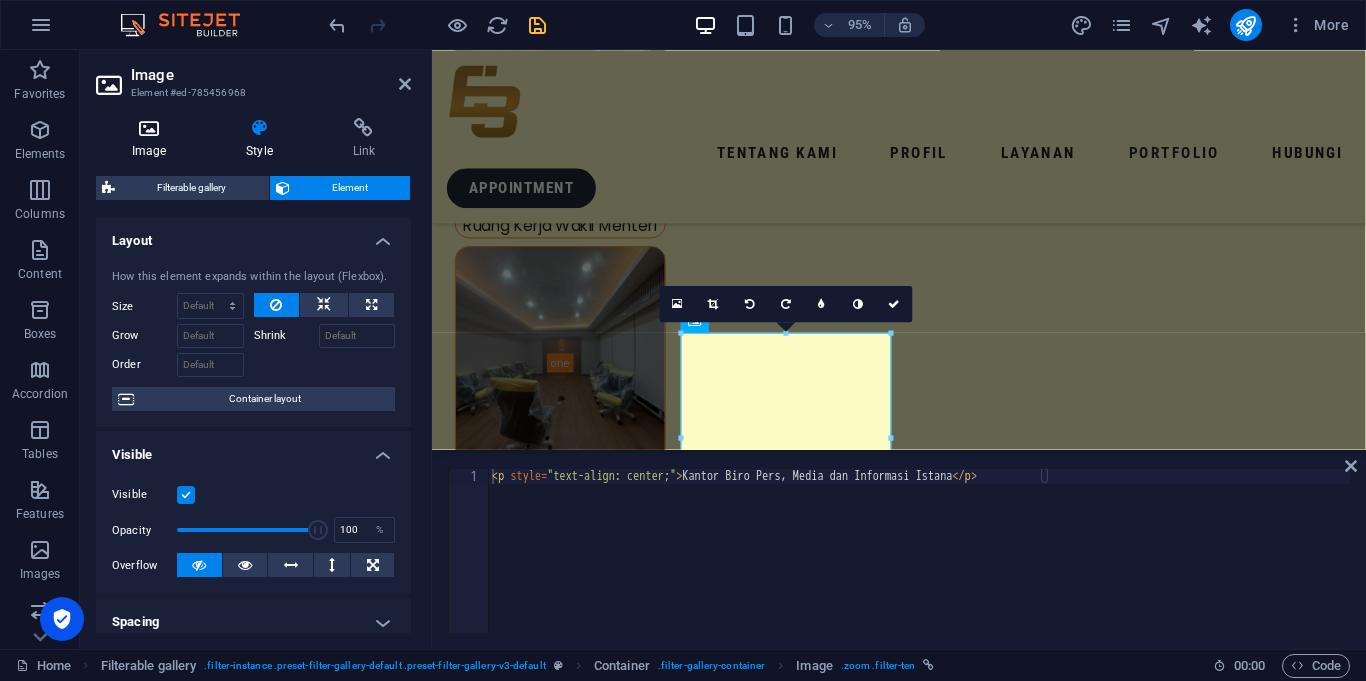 click on "Image" at bounding box center [153, 139] 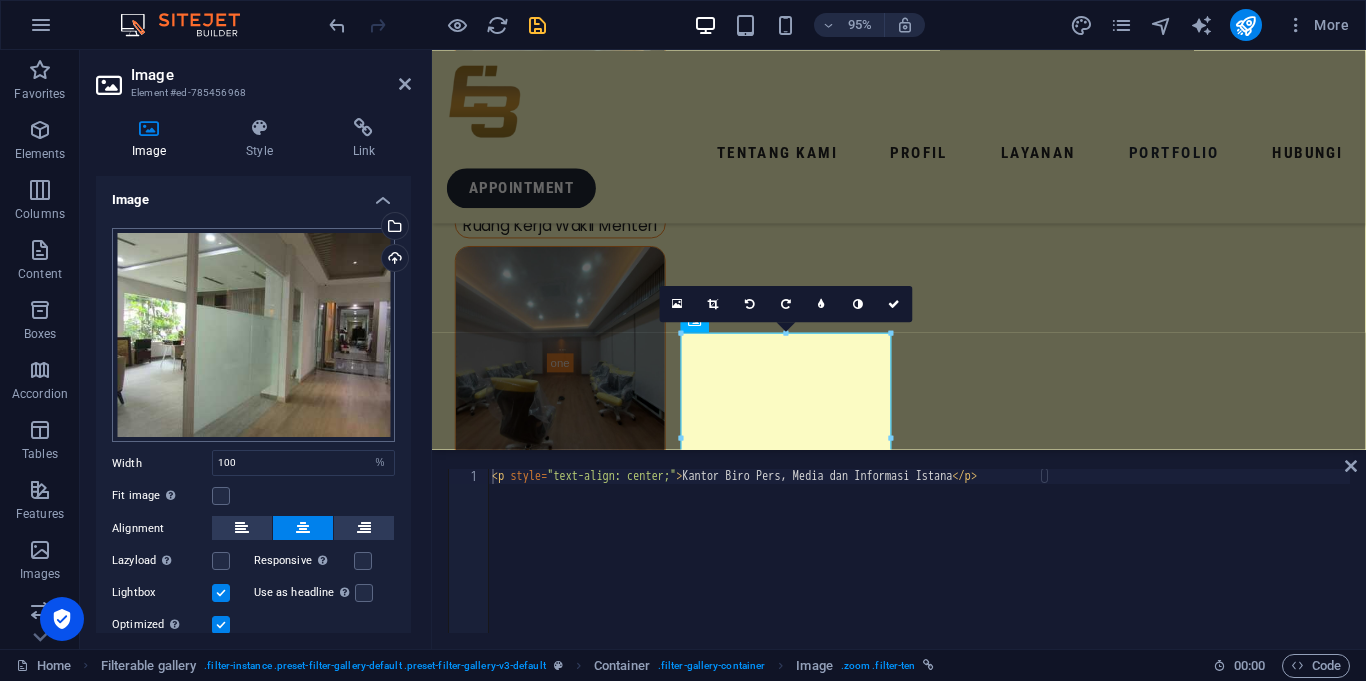 scroll, scrollTop: 69, scrollLeft: 0, axis: vertical 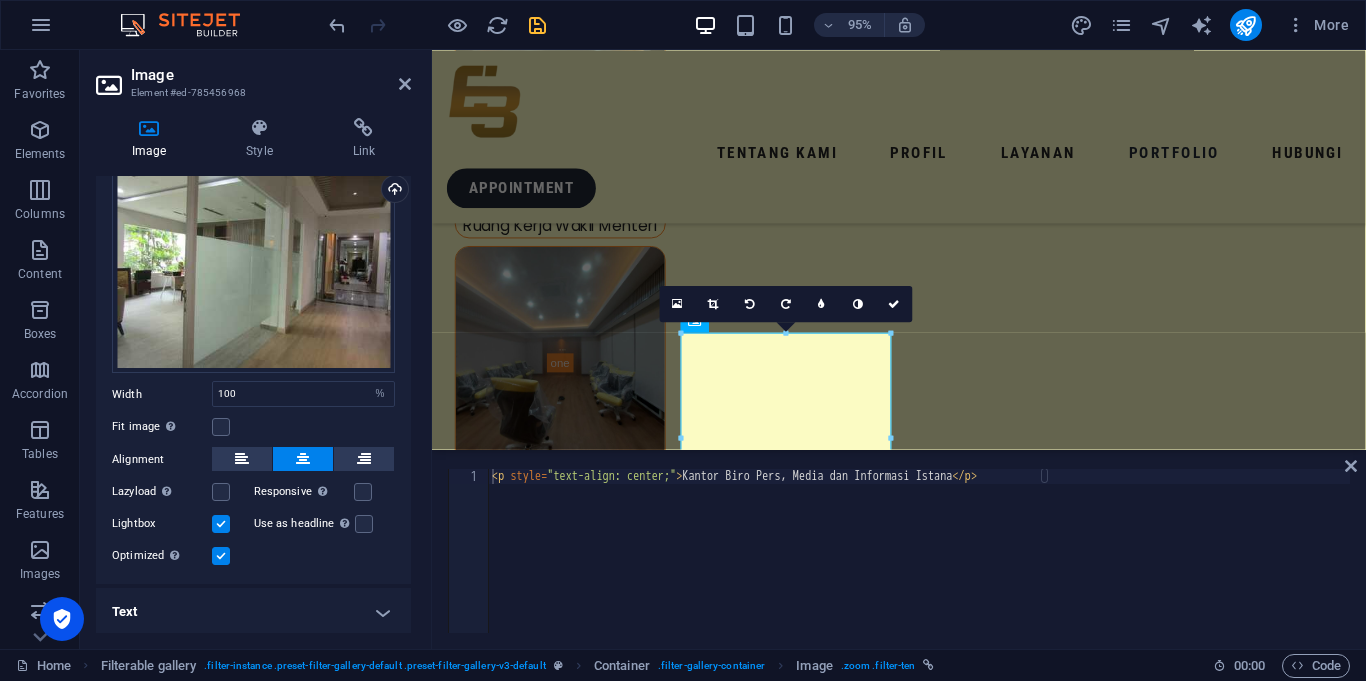 click on "Text" at bounding box center [253, 612] 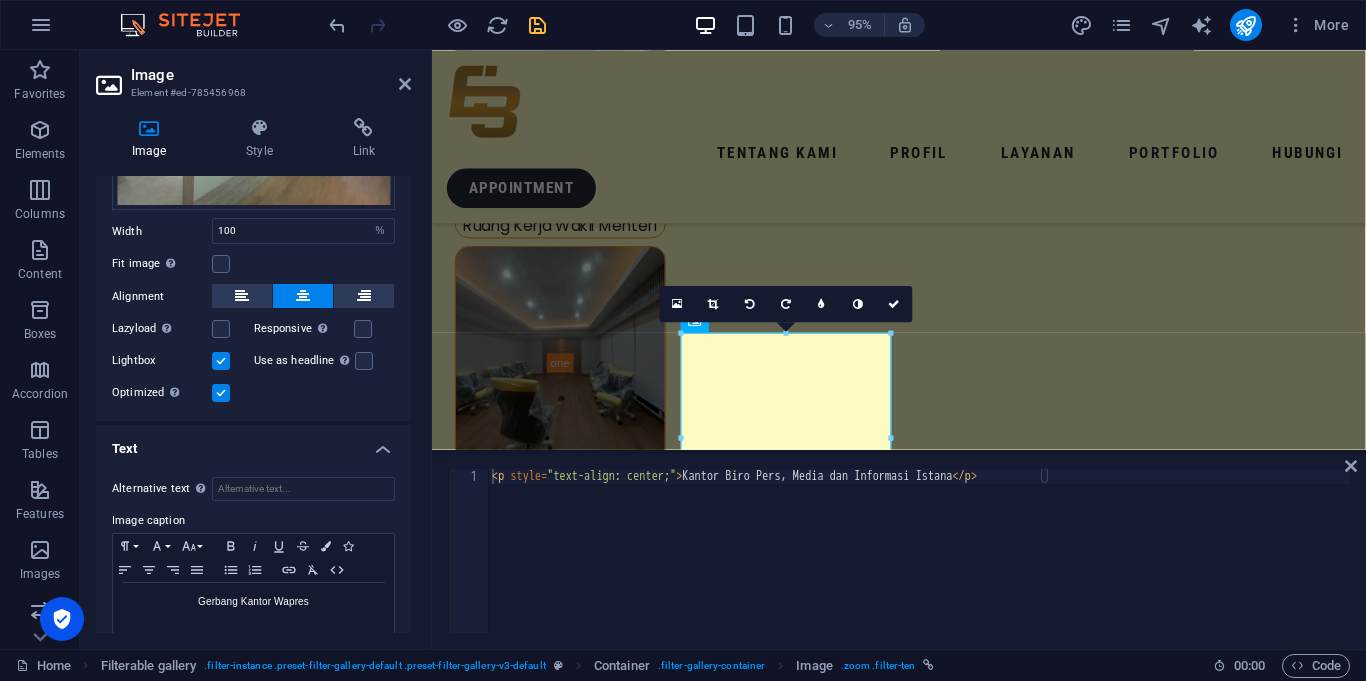 scroll, scrollTop: 257, scrollLeft: 0, axis: vertical 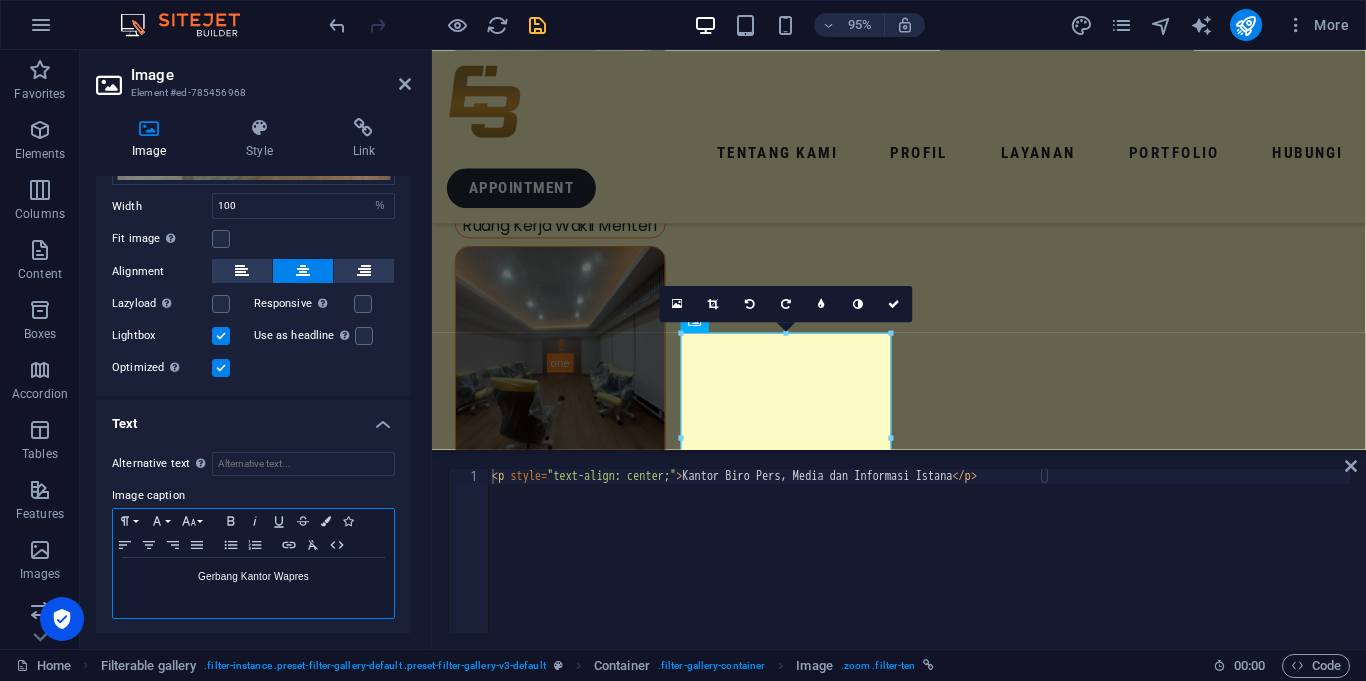 click on "Gerbang Kantor Wapres" at bounding box center (253, 577) 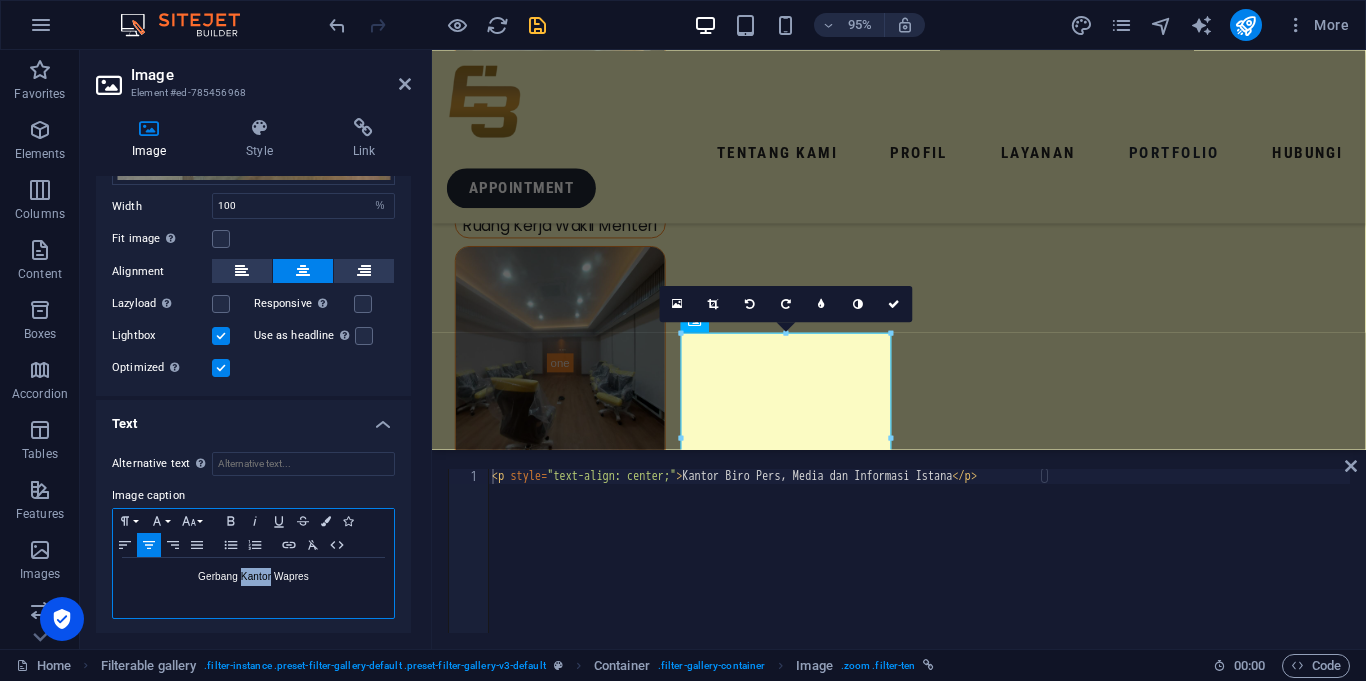 click on "Gerbang Kantor Wapres" at bounding box center [253, 577] 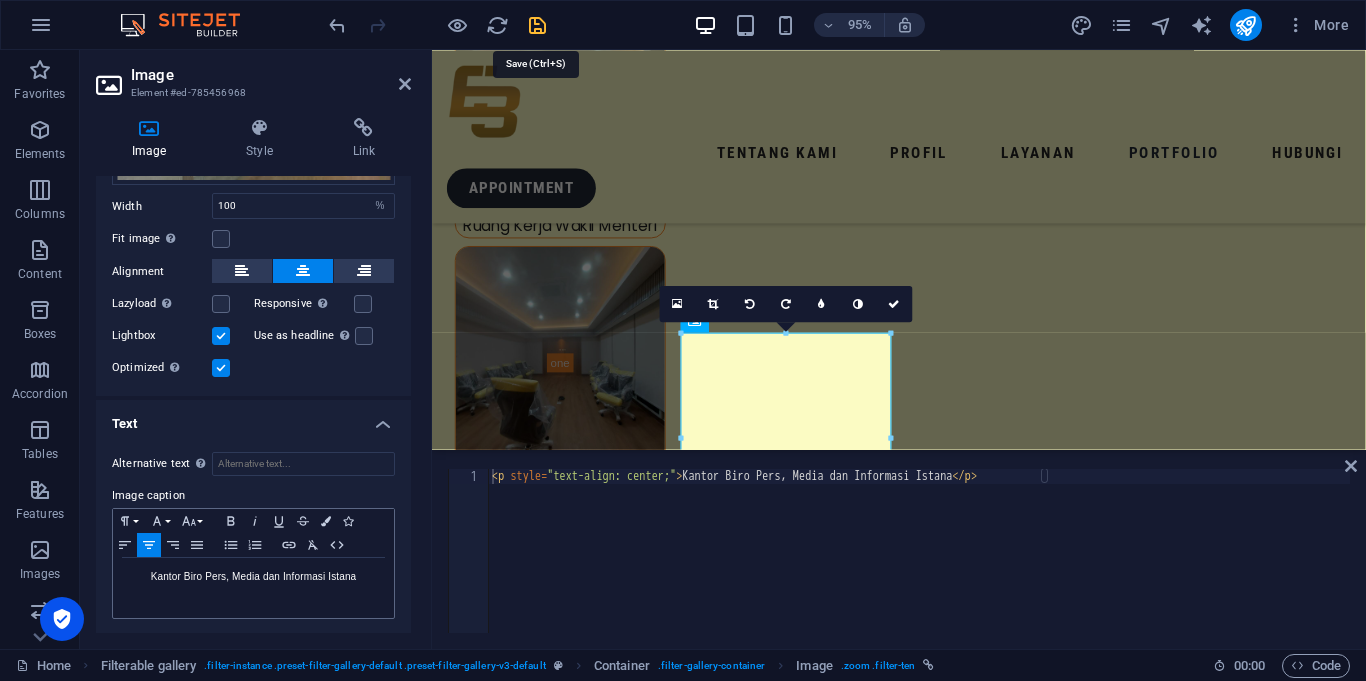 click at bounding box center [537, 25] 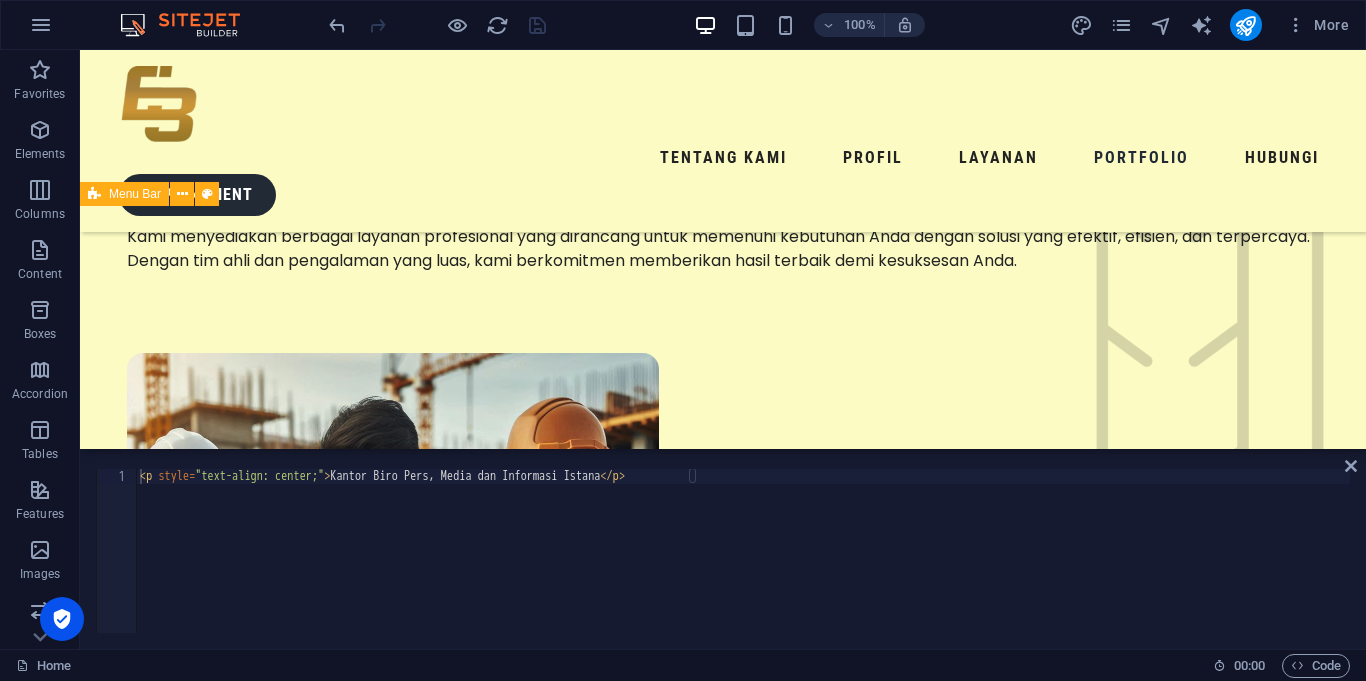 scroll, scrollTop: 2666, scrollLeft: 0, axis: vertical 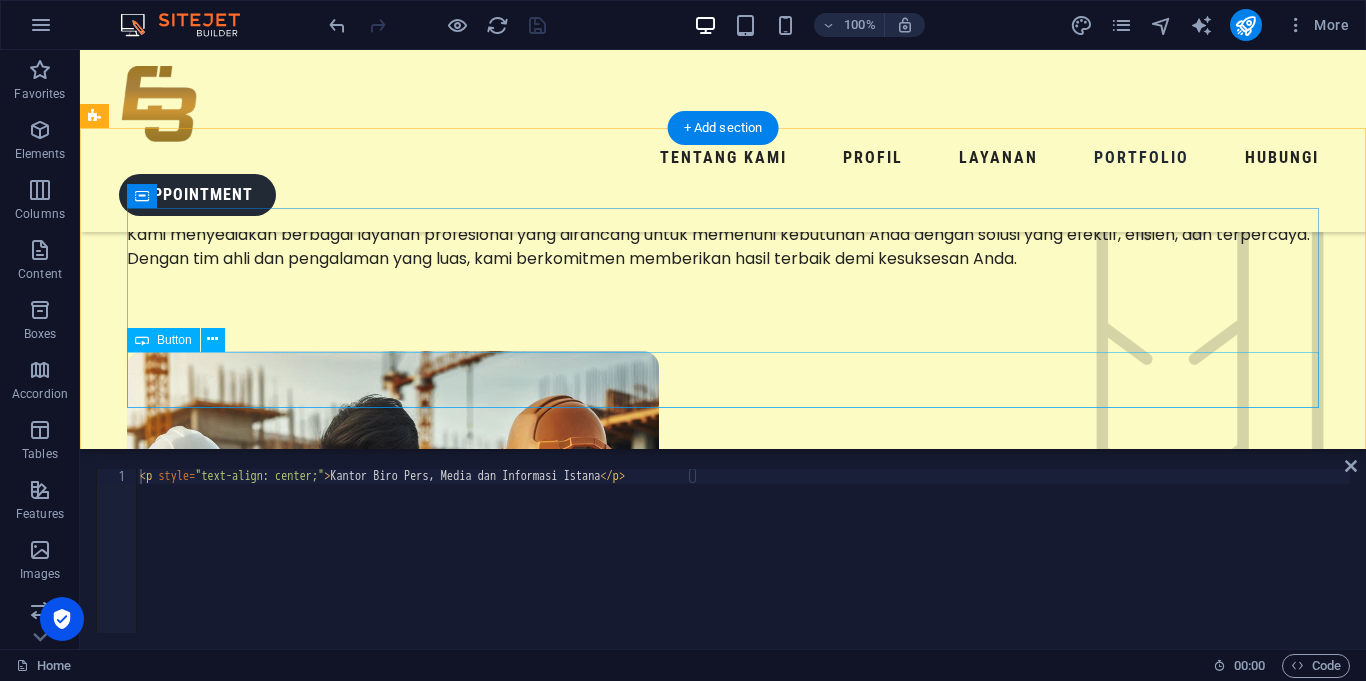 click on "RUANG KANTOR" at bounding box center (723, 4049) 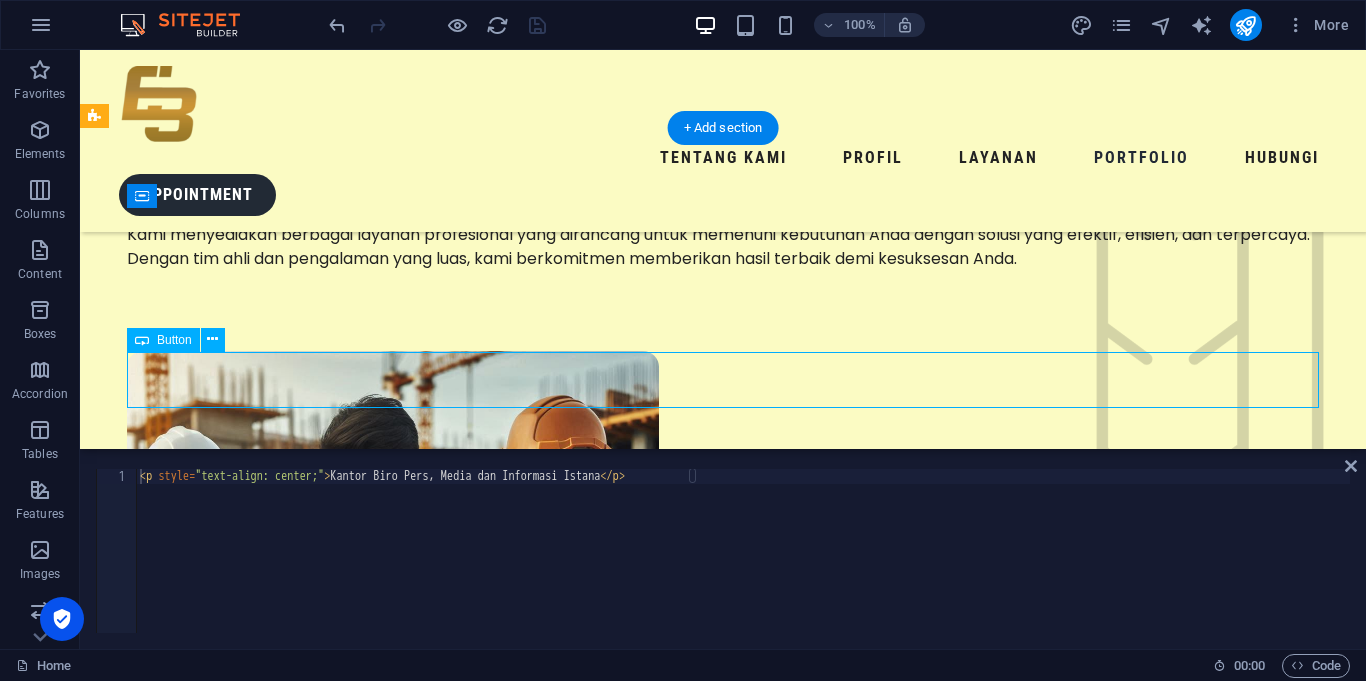 click on "RUANG KANTOR" at bounding box center [723, 4049] 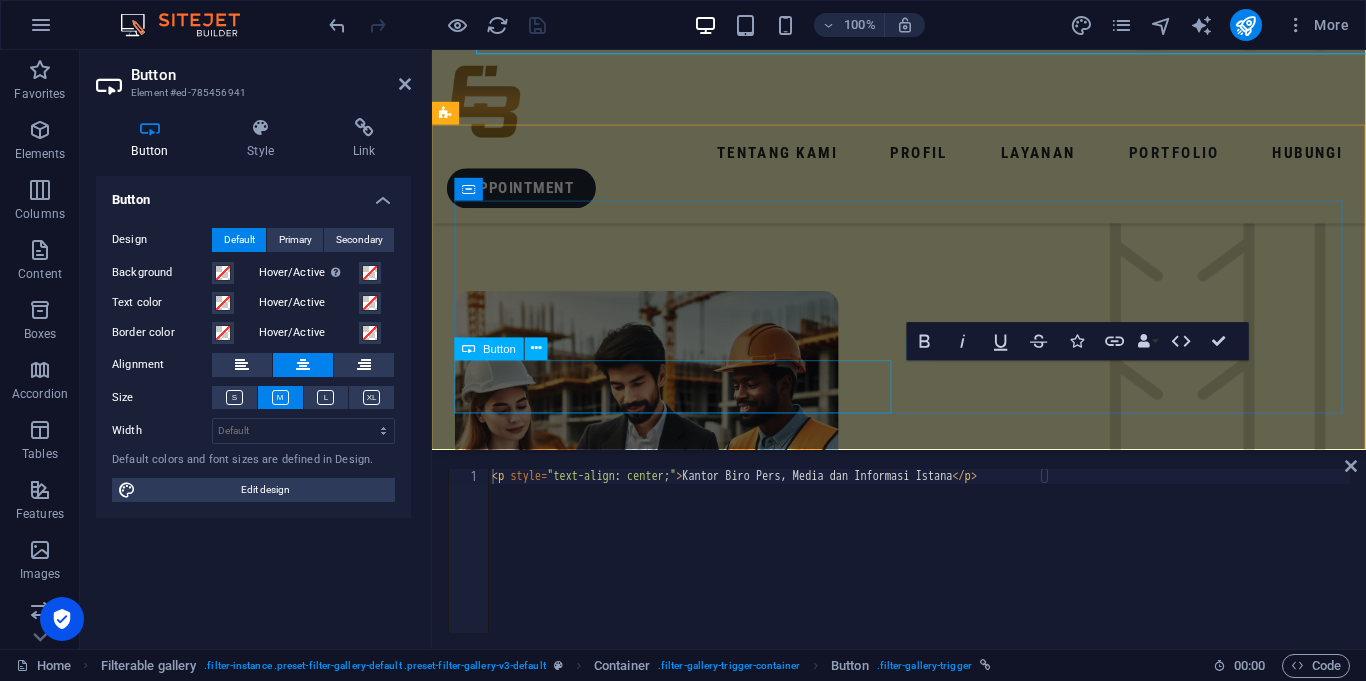 scroll, scrollTop: 3020, scrollLeft: 0, axis: vertical 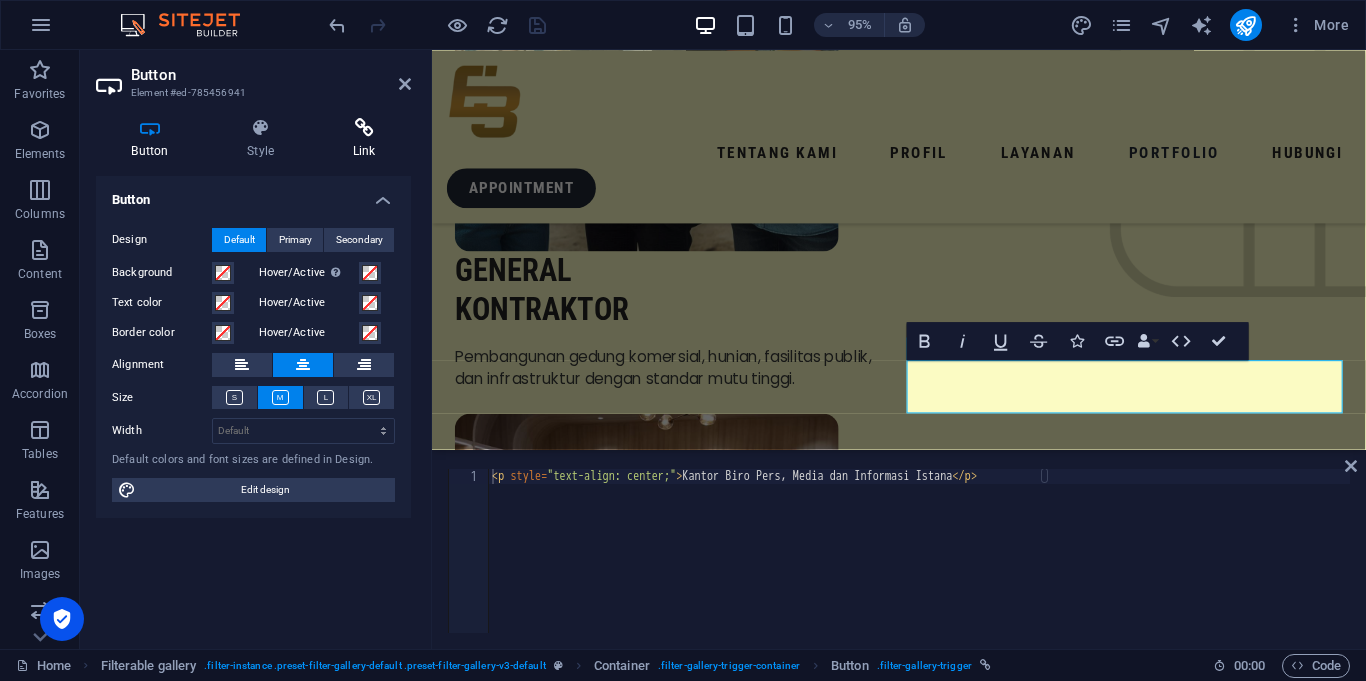 click at bounding box center [364, 128] 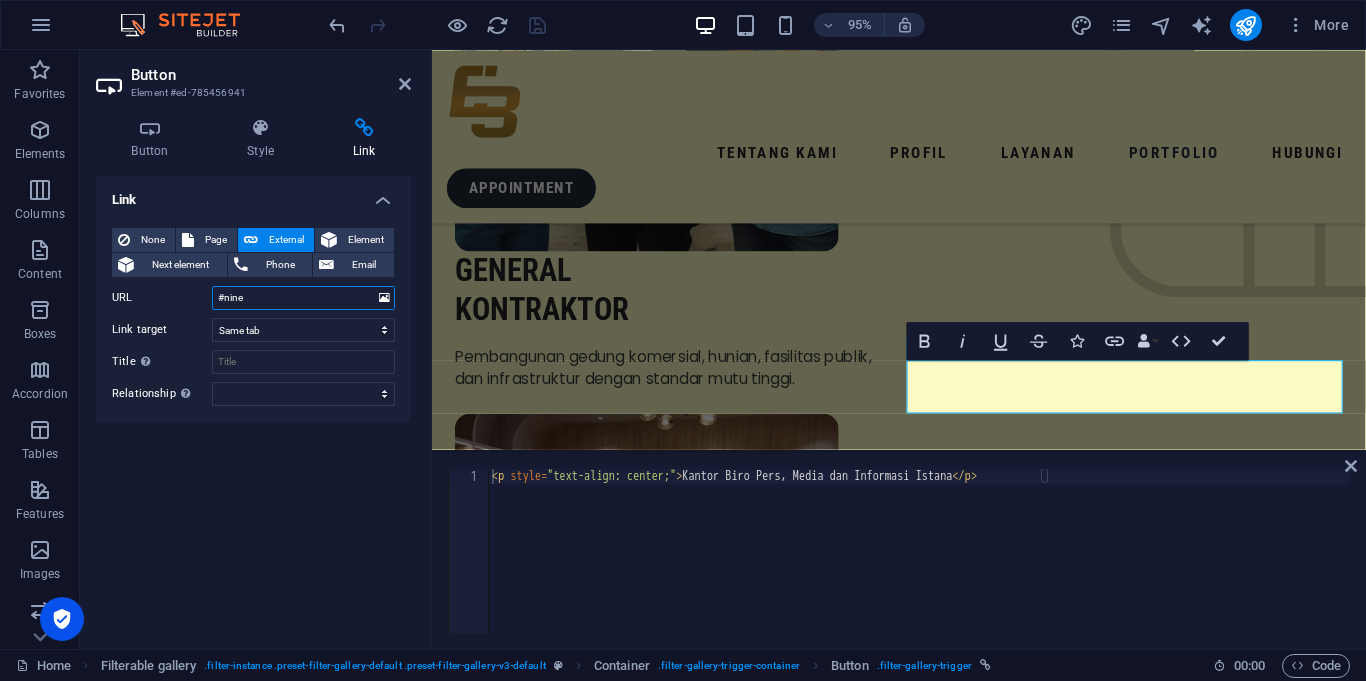click on "#nine" at bounding box center [303, 298] 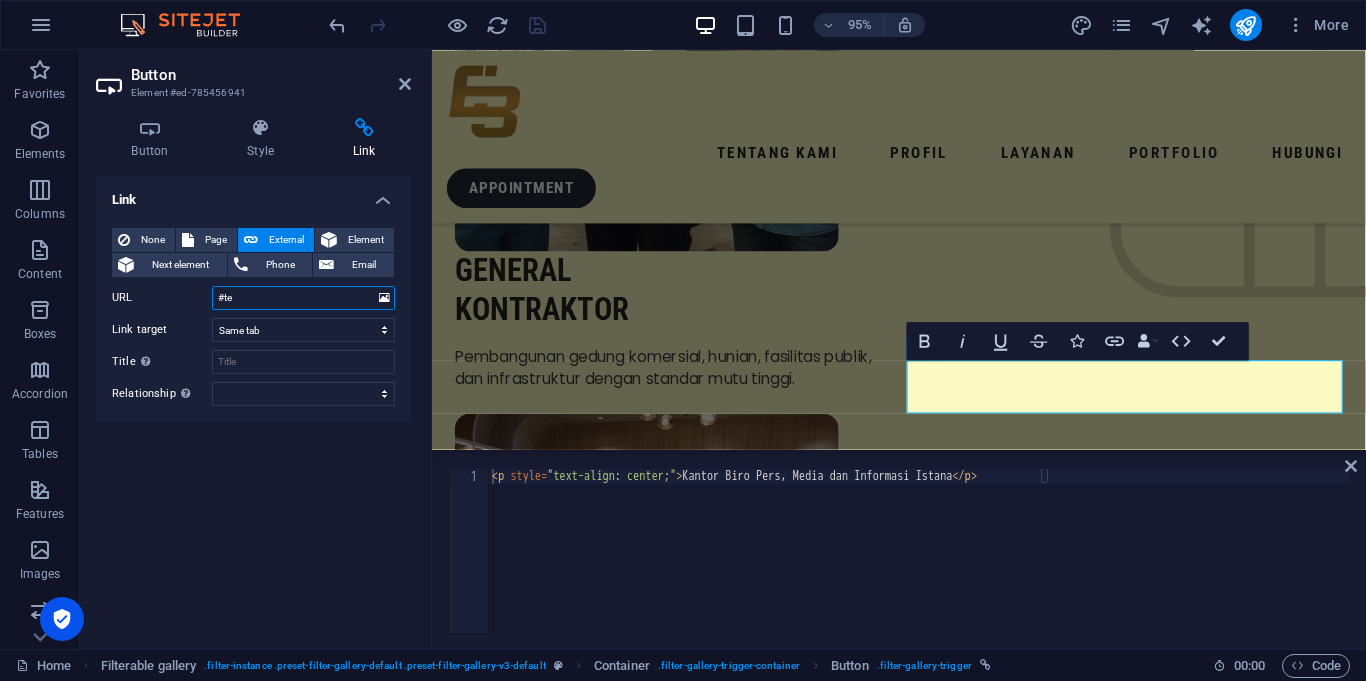 type on "#ten" 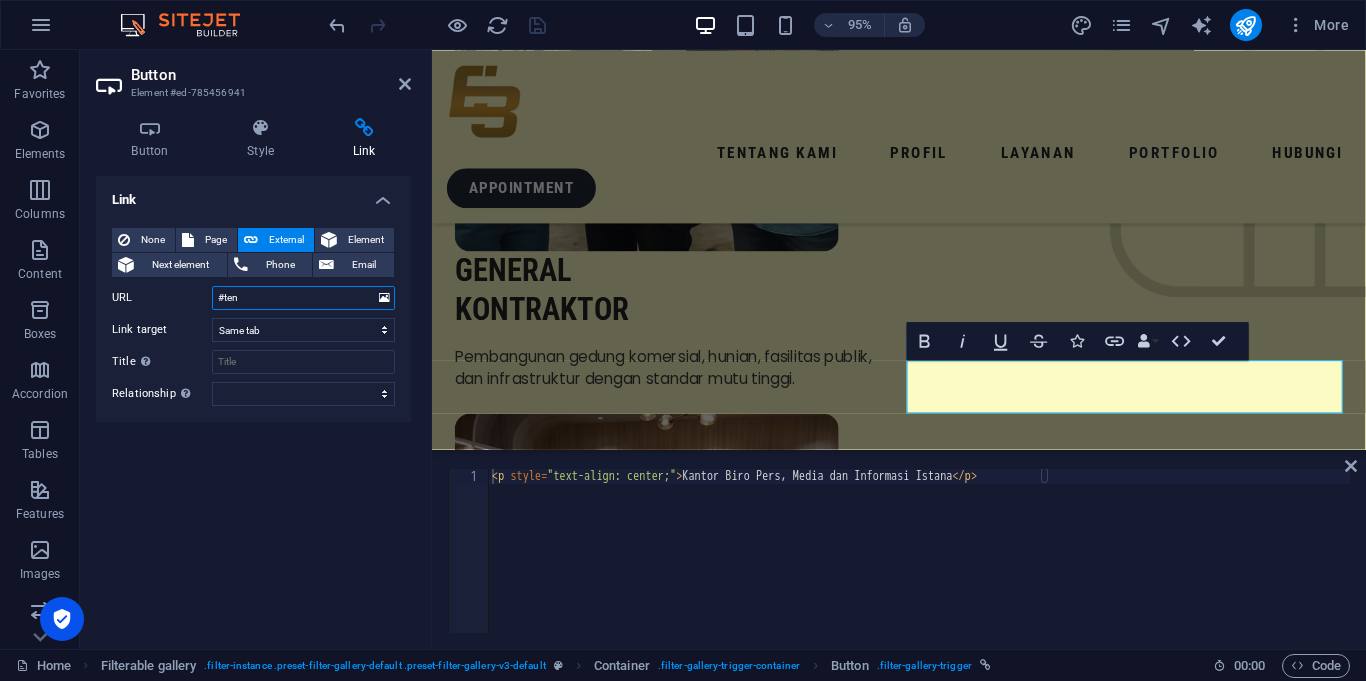 click on "#ten" at bounding box center [303, 298] 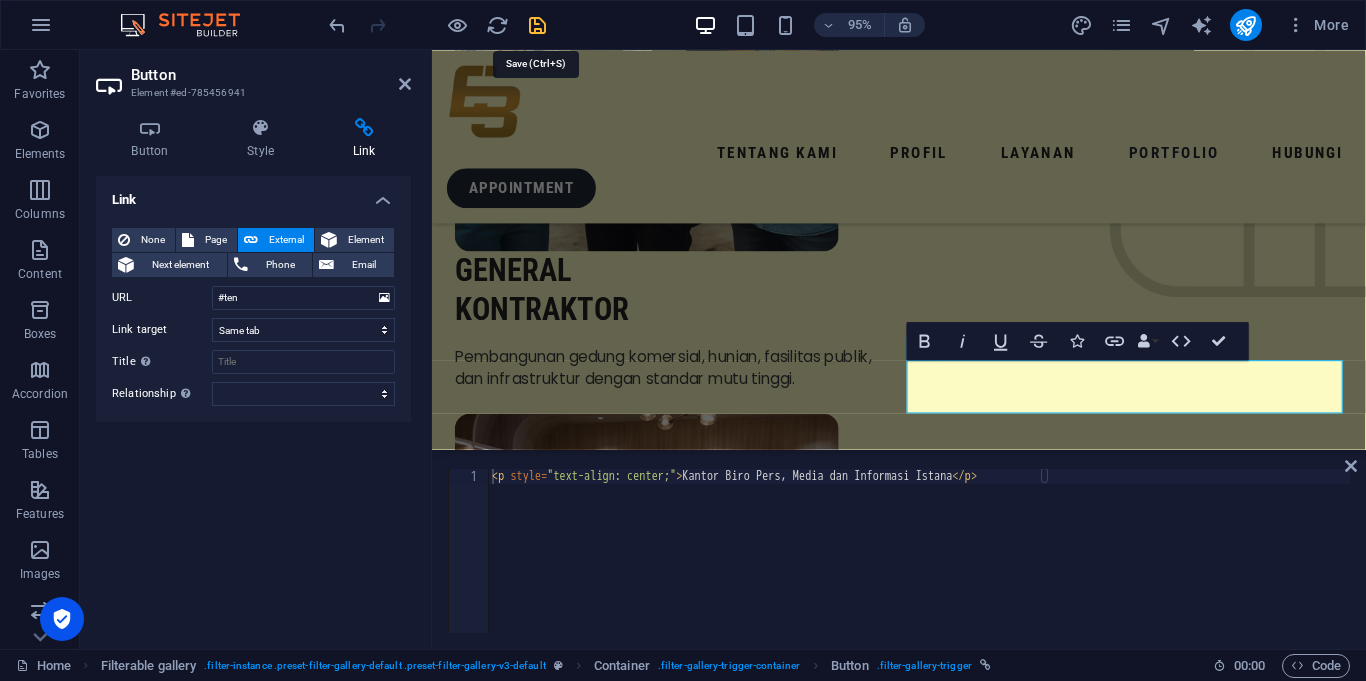click at bounding box center (537, 25) 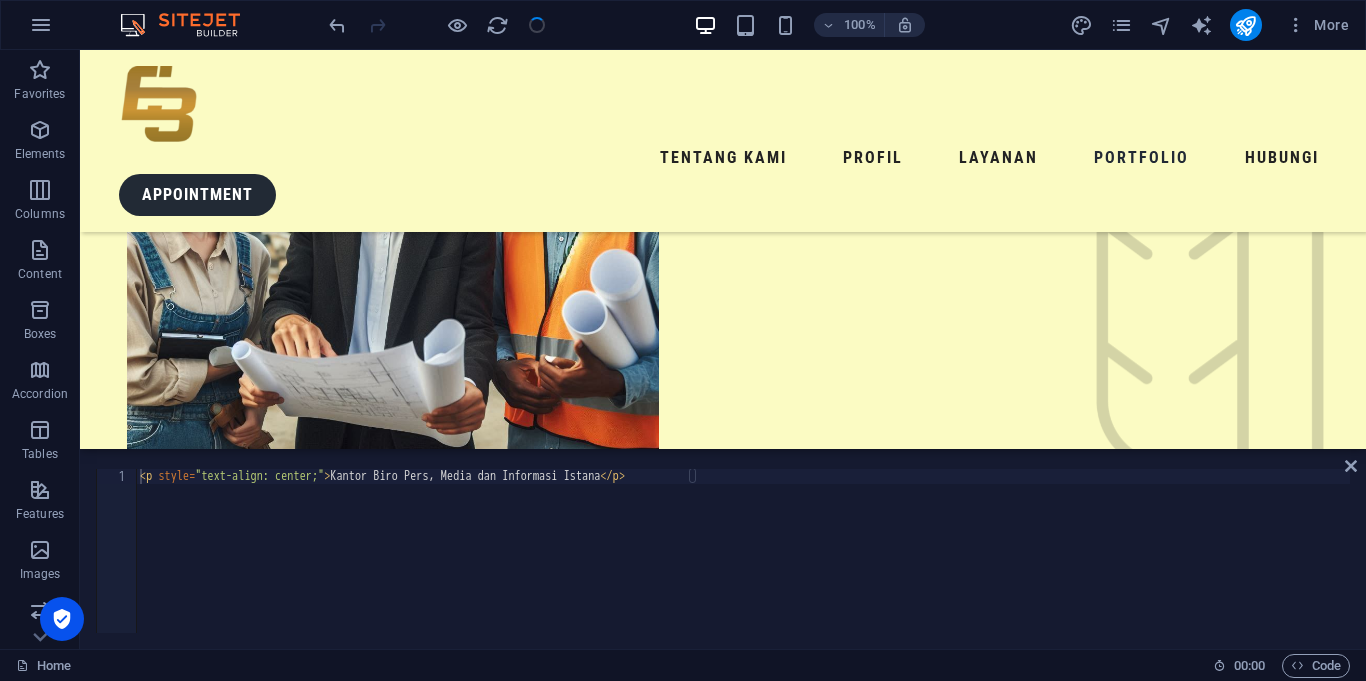 scroll, scrollTop: 2666, scrollLeft: 0, axis: vertical 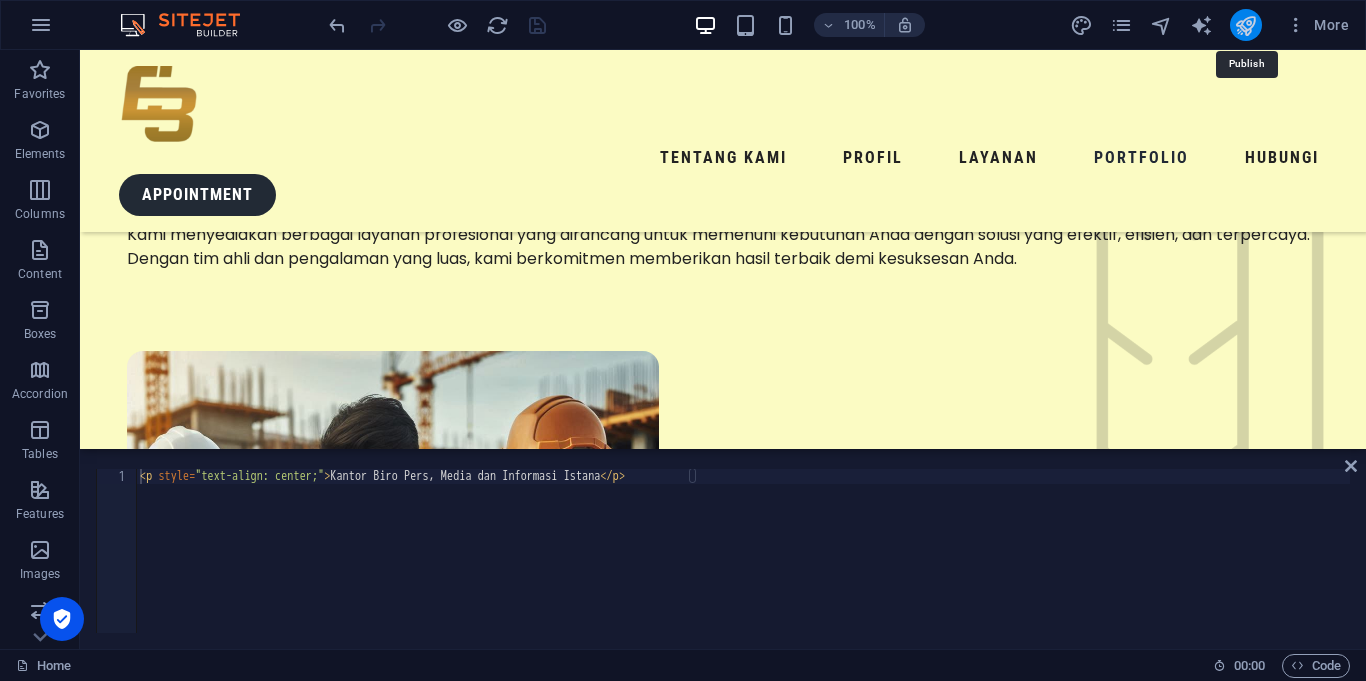 click at bounding box center (1245, 25) 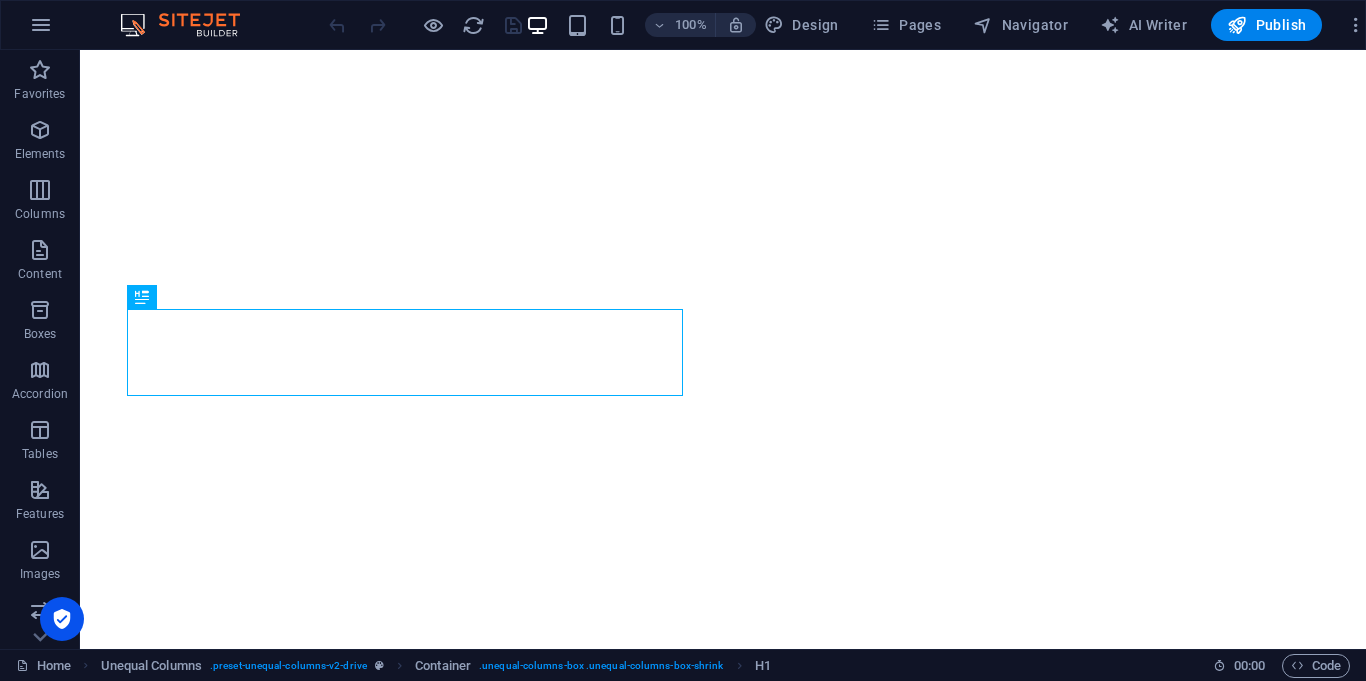 scroll, scrollTop: 0, scrollLeft: 0, axis: both 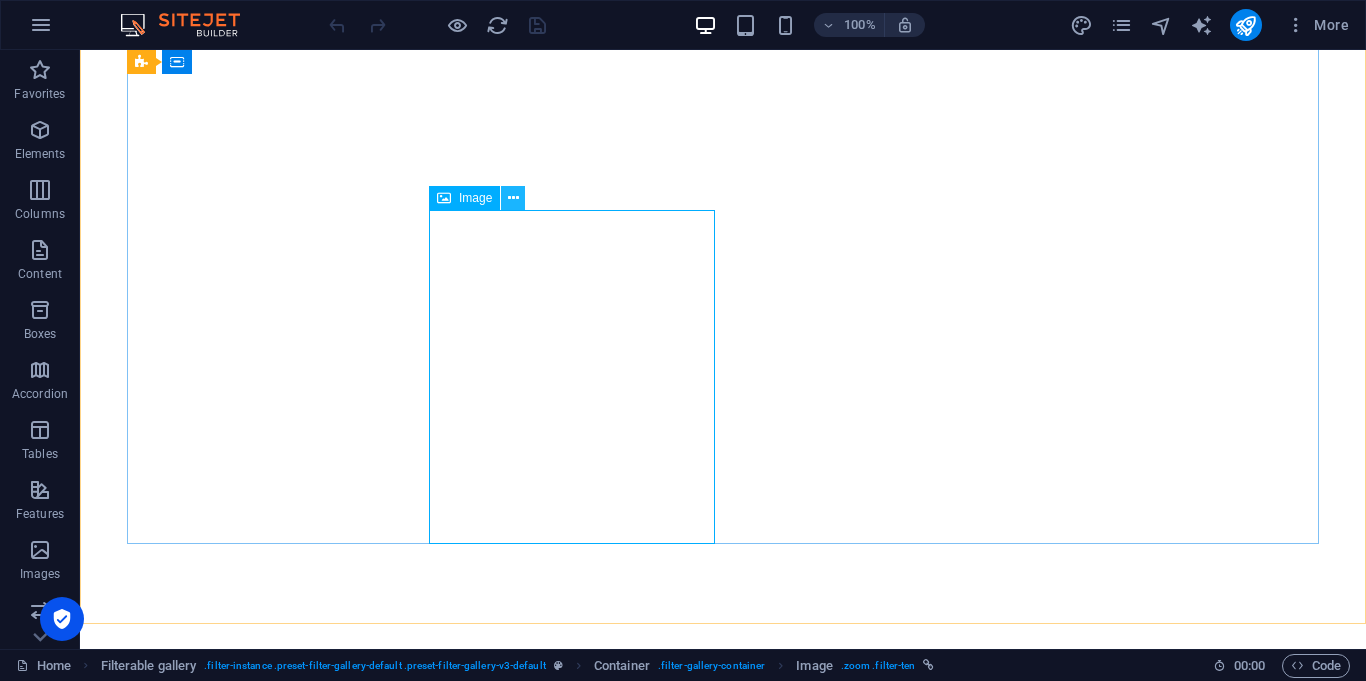 click at bounding box center [513, 198] 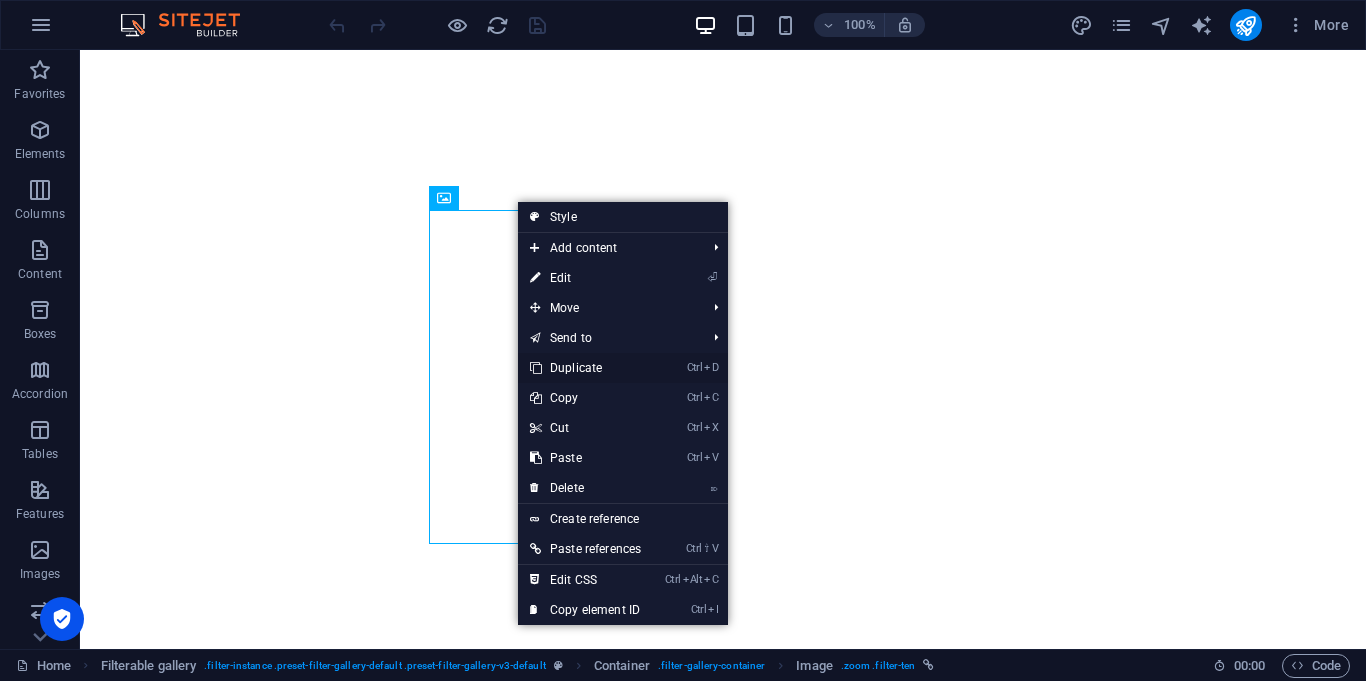 click on "Ctrl D  Duplicate" at bounding box center [585, 368] 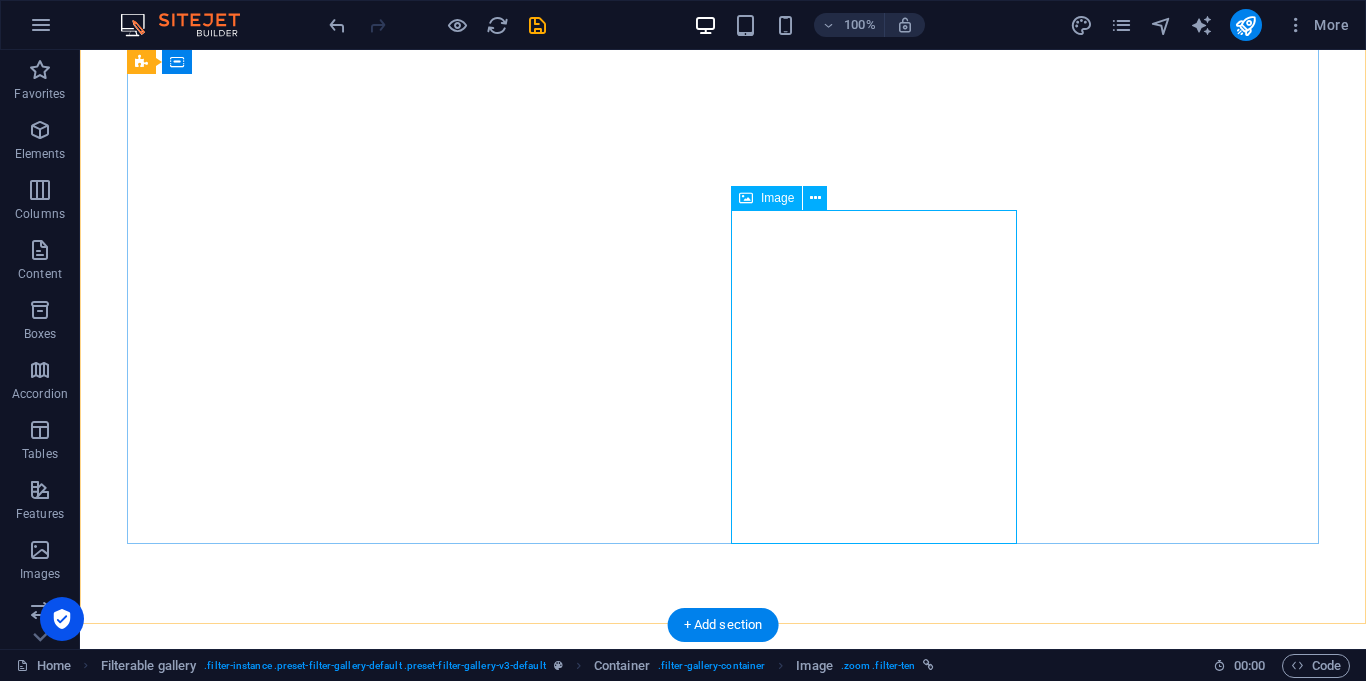 select on "%" 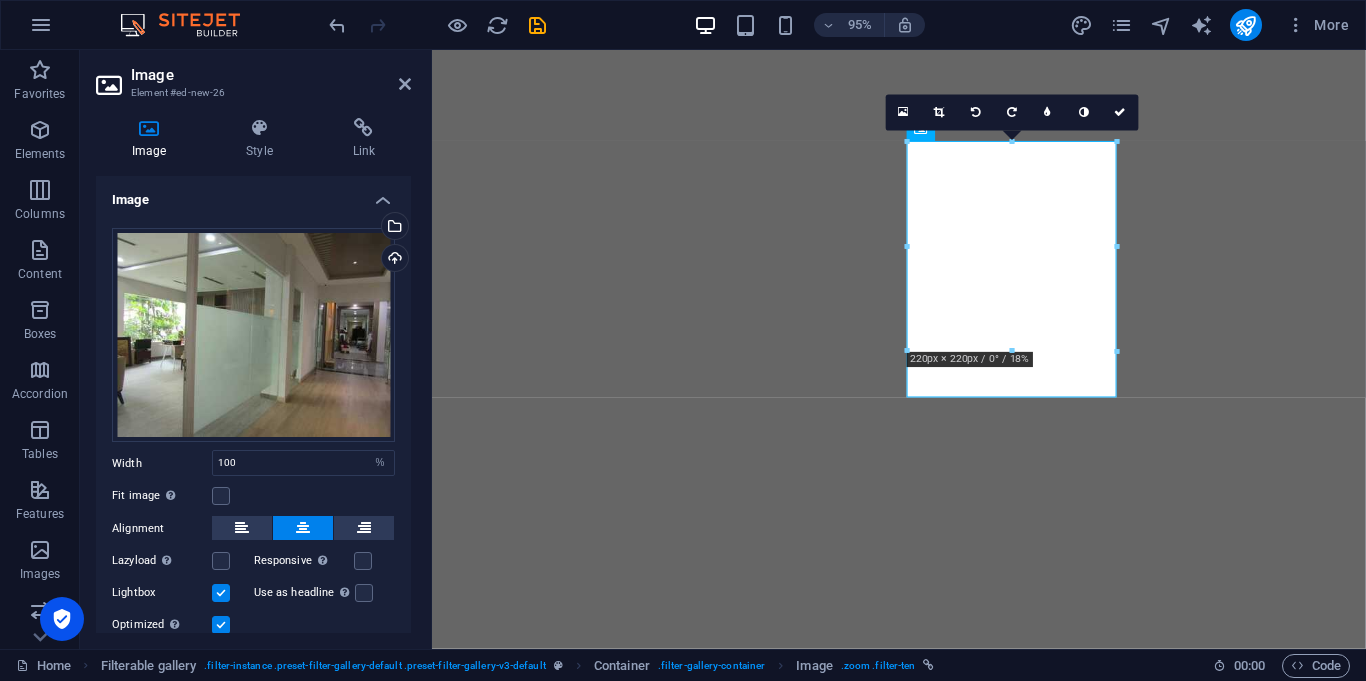 scroll, scrollTop: 69, scrollLeft: 0, axis: vertical 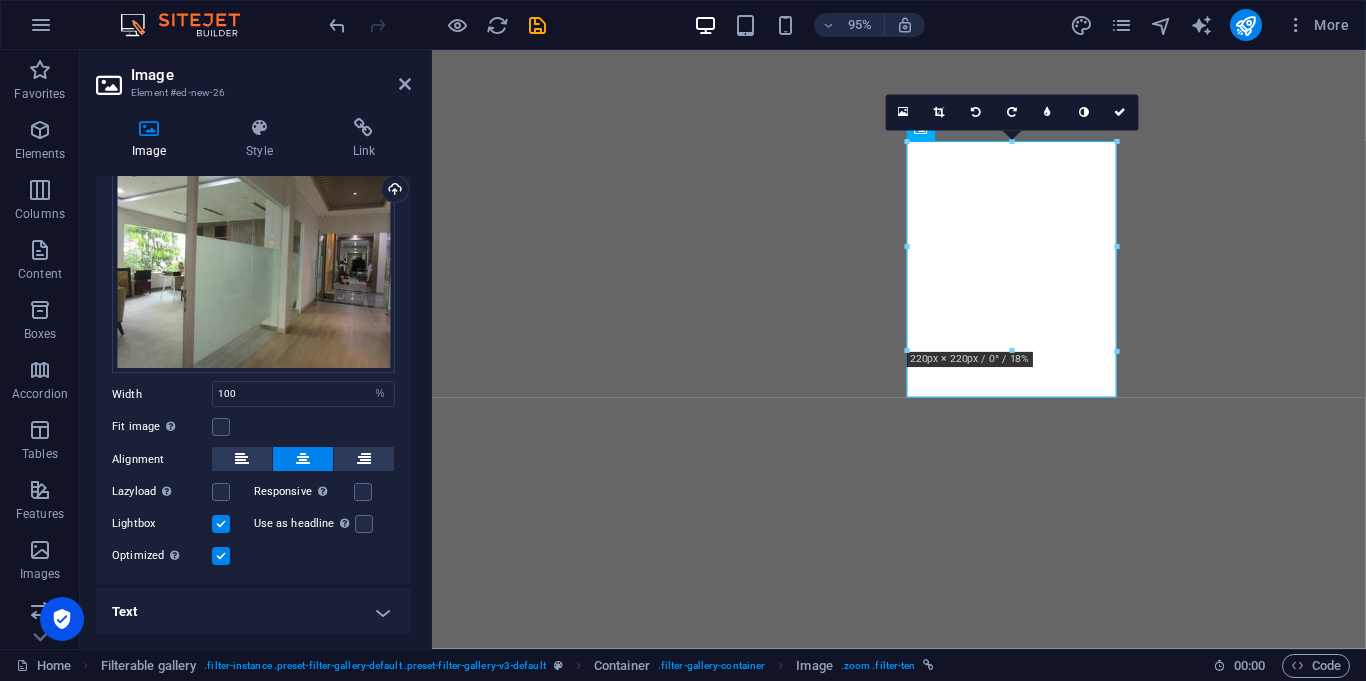 click on "Text" at bounding box center (253, 612) 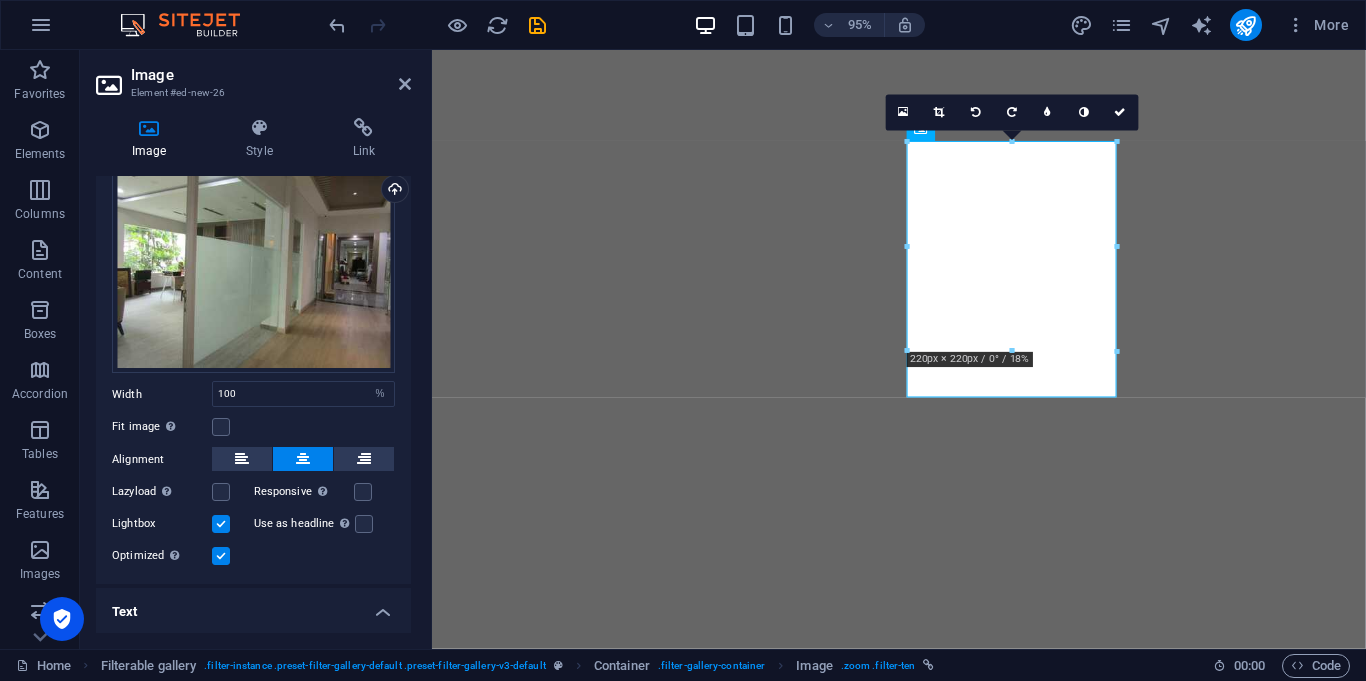 scroll, scrollTop: 257, scrollLeft: 0, axis: vertical 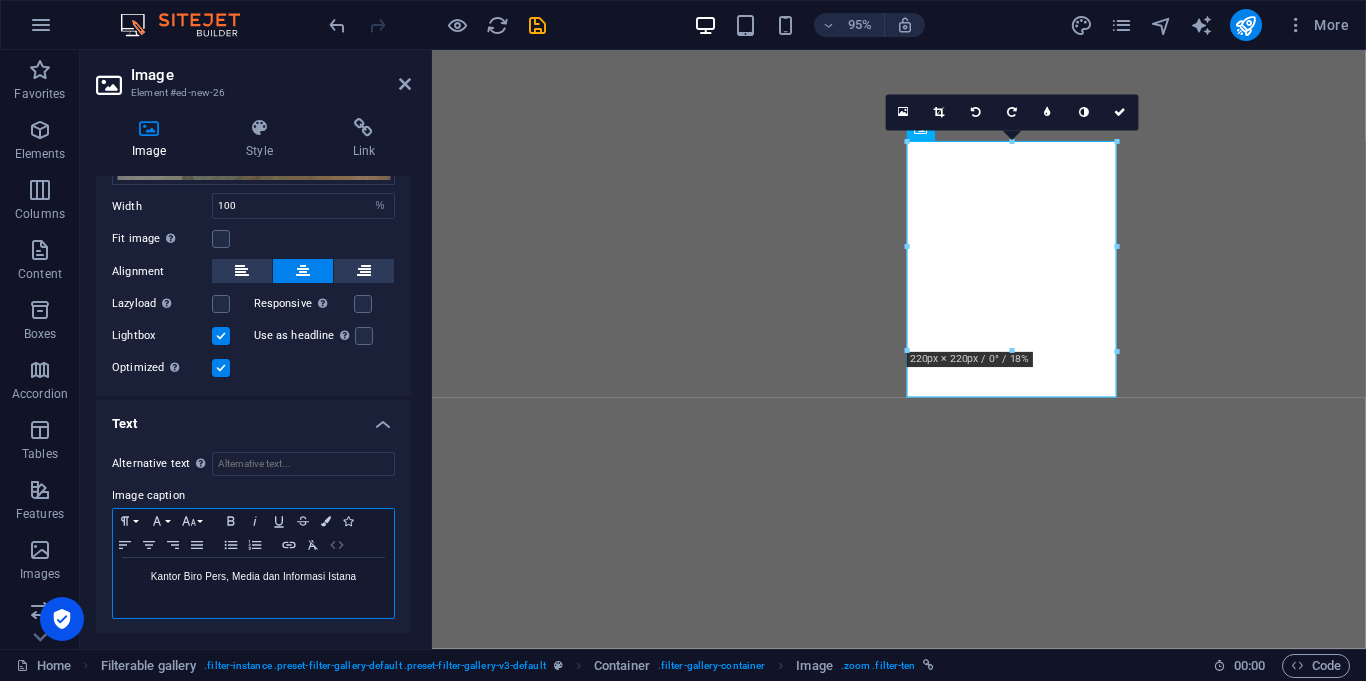 click on "HTML" at bounding box center [337, 545] 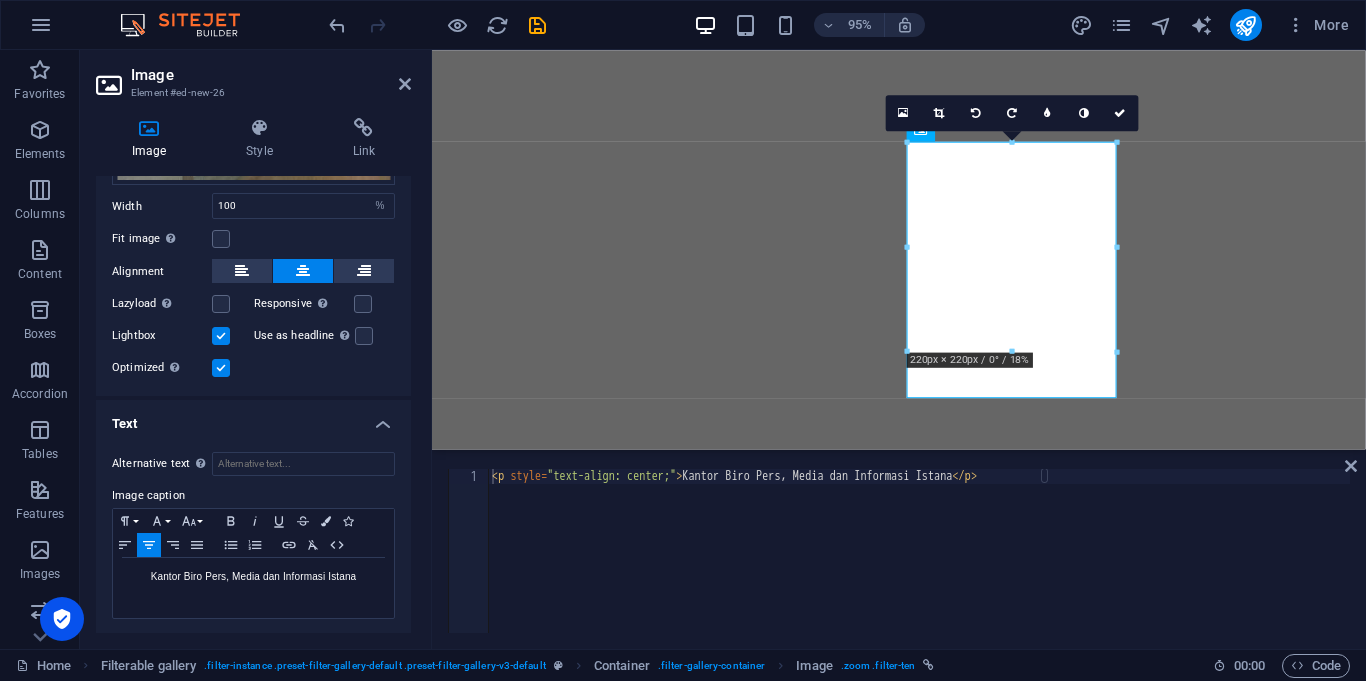 click on "< p   style = "text-align: center;" > Kantor Biro Pers, Media dan Informasi Istana </ p >" at bounding box center (919, 566) 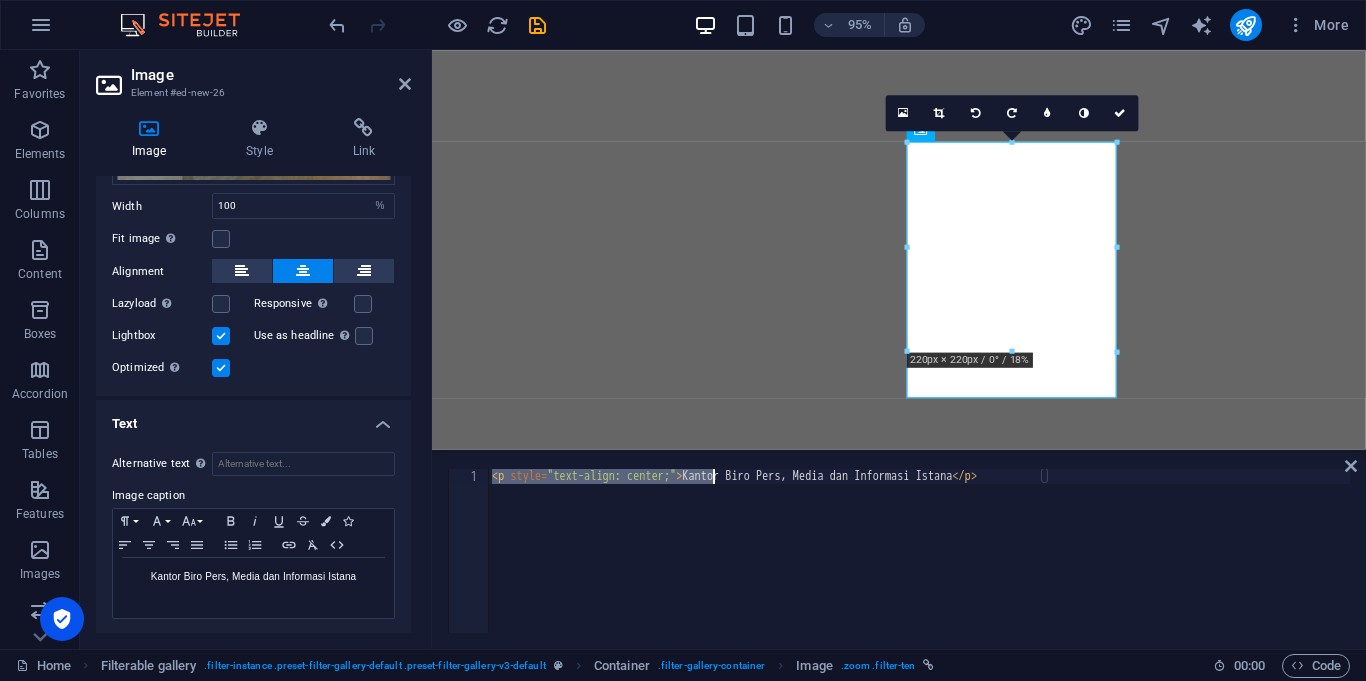 click on "< p   style = "text-align: center;" > Kantor Biro Pers, Media dan Informasi Istana </ p >" at bounding box center [919, 566] 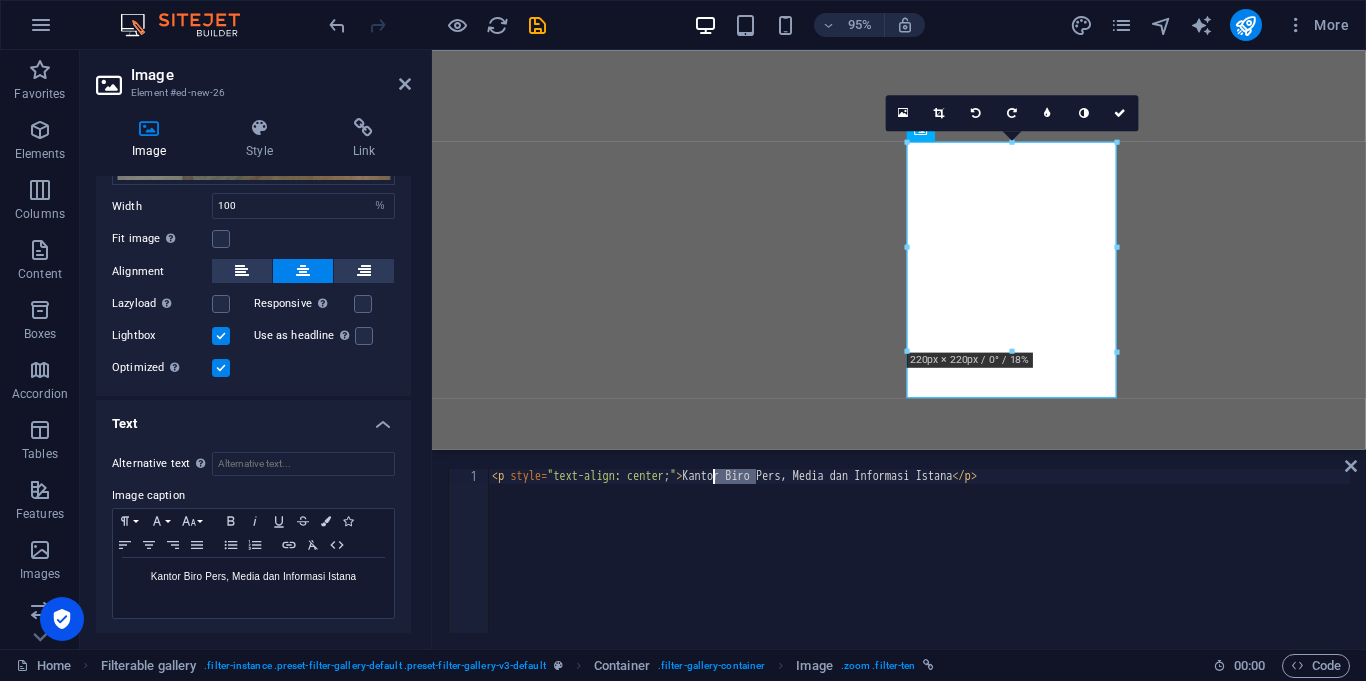 click on "< p   style = "text-align: center;" > Kantor Biro Pers, Media dan Informasi Istana </ p >" at bounding box center (919, 566) 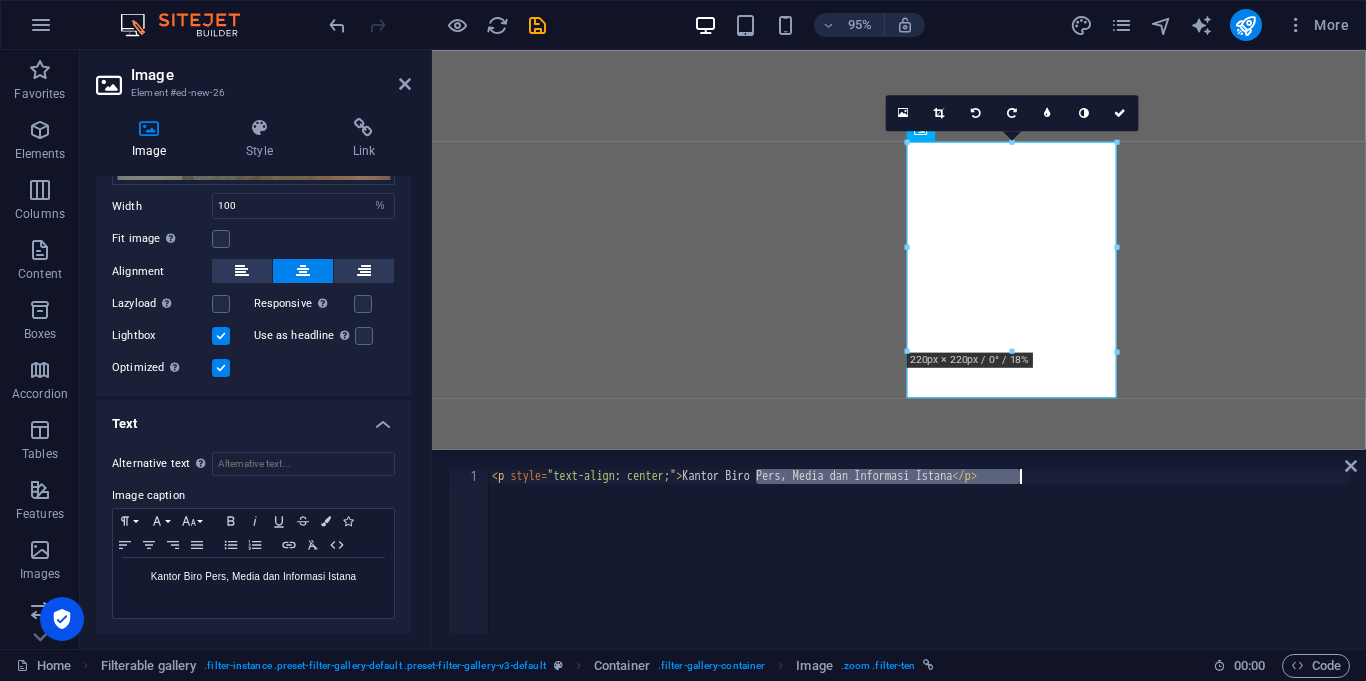 click on "< p   style = "text-align: center;" > Kantor Biro Pers, Media dan Informasi Istana </ p >" at bounding box center (919, 566) 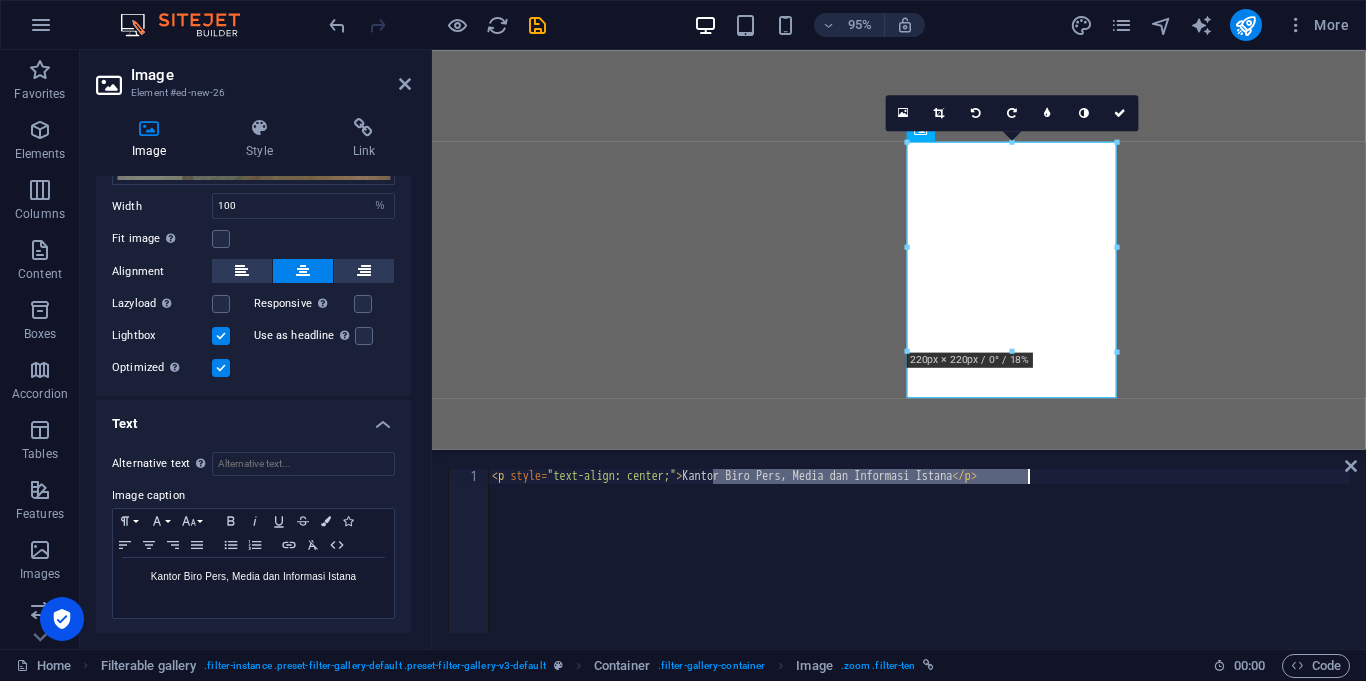drag, startPoint x: 716, startPoint y: 478, endPoint x: 1009, endPoint y: 482, distance: 293.0273 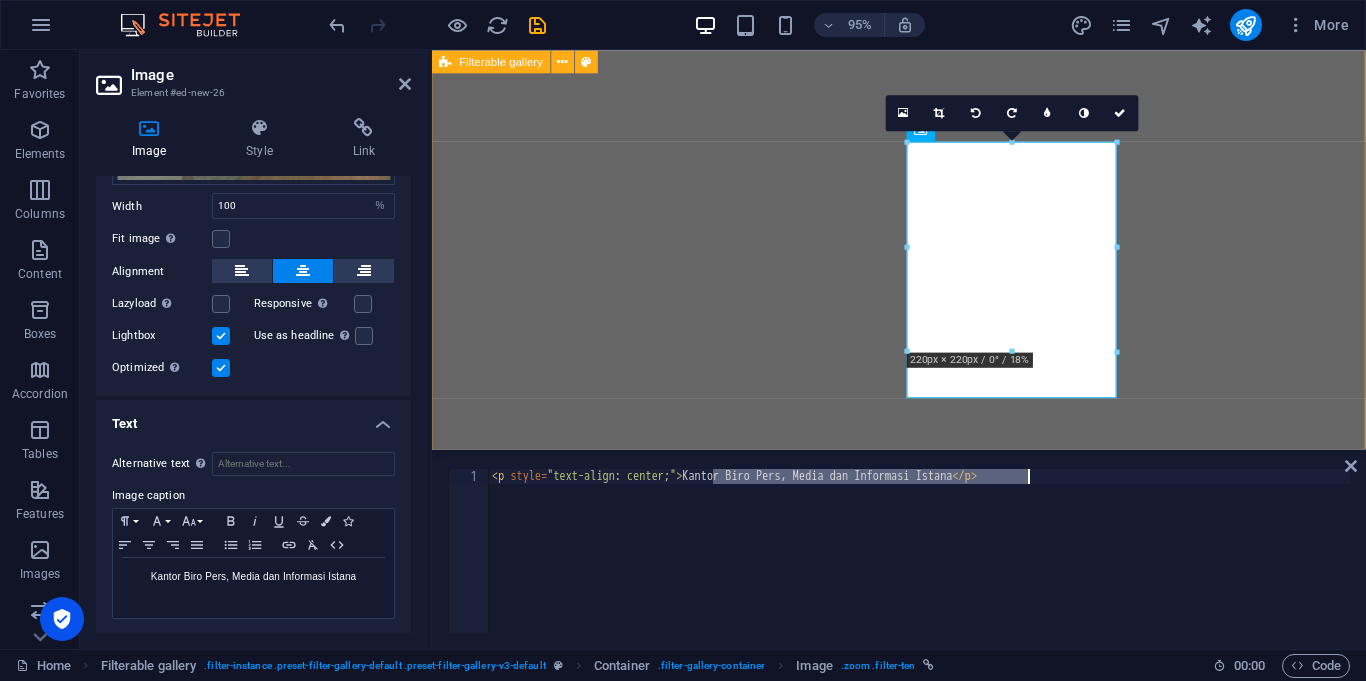 paste on "Kepala Sekretariat Presiden" 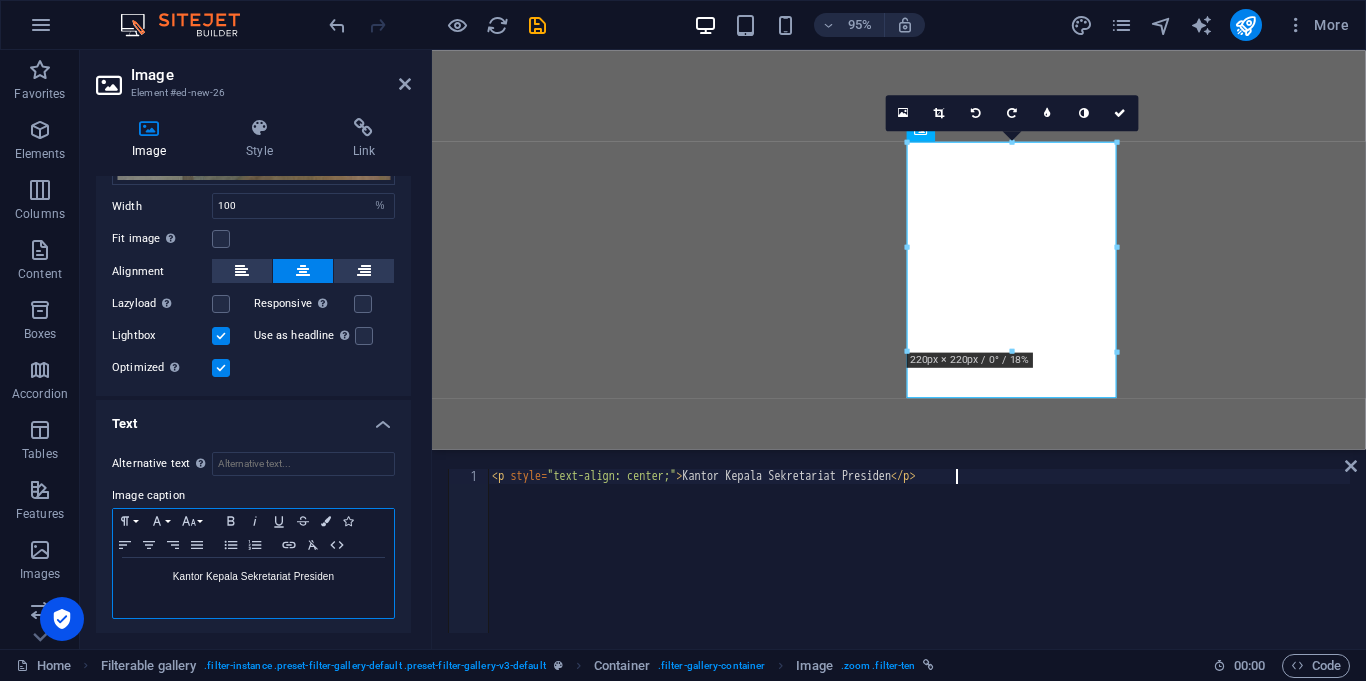click on "Kantor Kepala Sekretariat Presiden" at bounding box center [253, 577] 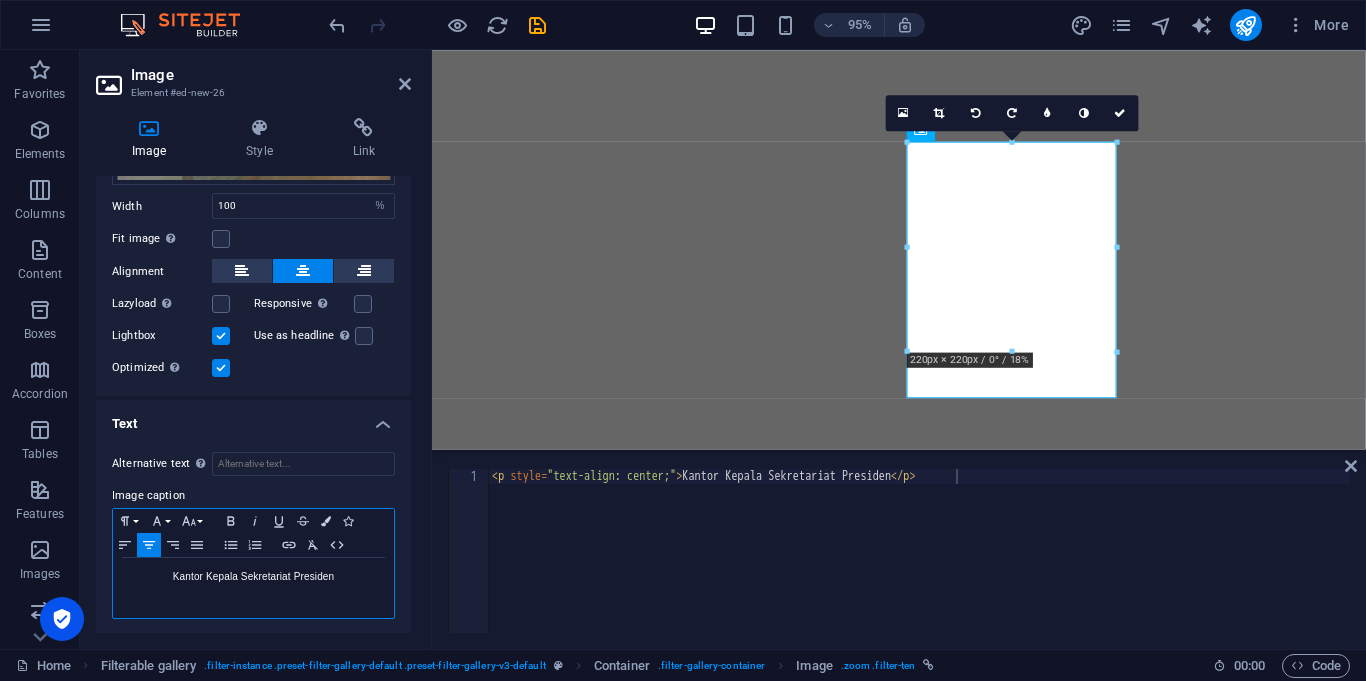click on "Kantor Kepala Sekretariat Presiden" at bounding box center (253, 577) 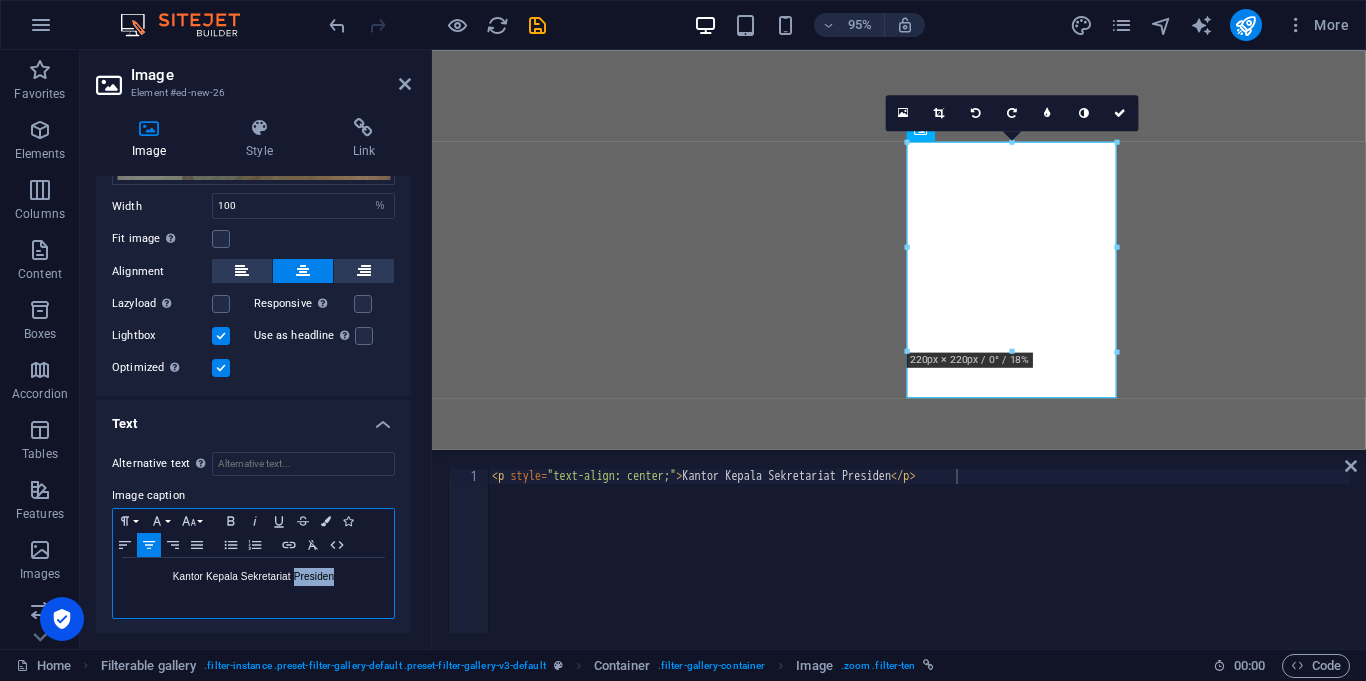 click on "Kantor Kepala Sekretariat Presiden" at bounding box center [253, 577] 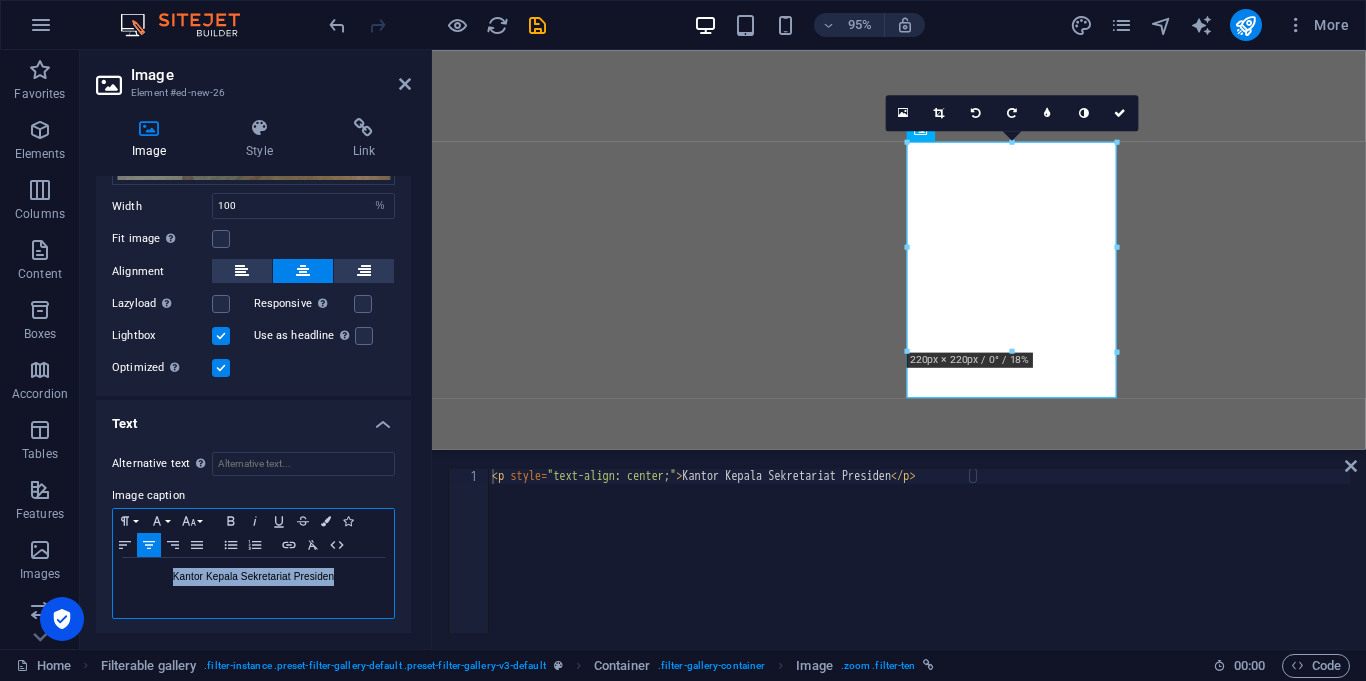 copy on "Kantor Kepala Sekretariat Presiden" 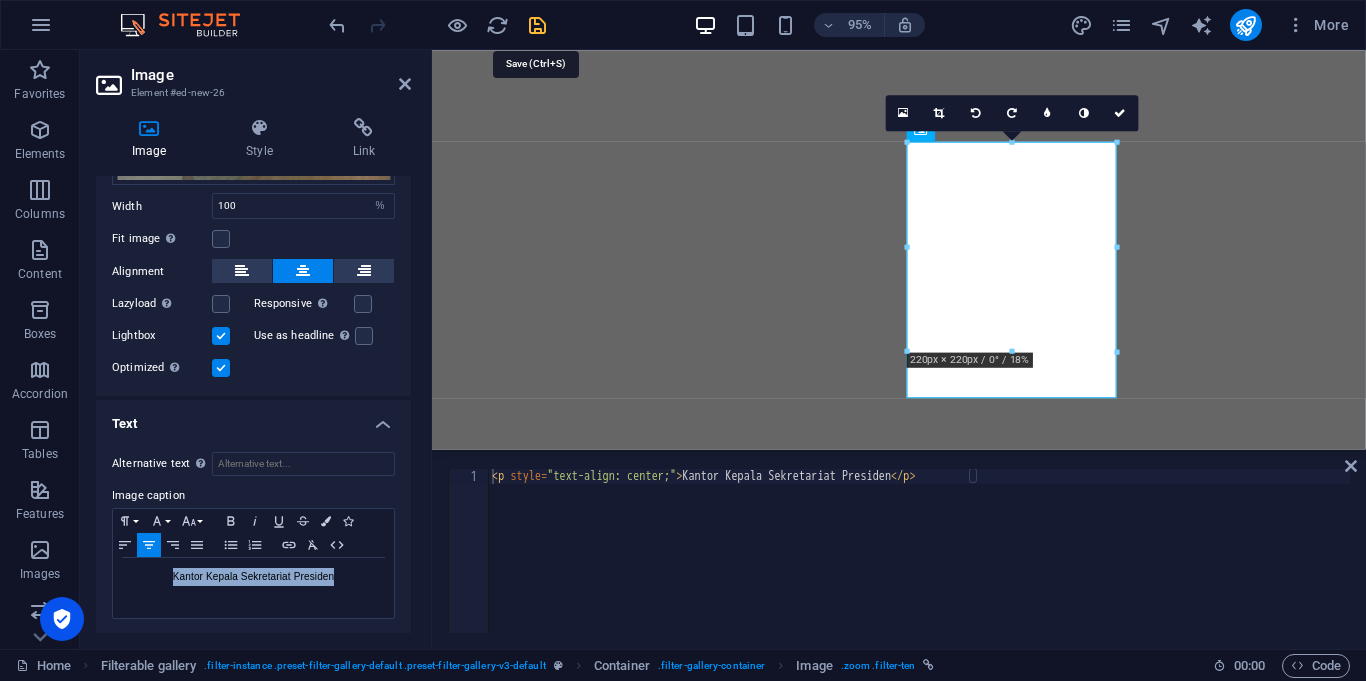 click at bounding box center [537, 25] 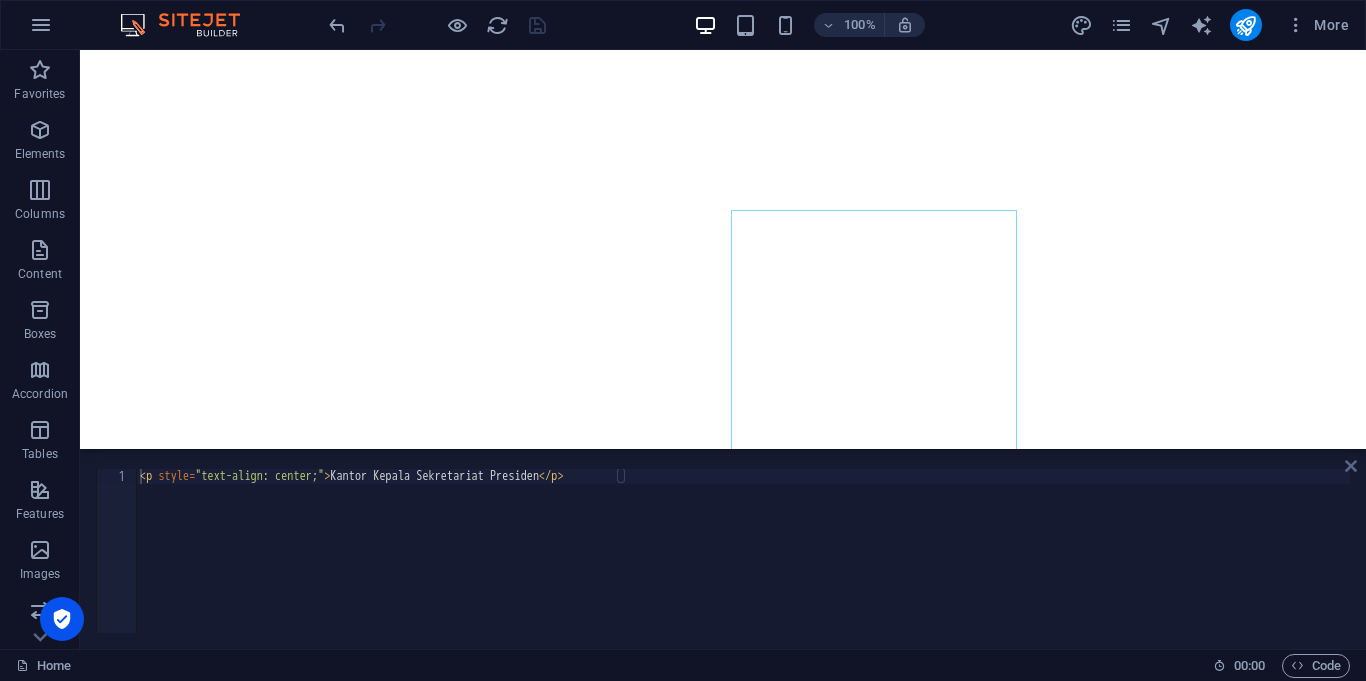 click at bounding box center [1351, 466] 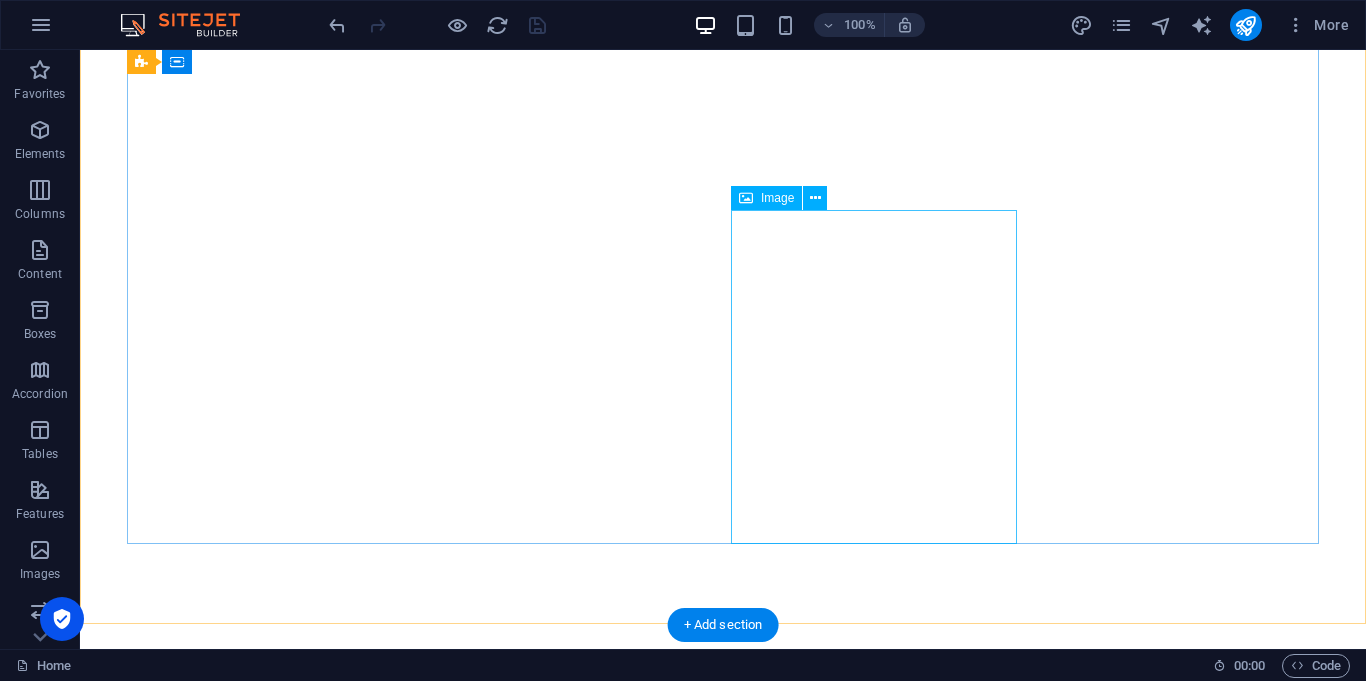 select on "%" 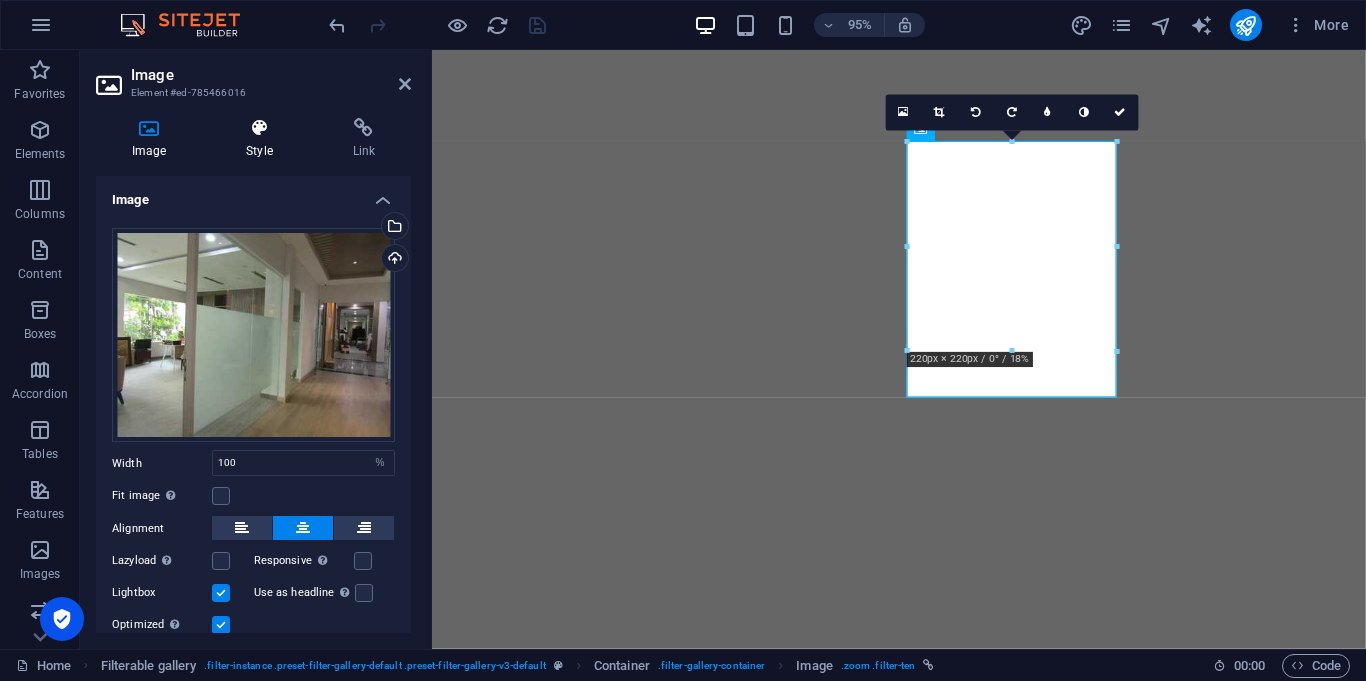 click at bounding box center [259, 128] 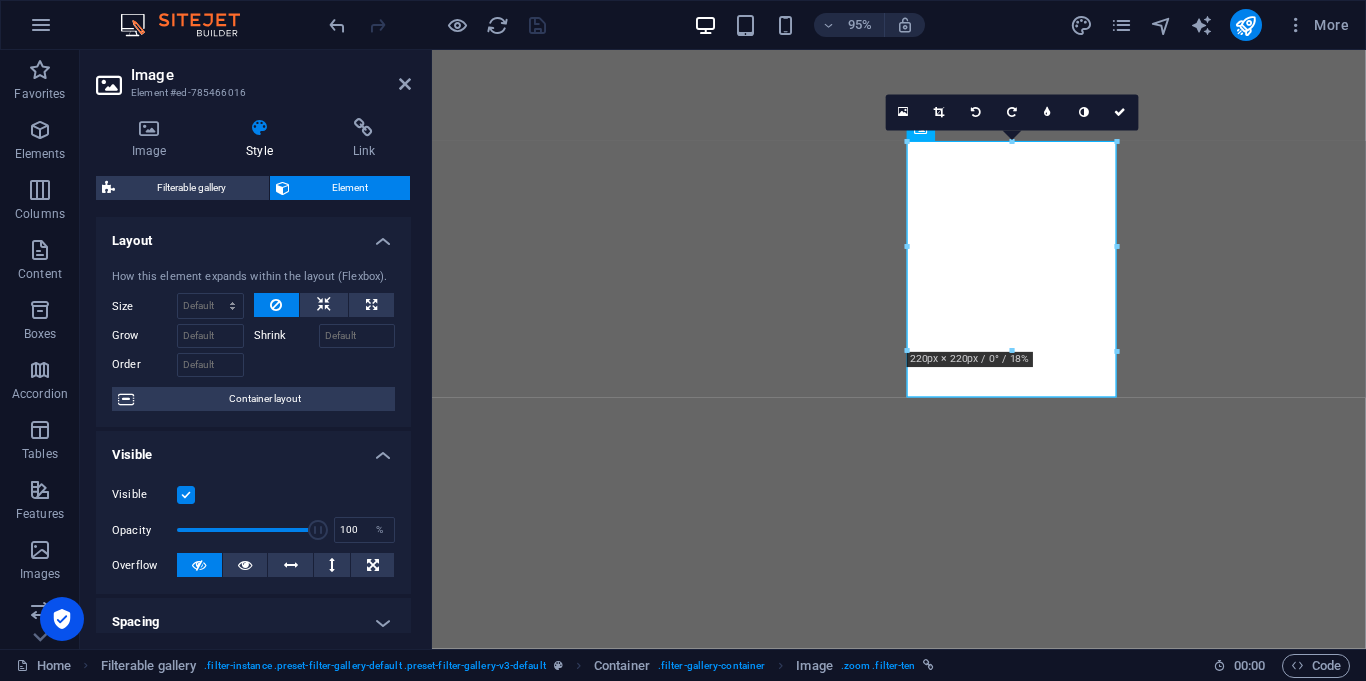 scroll, scrollTop: 429, scrollLeft: 0, axis: vertical 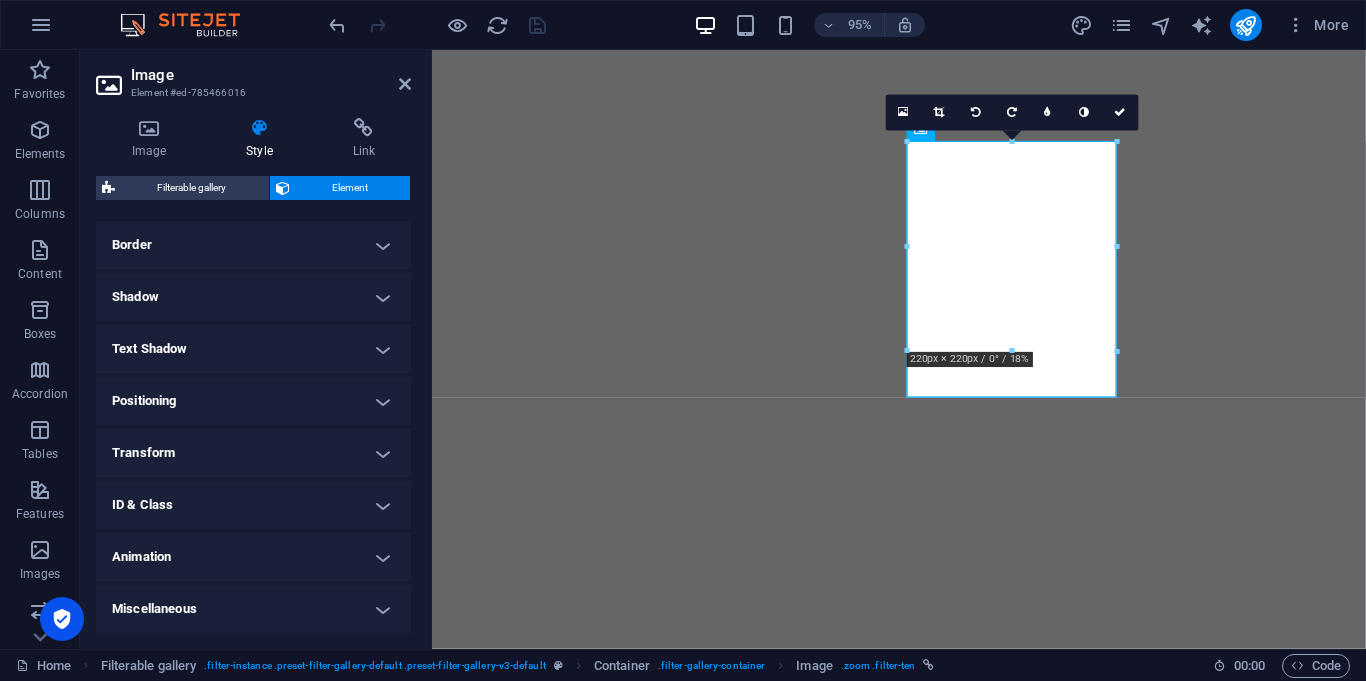 click on "ID & Class" at bounding box center (253, 505) 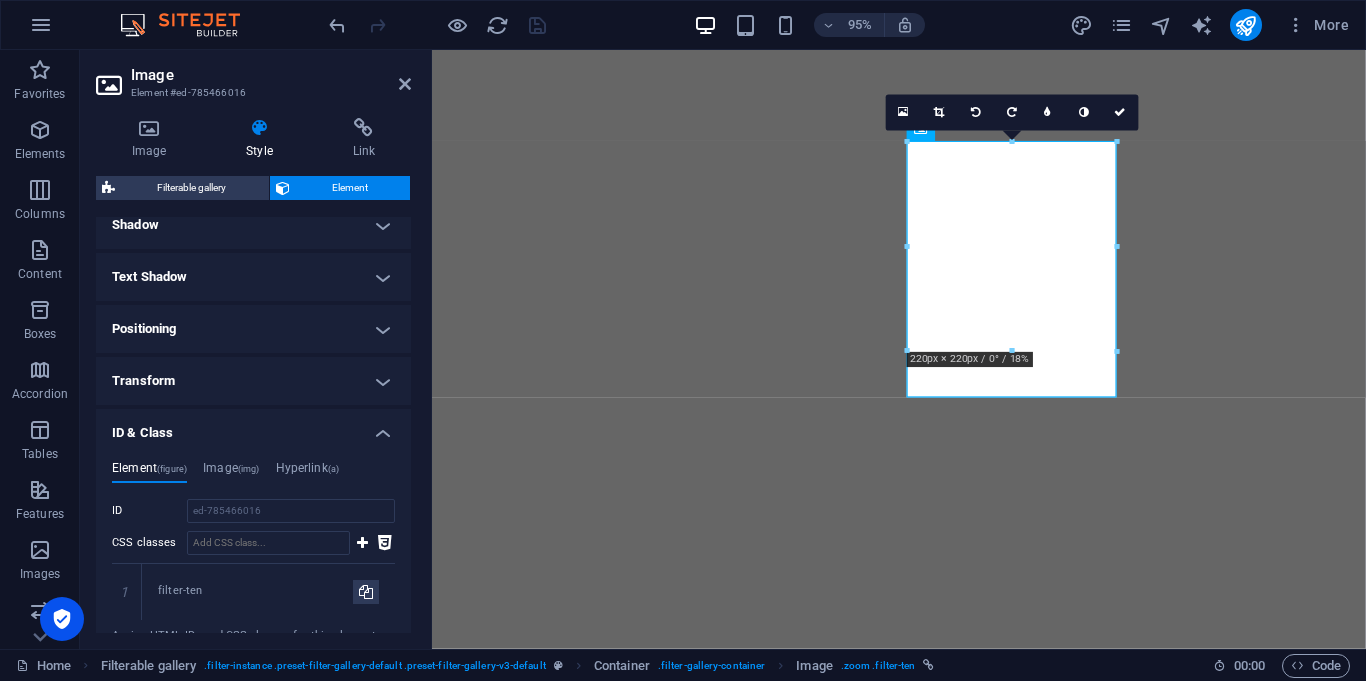 scroll, scrollTop: 508, scrollLeft: 0, axis: vertical 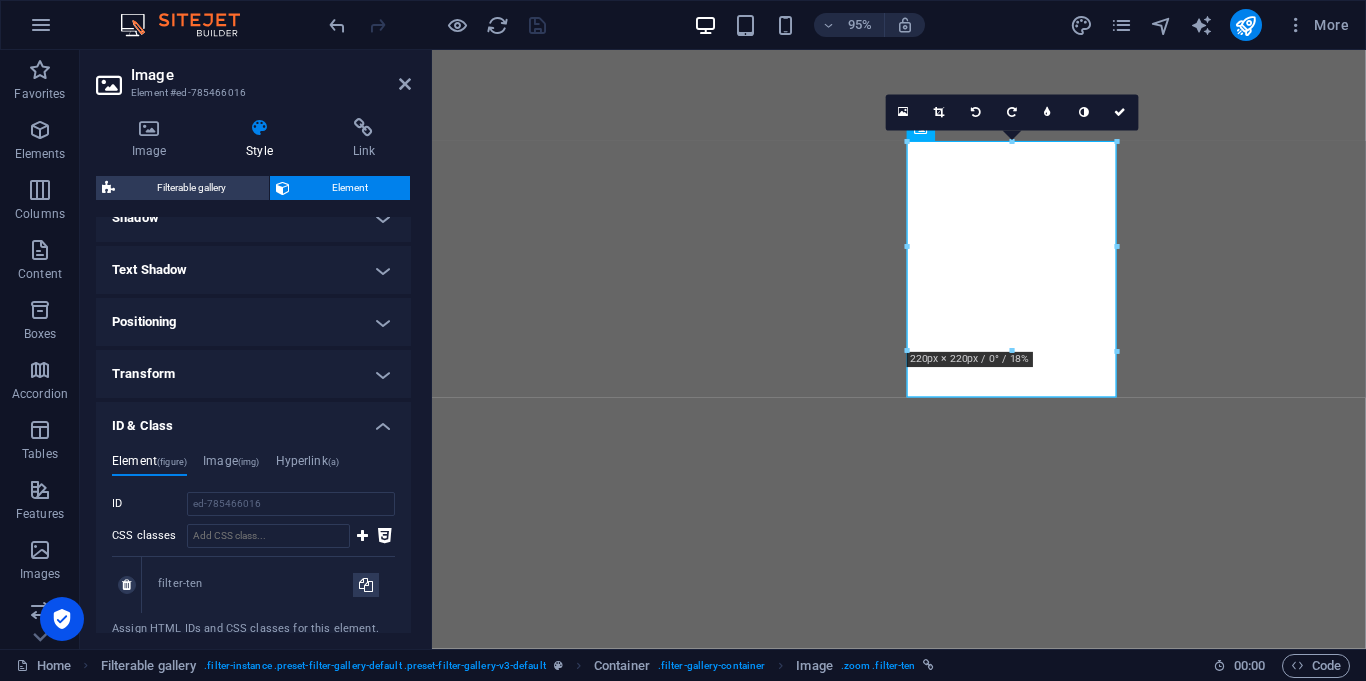 click on "filter-ten" at bounding box center (255, 584) 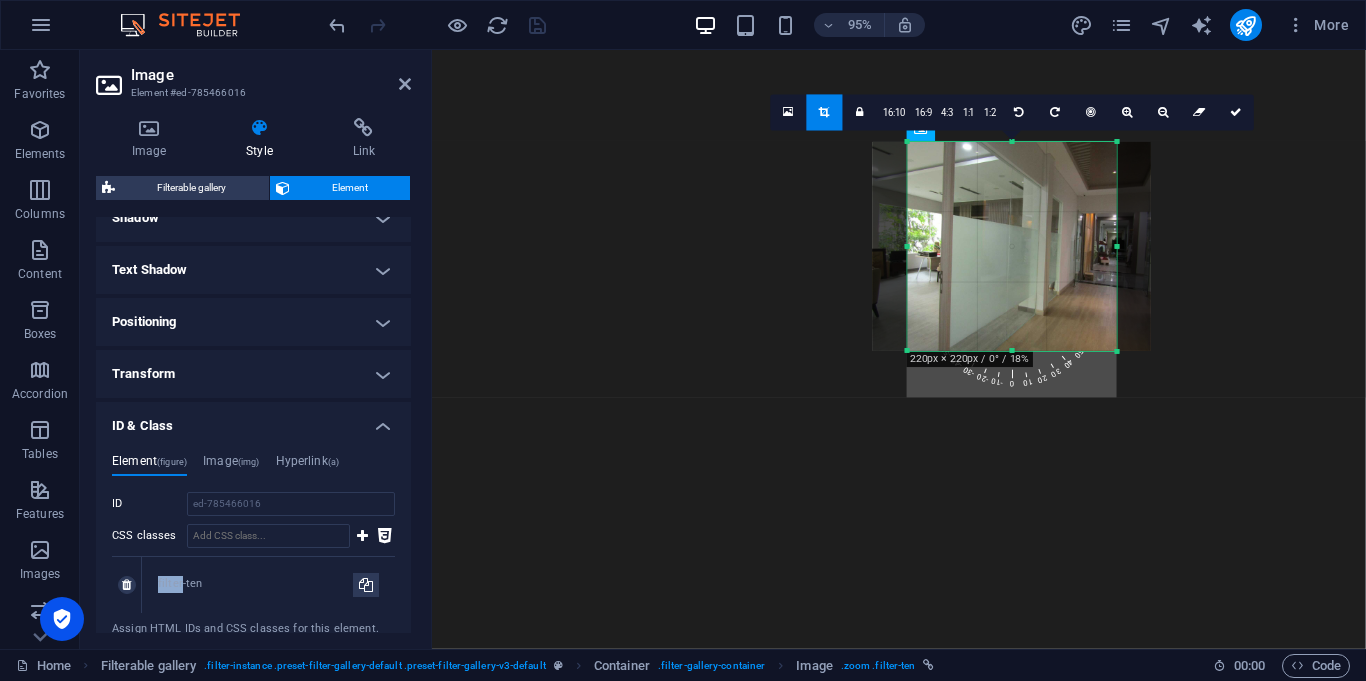 click on "filter-ten" at bounding box center (255, 584) 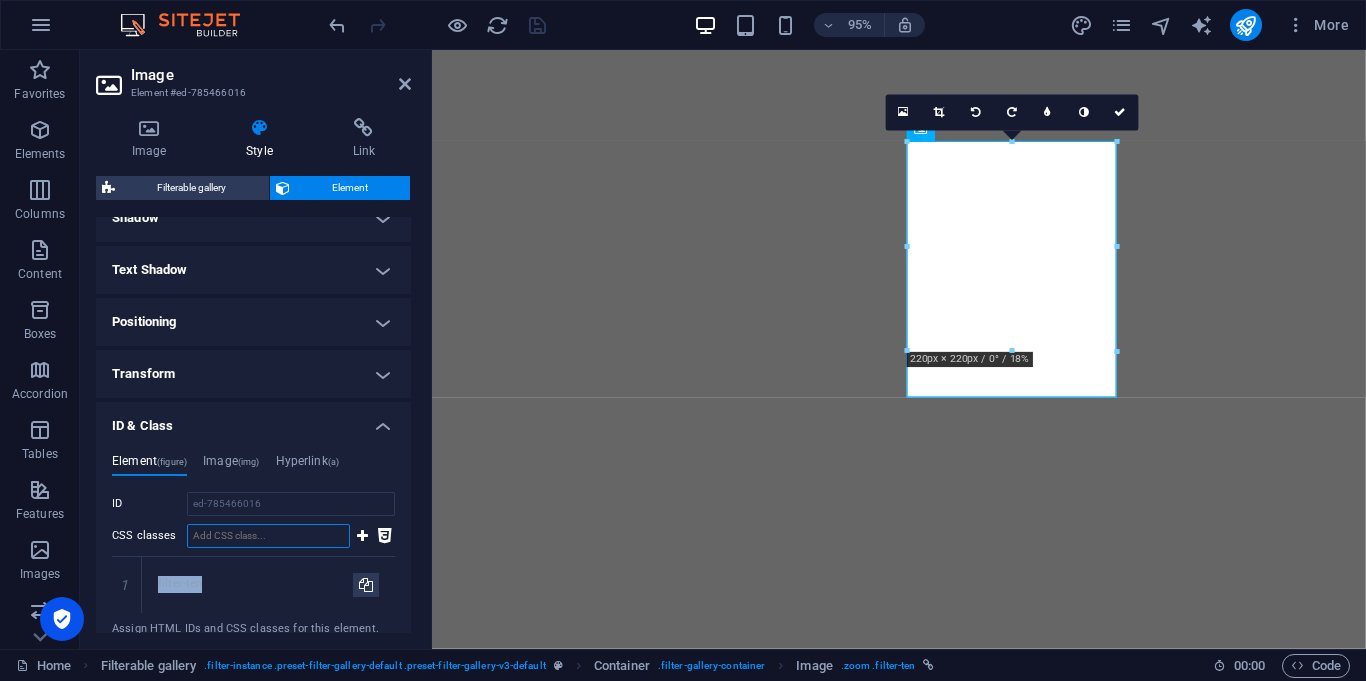 click on "CSS classes" at bounding box center [268, 536] 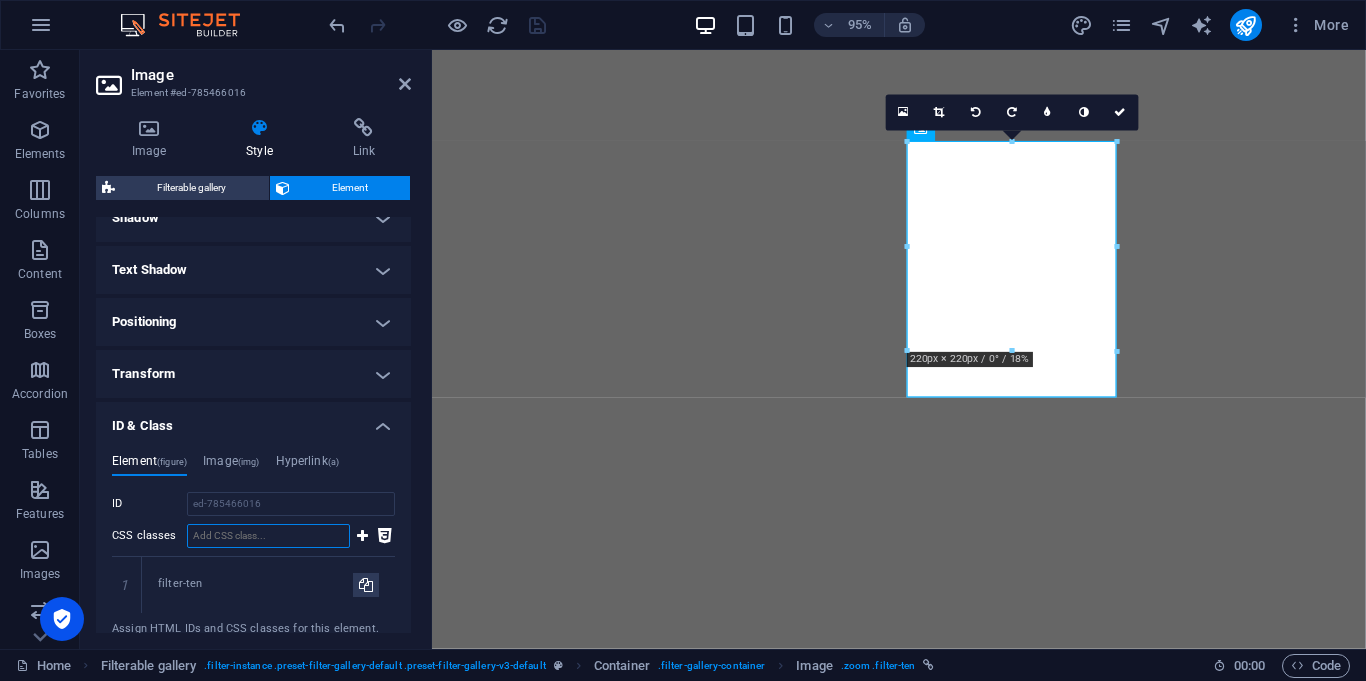paste on "Kantor Kepala Sekretariat Presiden" 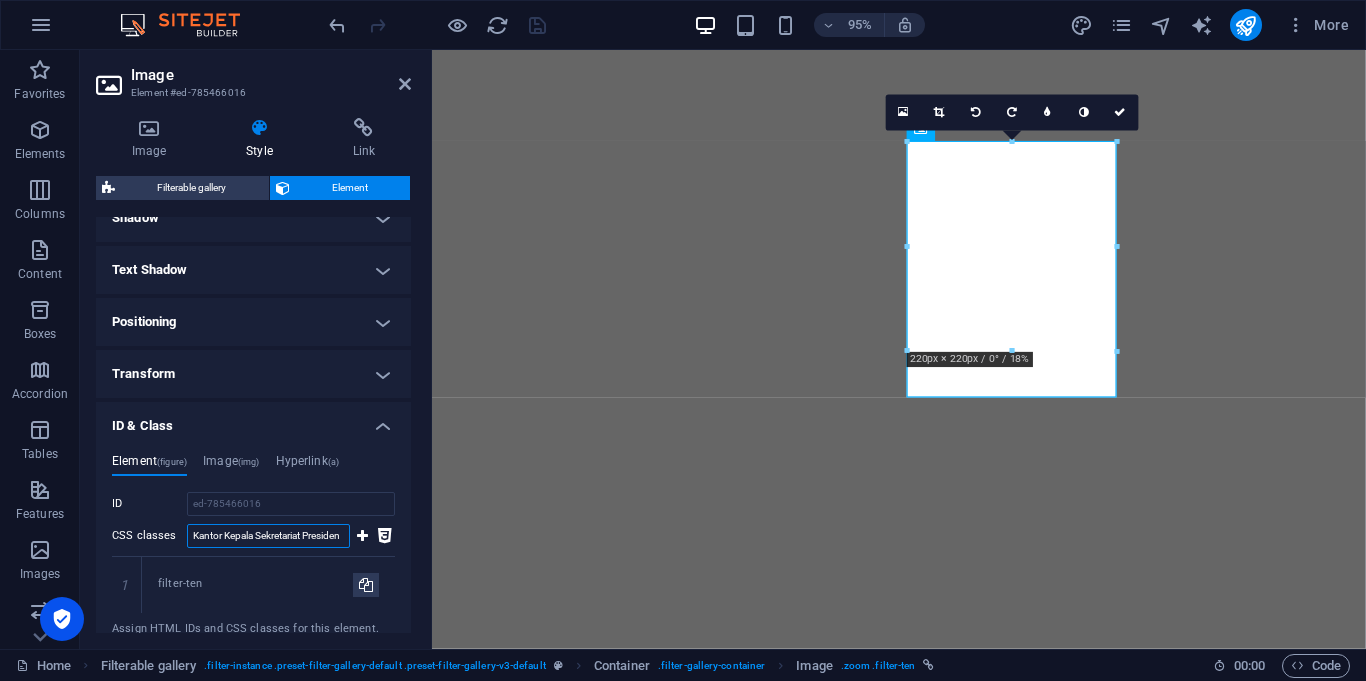 scroll, scrollTop: 0, scrollLeft: 6, axis: horizontal 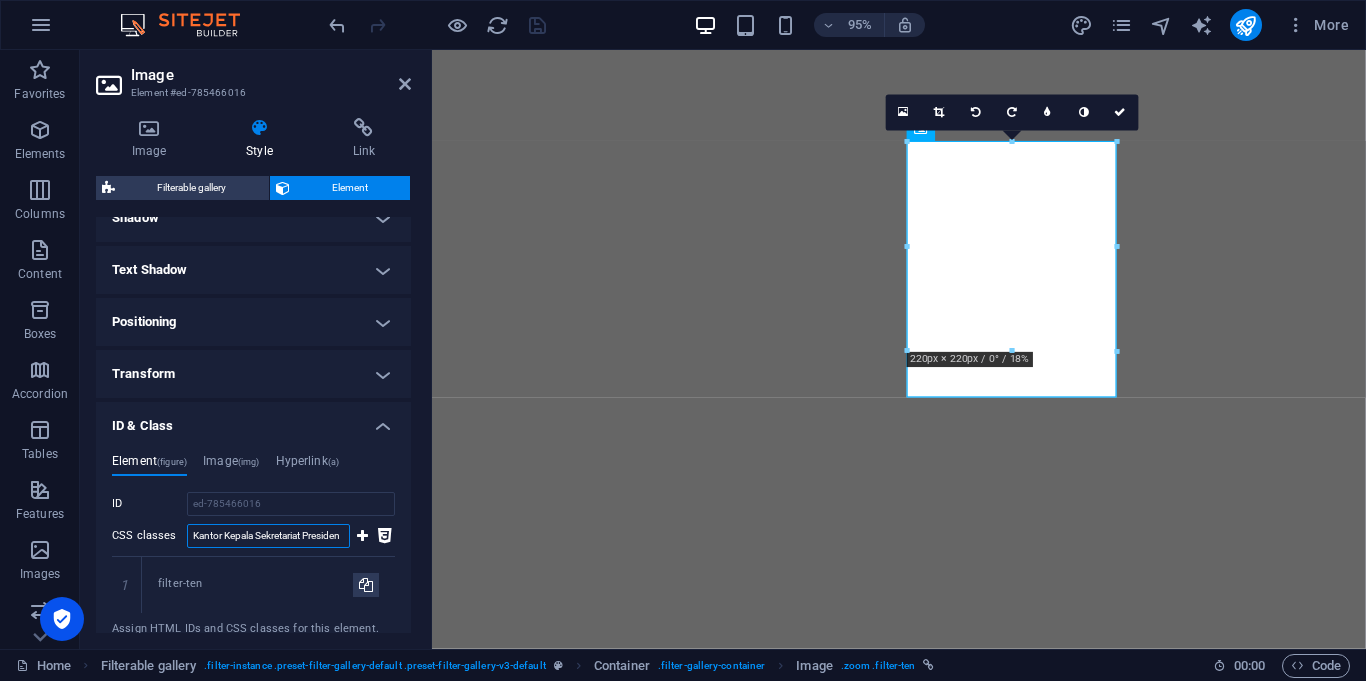 click on "Kantor Kepala Sekretariat Presiden" at bounding box center (268, 536) 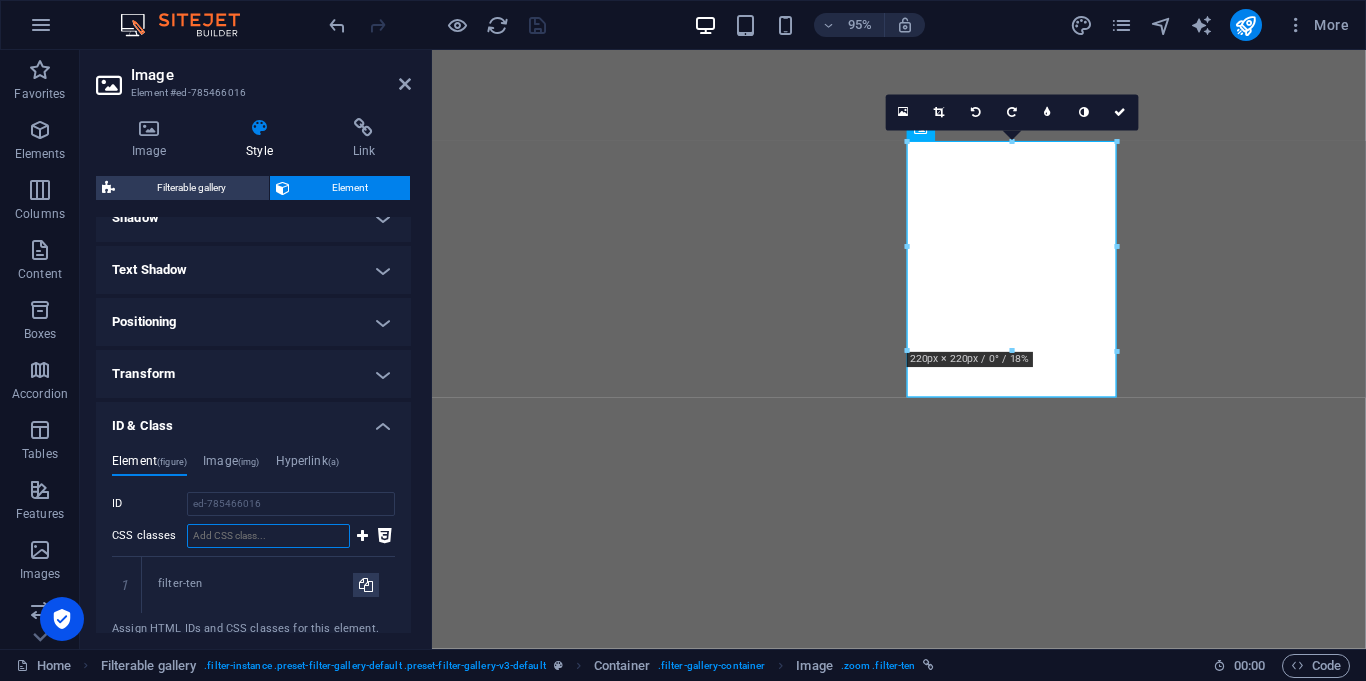 scroll, scrollTop: 0, scrollLeft: 0, axis: both 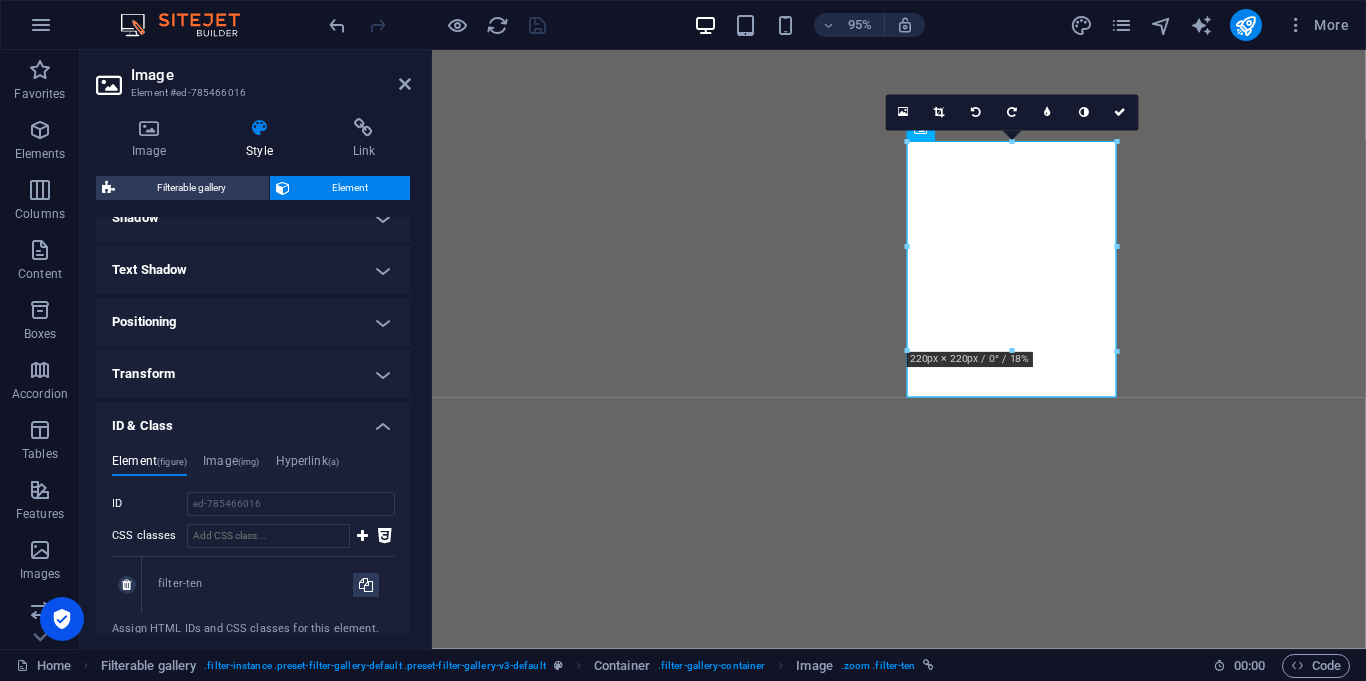 click on "filter-ten" at bounding box center [255, 584] 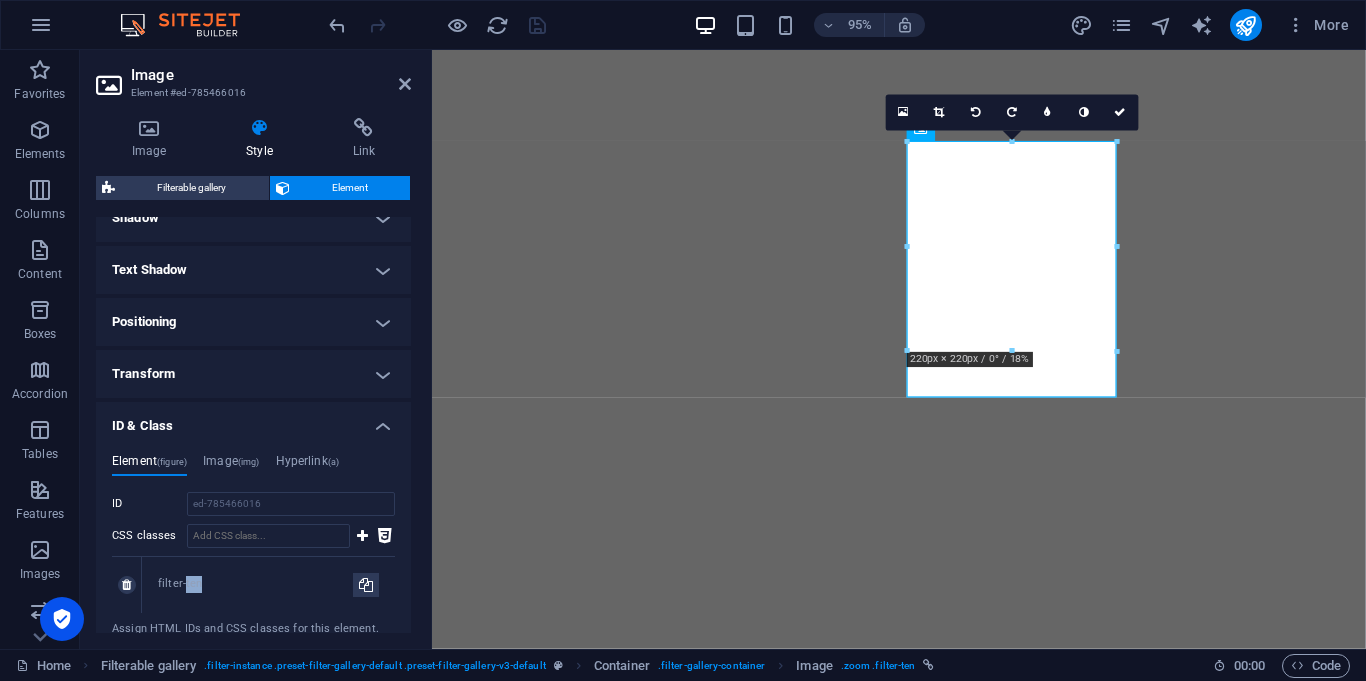 click on "filter-ten" at bounding box center [255, 584] 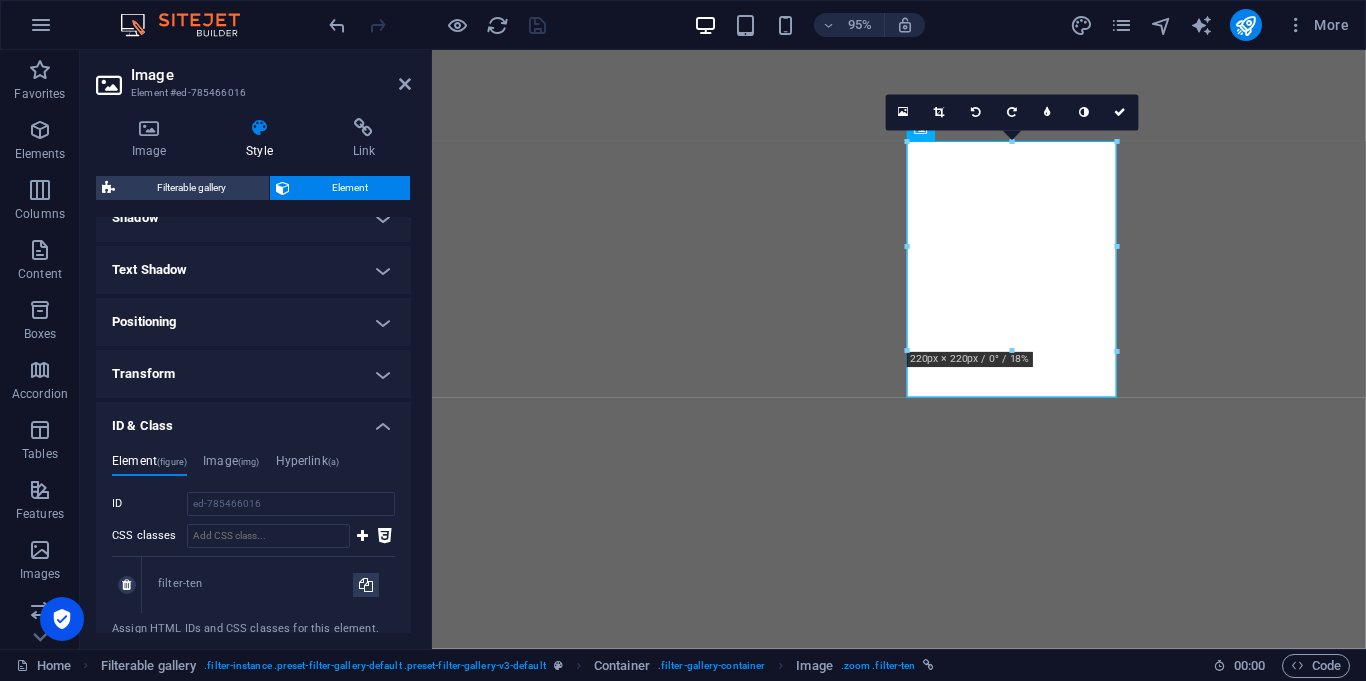 click on "filter-ten" at bounding box center (255, 584) 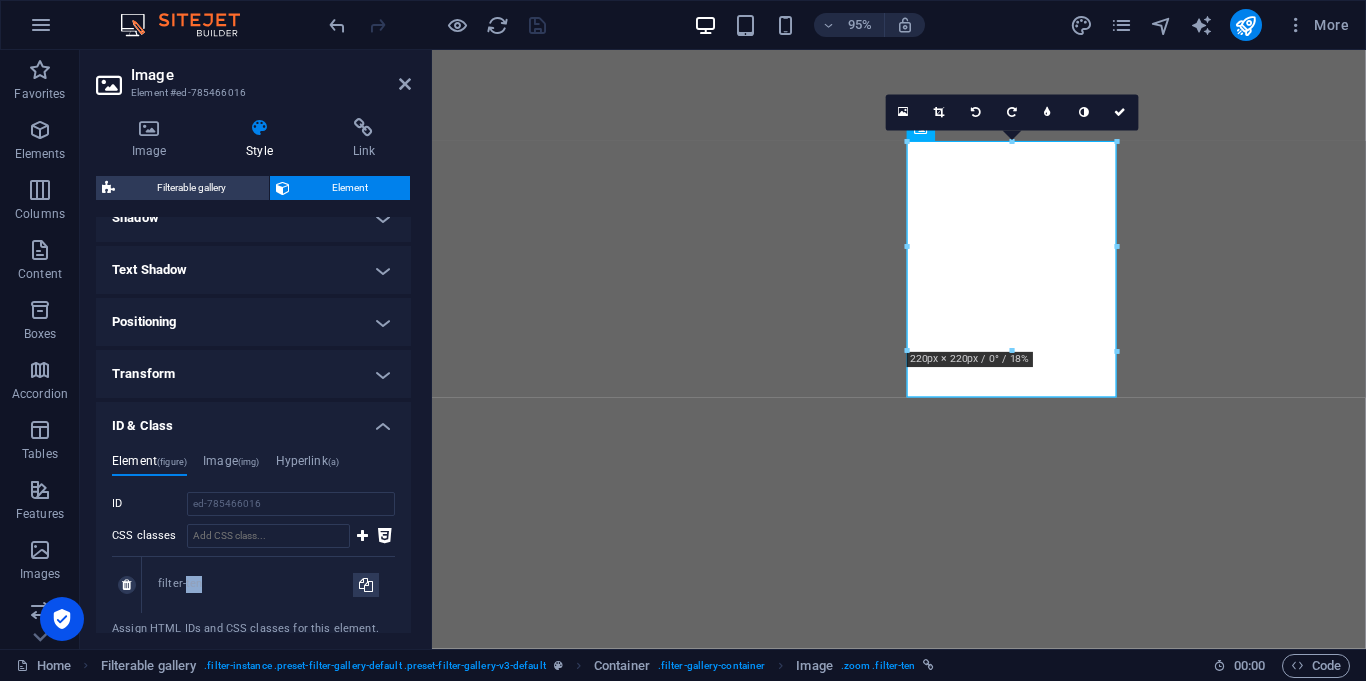 click on "filter-ten" at bounding box center (255, 584) 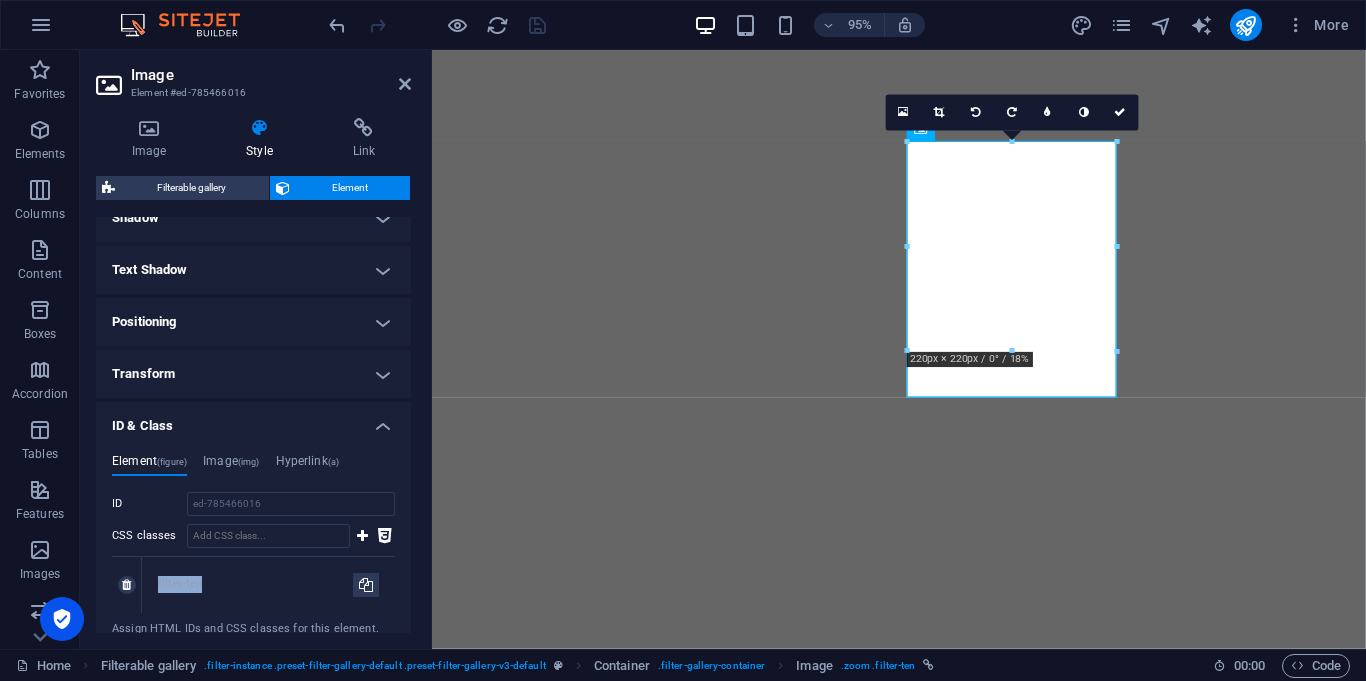 copy on "filter-ten" 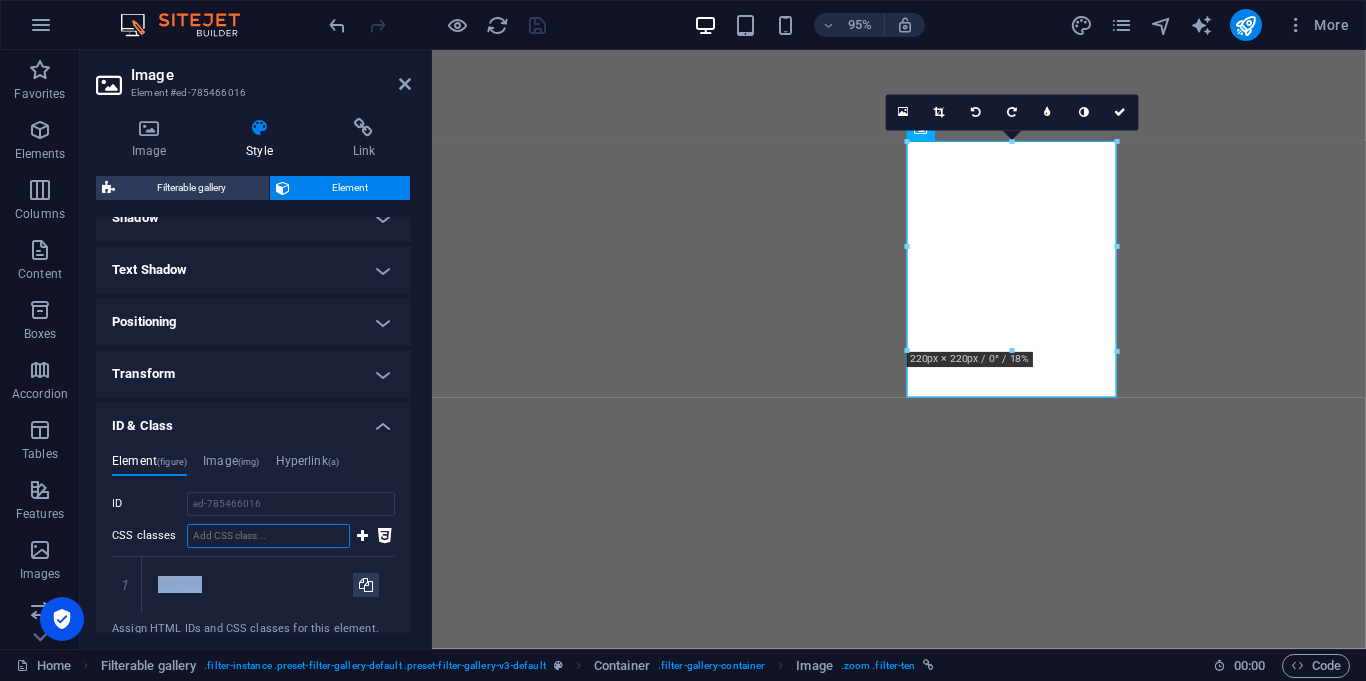 click on "CSS classes" at bounding box center (268, 536) 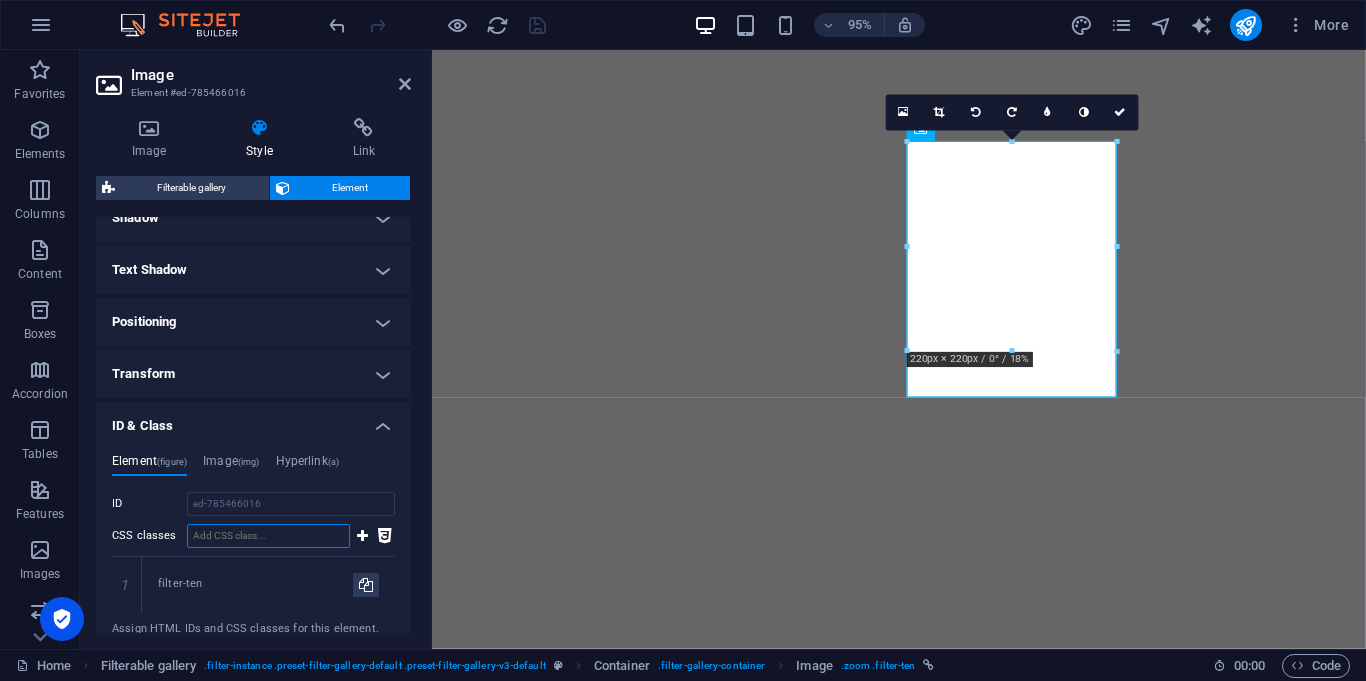 paste on "filter-ten" 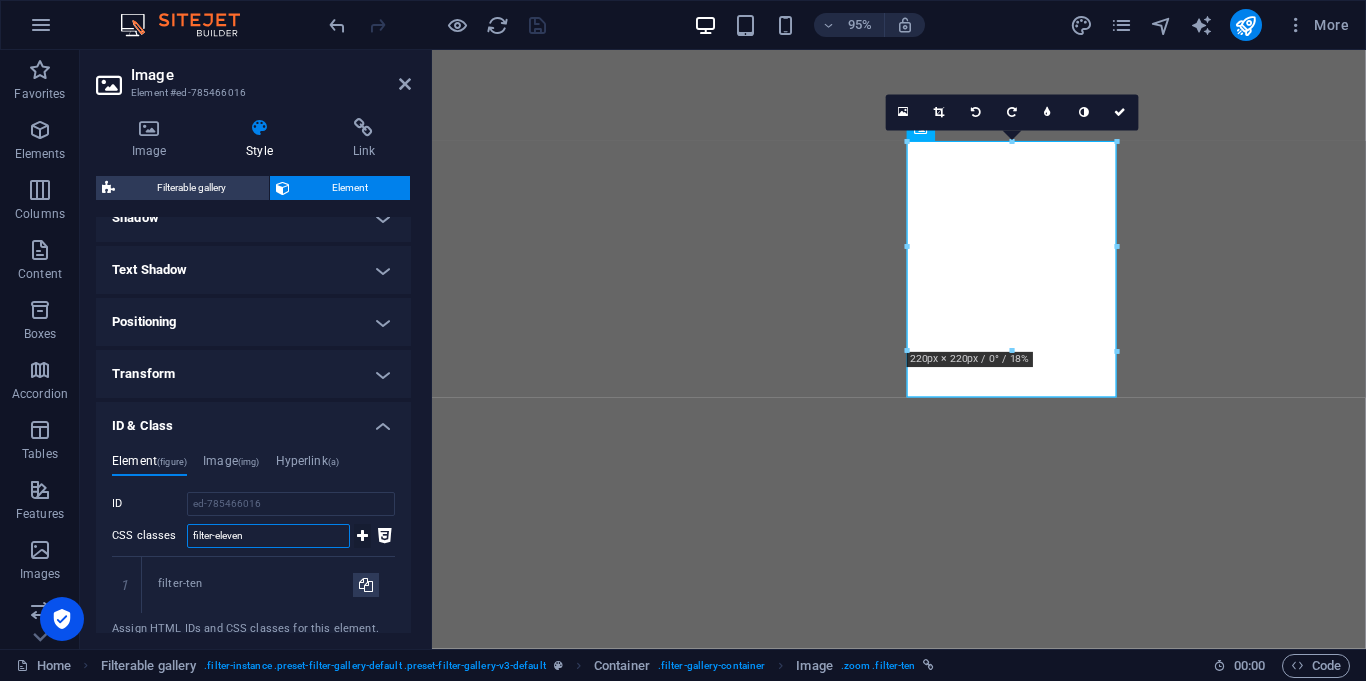 type on "filter-eleven" 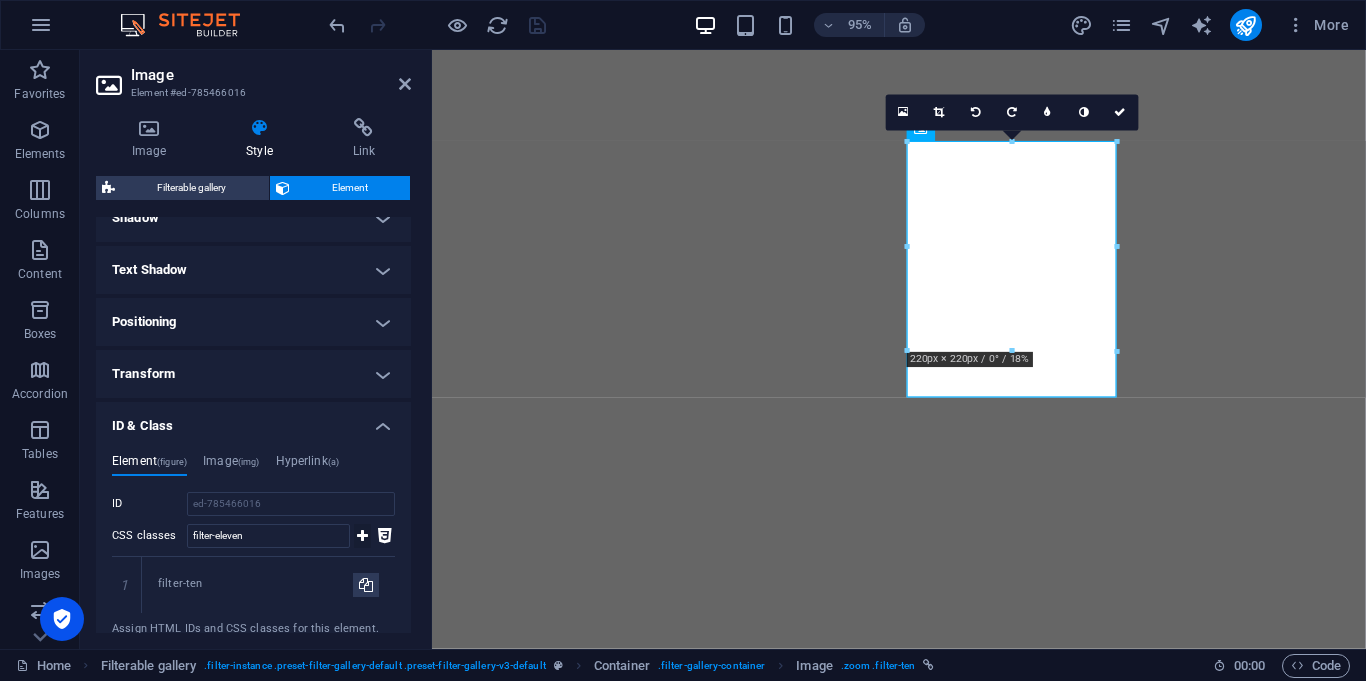click at bounding box center [362, 536] 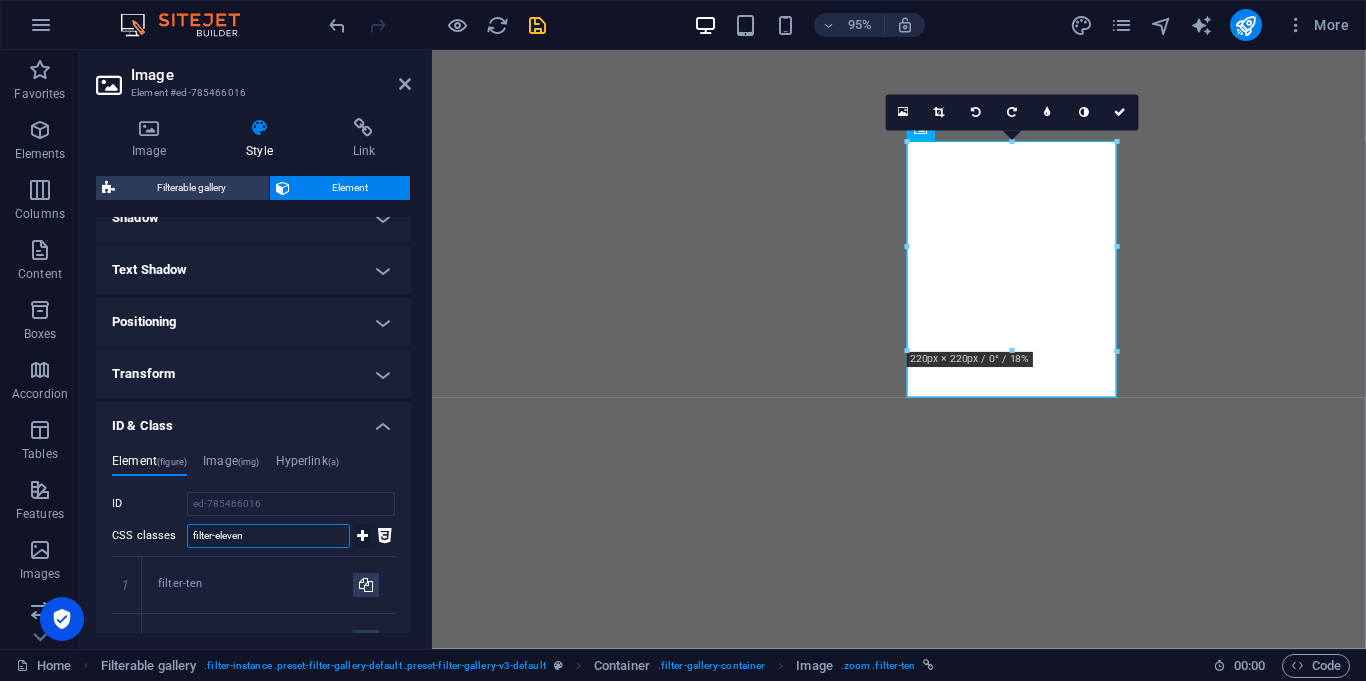 type 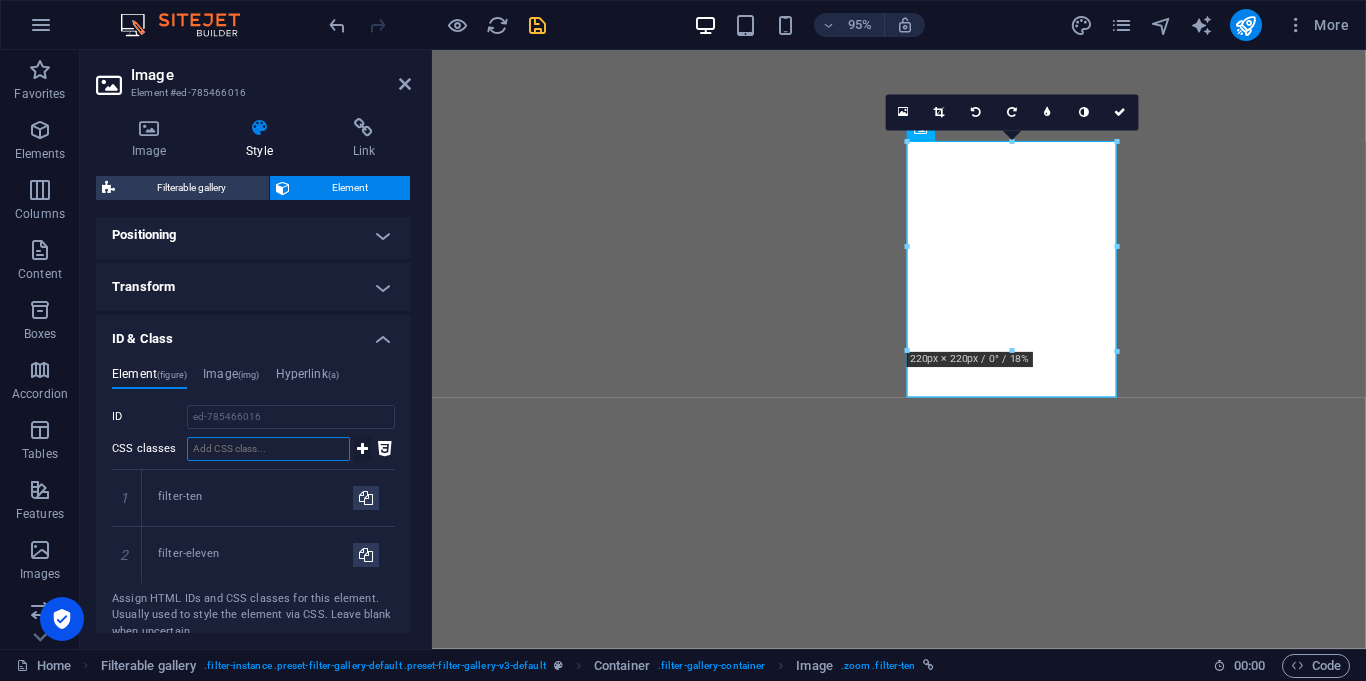 scroll, scrollTop: 598, scrollLeft: 0, axis: vertical 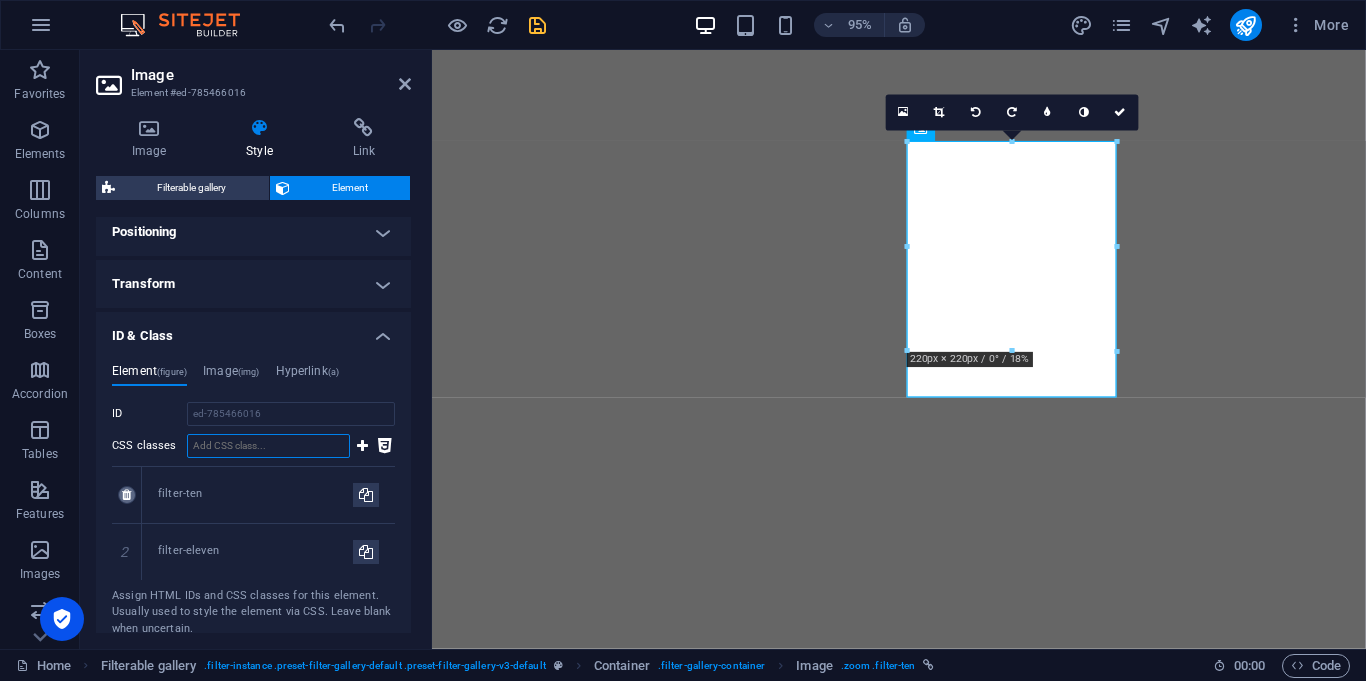 click at bounding box center (126, 495) 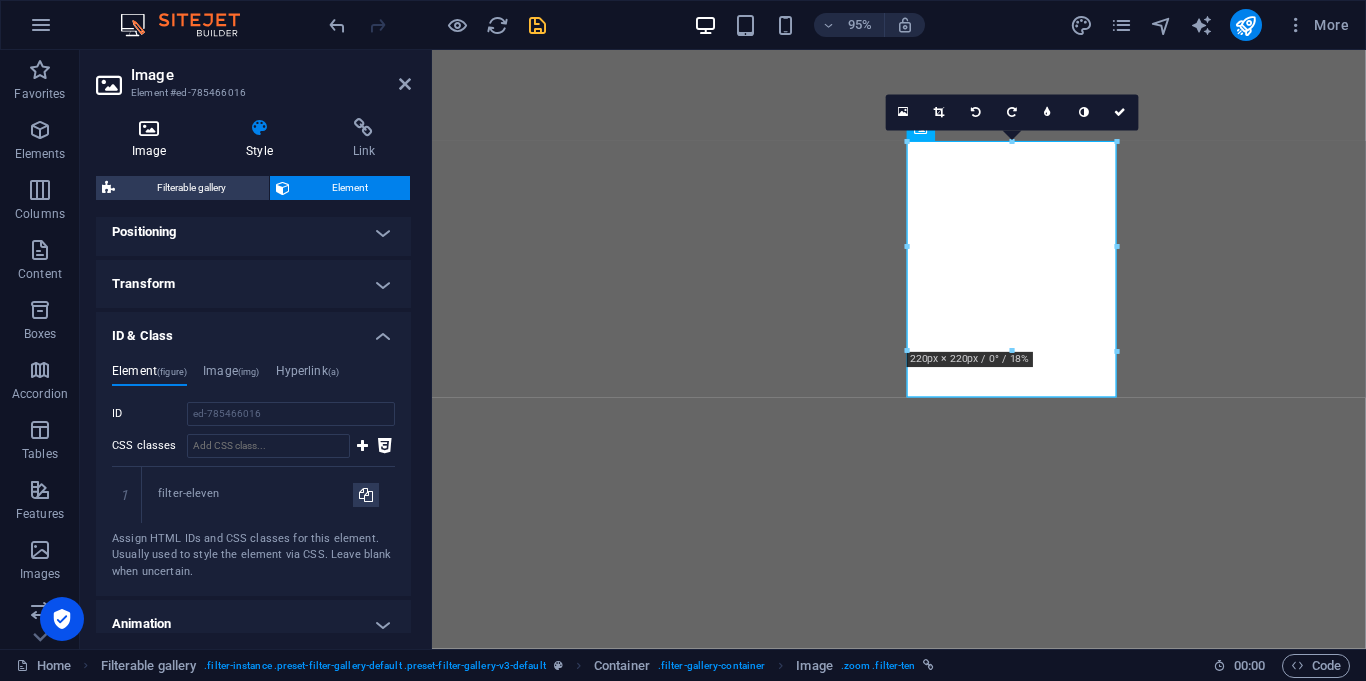 click at bounding box center (149, 128) 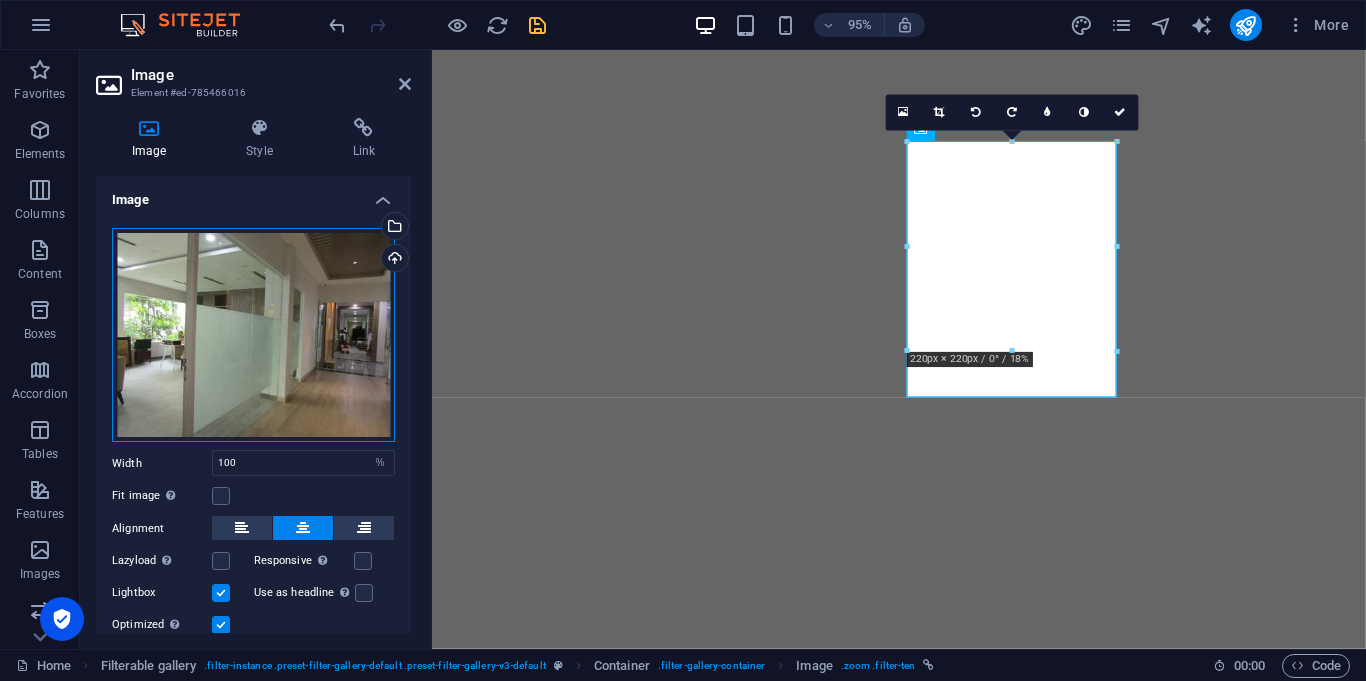 click on "Drag files here, click to choose files or select files from Files or our free stock photos & videos" at bounding box center [253, 335] 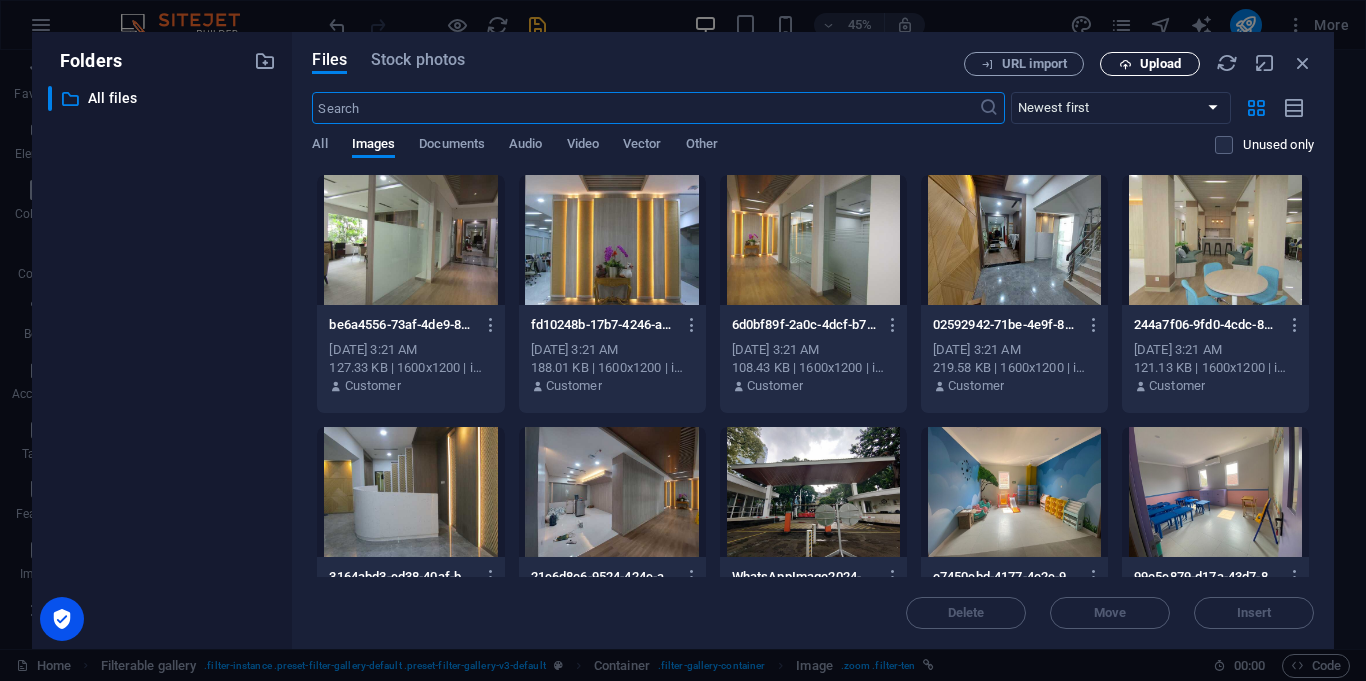 click on "Upload" at bounding box center [1150, 64] 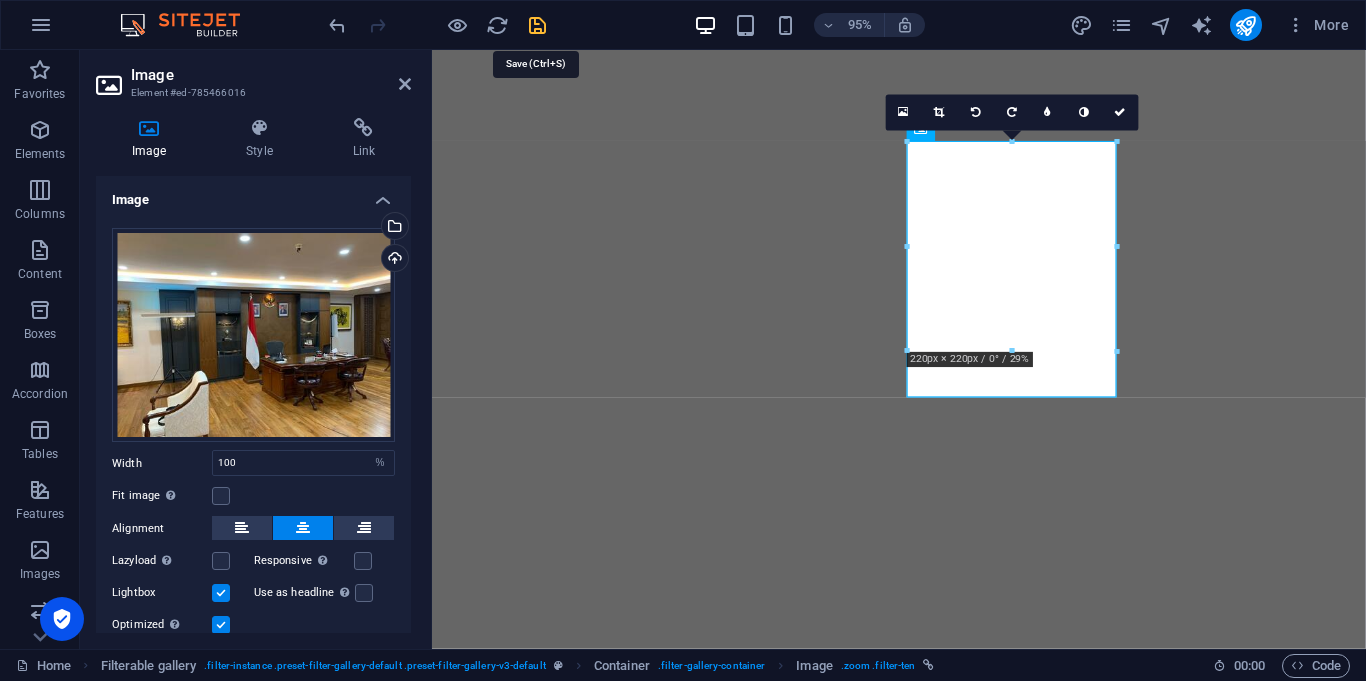 click at bounding box center [537, 25] 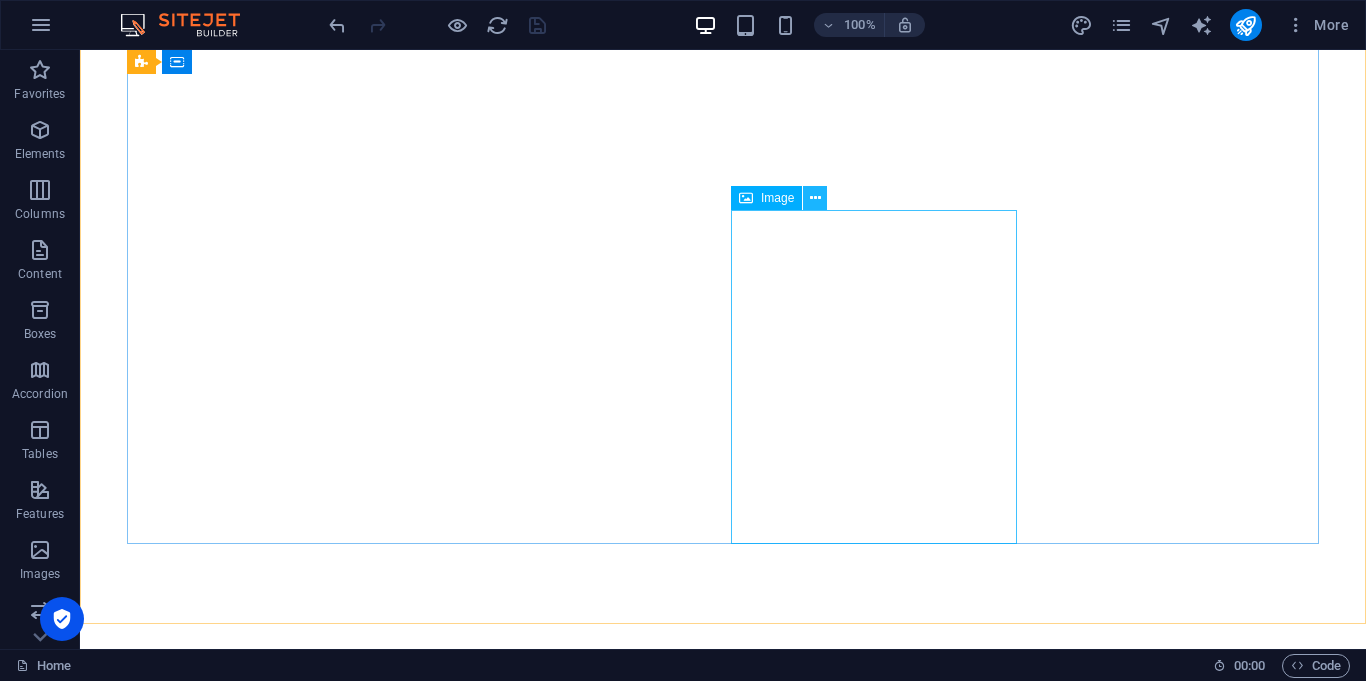 click at bounding box center (815, 198) 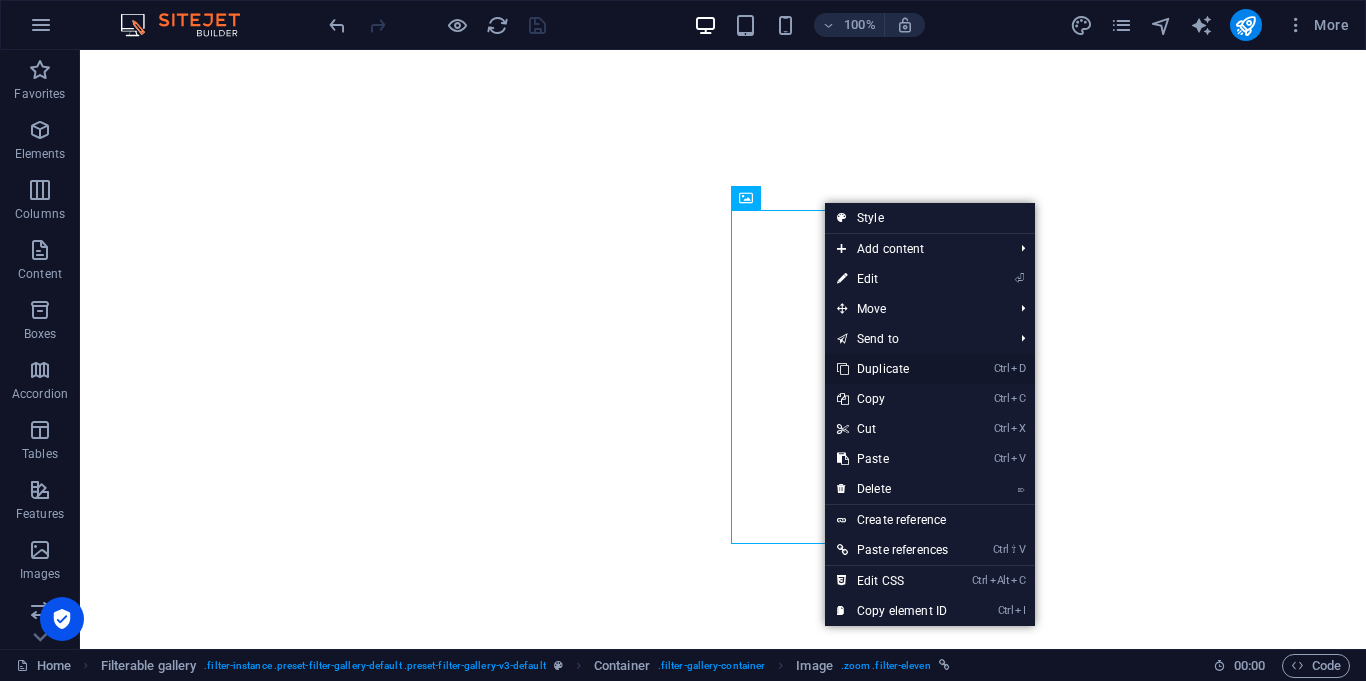 click on "Ctrl D  Duplicate" at bounding box center (892, 369) 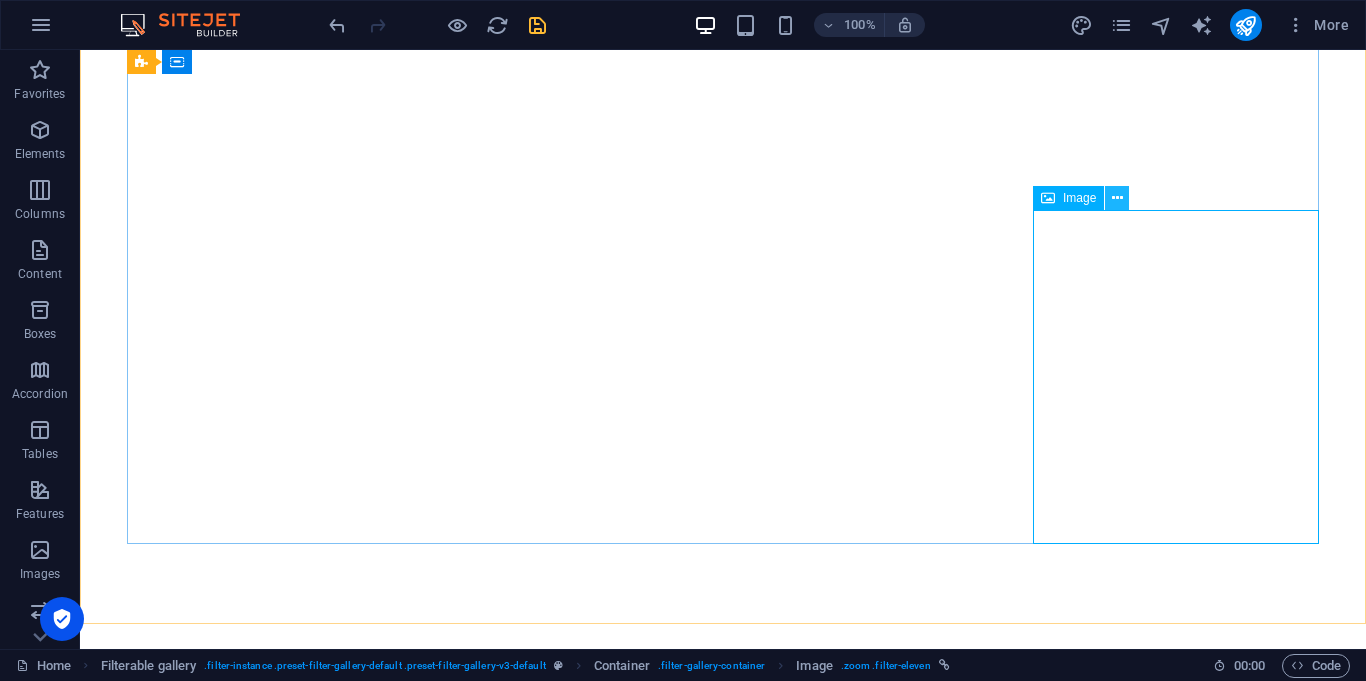 click at bounding box center [1117, 198] 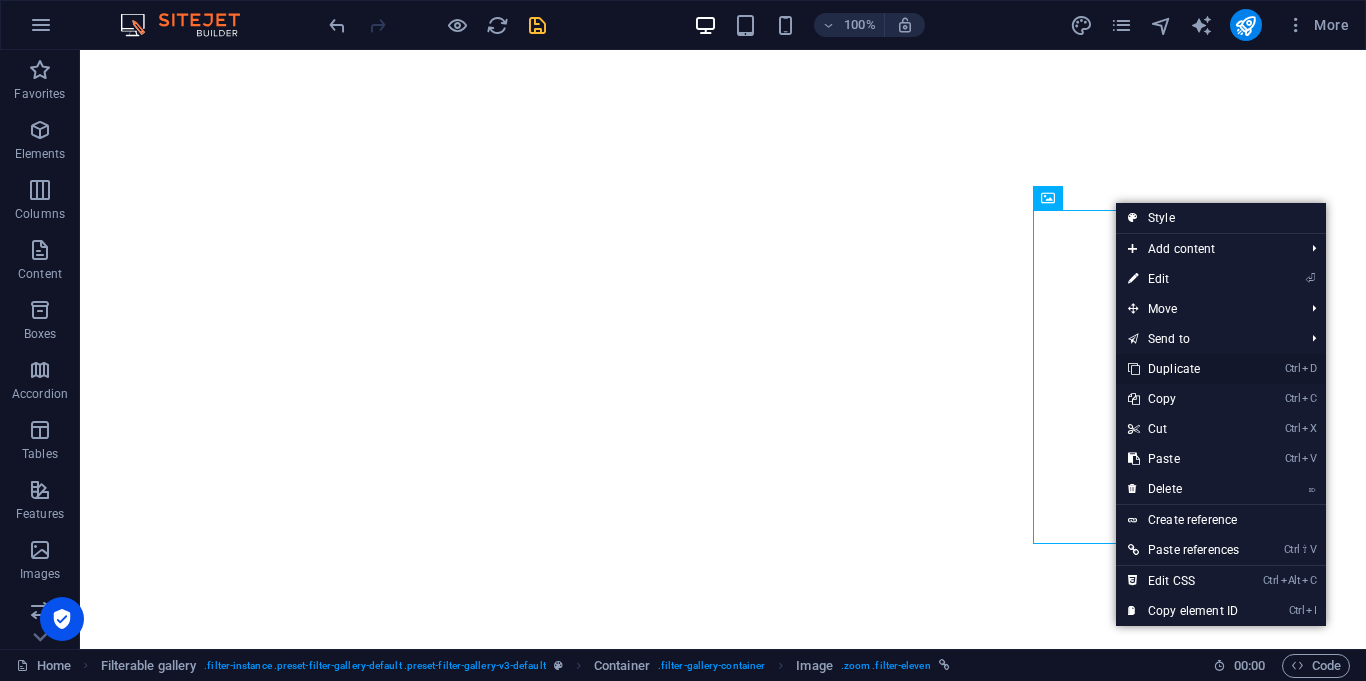 click on "Ctrl D  Duplicate" at bounding box center (1183, 369) 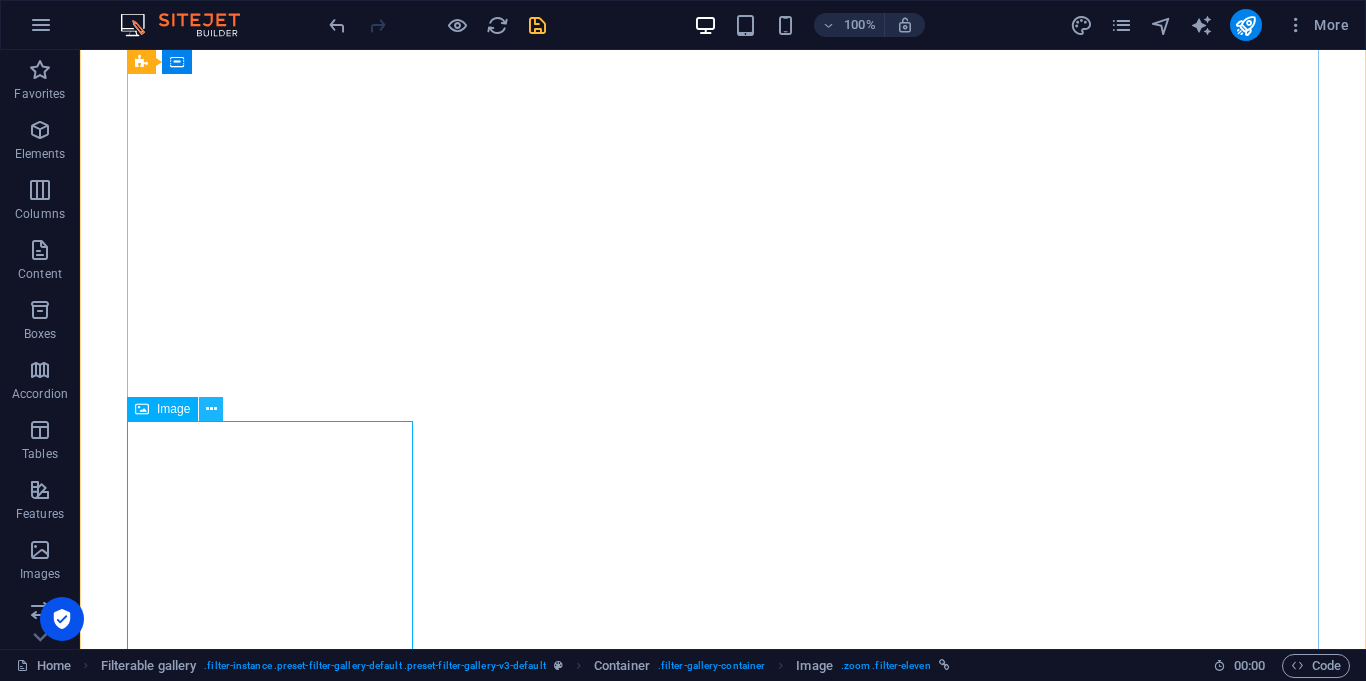 click at bounding box center (211, 409) 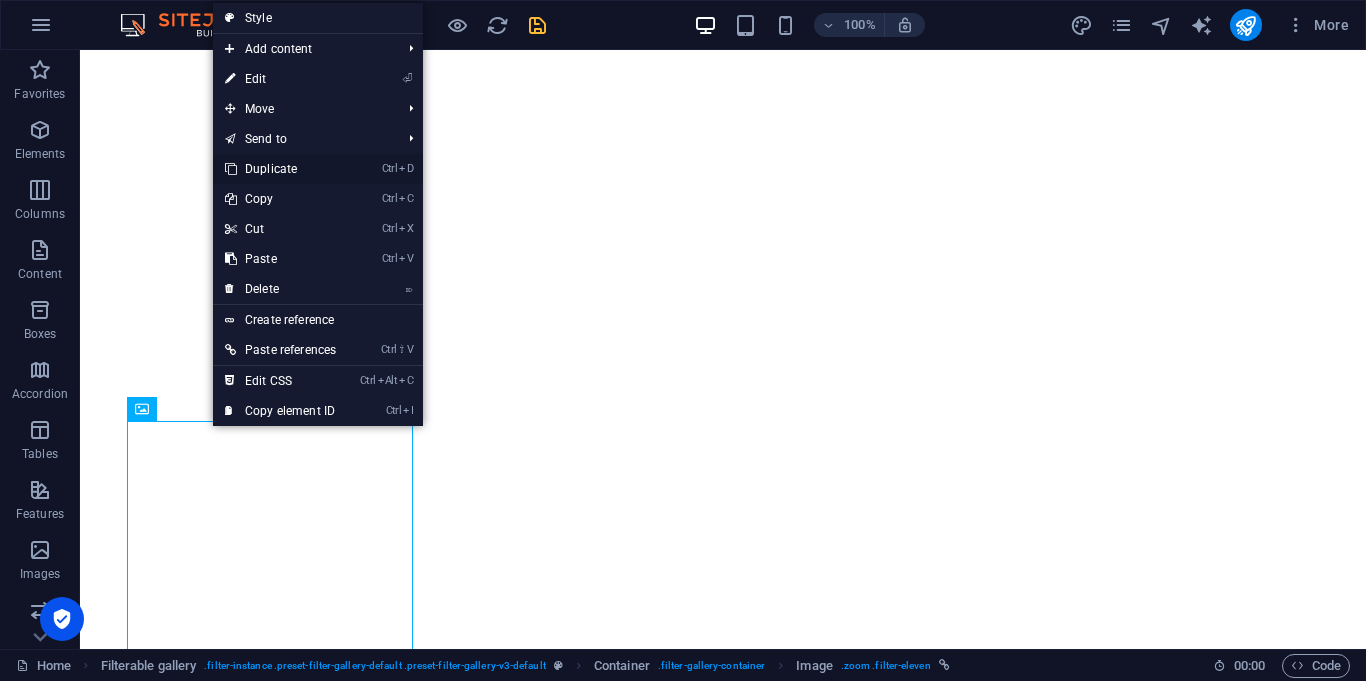 click on "Ctrl D  Duplicate" at bounding box center (280, 169) 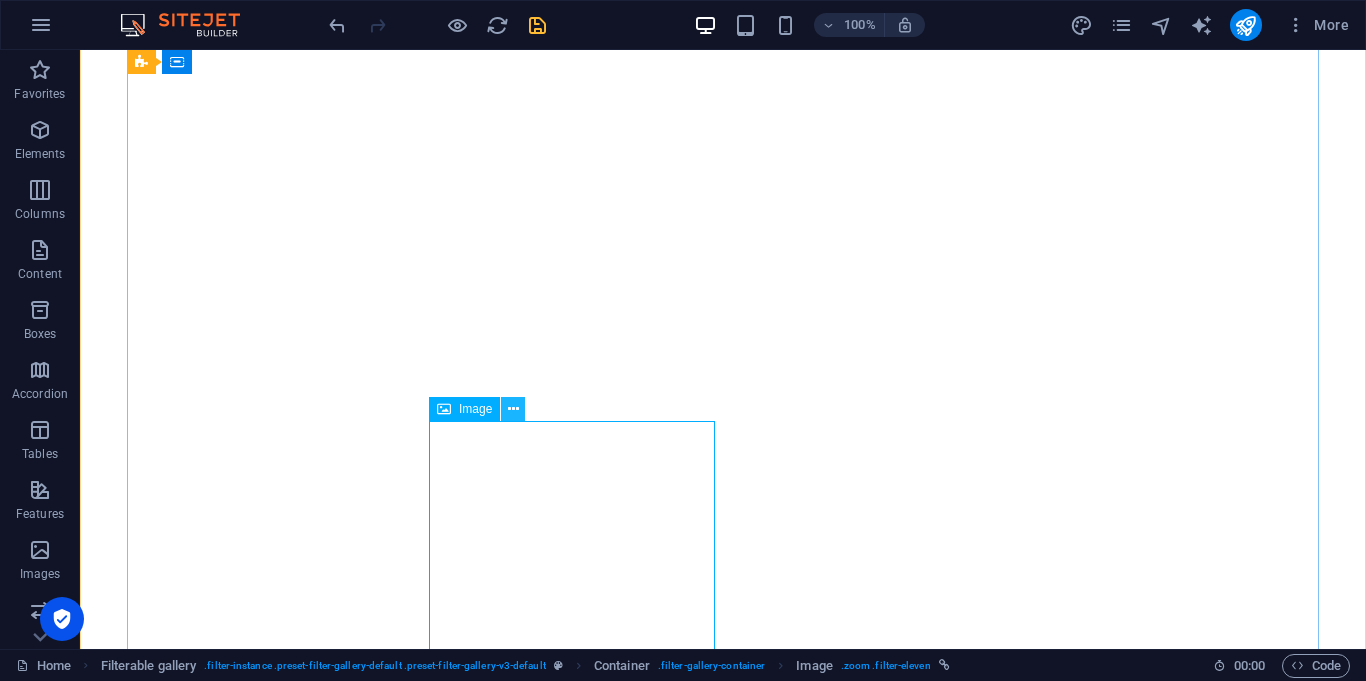 click at bounding box center (513, 409) 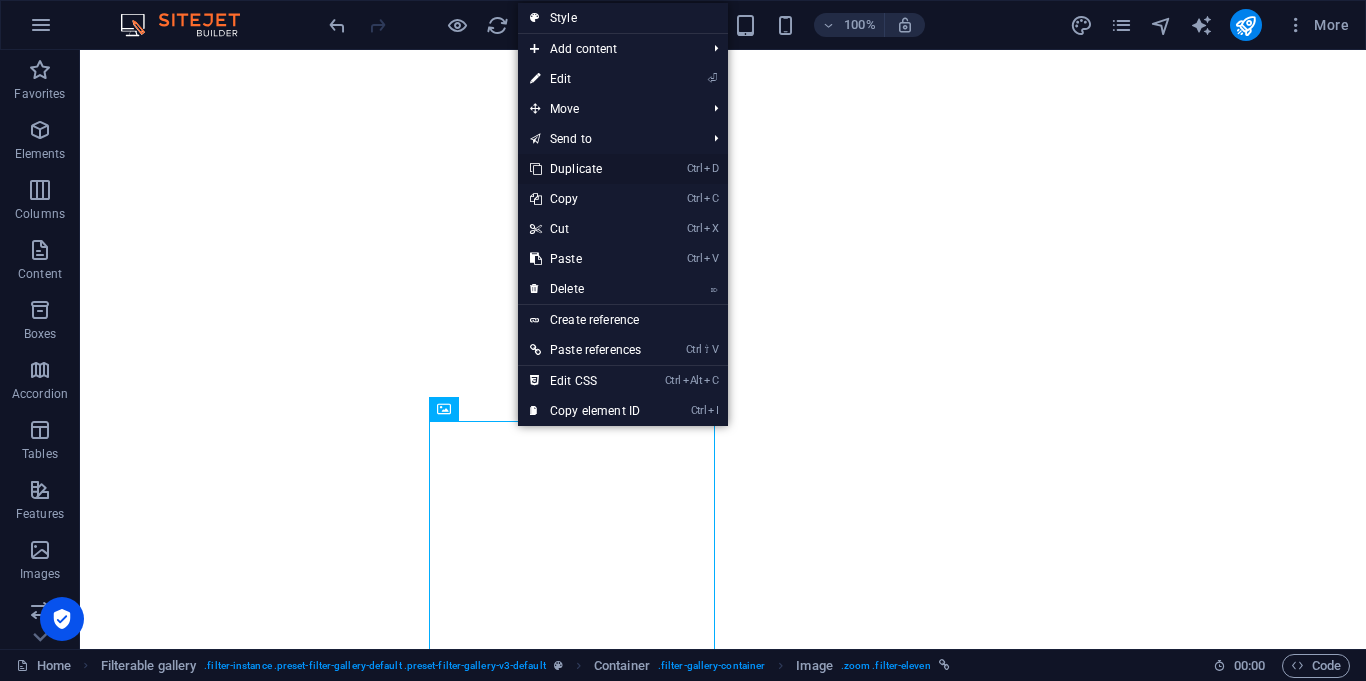 click on "Ctrl D  Duplicate" at bounding box center [585, 169] 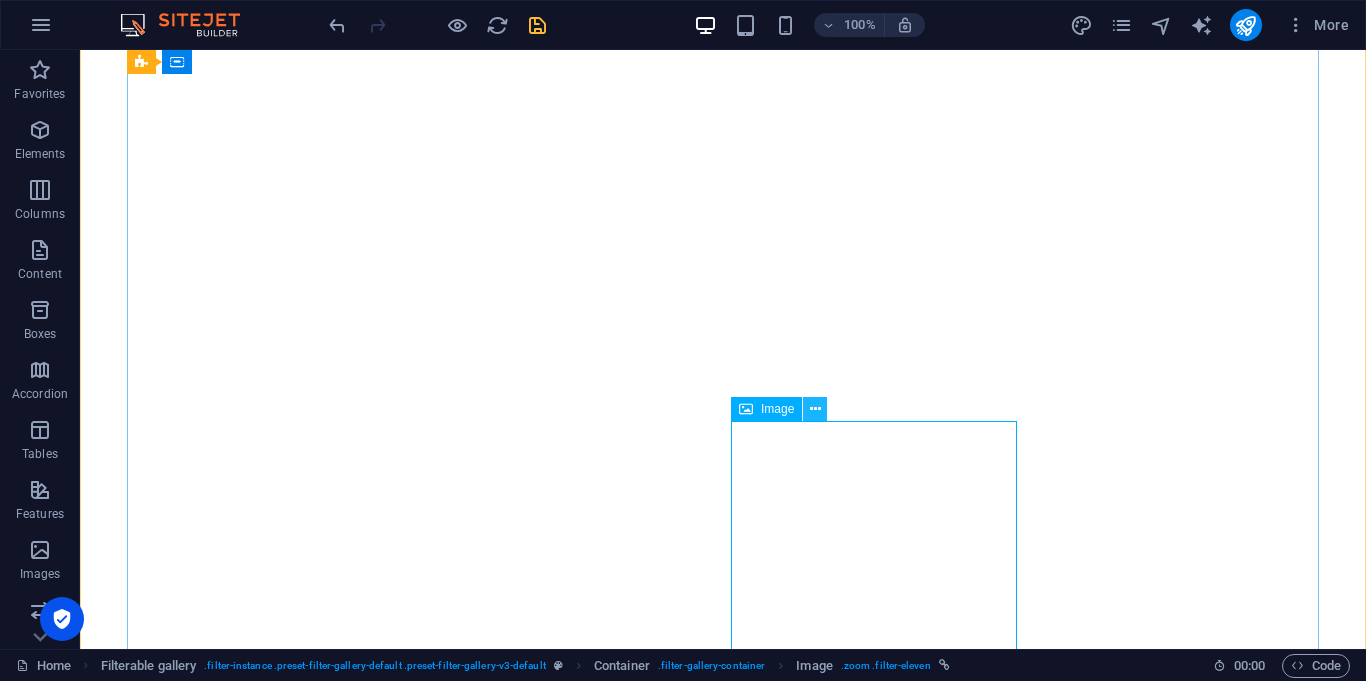click at bounding box center (815, 409) 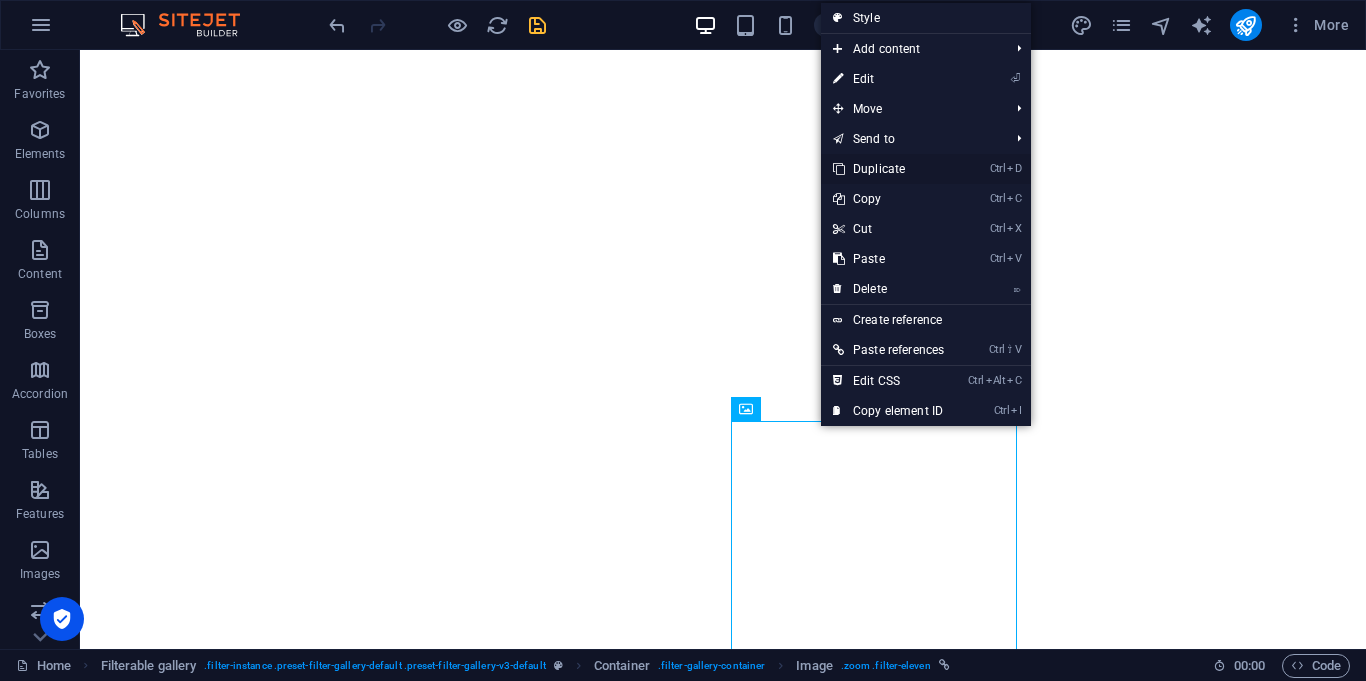 click on "Ctrl D  Duplicate" at bounding box center (888, 169) 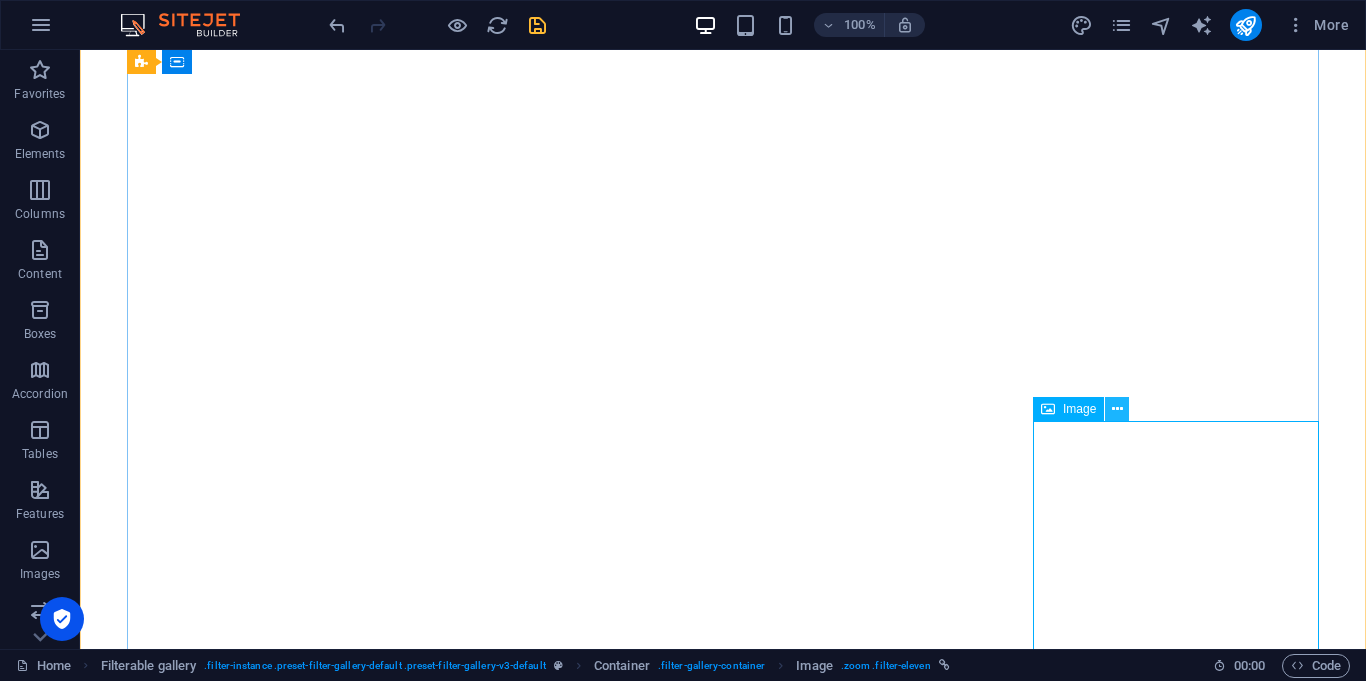 click at bounding box center [1117, 409] 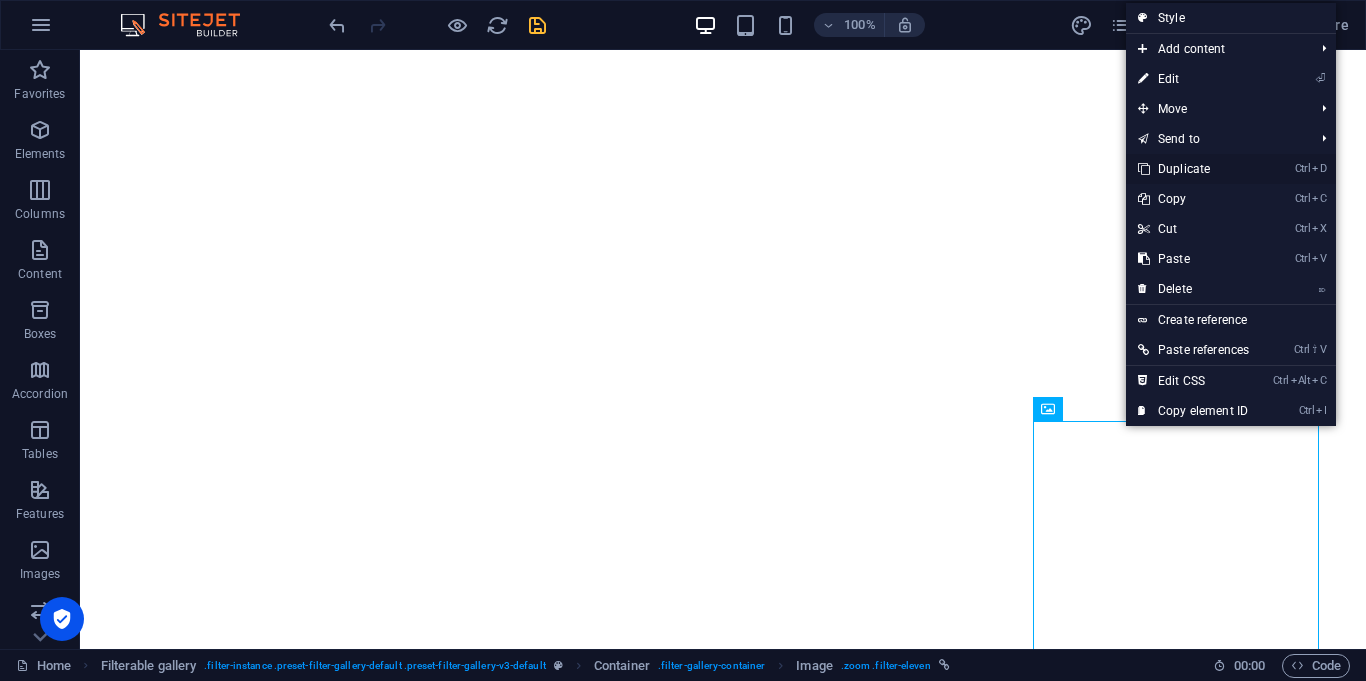 click on "Ctrl D  Duplicate" at bounding box center [1193, 169] 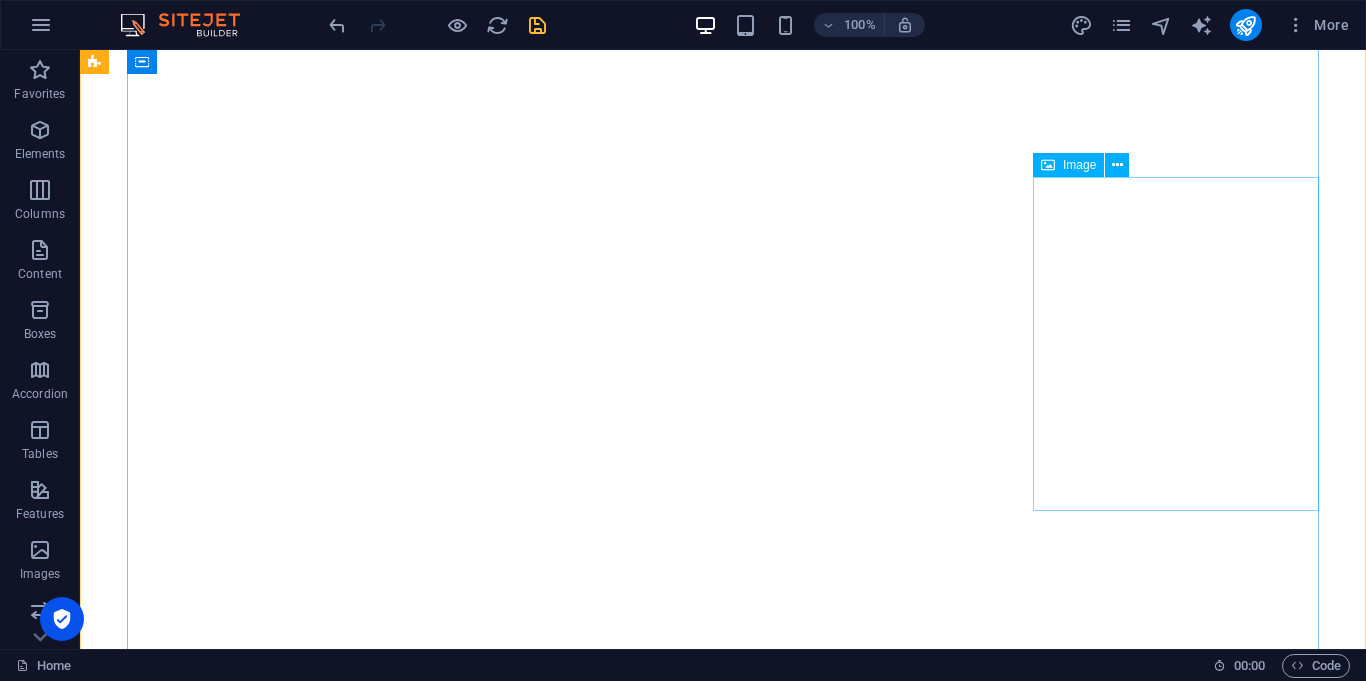 select on "%" 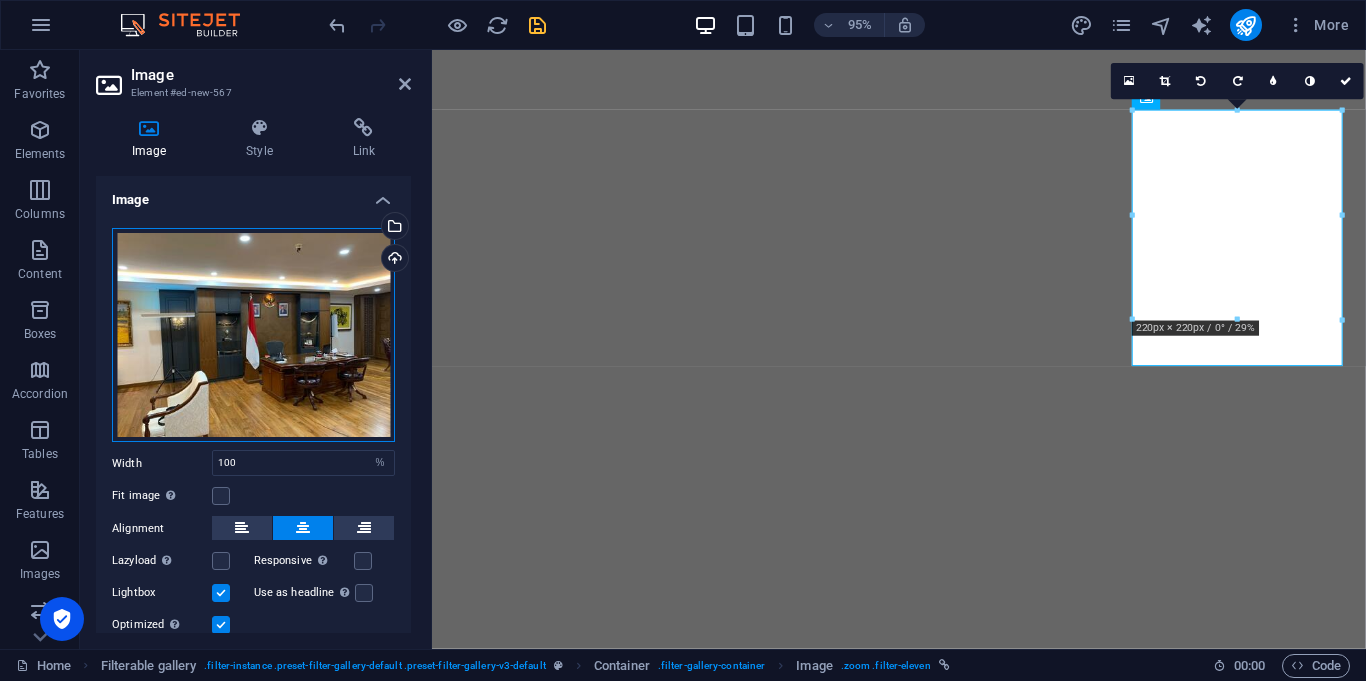 click on "Drag files here, click to choose files or select files from Files or our free stock photos & videos" at bounding box center [253, 335] 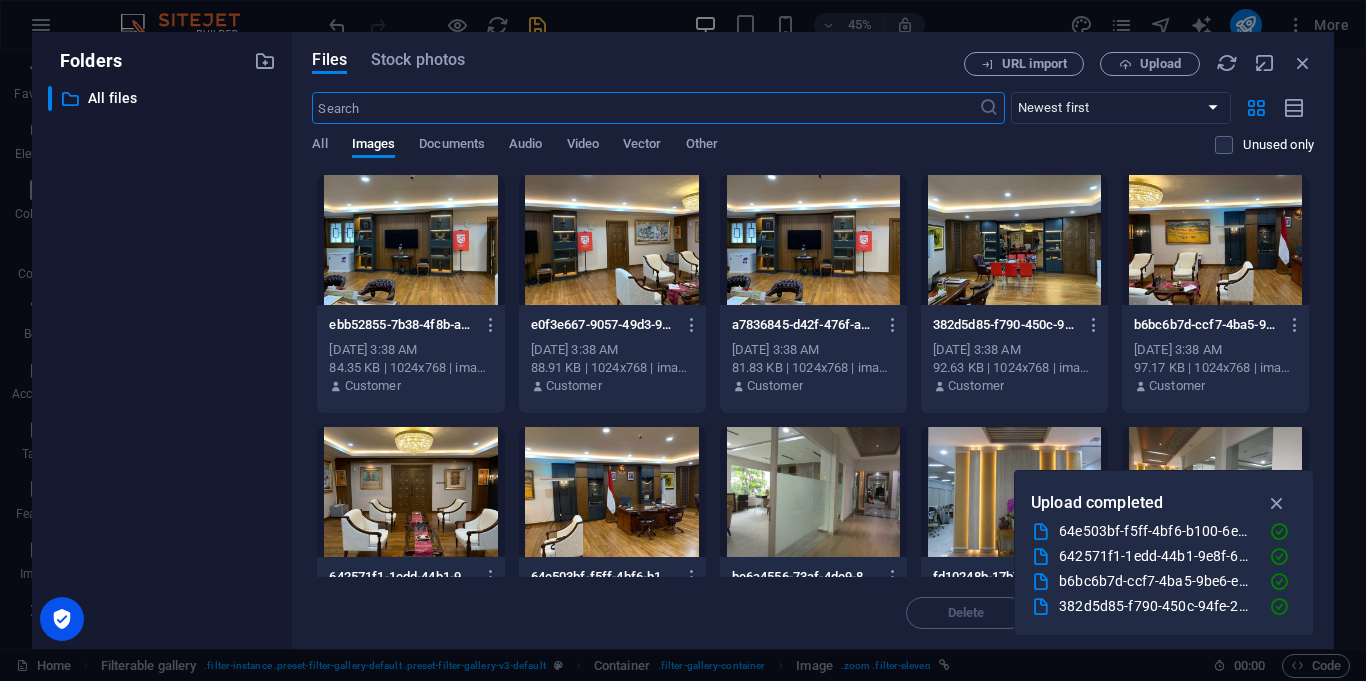 click at bounding box center [410, 492] 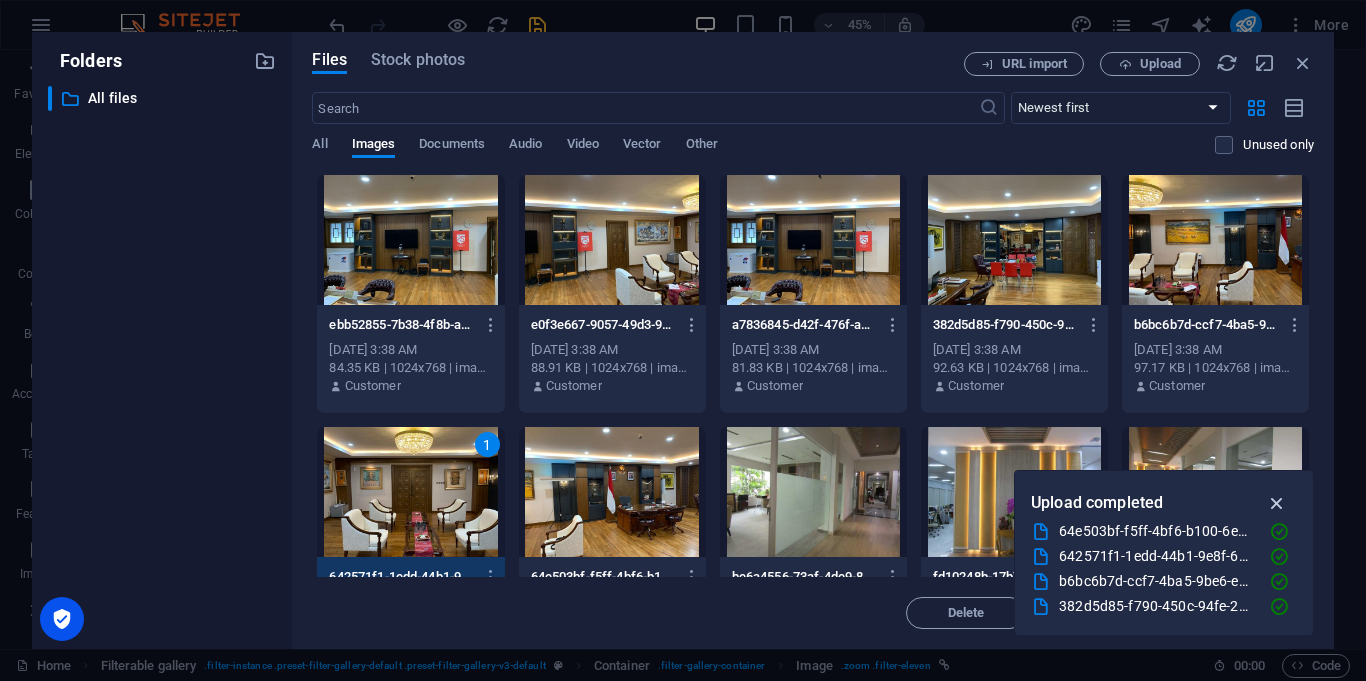 click at bounding box center [1277, 503] 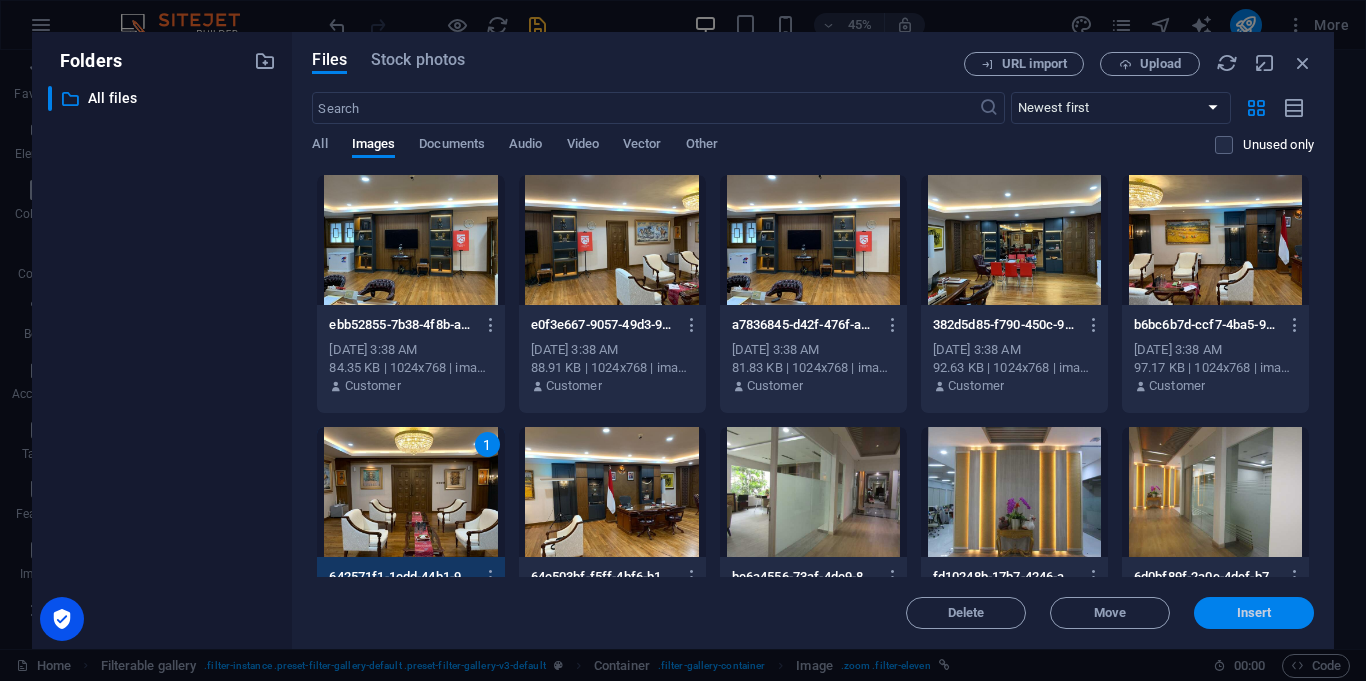 click on "Insert" at bounding box center [1254, 613] 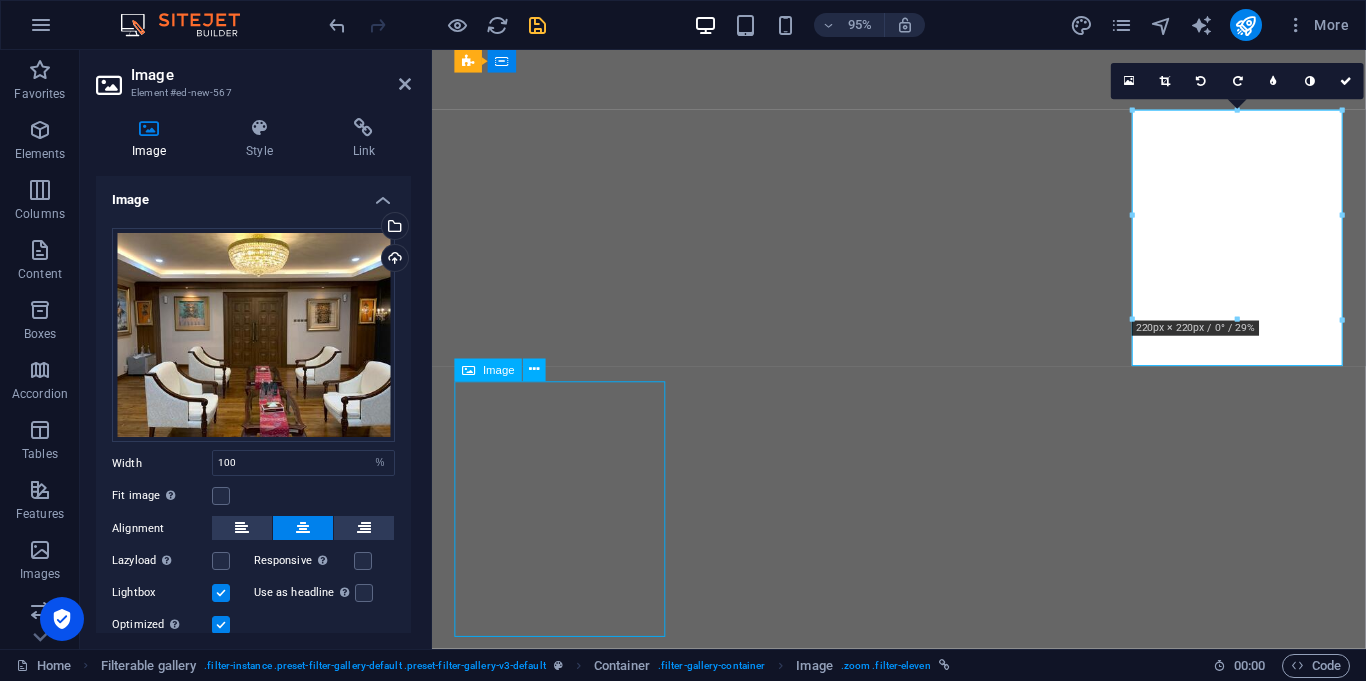 select on "%" 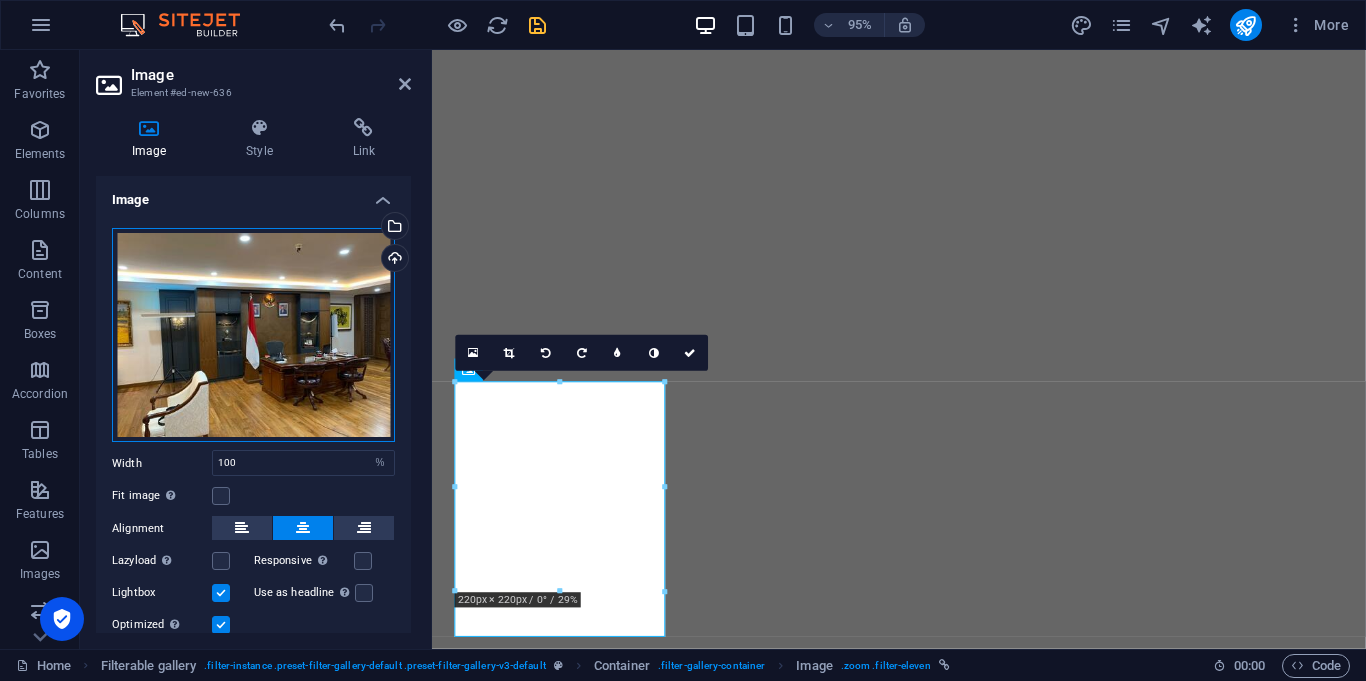 click on "Drag files here, click to choose files or select files from Files or our free stock photos & videos" at bounding box center (253, 335) 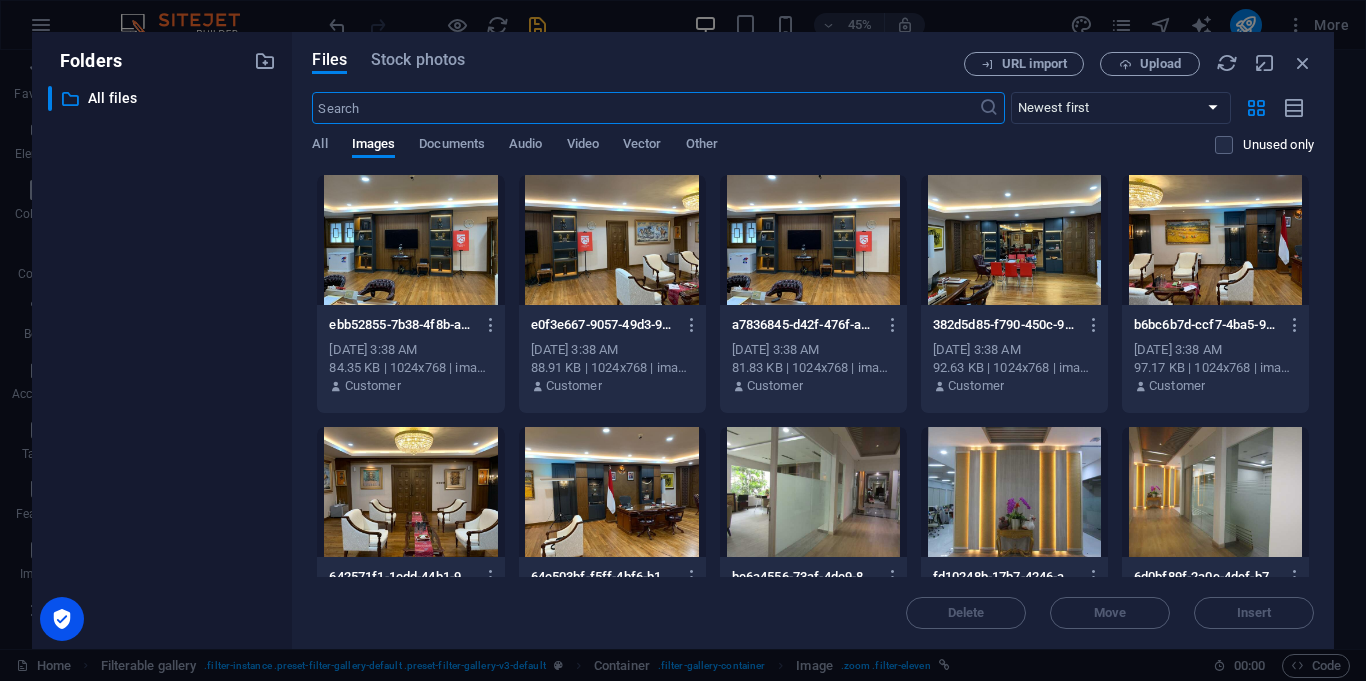 click at bounding box center [1215, 240] 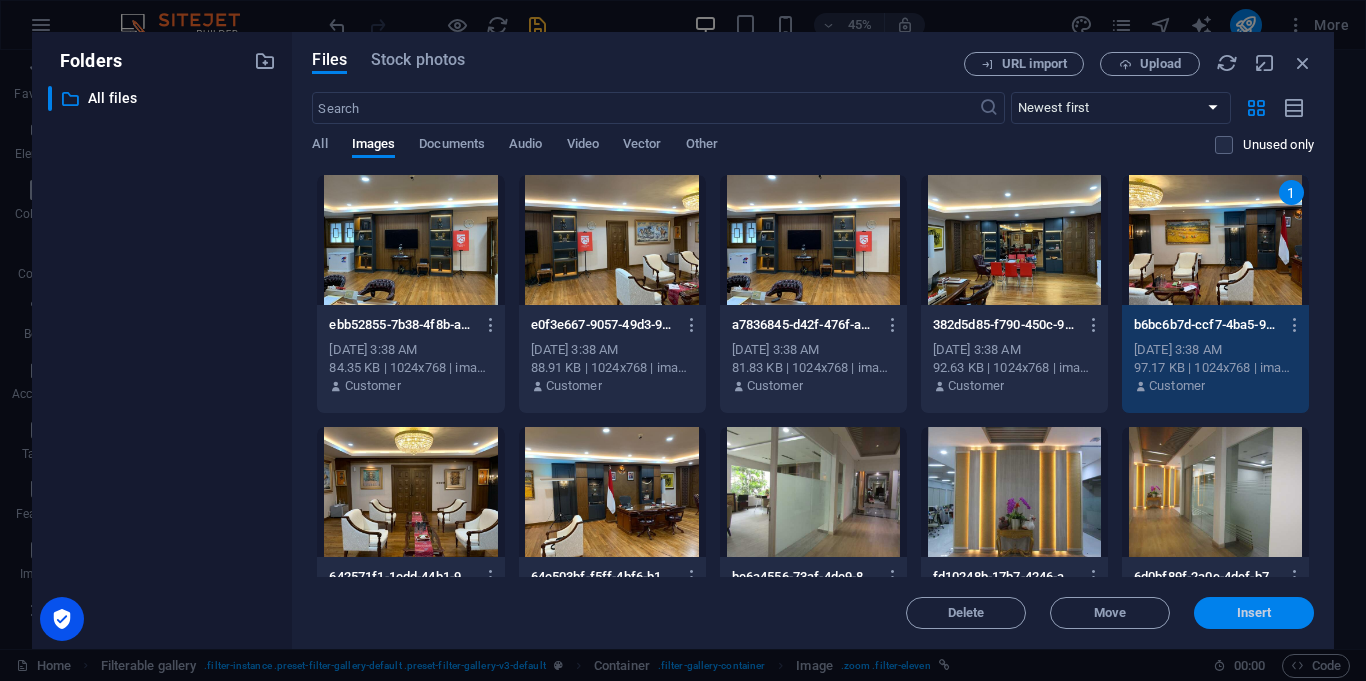 click on "Insert" at bounding box center (1254, 613) 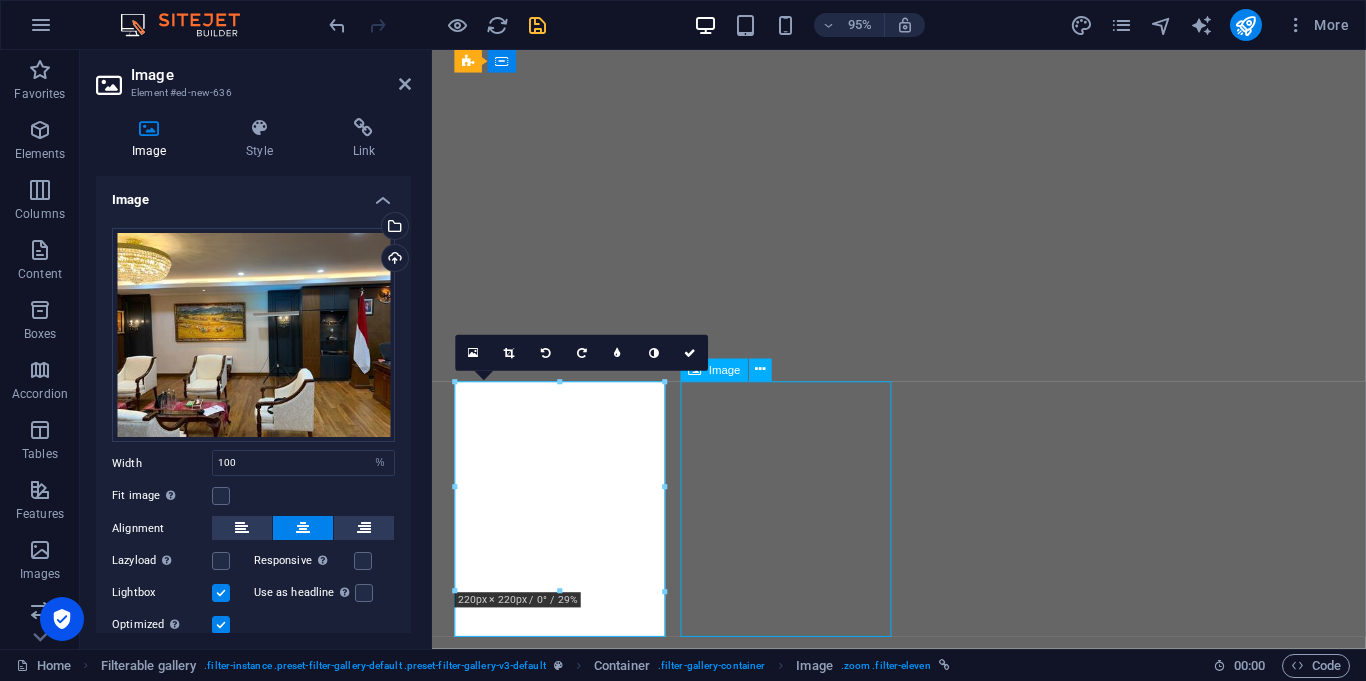 select on "%" 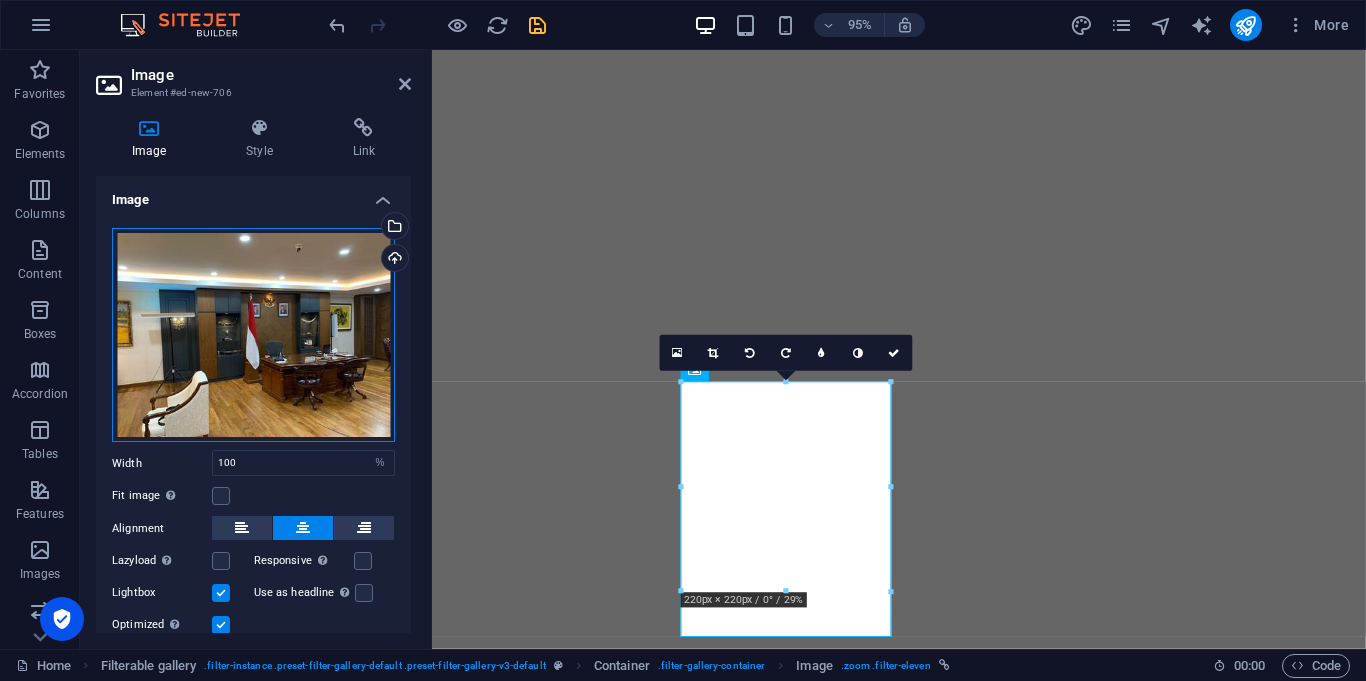 click on "Drag files here, click to choose files or select files from Files or our free stock photos & videos" at bounding box center (253, 335) 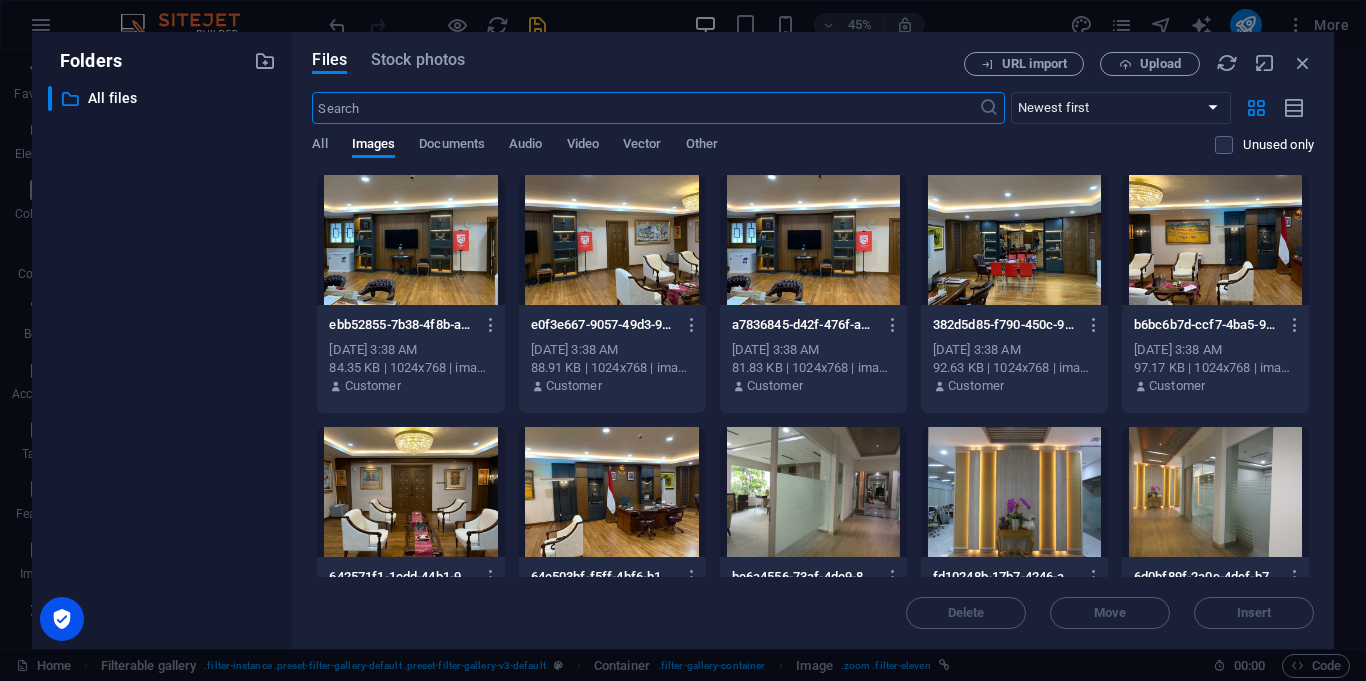click at bounding box center [1014, 240] 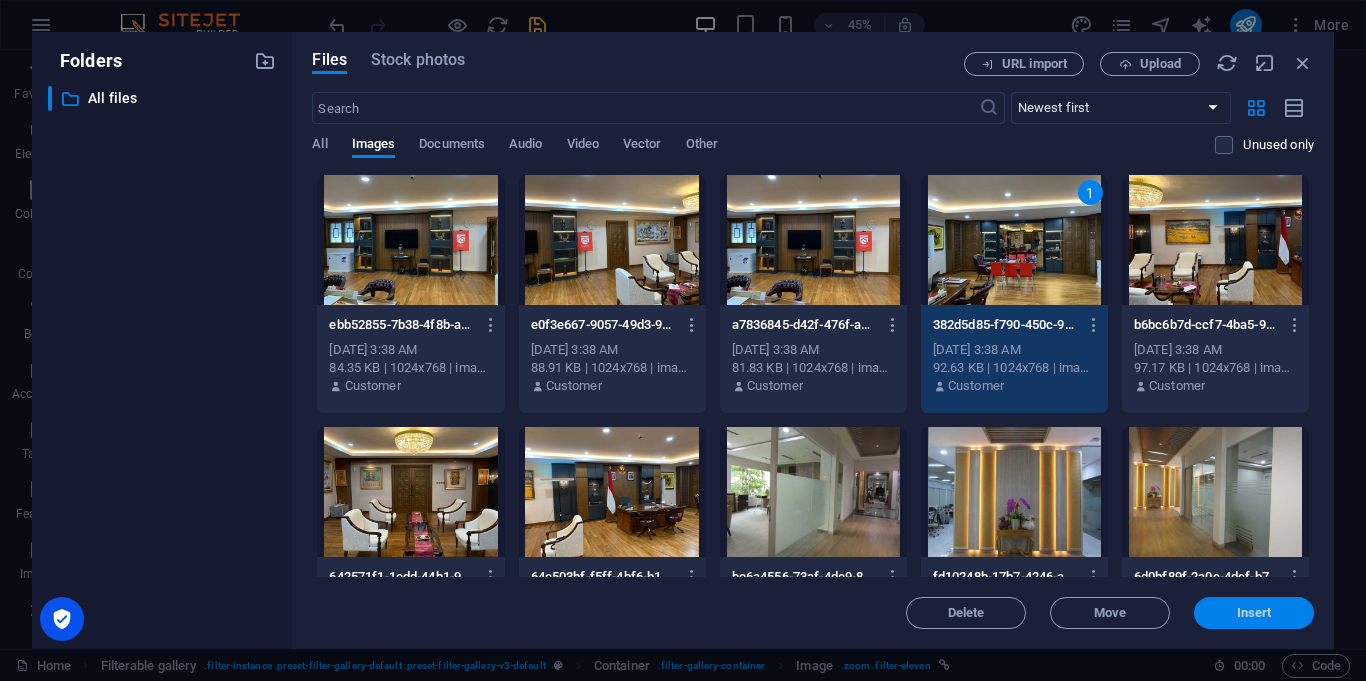 click on "Insert" at bounding box center [1254, 613] 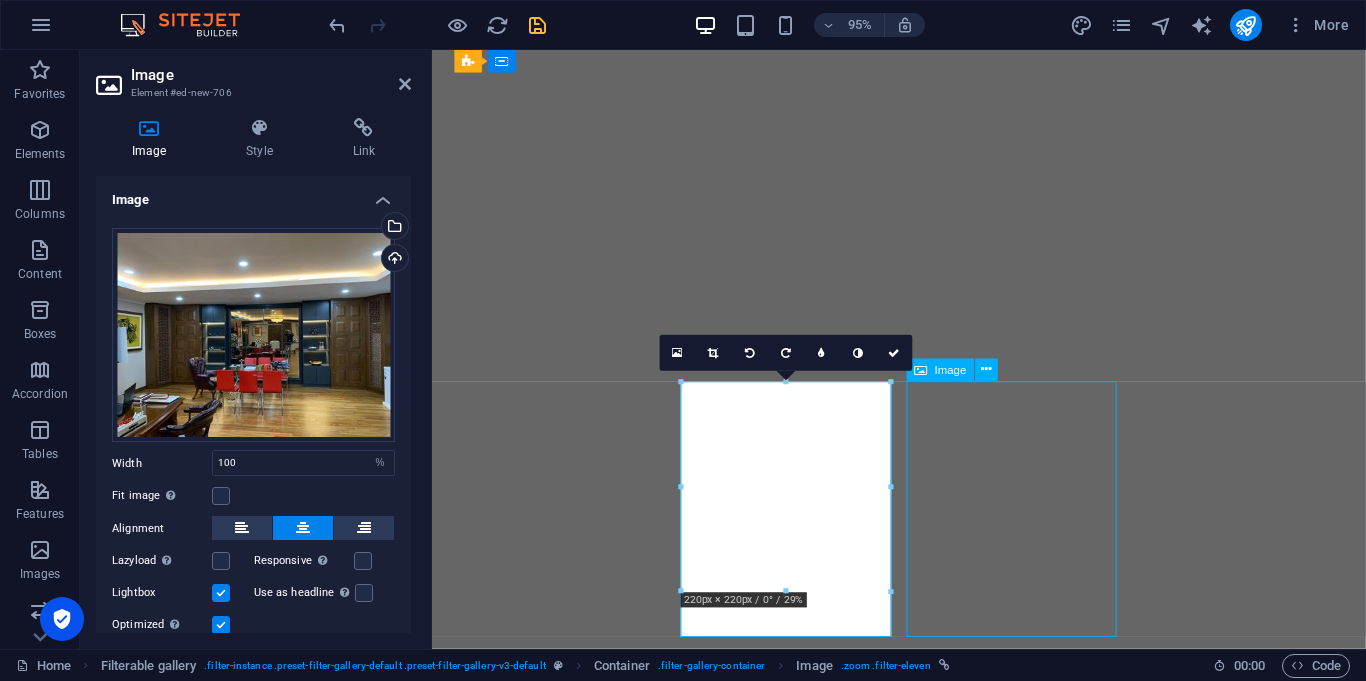 select on "%" 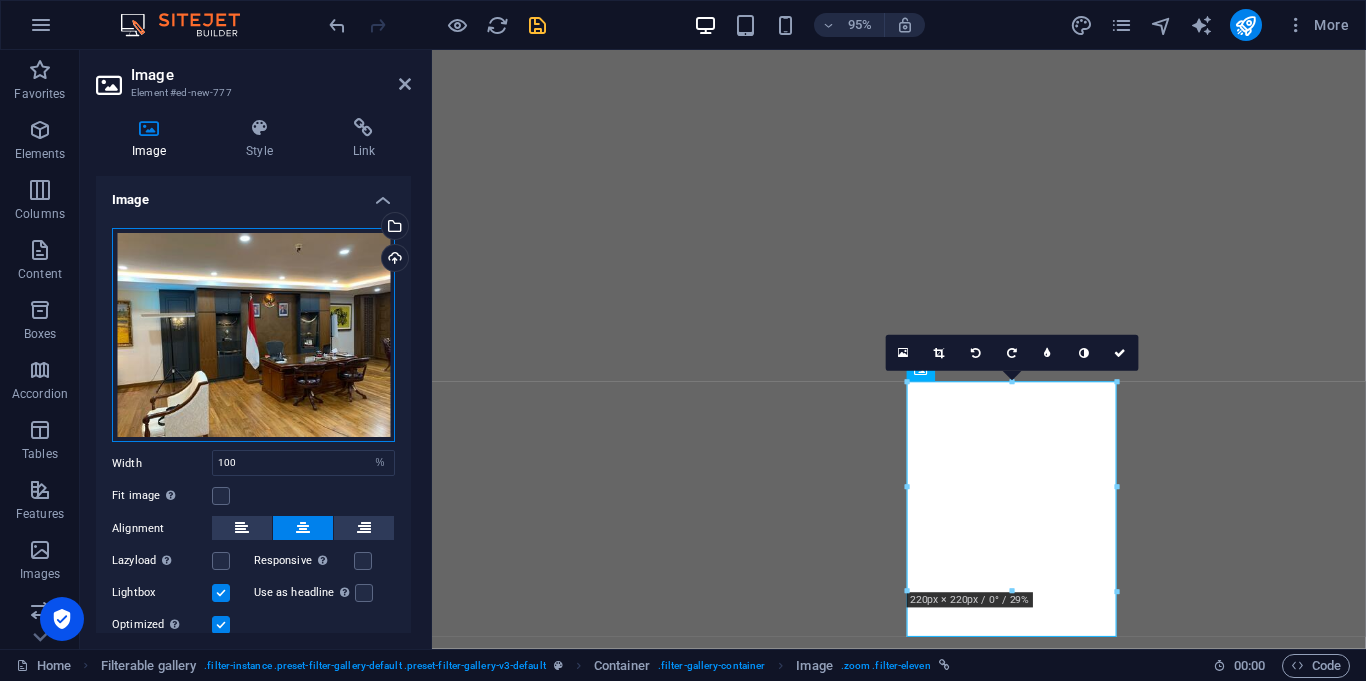 click on "Drag files here, click to choose files or select files from Files or our free stock photos & videos" at bounding box center (253, 335) 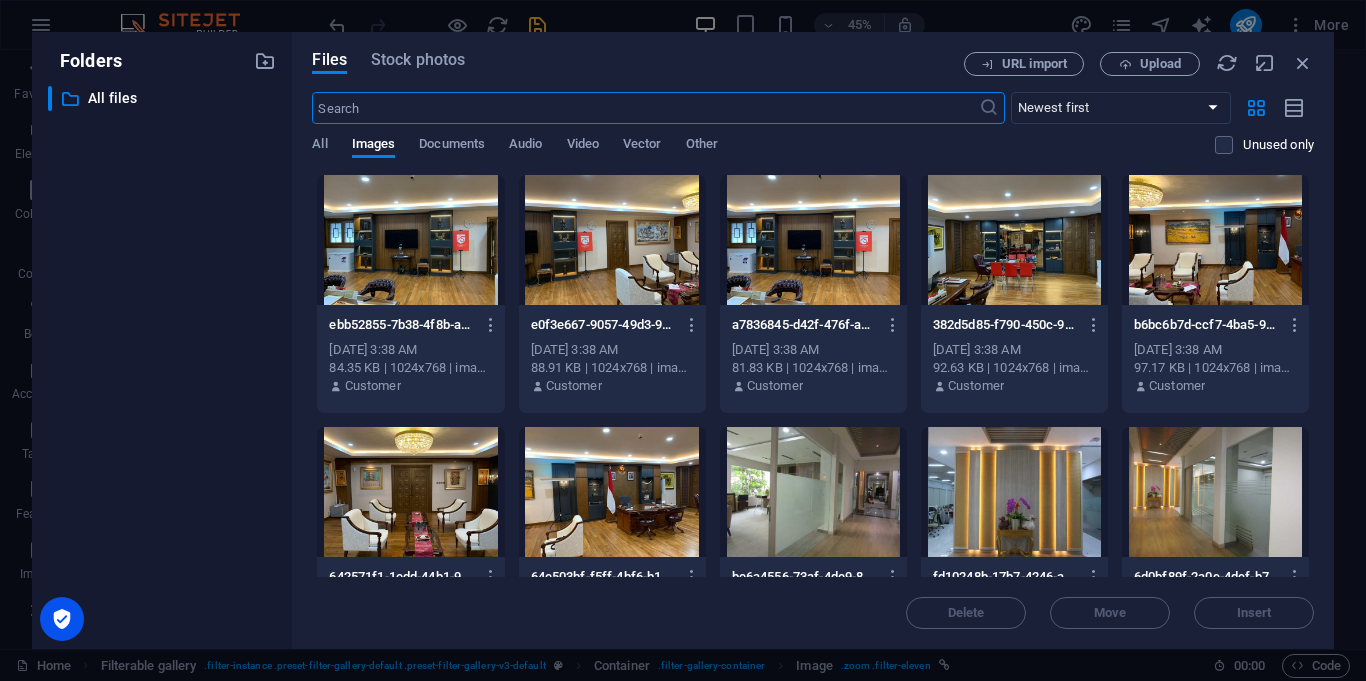 click at bounding box center (813, 240) 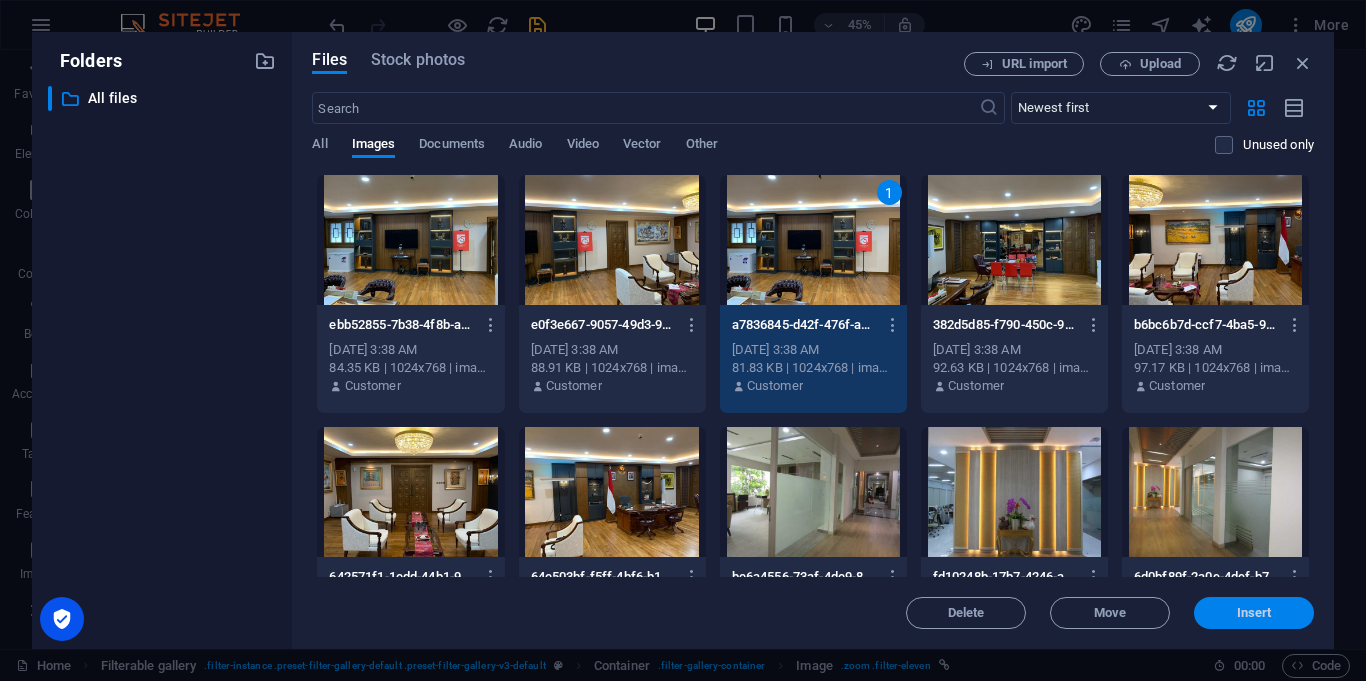 click on "Insert" at bounding box center (1254, 613) 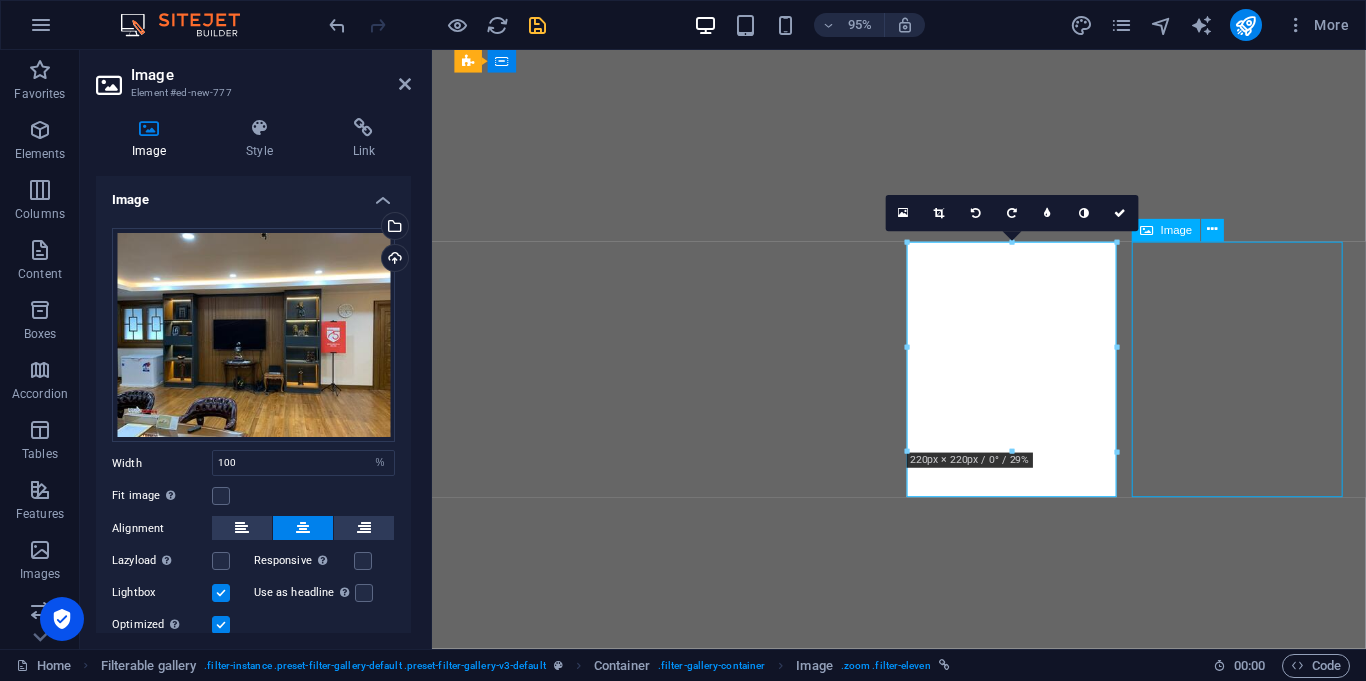 select on "%" 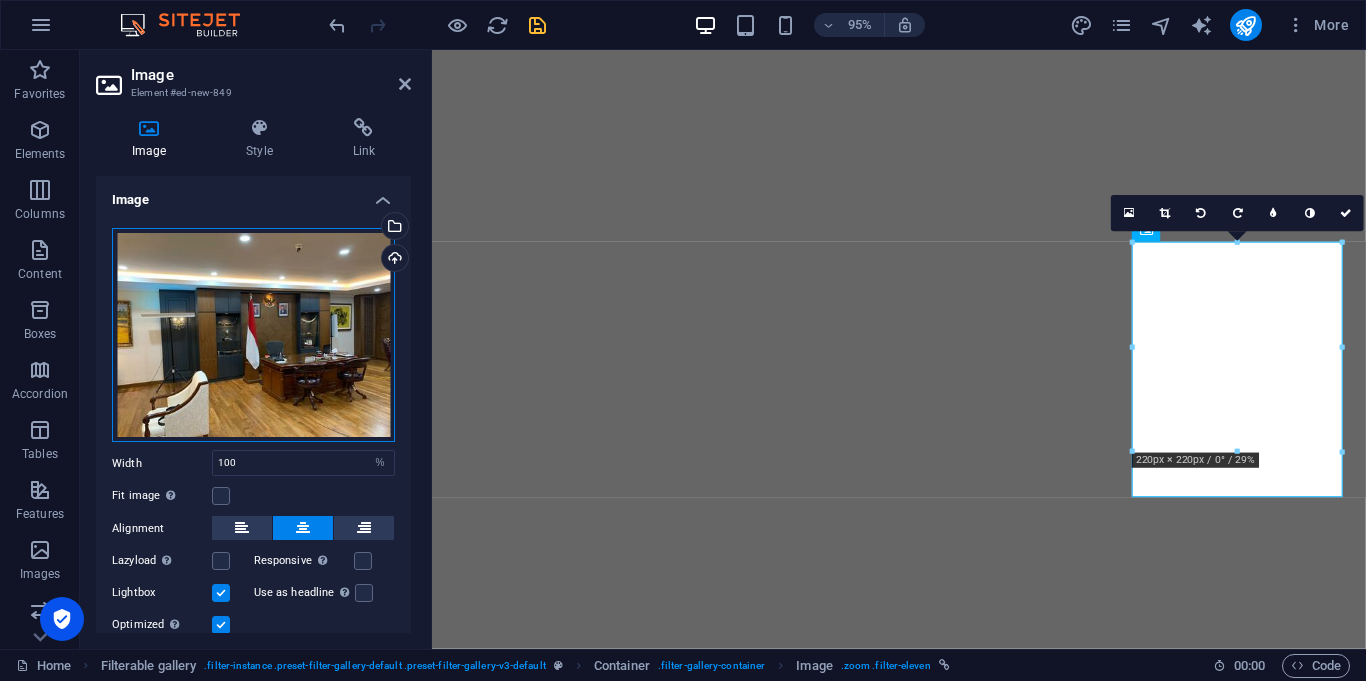 click on "Drag files here, click to choose files or select files from Files or our free stock photos & videos" at bounding box center [253, 335] 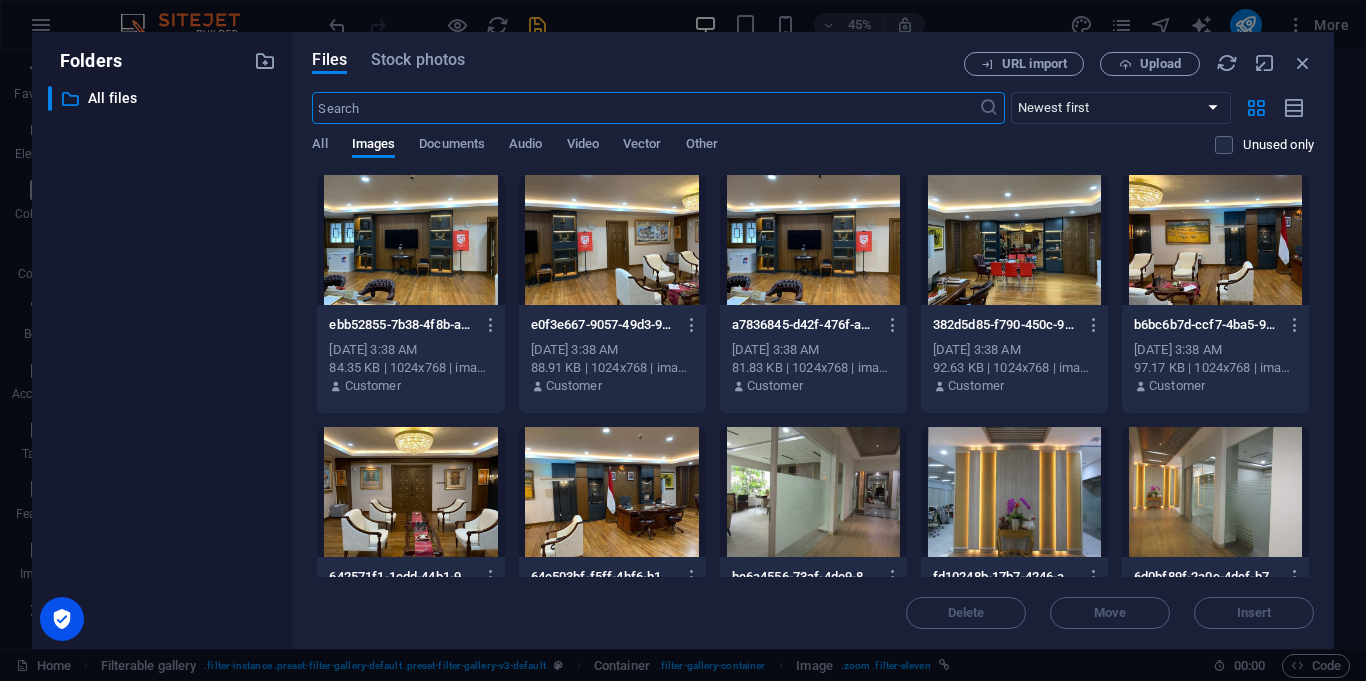click at bounding box center [612, 240] 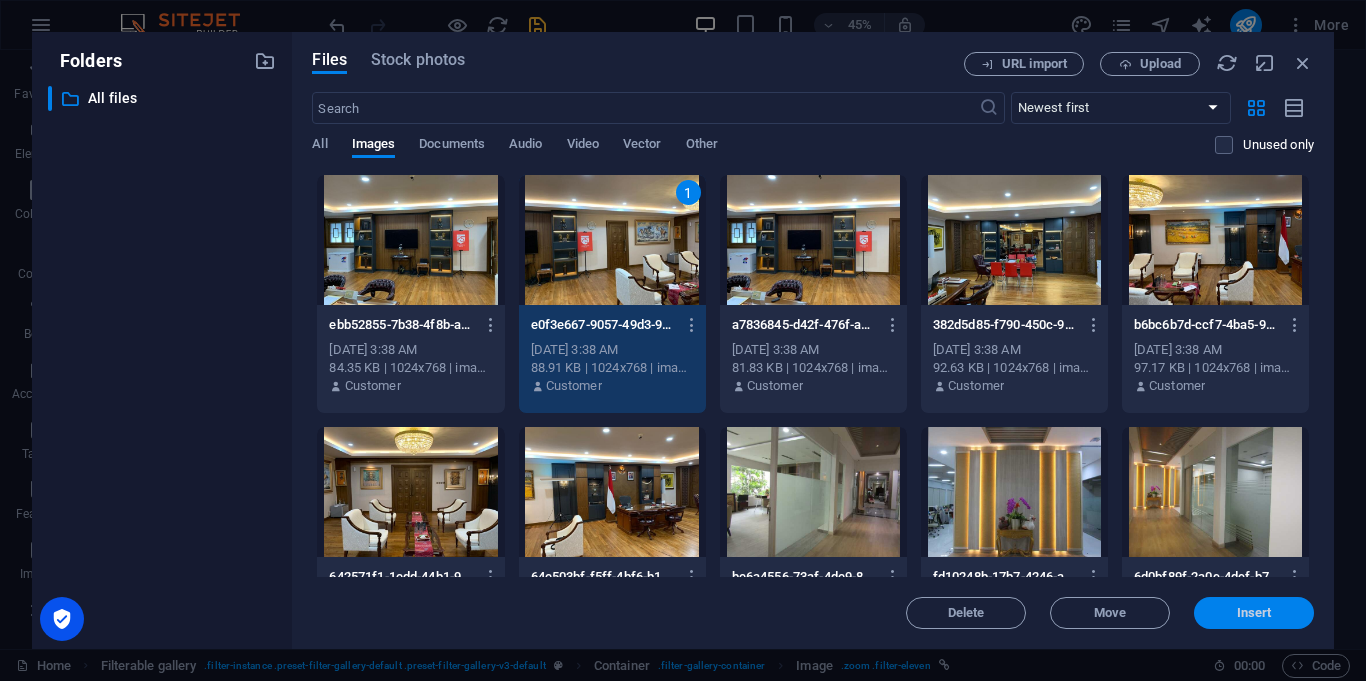 click on "Insert" at bounding box center [1254, 613] 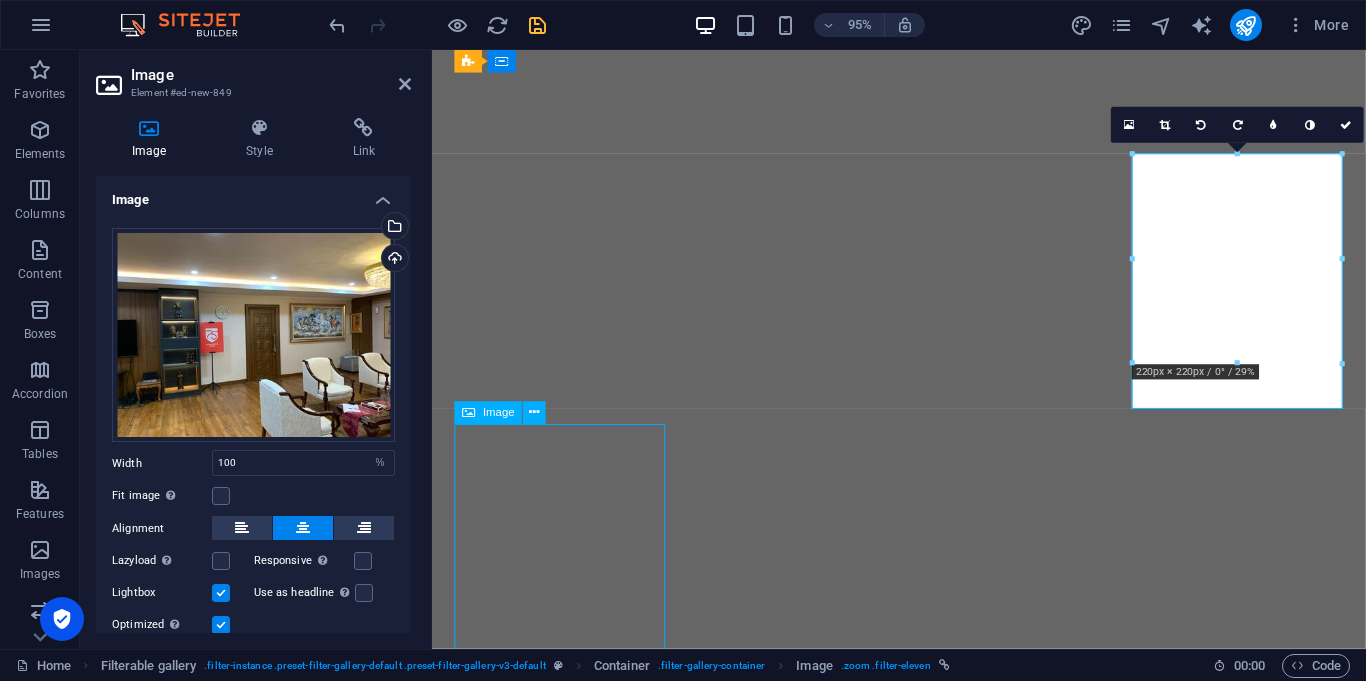 select on "%" 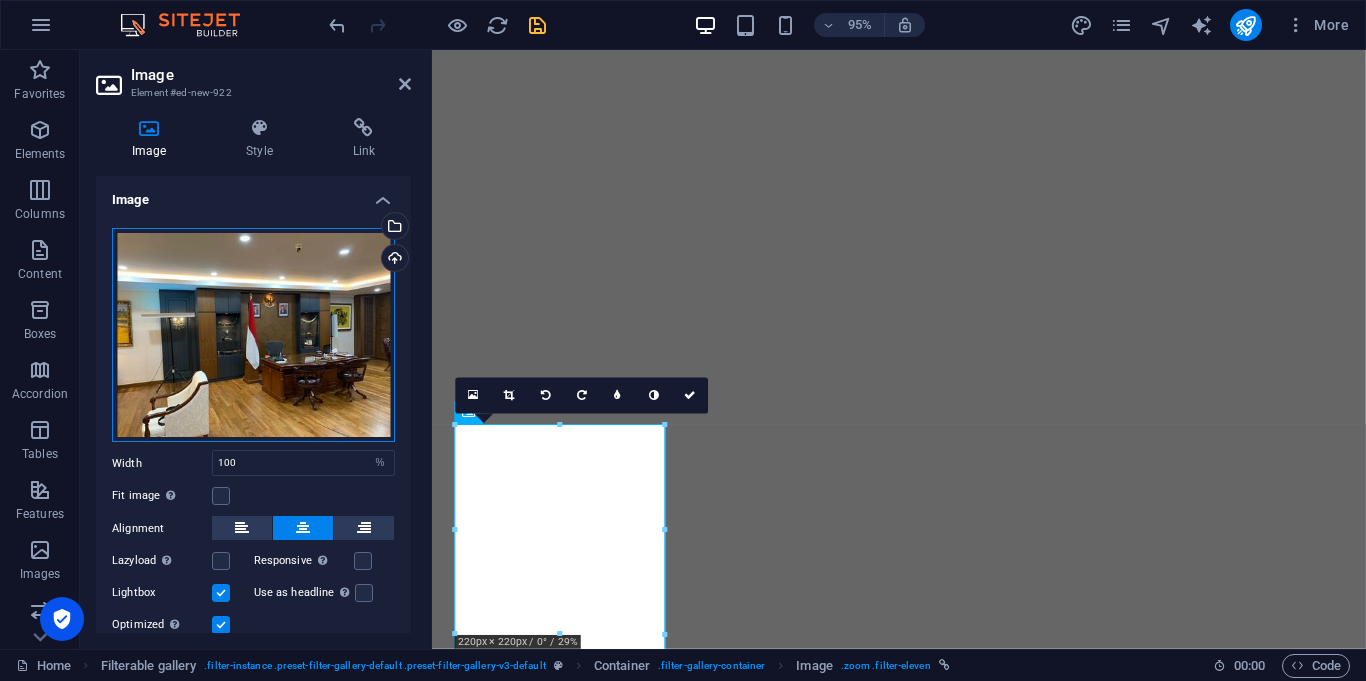 click on "Drag files here, click to choose files or select files from Files or our free stock photos & videos" at bounding box center (253, 335) 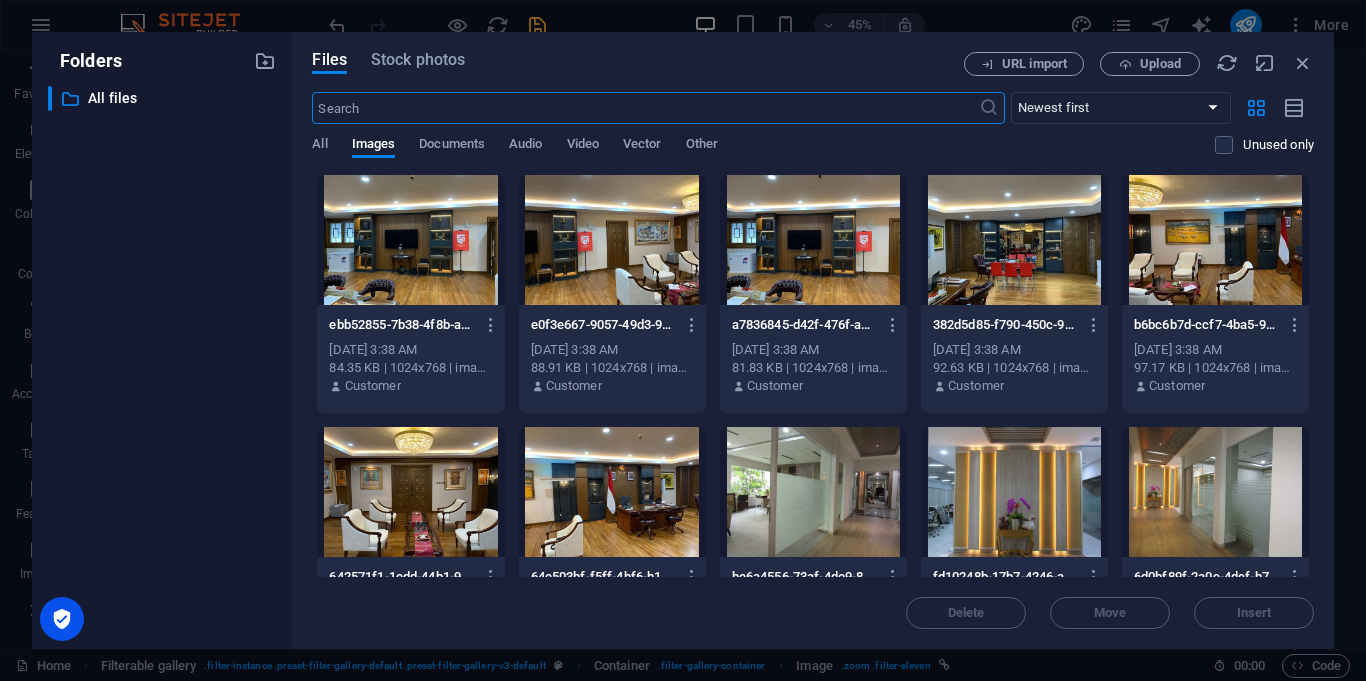 click at bounding box center [410, 240] 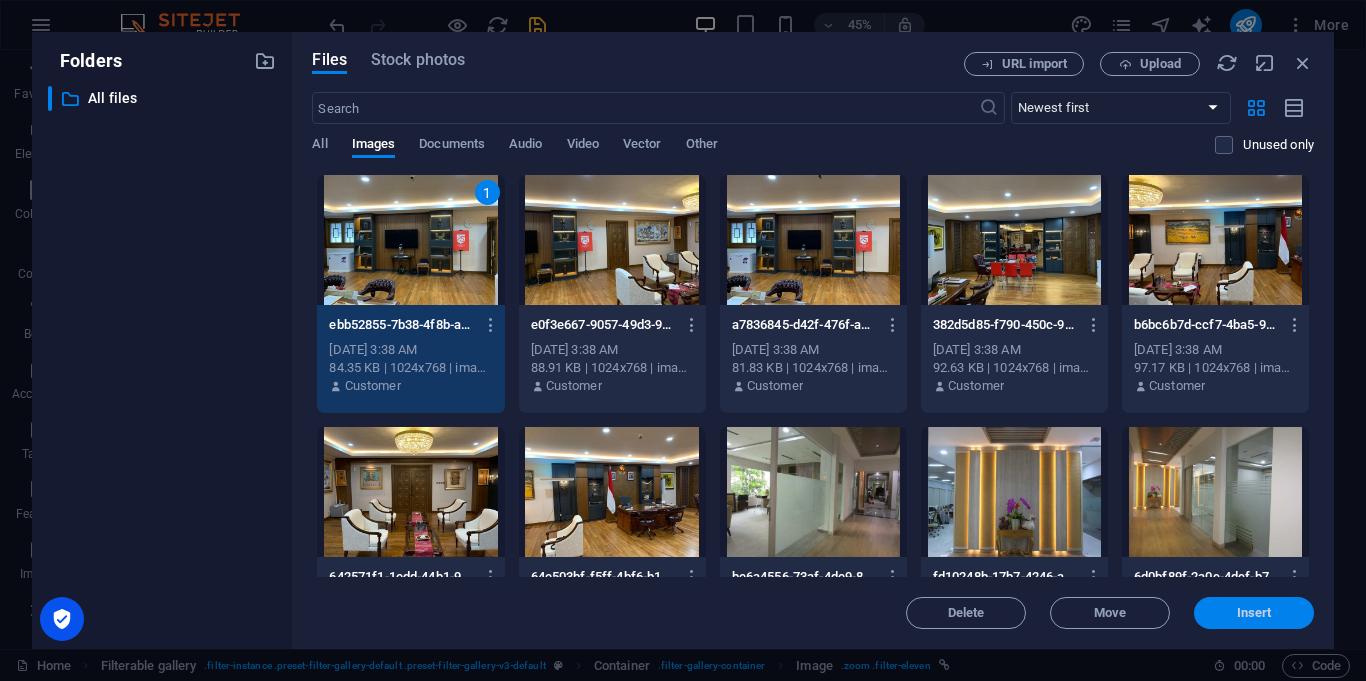 click on "Insert" at bounding box center (1254, 613) 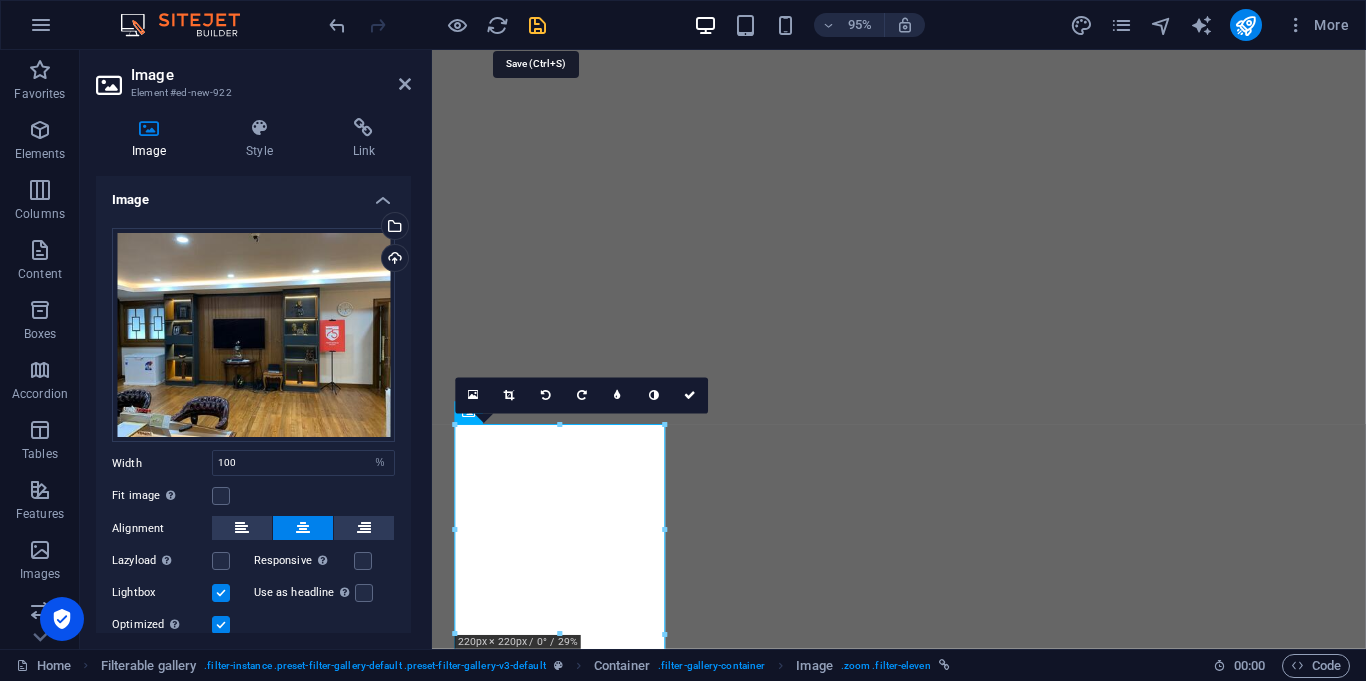 click at bounding box center [537, 25] 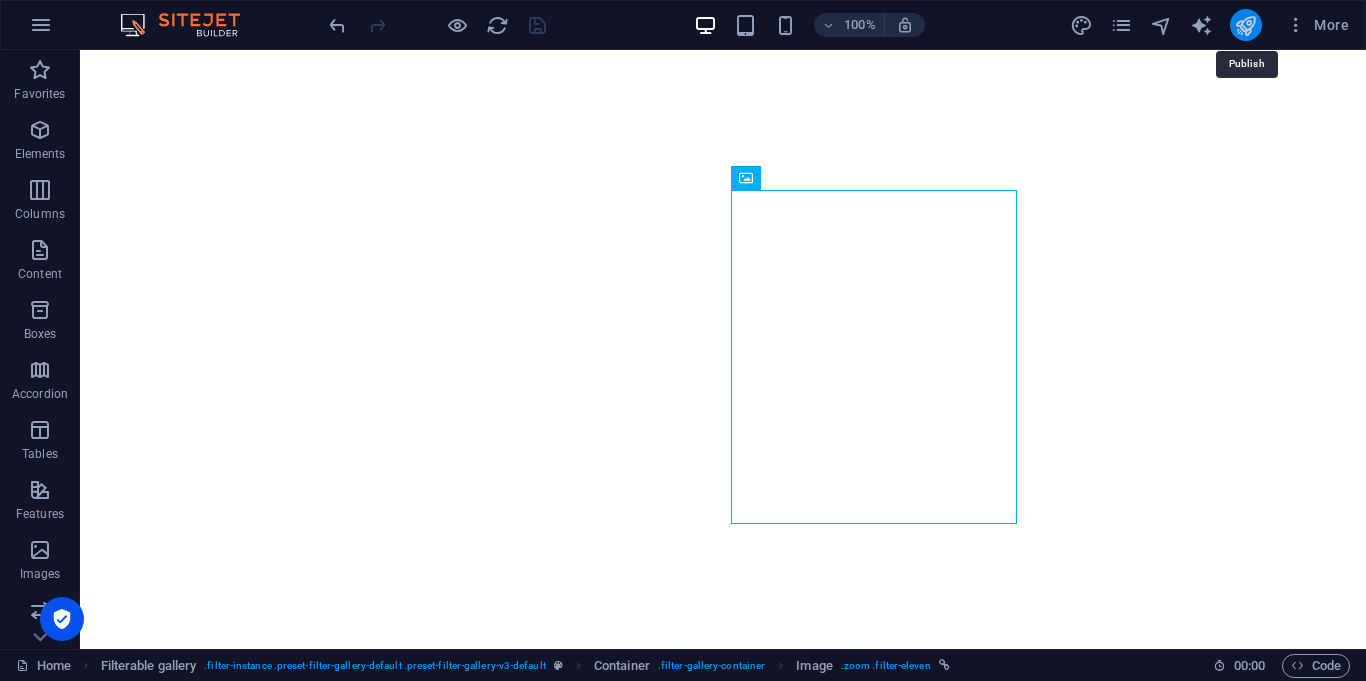 click at bounding box center (1245, 25) 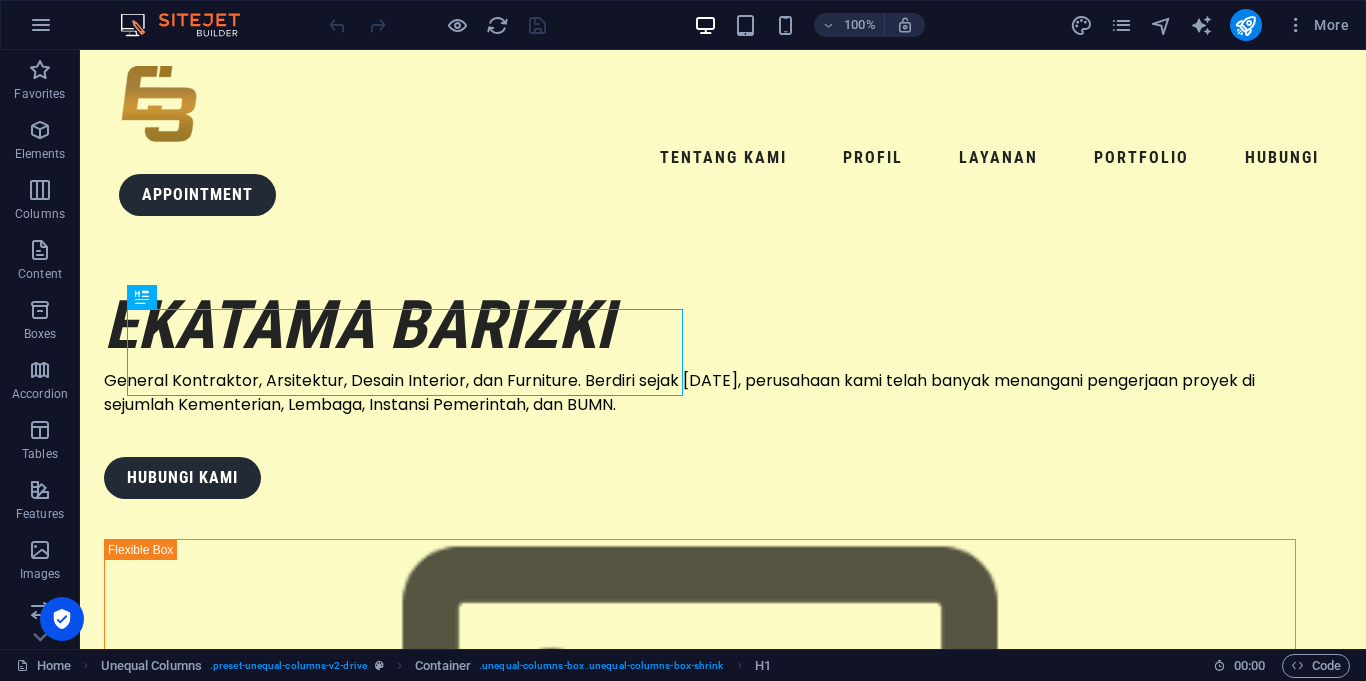 scroll, scrollTop: 0, scrollLeft: 0, axis: both 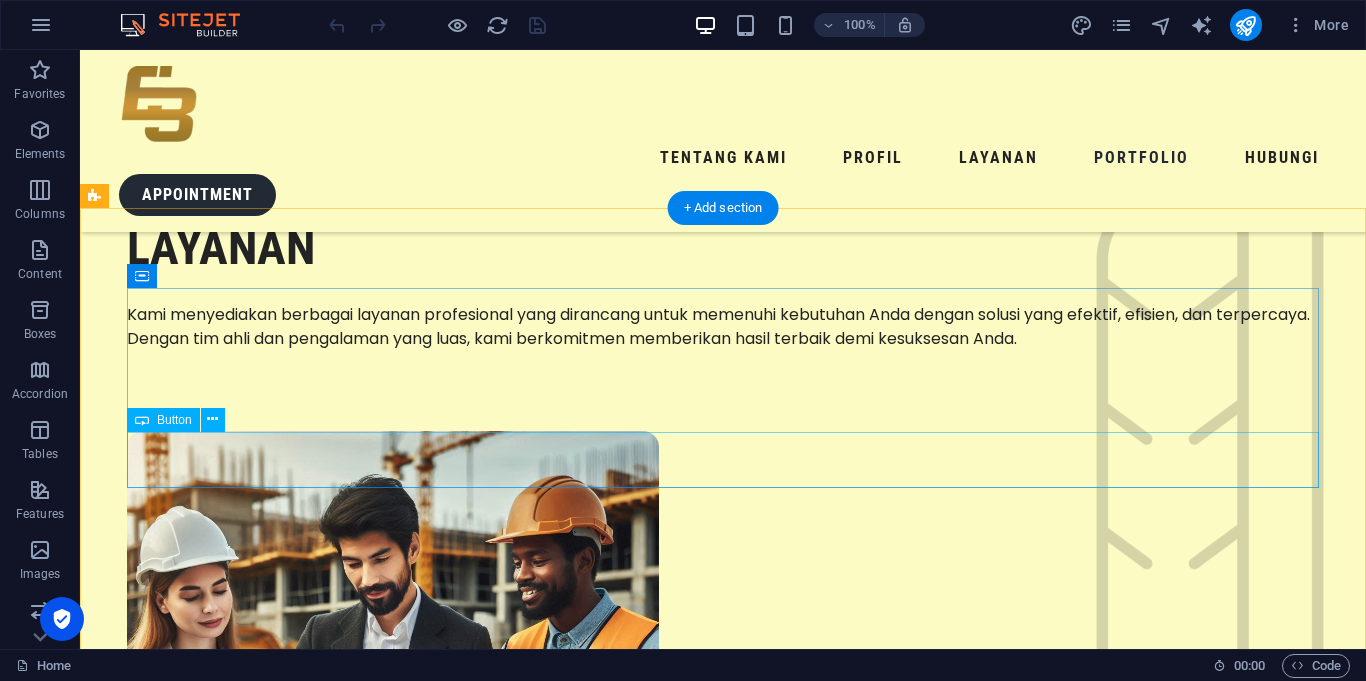 click on "RUANG KANTOR" at bounding box center [723, 4129] 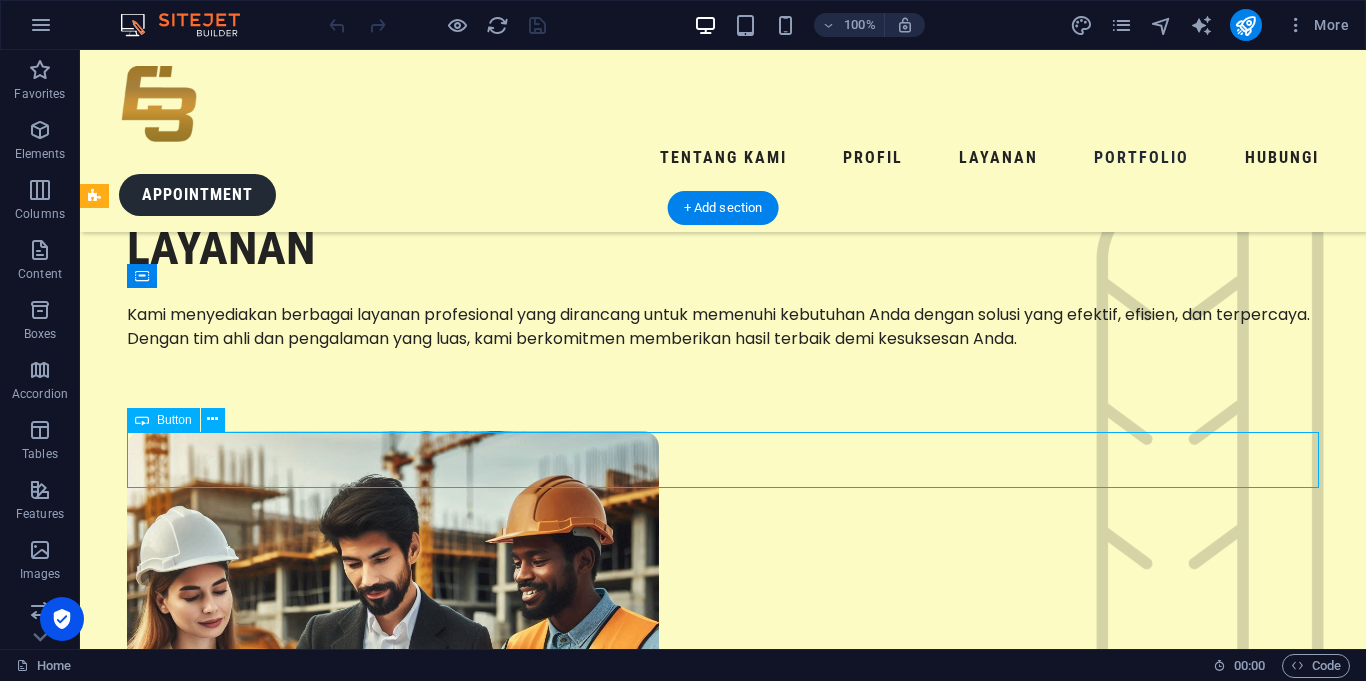 click on "RUANG KANTOR" at bounding box center (723, 4129) 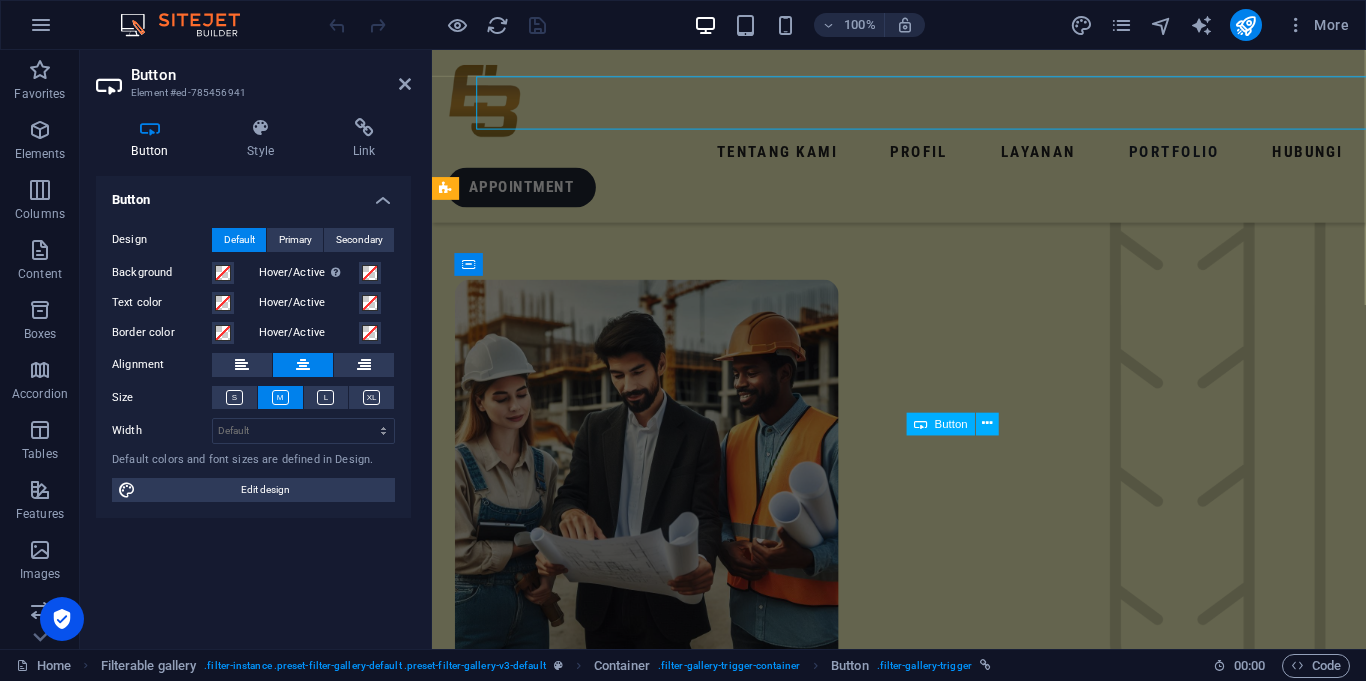 scroll, scrollTop: 2940, scrollLeft: 0, axis: vertical 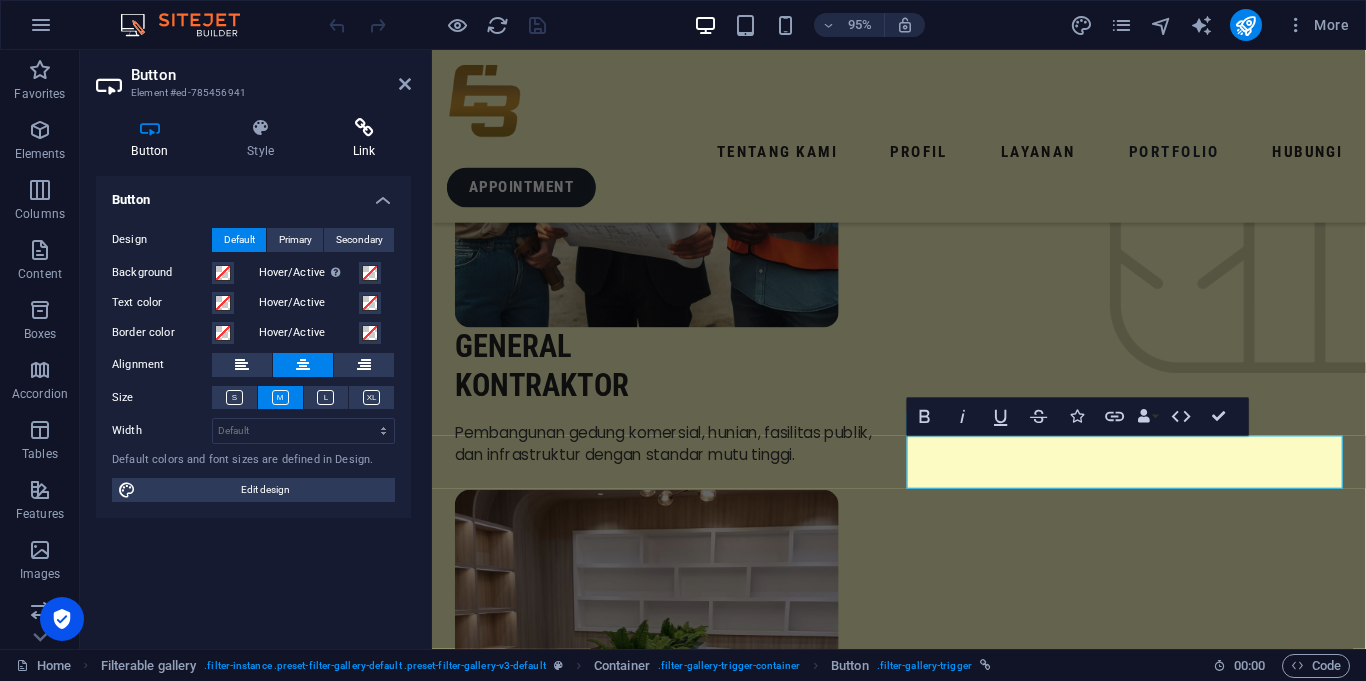click on "Link" at bounding box center [364, 139] 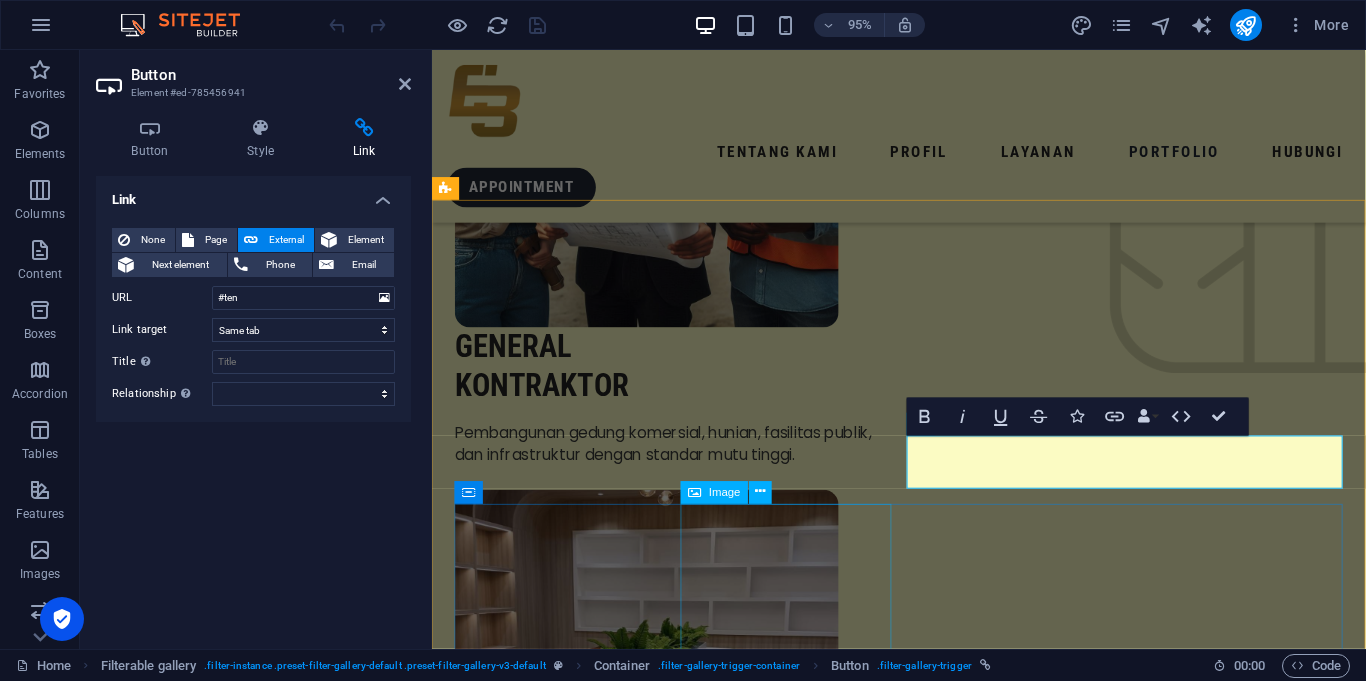 click on "Ruang Kerja Wakil Menteri" at bounding box center (567, 3639) 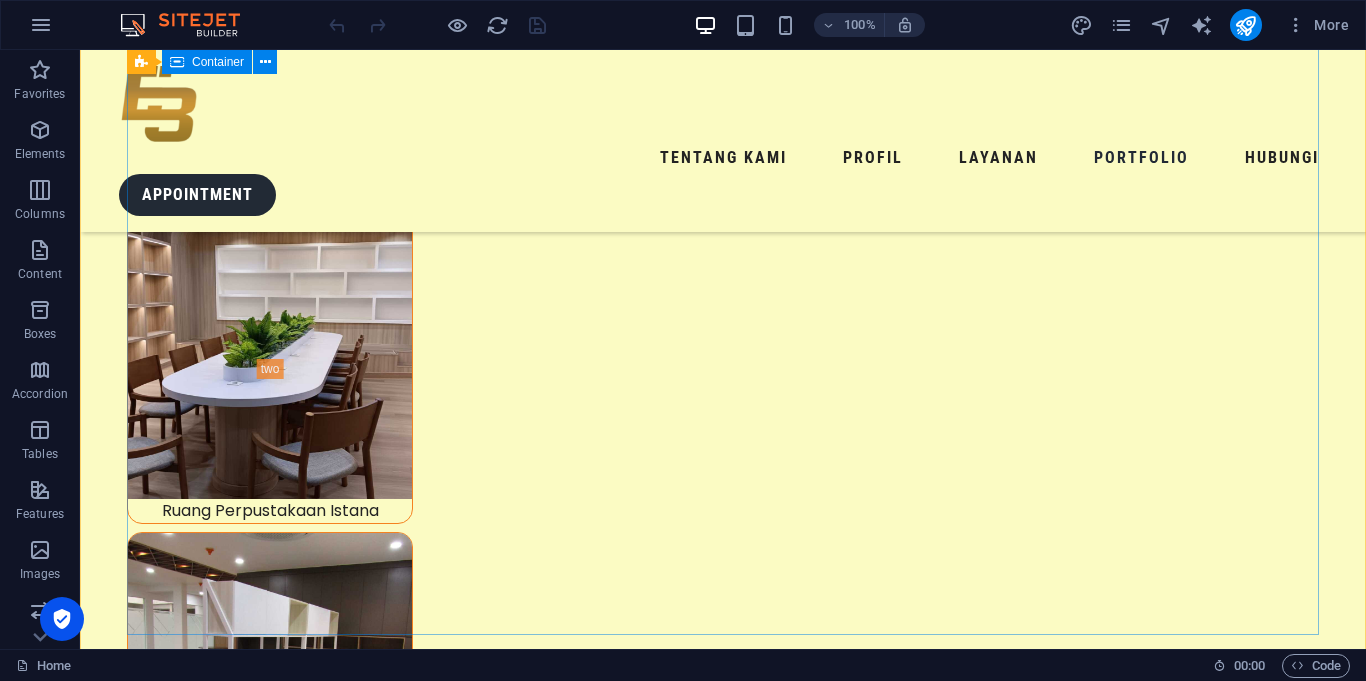 scroll, scrollTop: 7497, scrollLeft: 0, axis: vertical 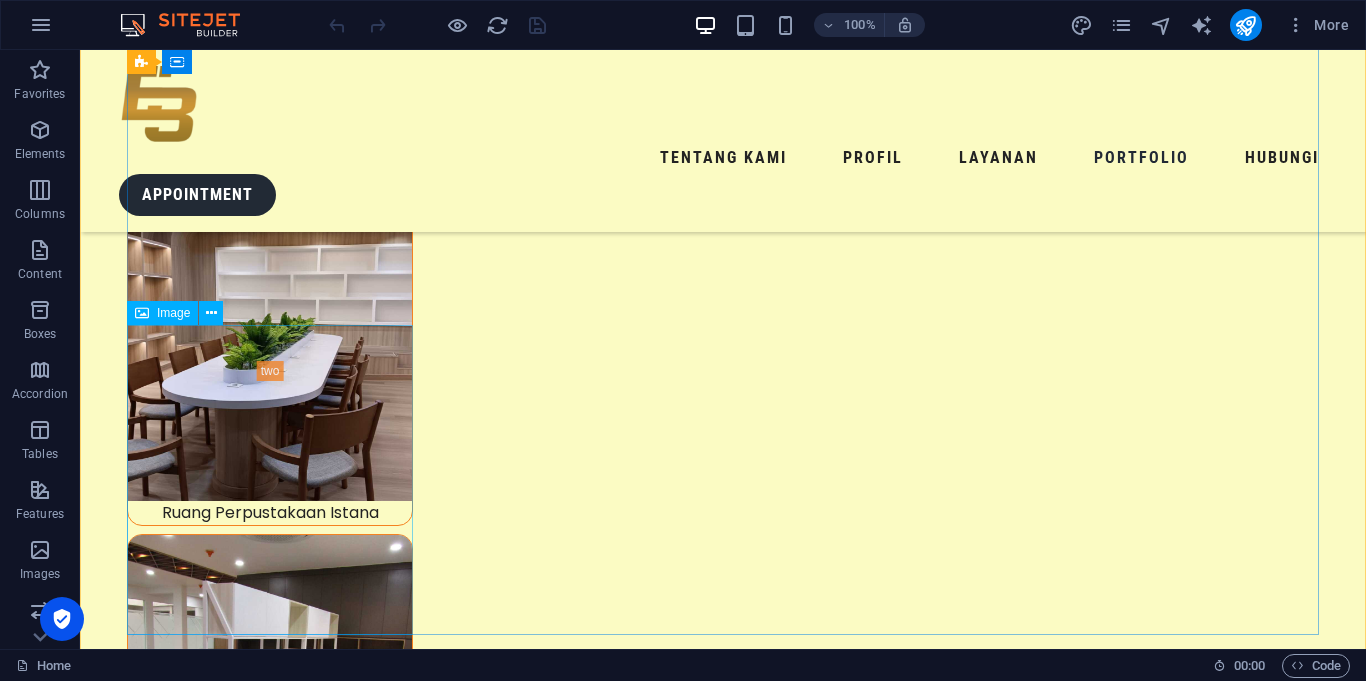 click on "Kantor Kepala Sekretariat Presiden" at bounding box center [270, 17706] 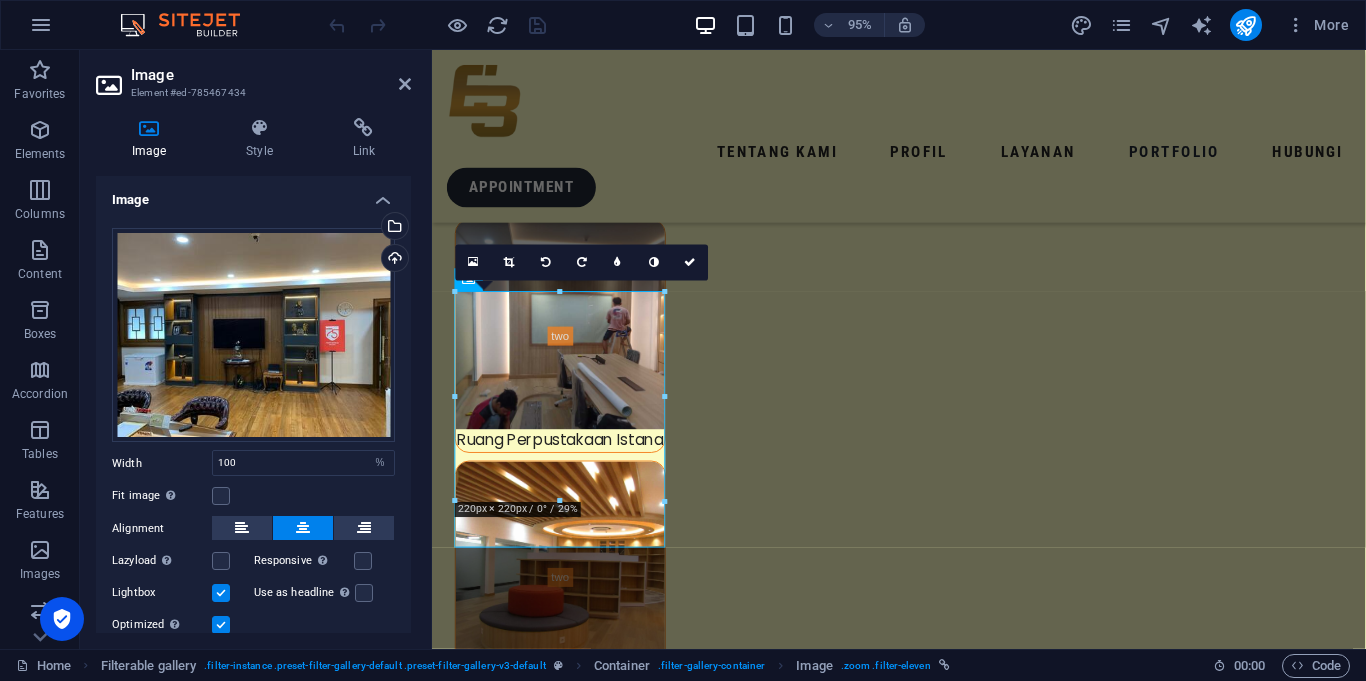scroll, scrollTop: 7068, scrollLeft: 0, axis: vertical 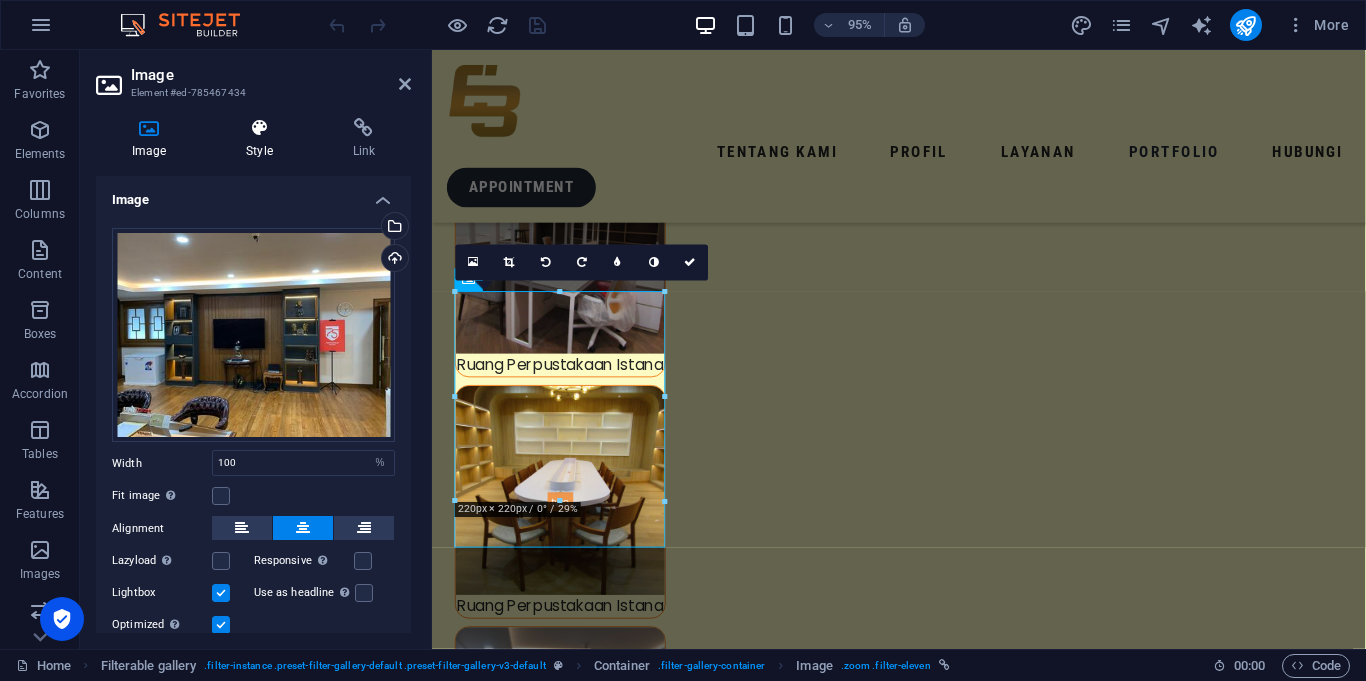 click at bounding box center [259, 128] 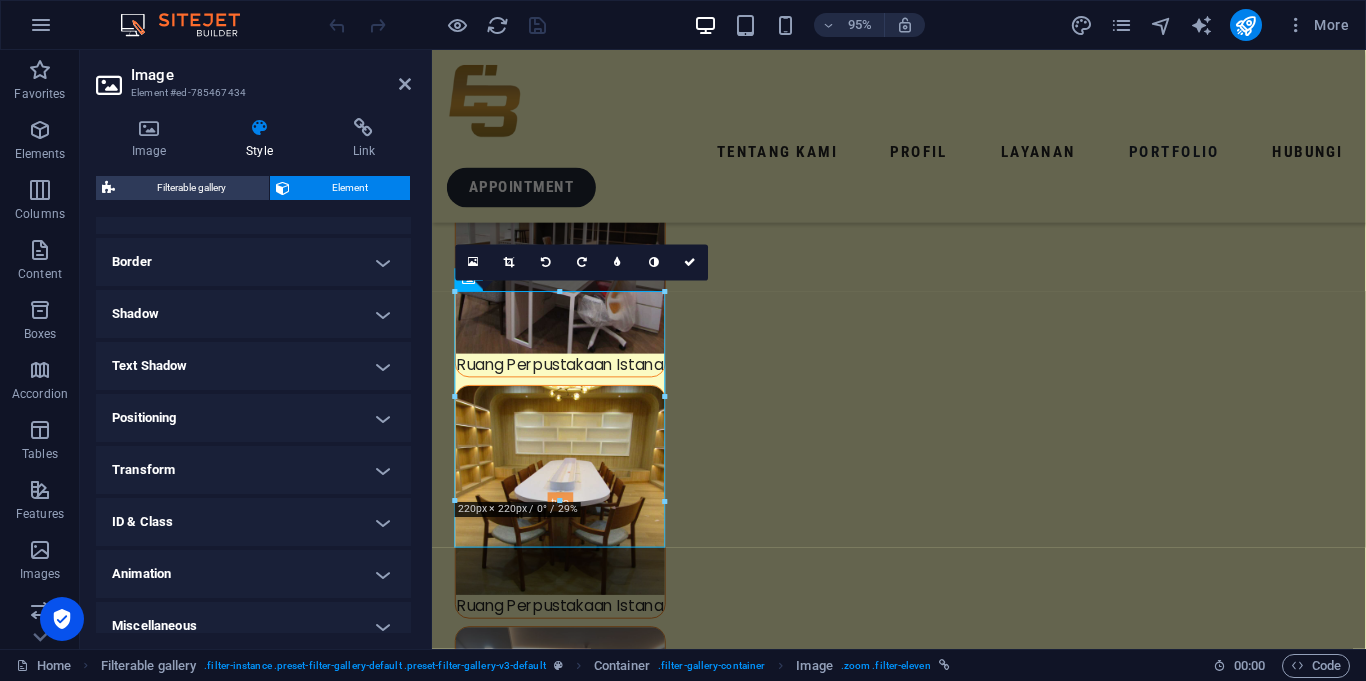 scroll, scrollTop: 429, scrollLeft: 0, axis: vertical 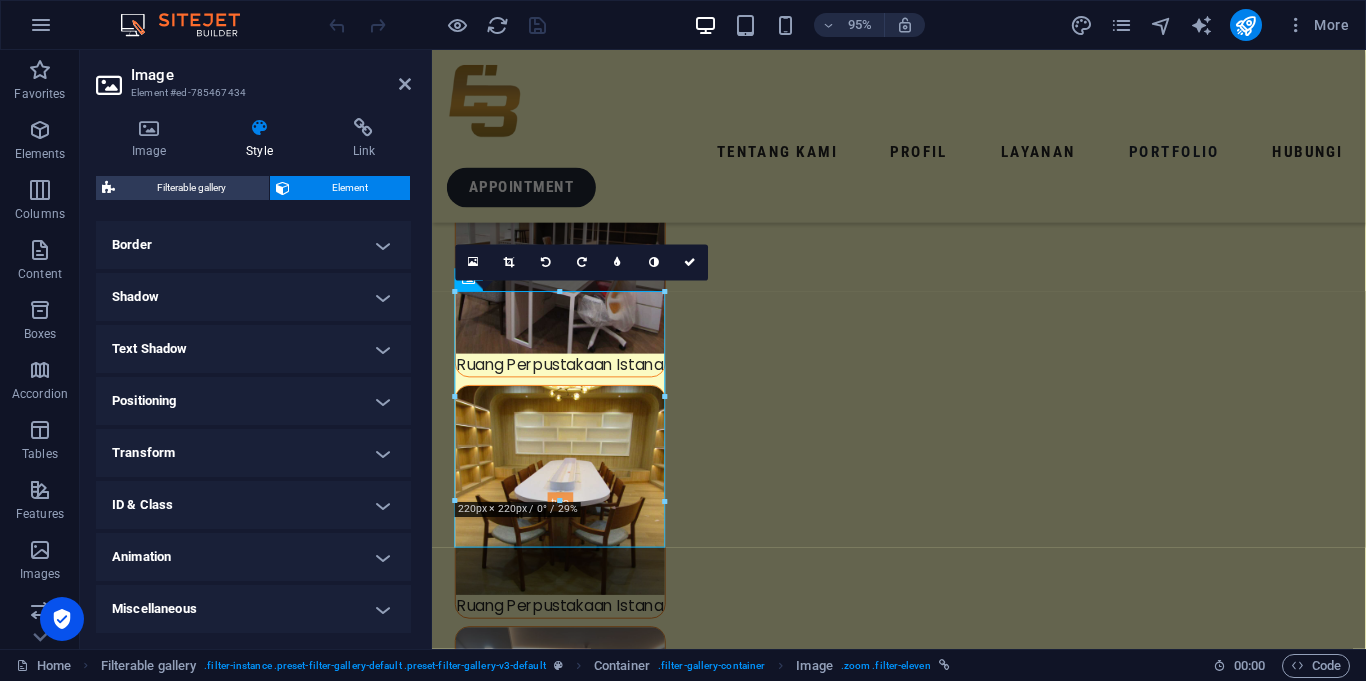 click on "ID & Class" at bounding box center (253, 505) 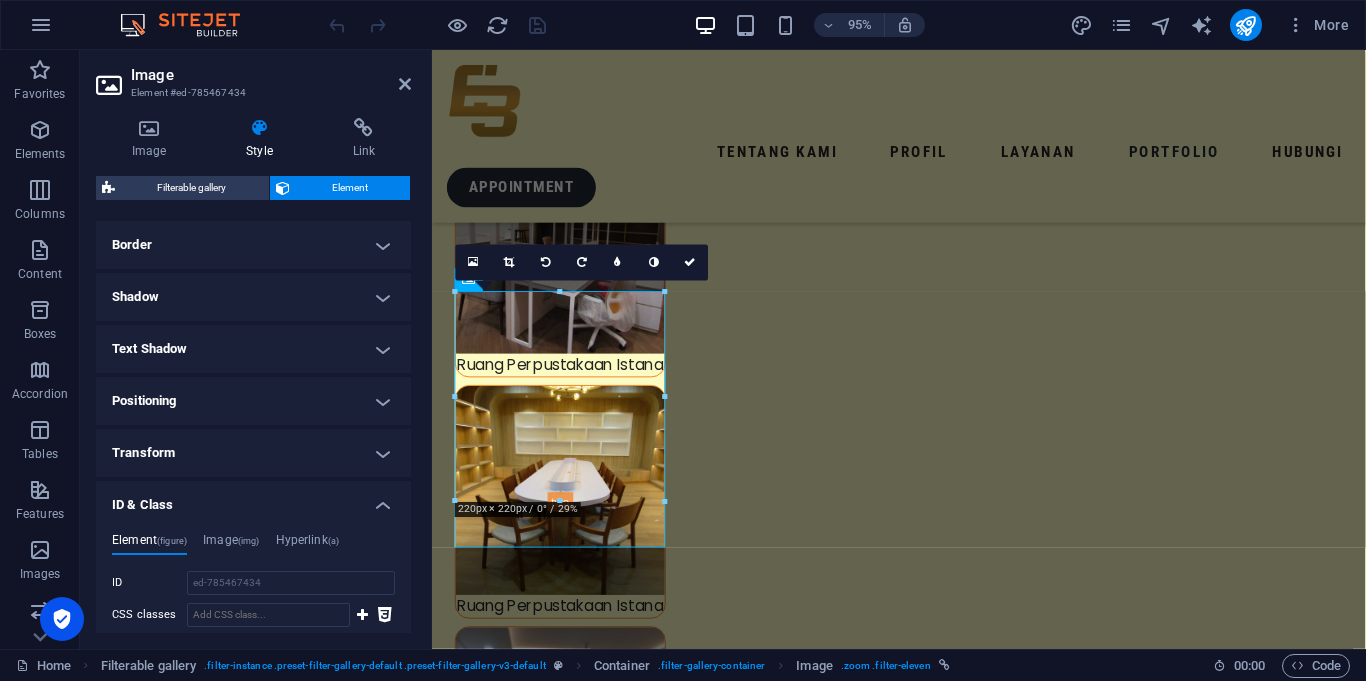 scroll, scrollTop: 665, scrollLeft: 0, axis: vertical 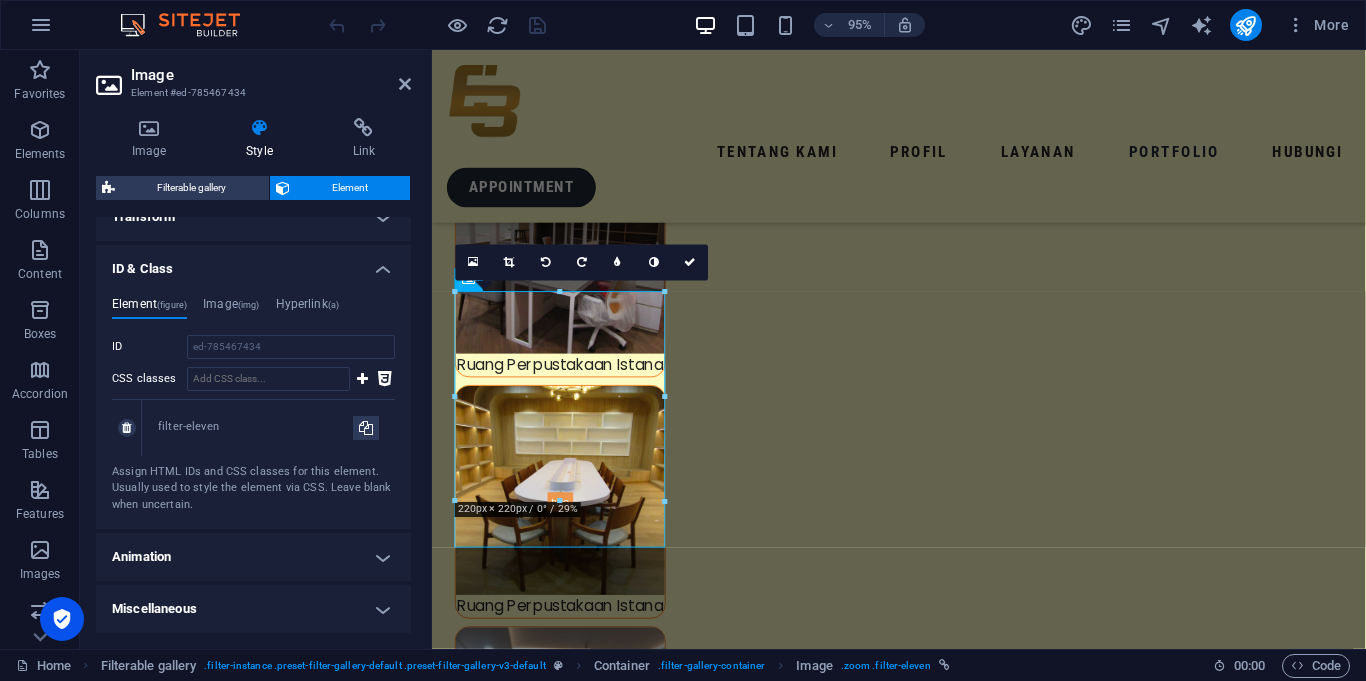 click on "filter-eleven" at bounding box center (255, 427) 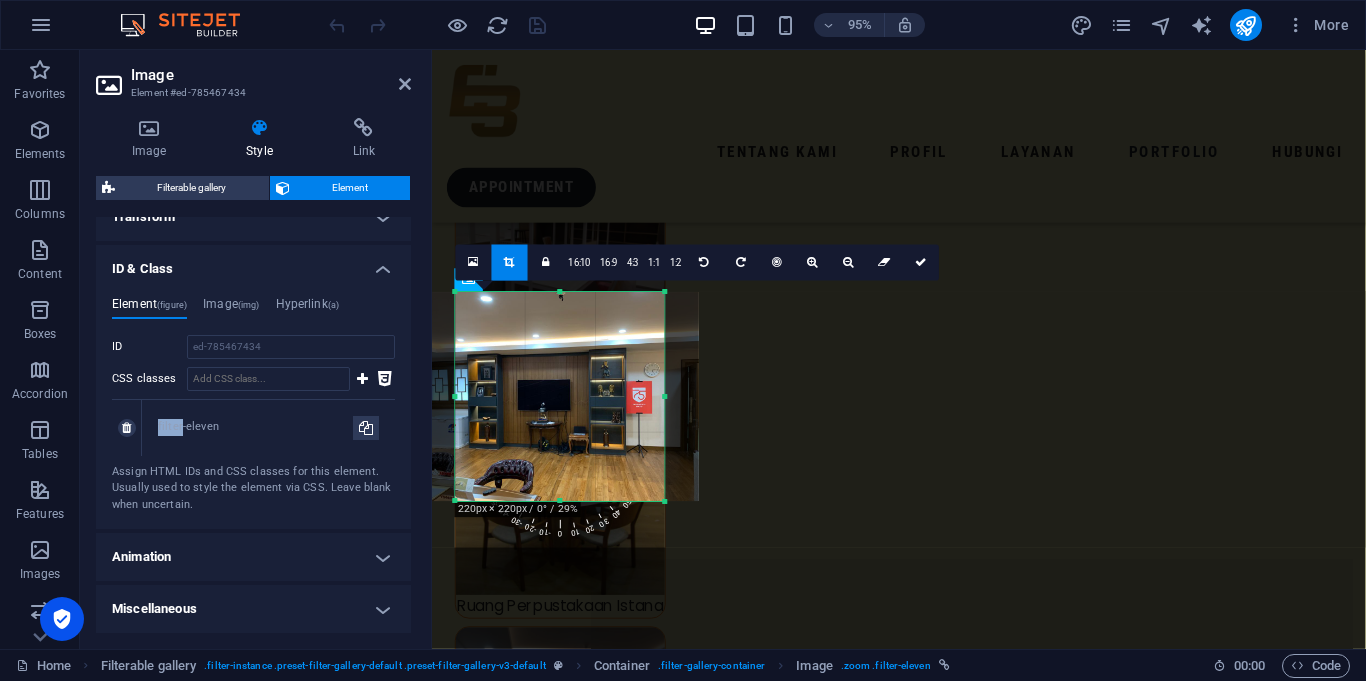 click on "filter-eleven" at bounding box center (255, 427) 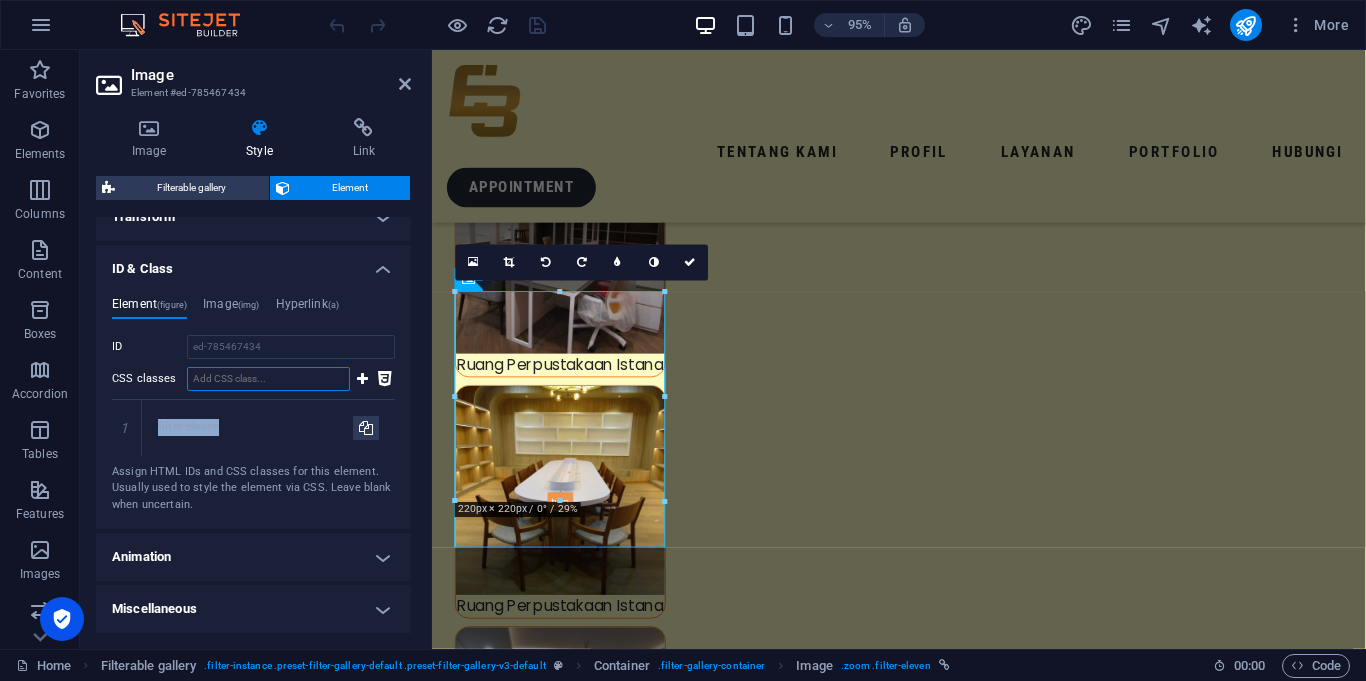 click on "CSS classes" at bounding box center [268, 379] 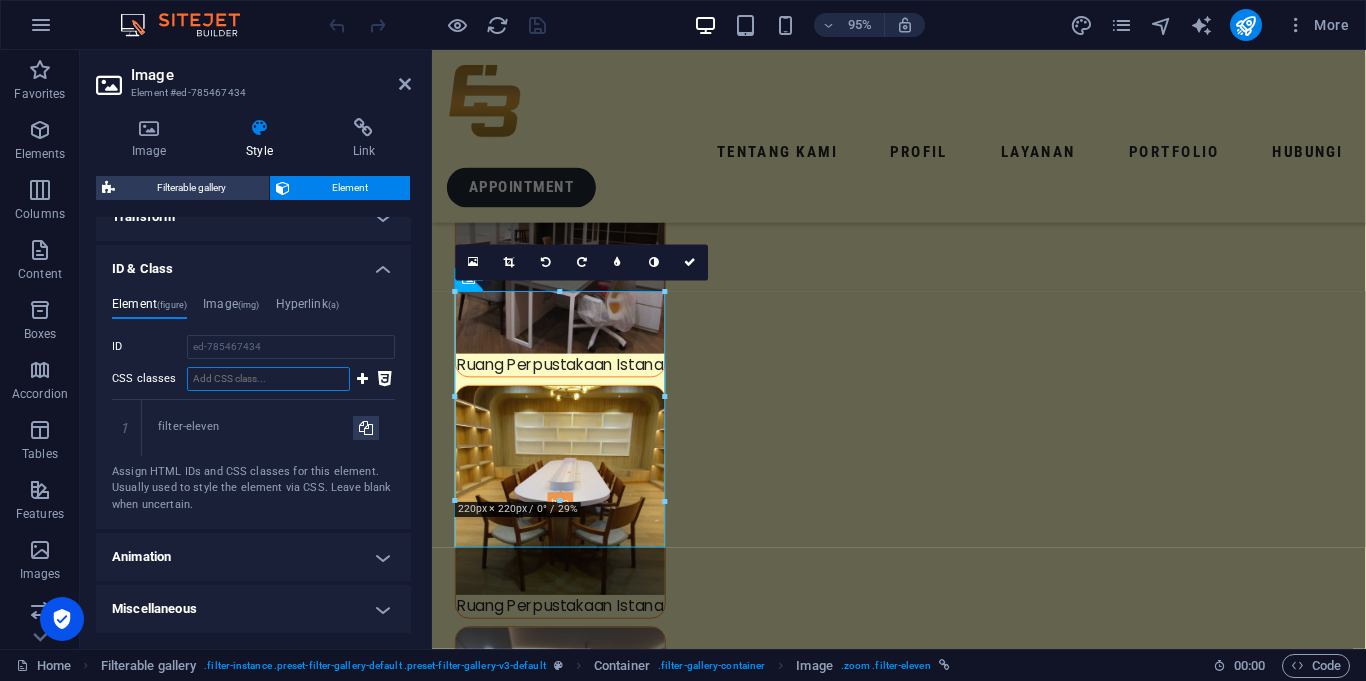 paste on "filter-ten" 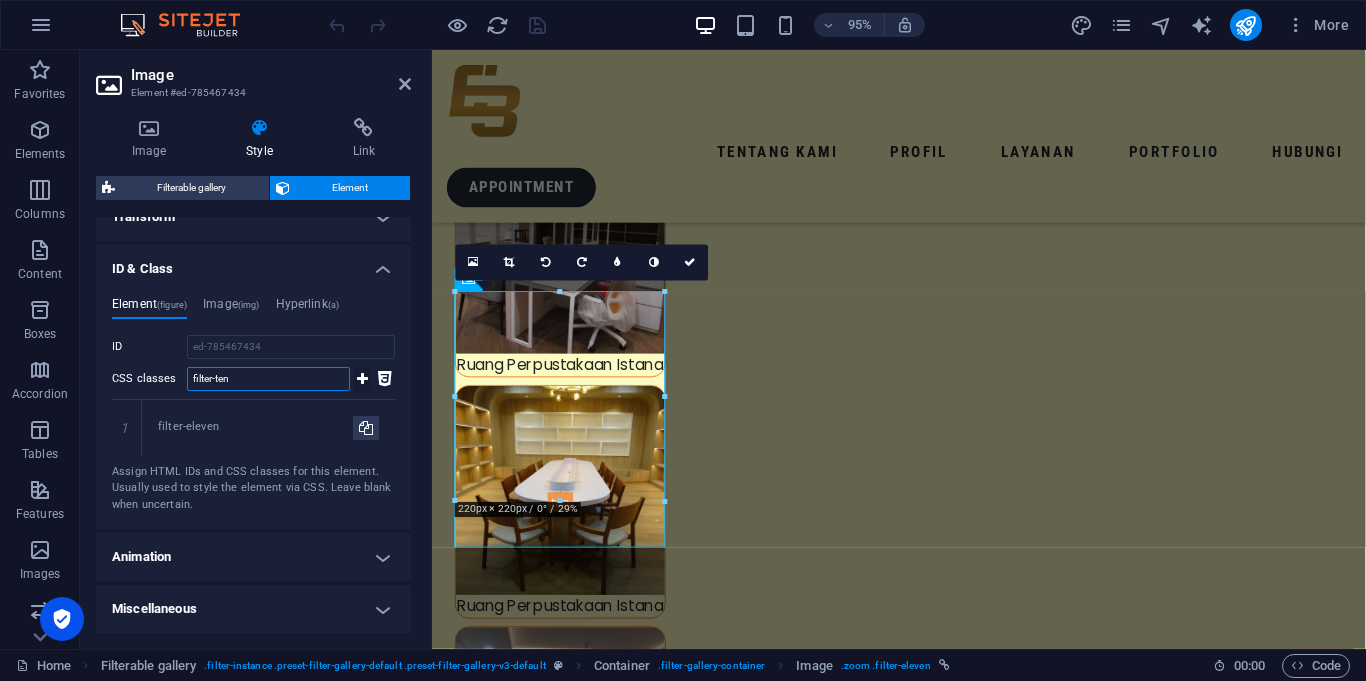 type on "filter-ten" 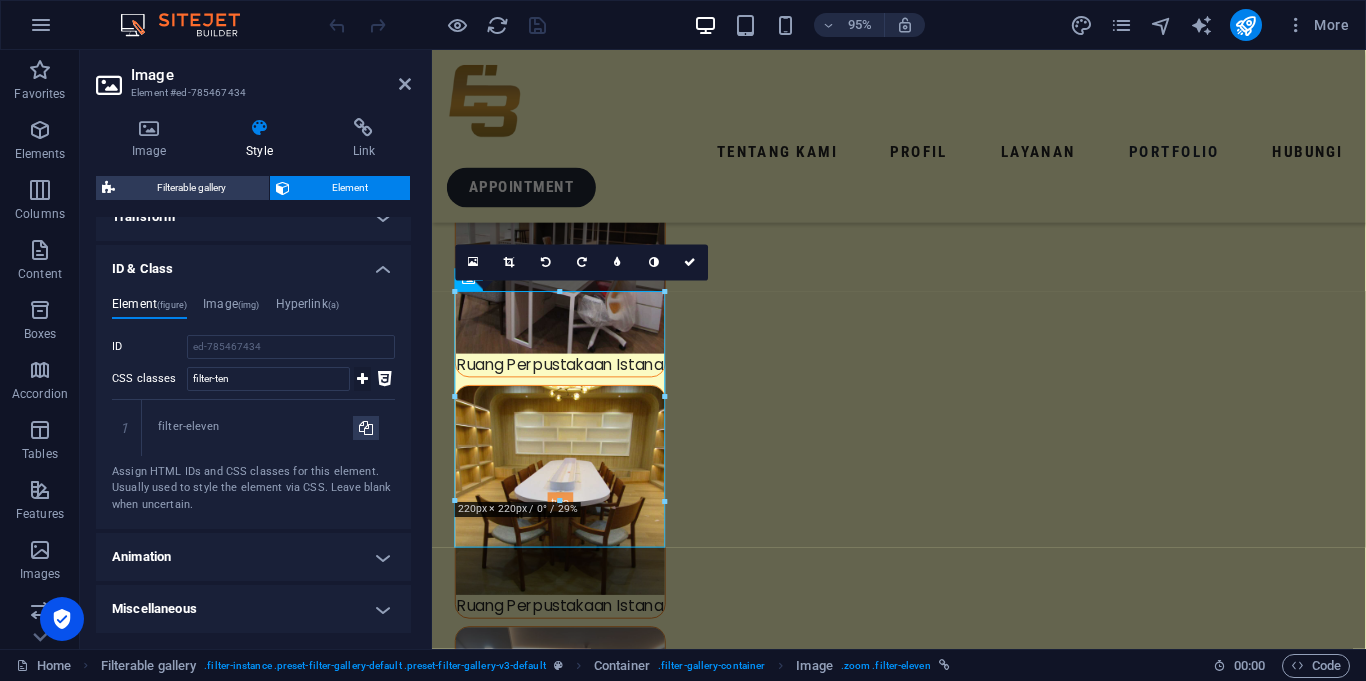 click at bounding box center [362, 379] 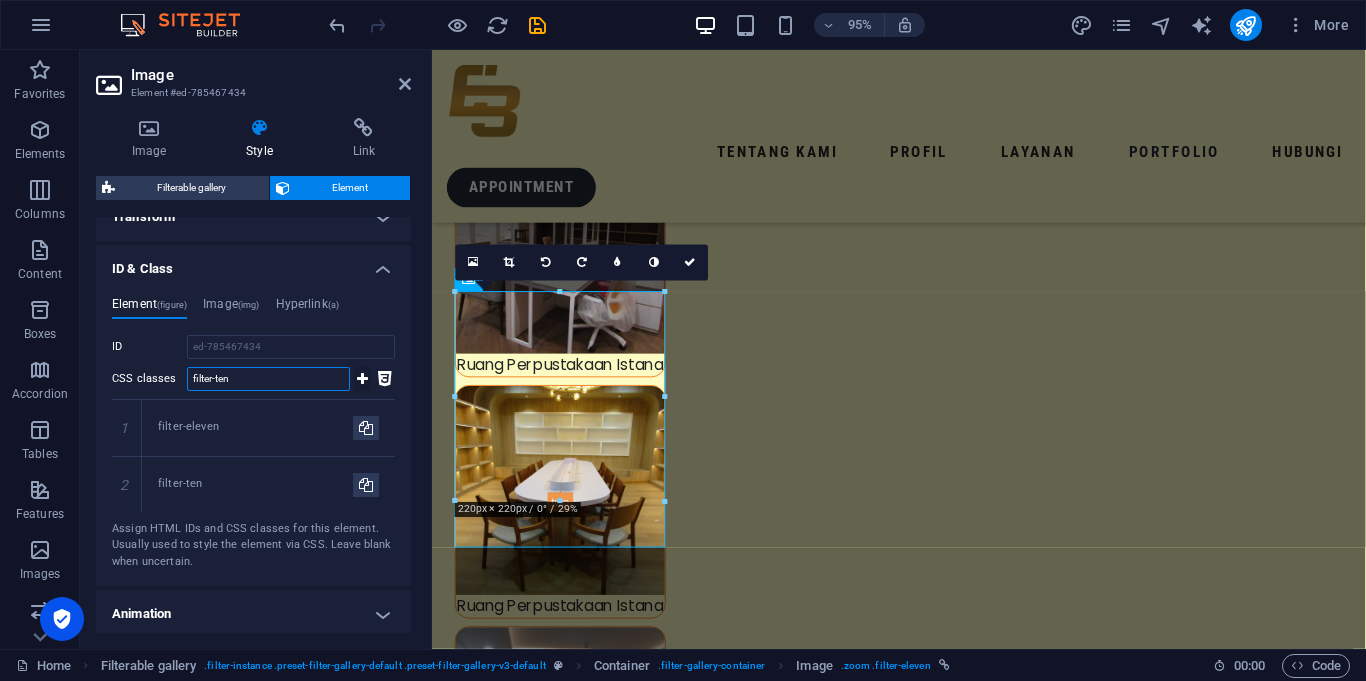 type 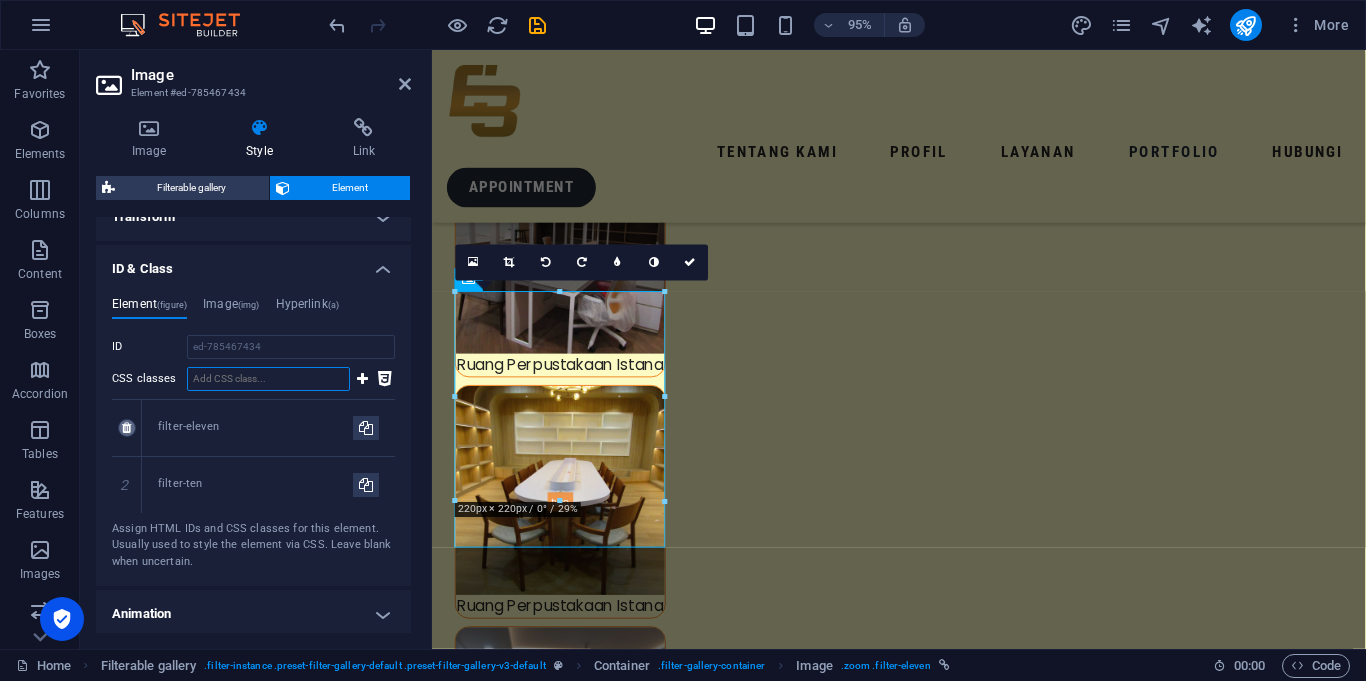 click at bounding box center (126, 428) 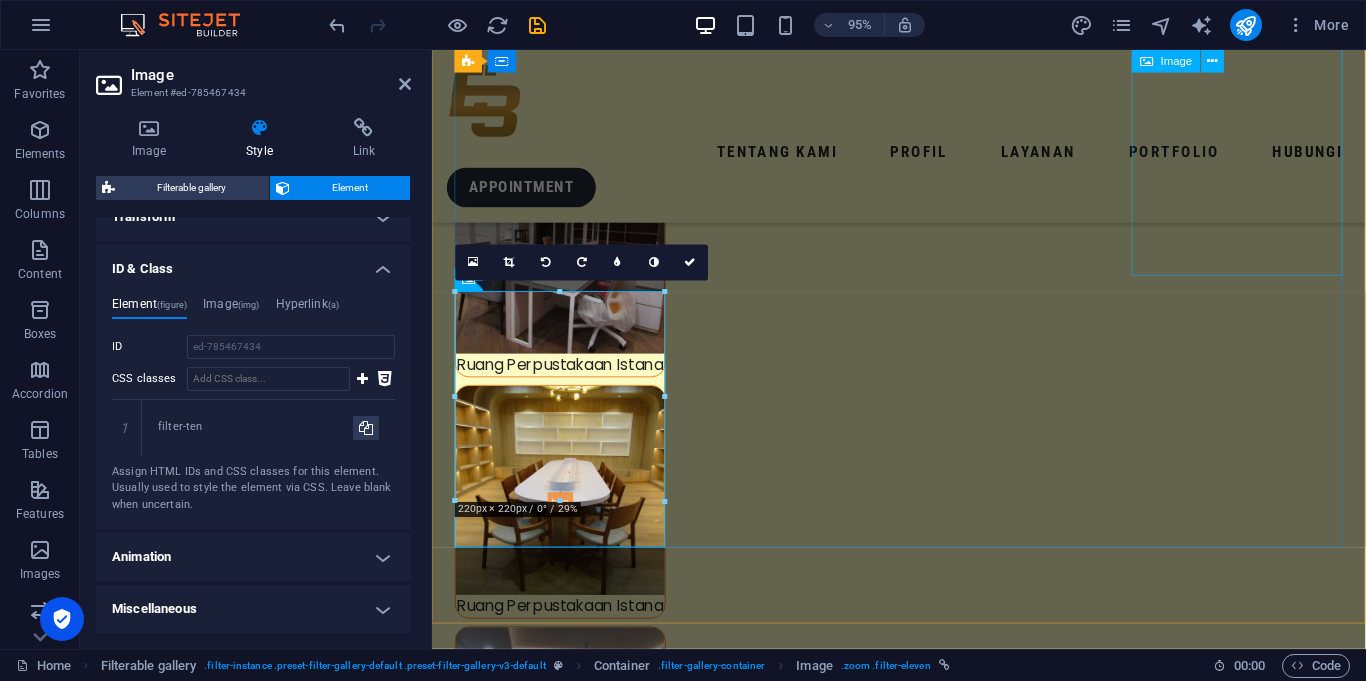 click on "Kantor Kepala Sekretariat Presiden" at bounding box center (567, 13827) 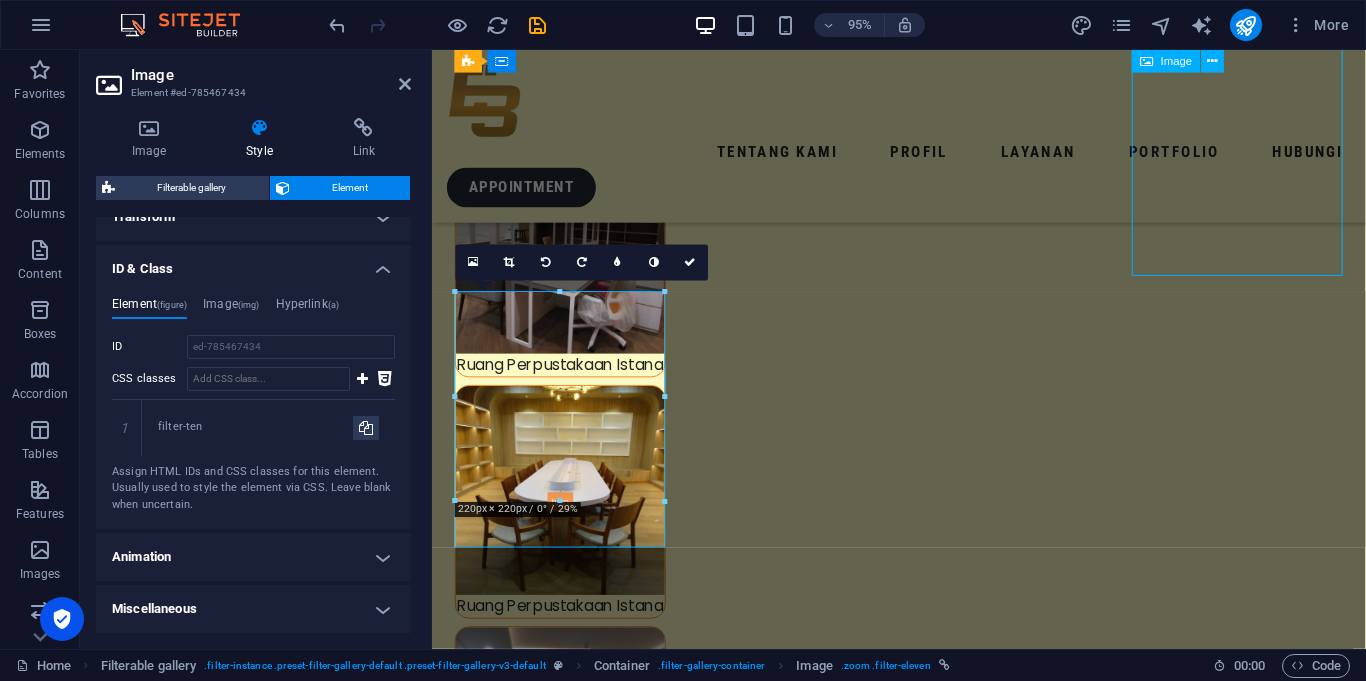 click on "Kantor Kepala Sekretariat Presiden" at bounding box center (567, 13827) 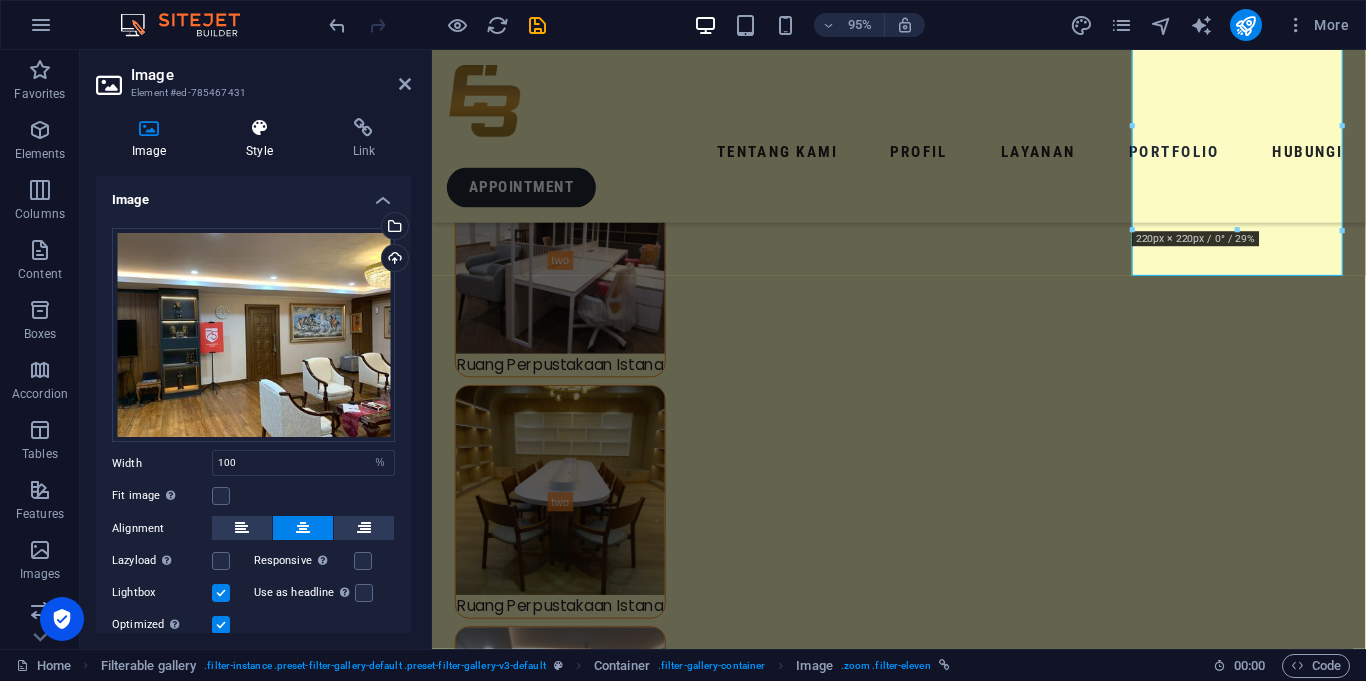 click at bounding box center [259, 128] 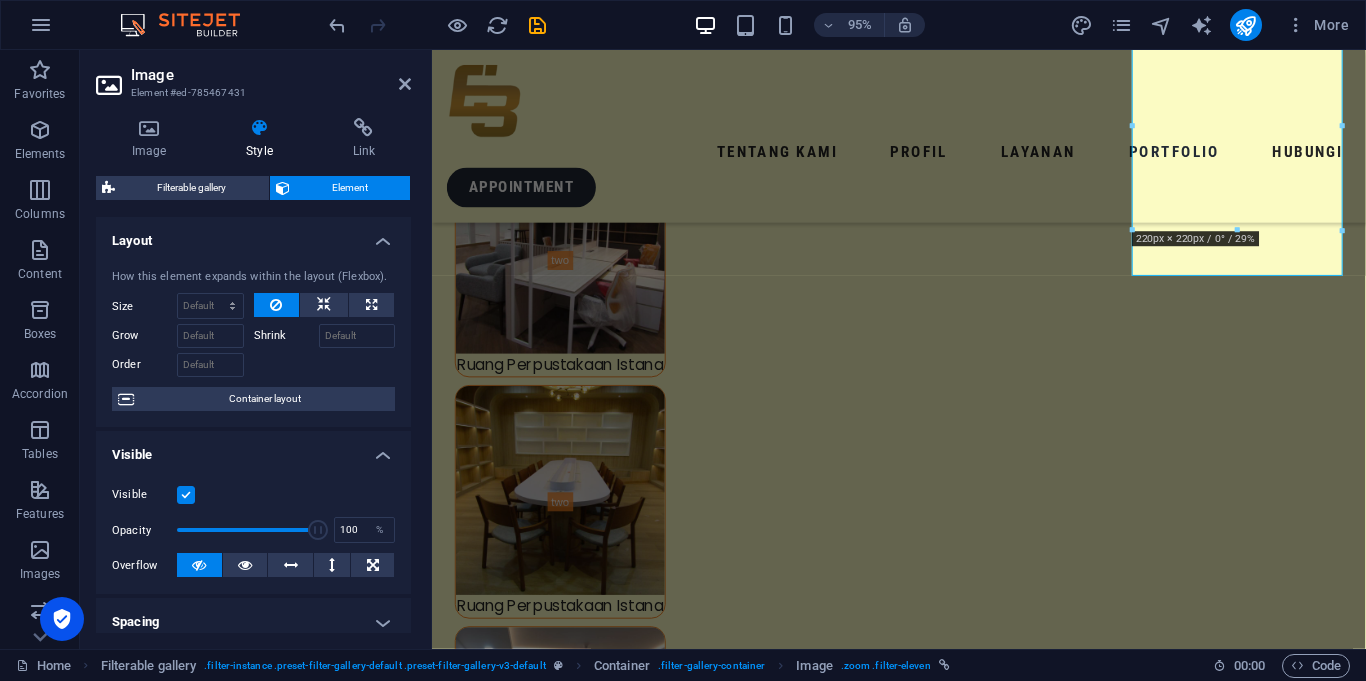 scroll, scrollTop: 429, scrollLeft: 0, axis: vertical 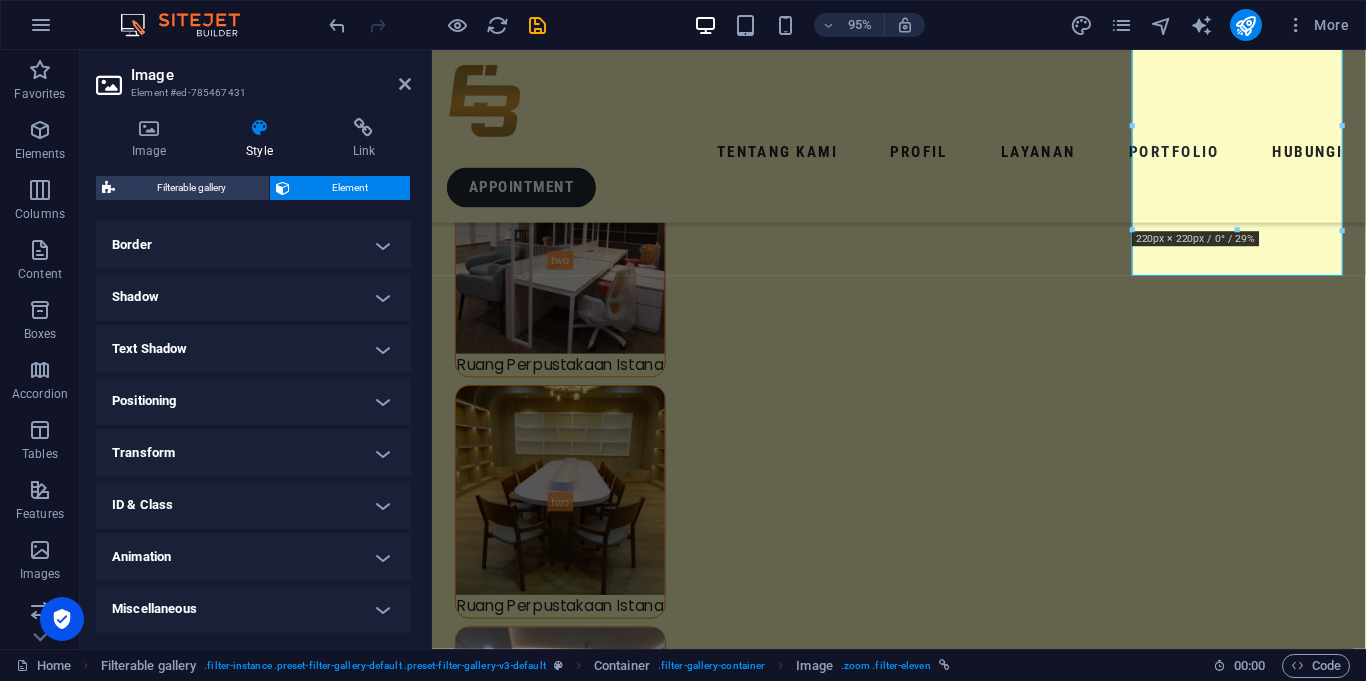 click on "ID & Class" at bounding box center (253, 505) 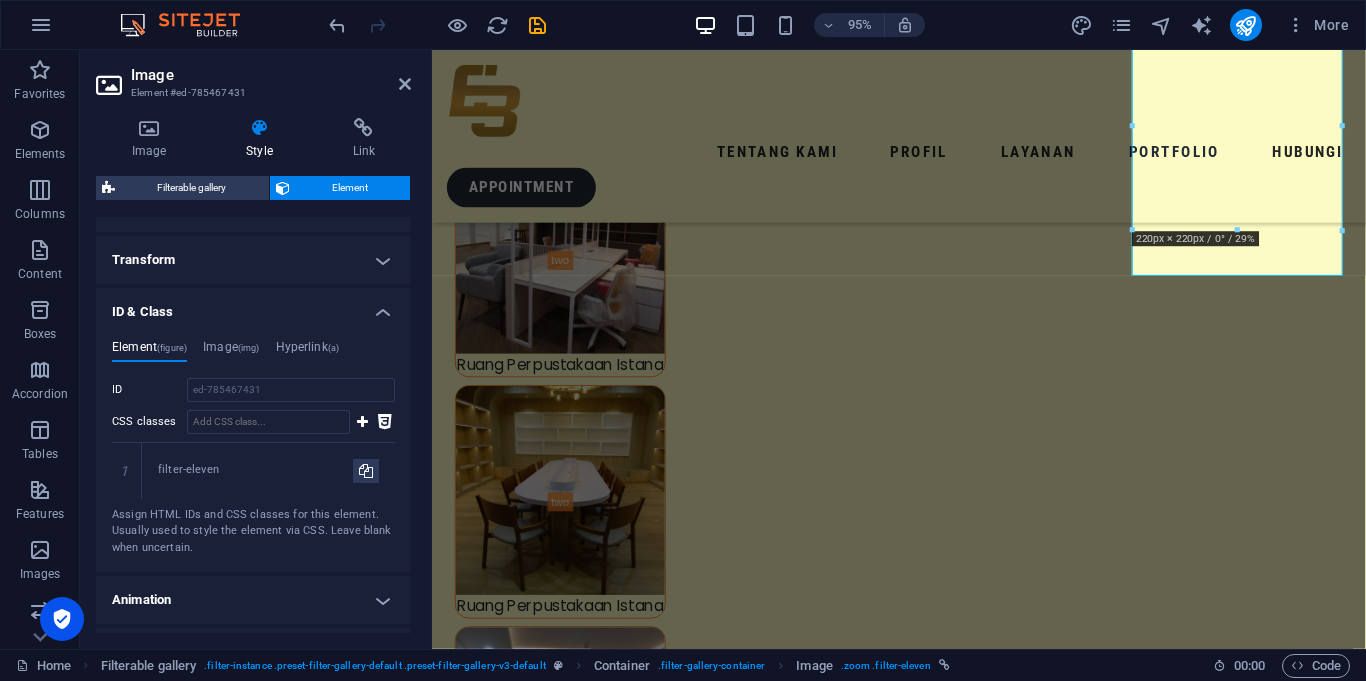 scroll, scrollTop: 653, scrollLeft: 0, axis: vertical 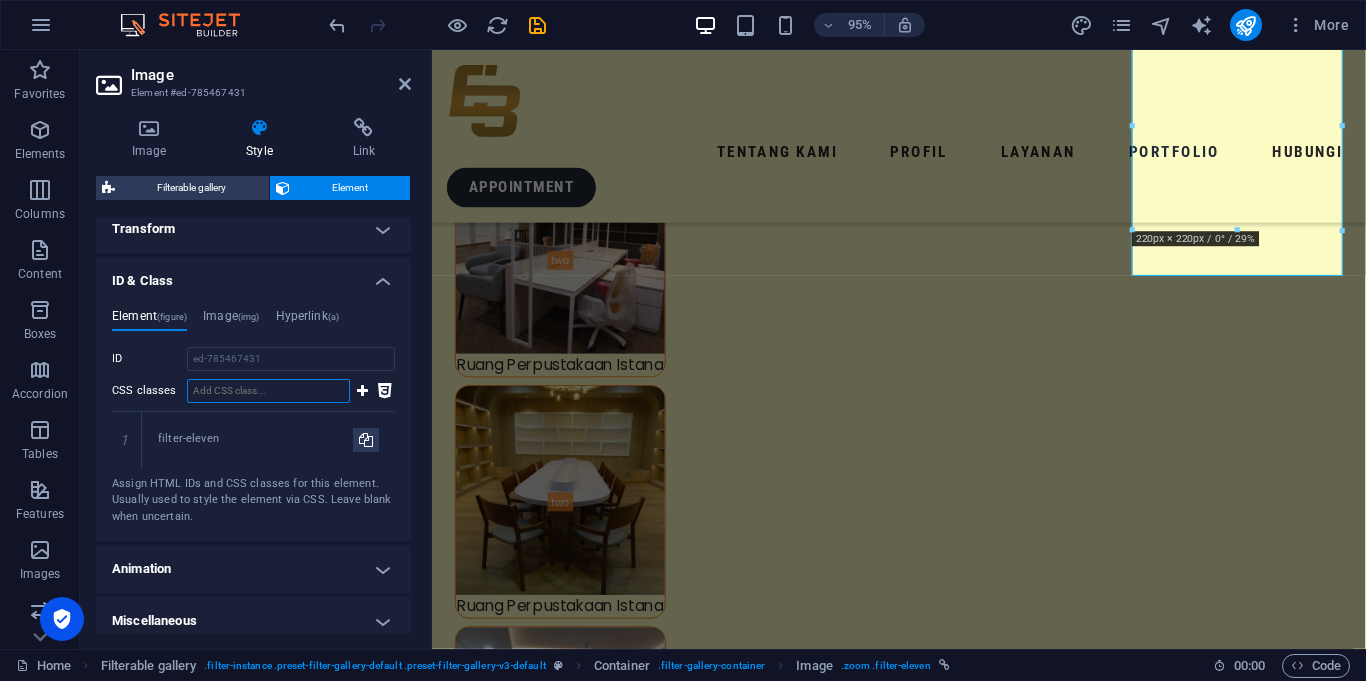 click on "CSS classes" at bounding box center (268, 391) 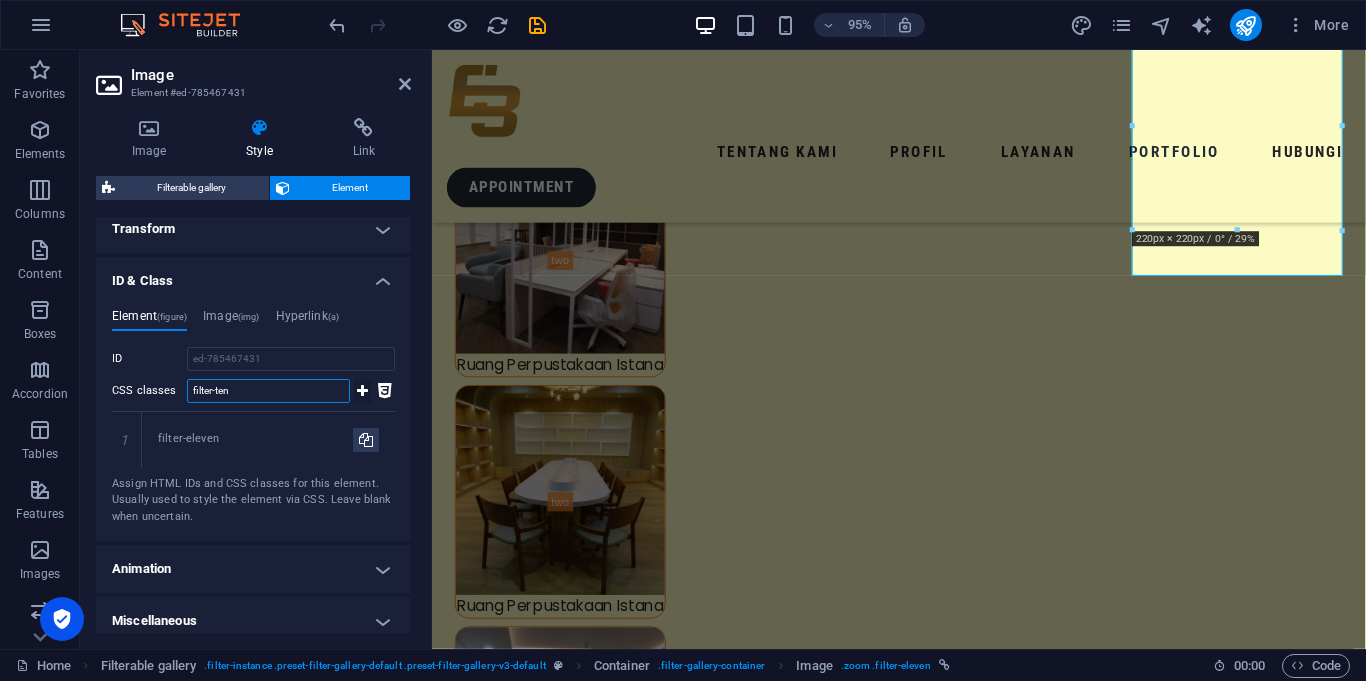 type on "filter-ten" 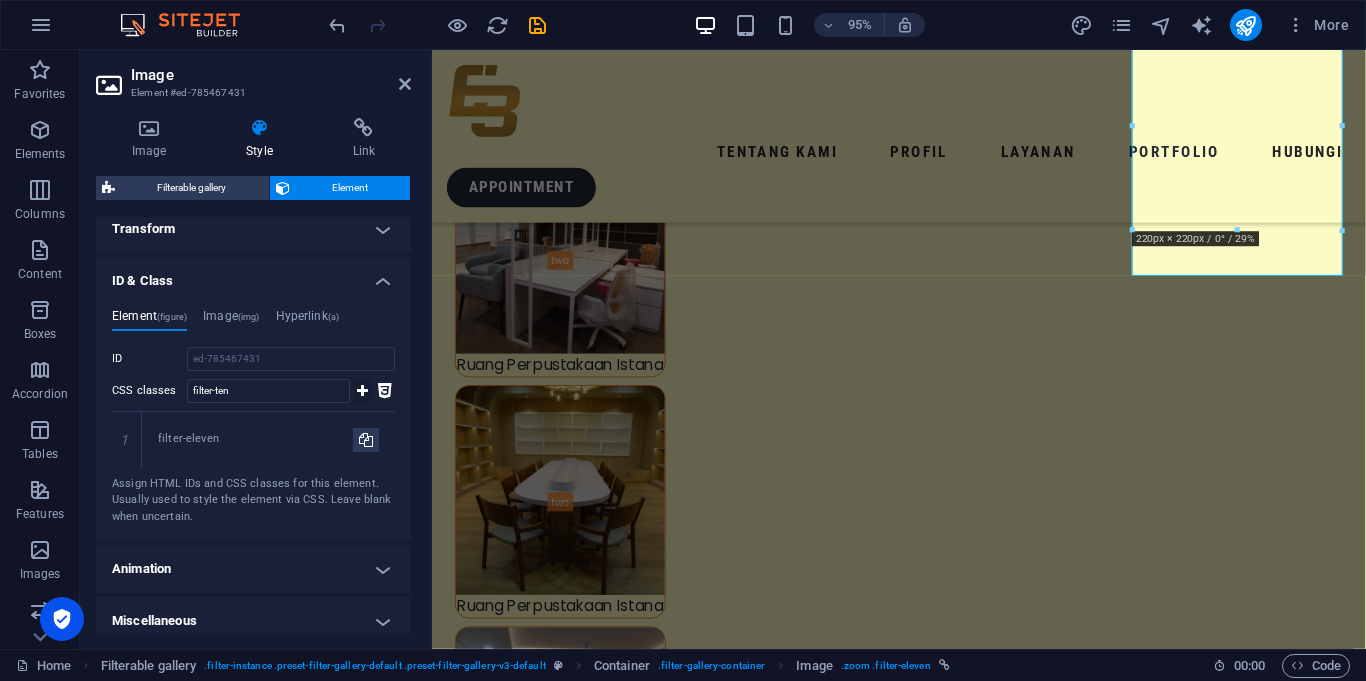 click at bounding box center (362, 391) 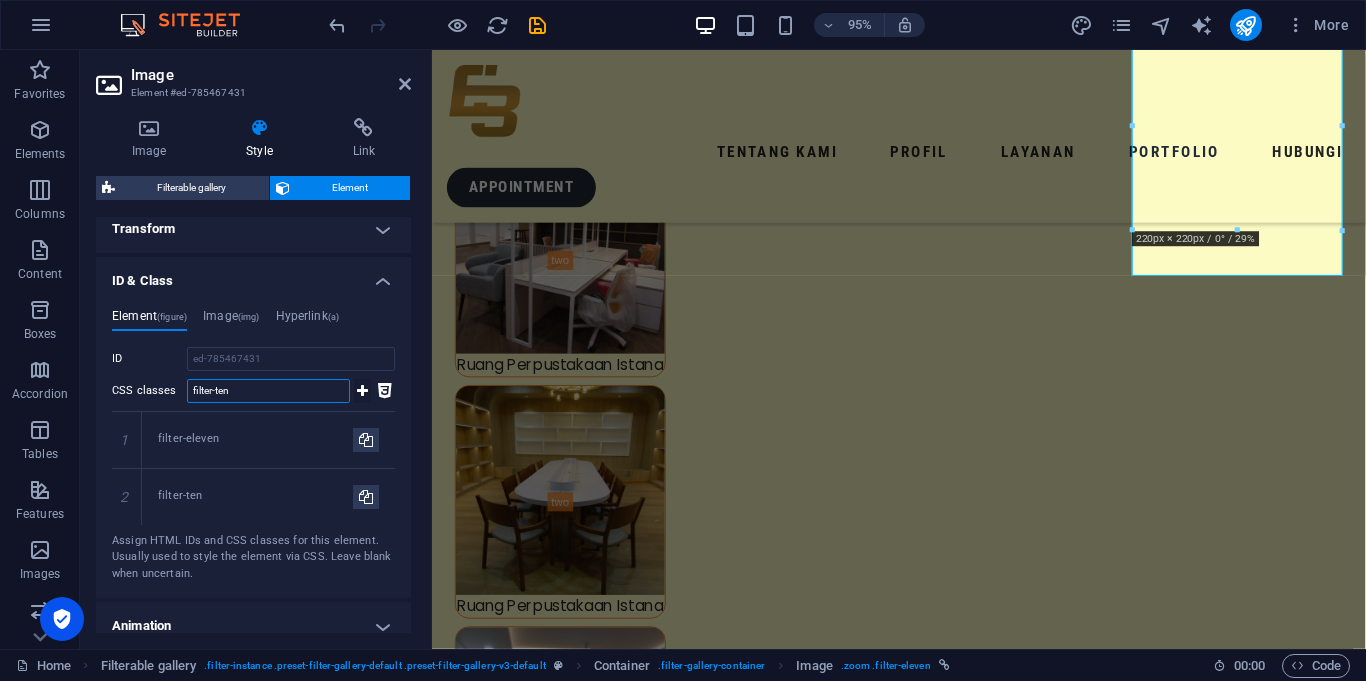 type 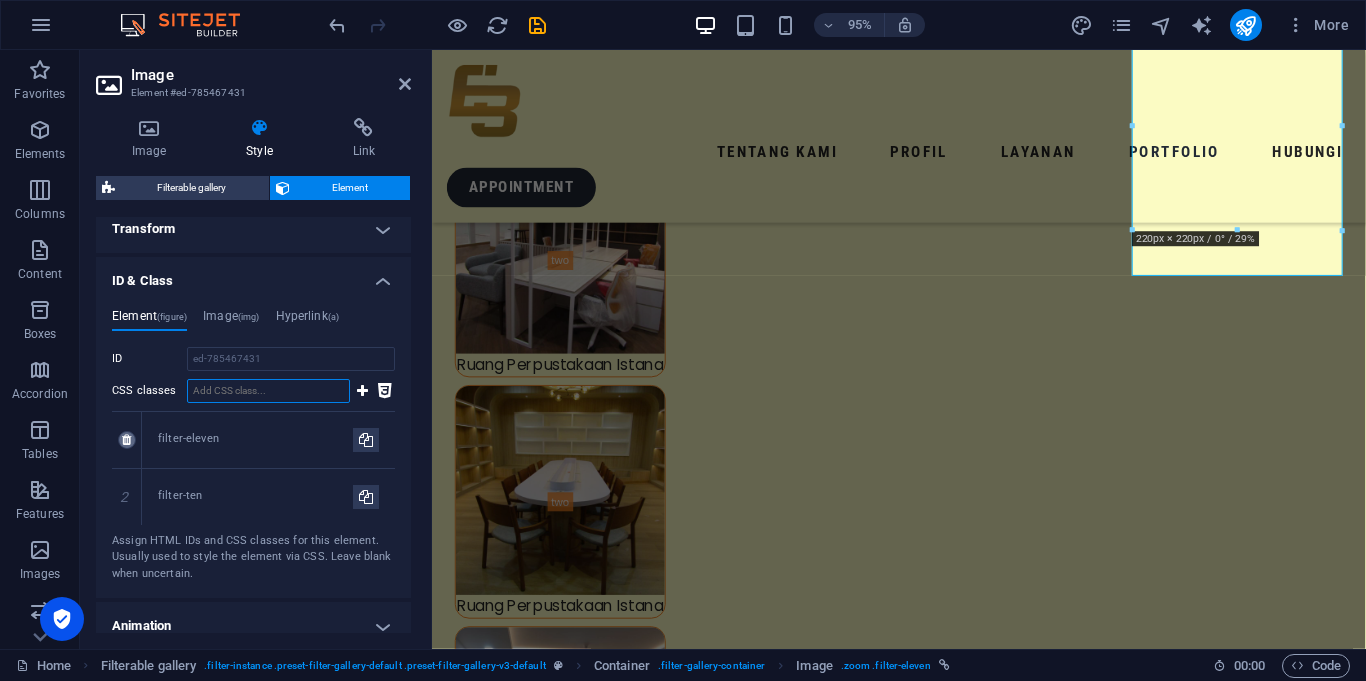 click at bounding box center [126, 440] 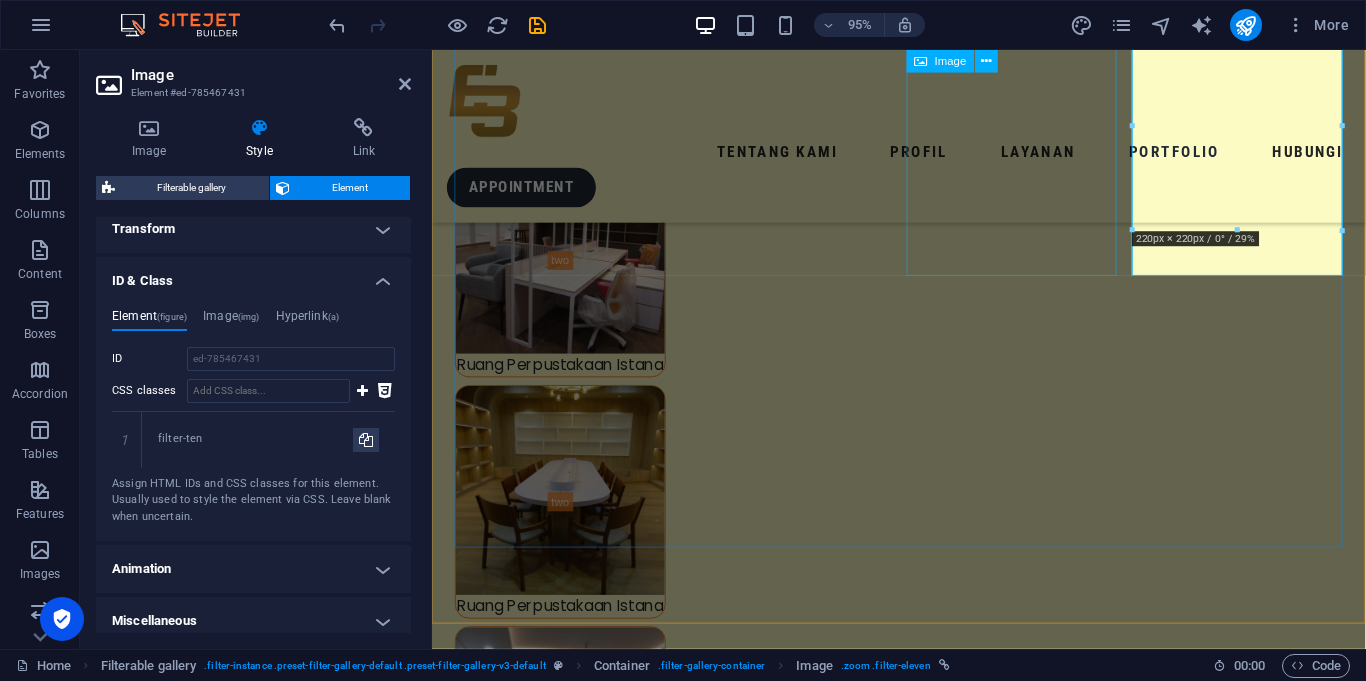click on "Kantor Kepala Sekretariat Presiden" at bounding box center (567, 13549) 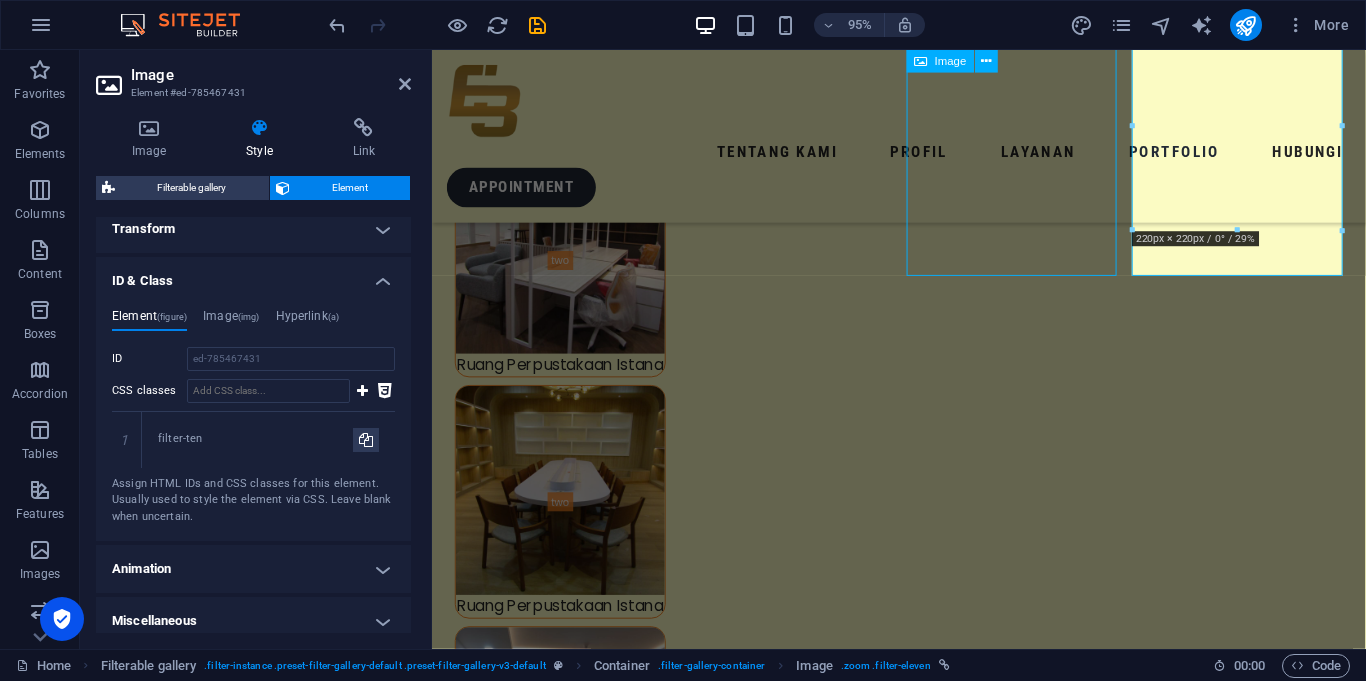 click on "Kantor Kepala Sekretariat Presiden" at bounding box center (567, 13549) 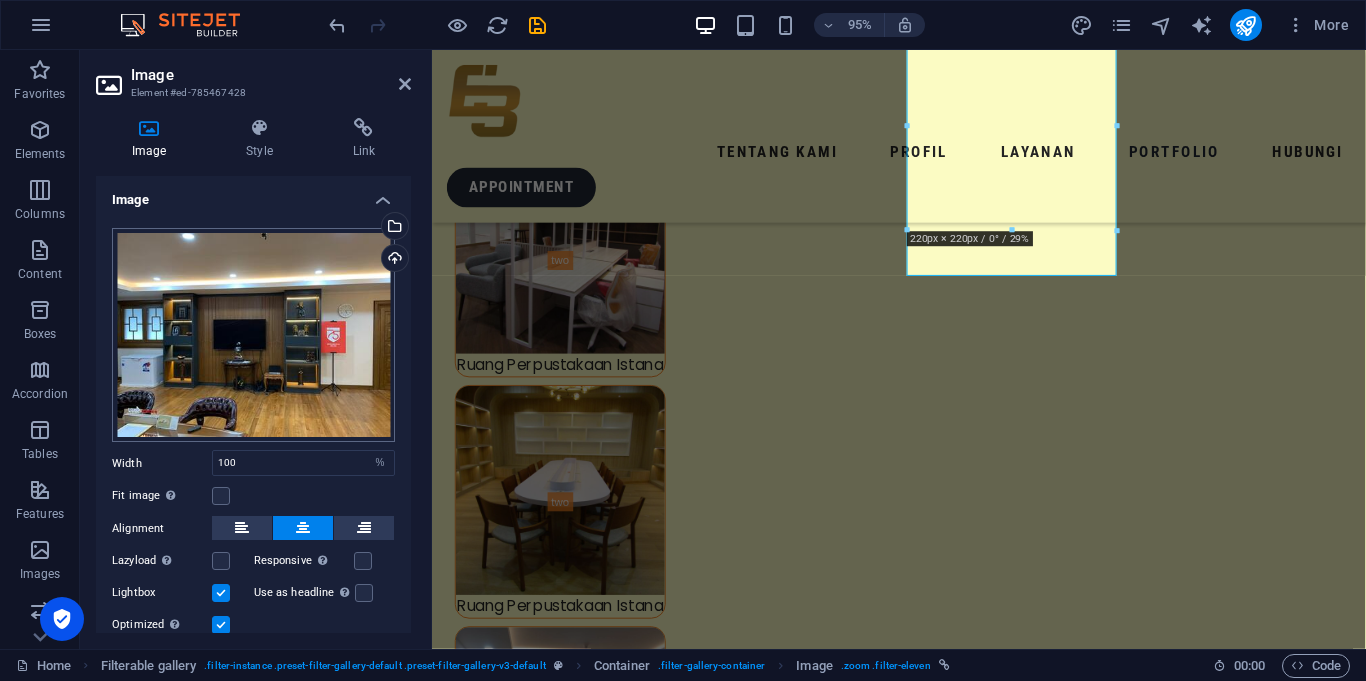 scroll, scrollTop: 69, scrollLeft: 0, axis: vertical 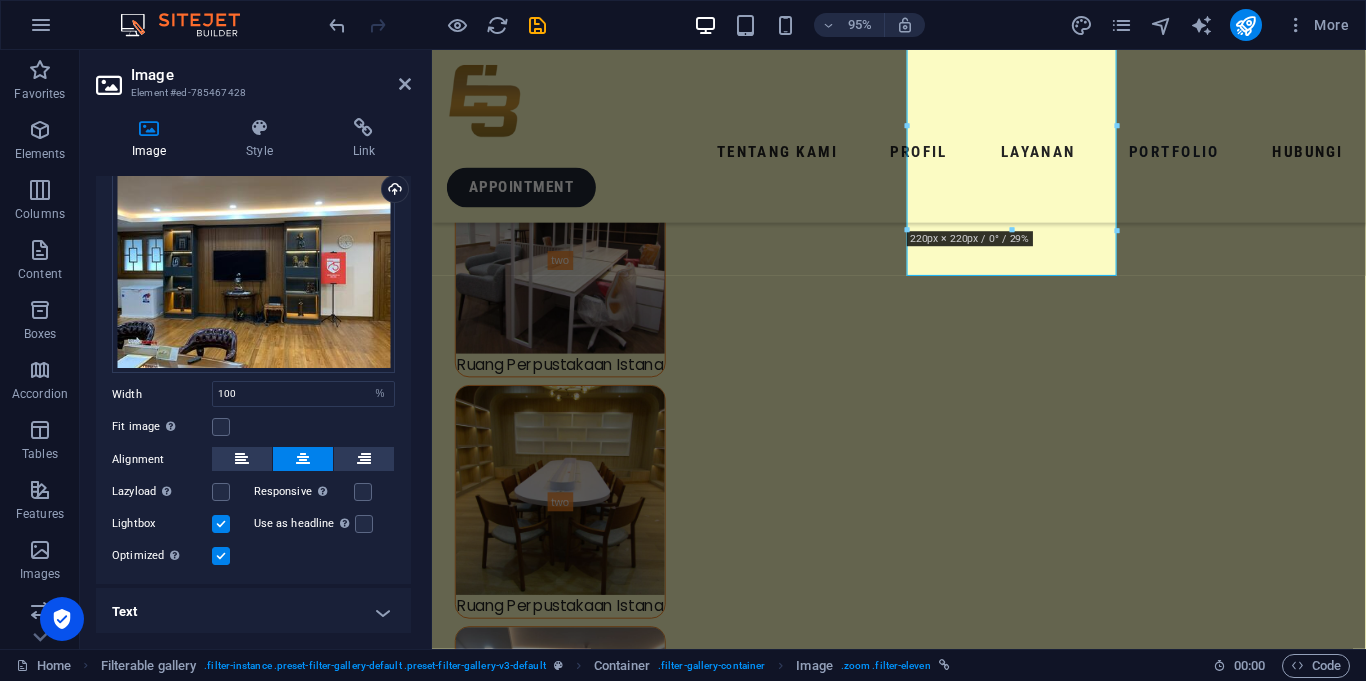 click on "Image Style Link Image Drag files here, click to choose files or select files from Files or our free stock photos & videos Select files from the file manager, stock photos, or upload file(s) Upload Width 100 Default auto px rem % em vh vw Fit image Automatically fit image to a fixed width and height Height Default auto px Alignment Lazyload Loading images after the page loads improves page speed. Responsive Automatically load retina image and smartphone optimized sizes. Lightbox Use as headline The image will be wrapped in an H1 headline tag. Useful for giving alternative text the weight of an H1 headline, e.g. for the logo. Leave unchecked if uncertain. Optimized Images are compressed to improve page speed. Position Direction Custom X offset 50 px rem % vh vw Y offset 50 px rem % vh vw Text Float No float Image left Image right Determine how text should behave around the image. Text Alternative text Image caption Paragraph Format Normal Heading 1 Heading 2 Heading 3 Heading 4 Heading 5 Heading 6 Code Arial 8" at bounding box center [253, 375] 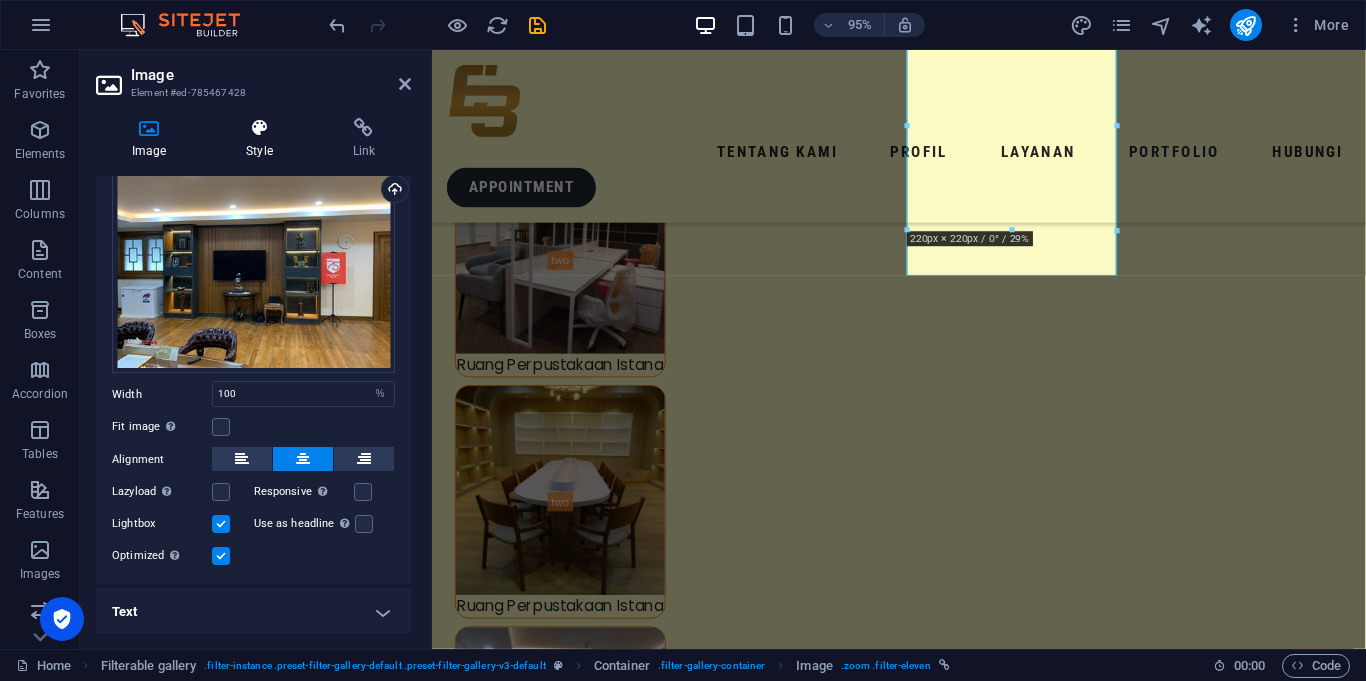 click at bounding box center [259, 128] 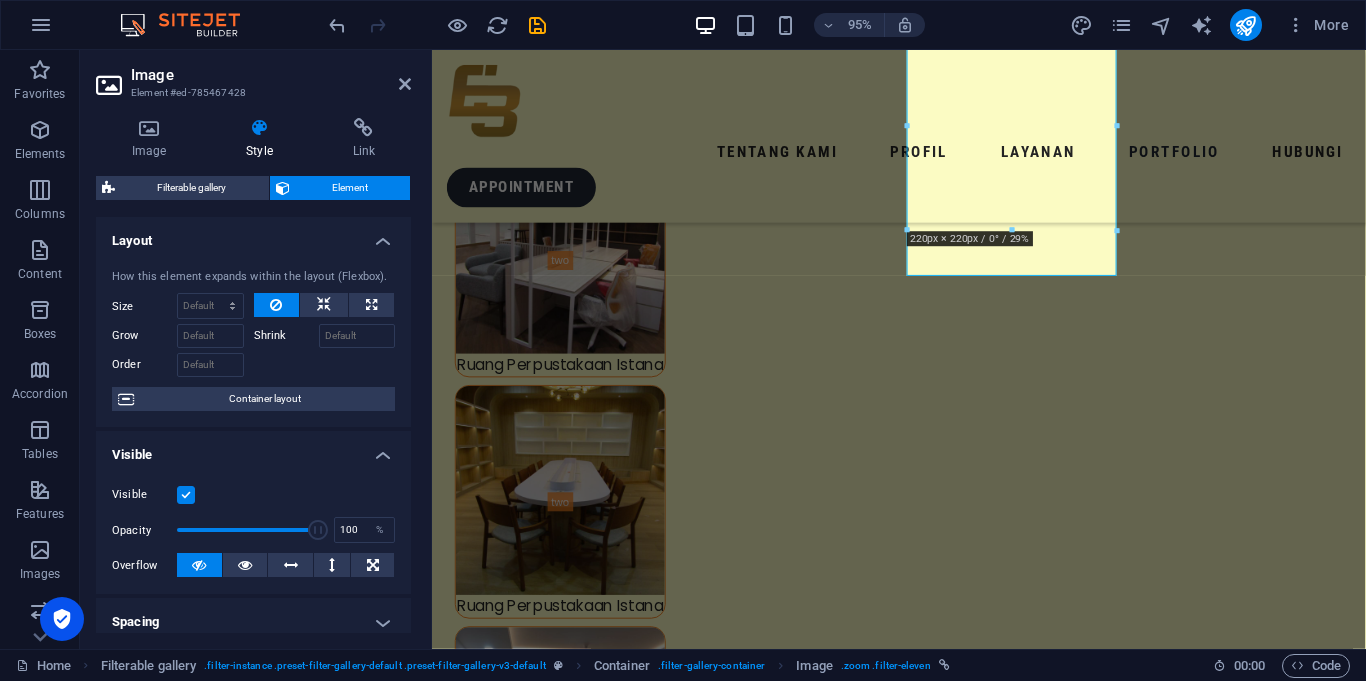 scroll, scrollTop: 429, scrollLeft: 0, axis: vertical 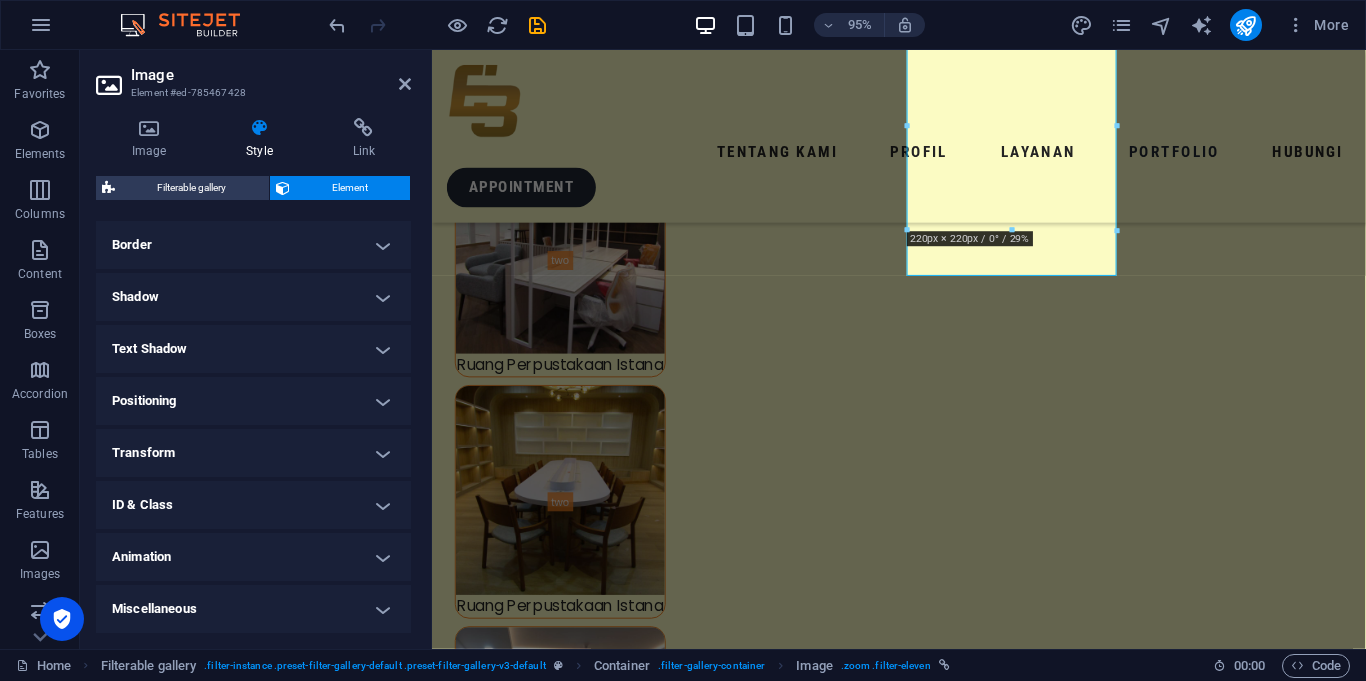 click on "ID & Class" at bounding box center (253, 505) 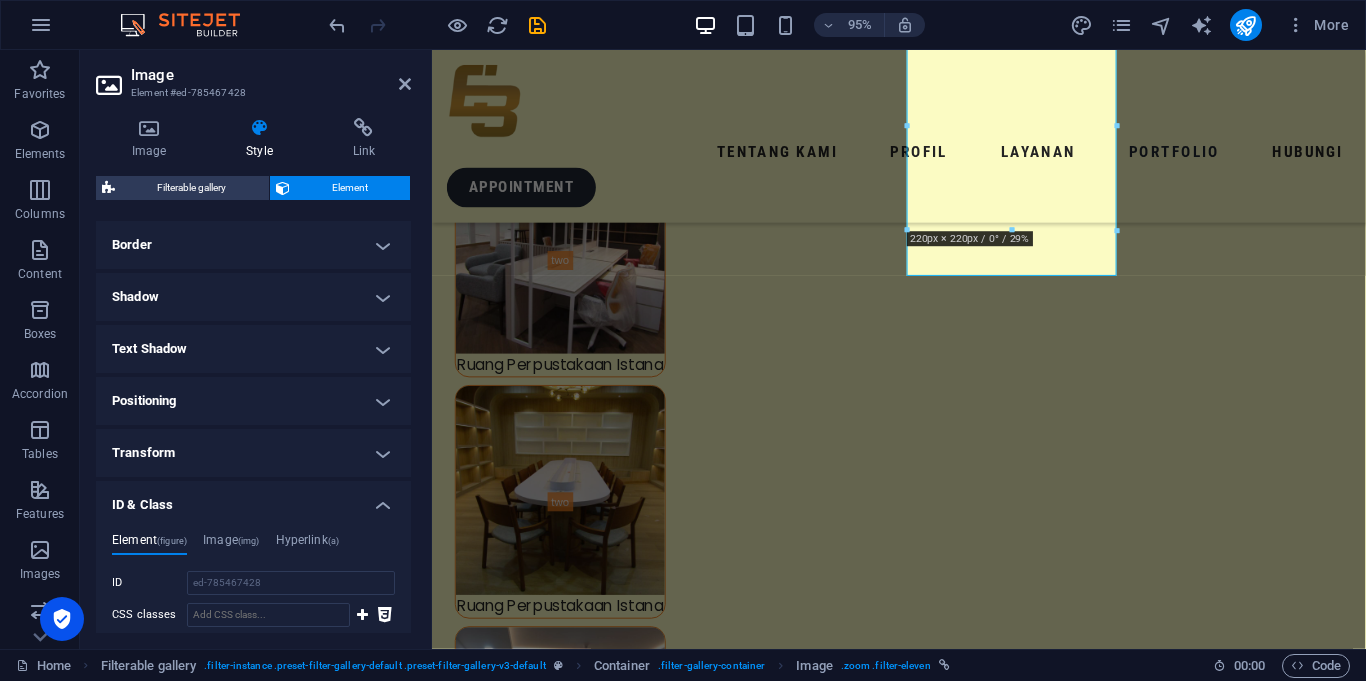 scroll, scrollTop: 665, scrollLeft: 0, axis: vertical 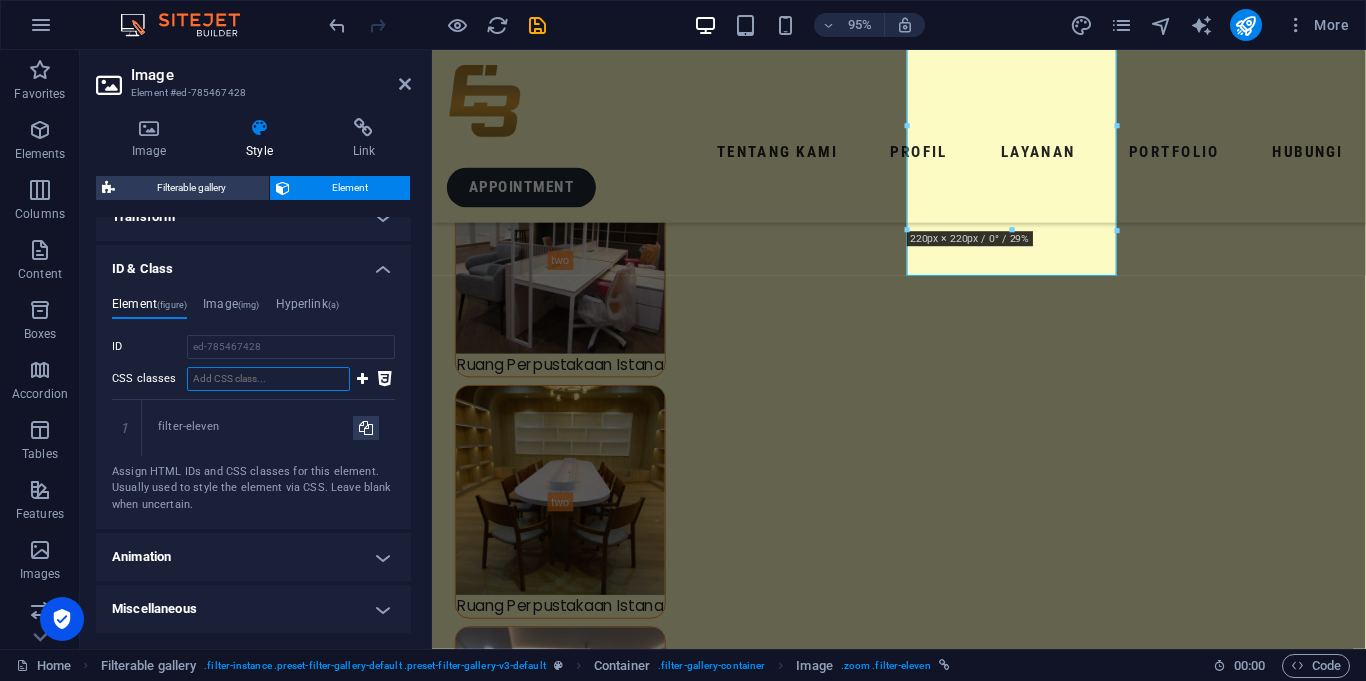 click on "CSS classes" at bounding box center [268, 379] 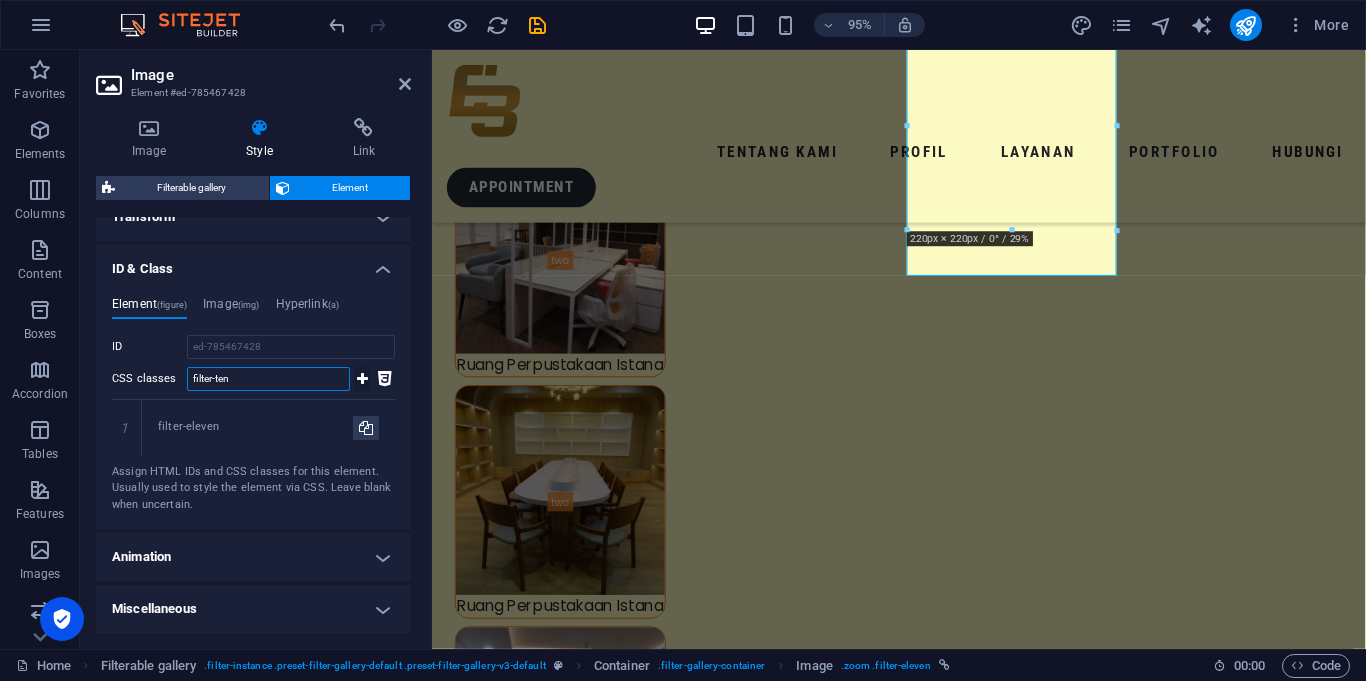 type on "filter-ten" 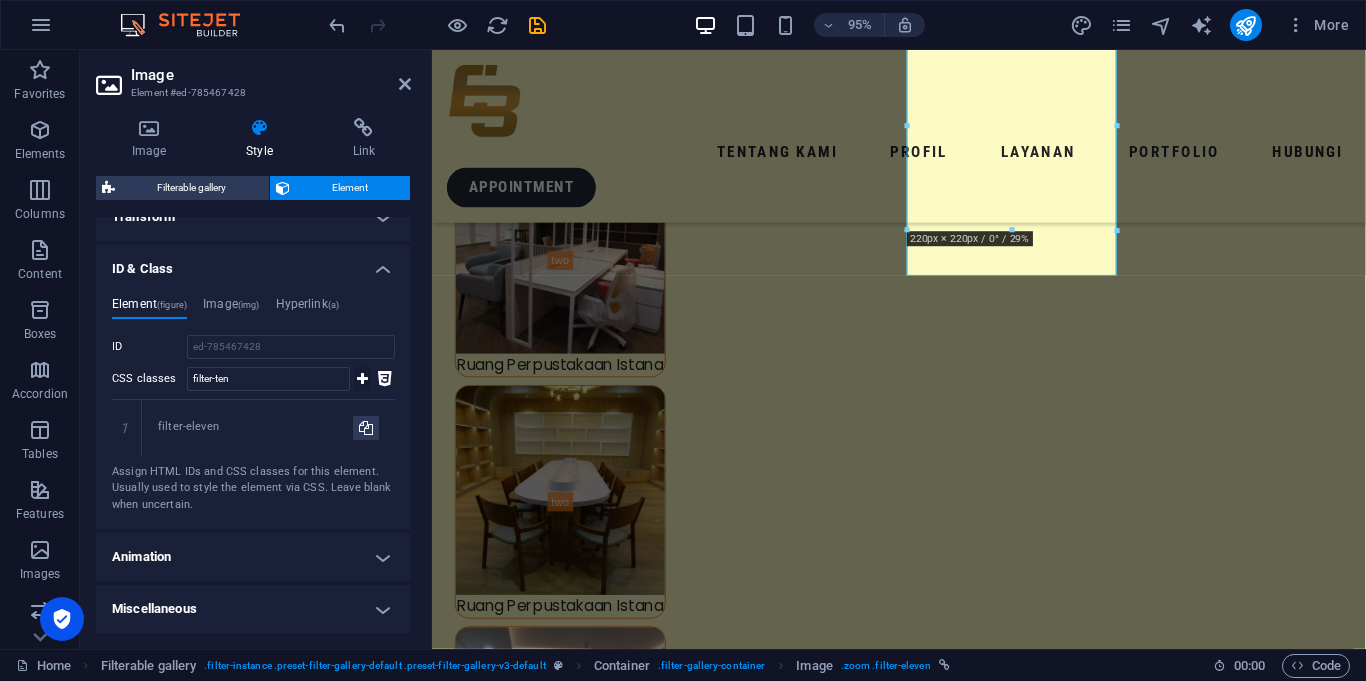 click at bounding box center [362, 379] 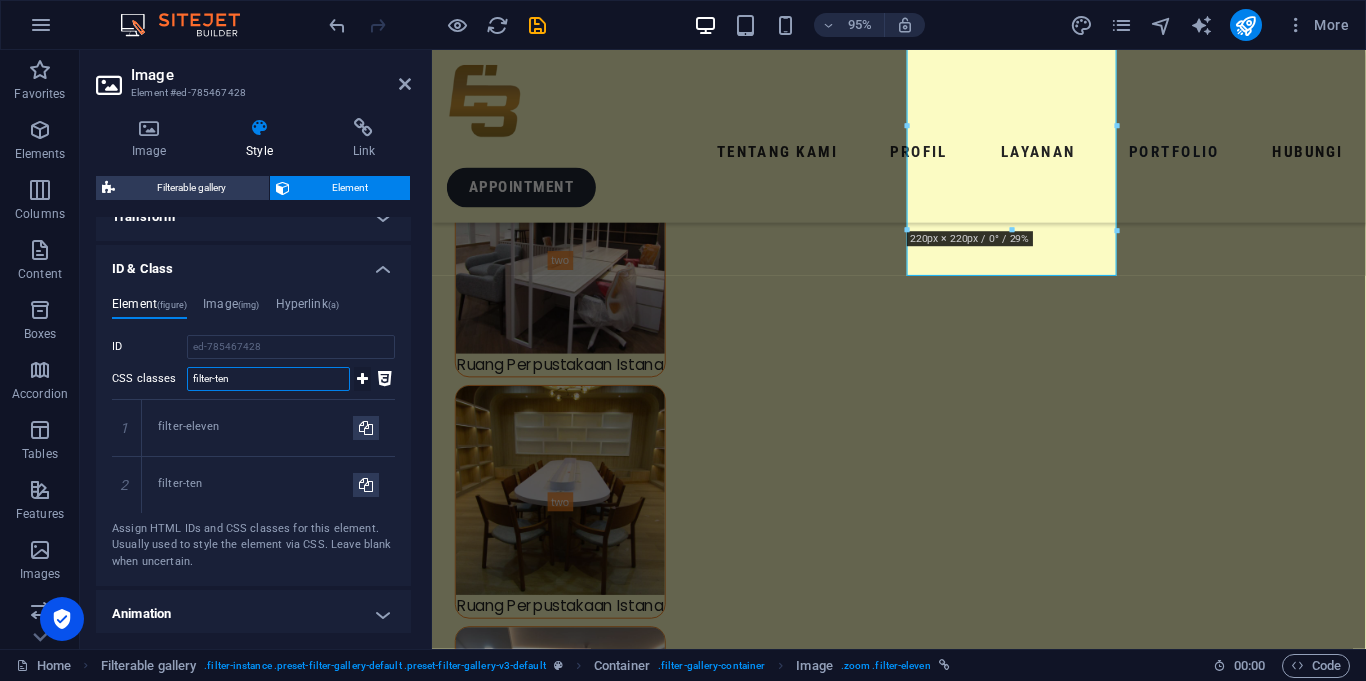 type 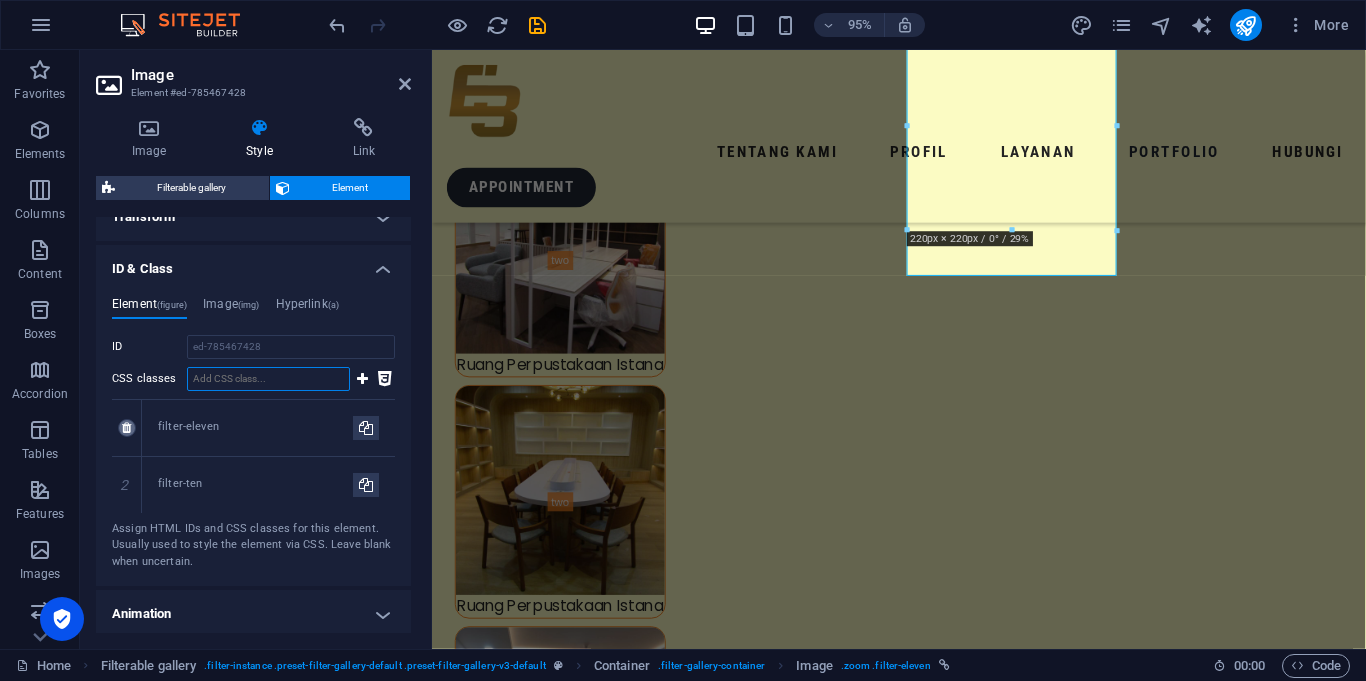click at bounding box center (126, 428) 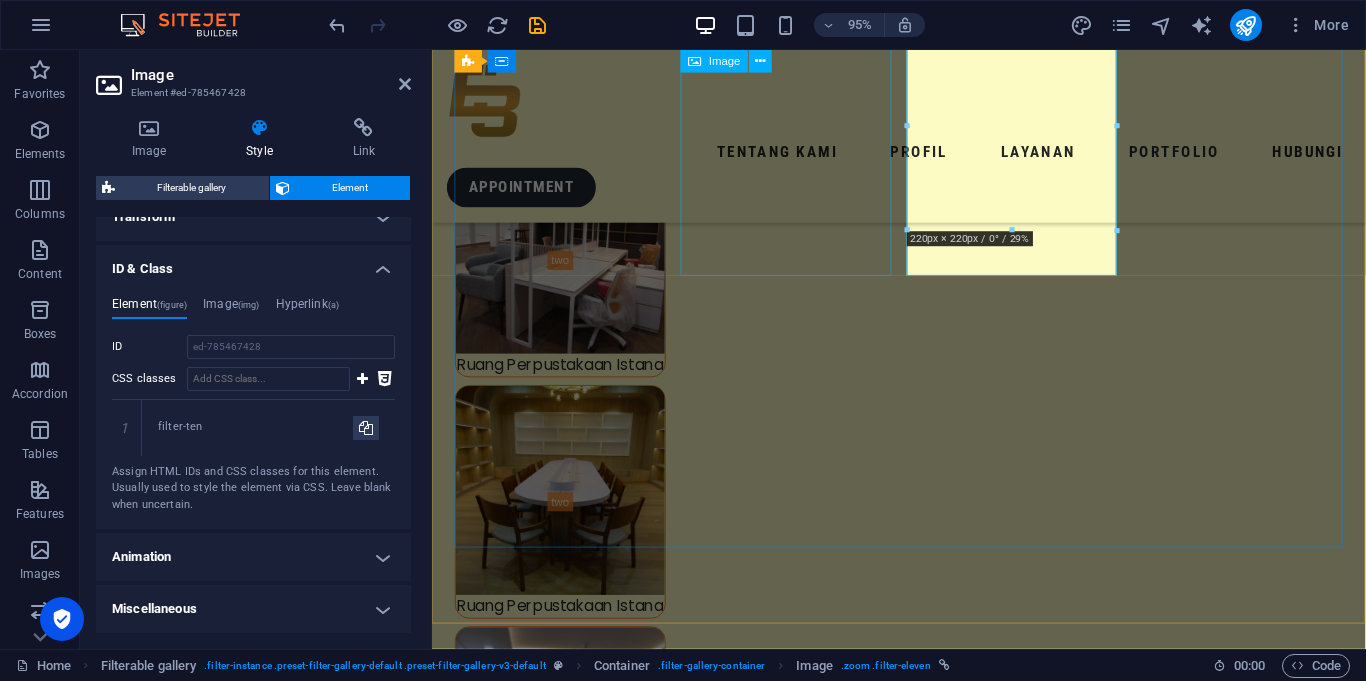 click on "Kantor Kepala Sekretariat Presiden" at bounding box center (567, 13271) 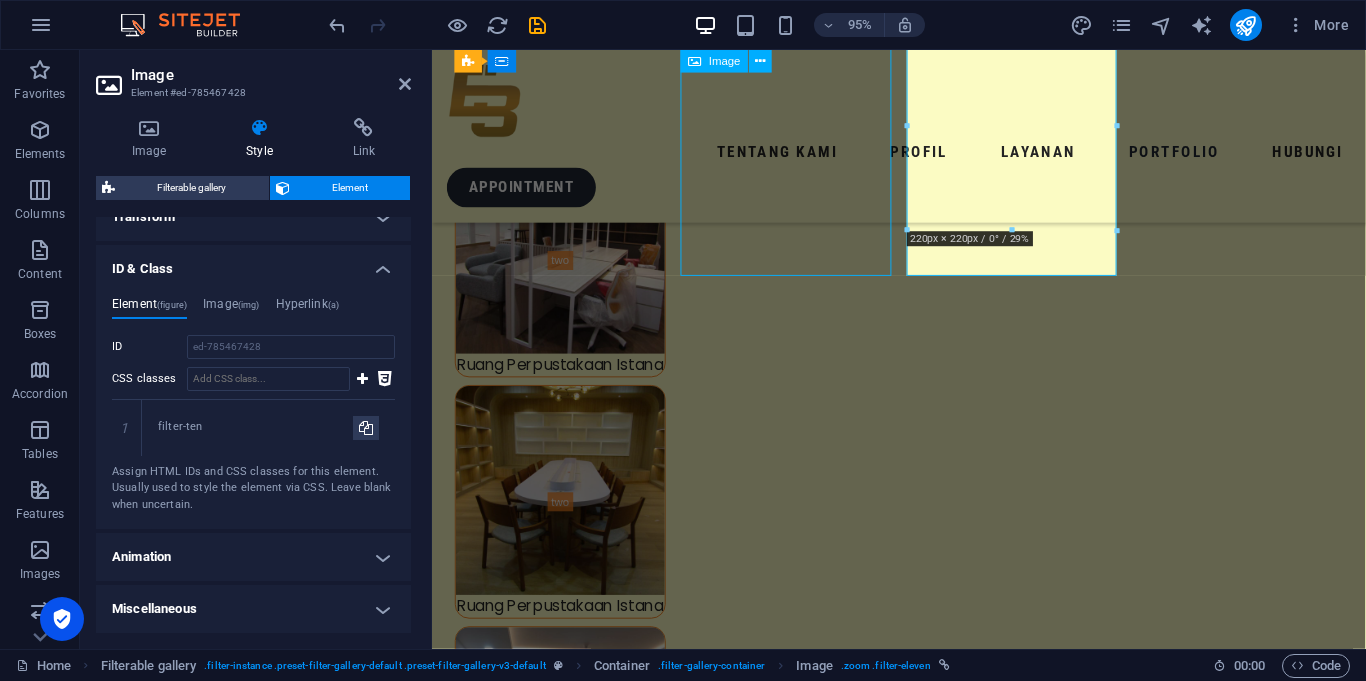 click on "Kantor Kepala Sekretariat Presiden" at bounding box center [567, 13271] 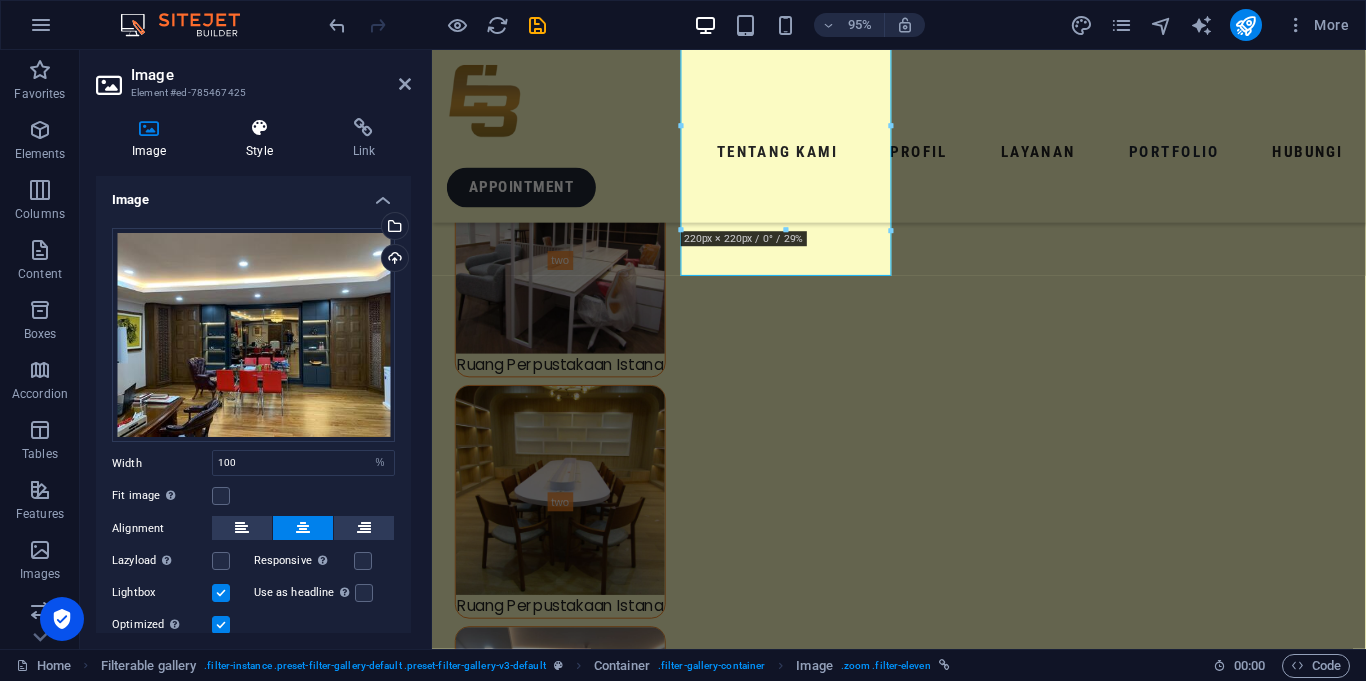 click at bounding box center [259, 128] 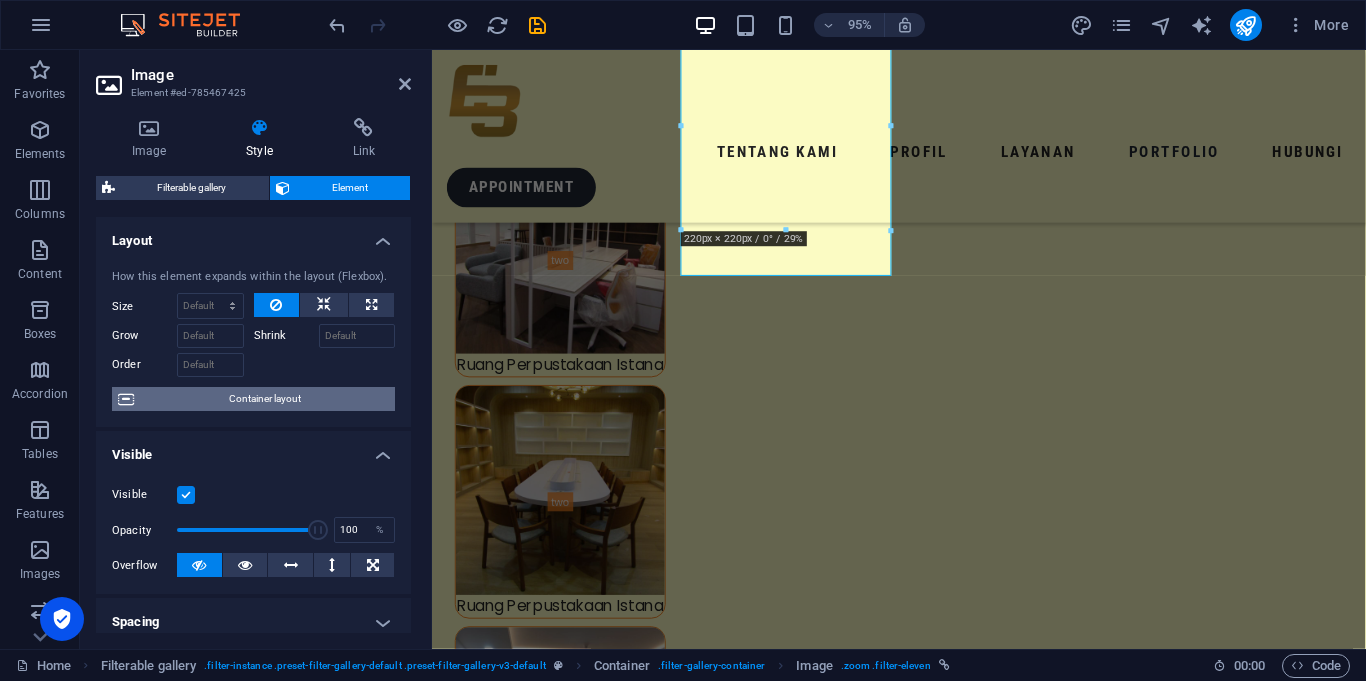 scroll, scrollTop: 429, scrollLeft: 0, axis: vertical 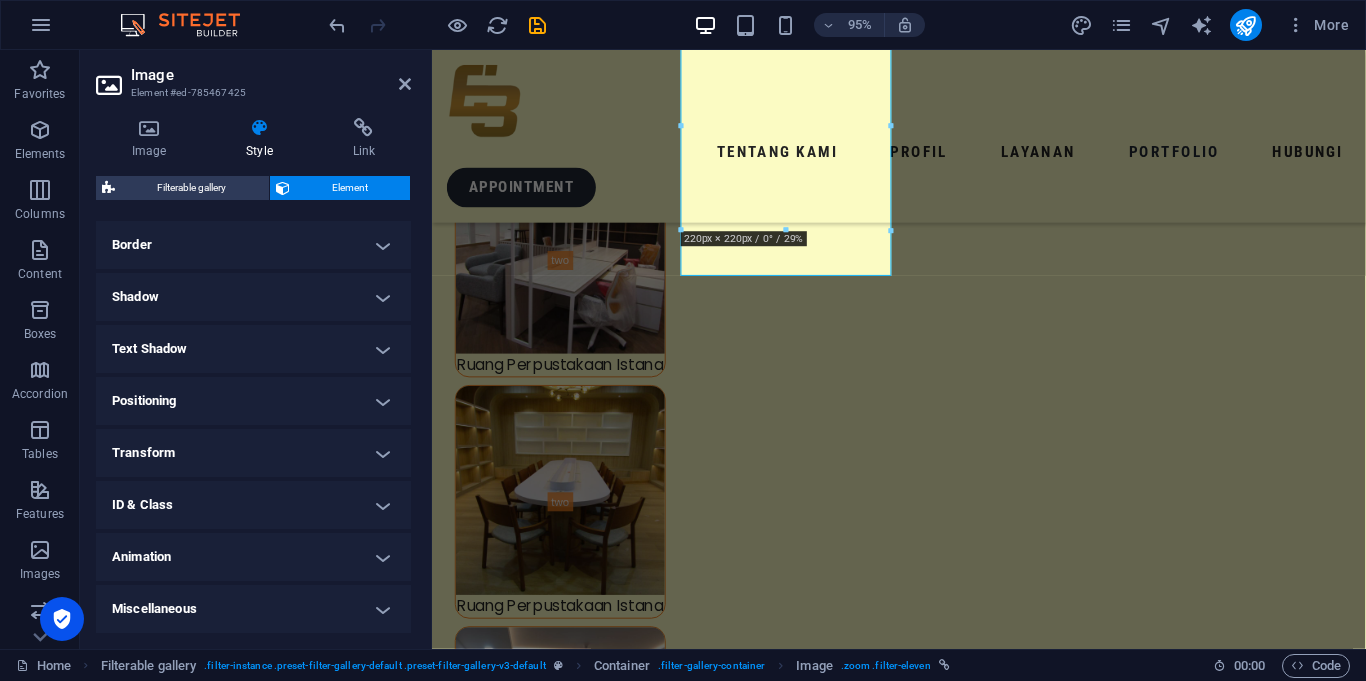 click on "ID & Class" at bounding box center [253, 505] 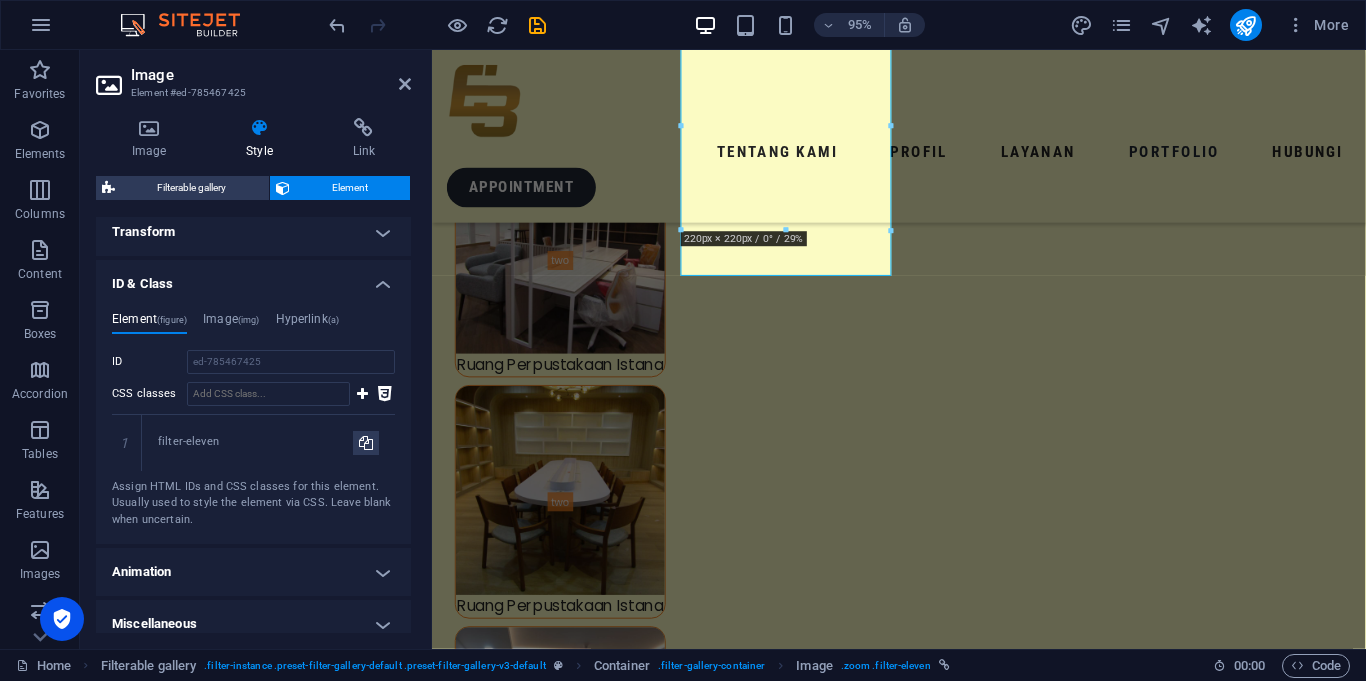 scroll, scrollTop: 665, scrollLeft: 0, axis: vertical 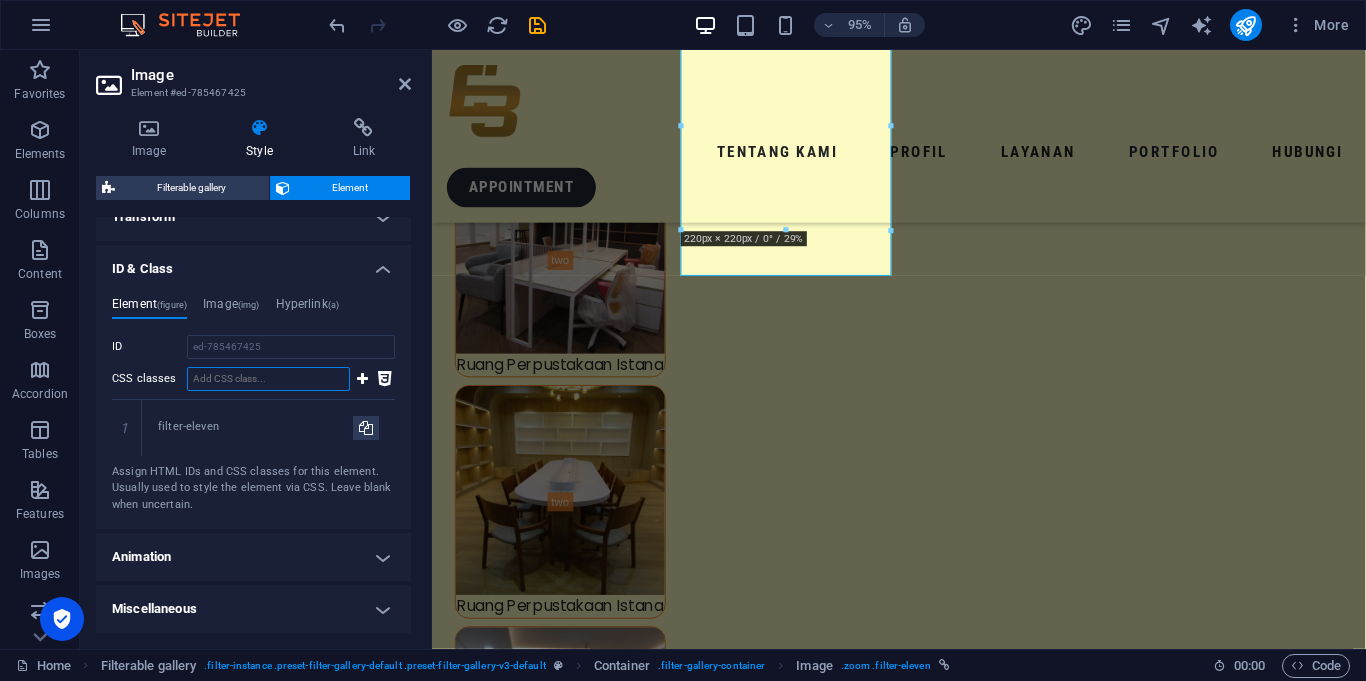 click on "CSS classes" at bounding box center (268, 379) 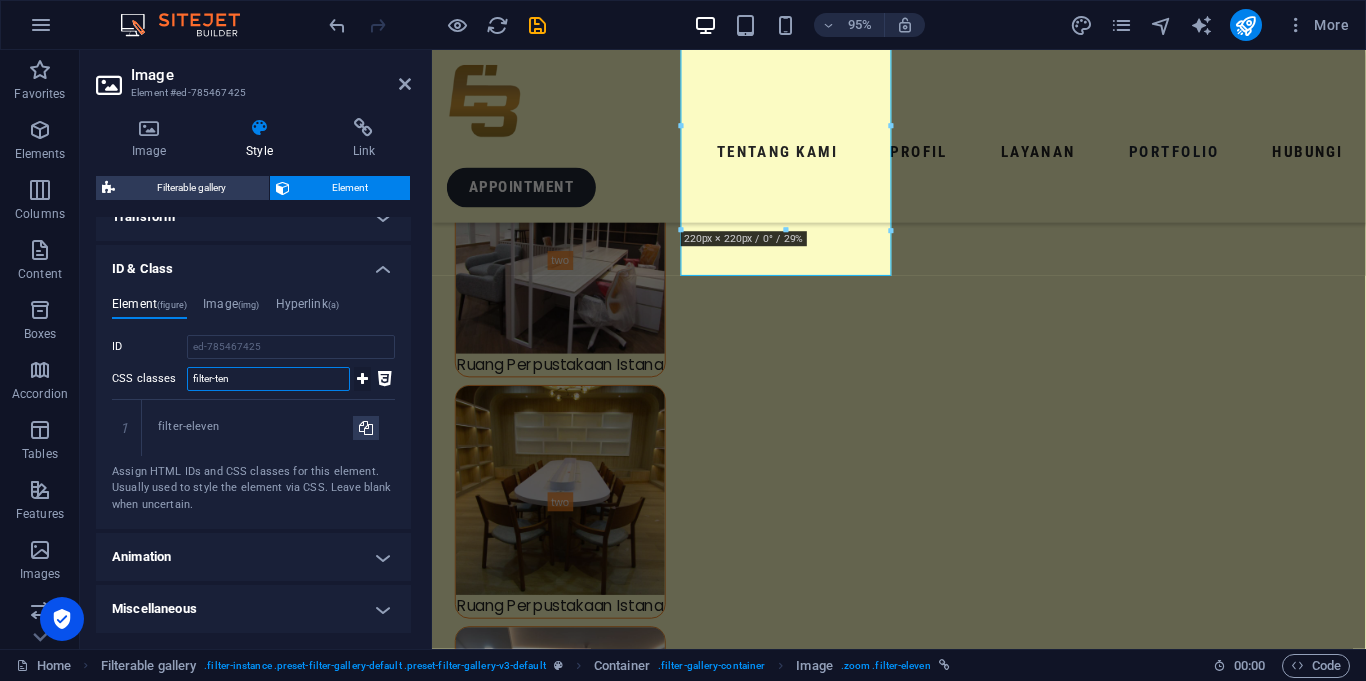 type on "filter-ten" 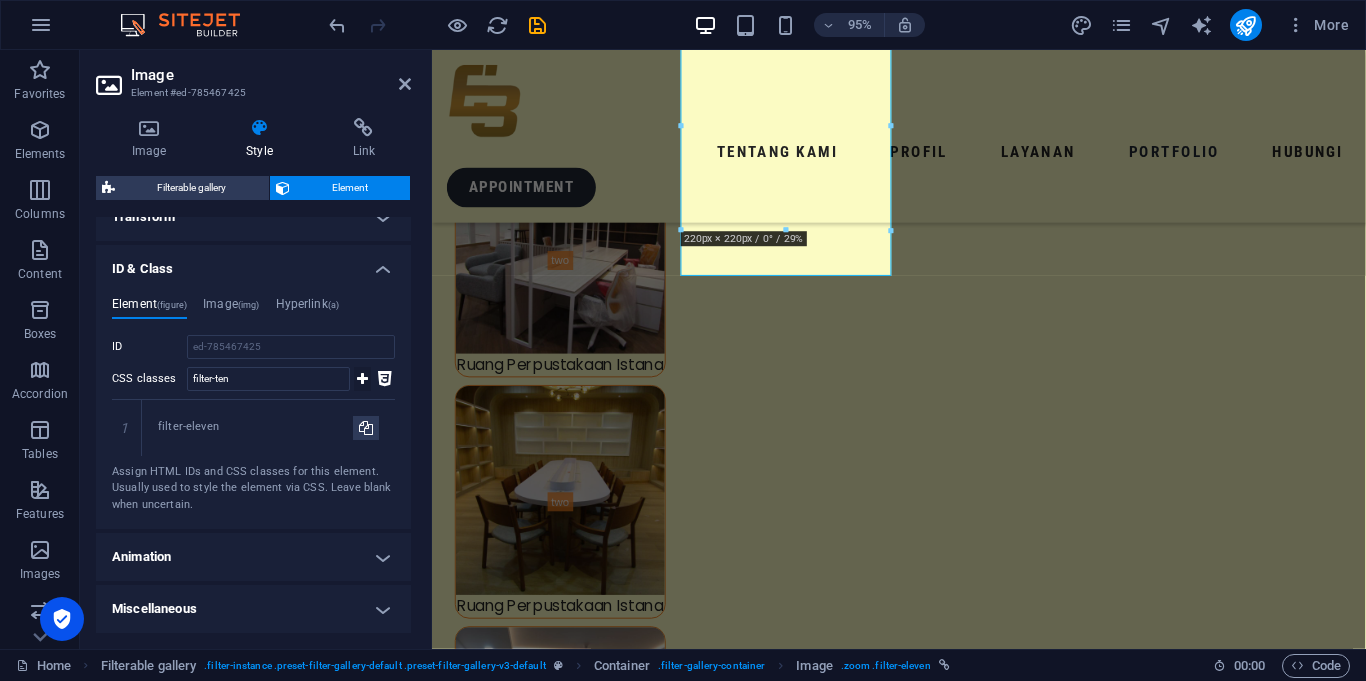 click at bounding box center [362, 379] 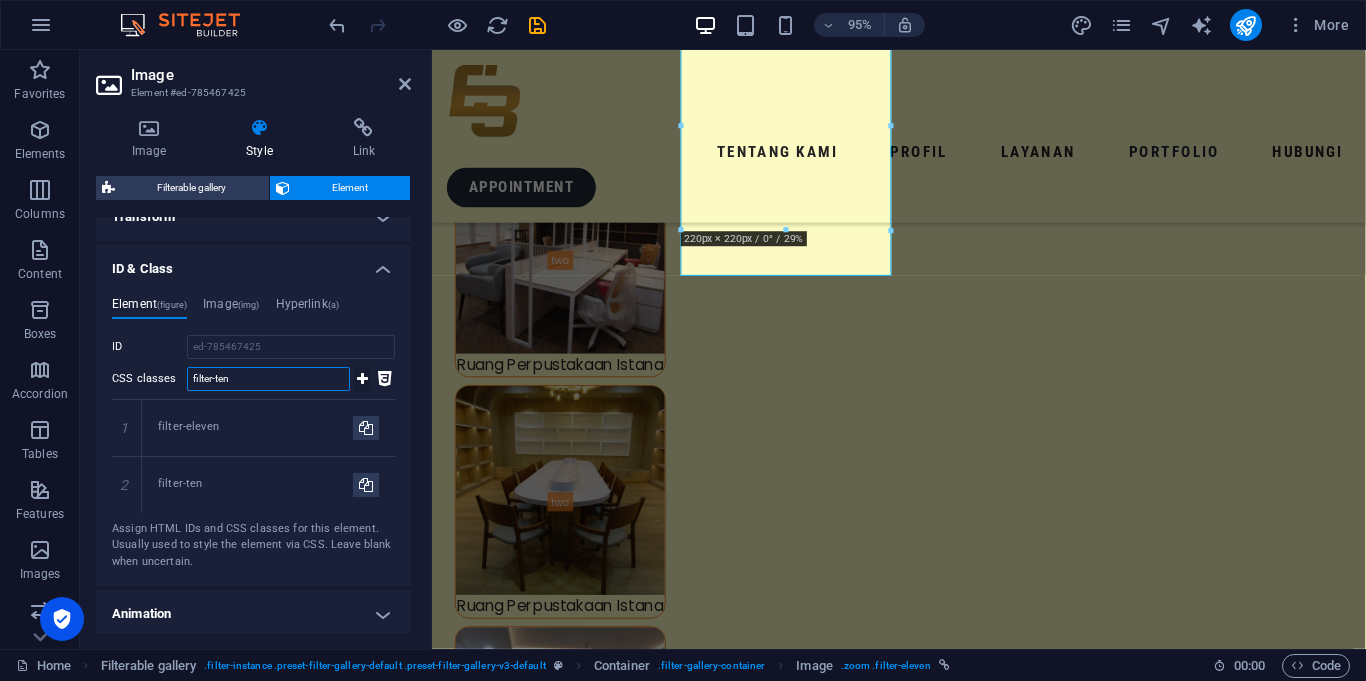 type 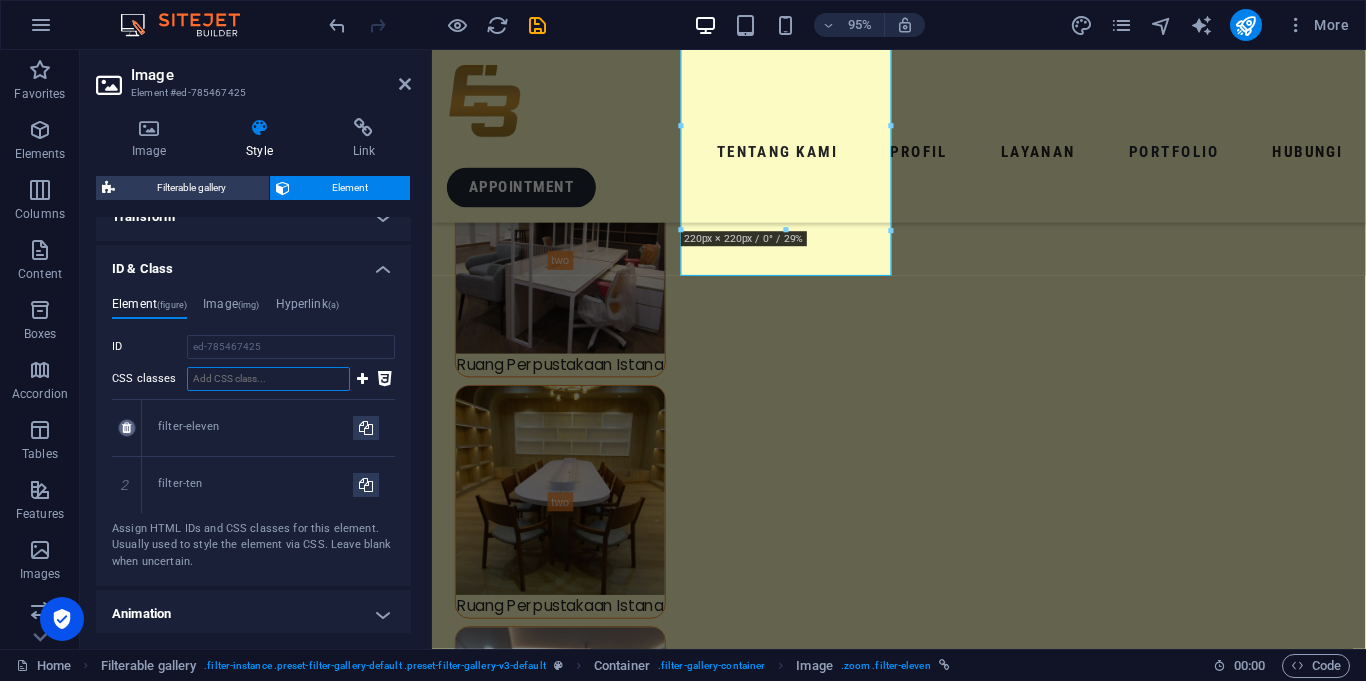 click at bounding box center [127, 428] 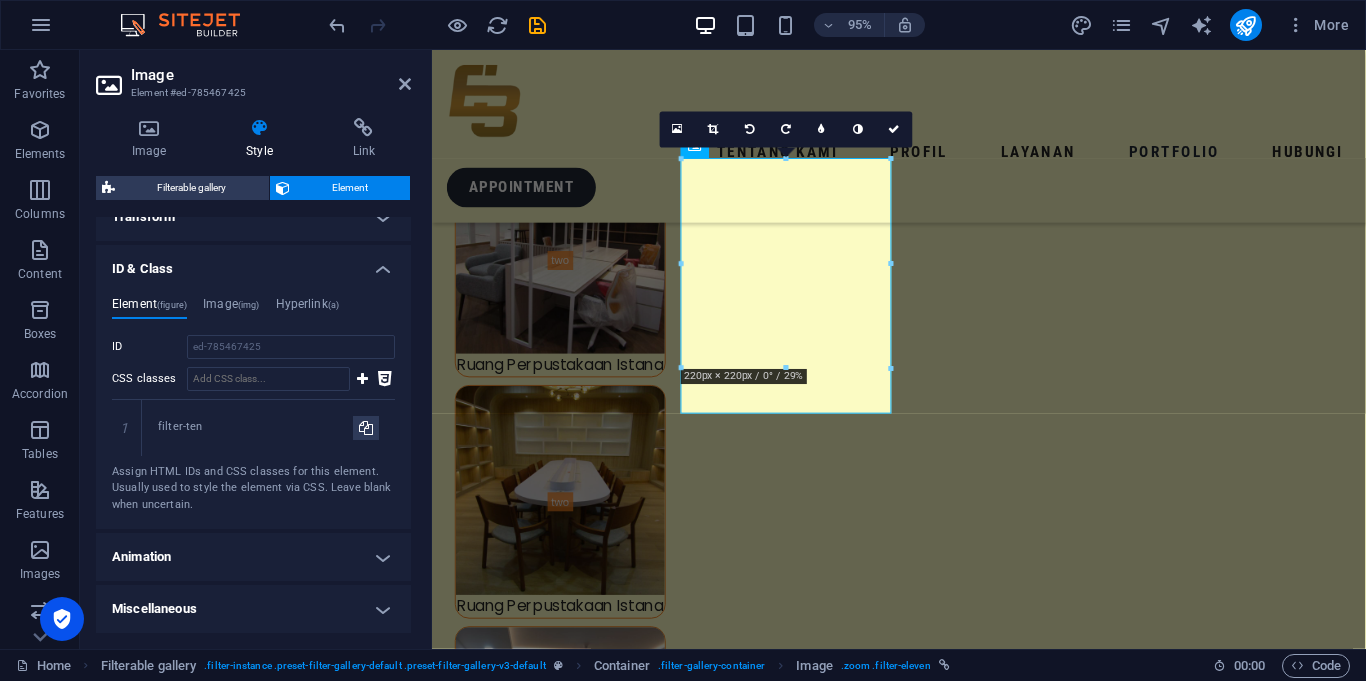 scroll, scrollTop: 6923, scrollLeft: 0, axis: vertical 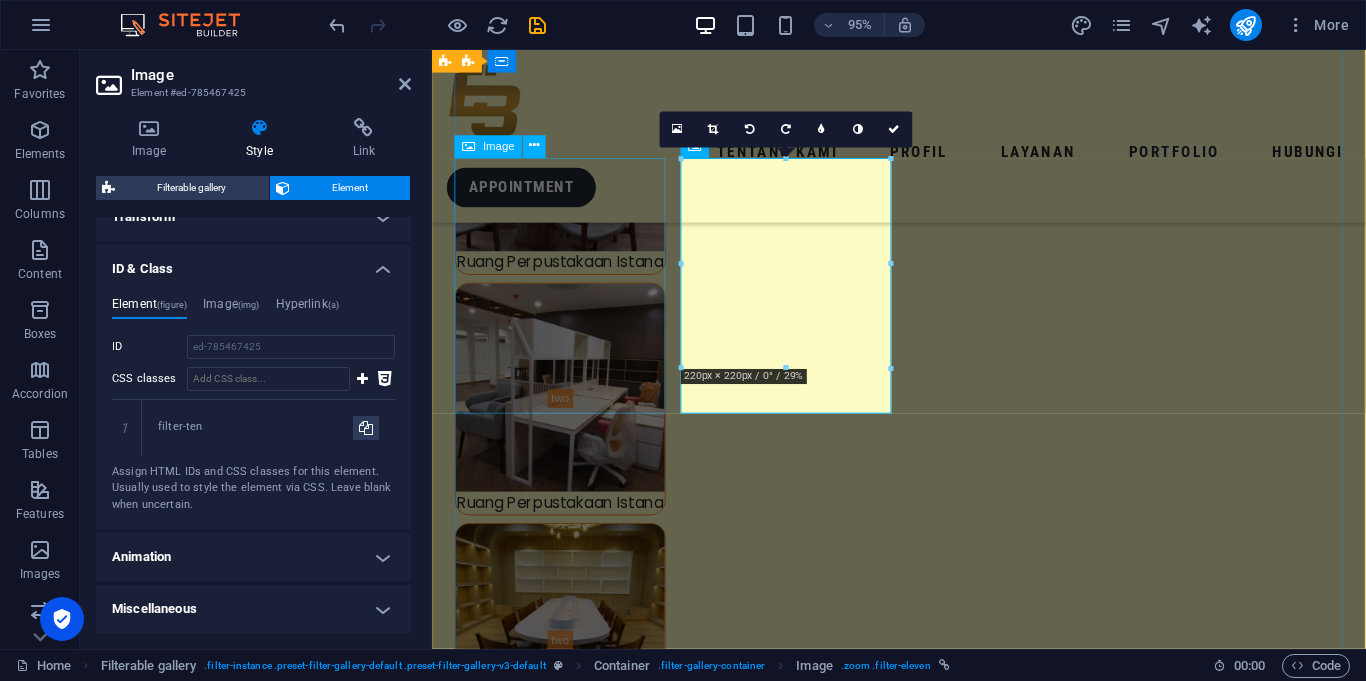 click on "Kantor Kepala Sekretariat Presiden" at bounding box center [567, 13138] 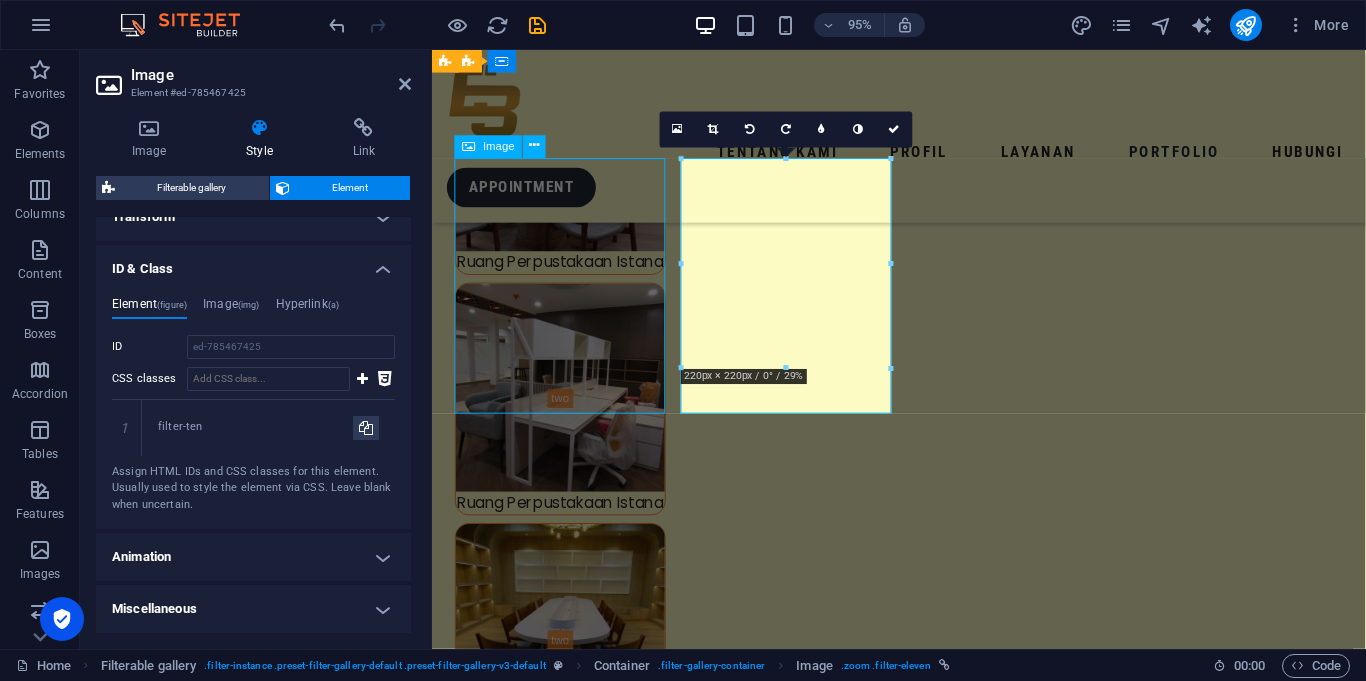 click on "Kantor Kepala Sekretariat Presiden" at bounding box center [567, 13138] 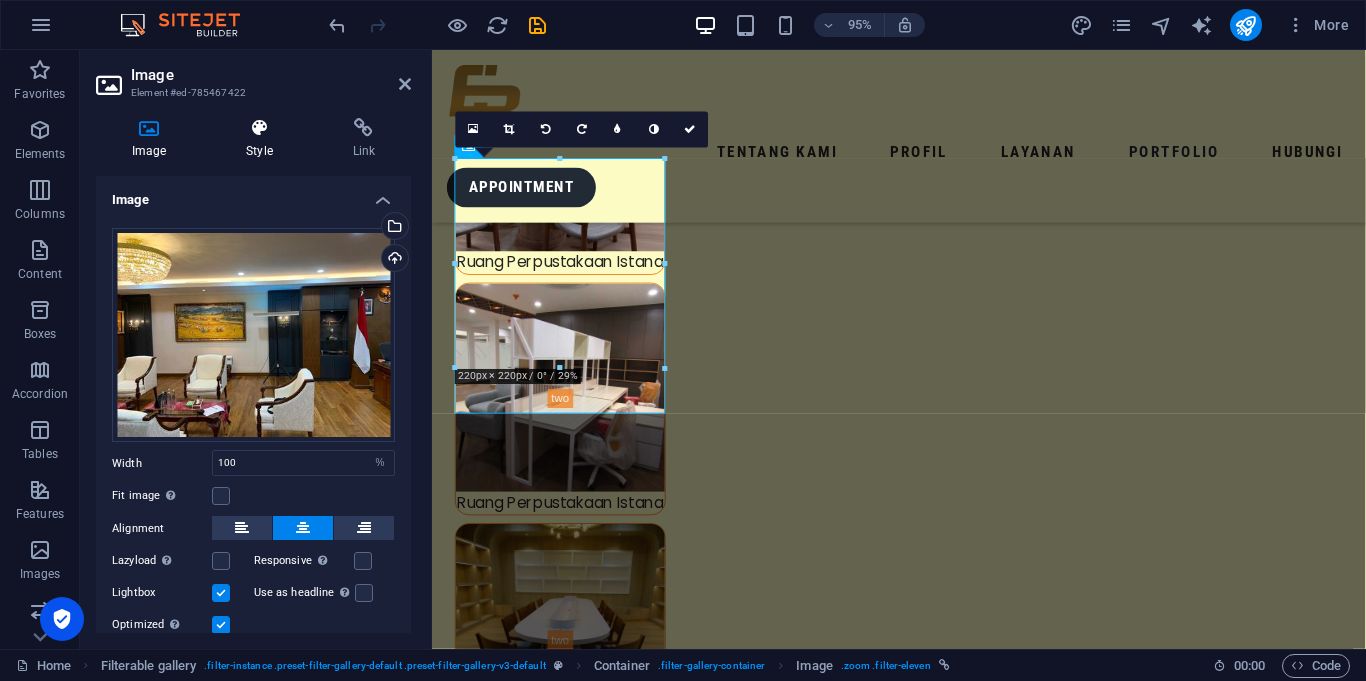 click on "Style" at bounding box center (263, 139) 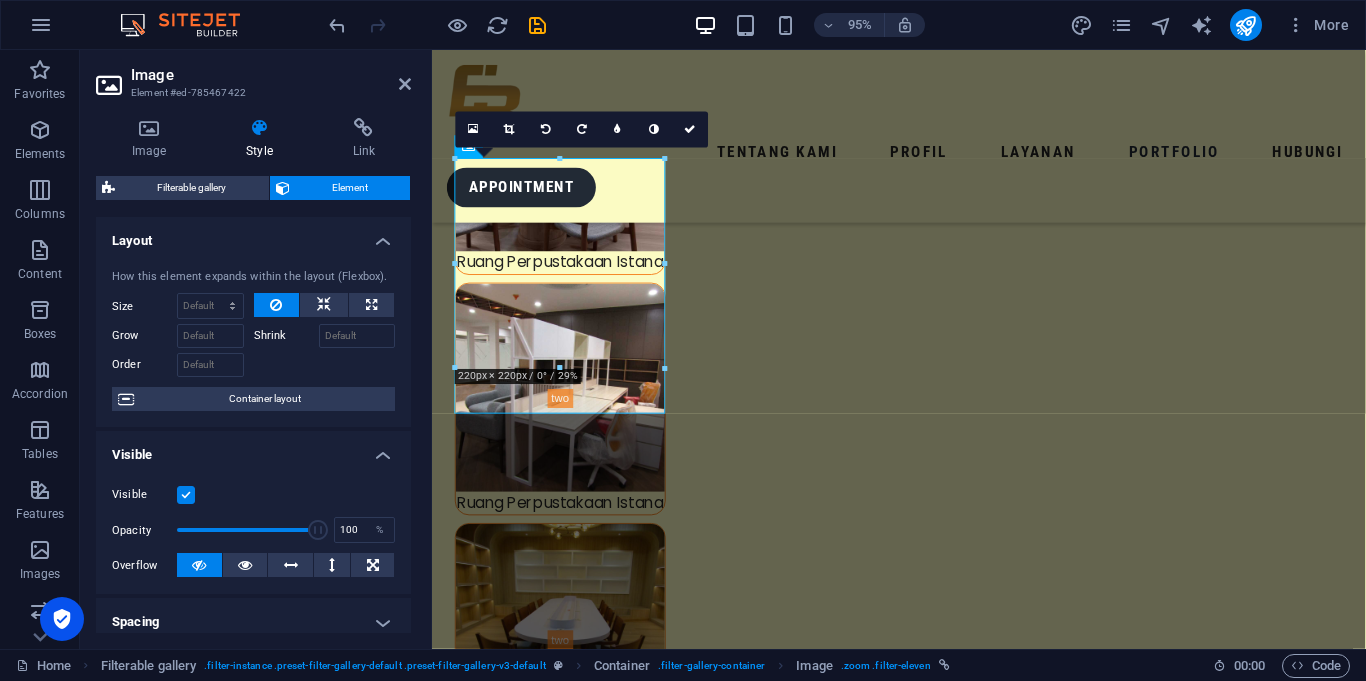 scroll, scrollTop: 429, scrollLeft: 0, axis: vertical 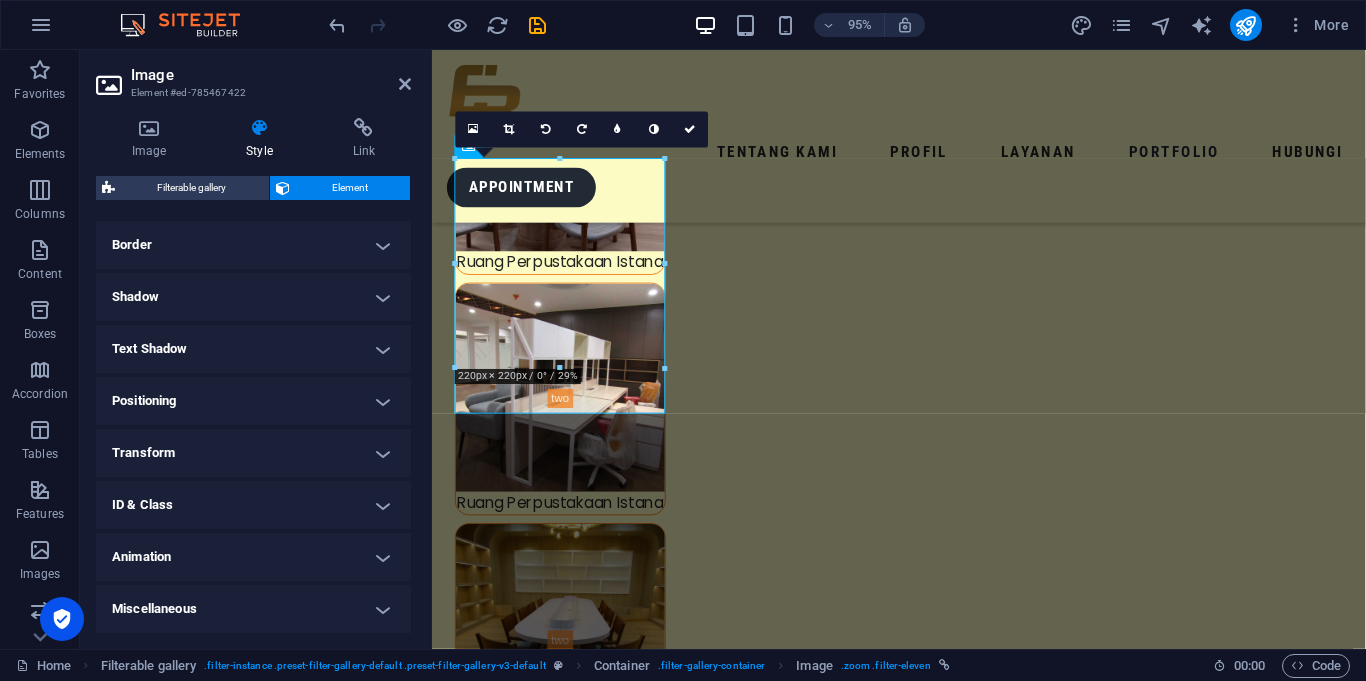 click on "ID & Class" at bounding box center [253, 505] 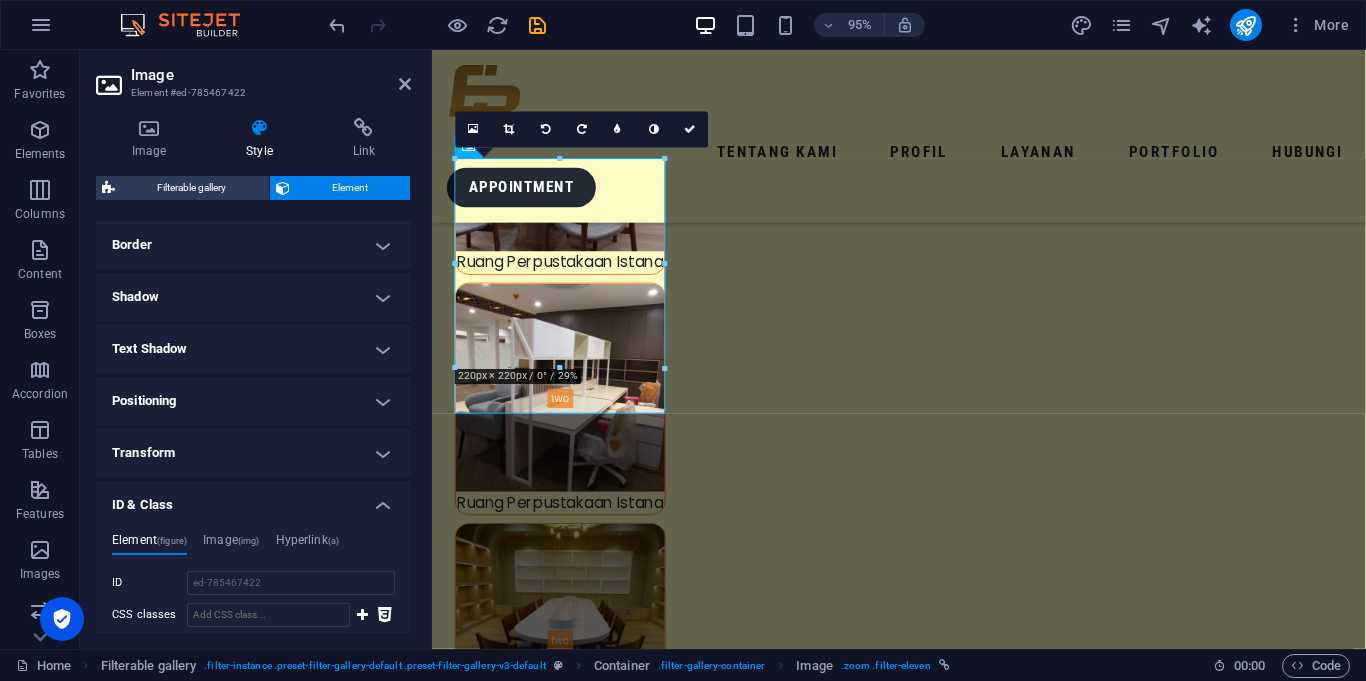 scroll, scrollTop: 665, scrollLeft: 0, axis: vertical 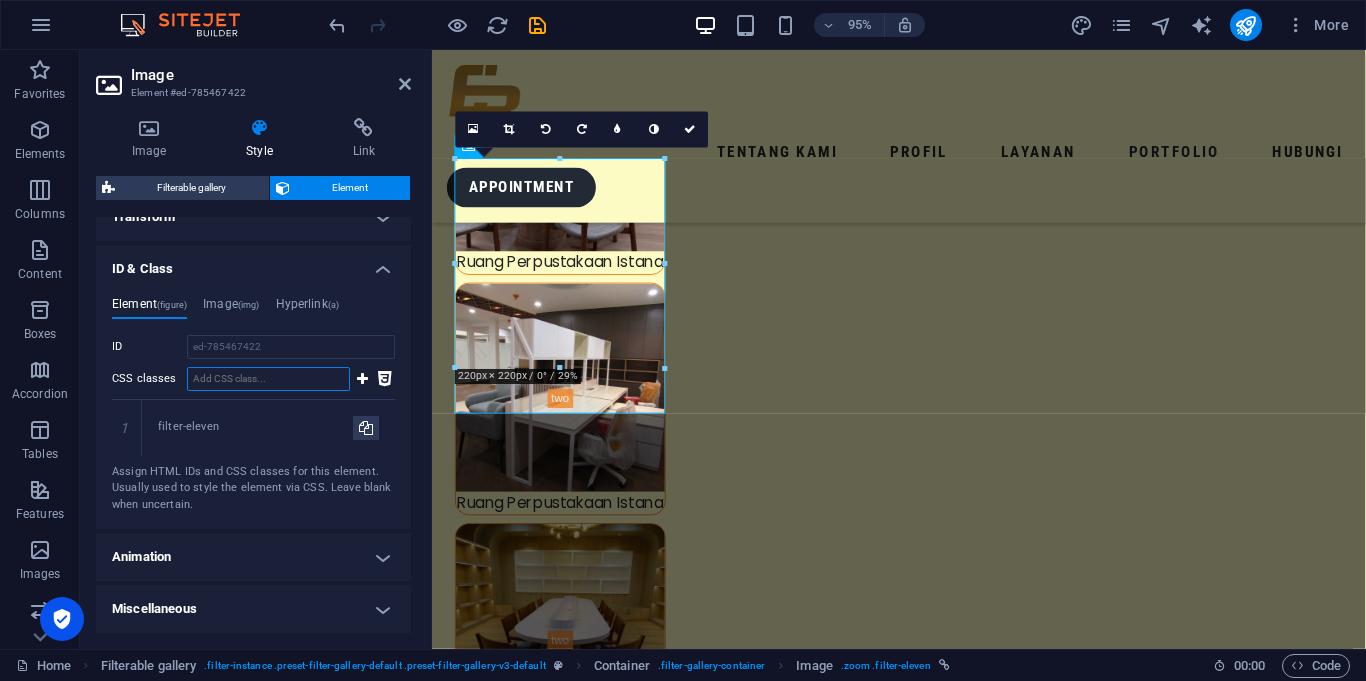 click on "CSS classes" at bounding box center (268, 379) 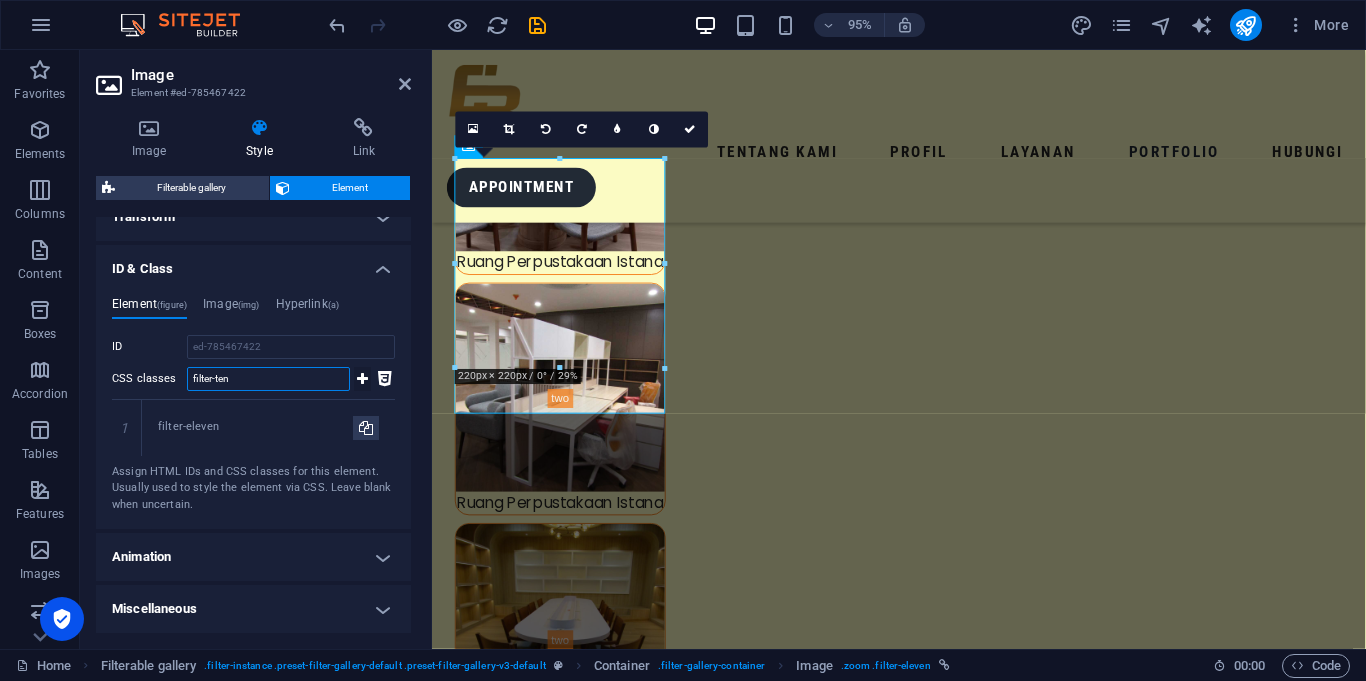type on "filter-ten" 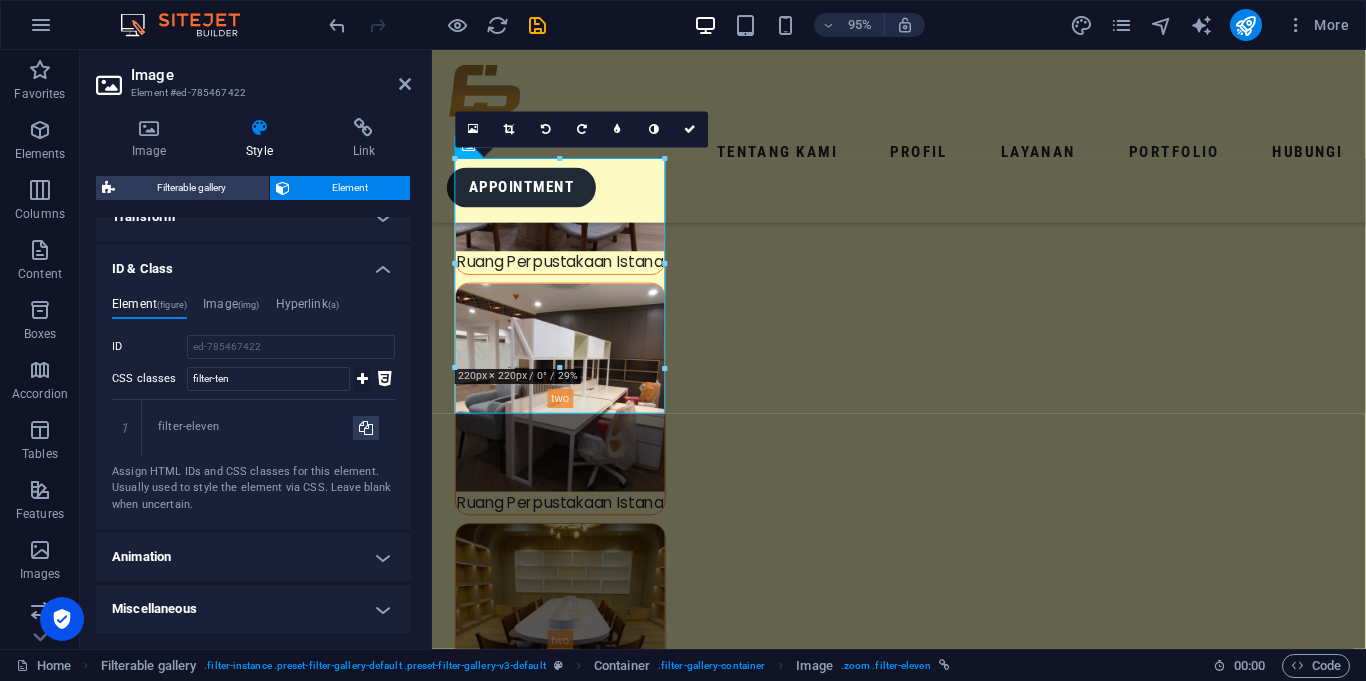 click at bounding box center [362, 379] 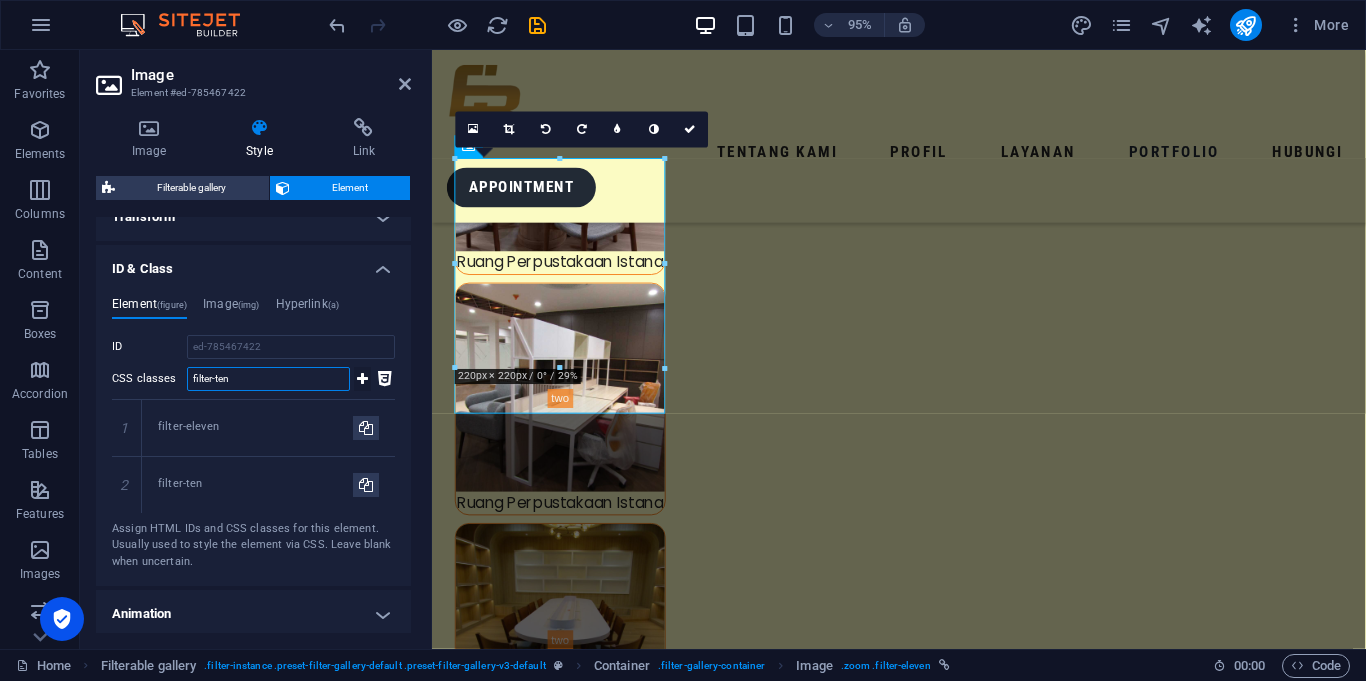 type 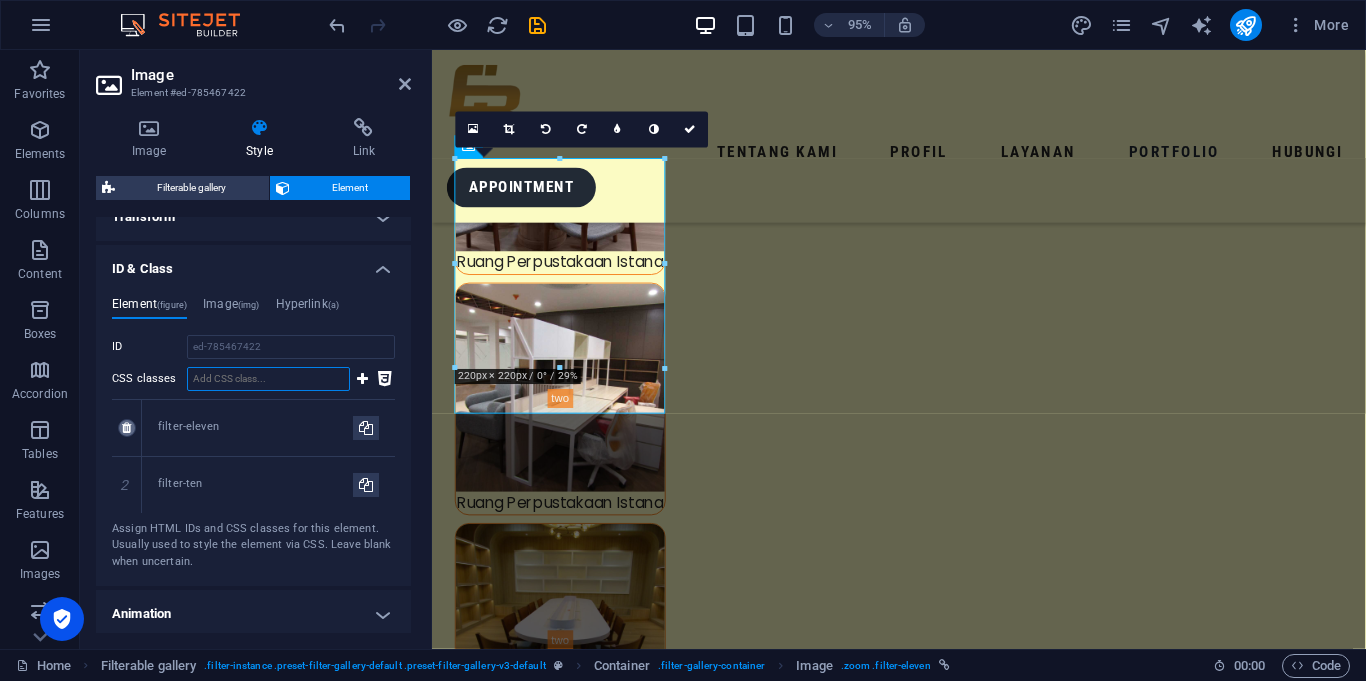 click at bounding box center (126, 428) 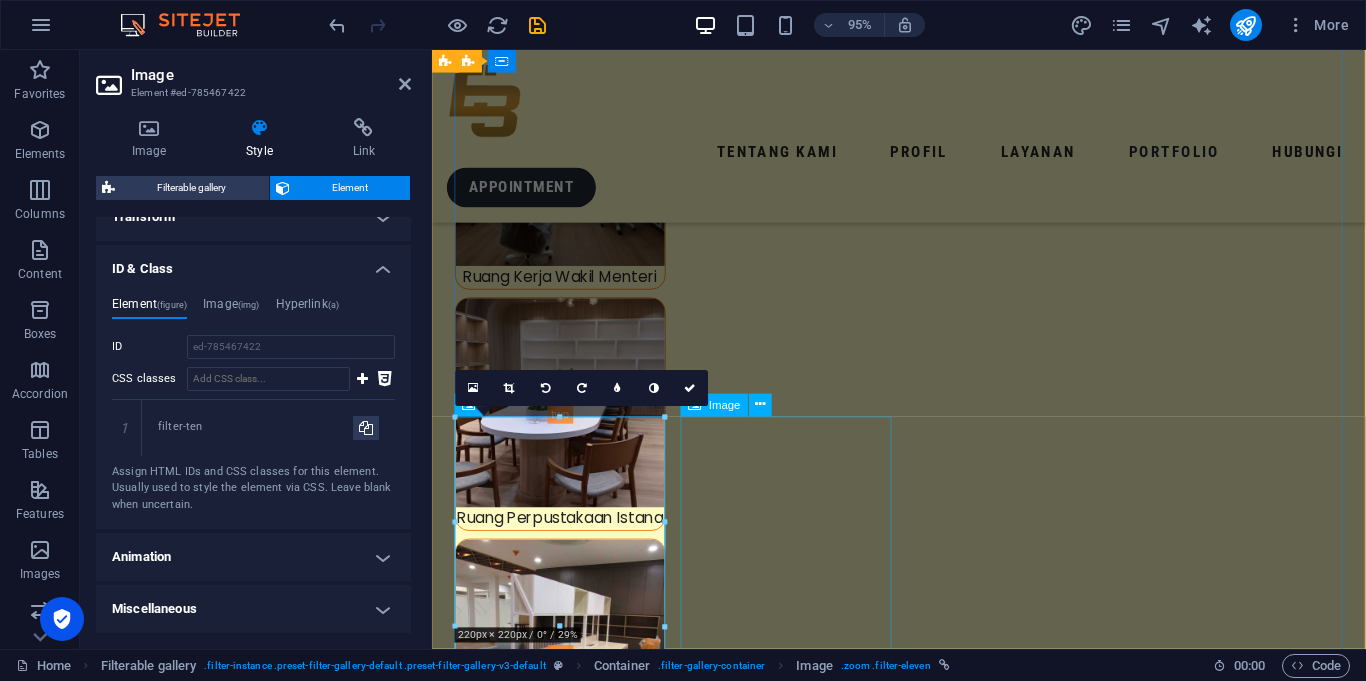 scroll, scrollTop: 6651, scrollLeft: 0, axis: vertical 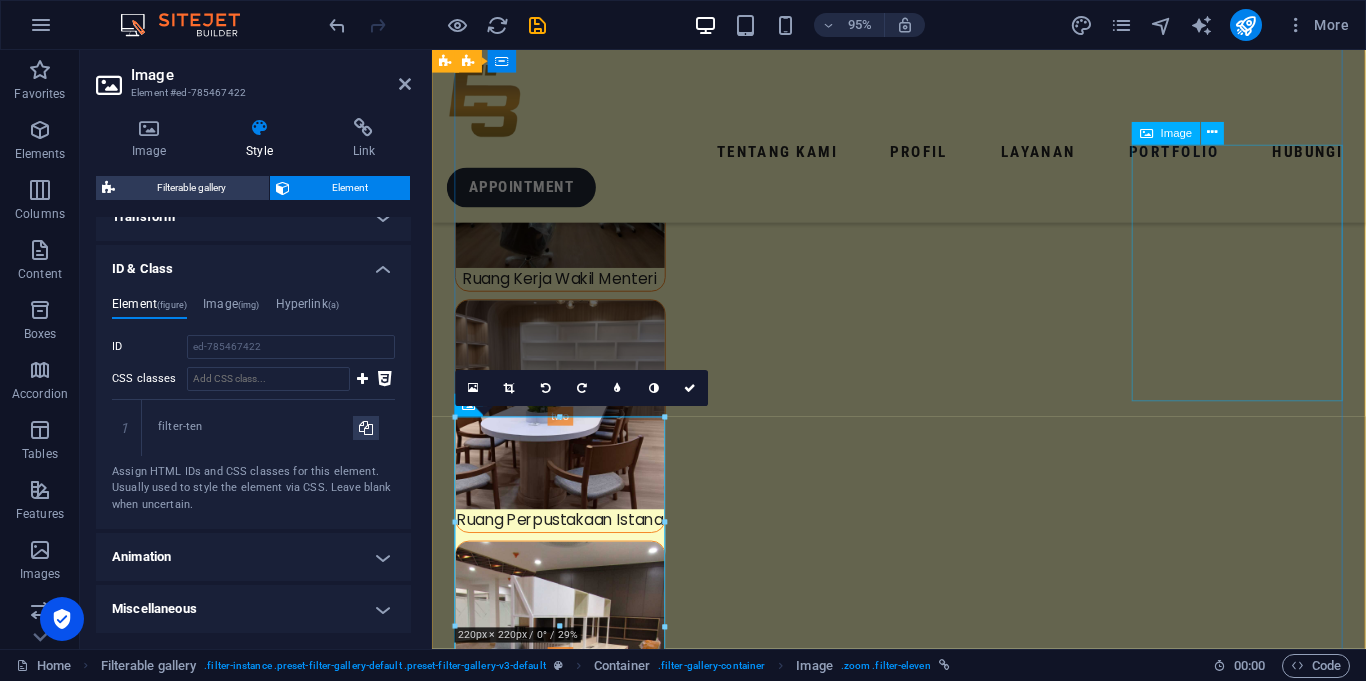 click on "Kantor Kepala Sekretariat Presiden" at bounding box center [567, 13133] 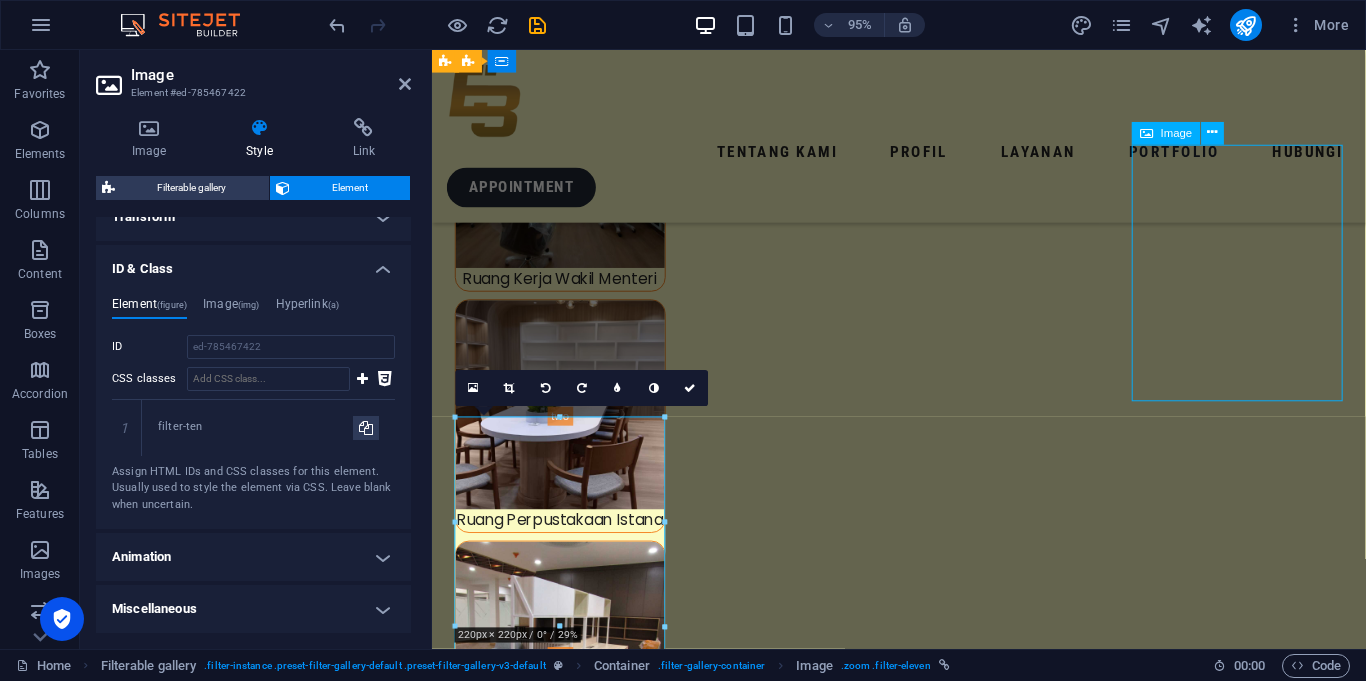 click on "Kantor Kepala Sekretariat Presiden" at bounding box center [567, 13133] 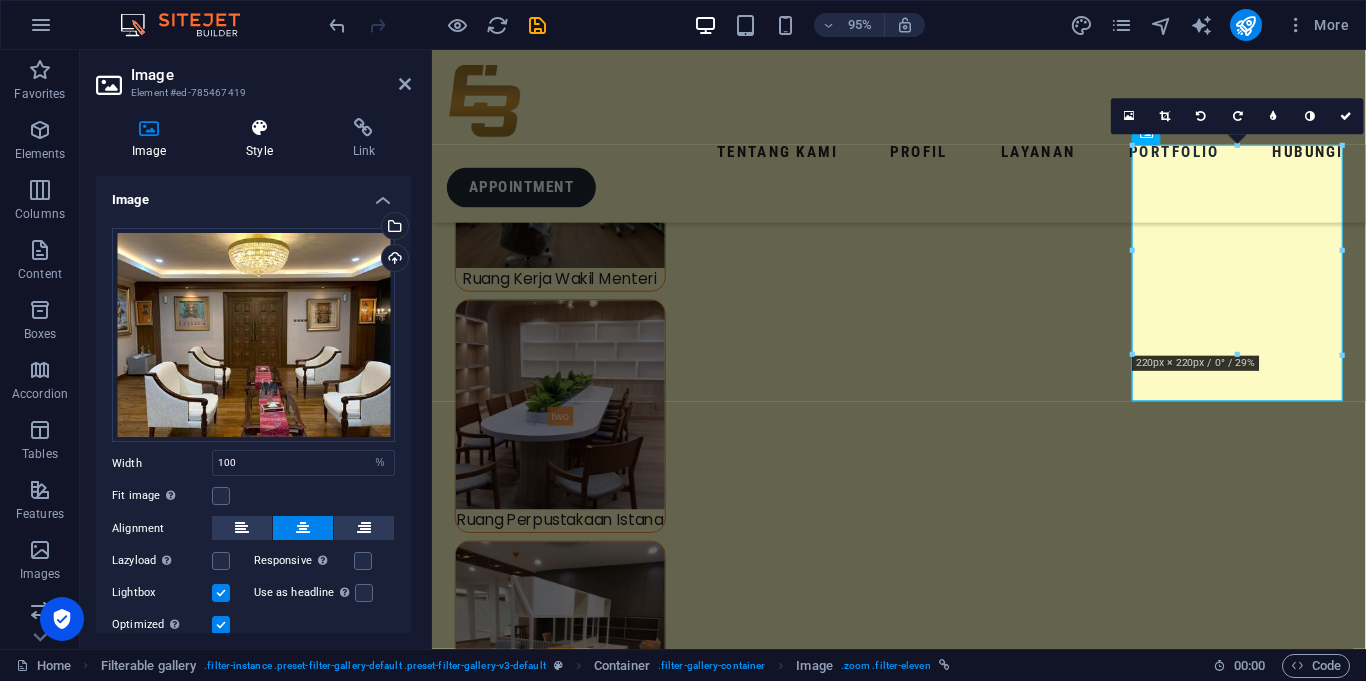 click on "Style" at bounding box center [263, 139] 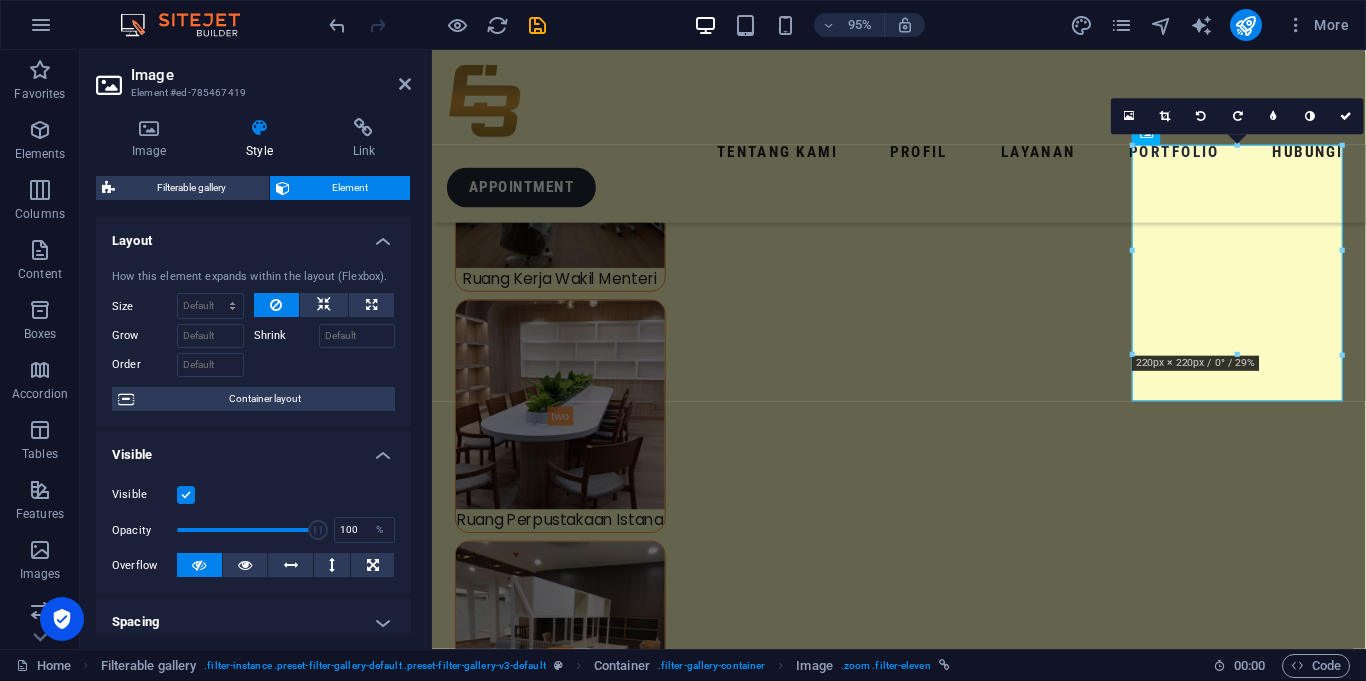 scroll, scrollTop: 429, scrollLeft: 0, axis: vertical 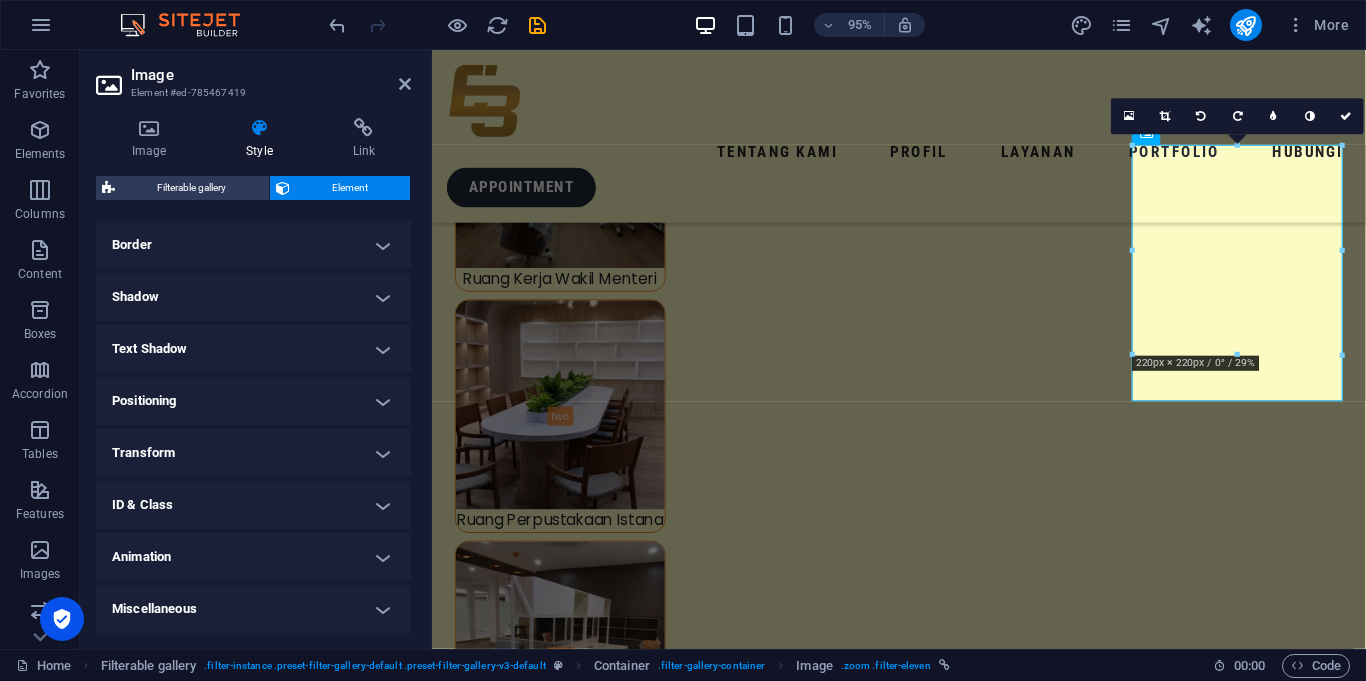 click on "Animation" at bounding box center [253, 557] 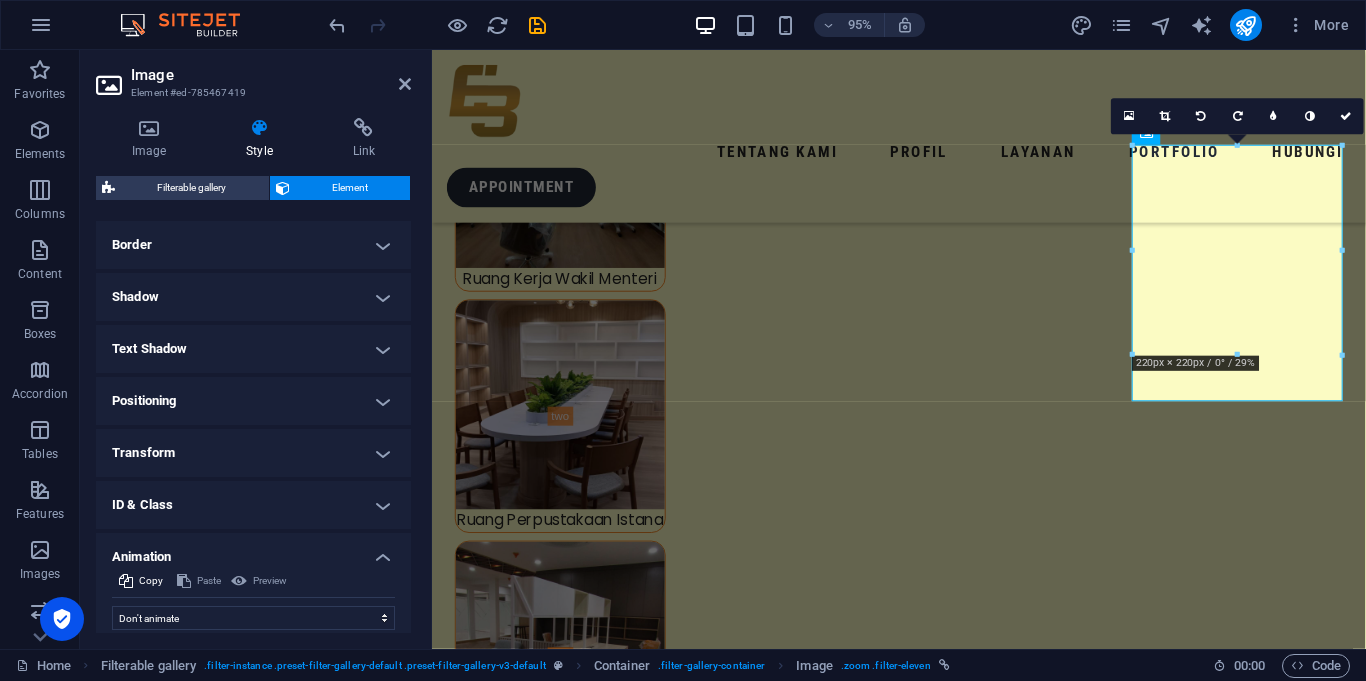 click on "ID & Class" at bounding box center [253, 505] 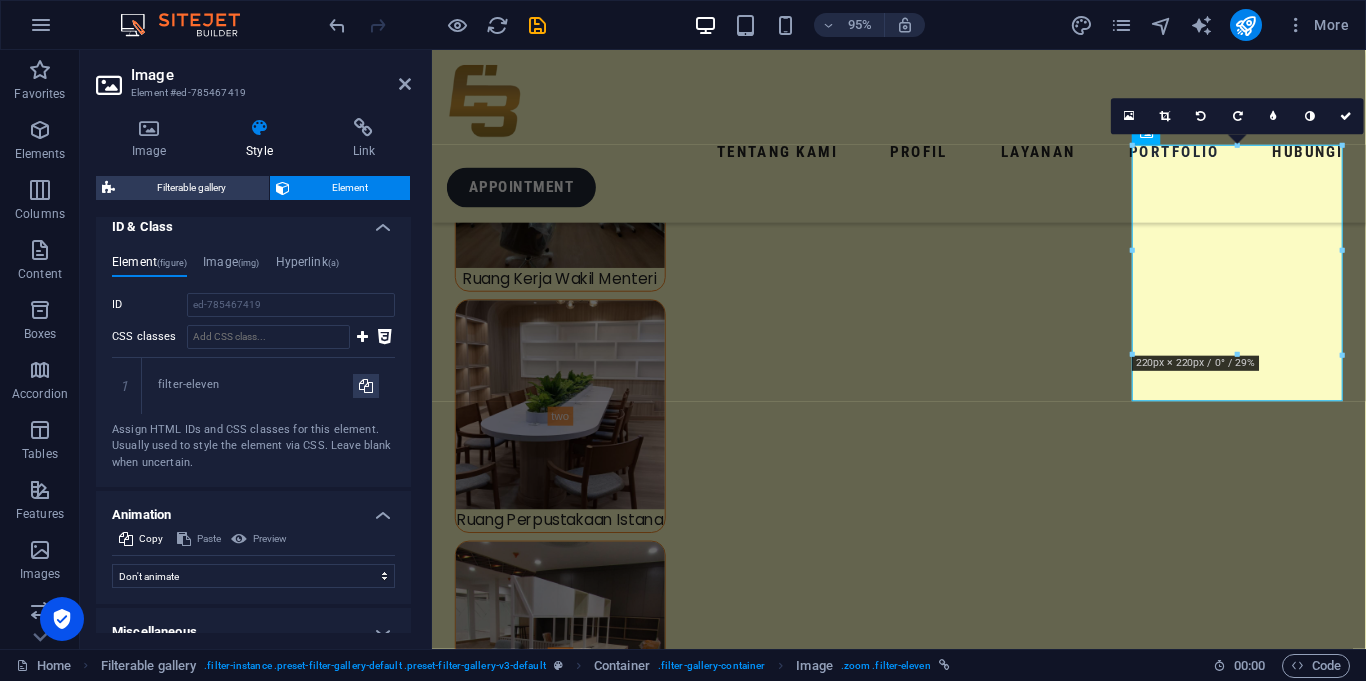 scroll, scrollTop: 730, scrollLeft: 0, axis: vertical 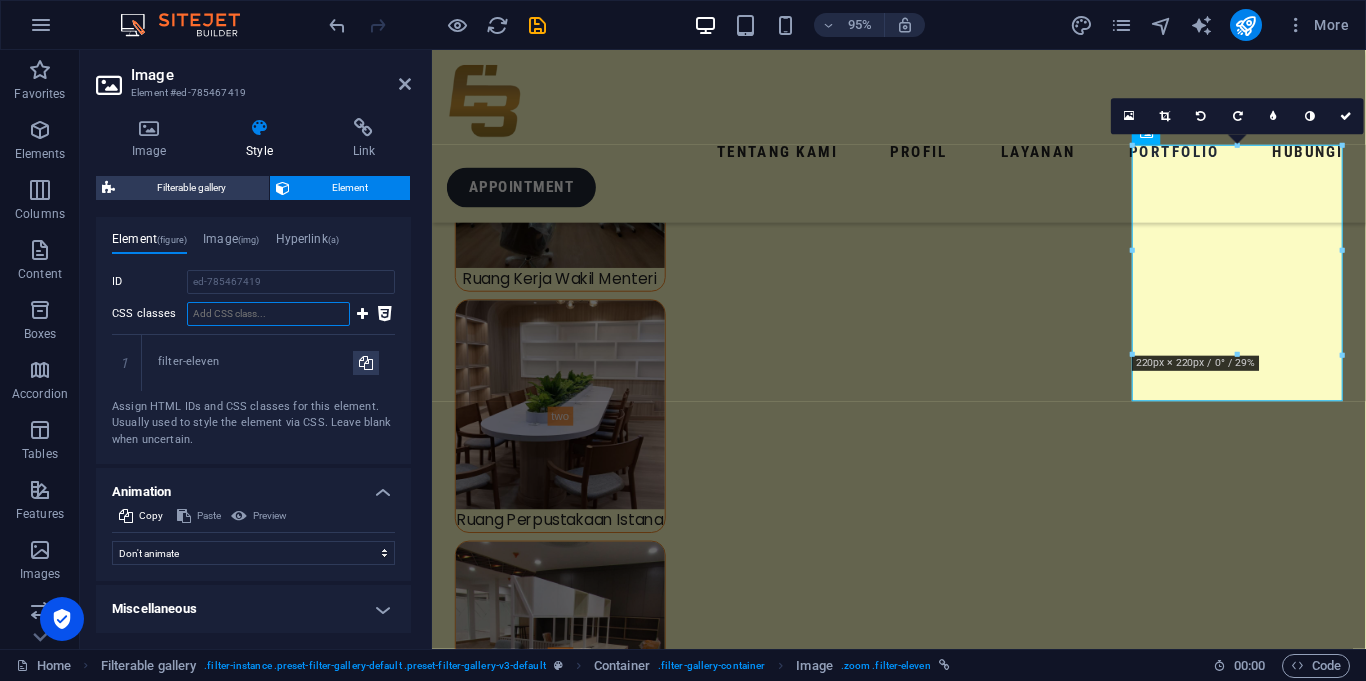 click on "CSS classes" at bounding box center (268, 314) 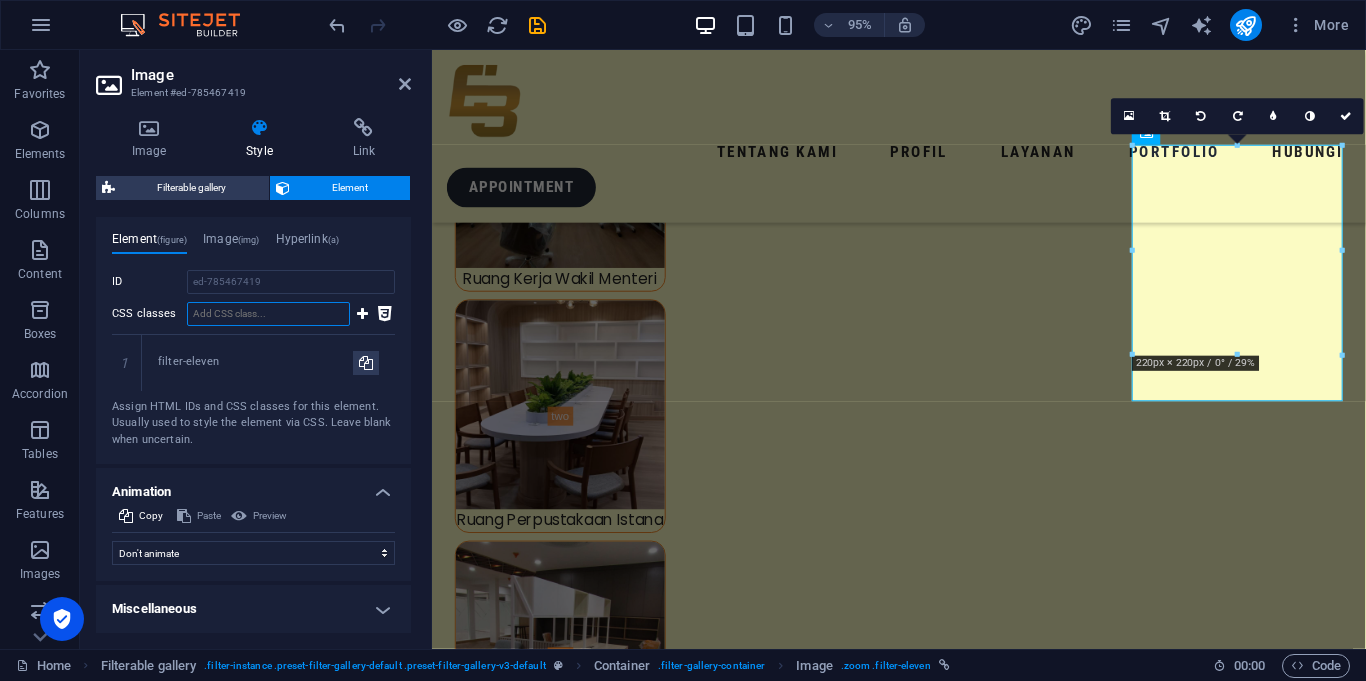 paste on "filter-ten" 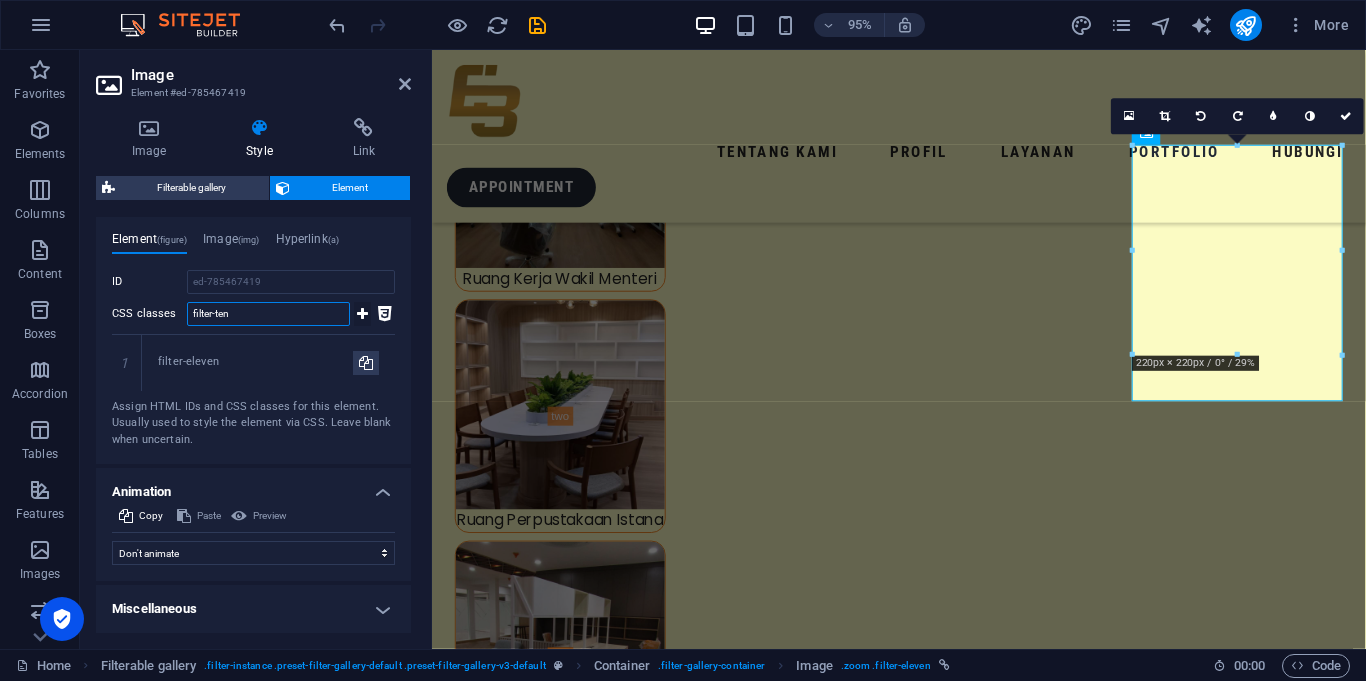 type on "filter-ten" 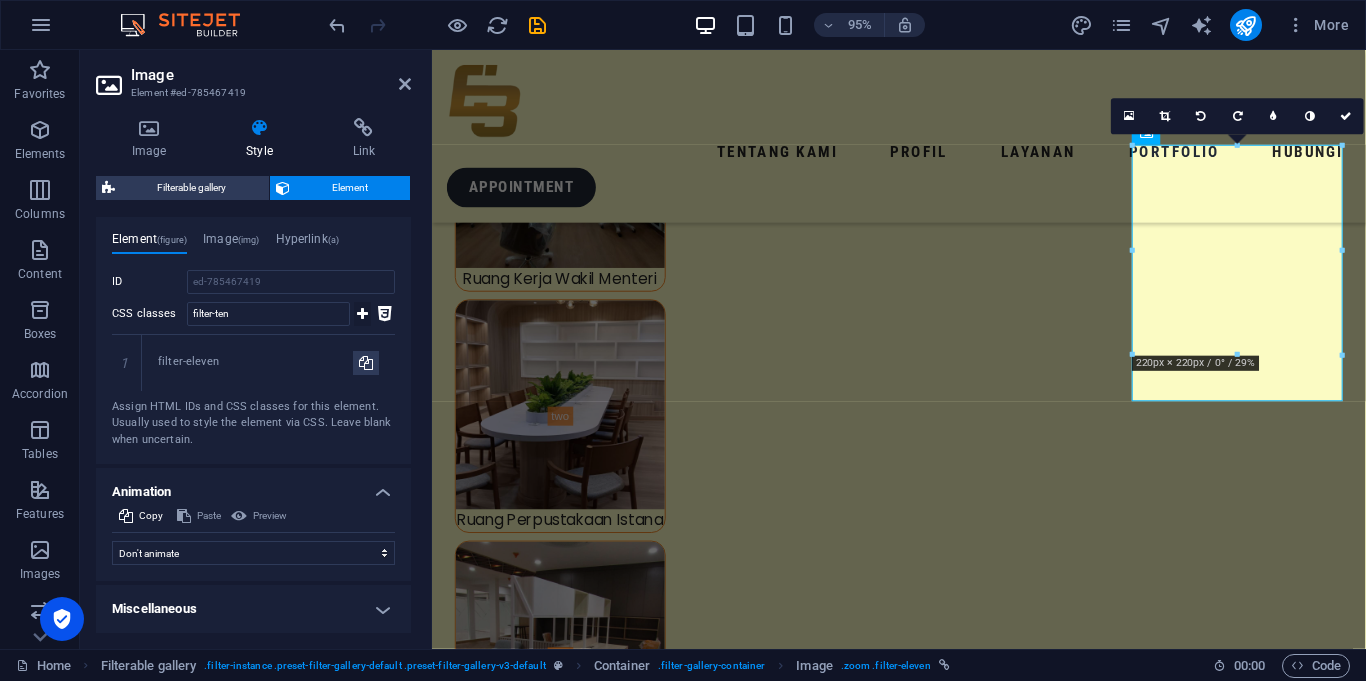 click at bounding box center (362, 314) 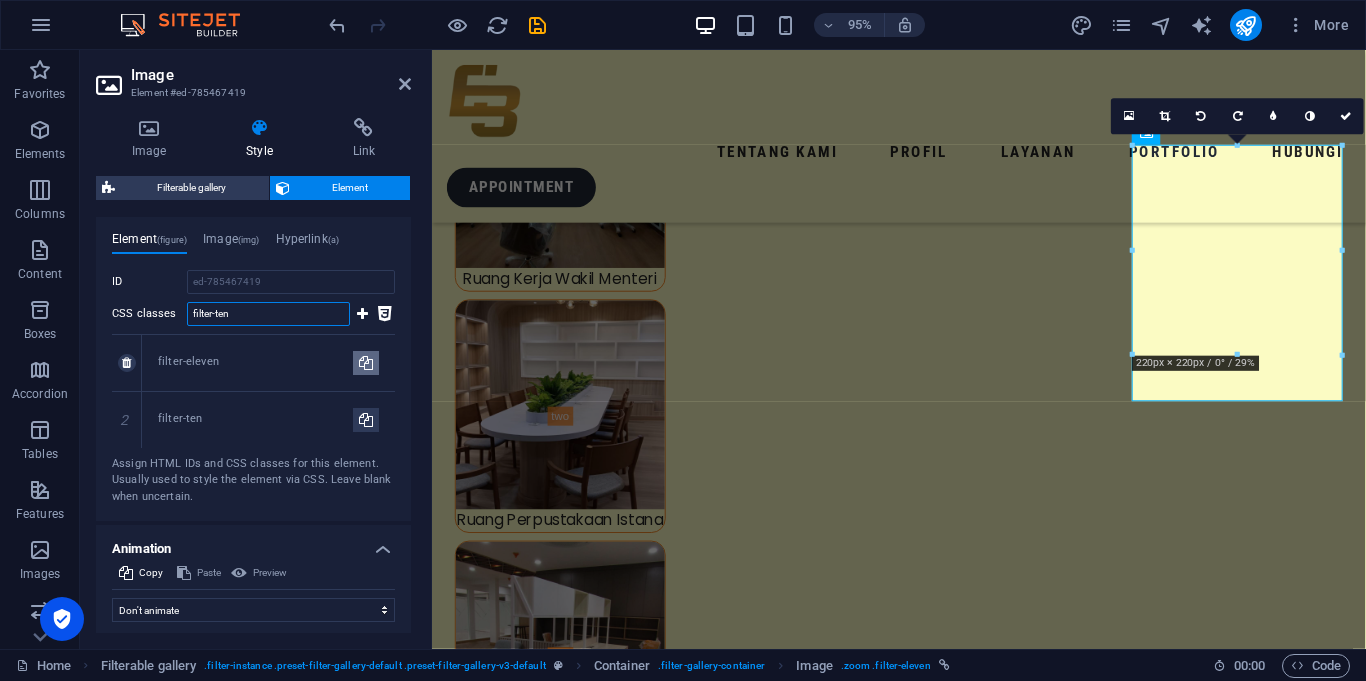 type 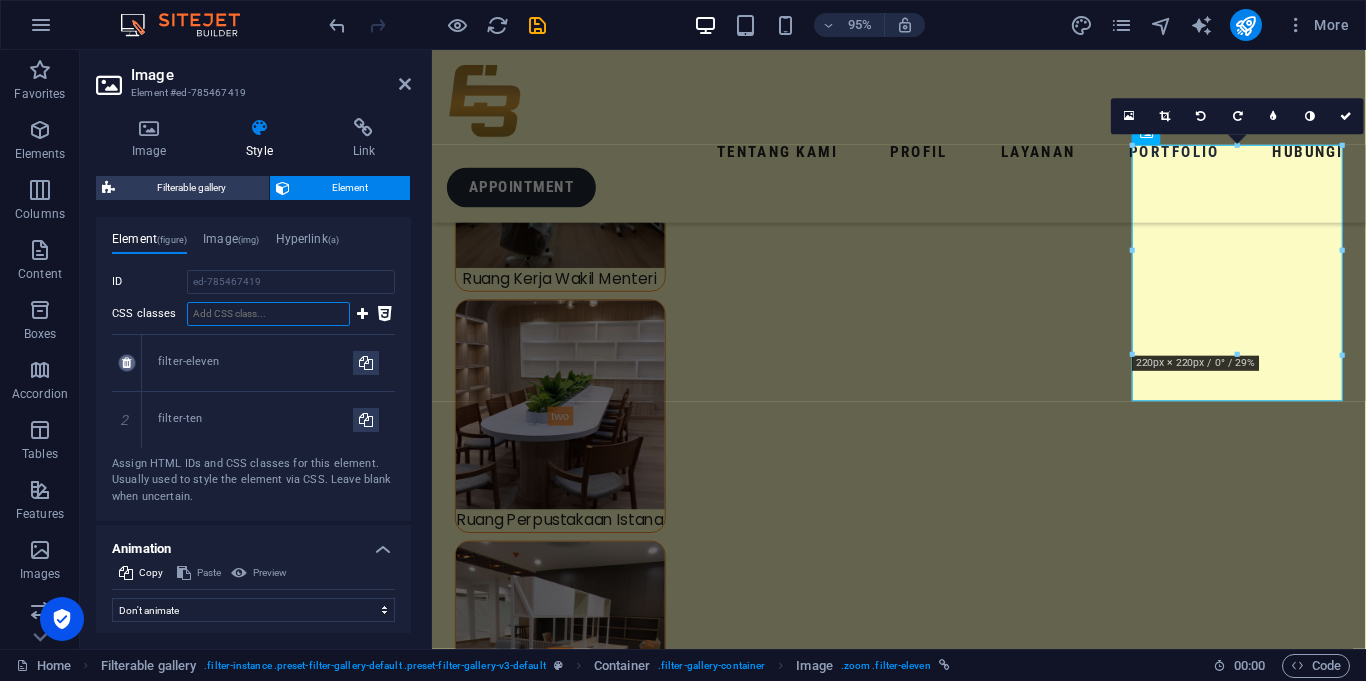 click at bounding box center (126, 363) 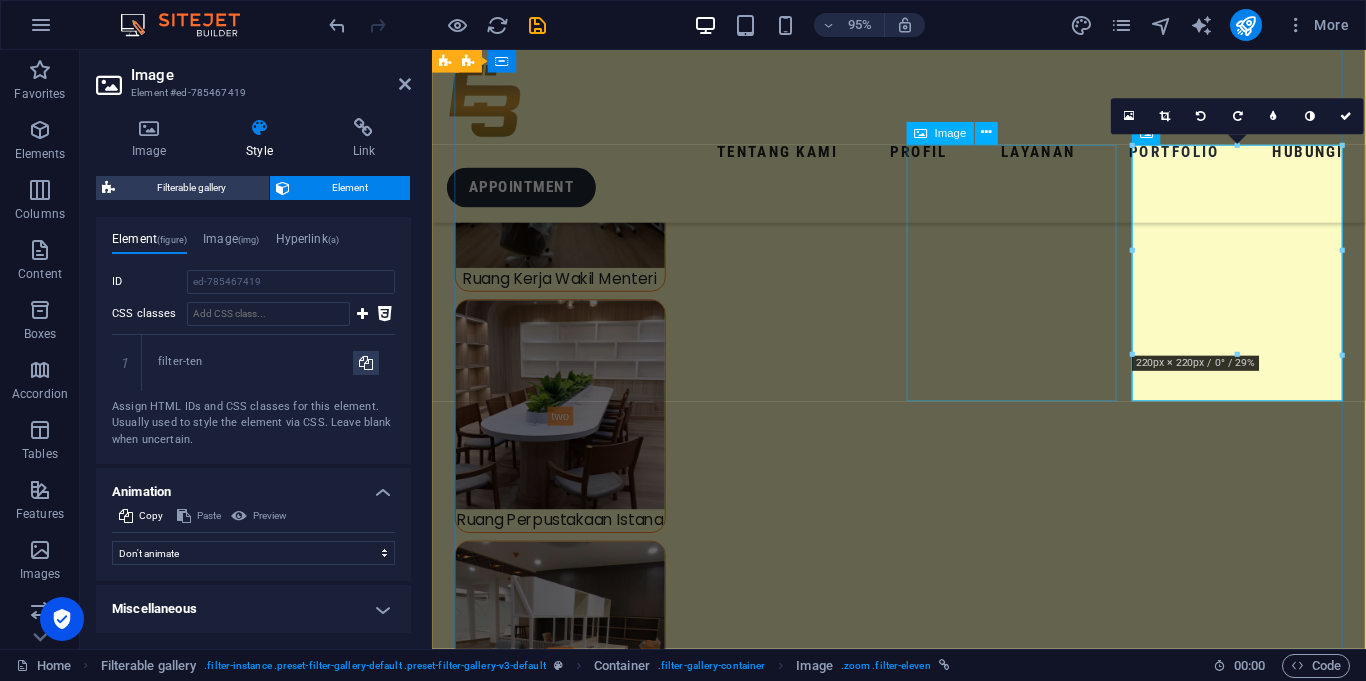 click on "Kantor Kepala Sekretariat Presiden" at bounding box center (567, 12855) 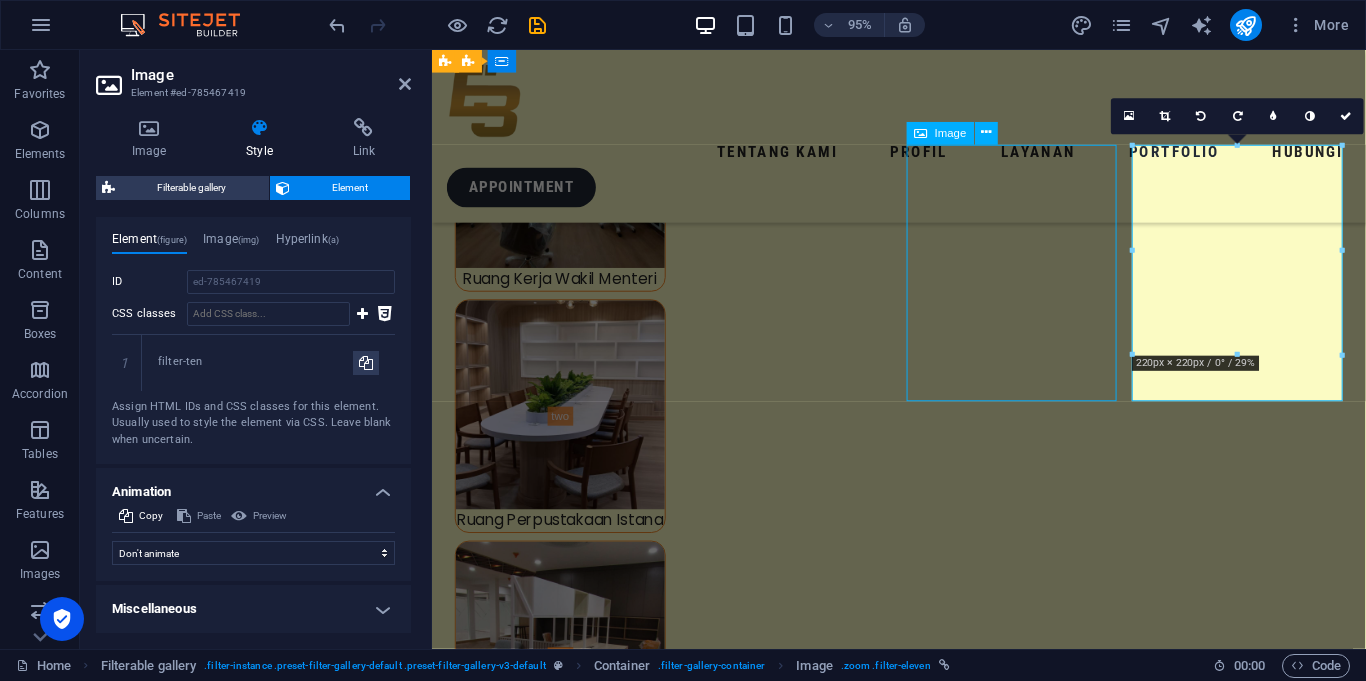 click on "Kantor Kepala Sekretariat Presiden" at bounding box center [567, 12855] 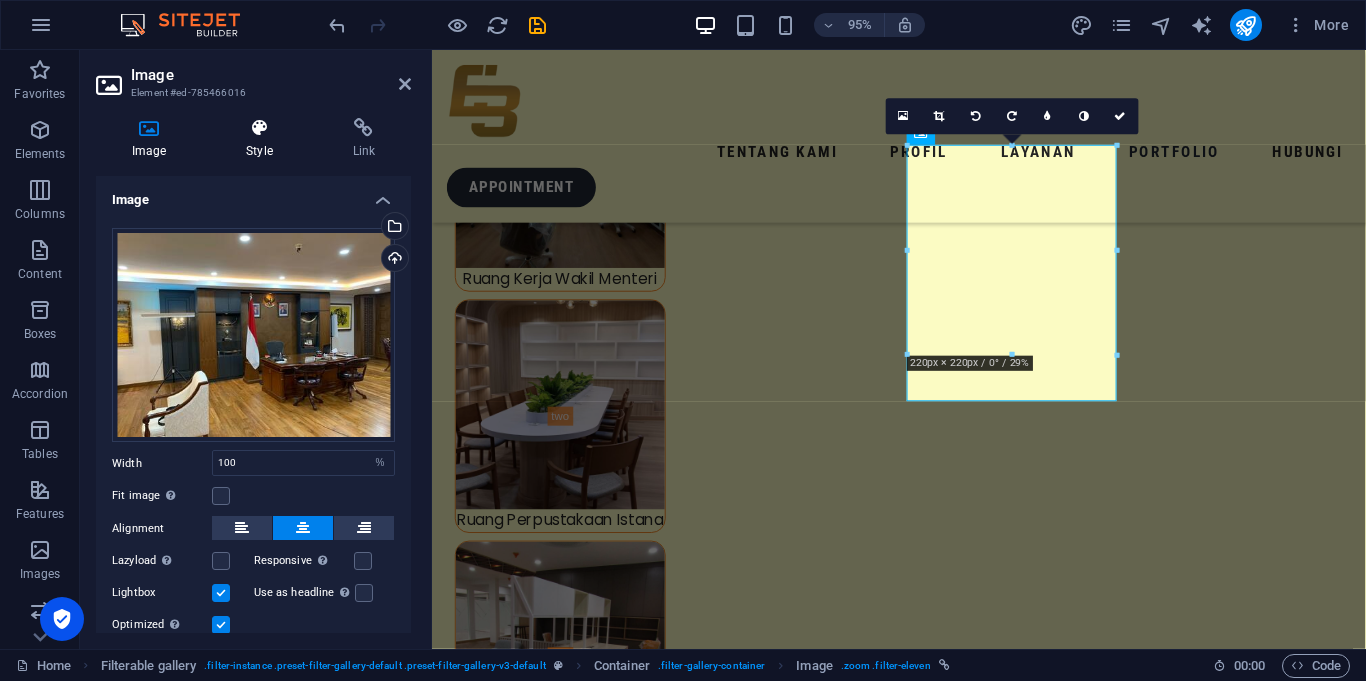 click on "Style" at bounding box center [263, 139] 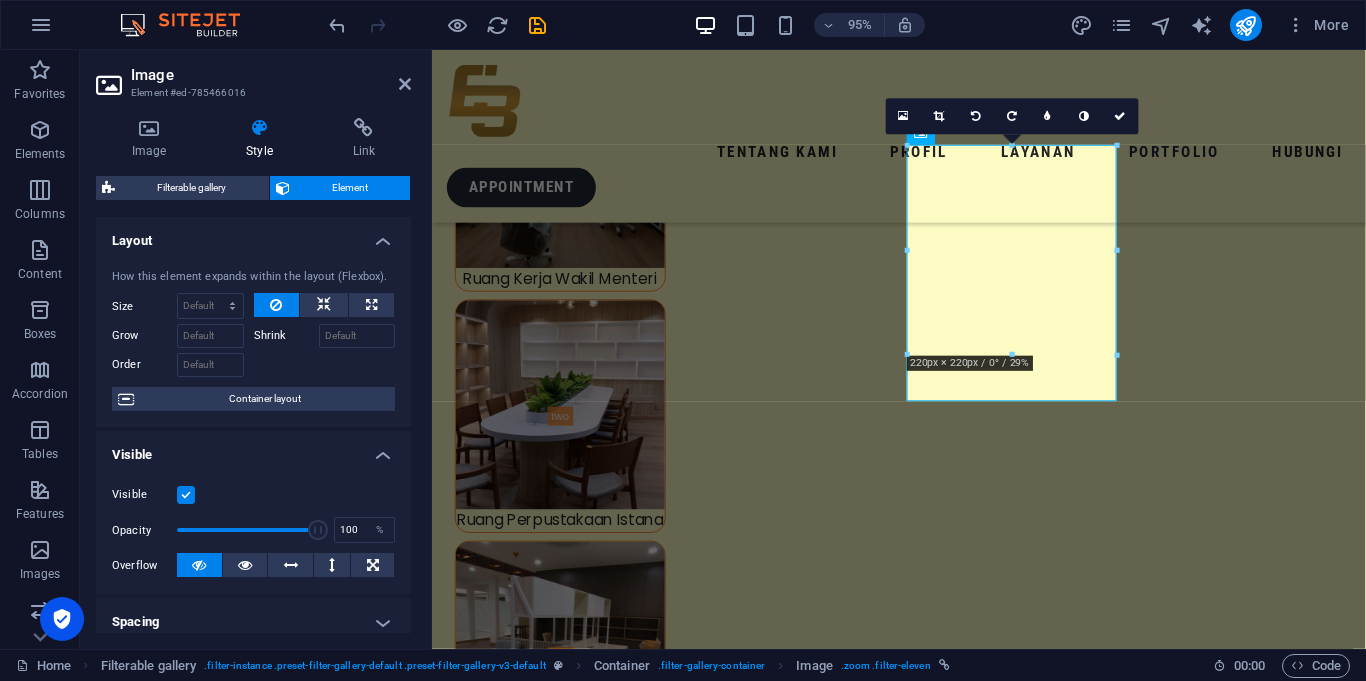 scroll, scrollTop: 429, scrollLeft: 0, axis: vertical 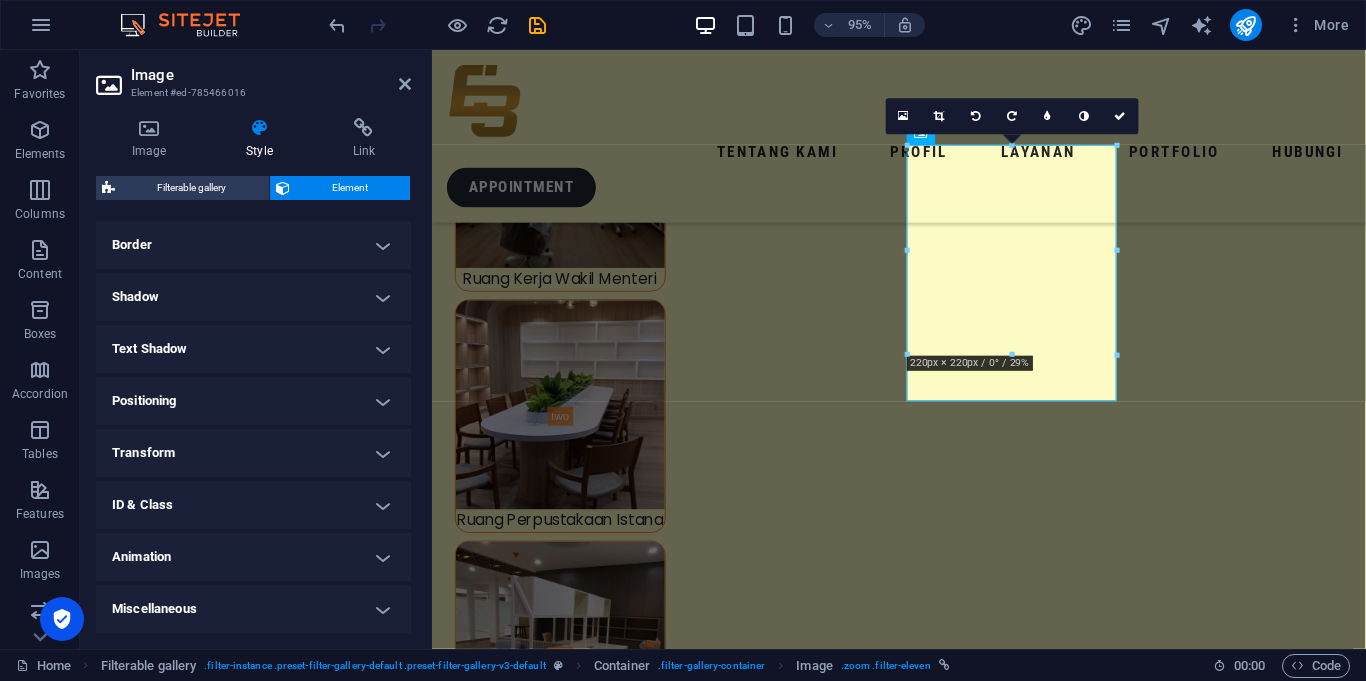 click on "ID & Class" at bounding box center [253, 505] 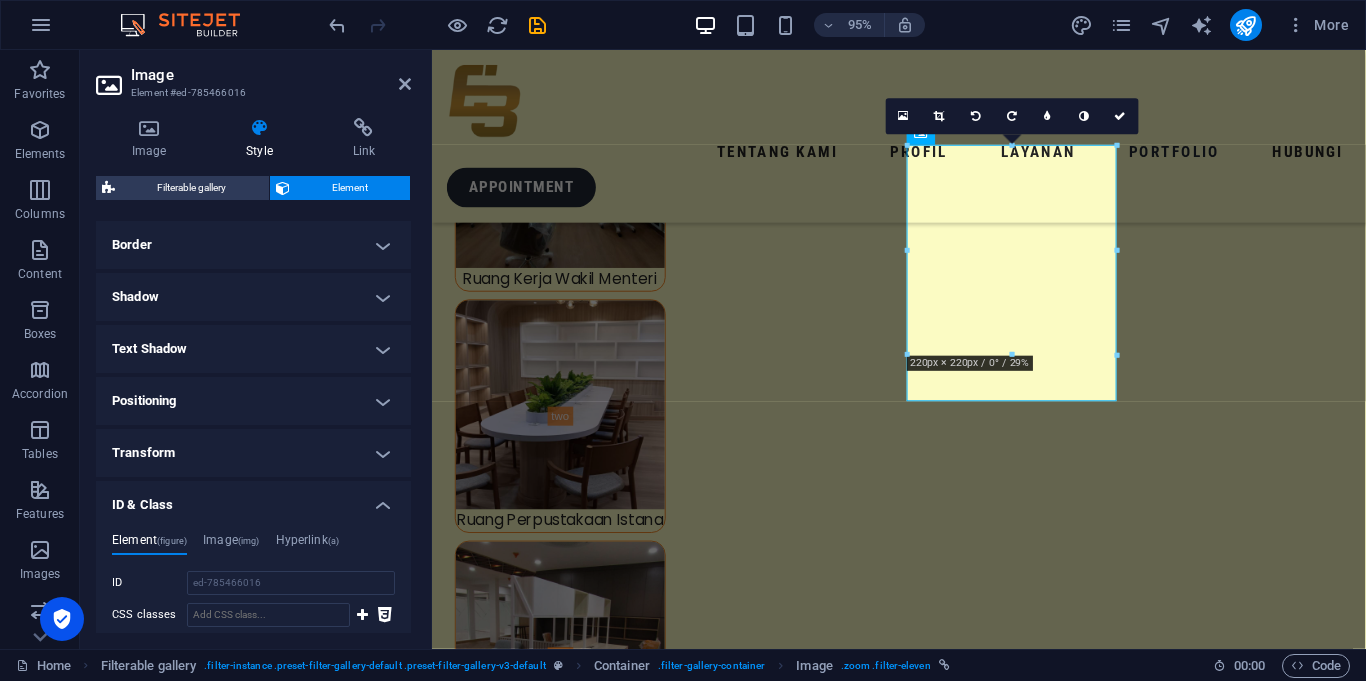 scroll, scrollTop: 665, scrollLeft: 0, axis: vertical 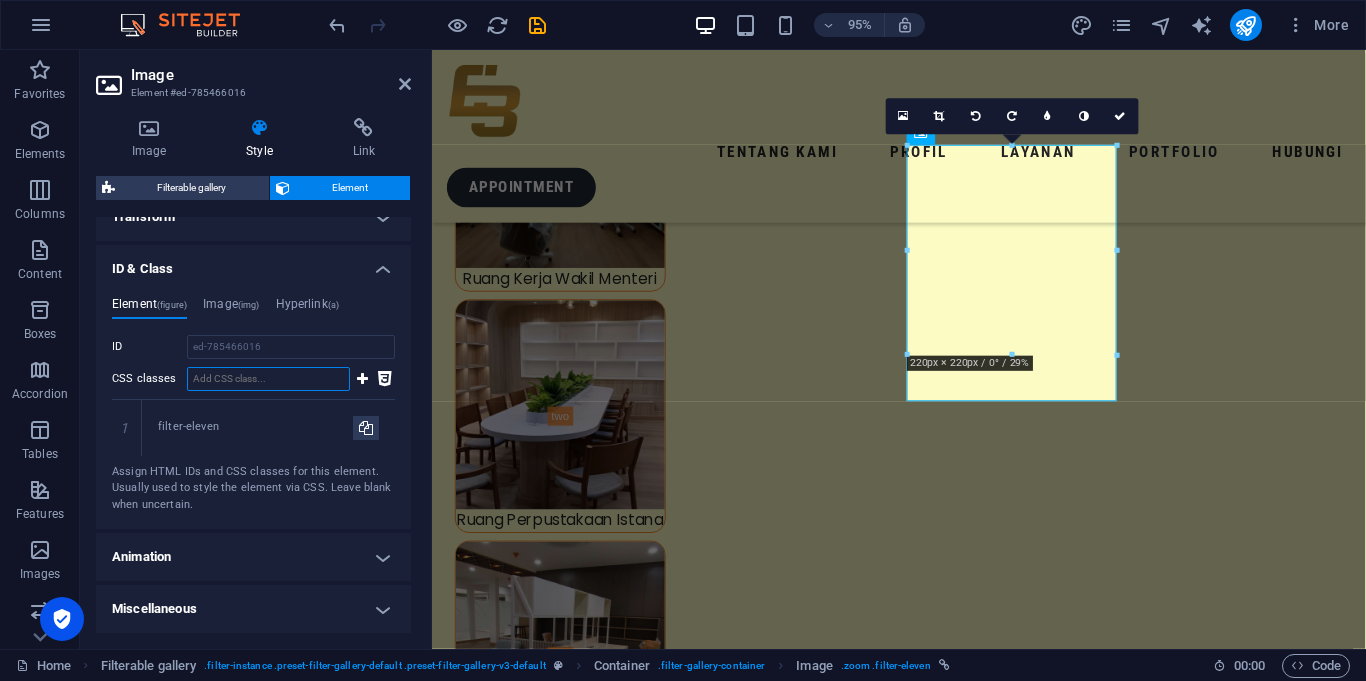 click on "CSS classes" at bounding box center [268, 379] 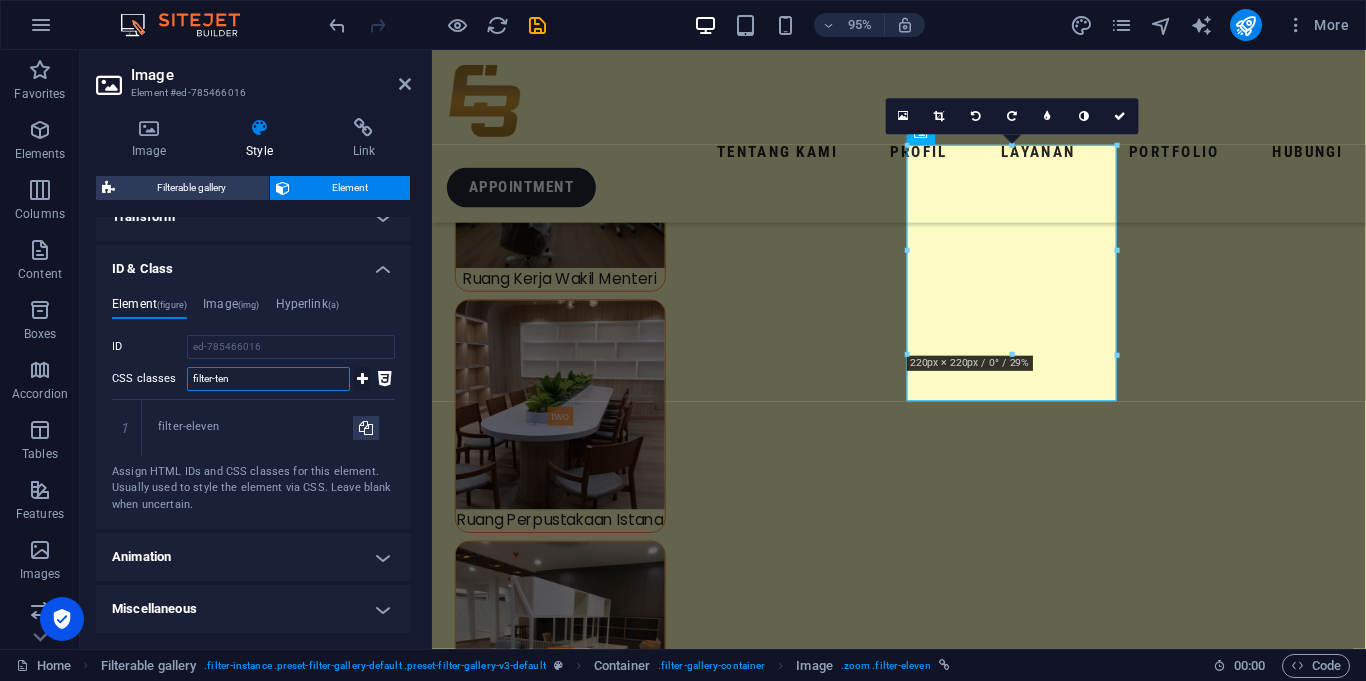 type on "filter-ten" 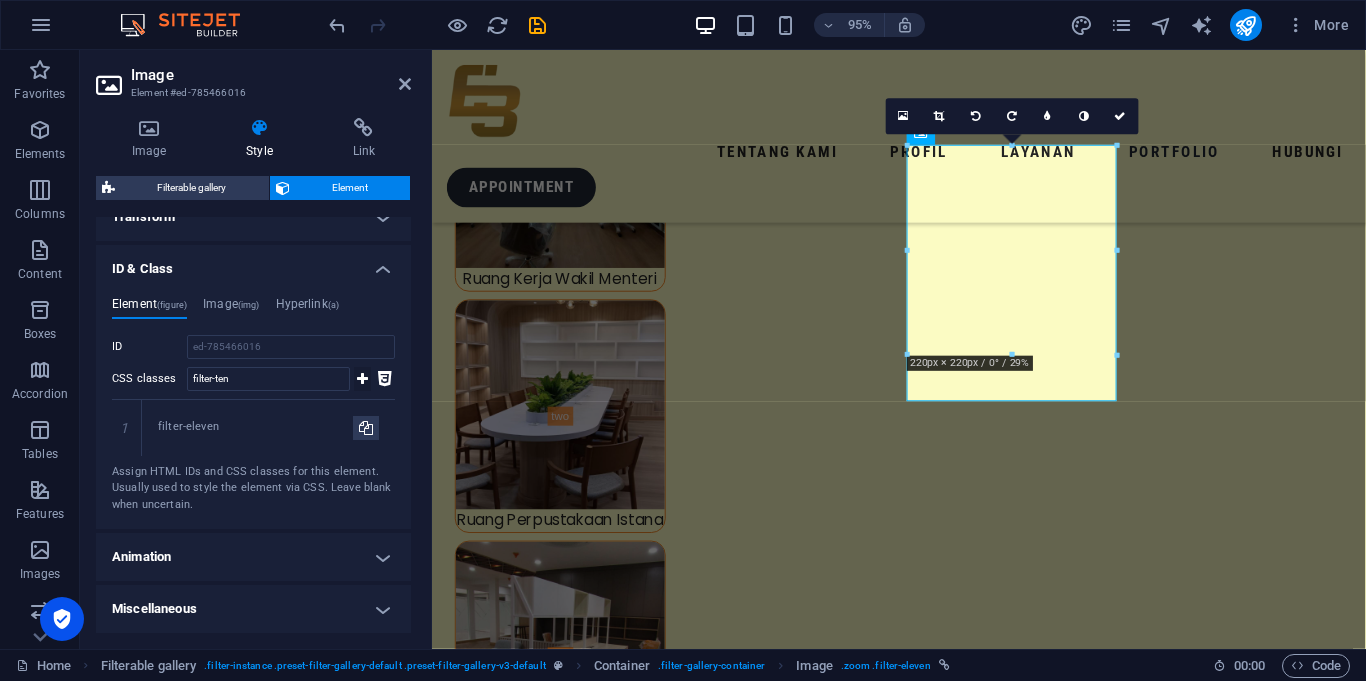 click at bounding box center [362, 379] 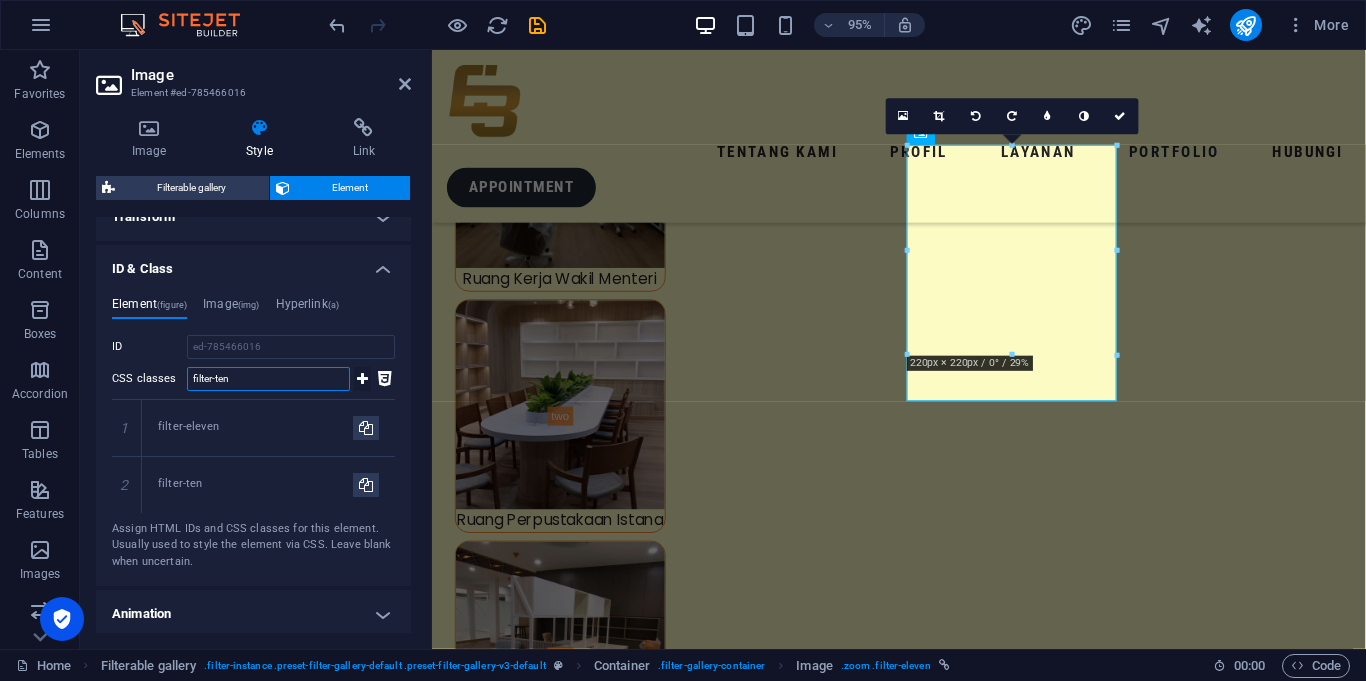type 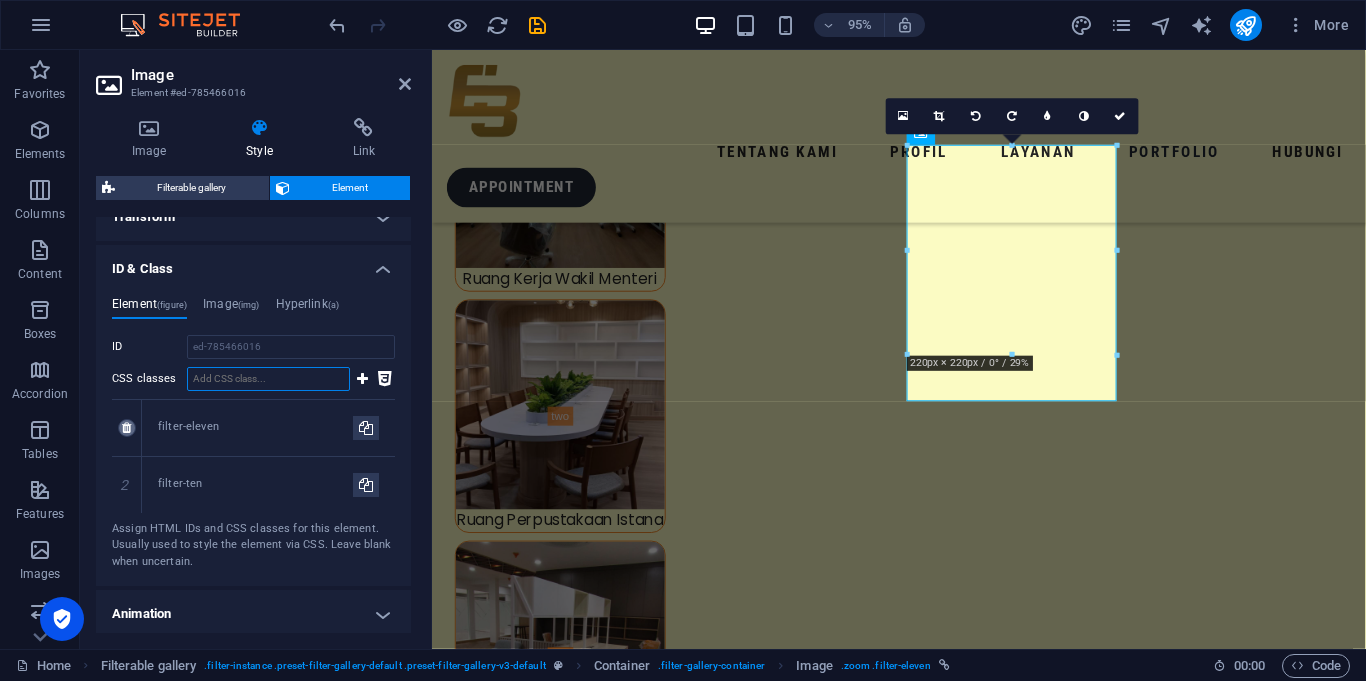 click at bounding box center (126, 428) 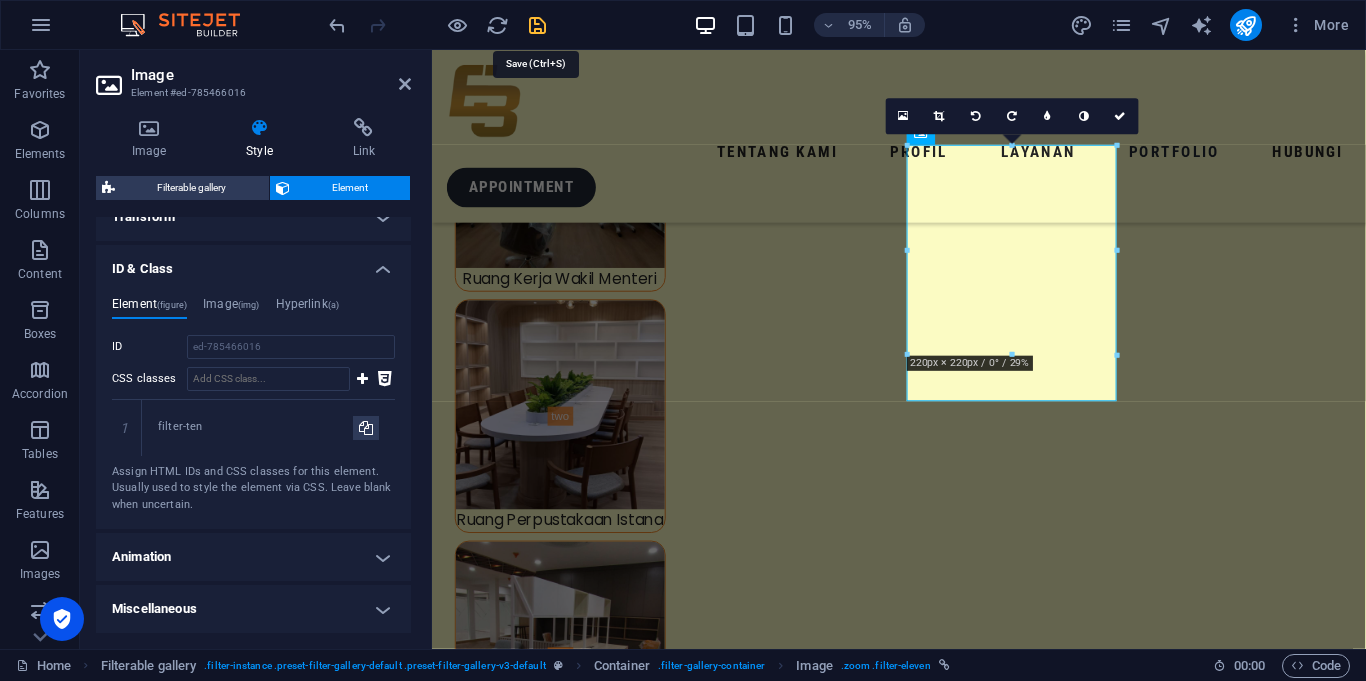click at bounding box center [537, 25] 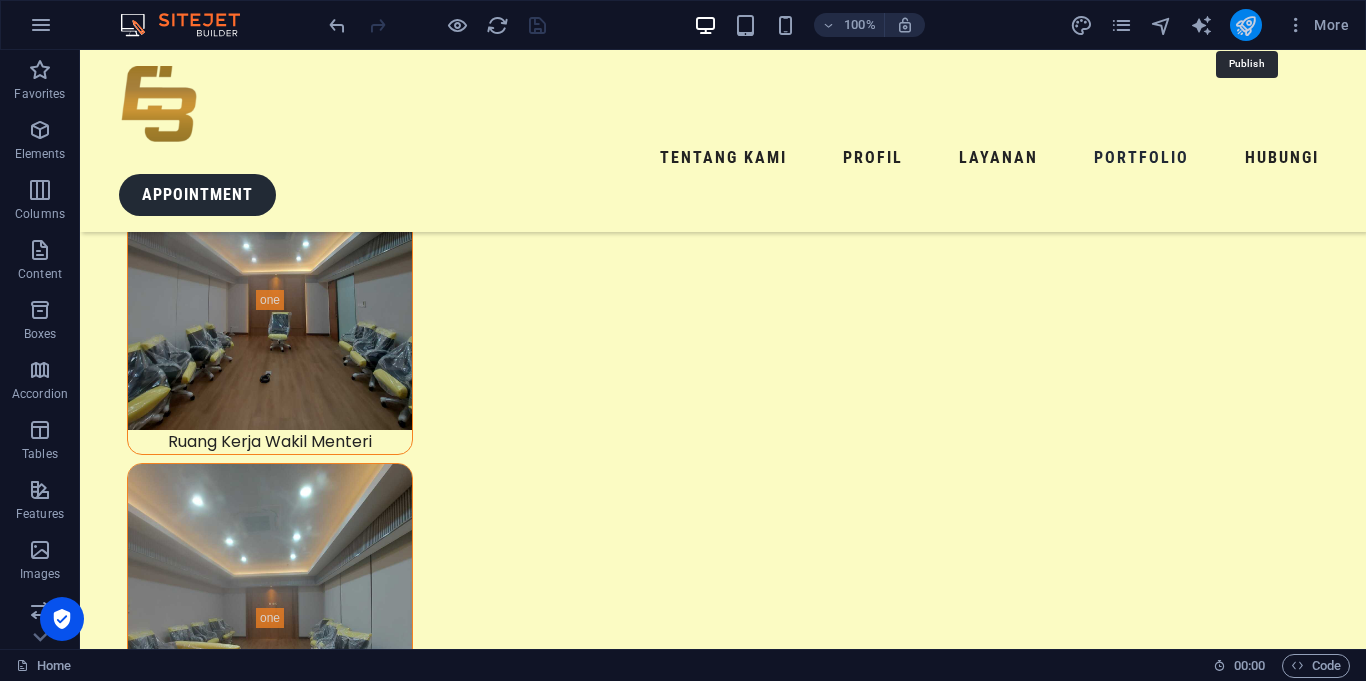 click at bounding box center (1245, 25) 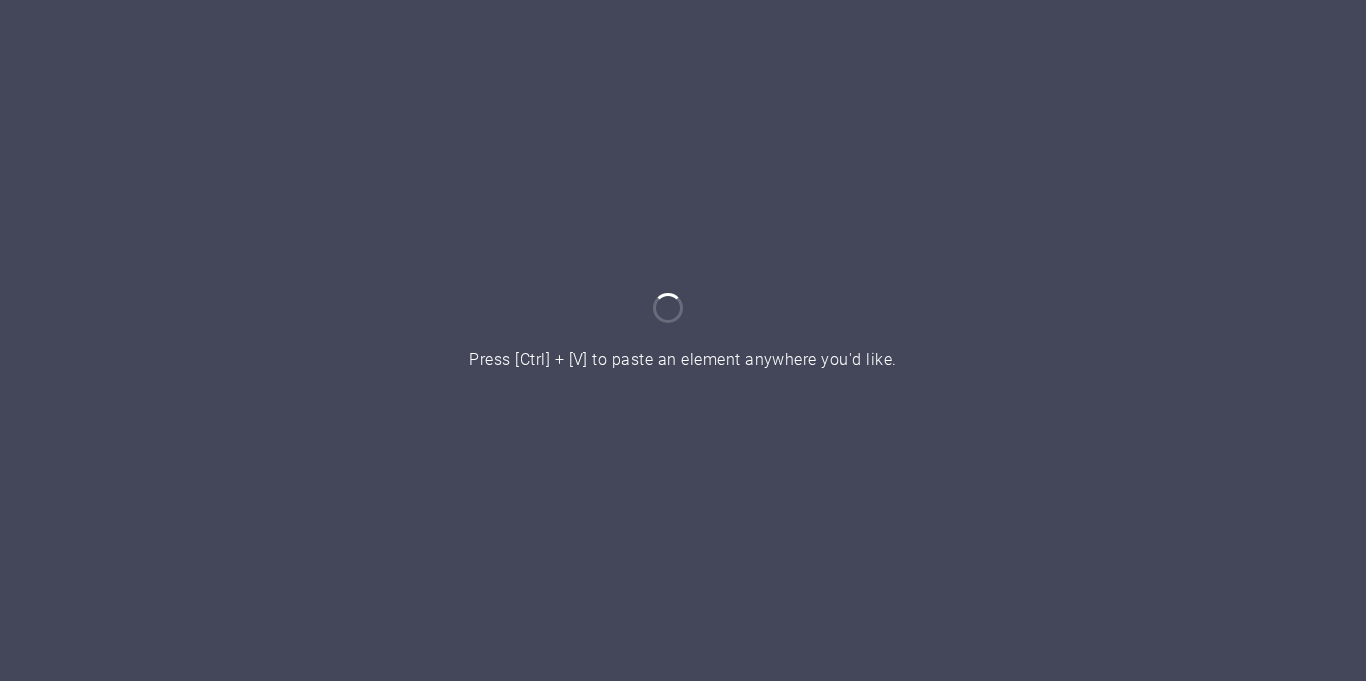scroll, scrollTop: 0, scrollLeft: 0, axis: both 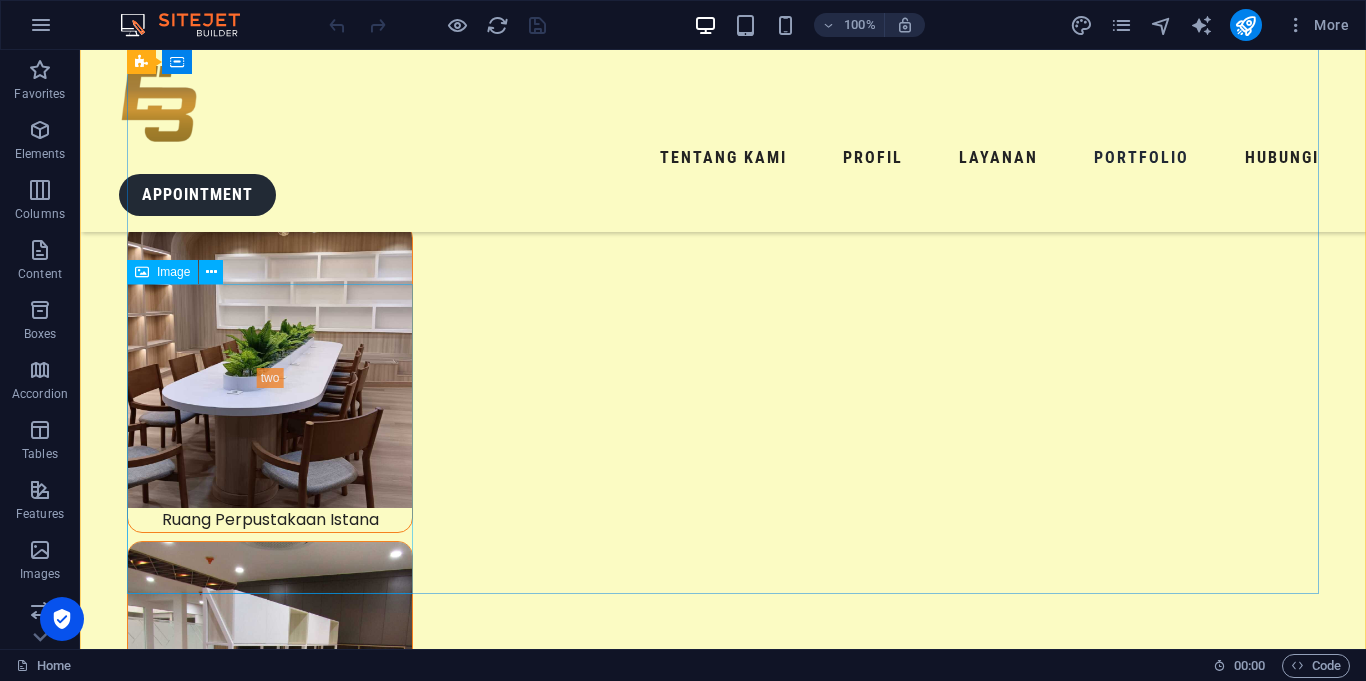 click on "Kantor Kepala Sekretariat Presiden" at bounding box center (270, 17713) 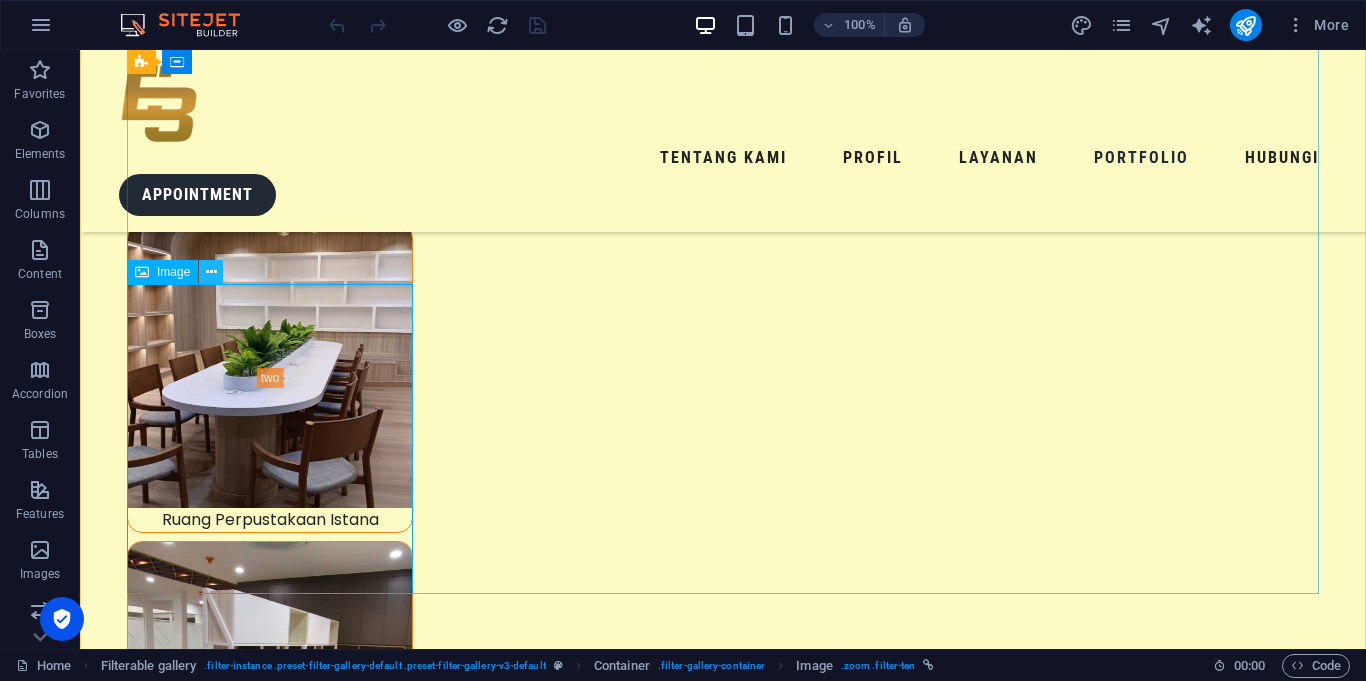 click at bounding box center [211, 272] 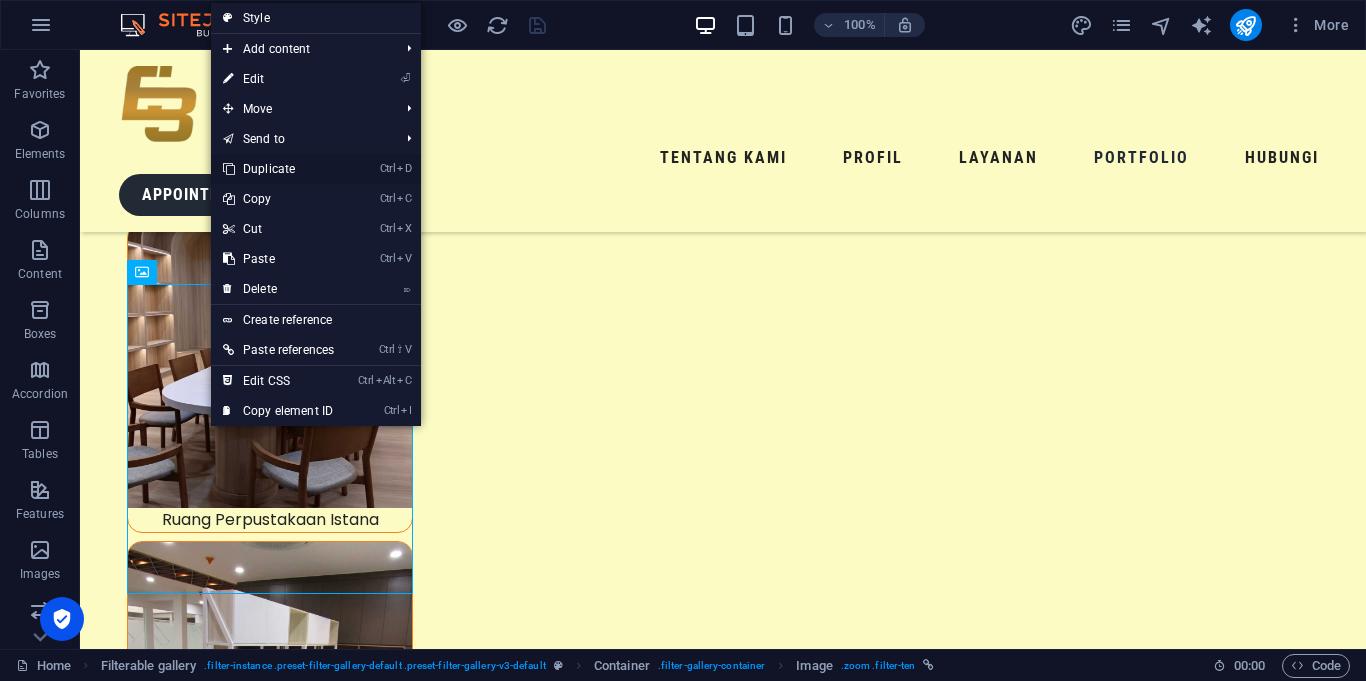click on "Ctrl D  Duplicate" at bounding box center [278, 169] 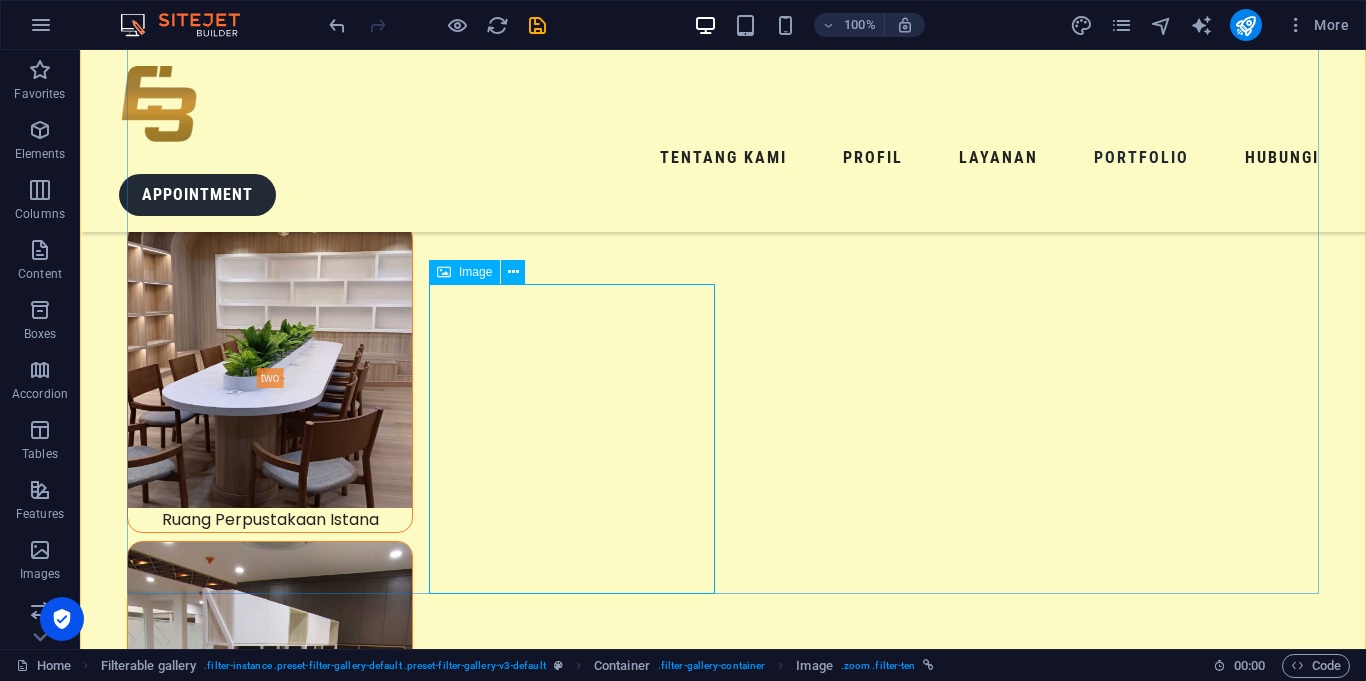 click on "Kantor Kepala Sekretariat Presiden" at bounding box center (270, 18031) 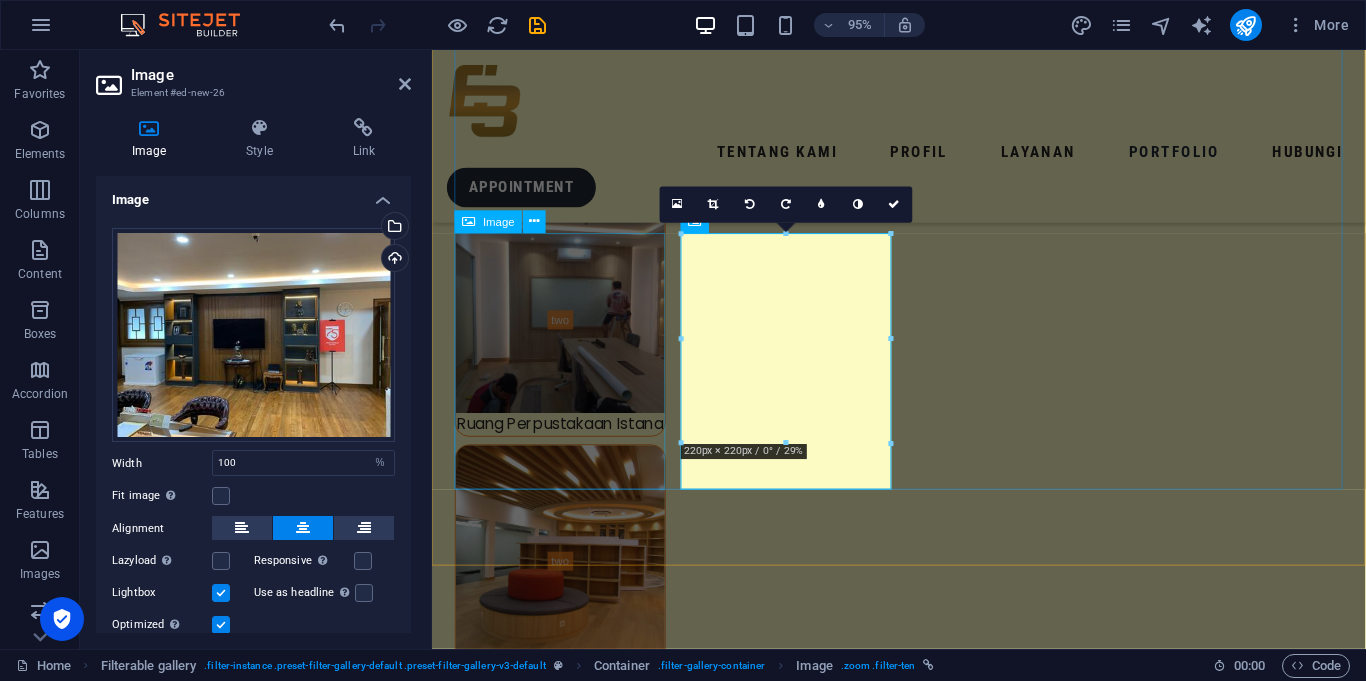 scroll, scrollTop: 7129, scrollLeft: 0, axis: vertical 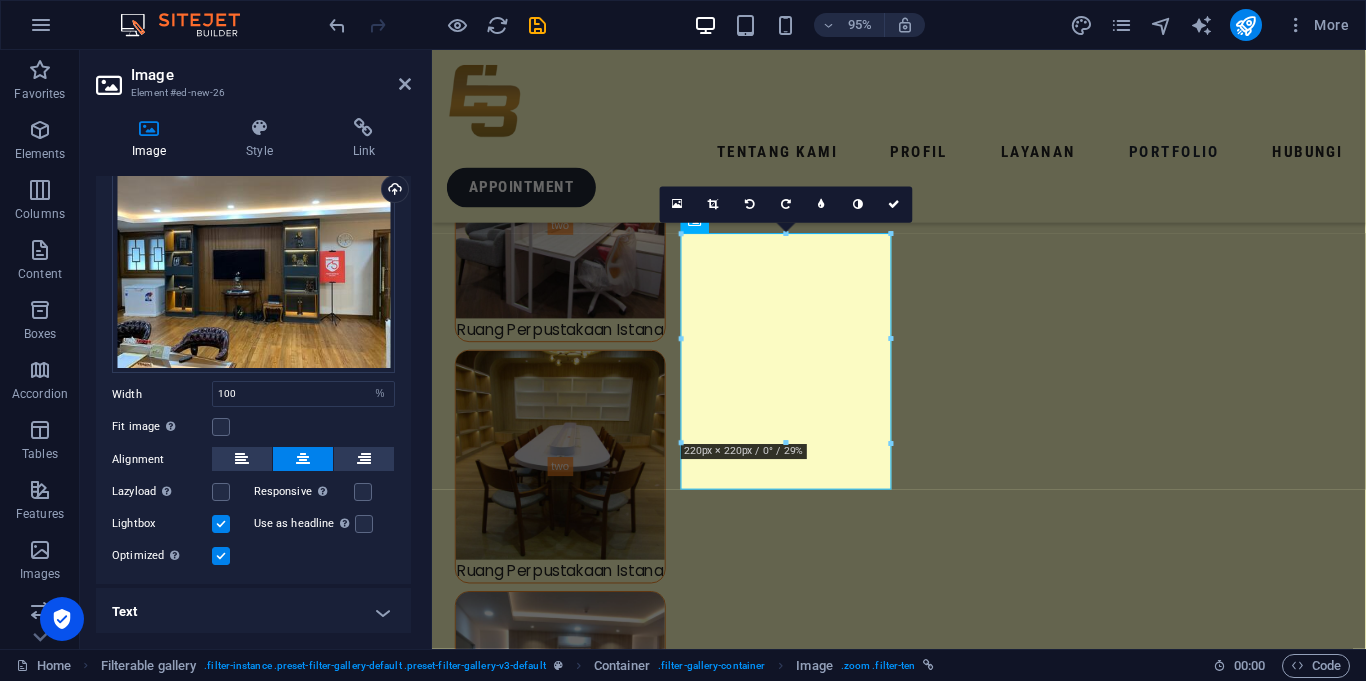 click on "Text" at bounding box center (253, 612) 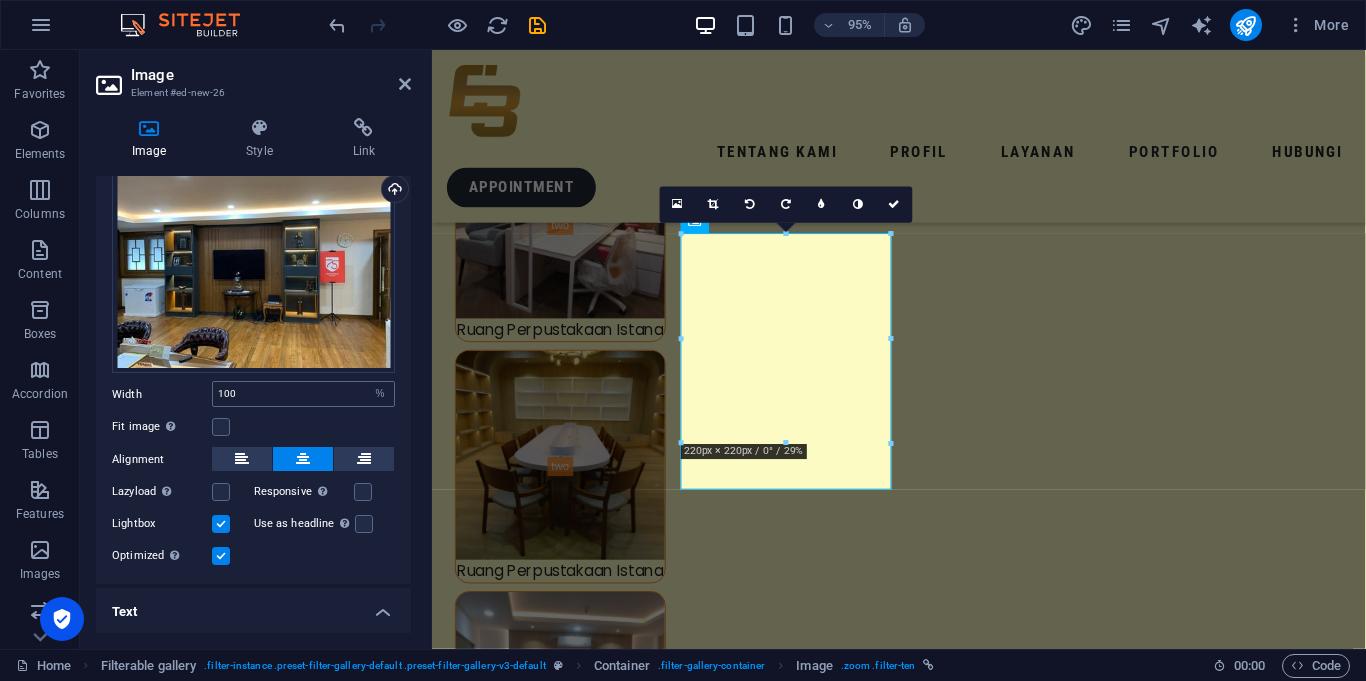scroll, scrollTop: 257, scrollLeft: 0, axis: vertical 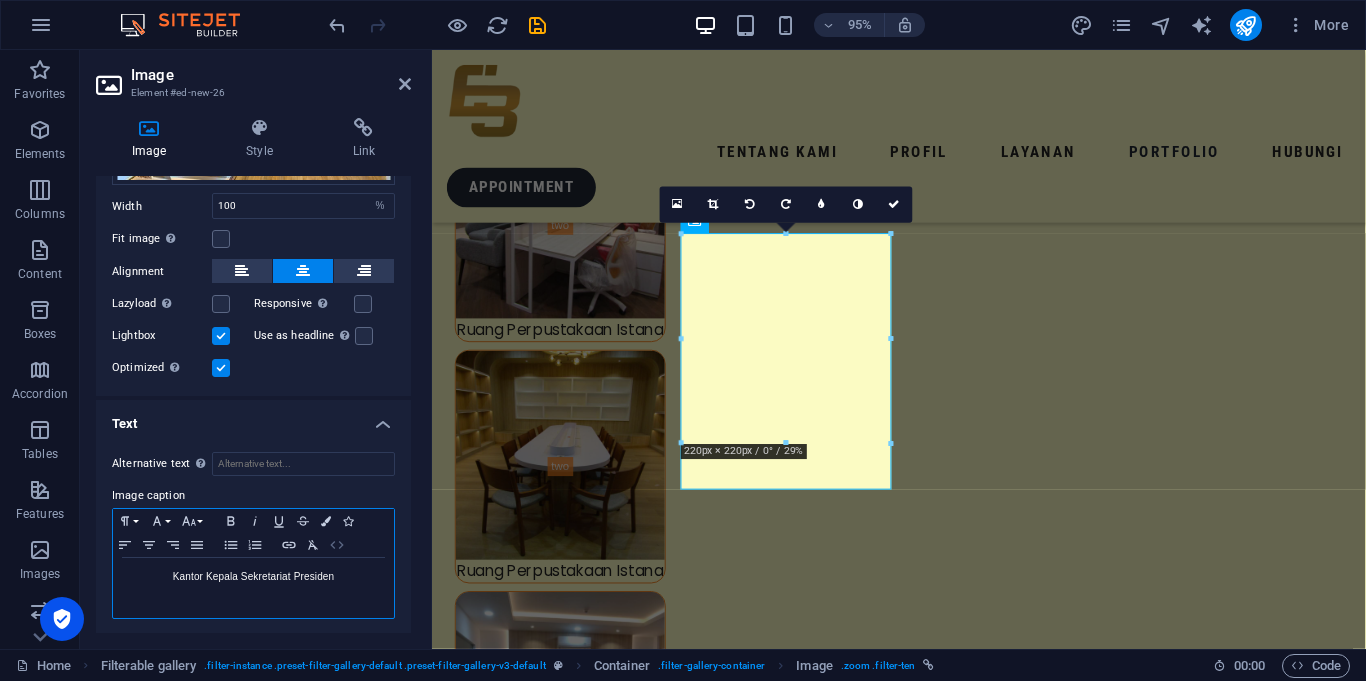 click 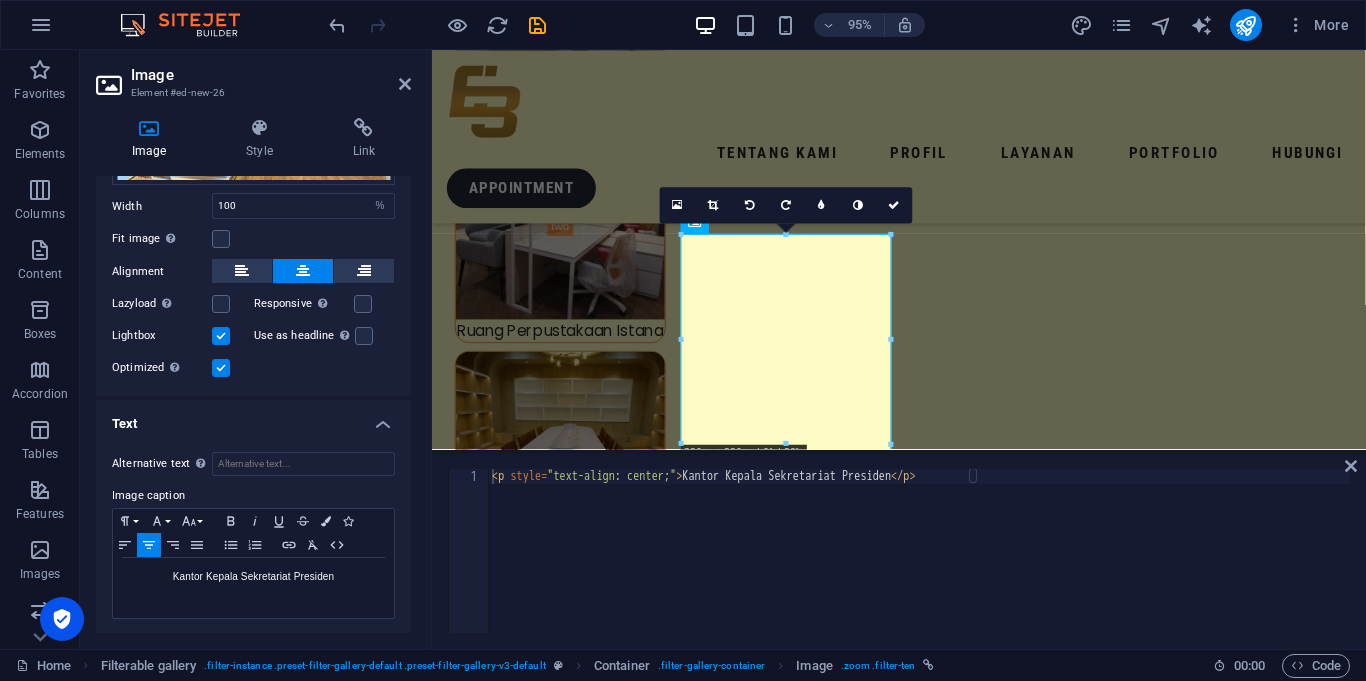 click on "< p   style = "text-align: center;" > Kantor Kepala Sekretariat Presiden </ p >" at bounding box center [919, 566] 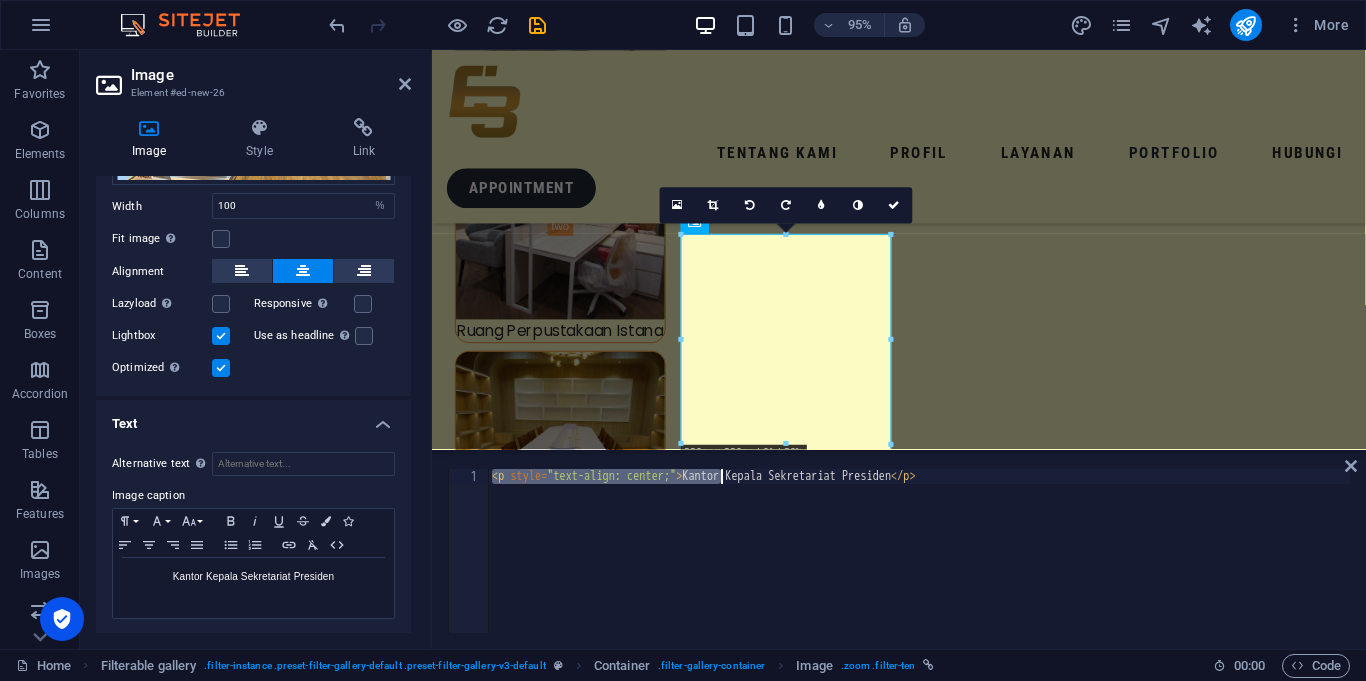 click on "< p   style = "text-align: center;" > Kantor Kepala Sekretariat Presiden </ p >" at bounding box center [919, 551] 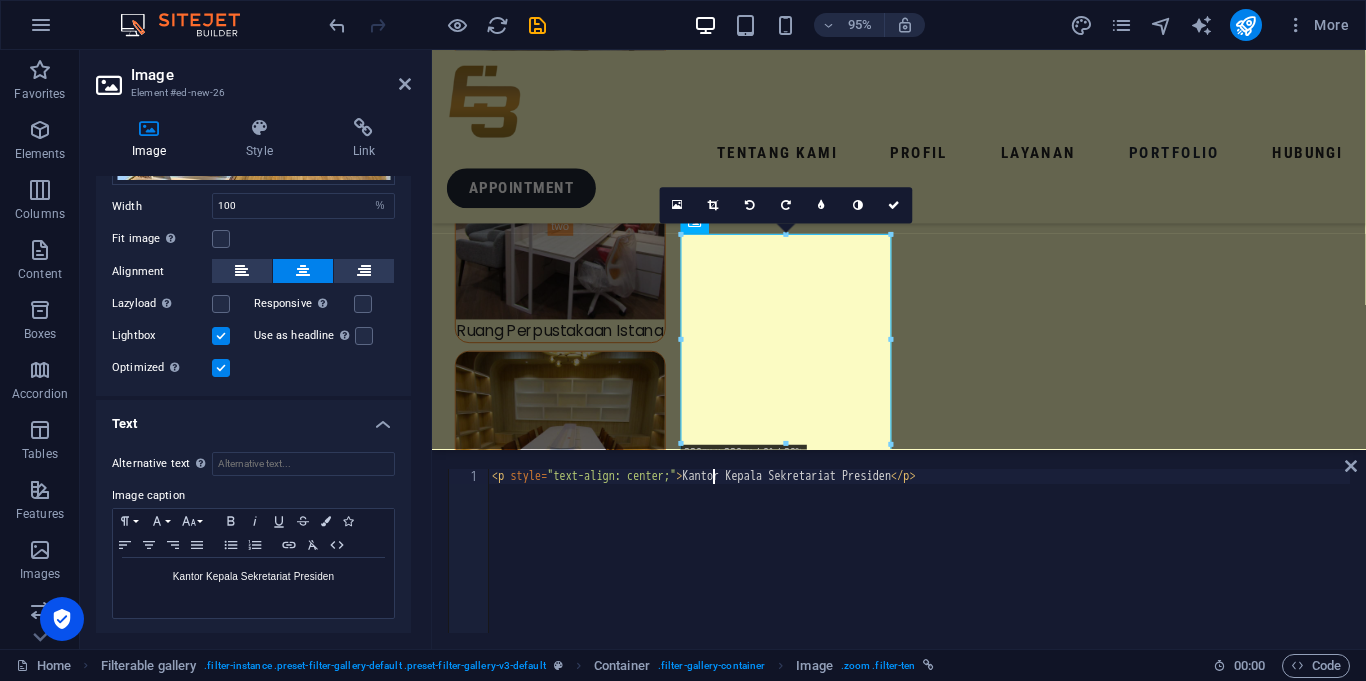 click on "< p   style = "text-align: center;" > Kantor Kepala Sekretariat Presiden </ p >" at bounding box center [919, 566] 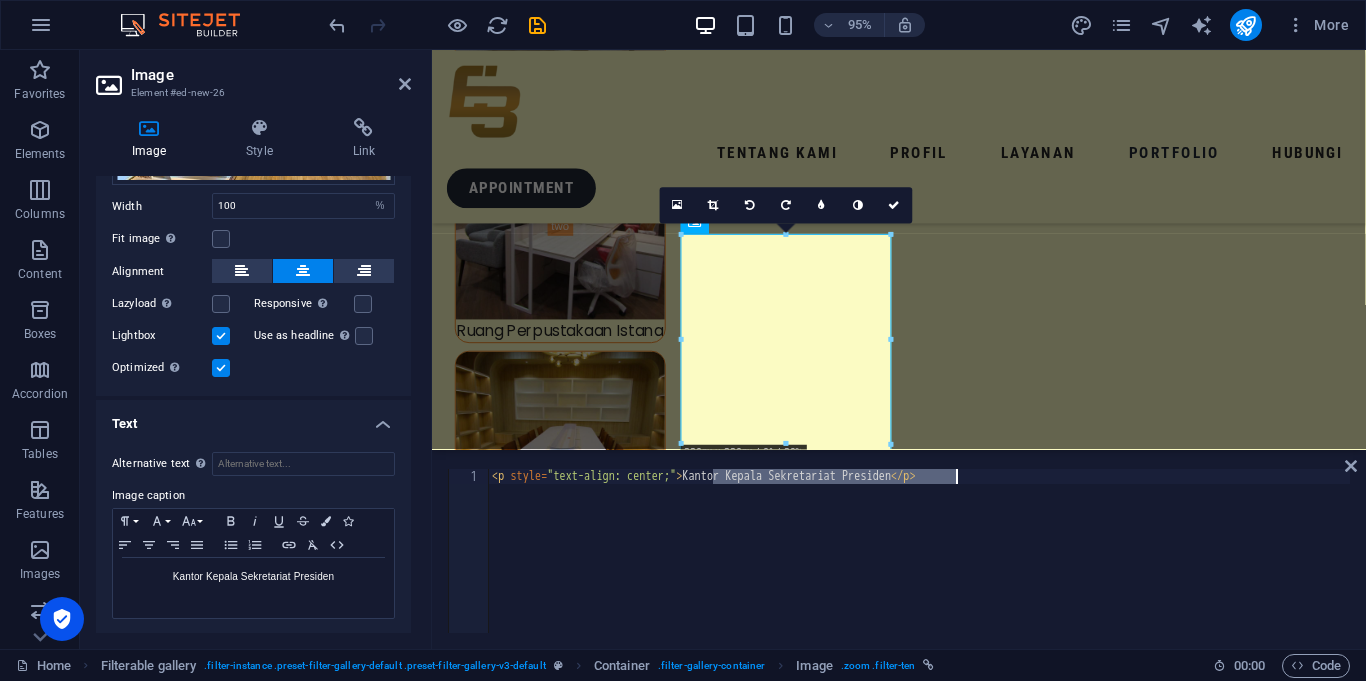 click on "< p   style = "text-align: center;" > Kantor Kepala Sekretariat Presiden </ p >" at bounding box center [919, 551] 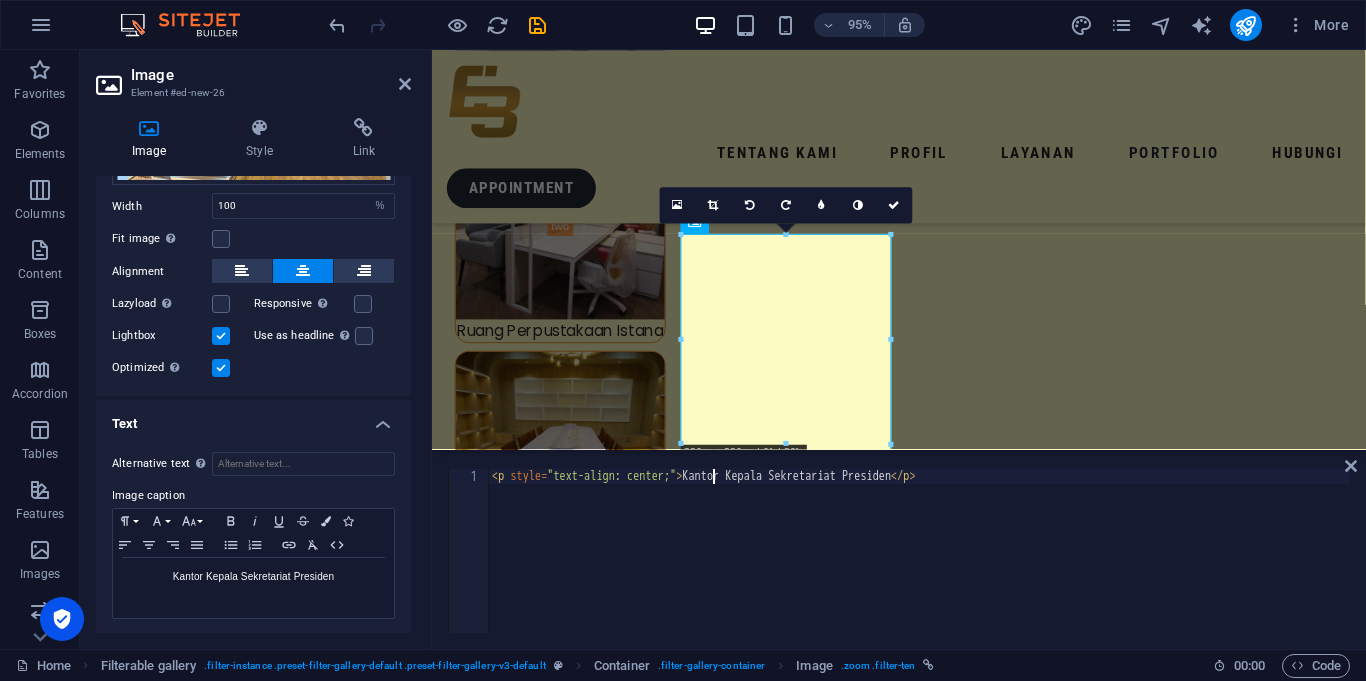 click on "< p   style = "text-align: center;" > Kantor Kepala Sekretariat Presiden </ p >" at bounding box center [919, 566] 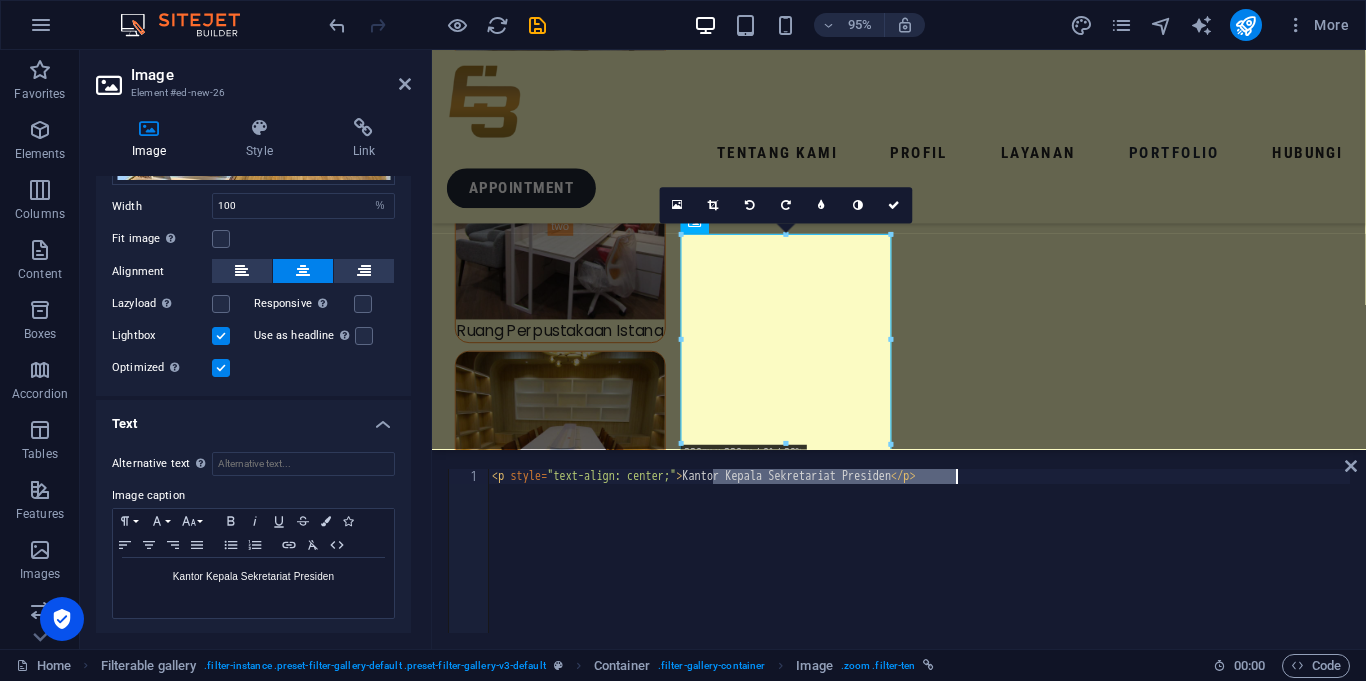 paste on "Perbaikan Halaman Setneg" 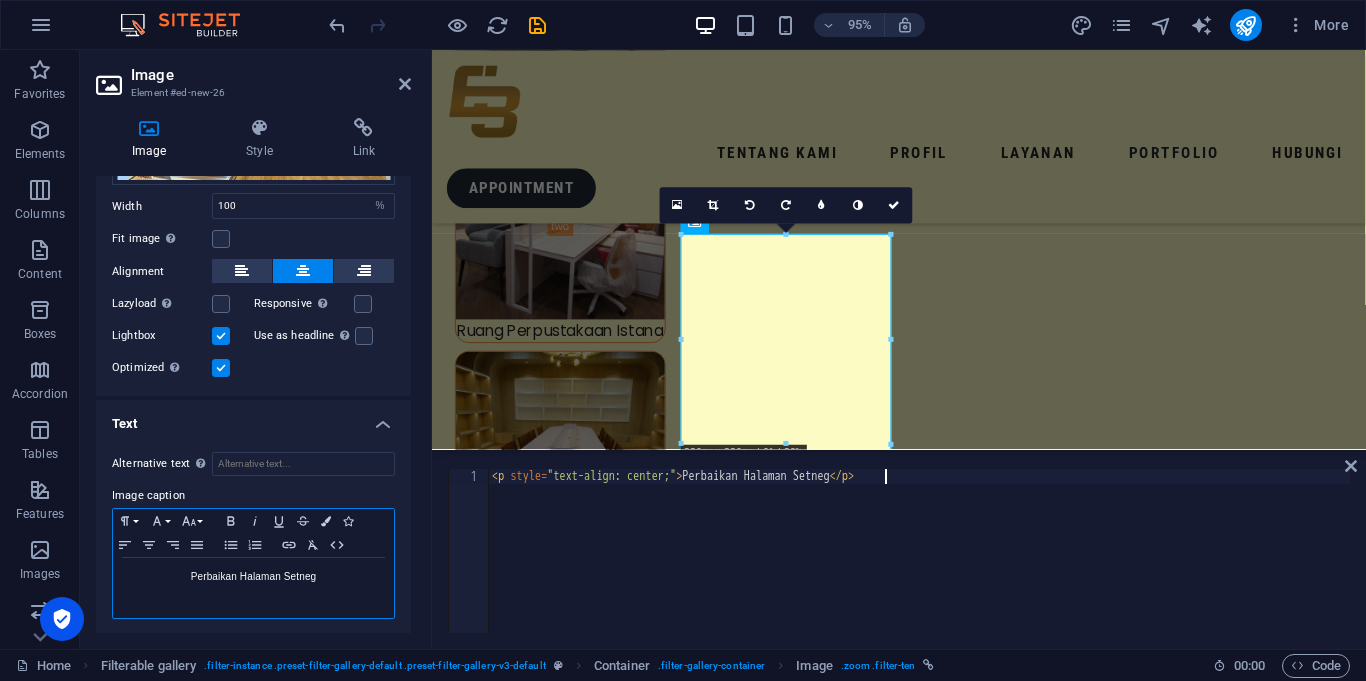 click on "Perbaikan Halaman Setneg" at bounding box center (253, 577) 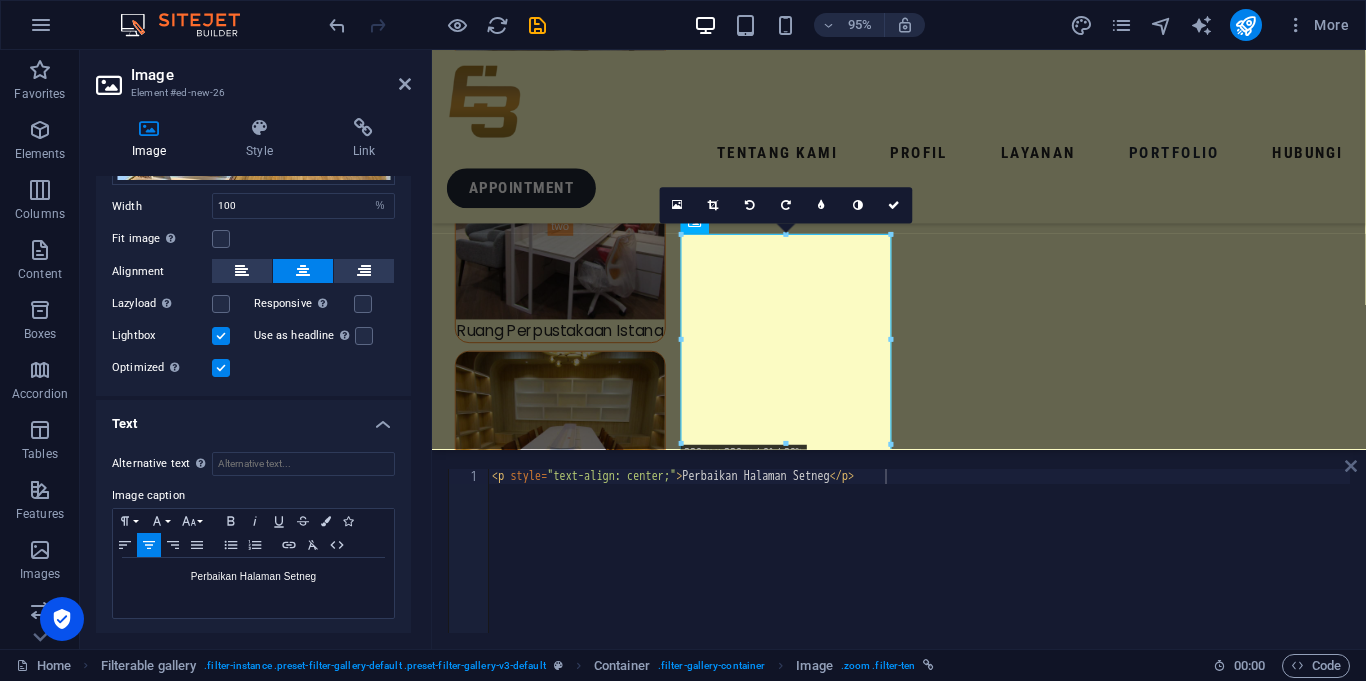 click at bounding box center (1351, 466) 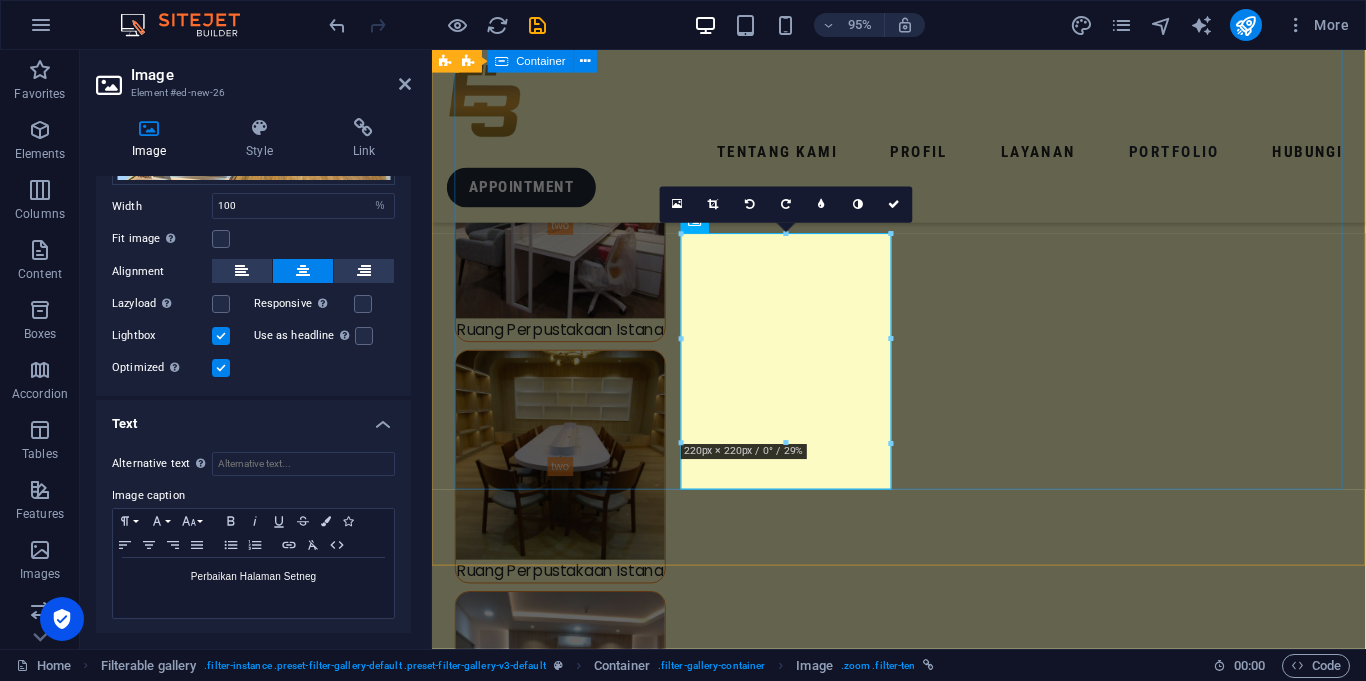 click on "Ruang Kerja Wakil Menteri Ruang Kerja Wakil Menteri Ruang Kerja Wakil Menteri Ruang Perpustakaan Istana Ruang Perpustakaan Istana Ruang Perpustakaan Istana Ruang Perpustakaan Istana Ruang Perpustakaan Istana Renovasi Lantai 3 Gedung Umar Wirahadikusuma Renovasi Lantai 3 Gedung Umar Wirahadikusuma Renovasi Lantai 3 Gedung Umar Wirahadikusuma Renovasi Lantai 3 Gedung Umar Wirahadikusuma Renovasi Lantai 3 Gedung Umar Wirahadikusuma Renovasi Lantai 3 Gedung Umar Wirahadikusuma Renovasi Lantai 3 Gedung Umar Wirahadikusuma Pojok Kantin Istana Pojok Kantin Istana Pojok Kantin Istana Merdeka Lounge Merdeka Lounge Merdeka Lounge Merdeka Lounge Lapangan Softball GBK Lapangan Softball GBK Lapangan Softball GBK Lapangan Softball GBK Perkantoran Biro Administrasi Istana Perkantoran Biro Administrasi Istana Perkantoran Biro Administrasi Istana Perkantoran Biro Administrasi Istana Perkantoran Biro Administrasi Istana Pembangunan TK Ciledug Pembangunan TK Ciledug Pembangunan TK Ciledug Pembangunan TK Ciledug" at bounding box center (923, 6777) 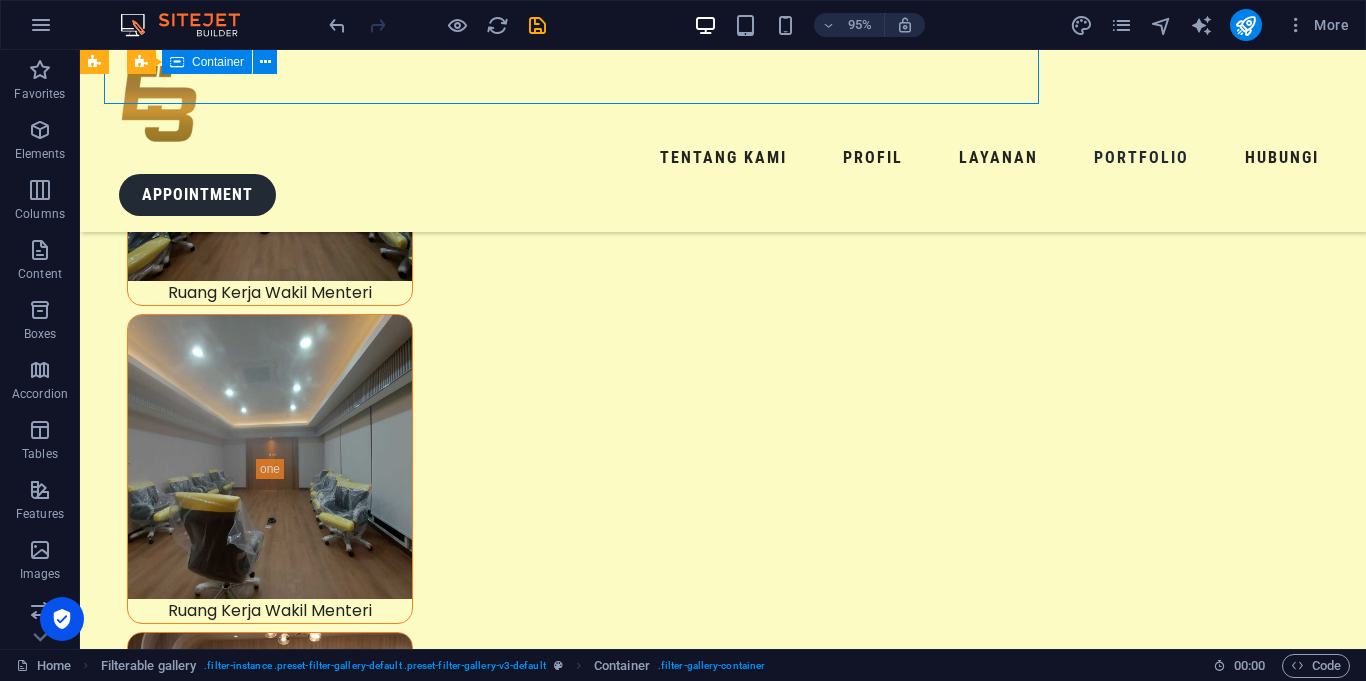 scroll, scrollTop: 7538, scrollLeft: 0, axis: vertical 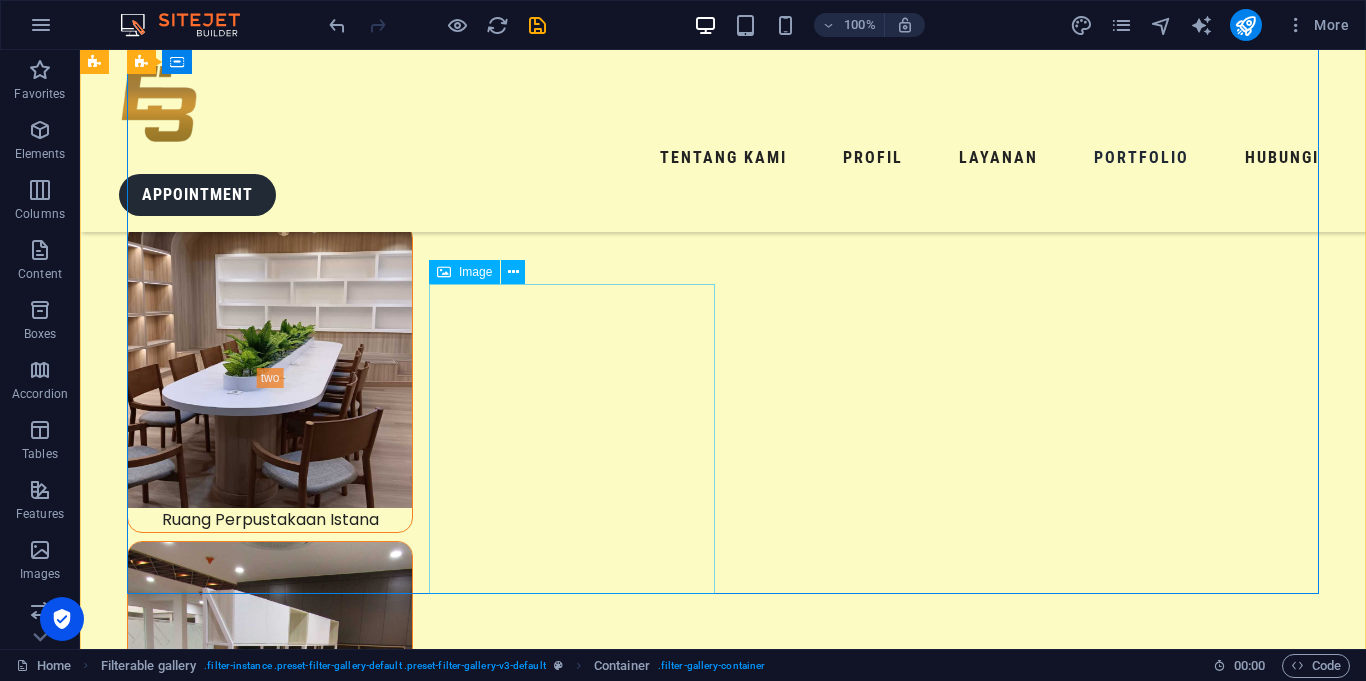click on "Perbaikan Halaman Setneg" at bounding box center (270, 18031) 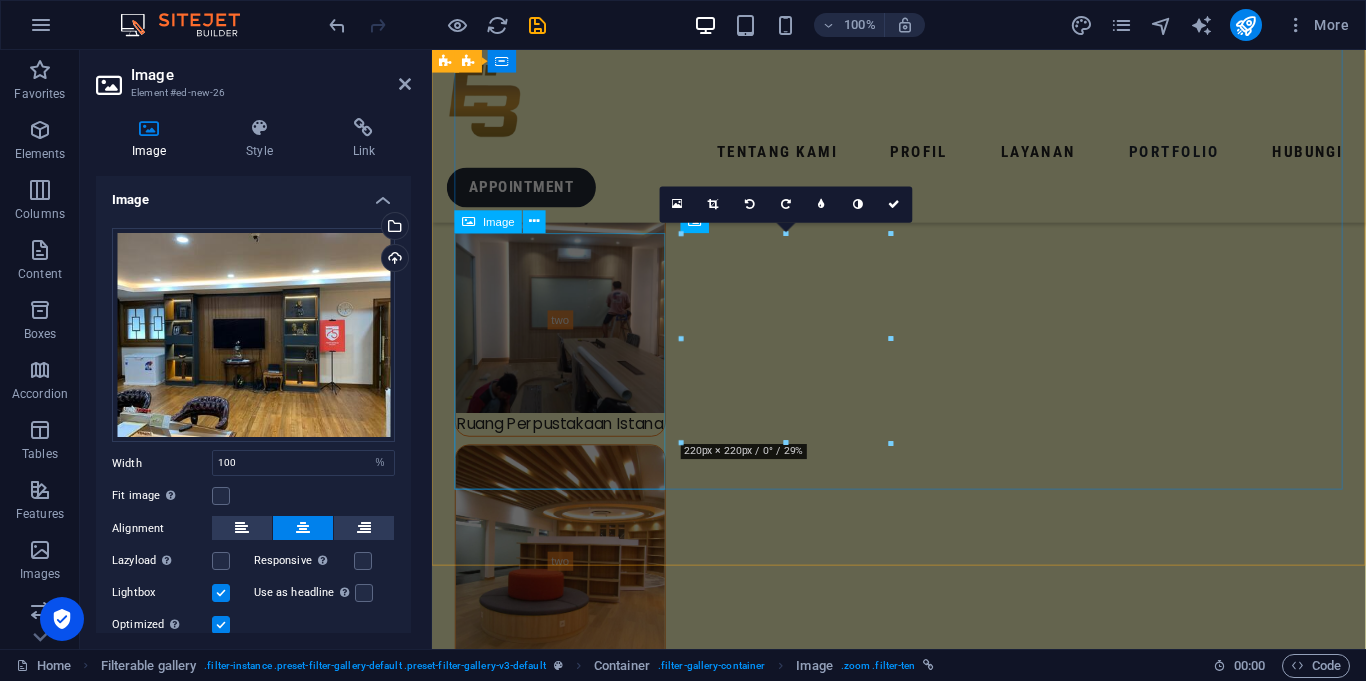 scroll, scrollTop: 7129, scrollLeft: 0, axis: vertical 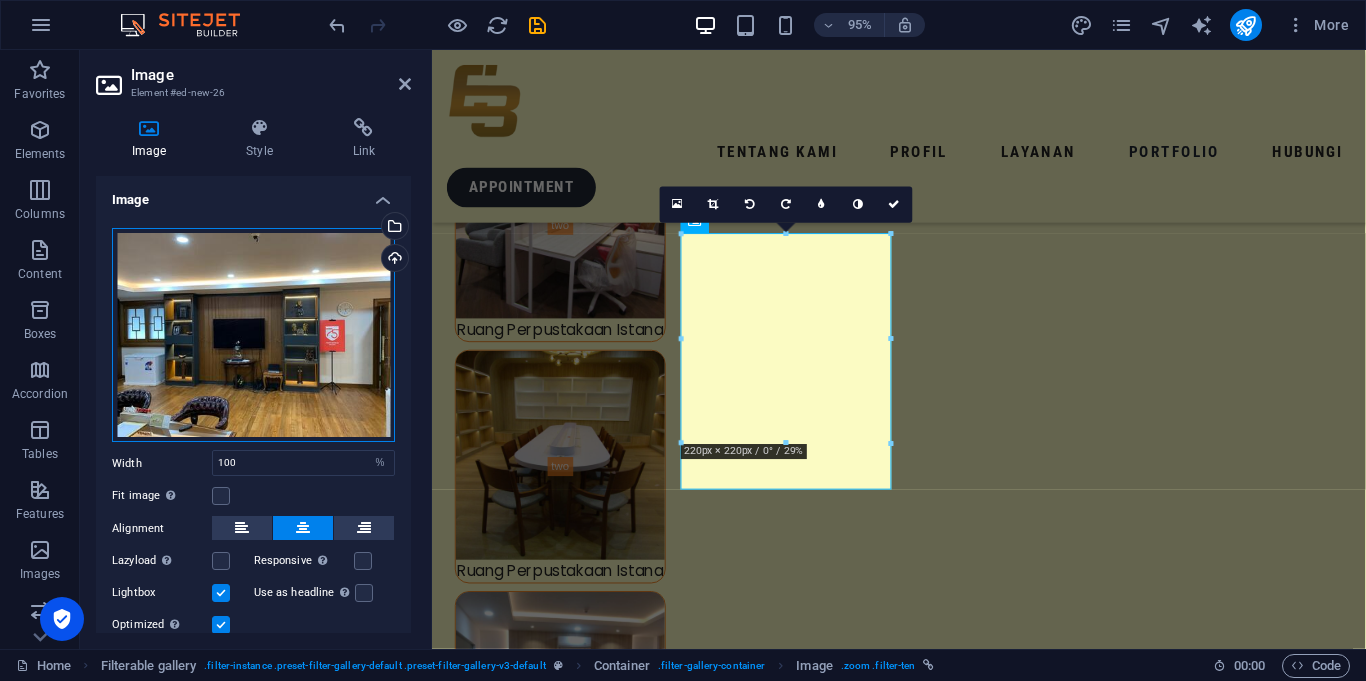 click on "Drag files here, click to choose files or select files from Files or our free stock photos & videos" at bounding box center (253, 335) 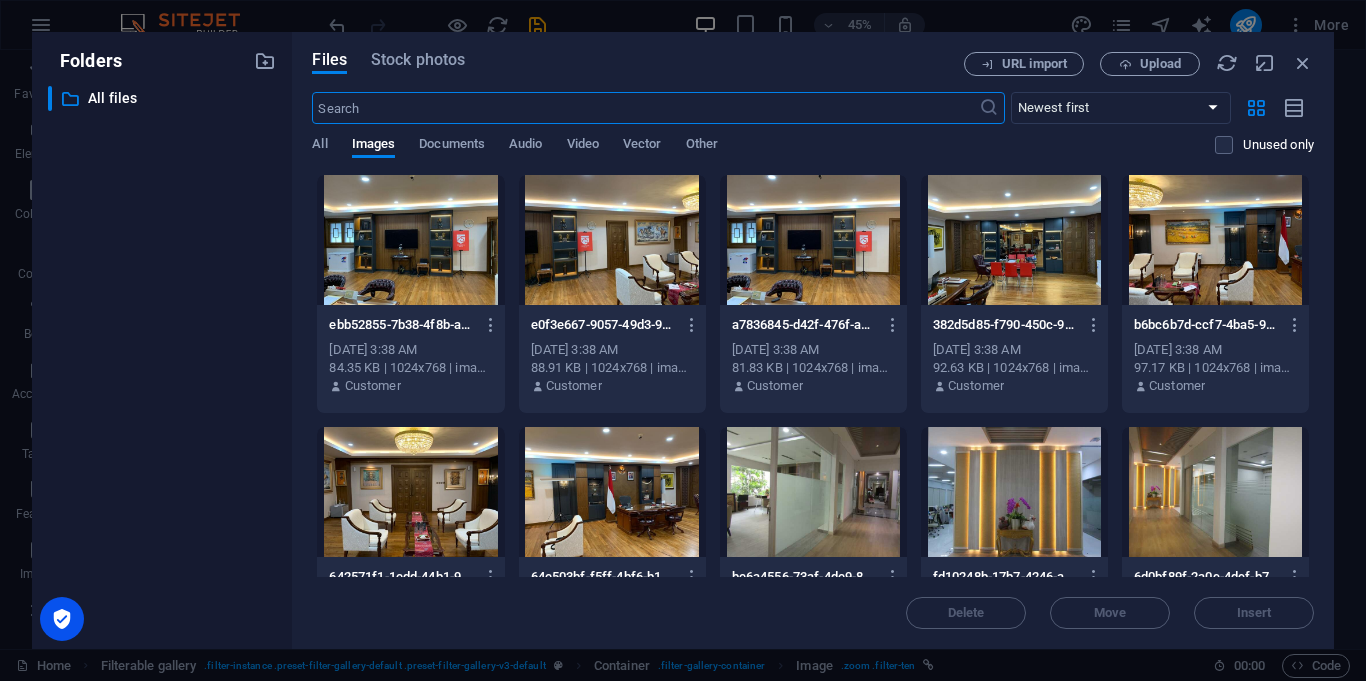 scroll, scrollTop: 7142, scrollLeft: 0, axis: vertical 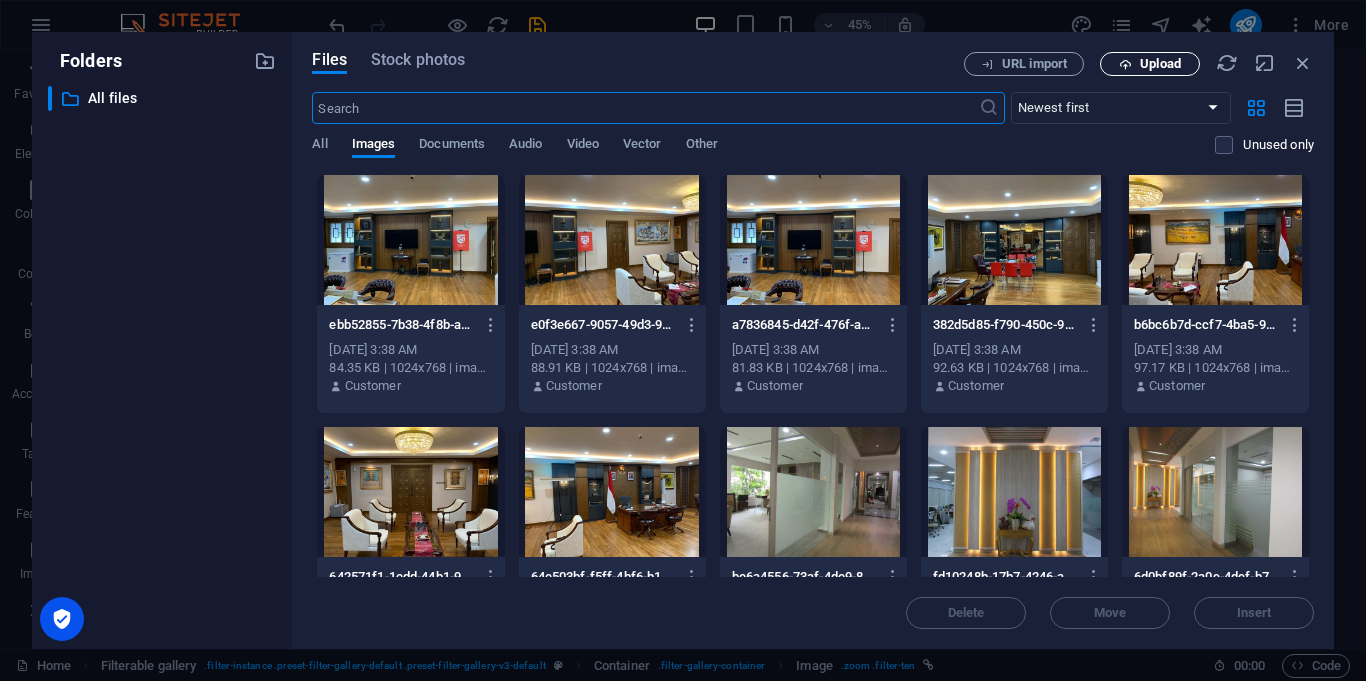 click on "Upload" at bounding box center [1150, 64] 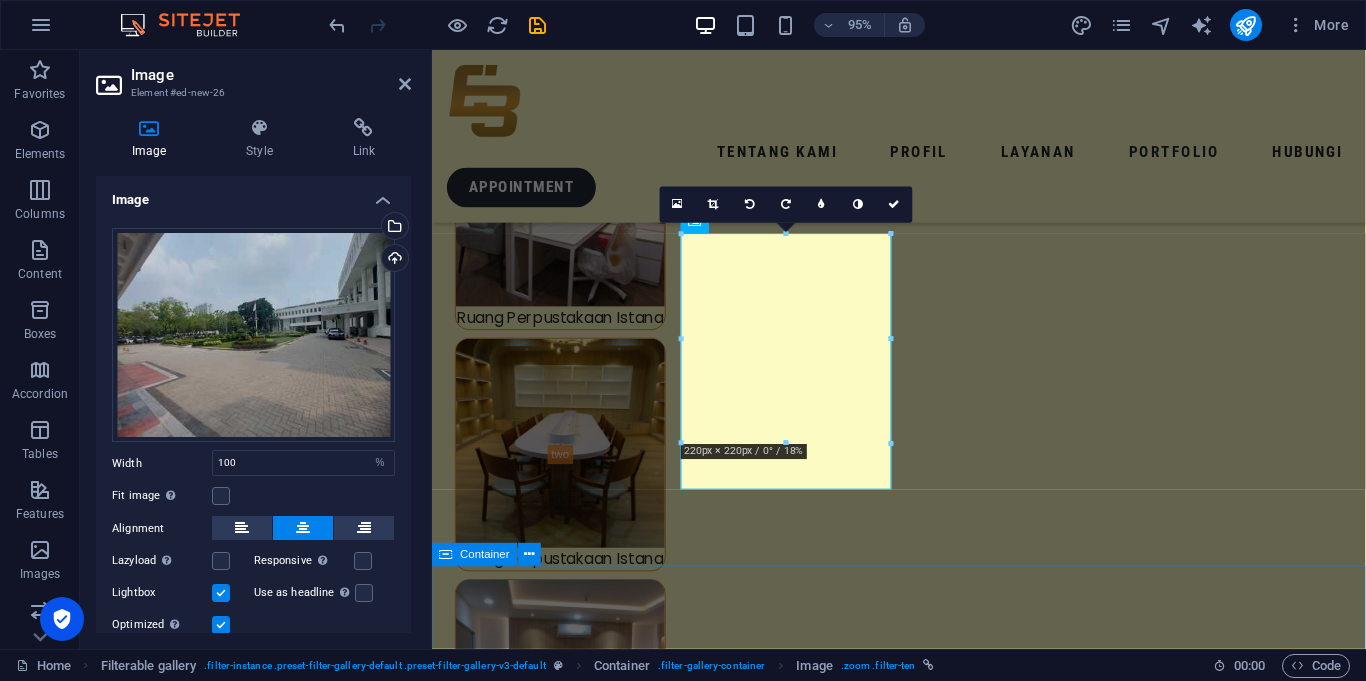 scroll, scrollTop: 7129, scrollLeft: 0, axis: vertical 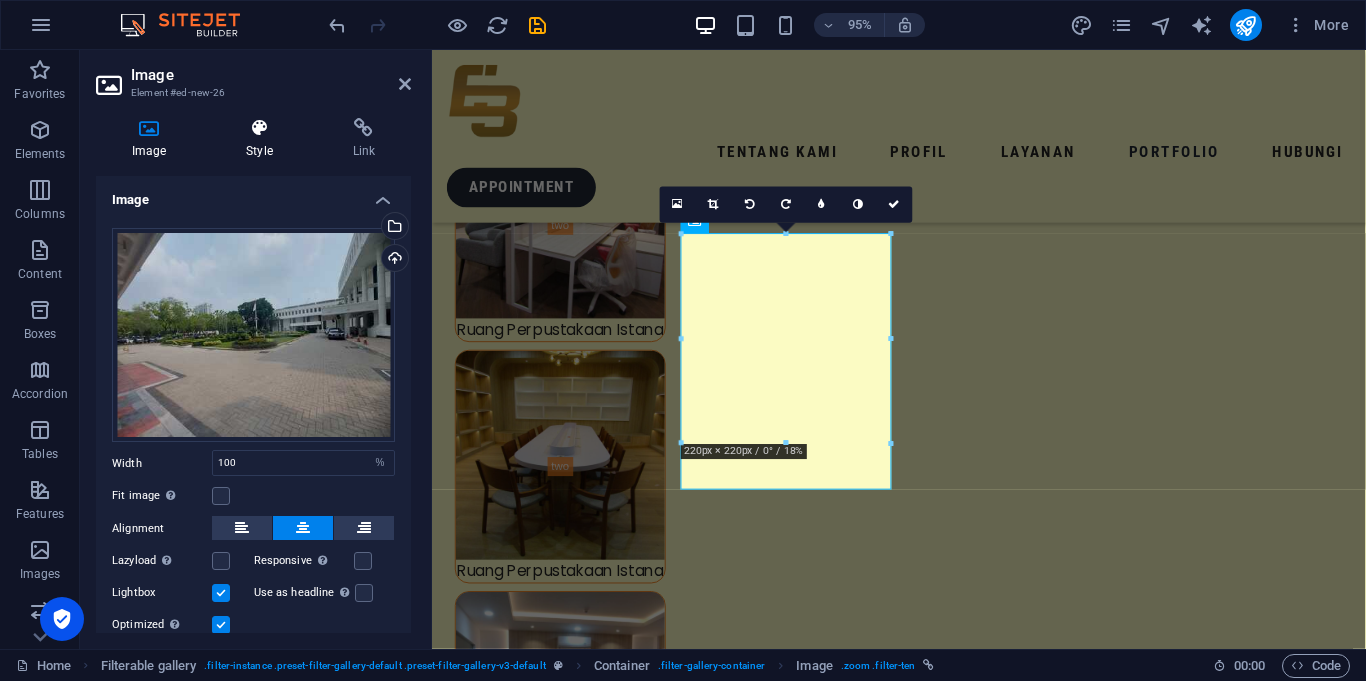 click at bounding box center [259, 128] 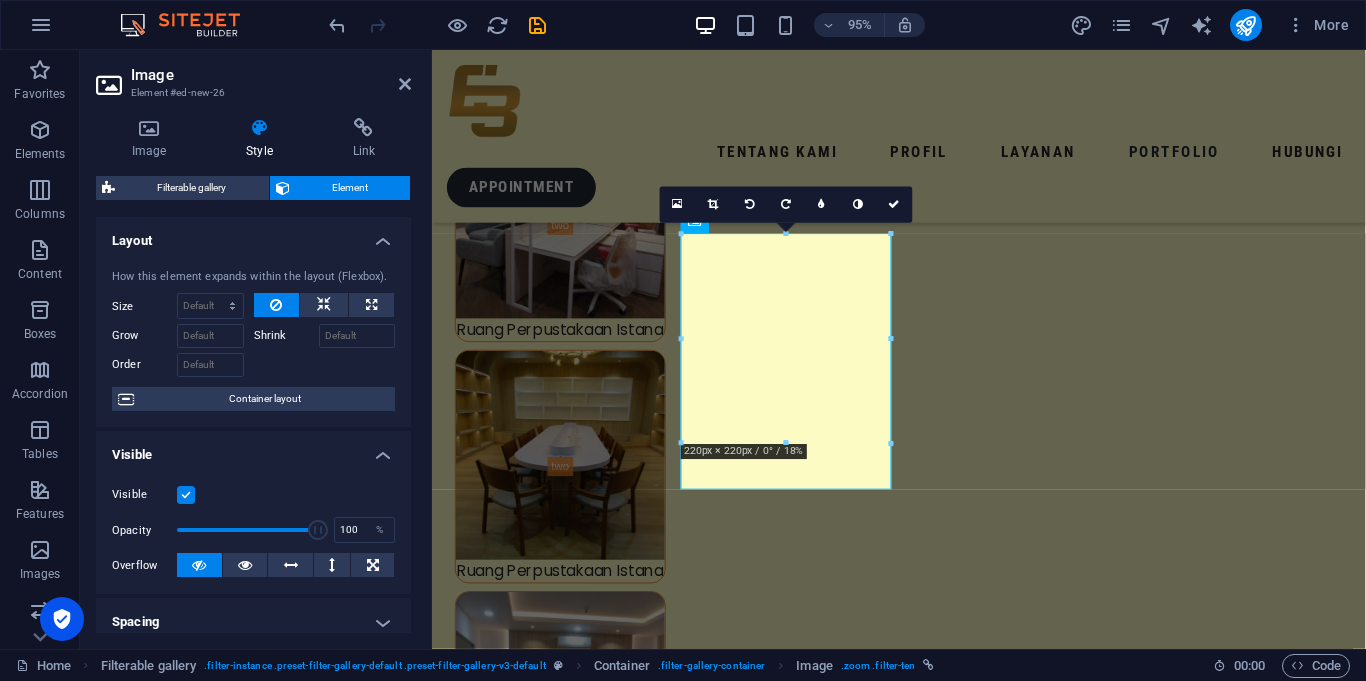 scroll, scrollTop: 429, scrollLeft: 0, axis: vertical 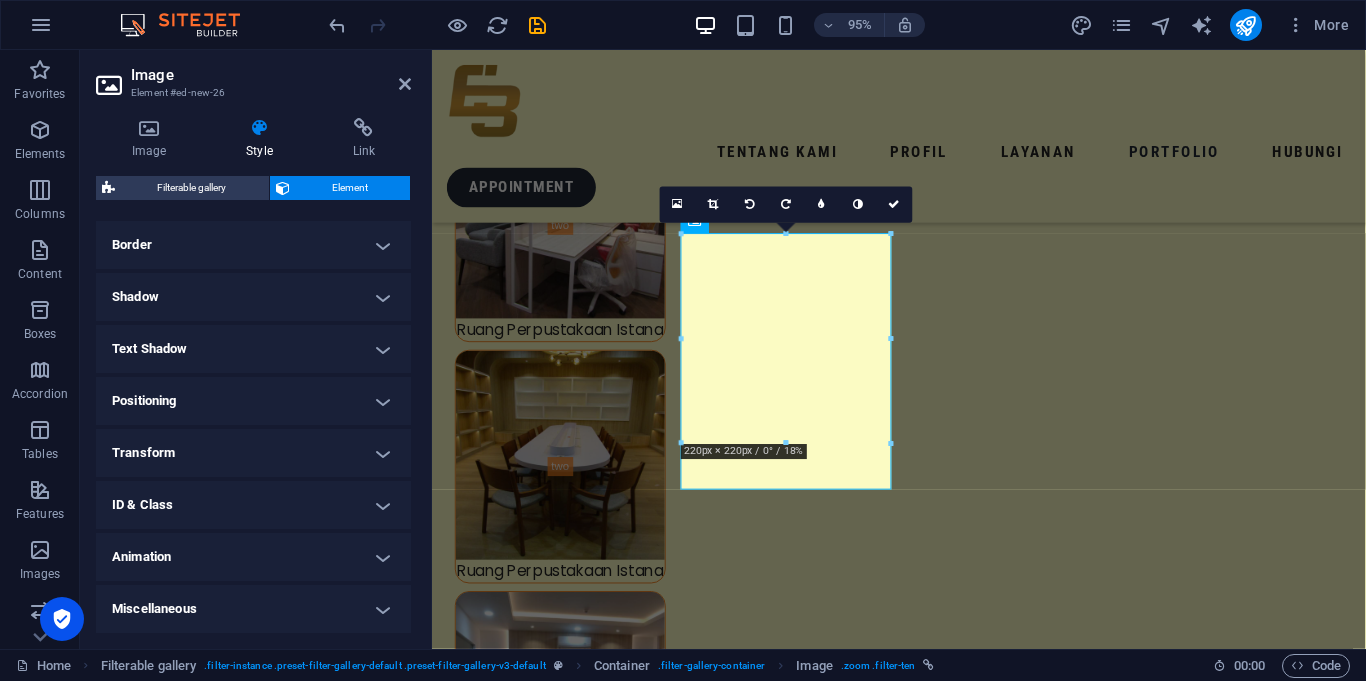 click on "ID & Class" at bounding box center [253, 505] 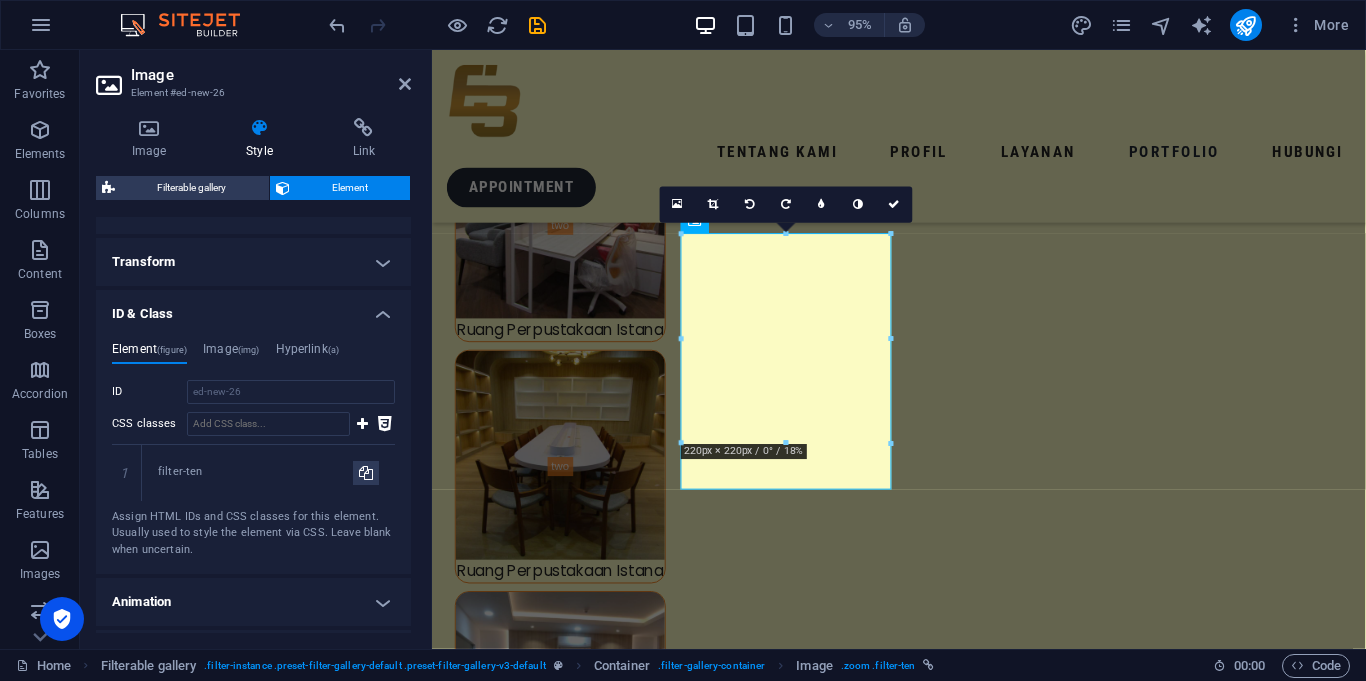 scroll, scrollTop: 627, scrollLeft: 0, axis: vertical 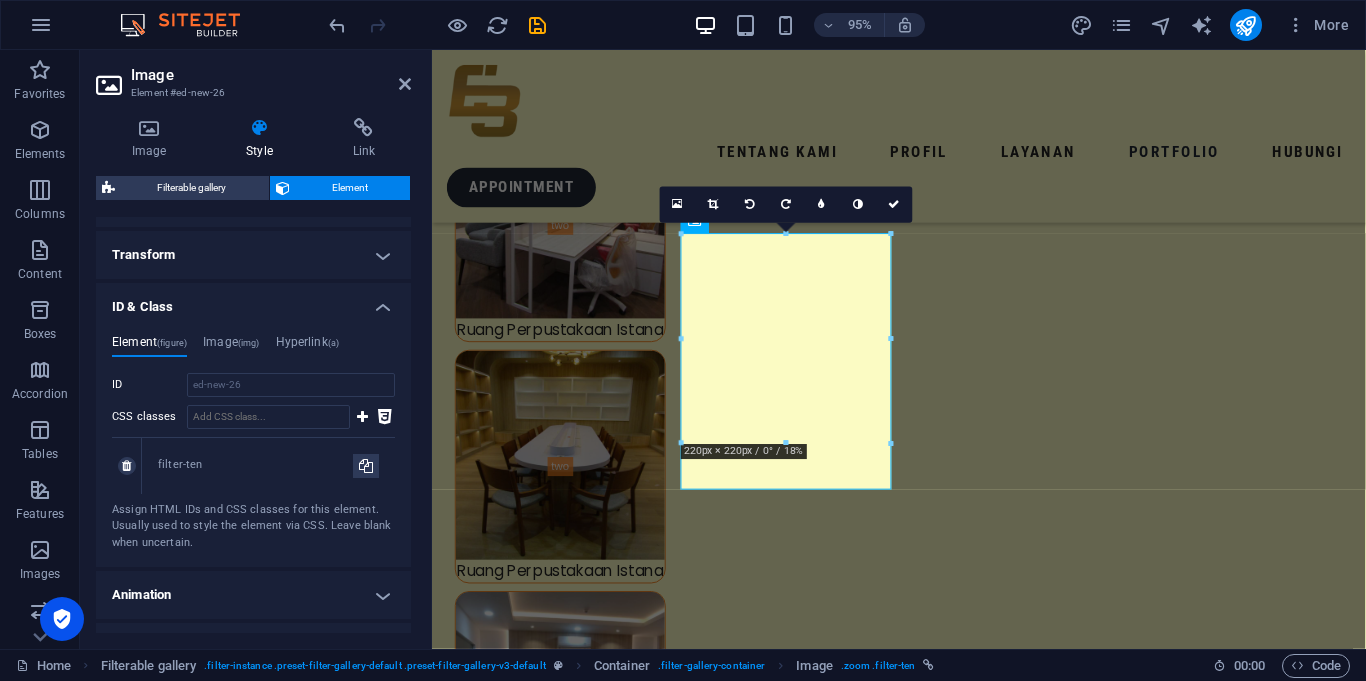 click on "filter-ten" at bounding box center [255, 465] 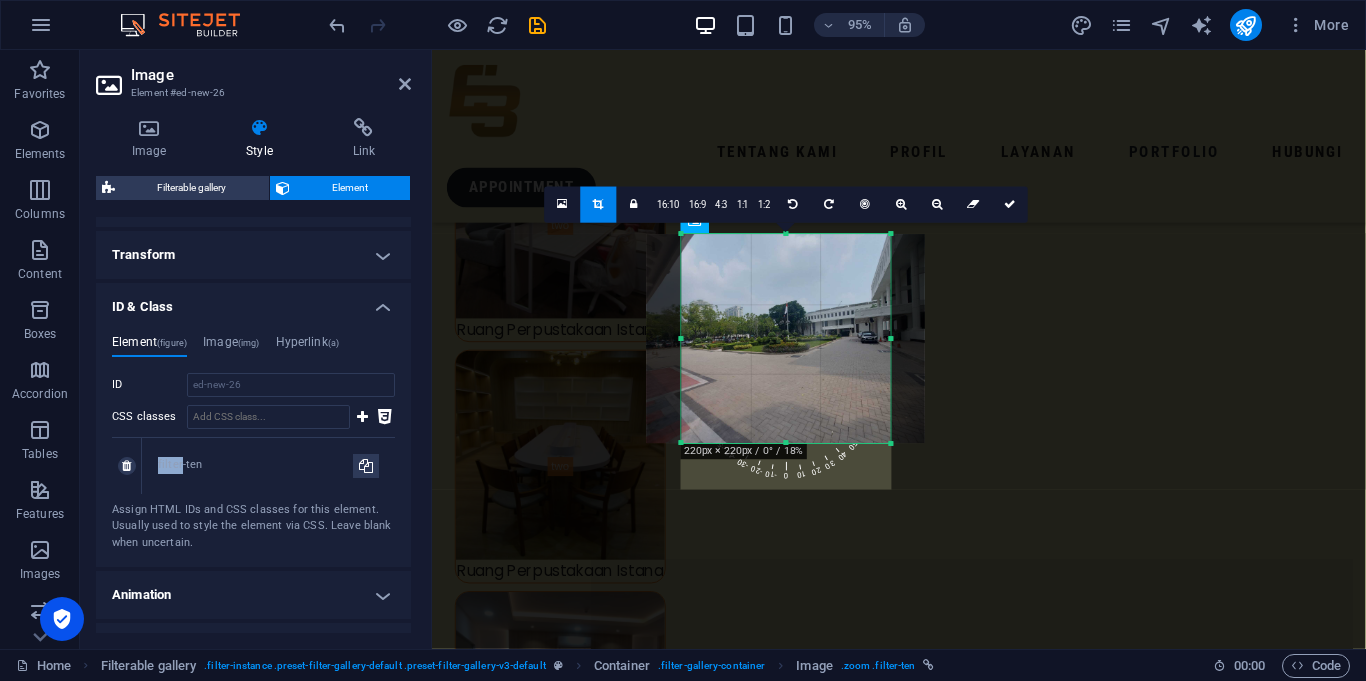 click on "filter-ten" at bounding box center [255, 465] 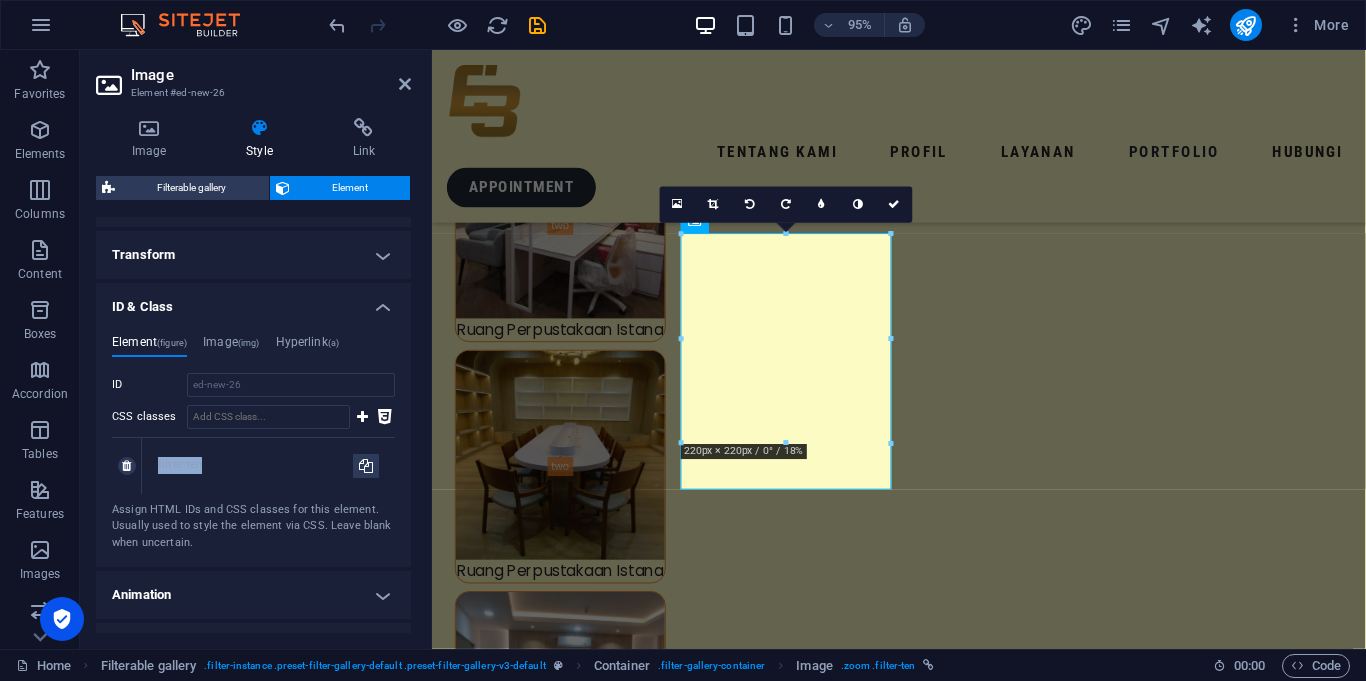 copy on "filter-ten" 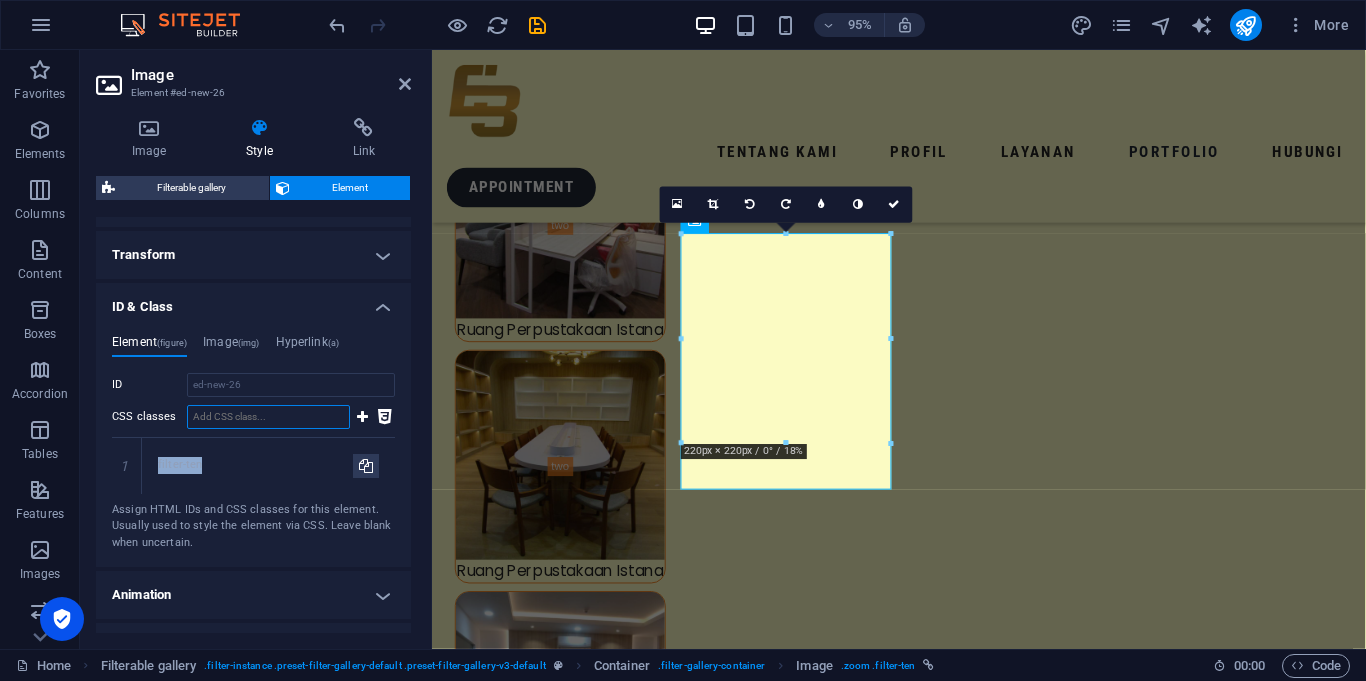click on "CSS classes" at bounding box center (268, 417) 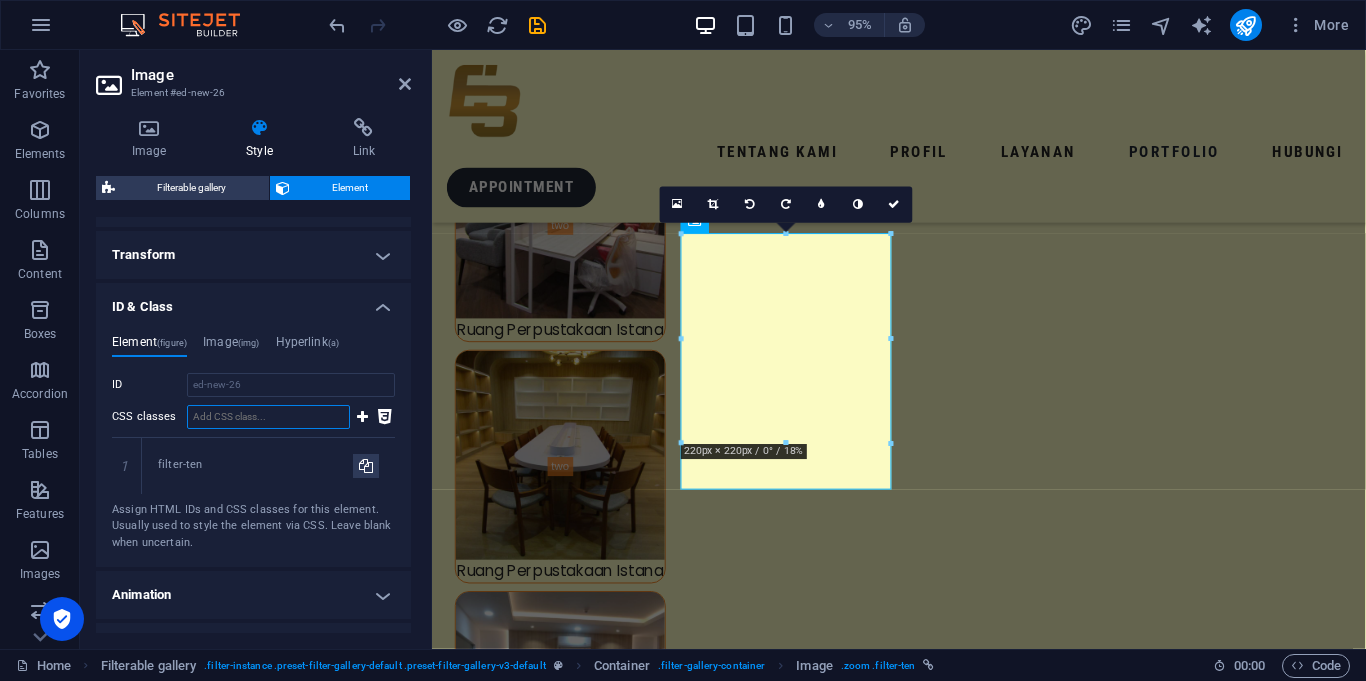 paste on "filter-ten" 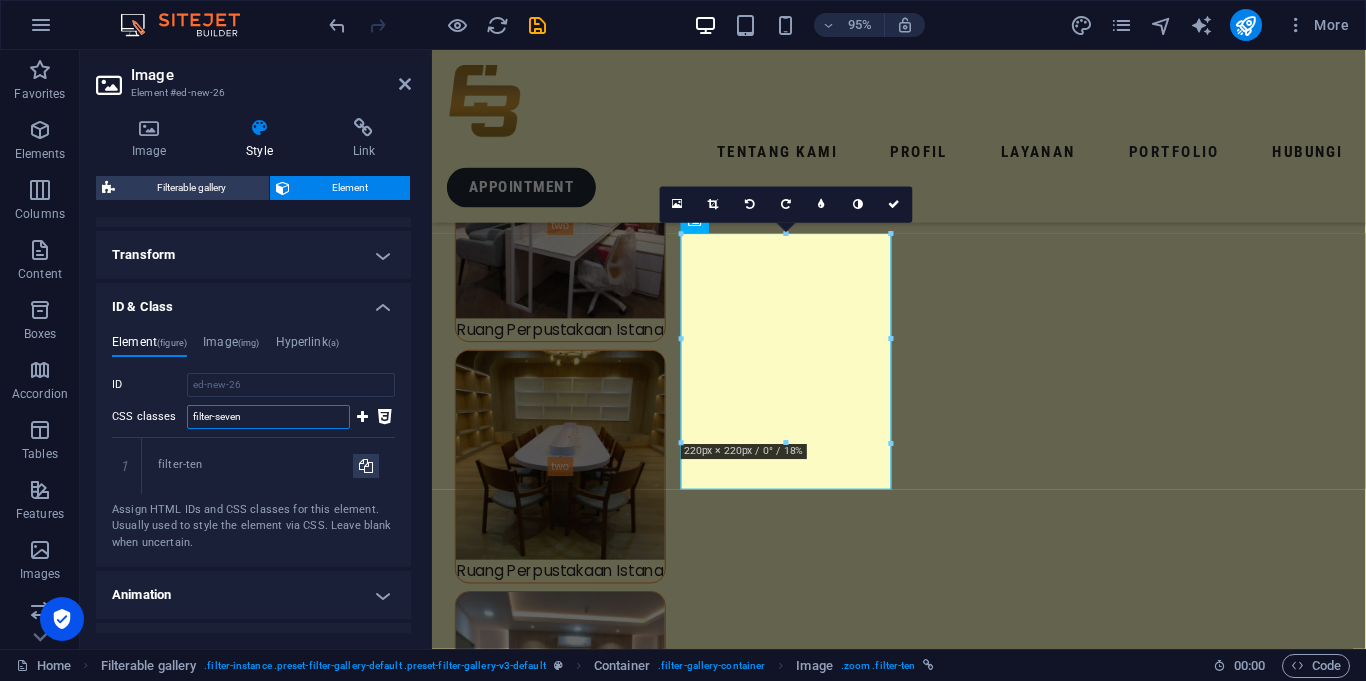 type on "filter-seven" 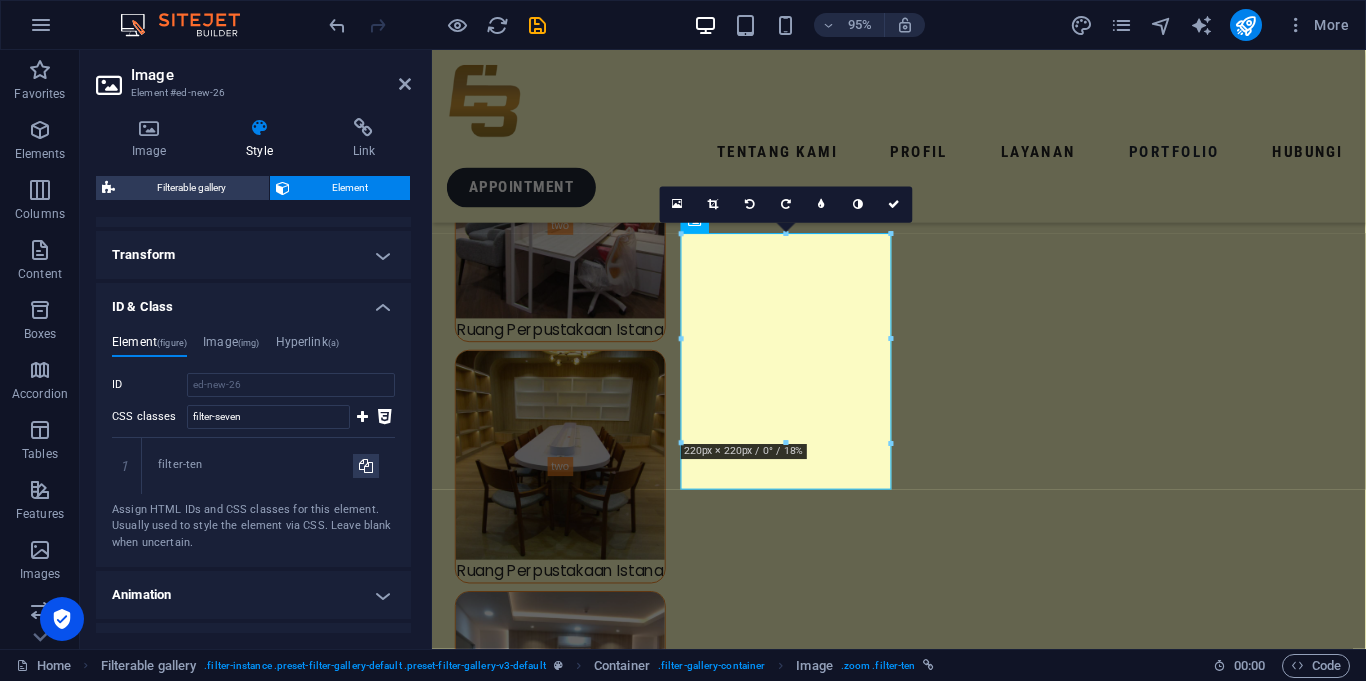 click on "Element  (figure) Image  (img) Hyperlink  (a) ID ed-new-26 CSS classes filter-seven 1 filter-ten Assign HTML IDs and CSS classes for this element. Usually used to style the element via CSS. Leave blank when uncertain. ID Space and special character (except "-" or "_") are not accepted CSS classes Assign HTML IDs and CSS classes for this element. Usually used to style the element via CSS. Leave blank when uncertain. ID Space and special character (except "-" or "_") are not accepted CSS classes Assign HTML IDs and CSS classes for this element. Usually used to style the element via CSS. Leave blank when uncertain." at bounding box center [253, 443] 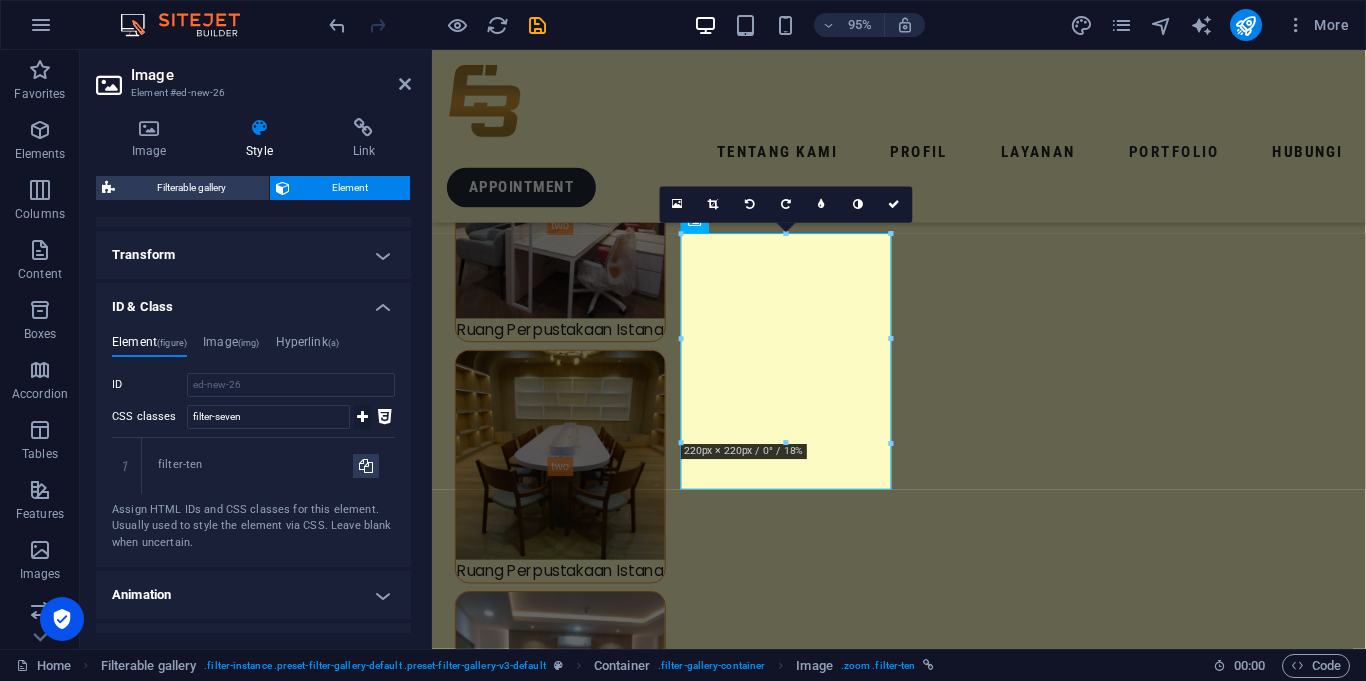 click at bounding box center [362, 417] 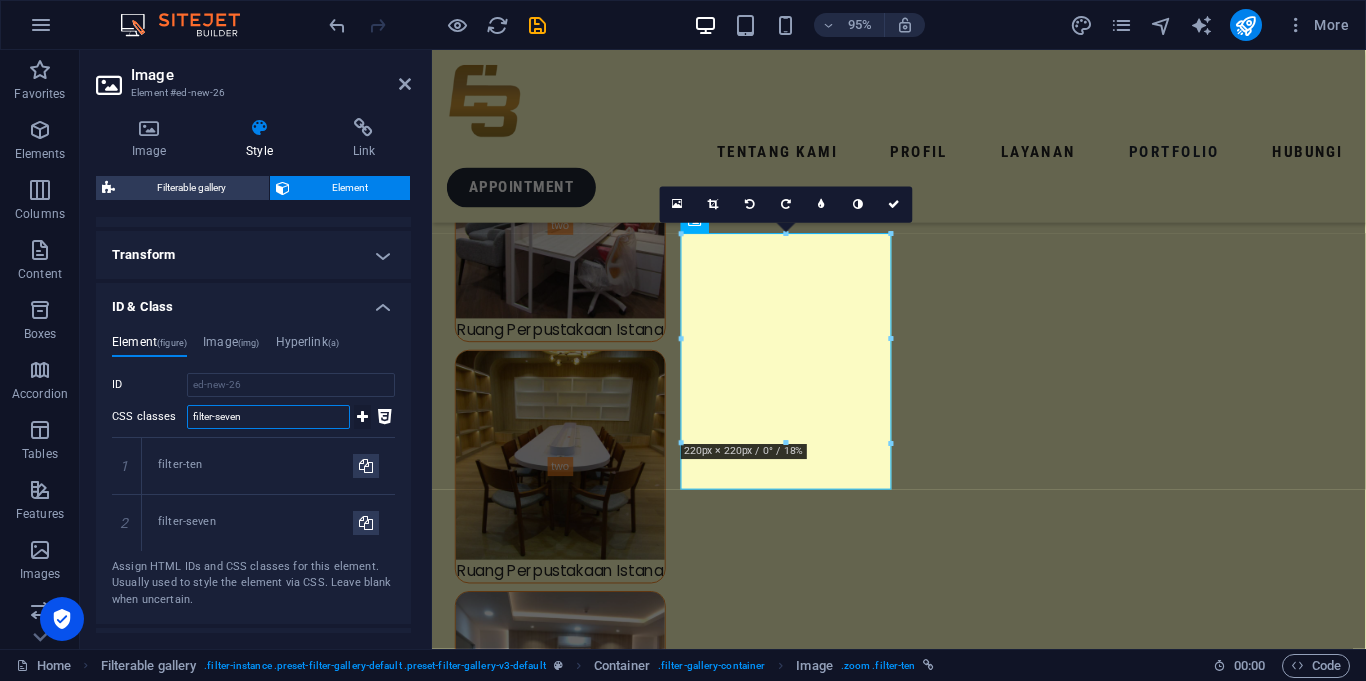 type 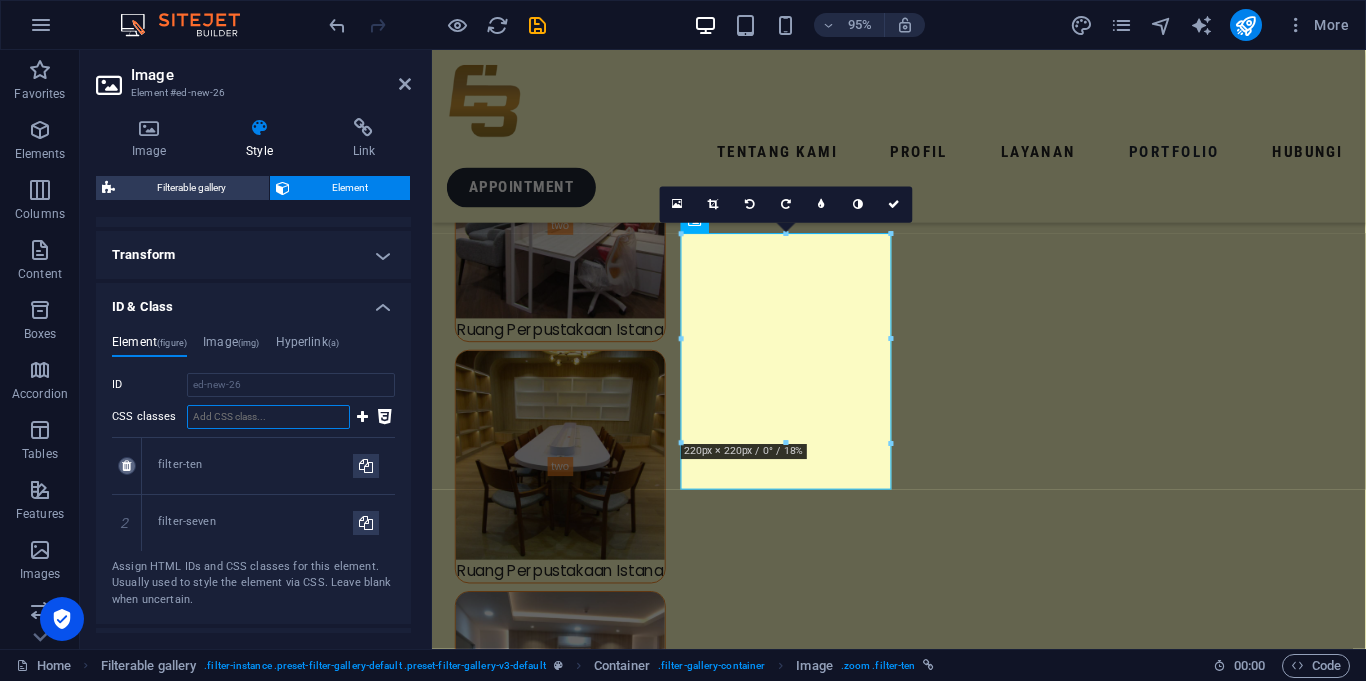 click at bounding box center (126, 466) 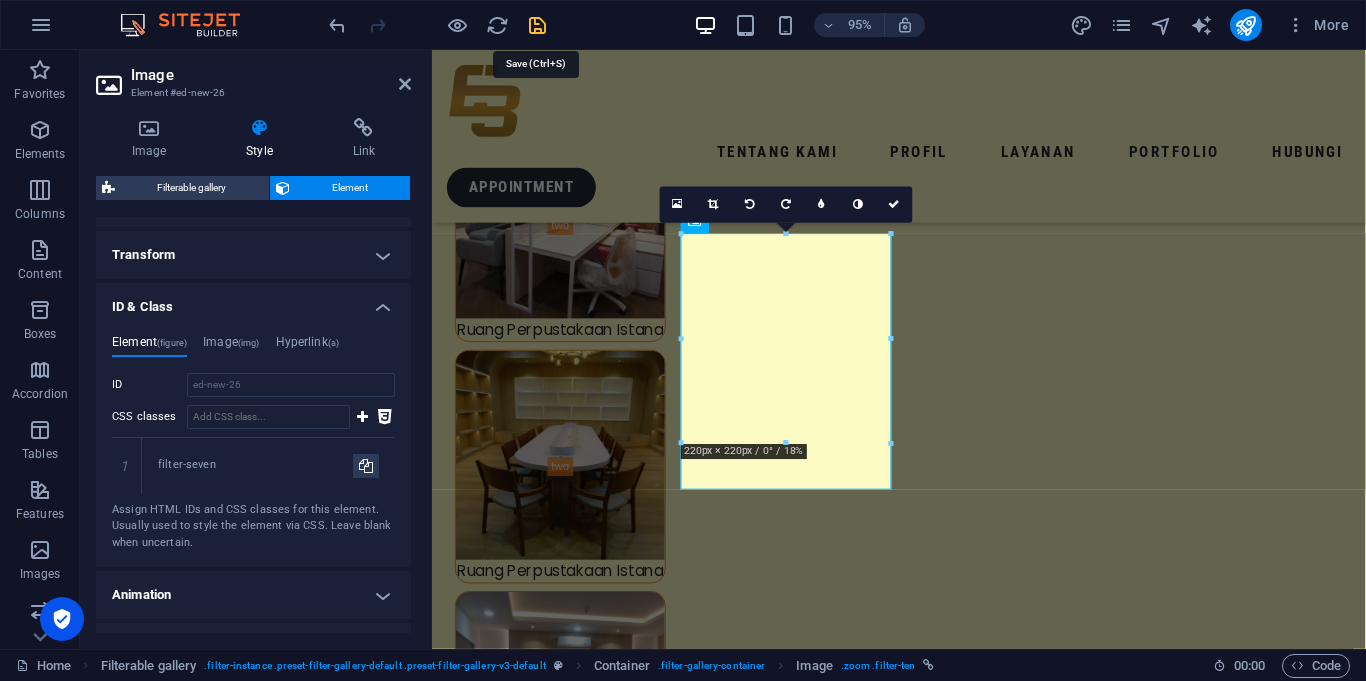 click at bounding box center [537, 25] 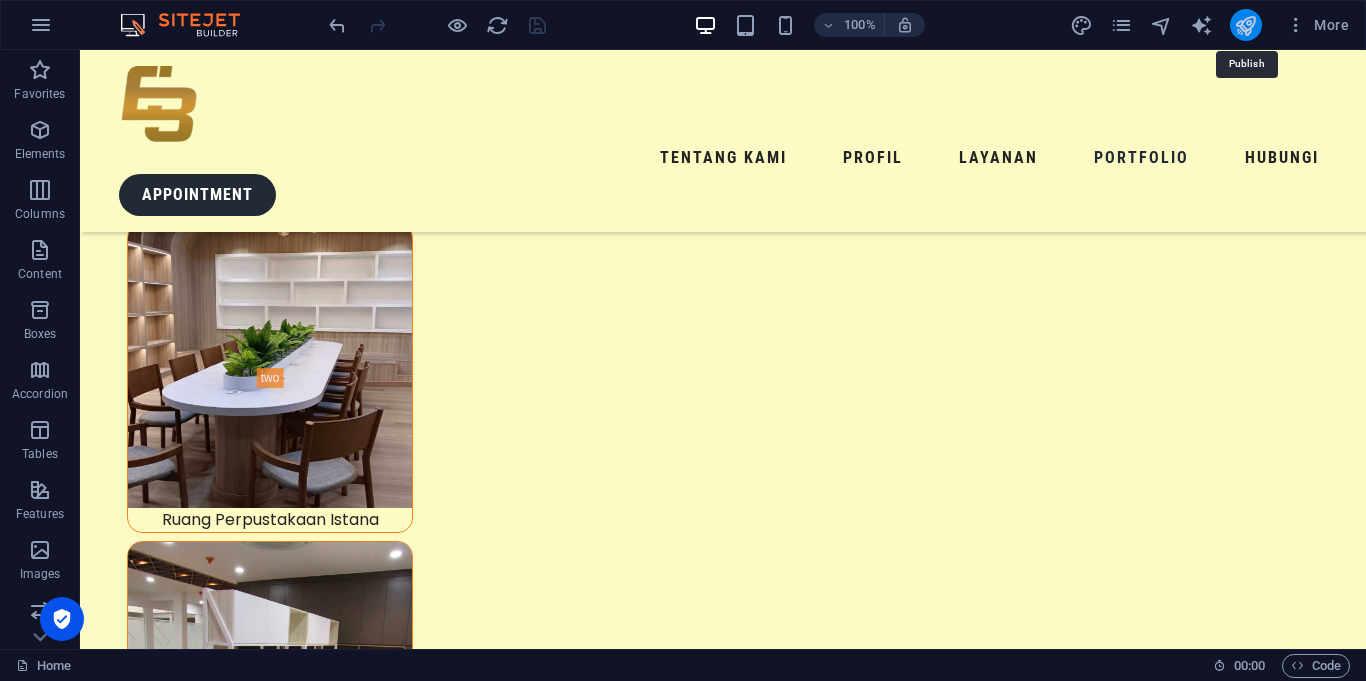 click at bounding box center (1245, 25) 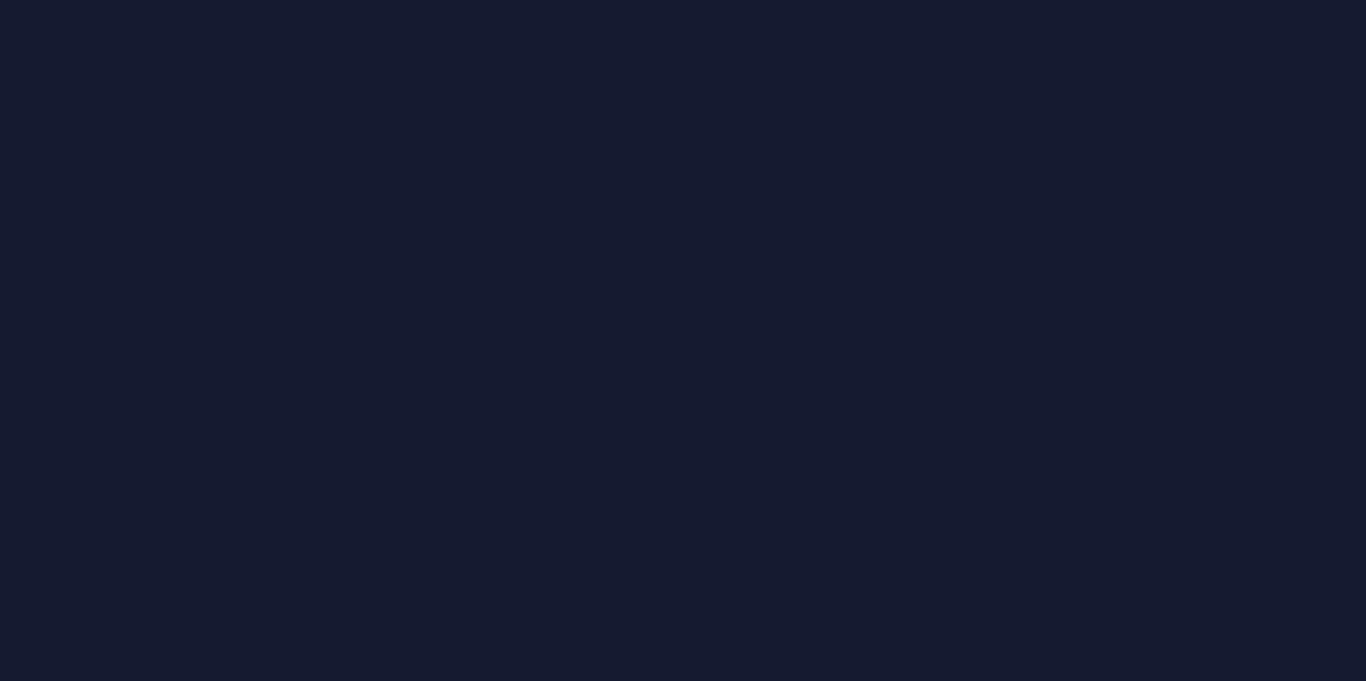 scroll, scrollTop: 0, scrollLeft: 0, axis: both 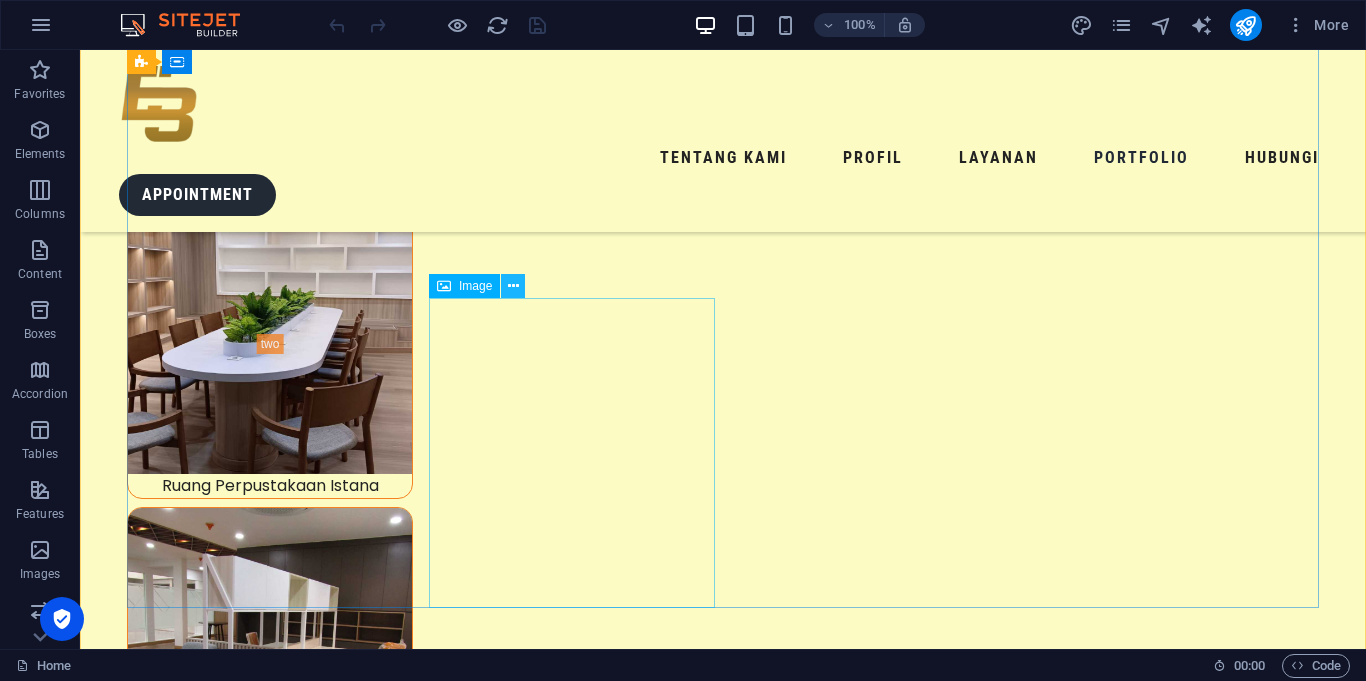 click at bounding box center [513, 286] 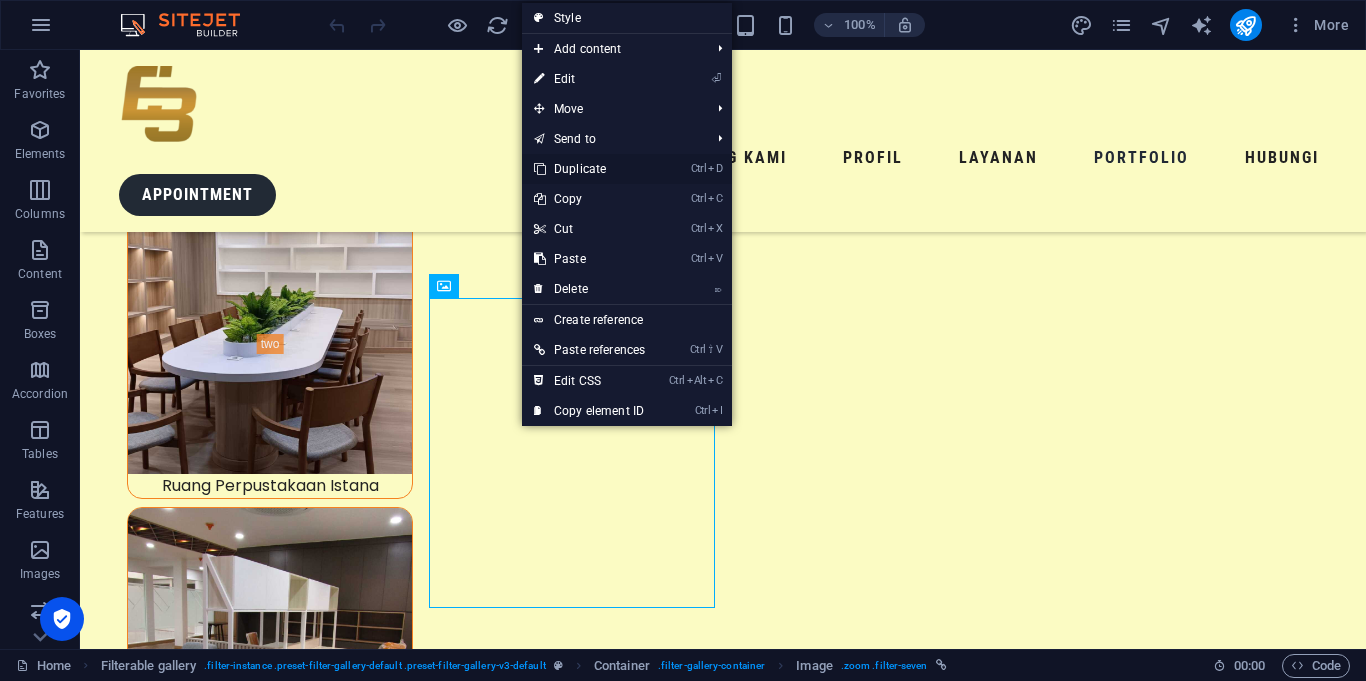 click on "Ctrl D  Duplicate" at bounding box center (589, 169) 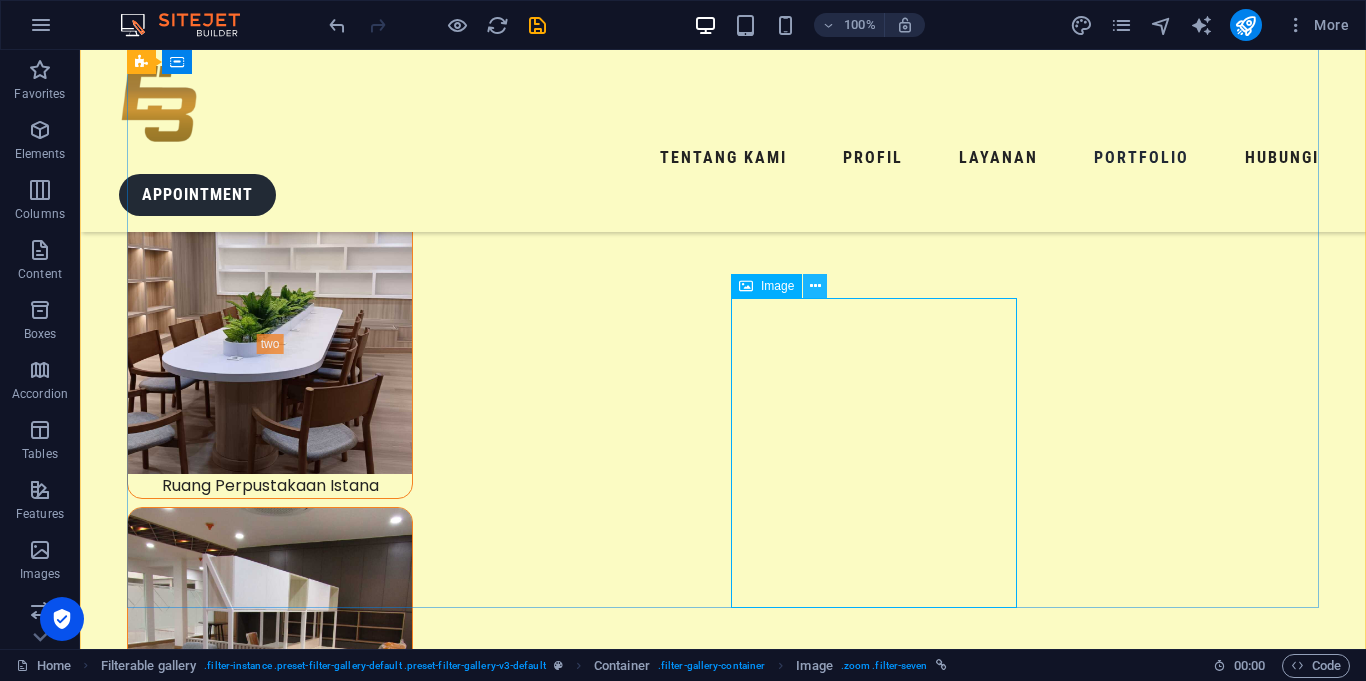 click at bounding box center [815, 286] 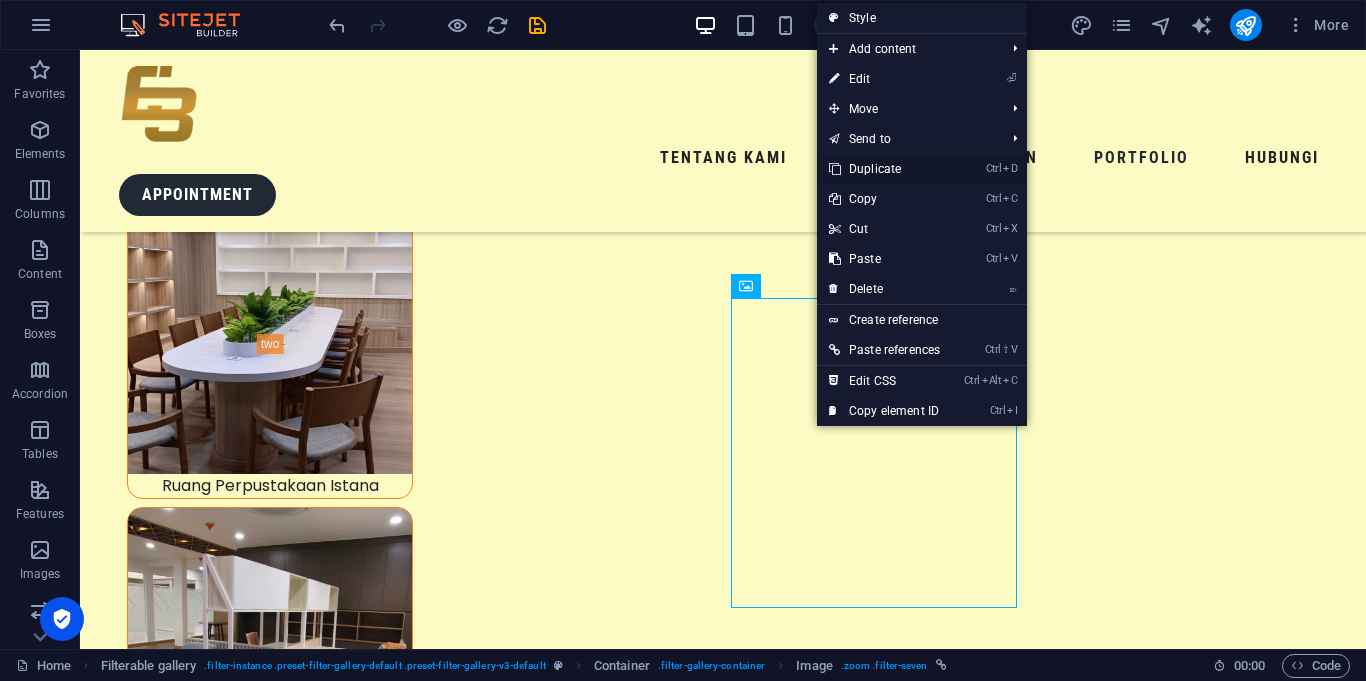 click on "Ctrl D  Duplicate" at bounding box center [884, 169] 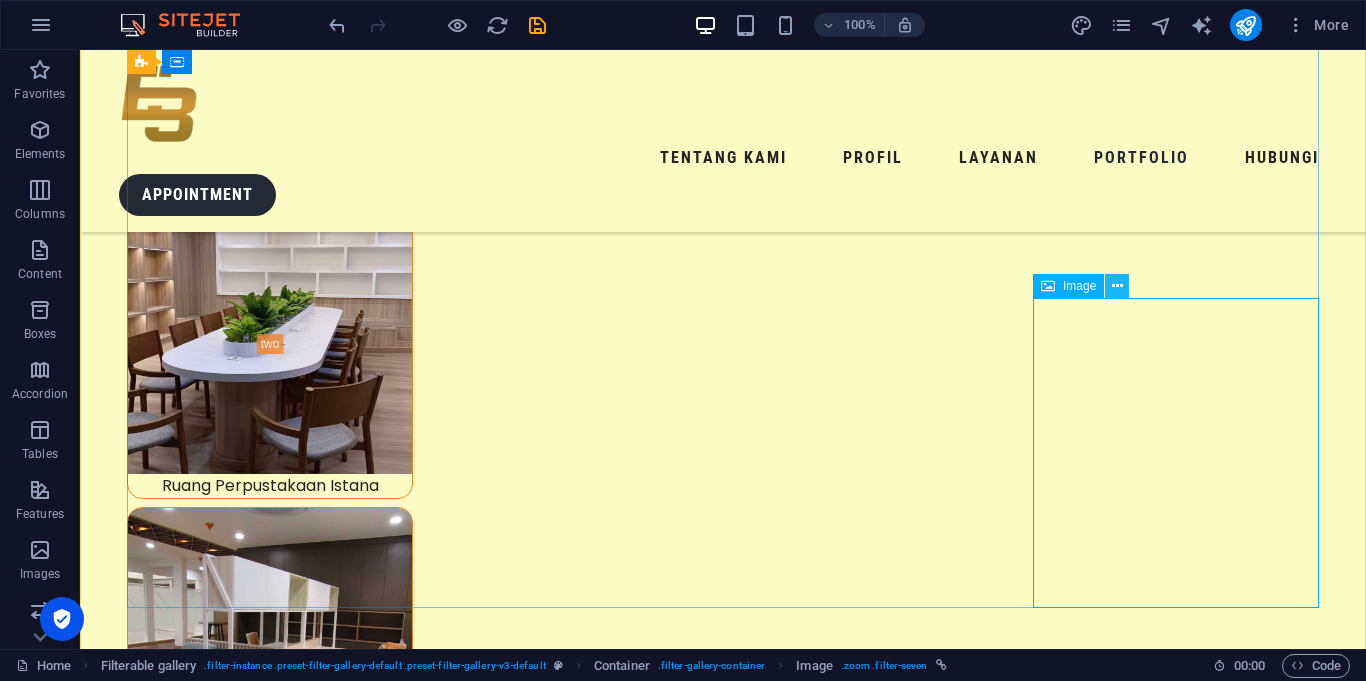 click at bounding box center (1117, 286) 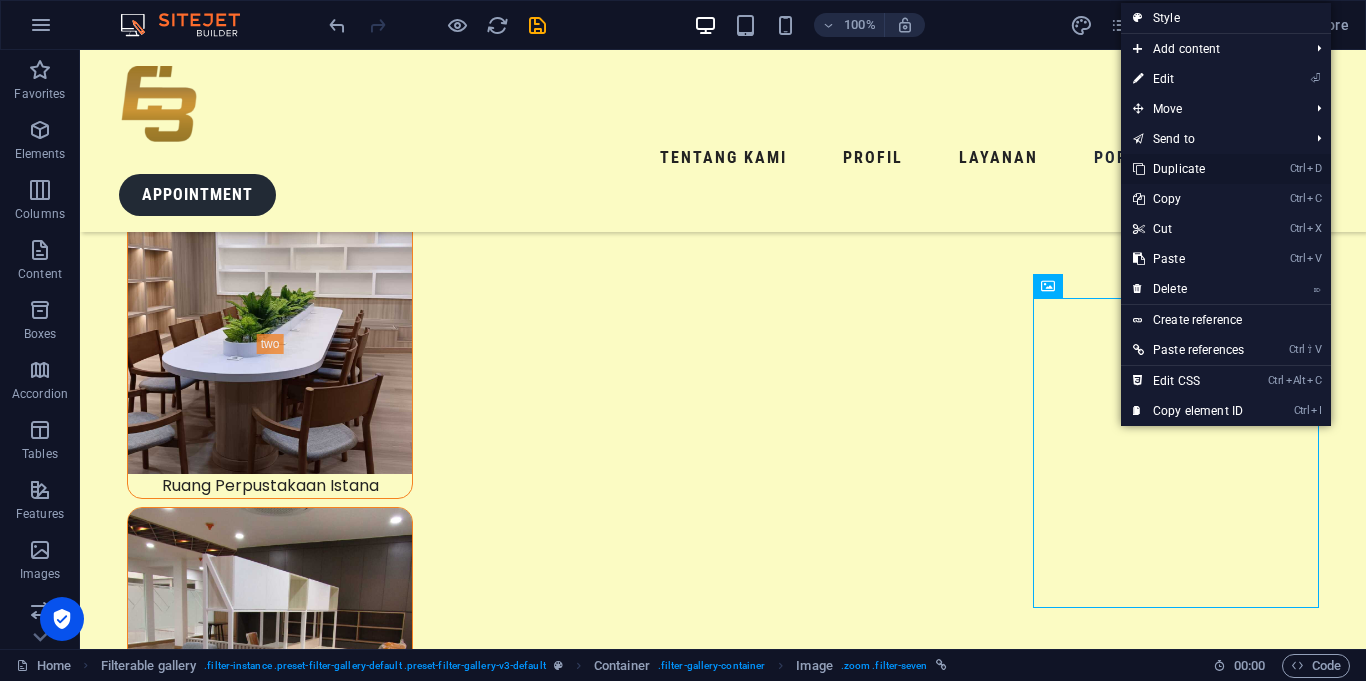 click on "Ctrl D  Duplicate" at bounding box center [1188, 169] 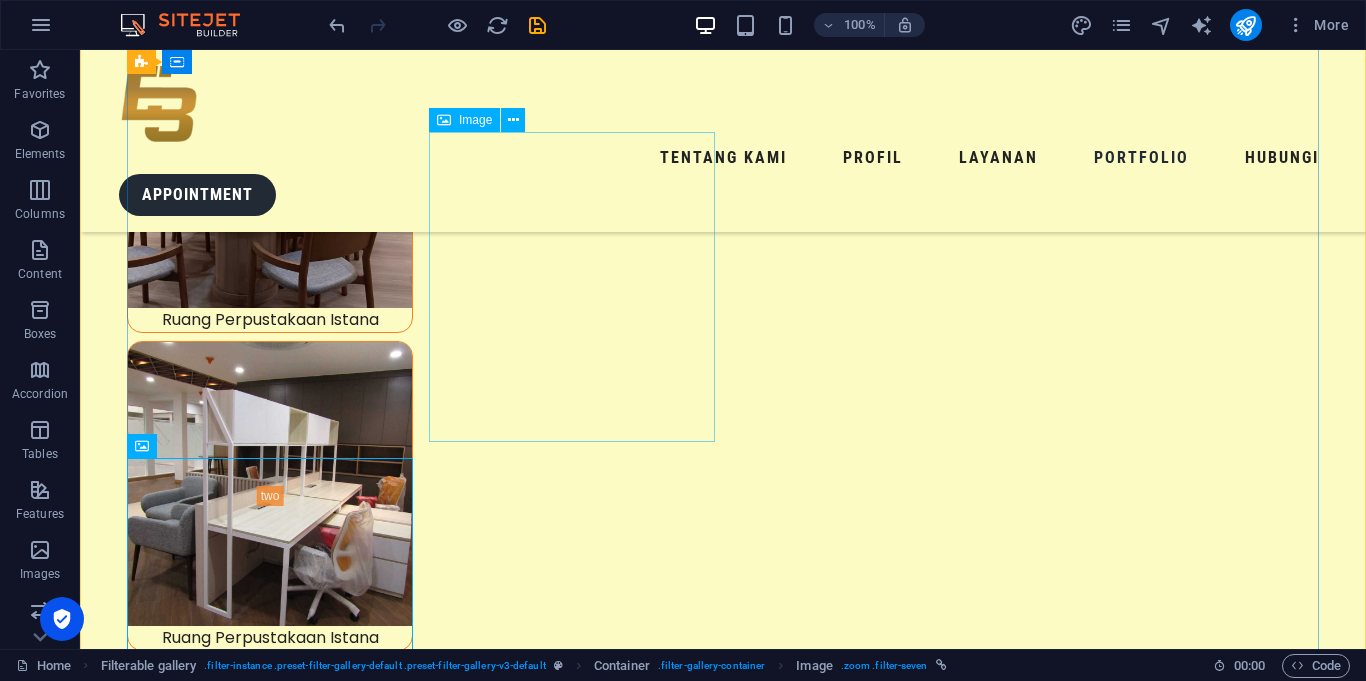 scroll, scrollTop: 7692, scrollLeft: 0, axis: vertical 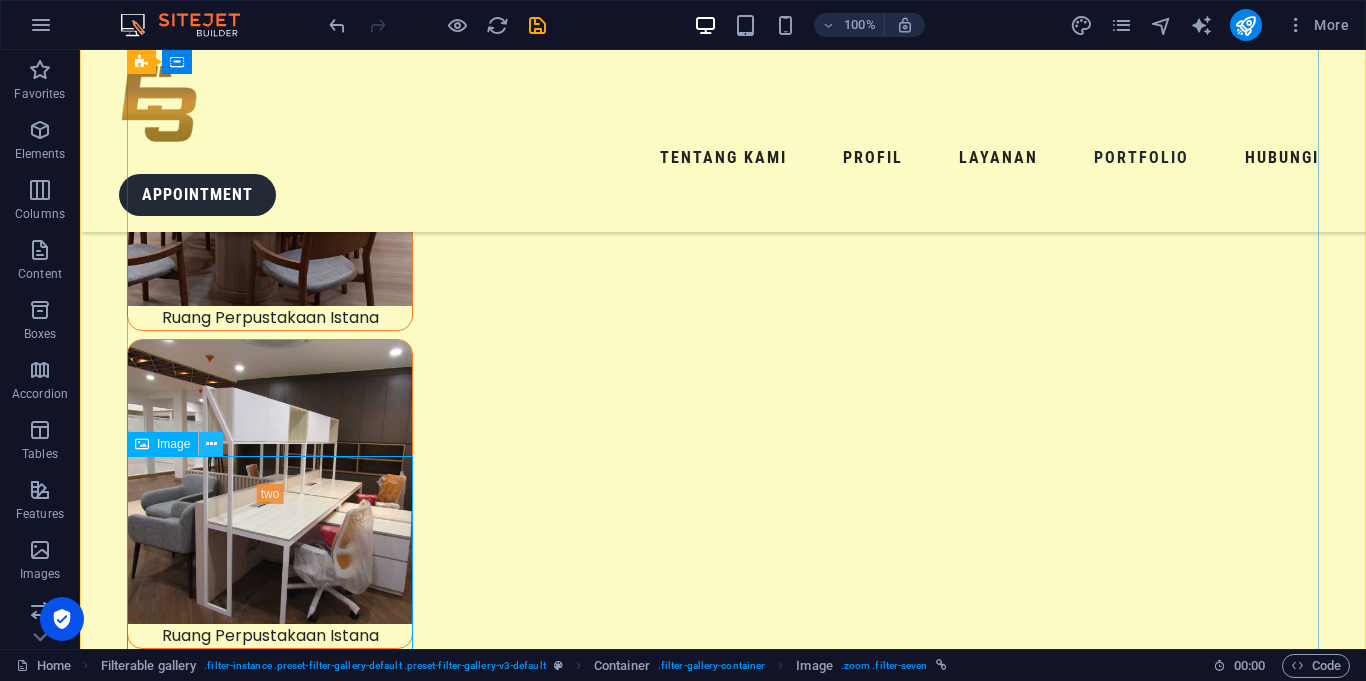click at bounding box center [211, 444] 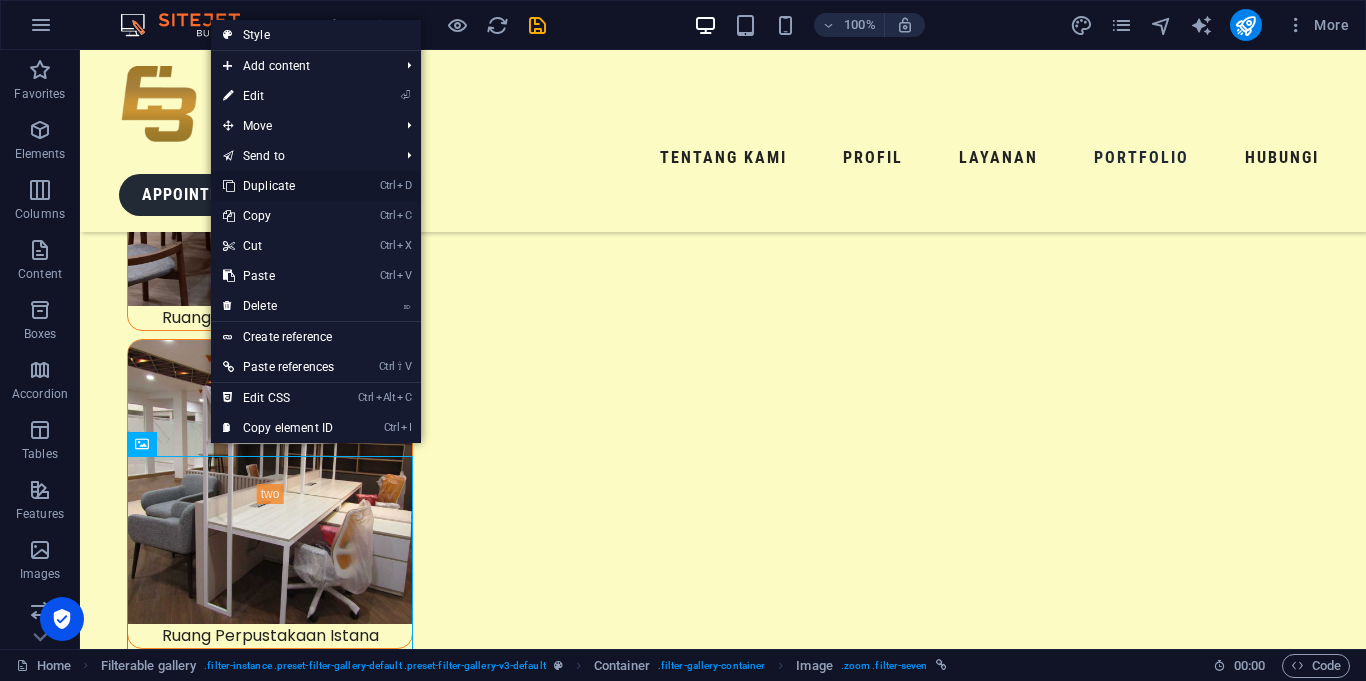 click on "Ctrl D  Duplicate" at bounding box center [278, 186] 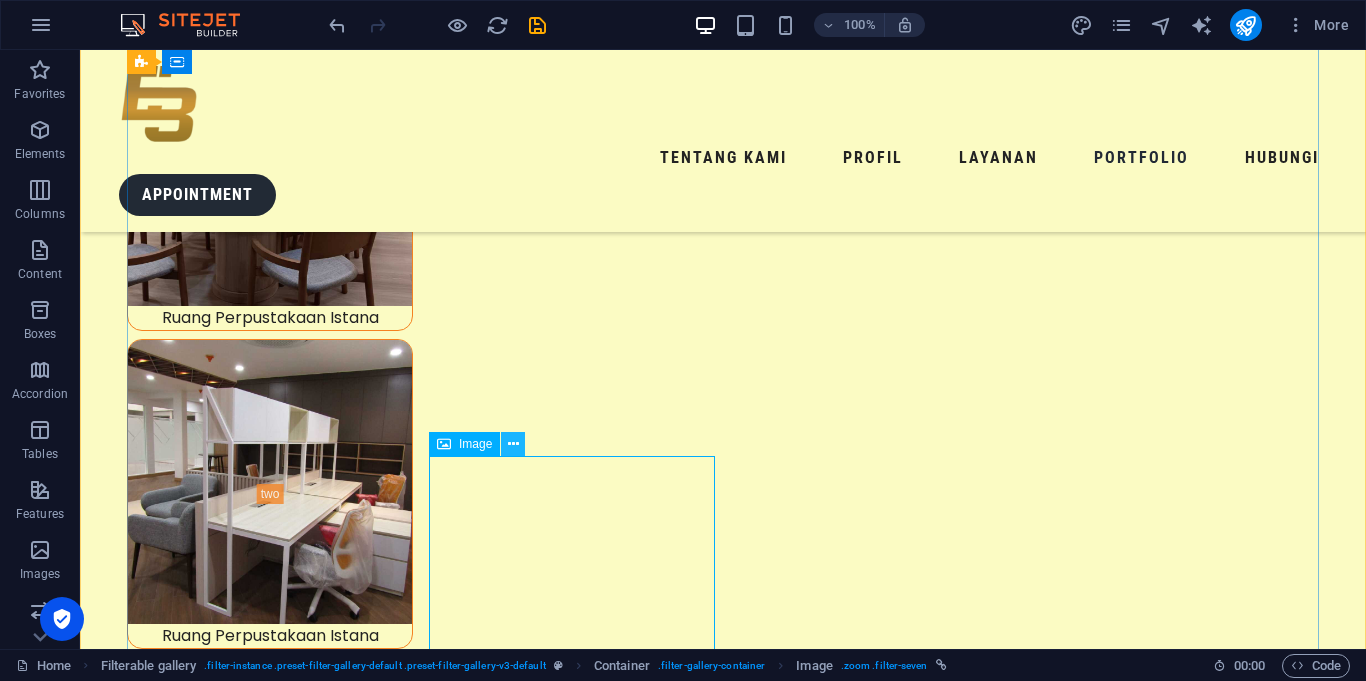 click at bounding box center (513, 444) 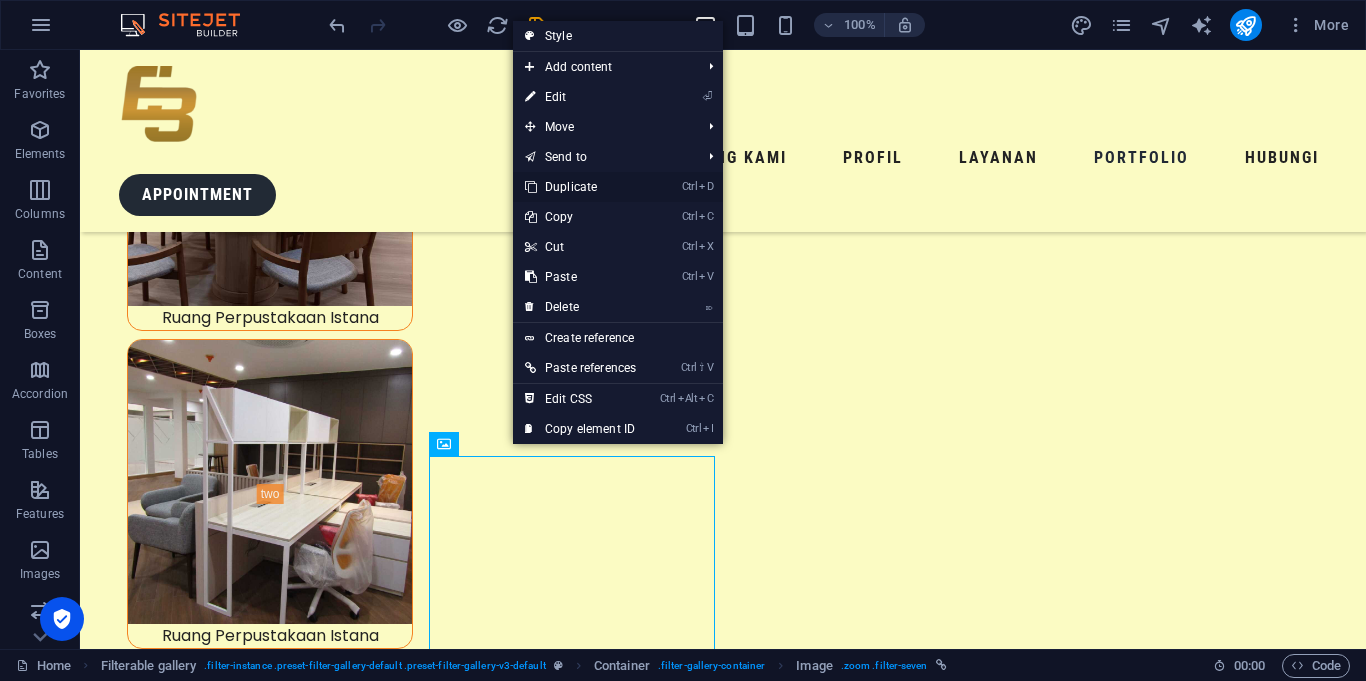 click on "Ctrl D  Duplicate" at bounding box center (580, 187) 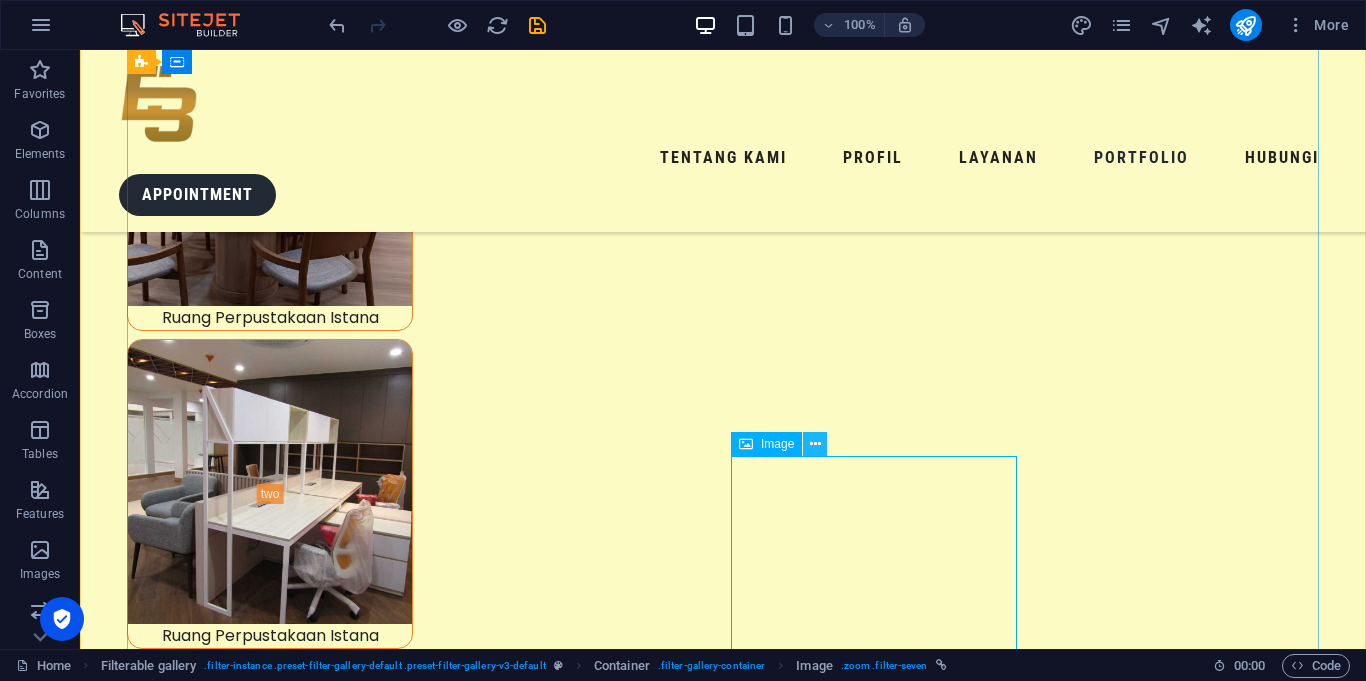 click at bounding box center (815, 444) 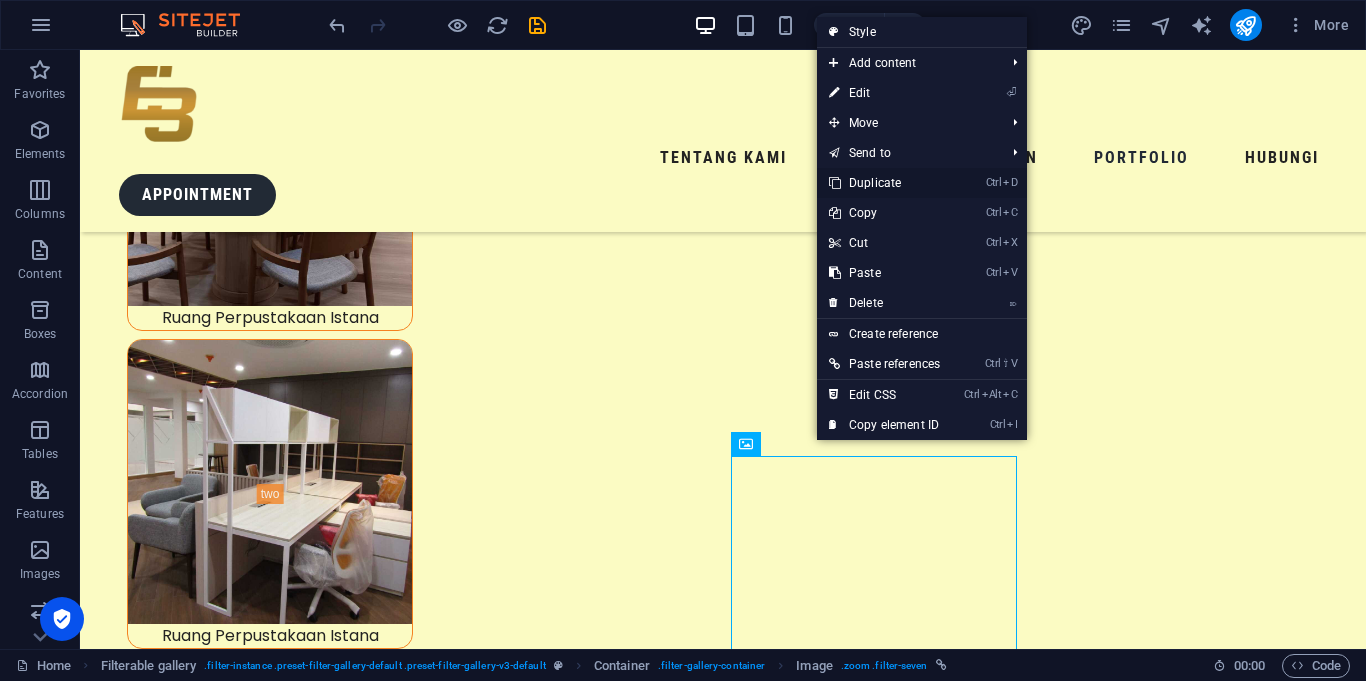 click on "Ctrl D  Duplicate" at bounding box center (884, 183) 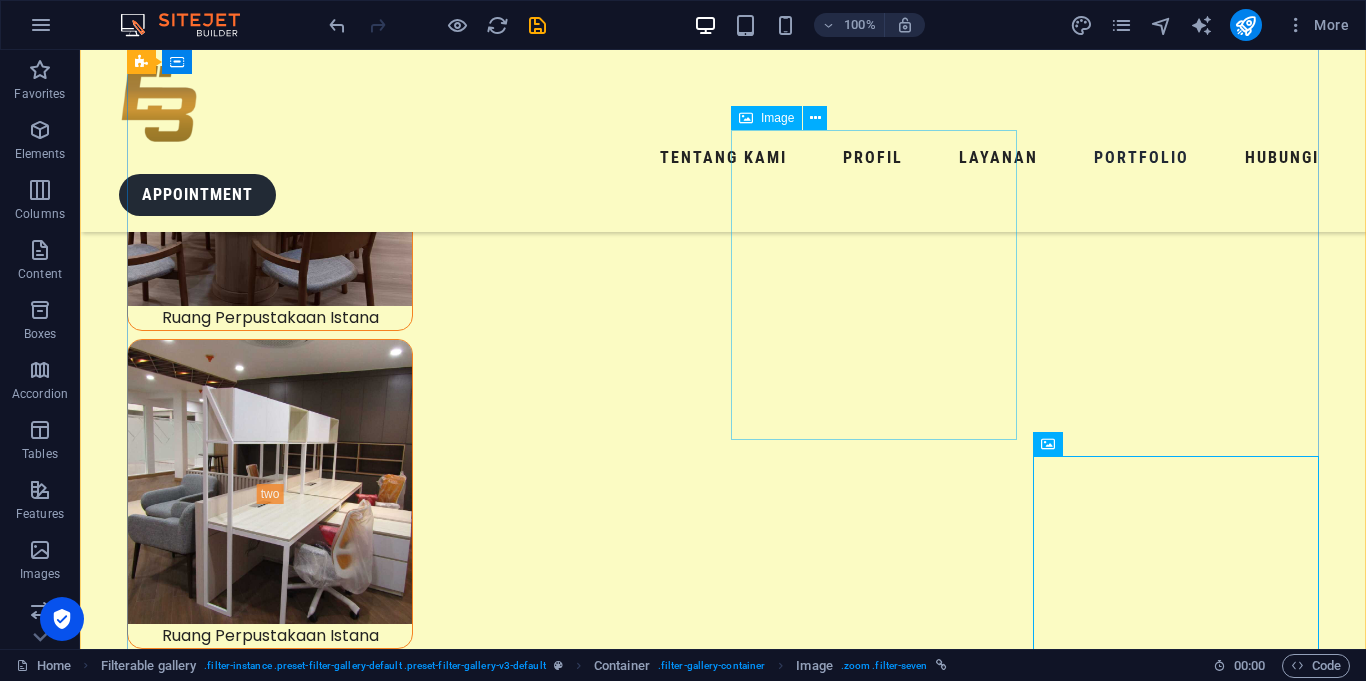 click on "Perbaikan Halaman Setneg" at bounding box center [270, 18147] 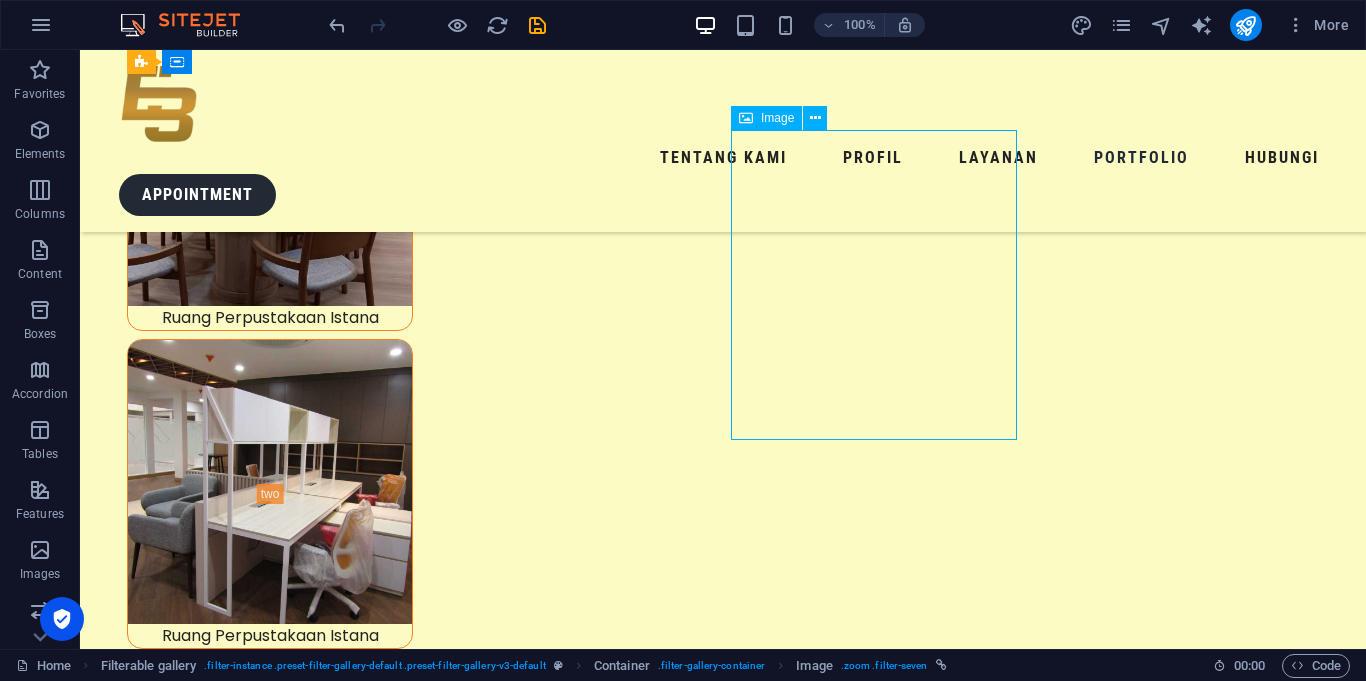 click on "Perbaikan Halaman Setneg" at bounding box center [270, 18147] 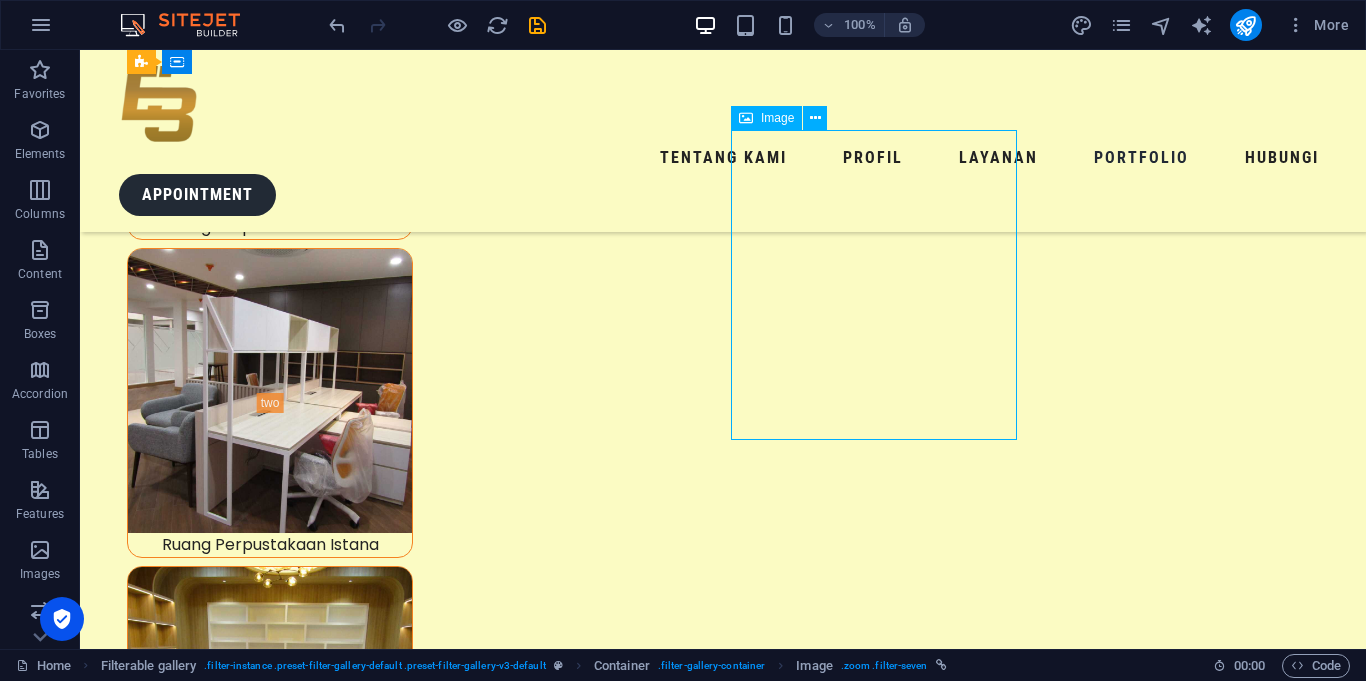 select on "%" 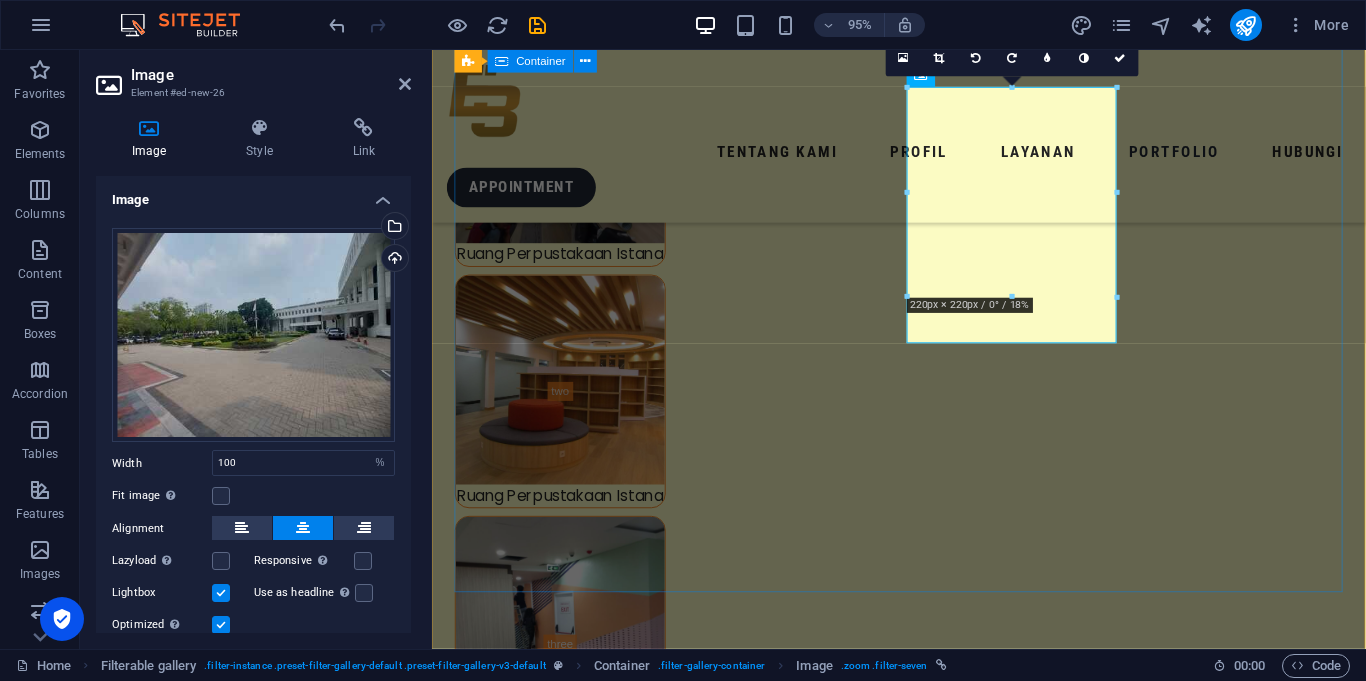 scroll, scrollTop: 7283, scrollLeft: 0, axis: vertical 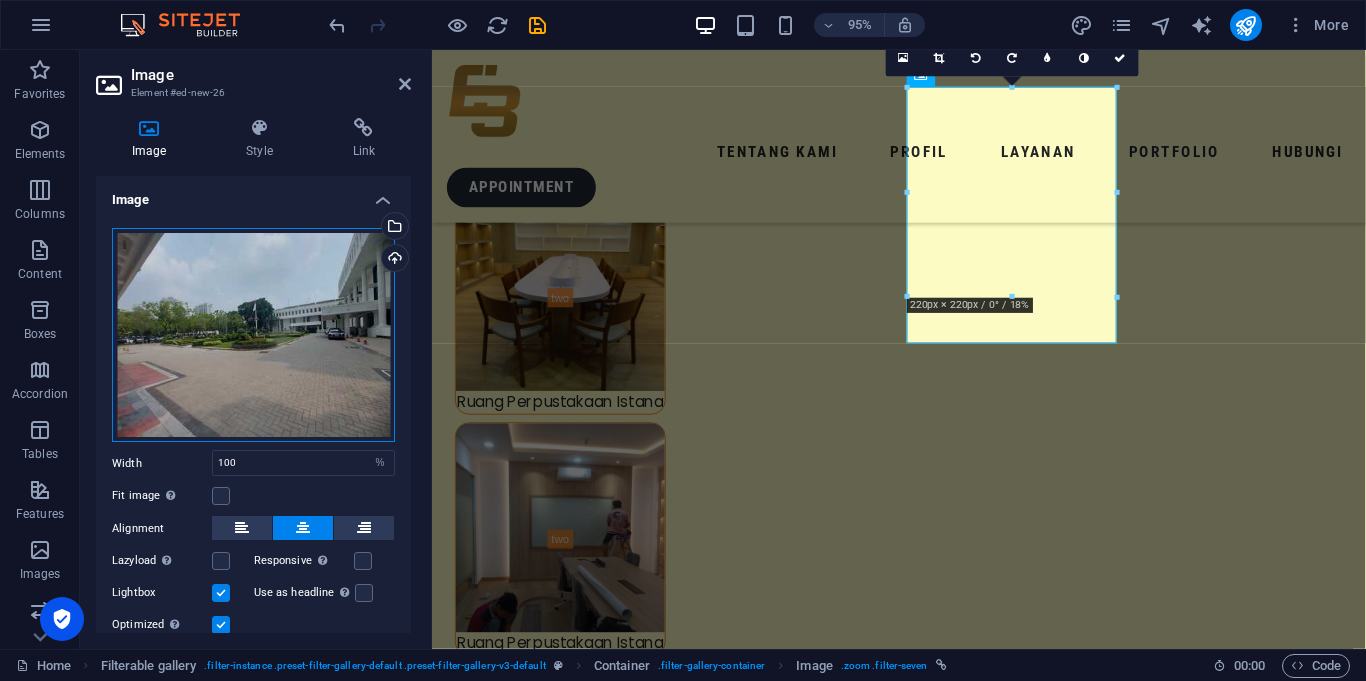 click on "Drag files here, click to choose files or select files from Files or our free stock photos & videos" at bounding box center (253, 335) 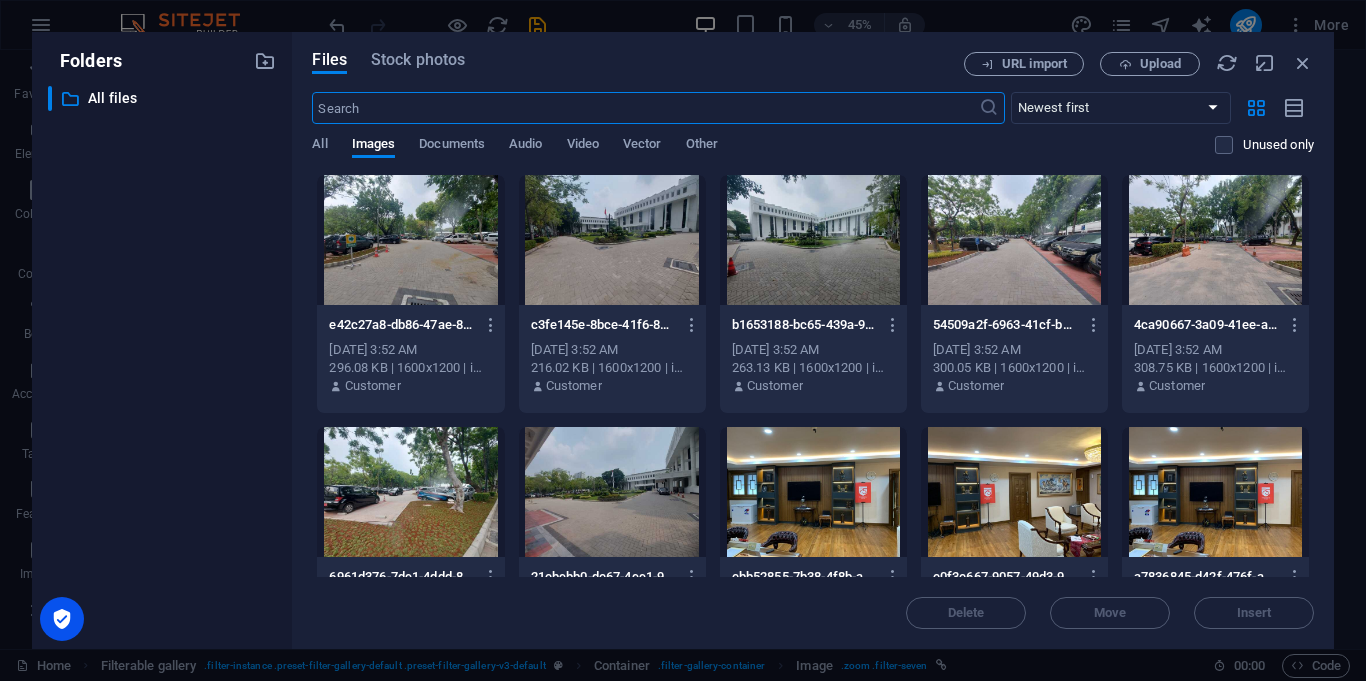 scroll, scrollTop: 7296, scrollLeft: 0, axis: vertical 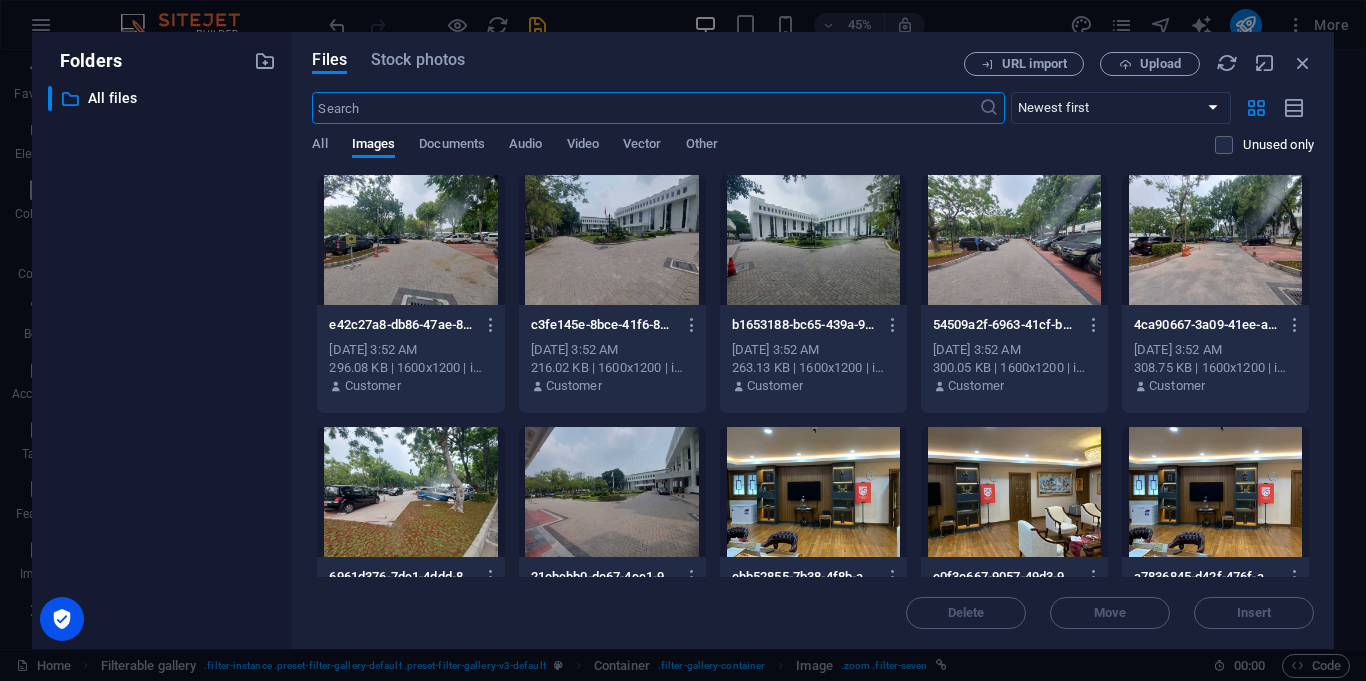 click at bounding box center [410, 492] 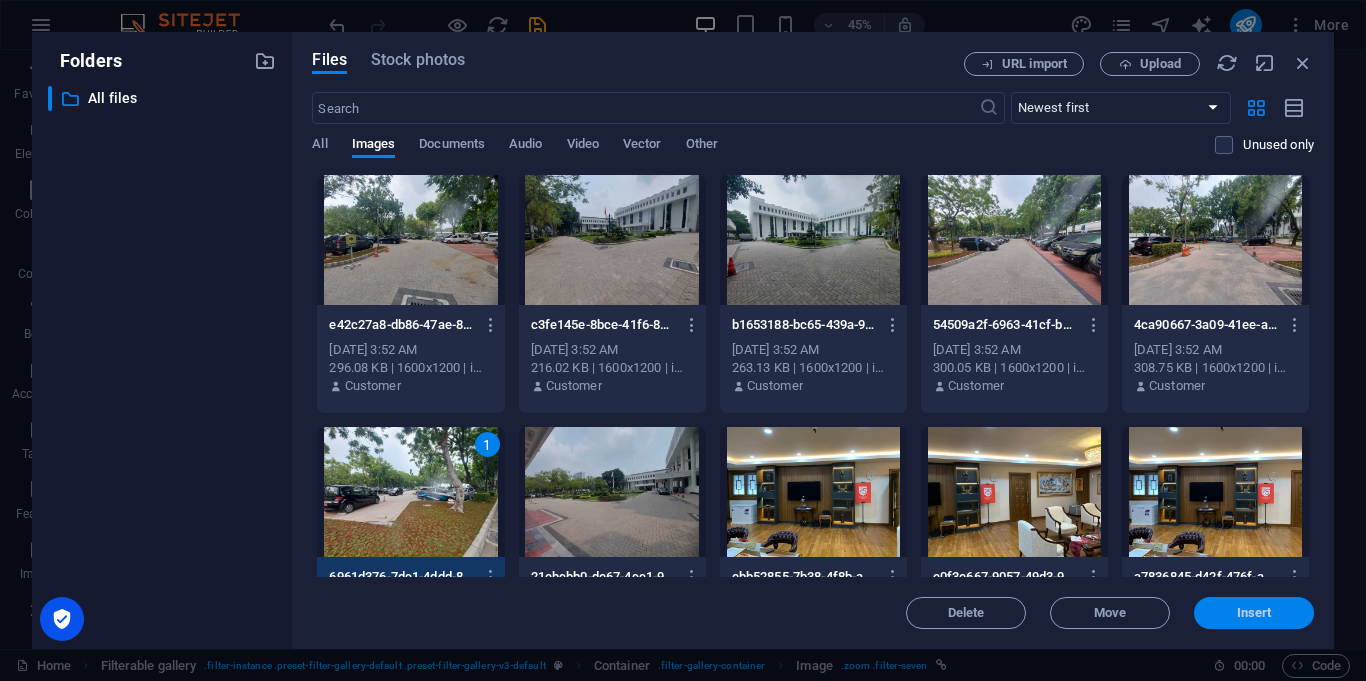 click on "Insert" at bounding box center [1254, 613] 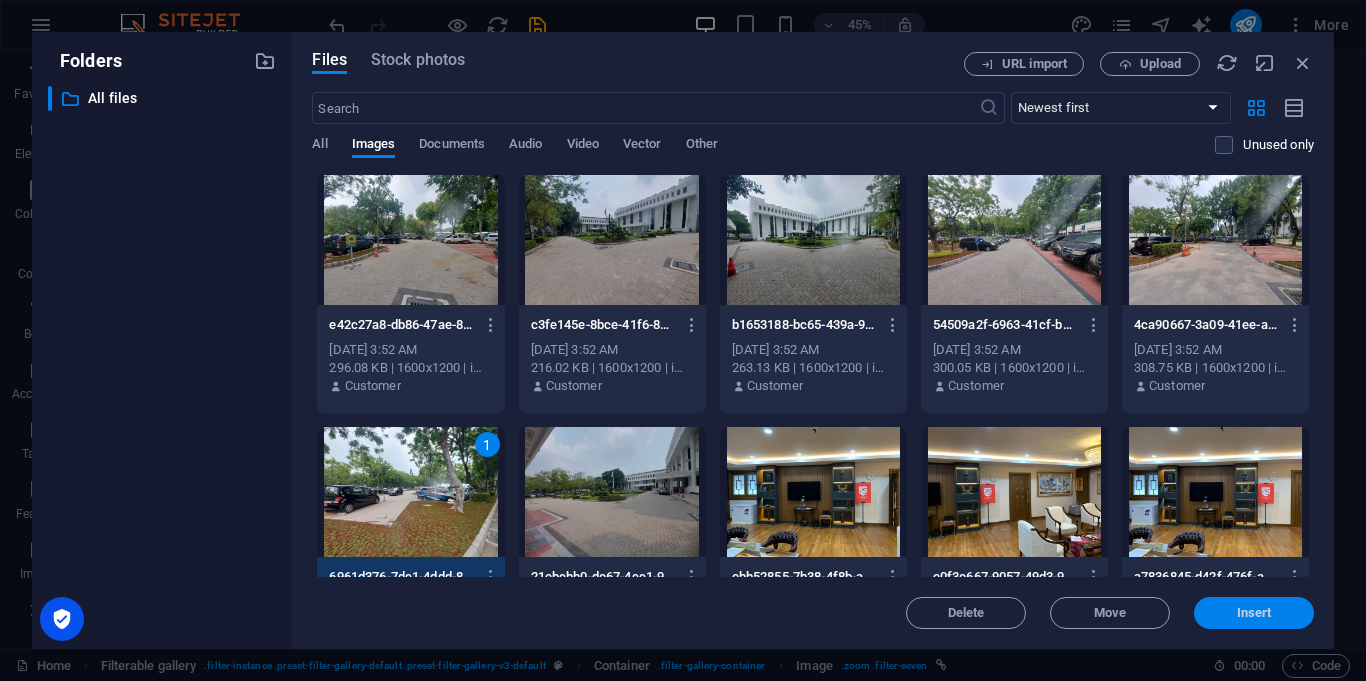 scroll, scrollTop: 7283, scrollLeft: 0, axis: vertical 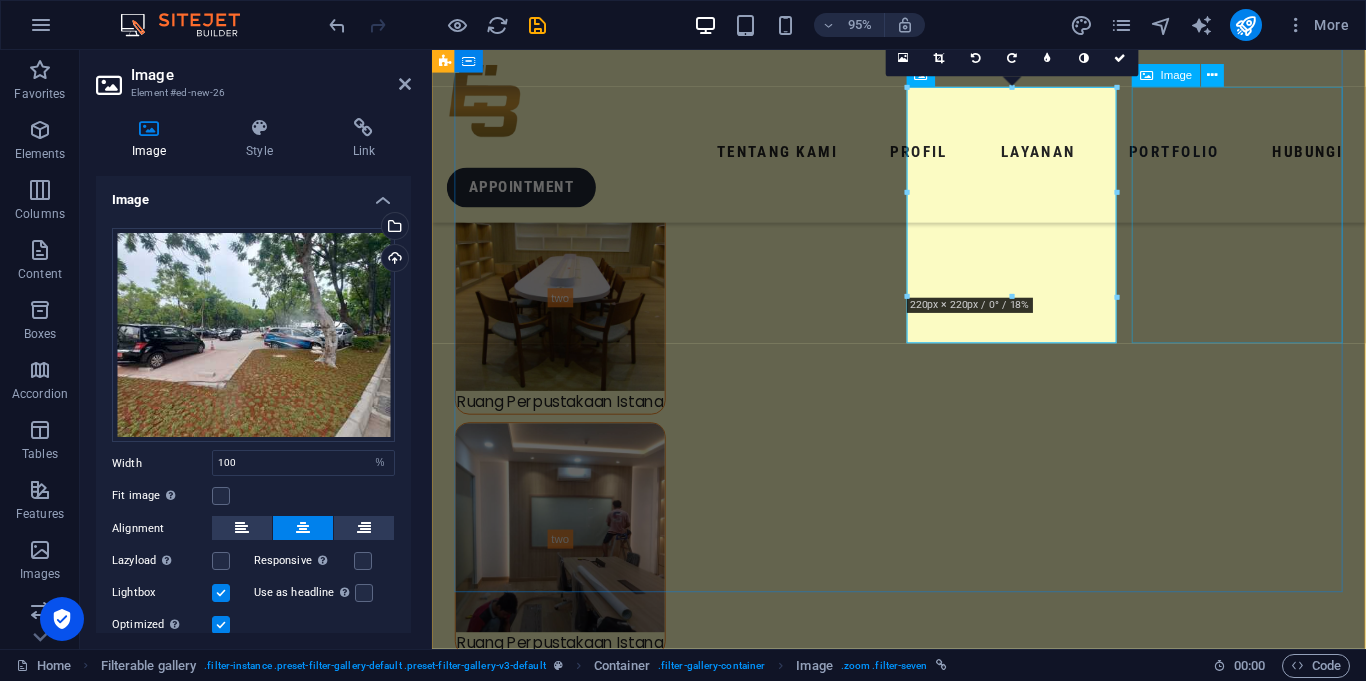 click on "Perbaikan Halaman Setneg" at bounding box center (567, 14663) 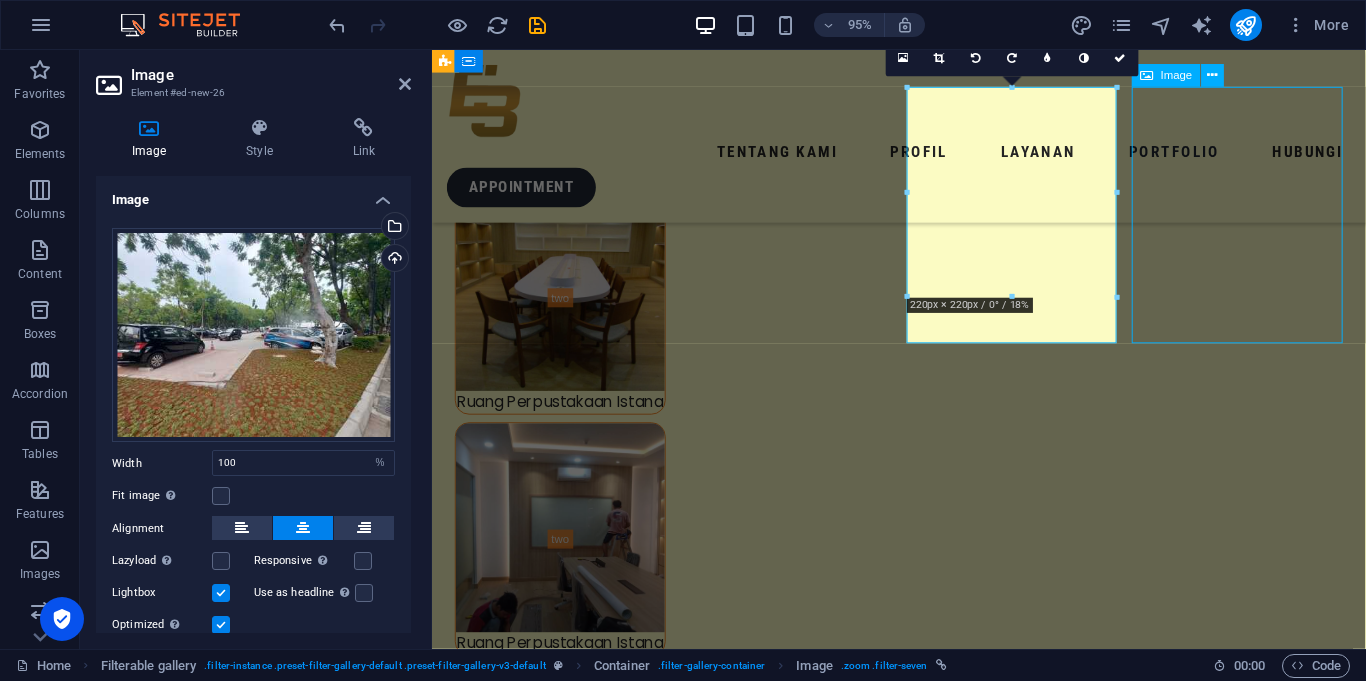 click on "Perbaikan Halaman Setneg" at bounding box center [567, 14663] 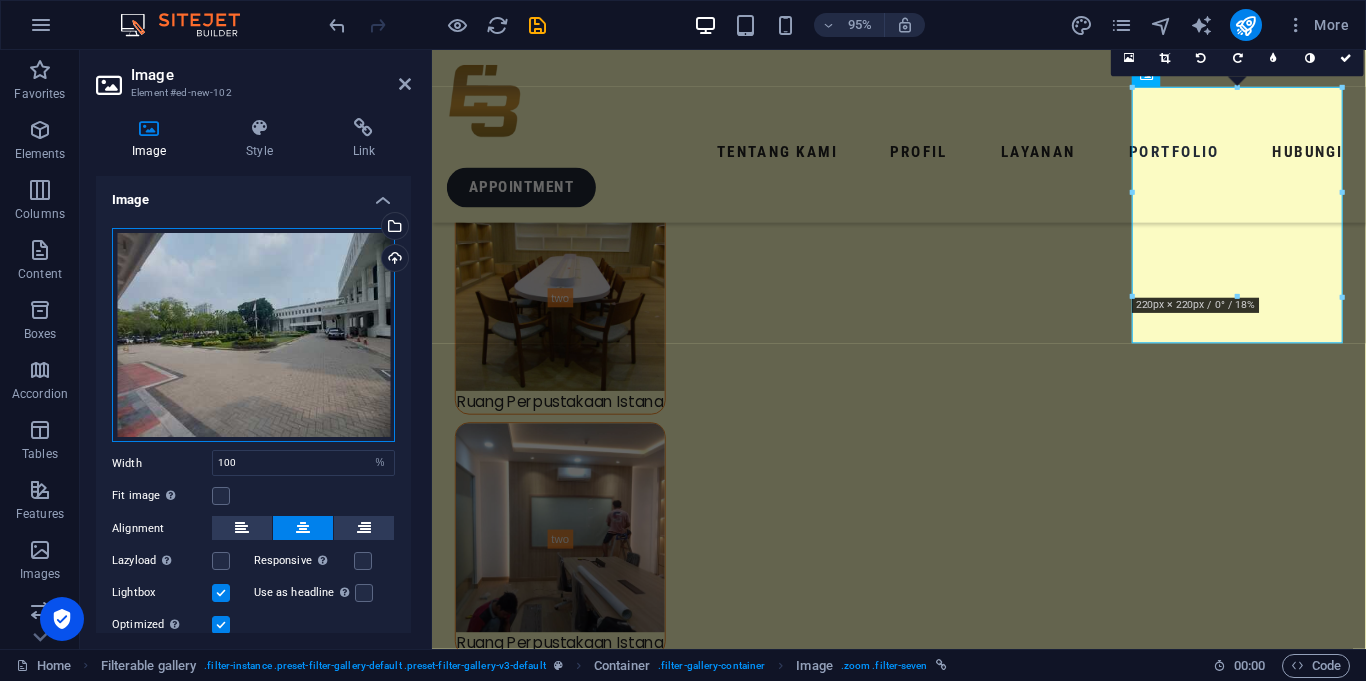 click on "Drag files here, click to choose files or select files from Files or our free stock photos & videos" at bounding box center (253, 335) 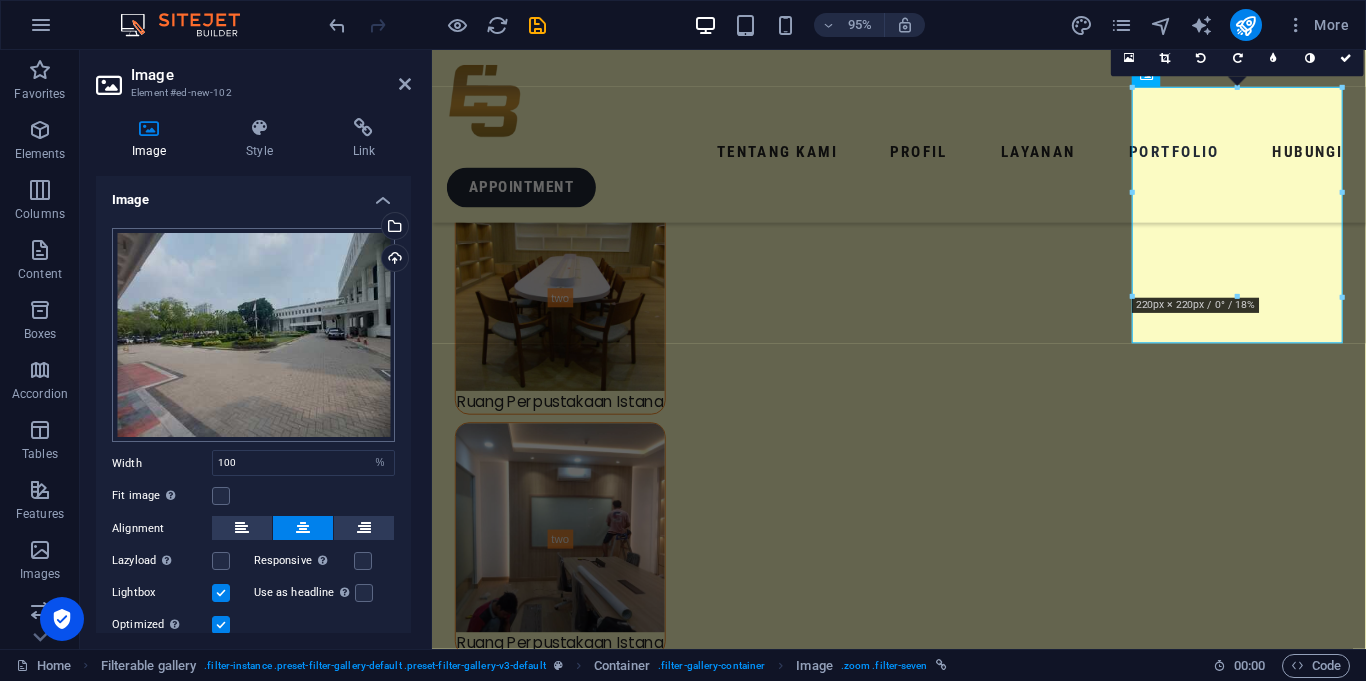 scroll, scrollTop: 7296, scrollLeft: 0, axis: vertical 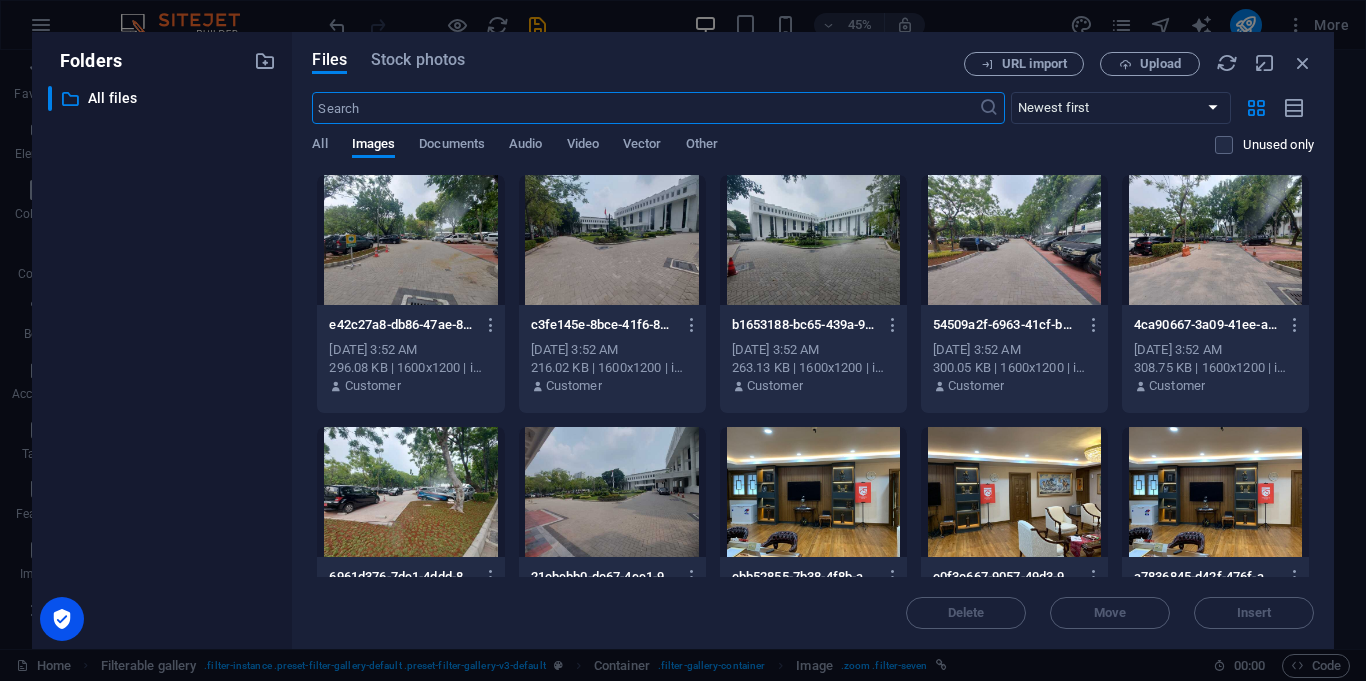 click at bounding box center [1215, 240] 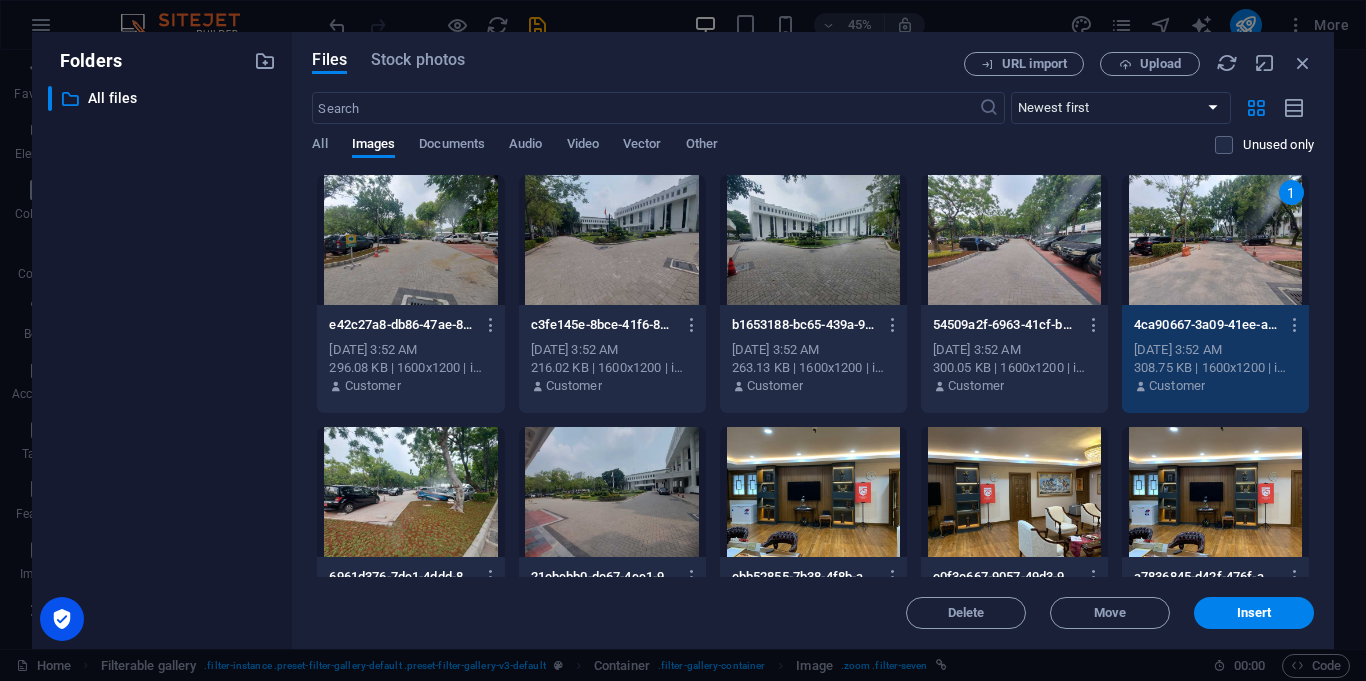 click on "1" at bounding box center [1215, 240] 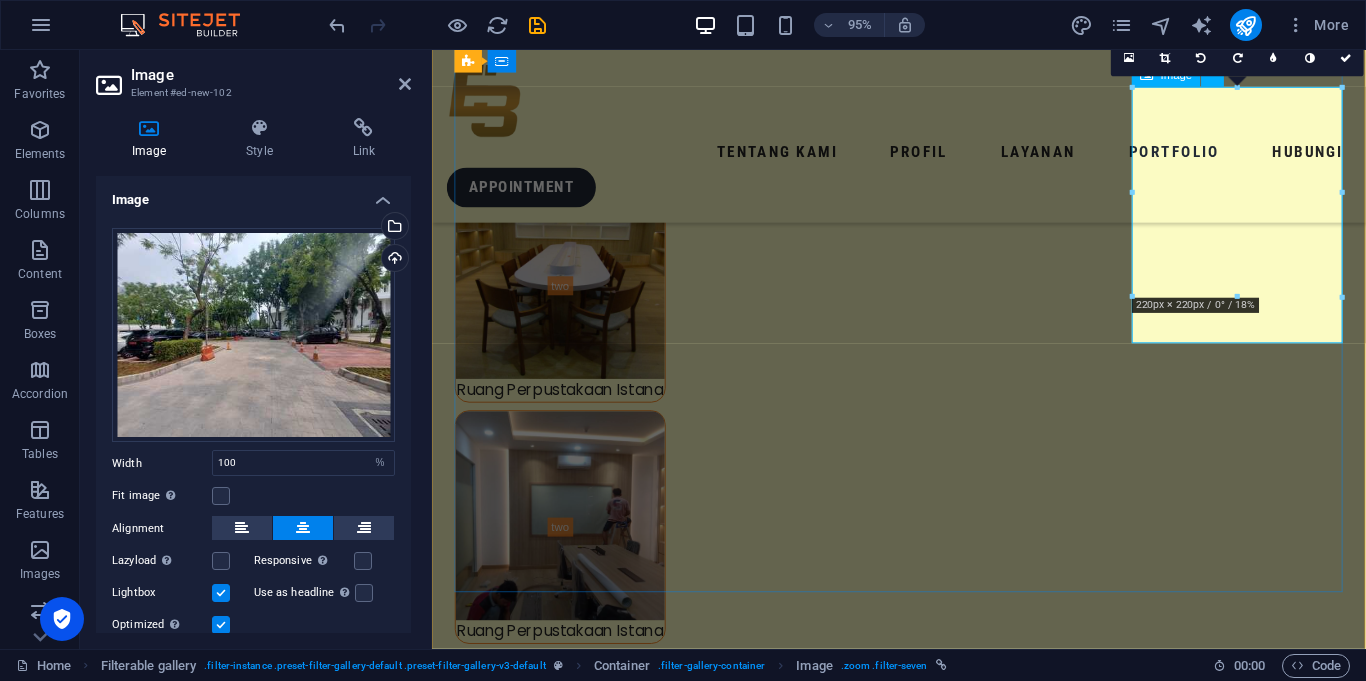 scroll, scrollTop: 7283, scrollLeft: 0, axis: vertical 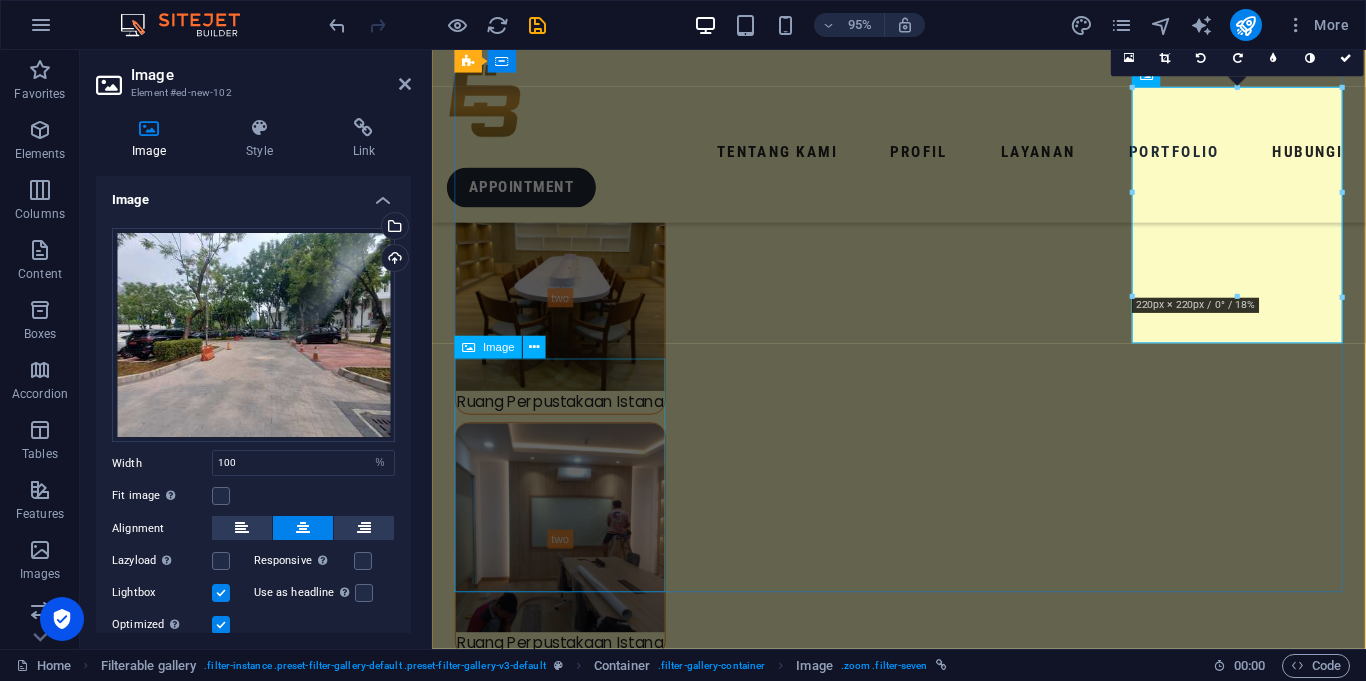 click on "Perbaikan Halaman Setneg" at bounding box center [567, 14916] 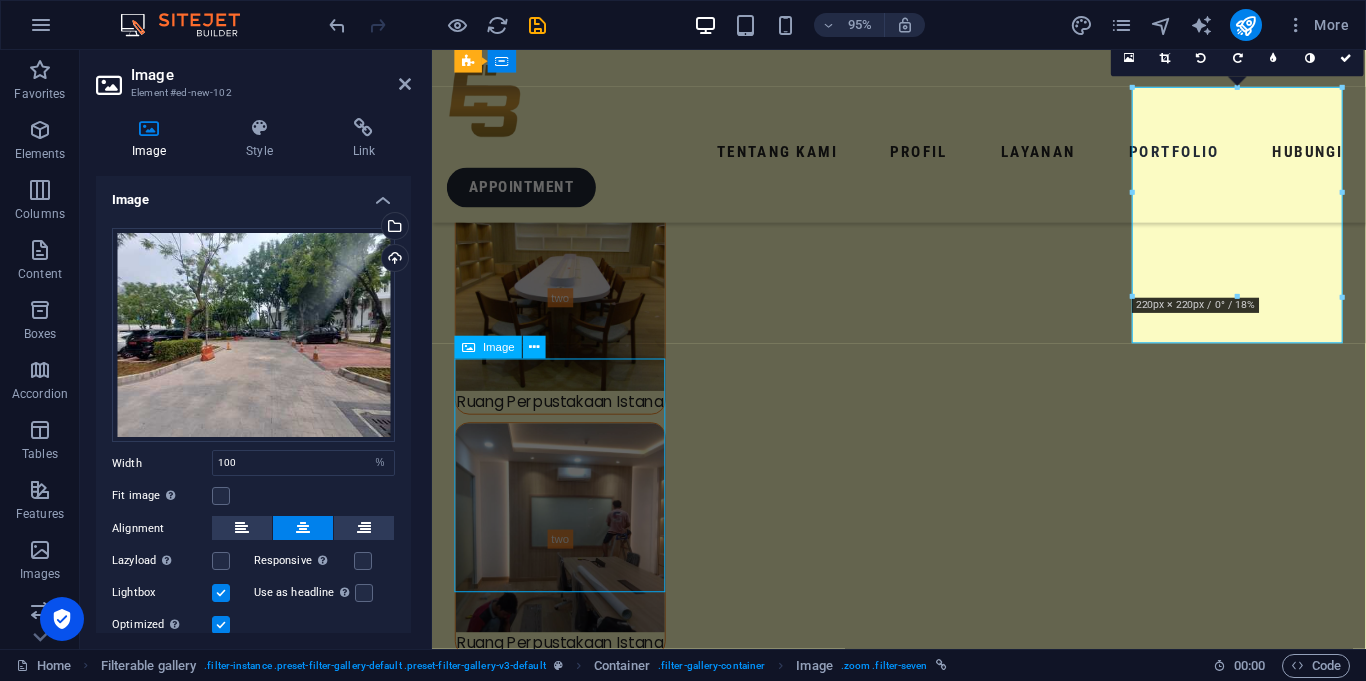 click on "Perbaikan Halaman Setneg" at bounding box center [567, 14916] 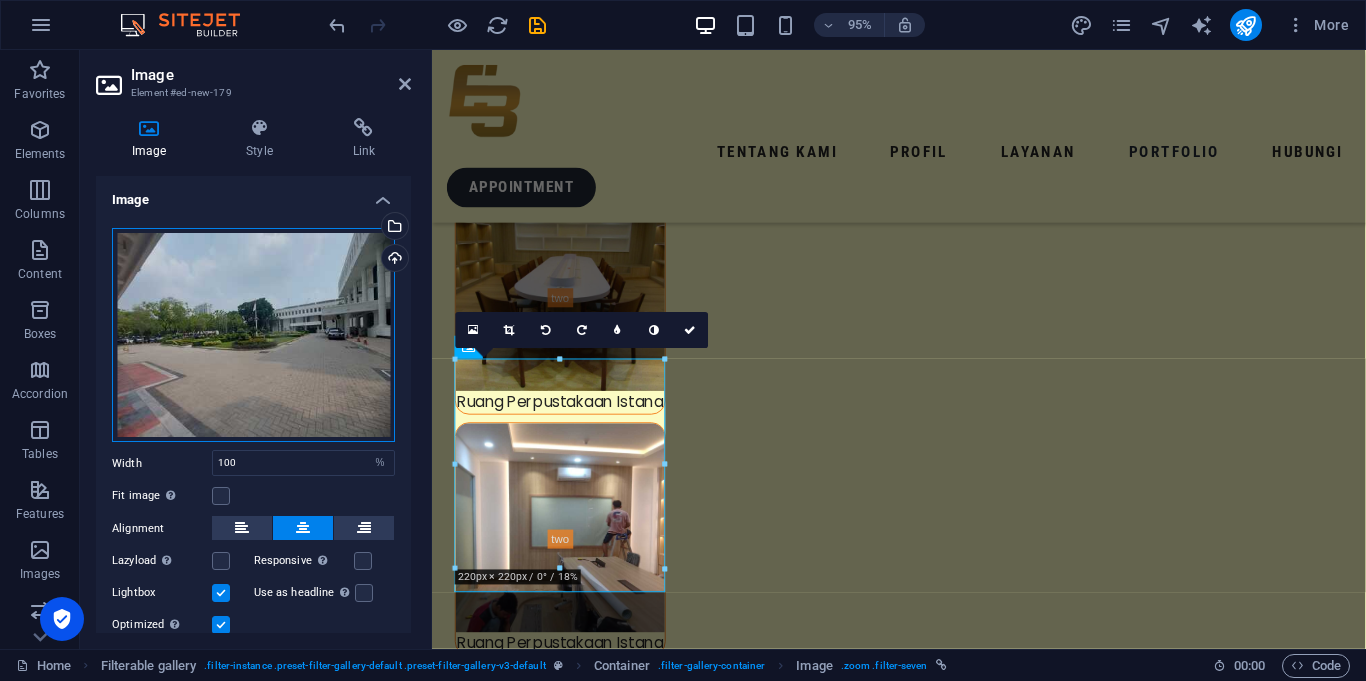 click on "Drag files here, click to choose files or select files from Files or our free stock photos & videos" at bounding box center [253, 335] 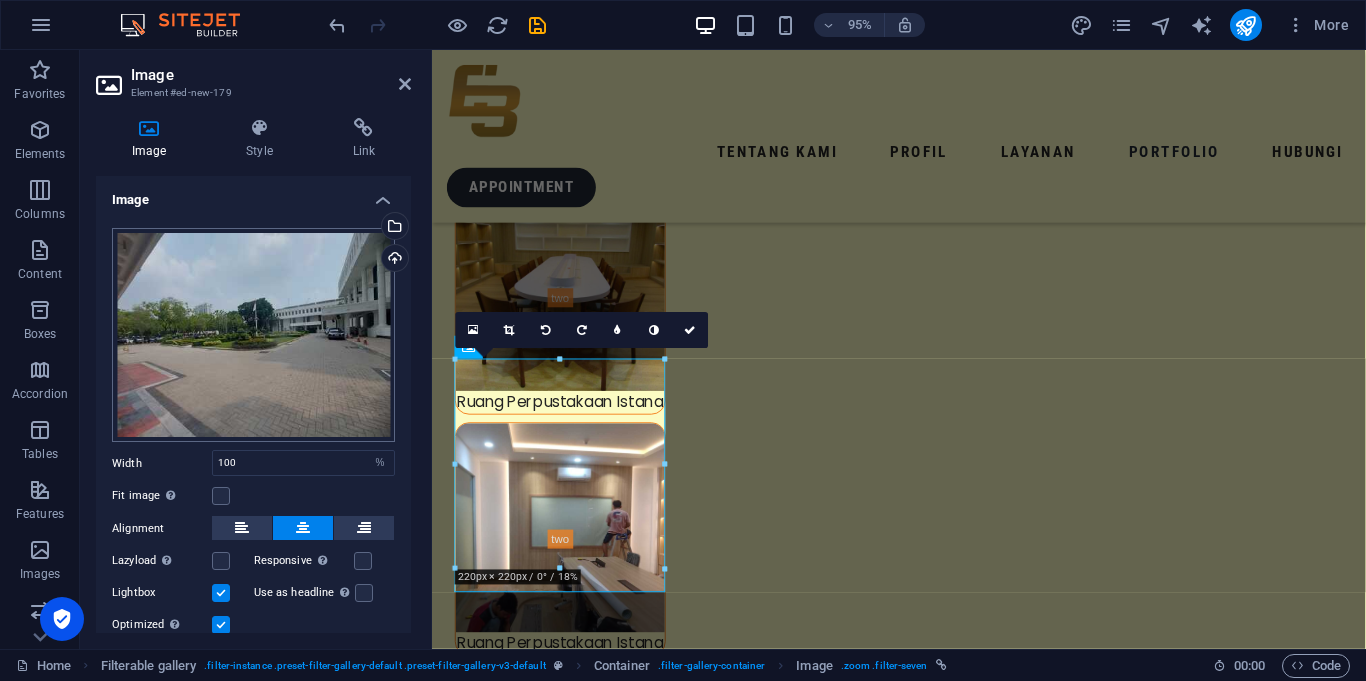 scroll, scrollTop: 7296, scrollLeft: 0, axis: vertical 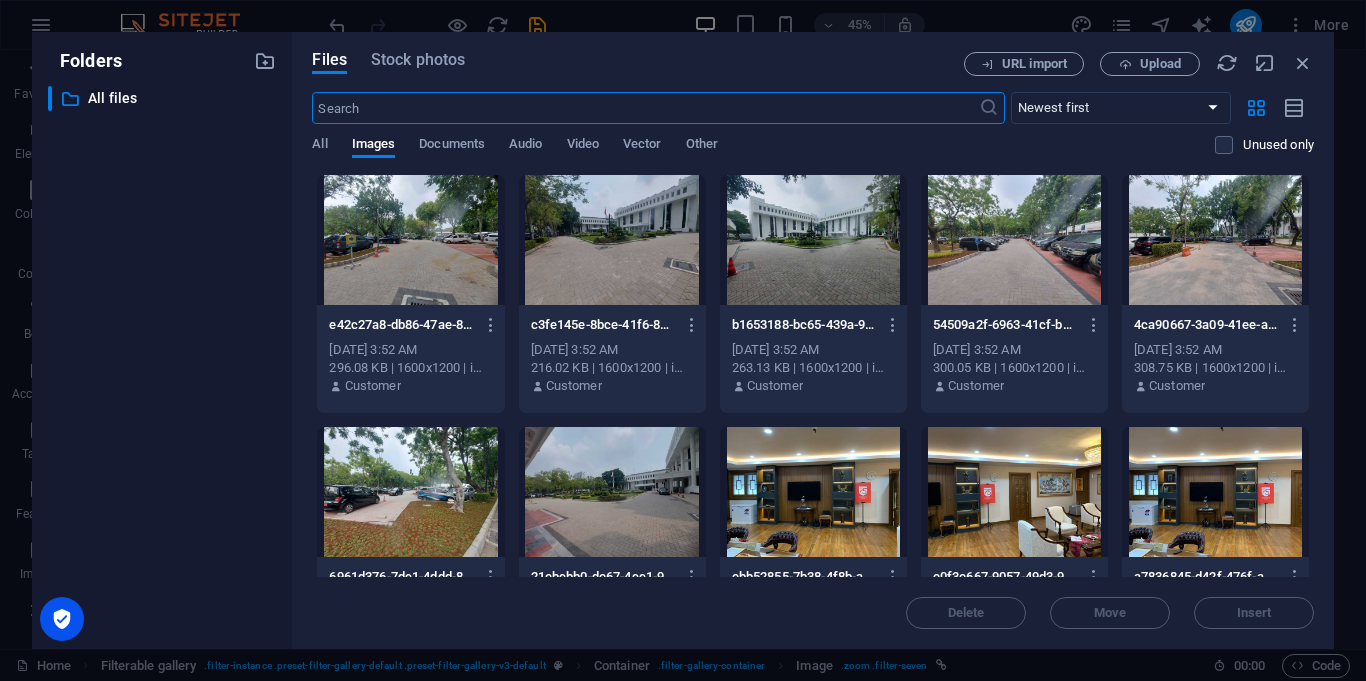 click at bounding box center [1014, 240] 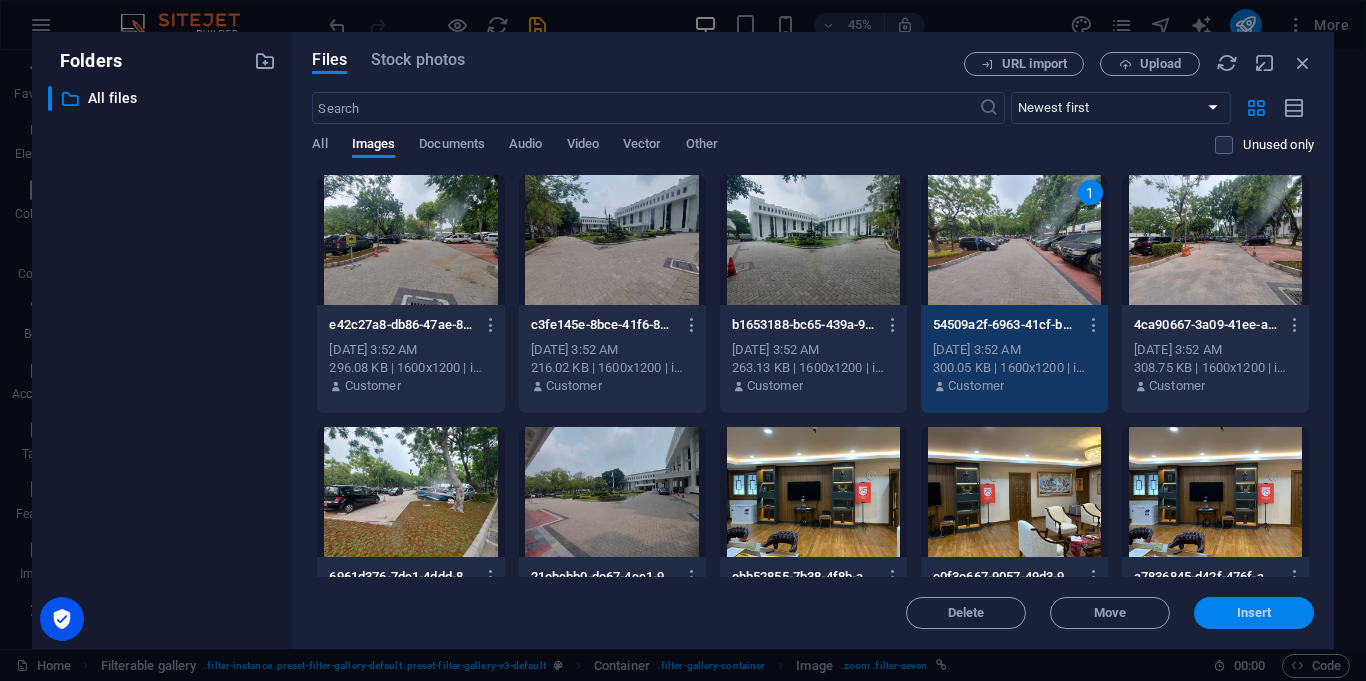 click on "Insert" at bounding box center [1254, 613] 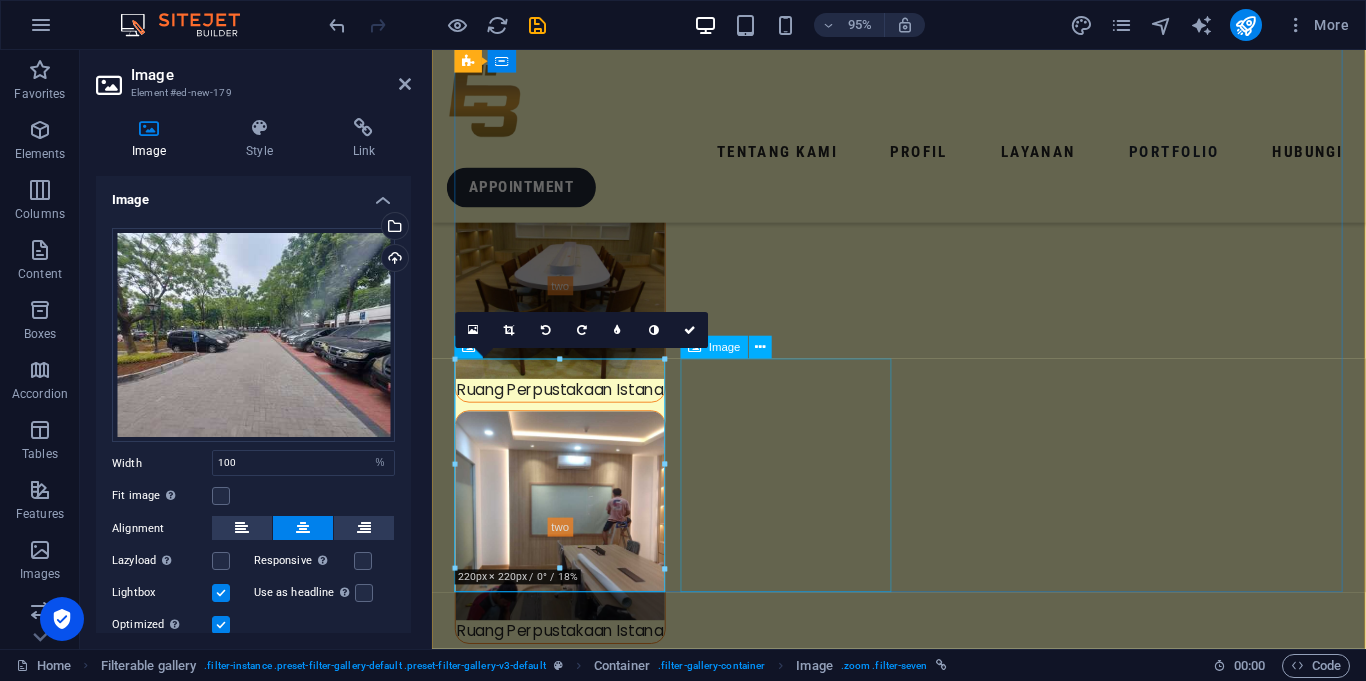scroll, scrollTop: 7283, scrollLeft: 0, axis: vertical 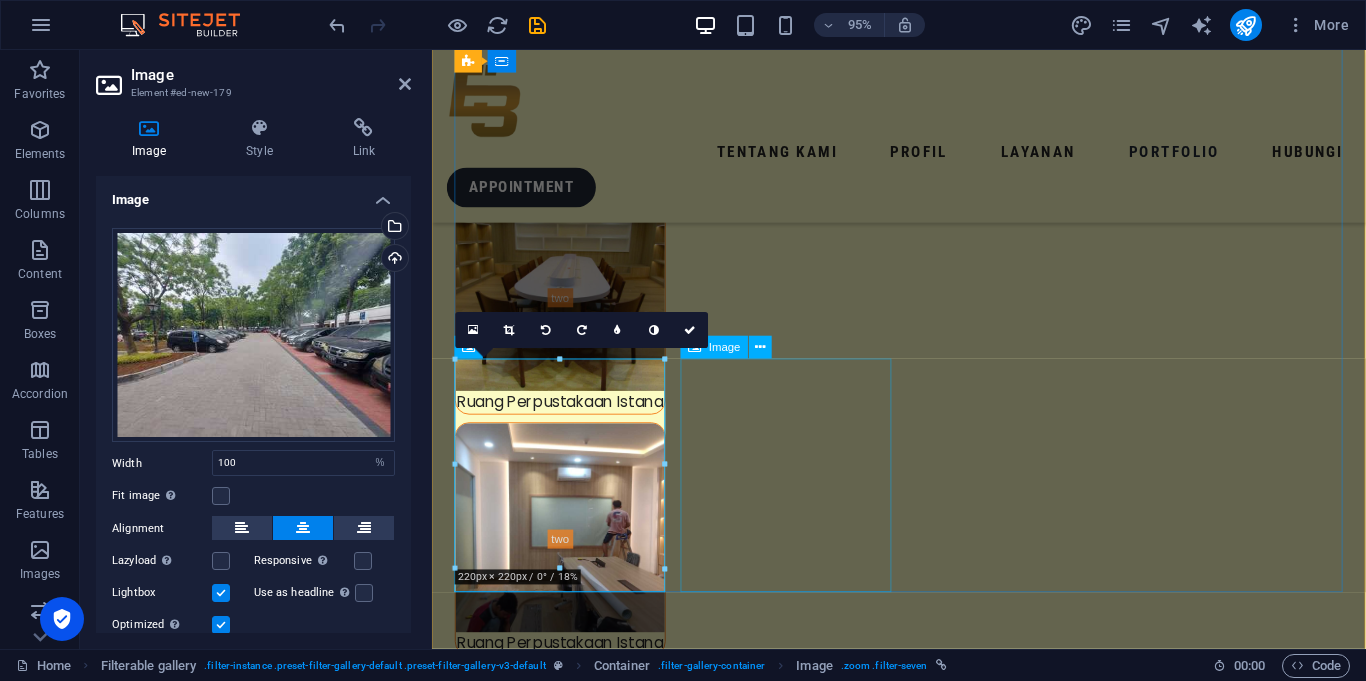 click on "Perbaikan Halaman Setneg" at bounding box center (567, 15170) 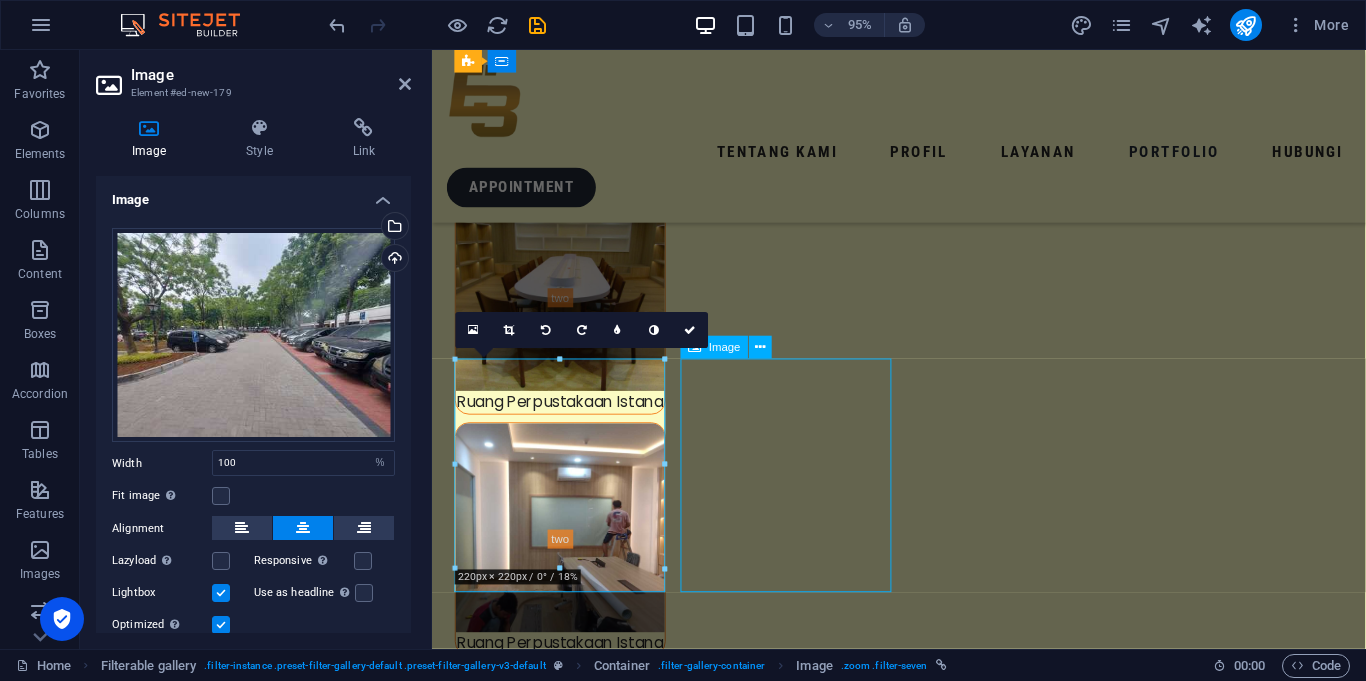 click on "Perbaikan Halaman Setneg" at bounding box center [567, 15170] 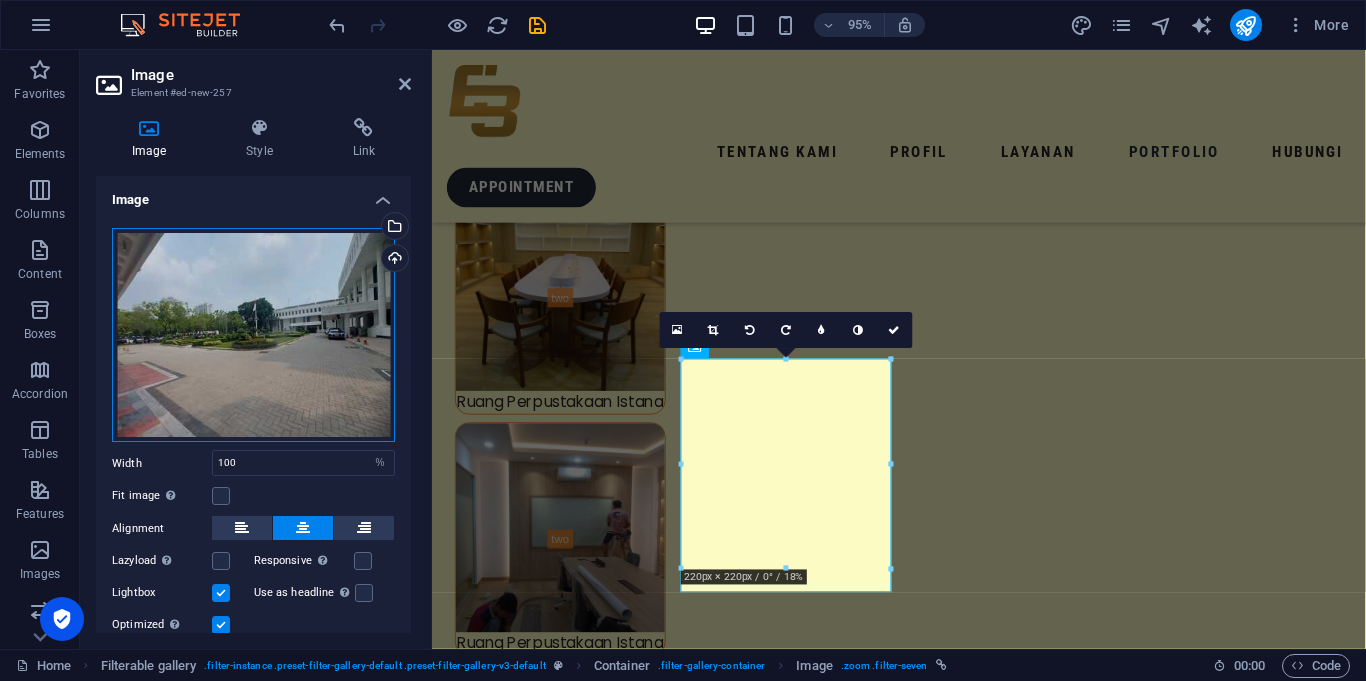 click on "Drag files here, click to choose files or select files from Files or our free stock photos & videos" at bounding box center (253, 335) 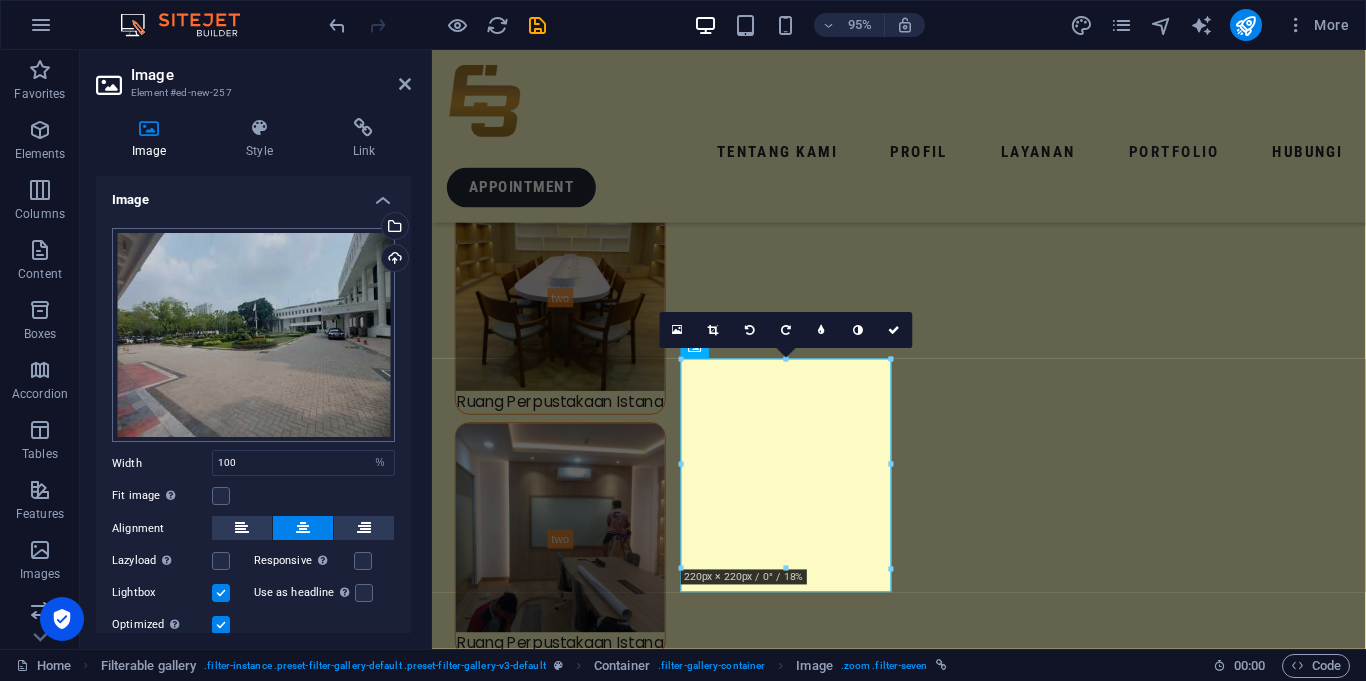 scroll, scrollTop: 7296, scrollLeft: 0, axis: vertical 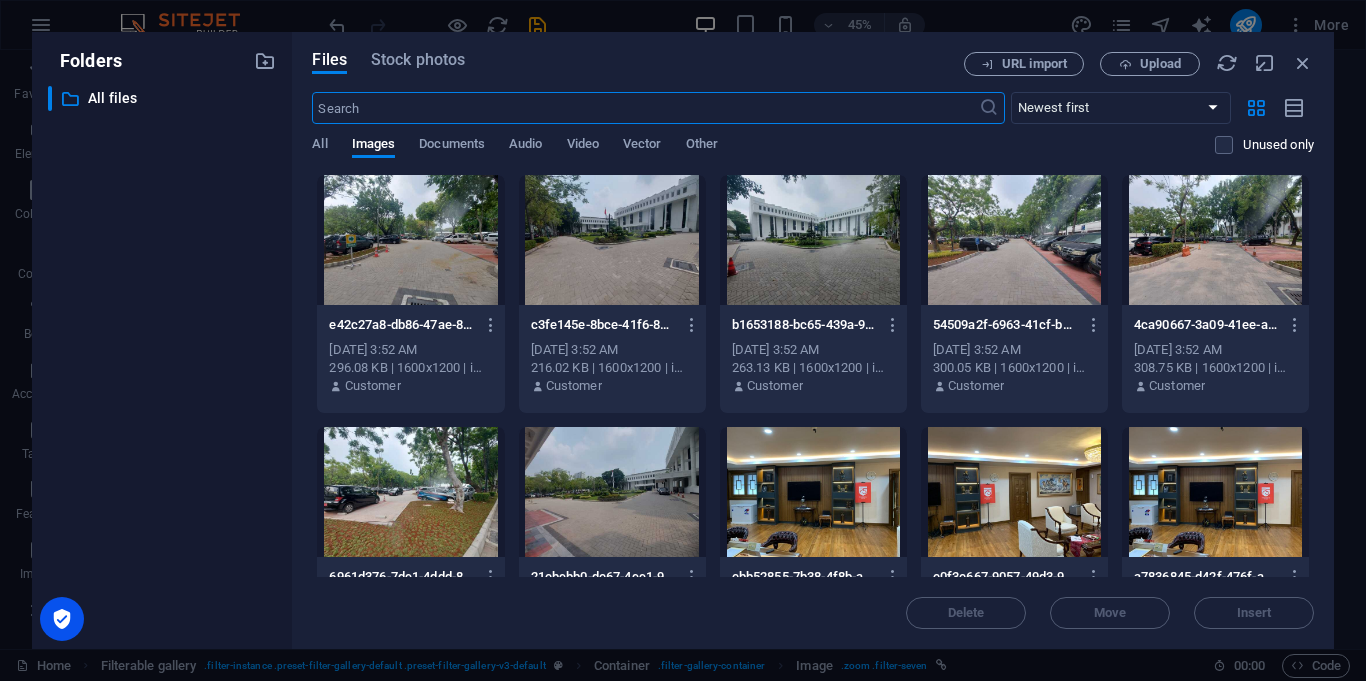 click at bounding box center (813, 240) 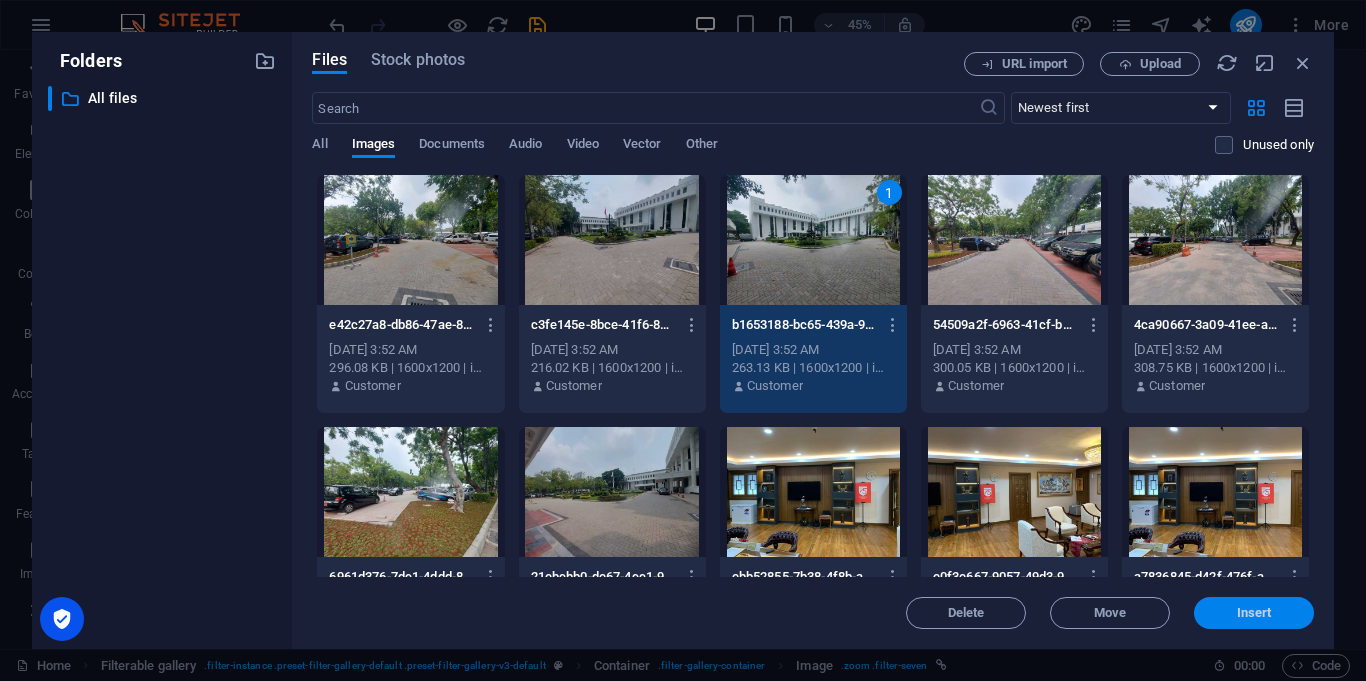 click on "Insert" at bounding box center (1254, 613) 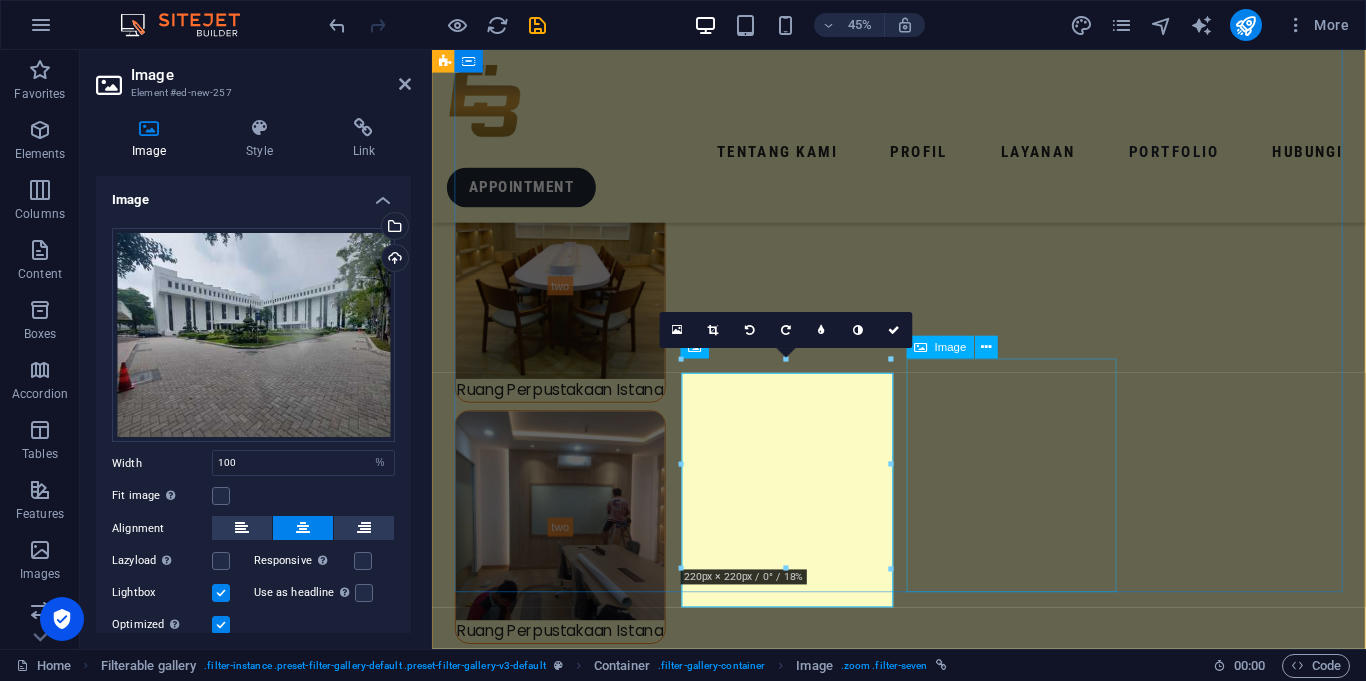 scroll, scrollTop: 7283, scrollLeft: 0, axis: vertical 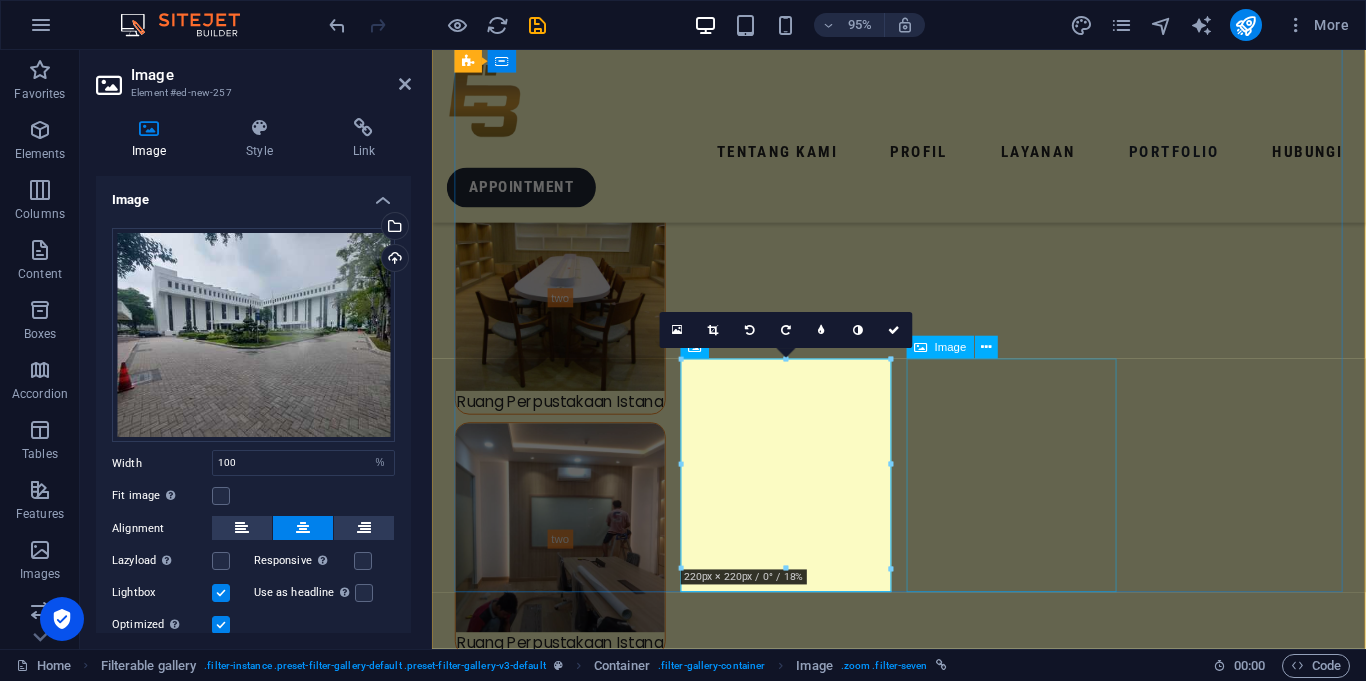 click on "Perbaikan Halaman Setneg" at bounding box center [567, 15424] 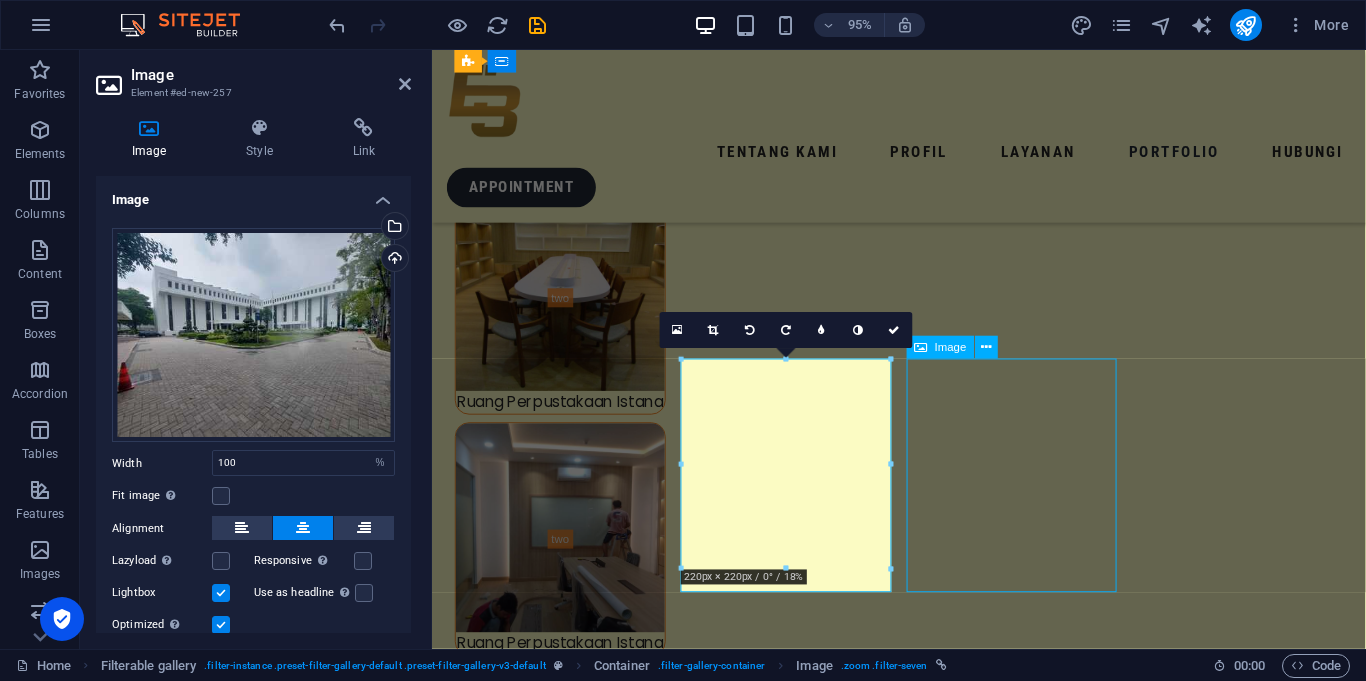 click on "Perbaikan Halaman Setneg" at bounding box center [567, 15424] 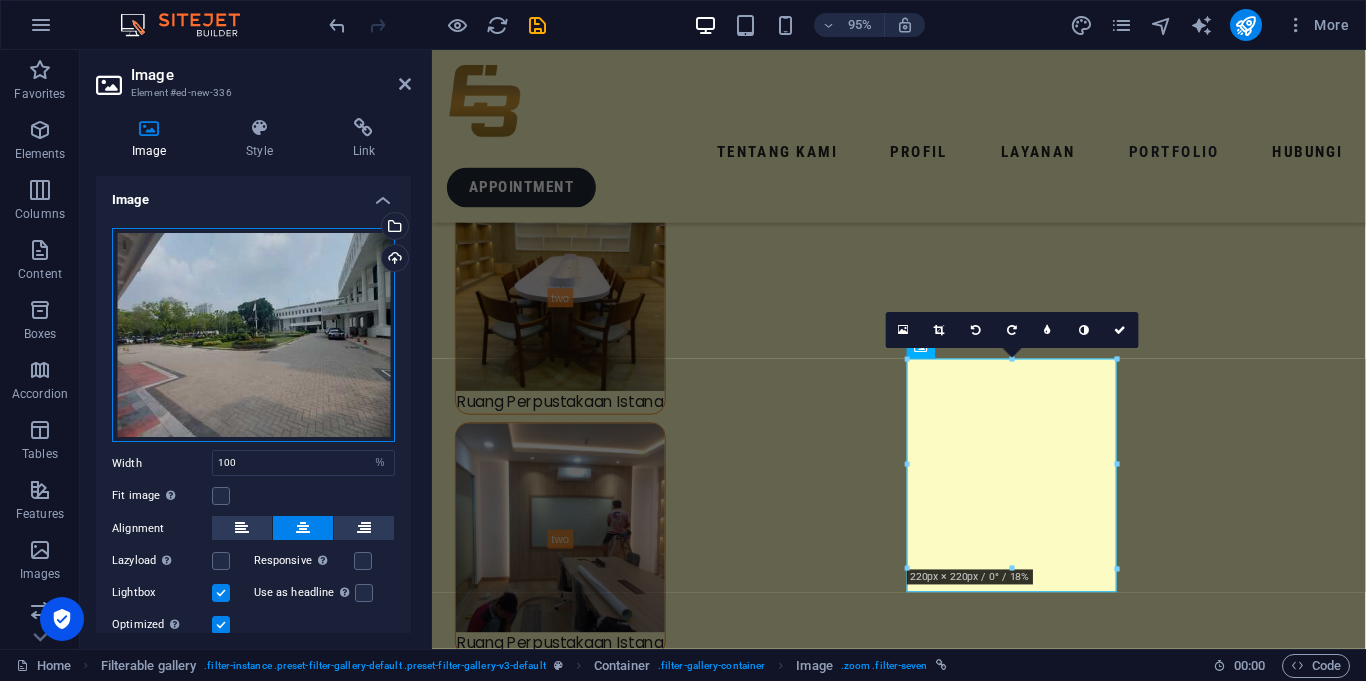 click on "Drag files here, click to choose files or select files from Files or our free stock photos & videos" at bounding box center (253, 335) 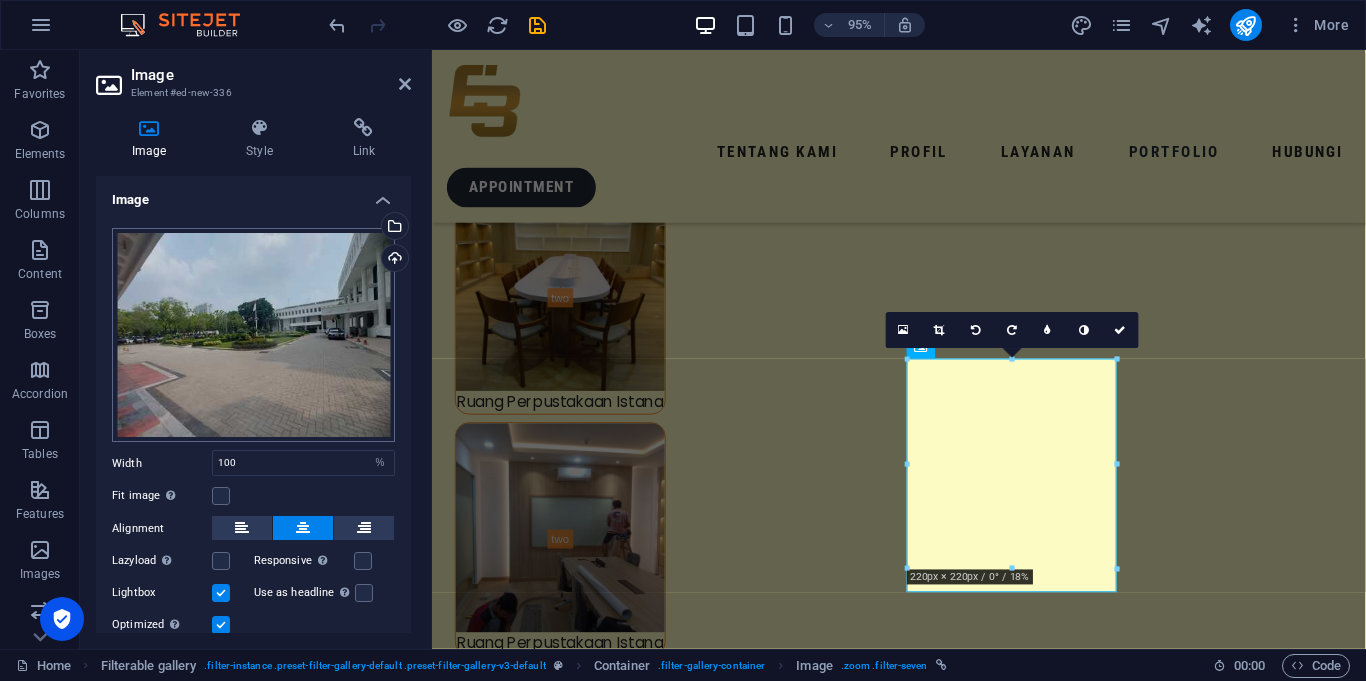 scroll, scrollTop: 7296, scrollLeft: 0, axis: vertical 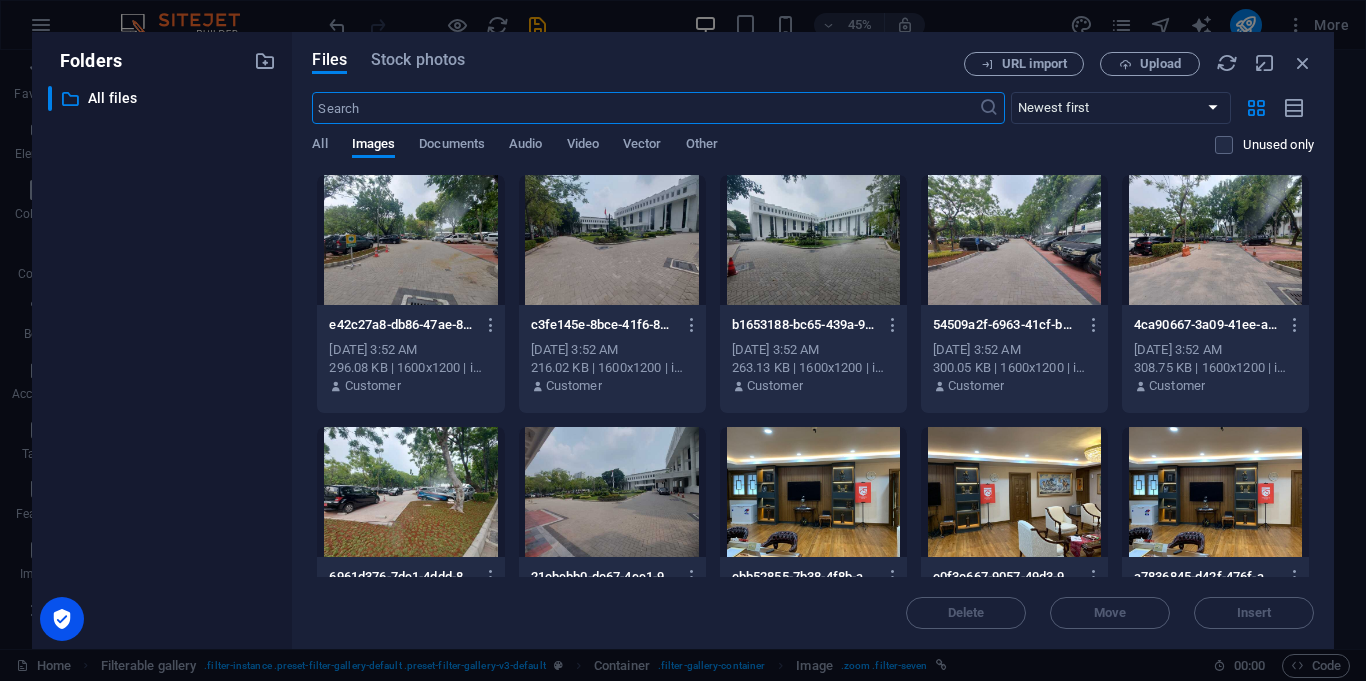 click at bounding box center [612, 240] 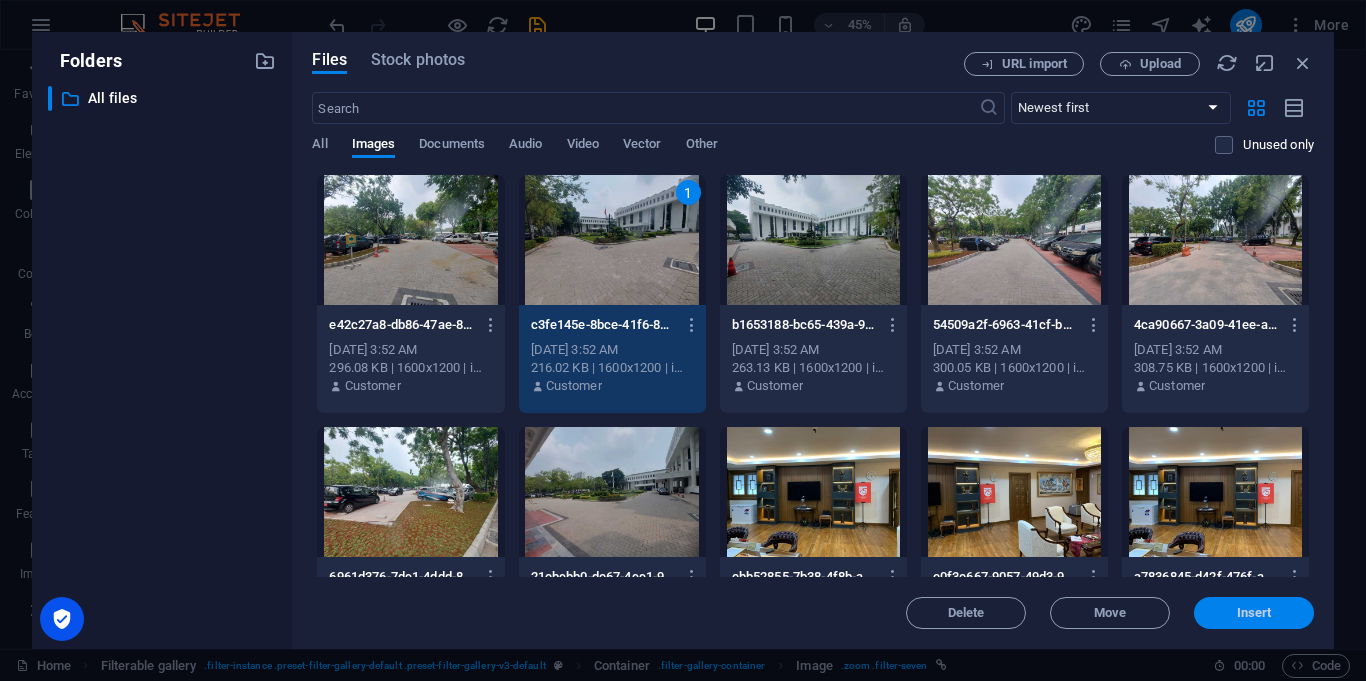 click on "Insert" at bounding box center [1254, 613] 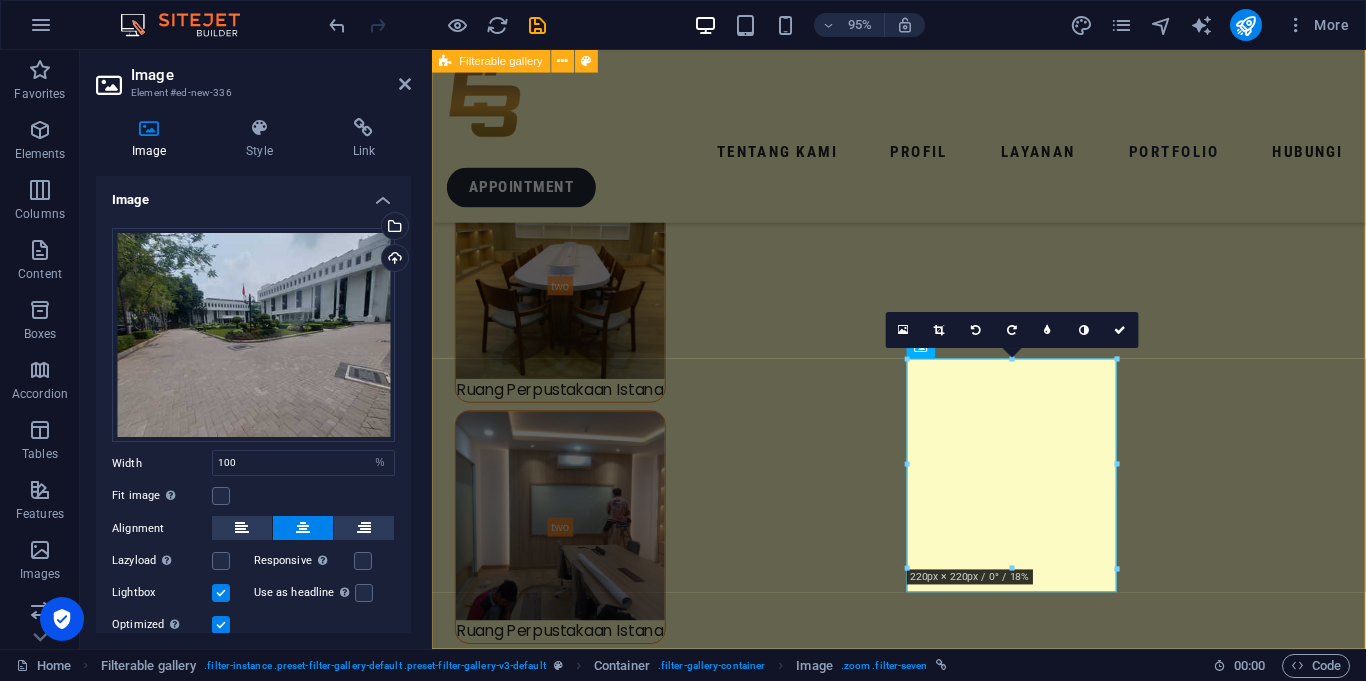 scroll, scrollTop: 7283, scrollLeft: 0, axis: vertical 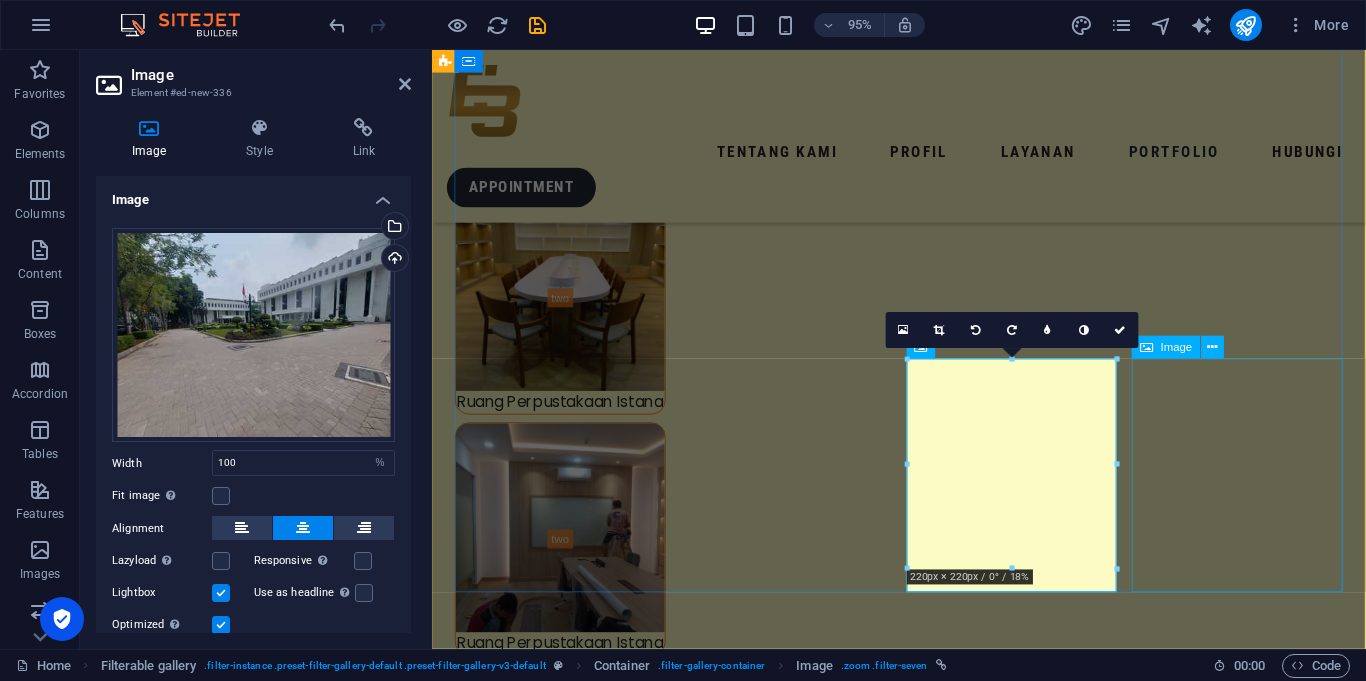 click on "Perbaikan Halaman Setneg" at bounding box center (567, 15678) 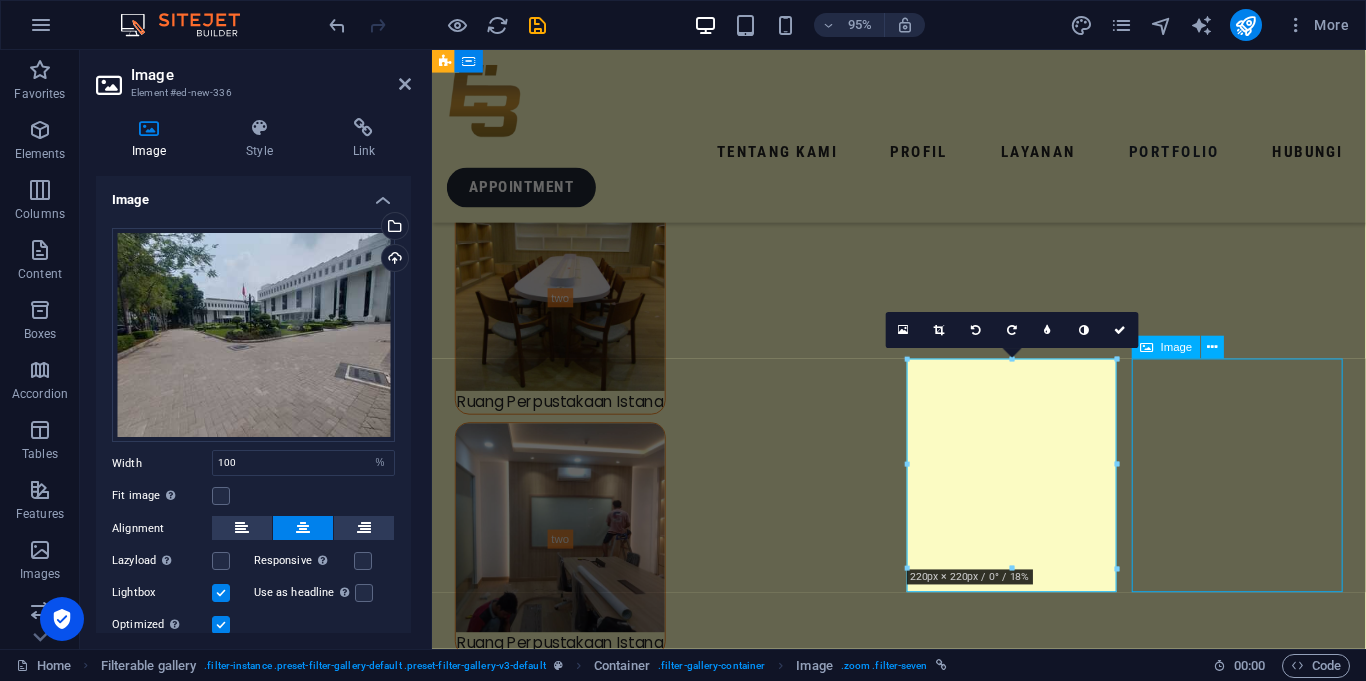 click on "Perbaikan Halaman Setneg" at bounding box center [567, 15678] 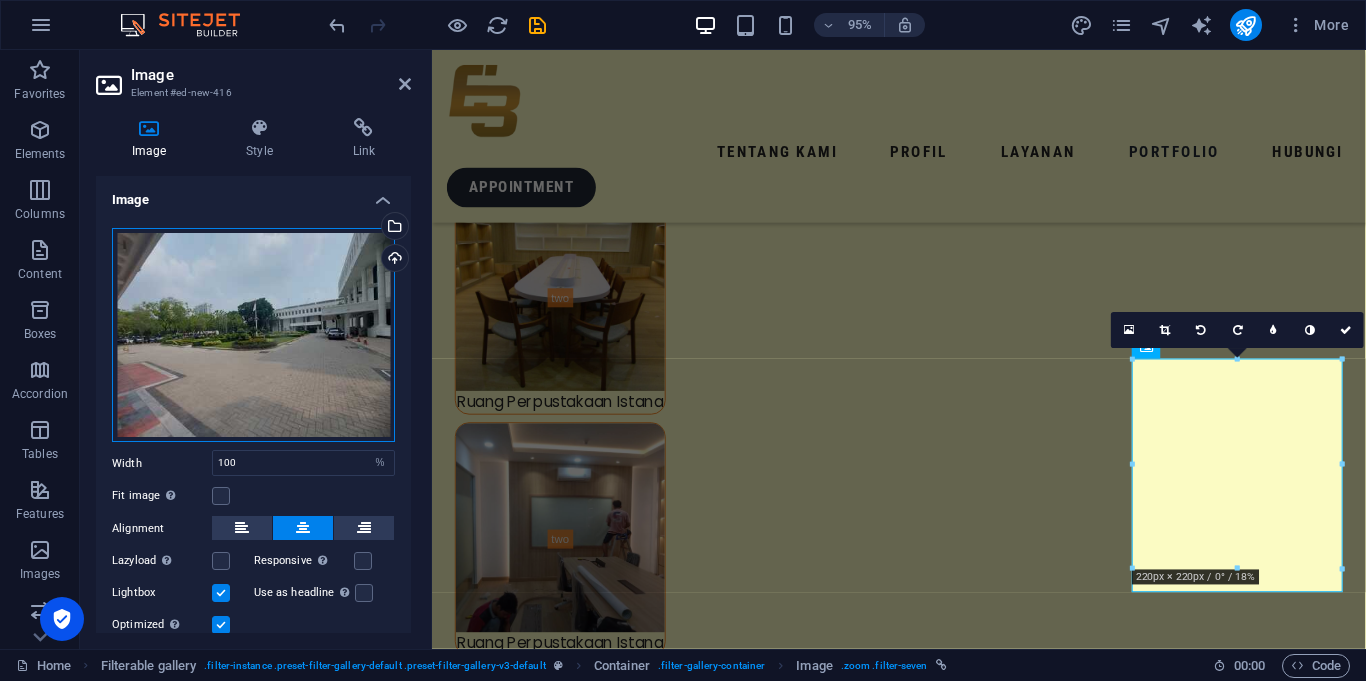 click on "Drag files here, click to choose files or select files from Files or our free stock photos & videos" at bounding box center (253, 335) 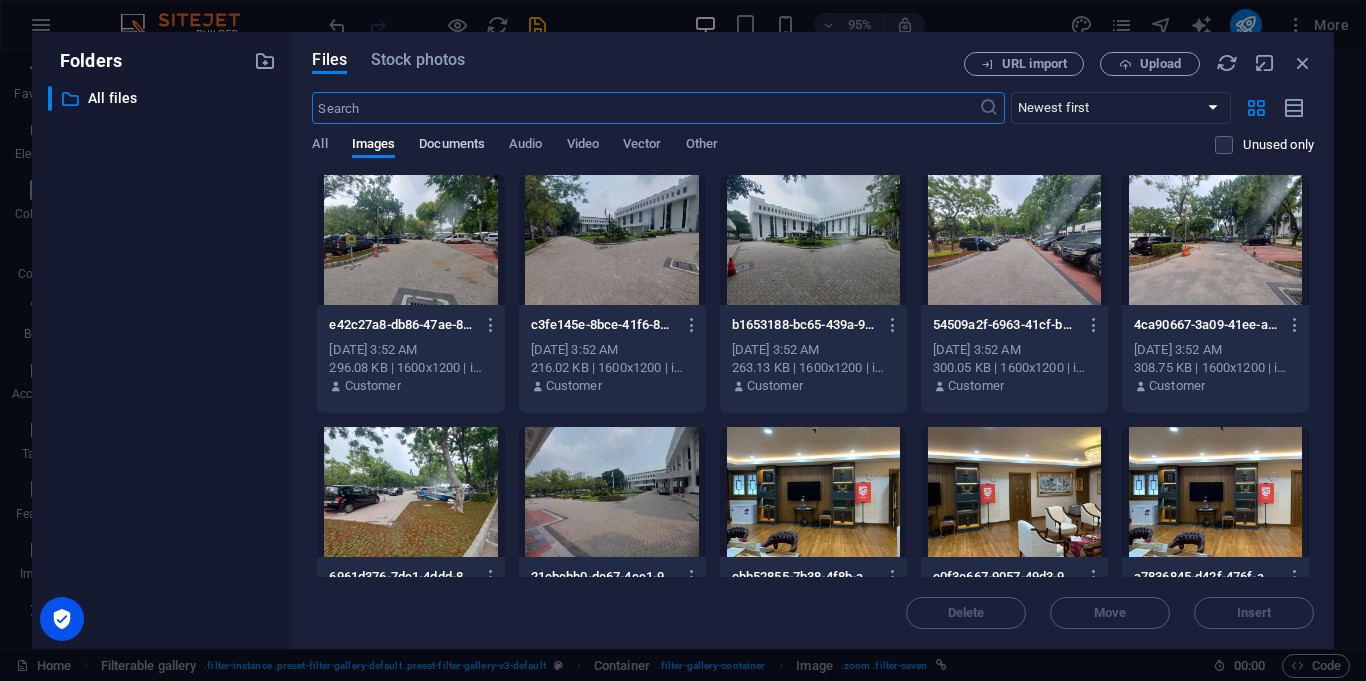 scroll, scrollTop: 7296, scrollLeft: 0, axis: vertical 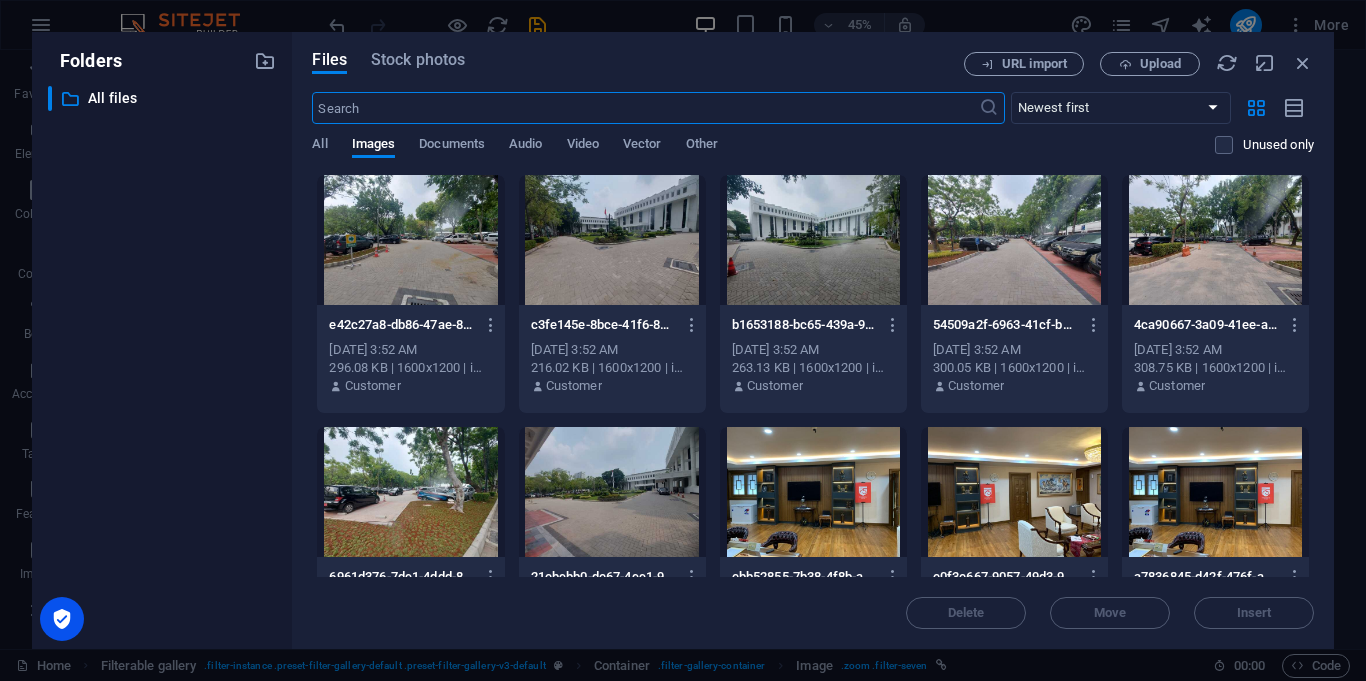 click at bounding box center (410, 240) 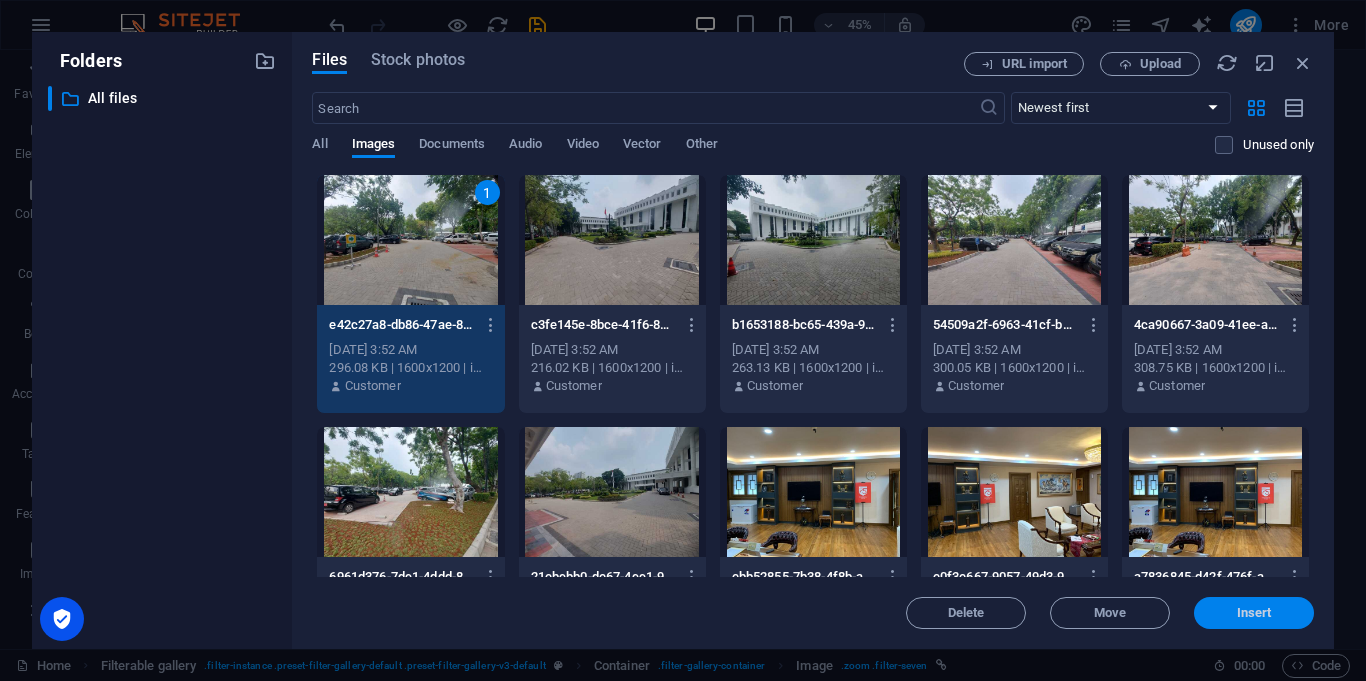 click on "Insert" at bounding box center [1254, 613] 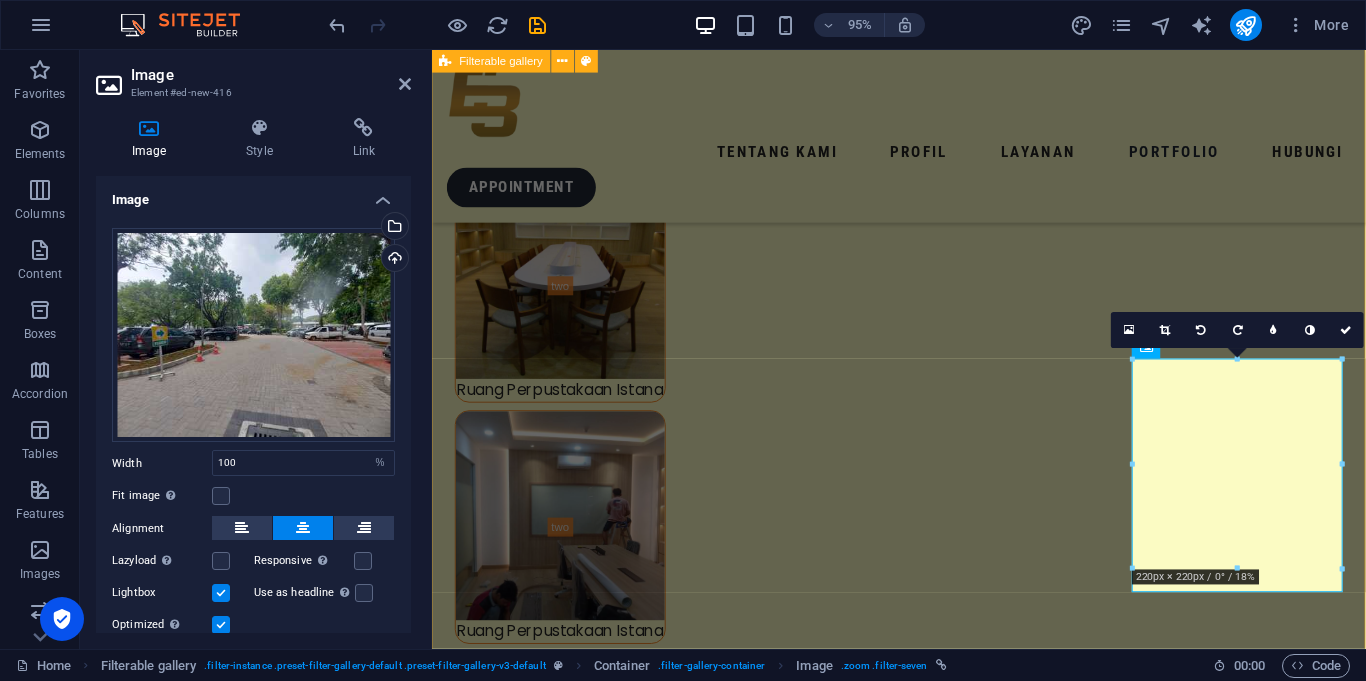 scroll, scrollTop: 7283, scrollLeft: 0, axis: vertical 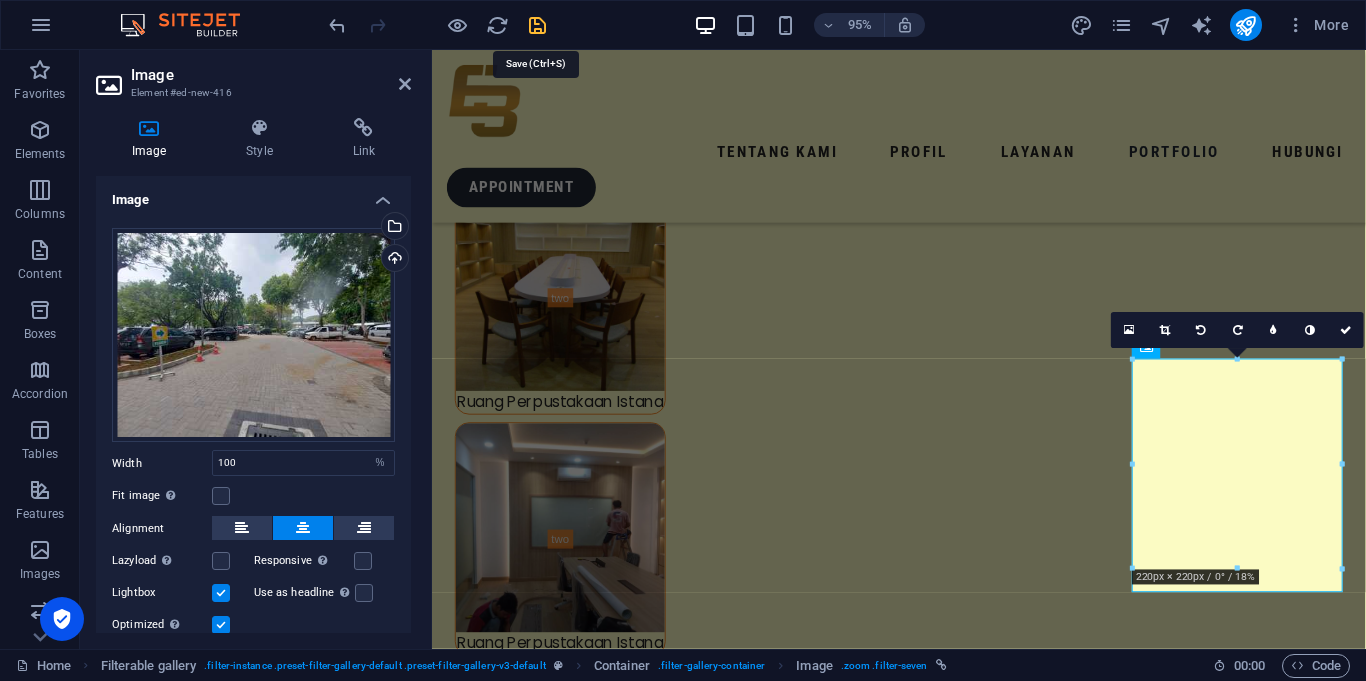 click at bounding box center [537, 25] 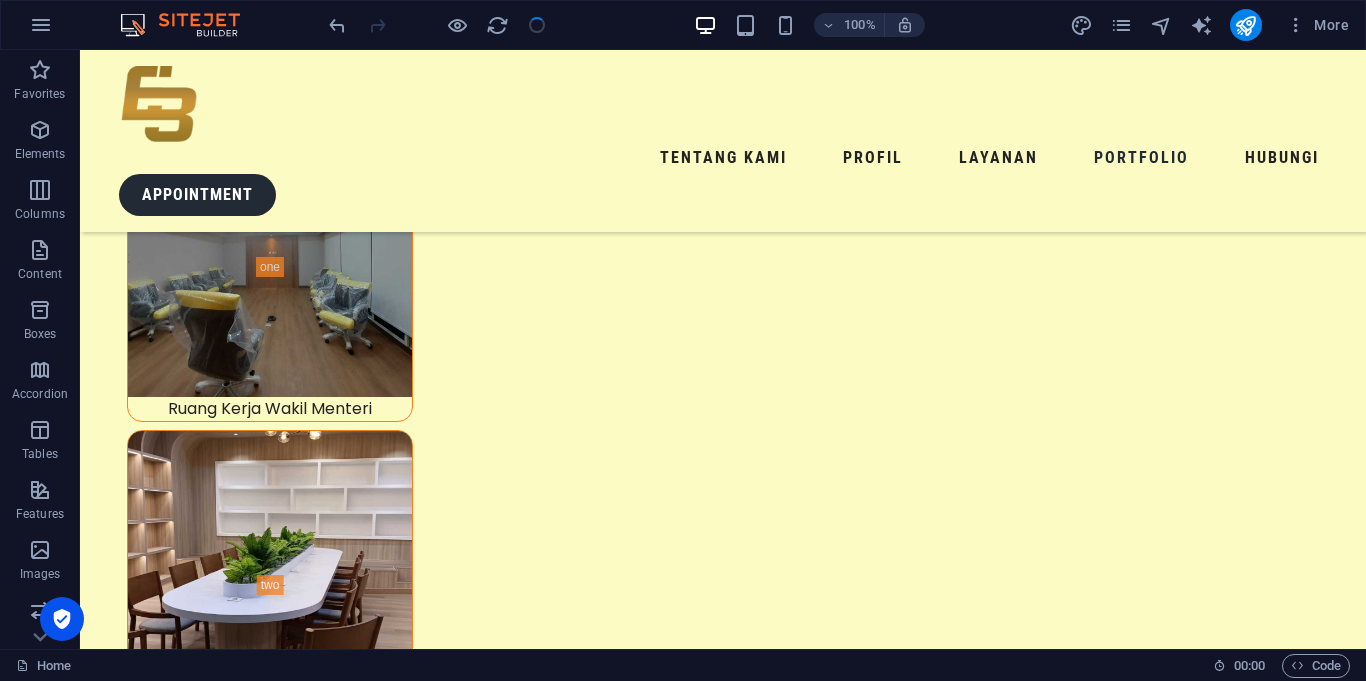 scroll, scrollTop: 7692, scrollLeft: 0, axis: vertical 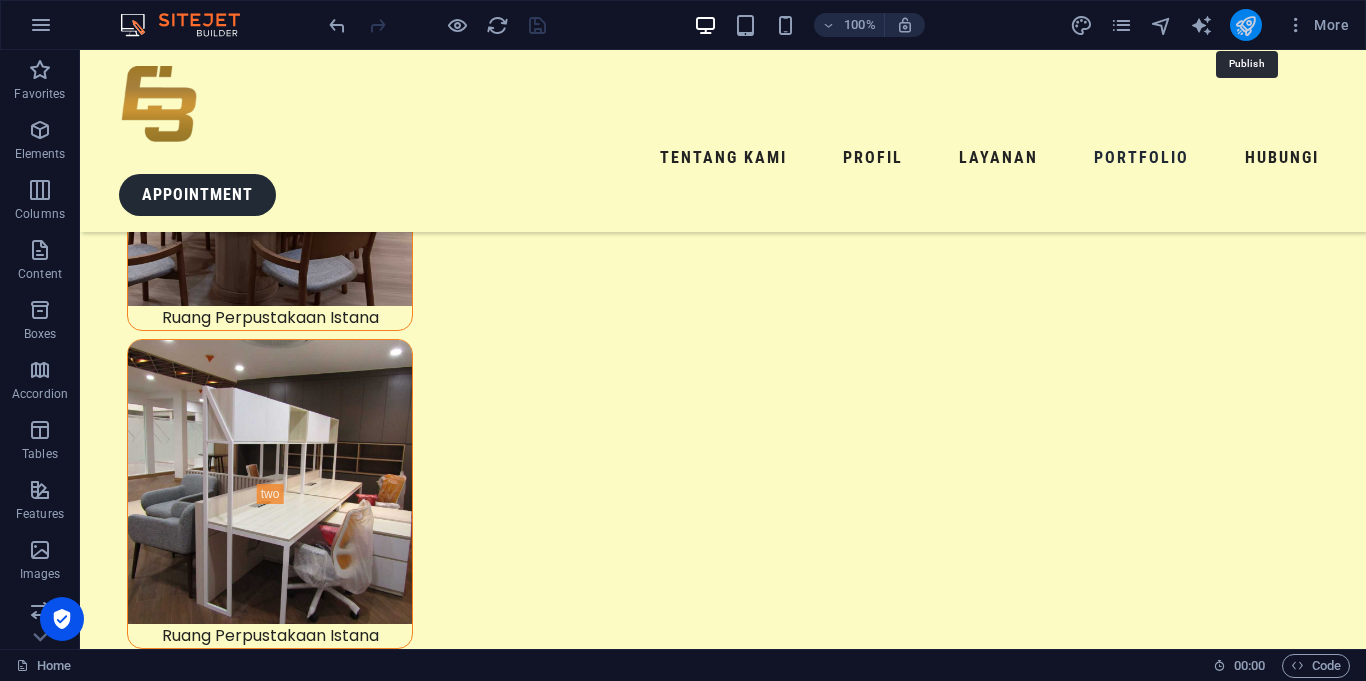 click at bounding box center [1245, 25] 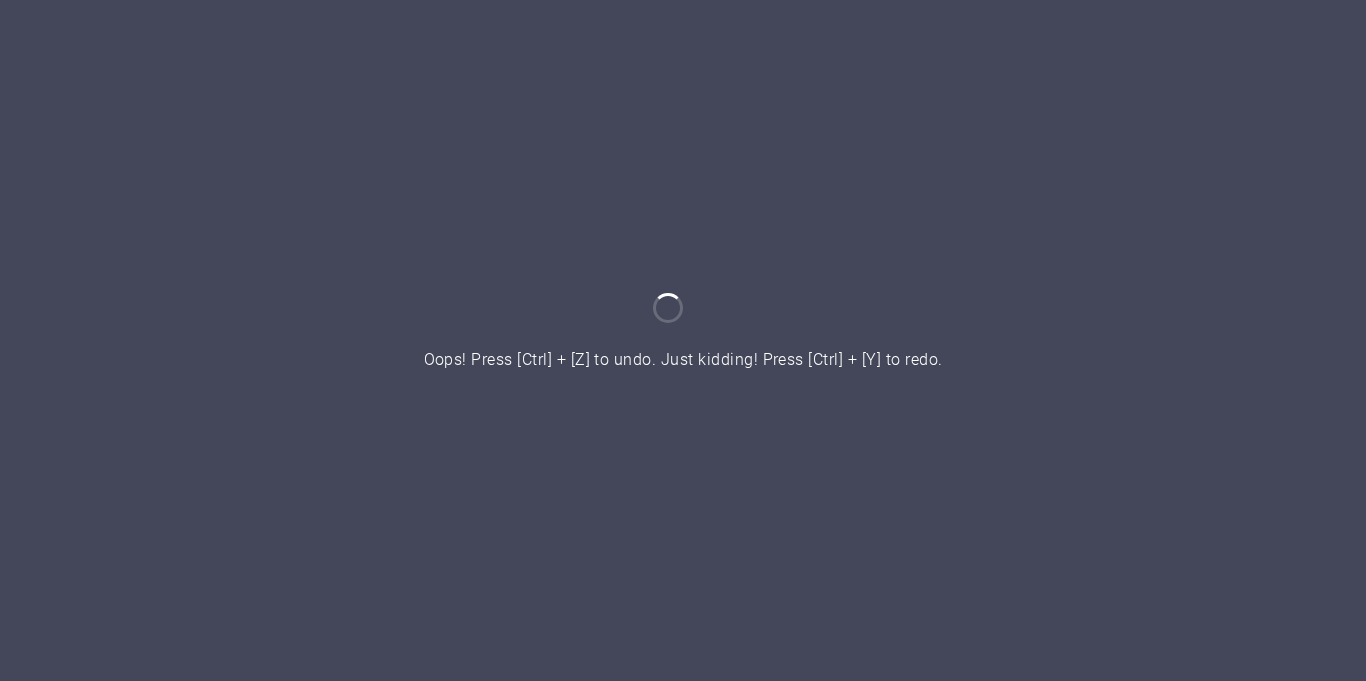 scroll, scrollTop: 0, scrollLeft: 0, axis: both 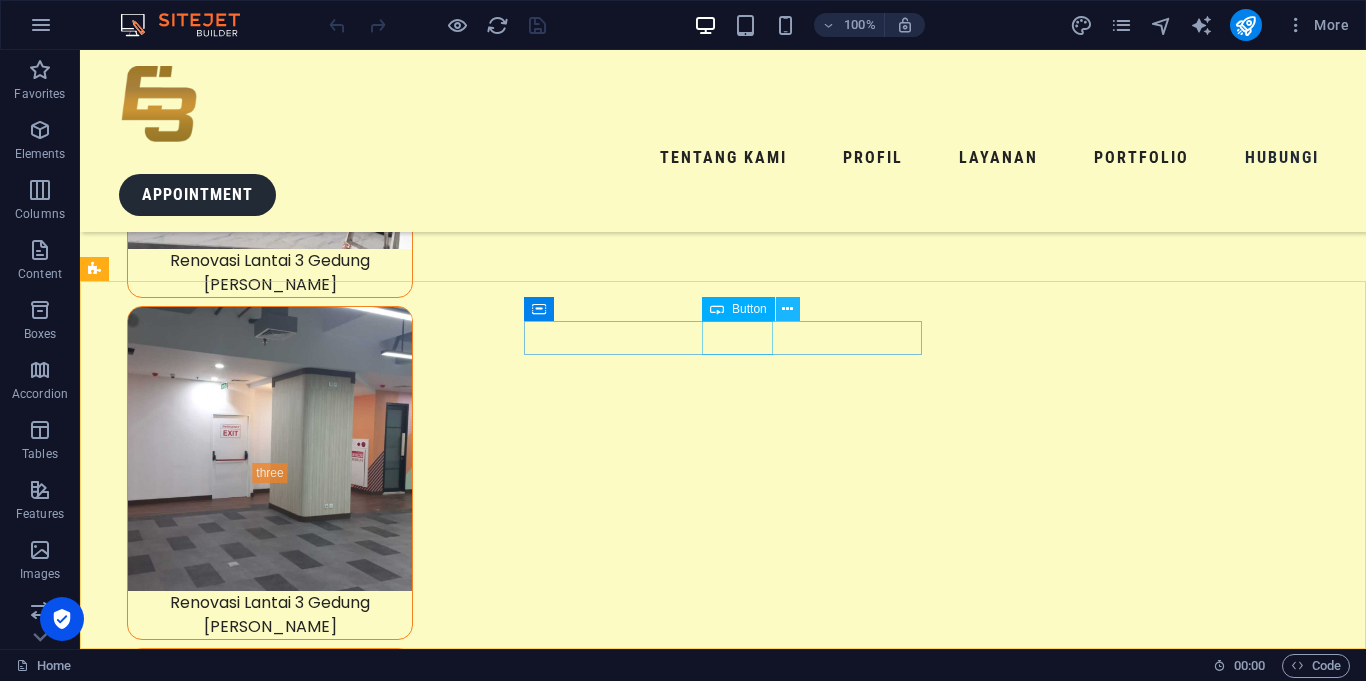 click at bounding box center [787, 309] 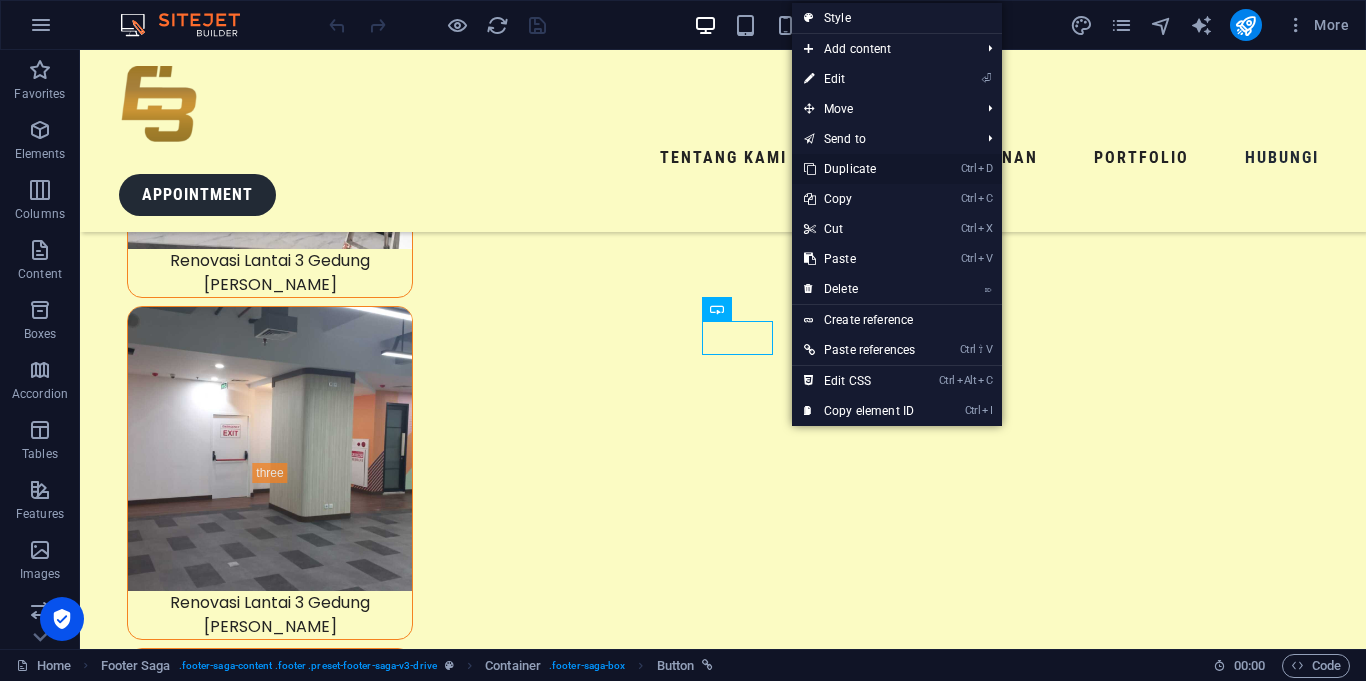 click on "Ctrl D  Duplicate" at bounding box center (859, 169) 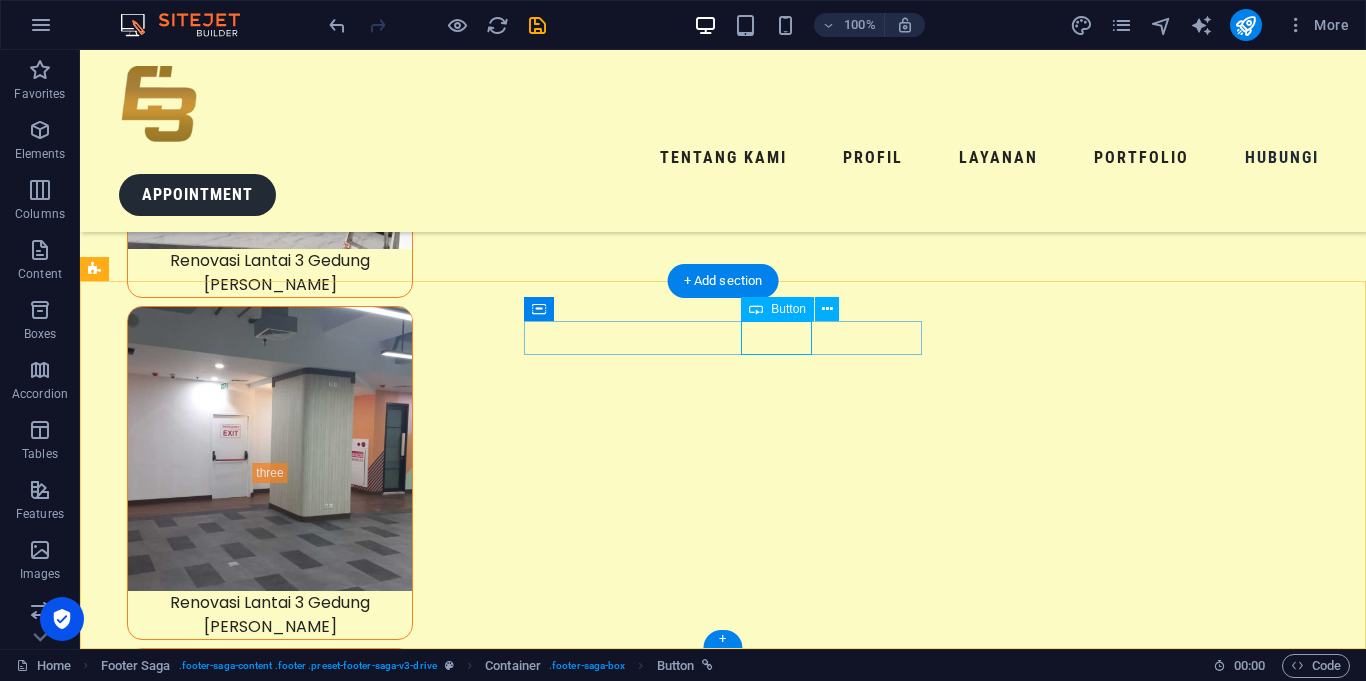 click on "profil" at bounding box center (302, 21259) 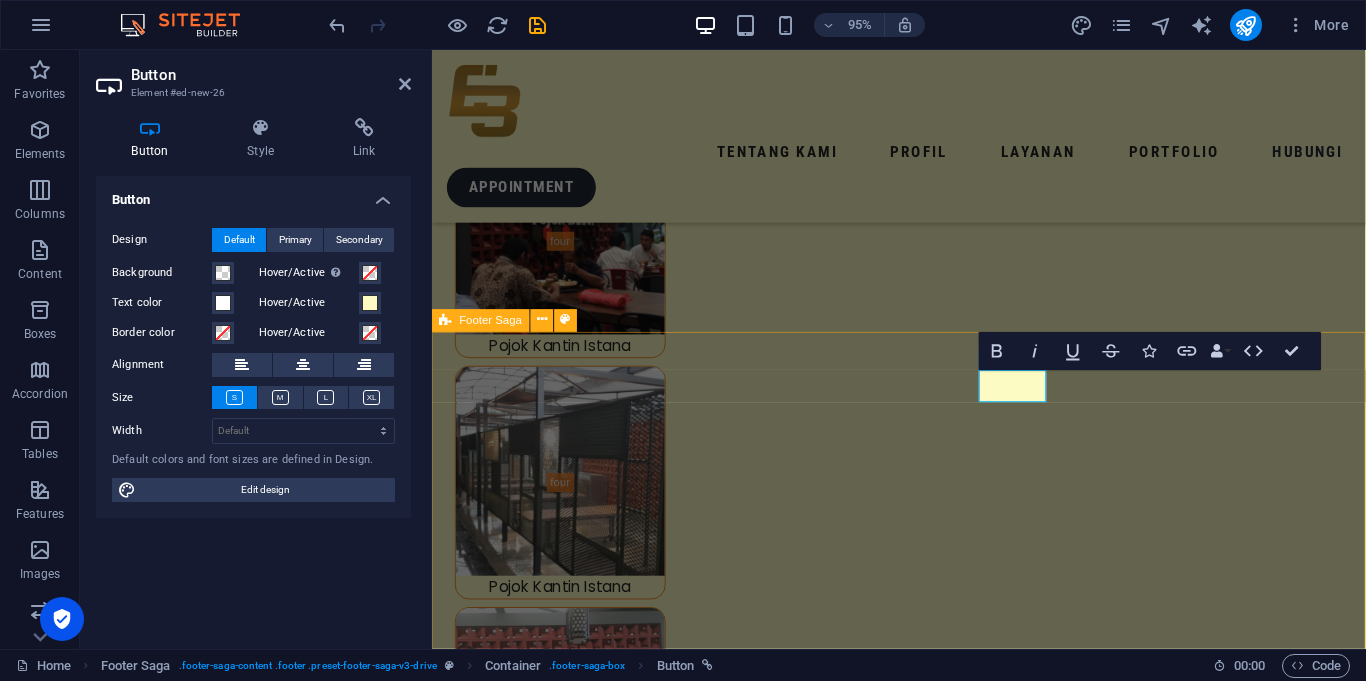 scroll, scrollTop: 9445, scrollLeft: 0, axis: vertical 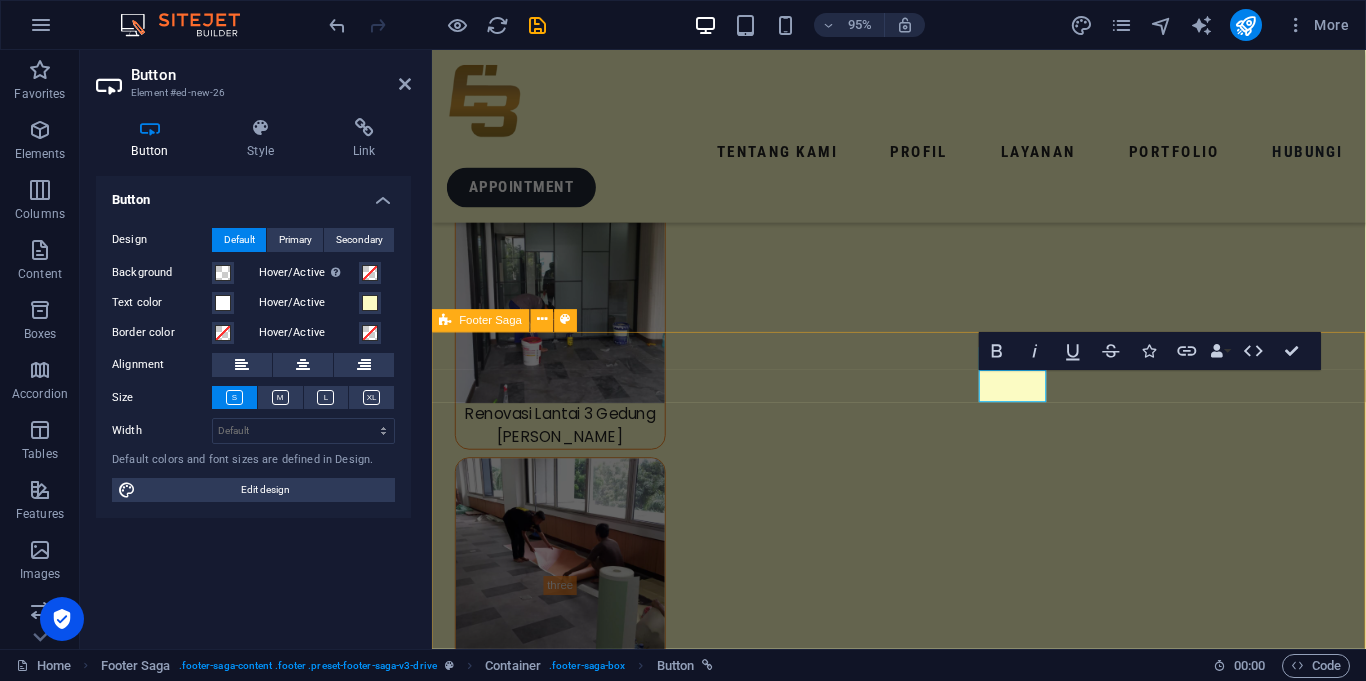 type 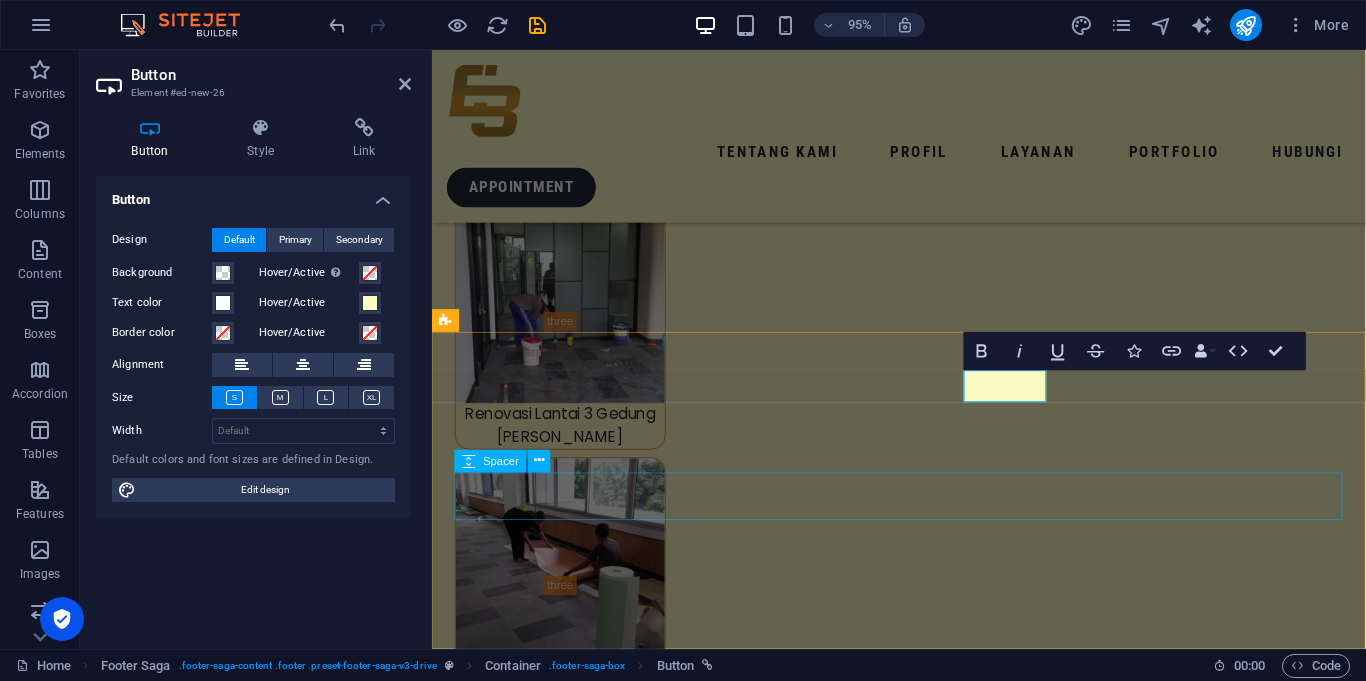 click at bounding box center [923, 17279] 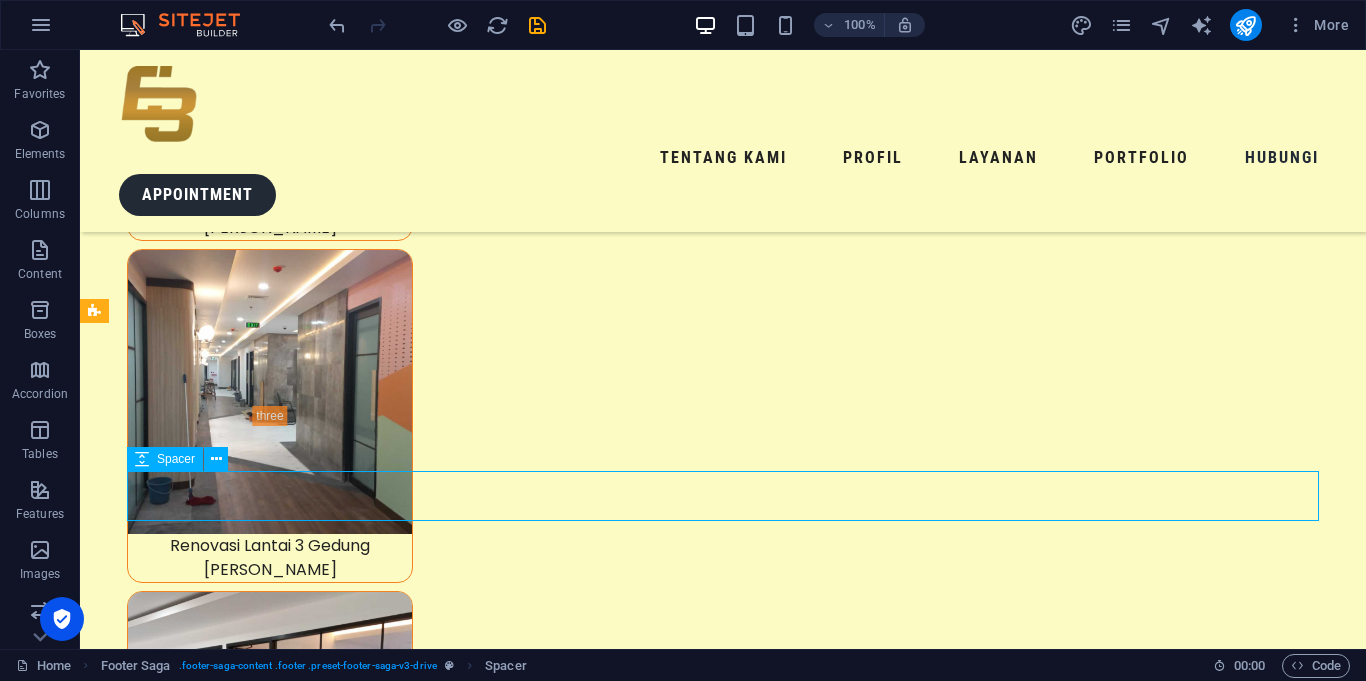 scroll, scrollTop: 10030, scrollLeft: 0, axis: vertical 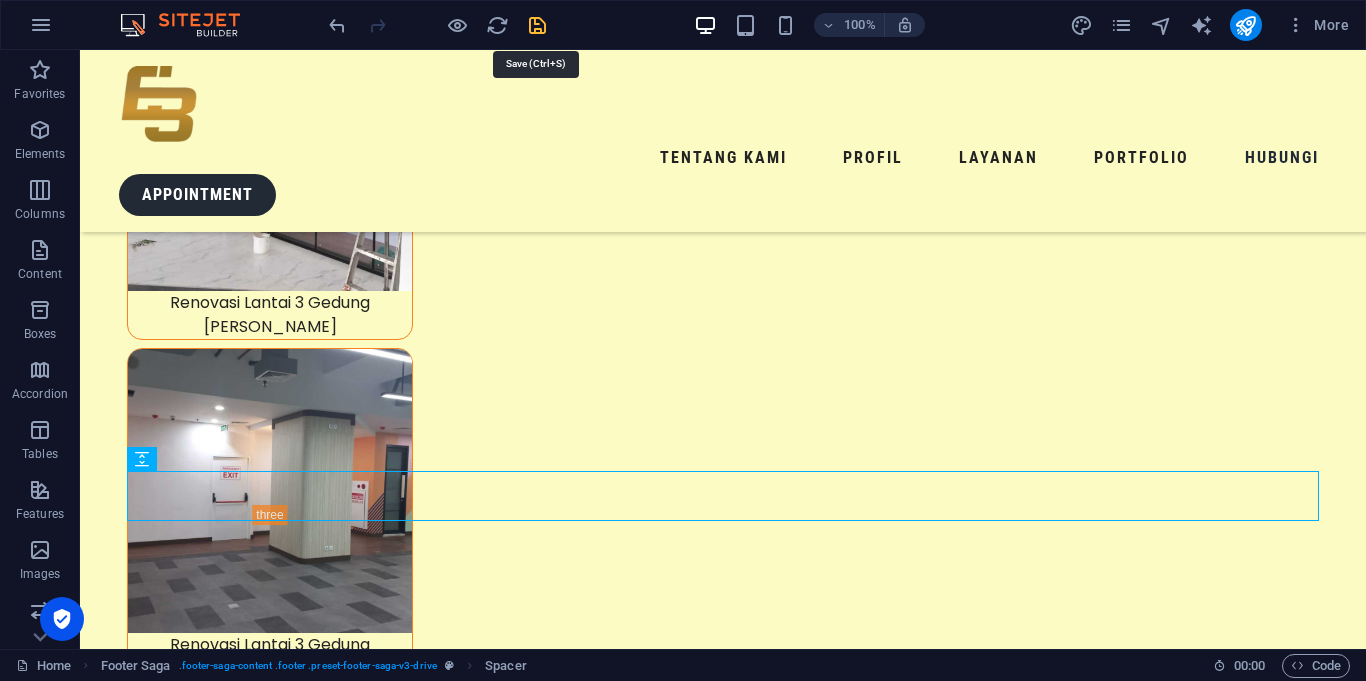 click at bounding box center [537, 25] 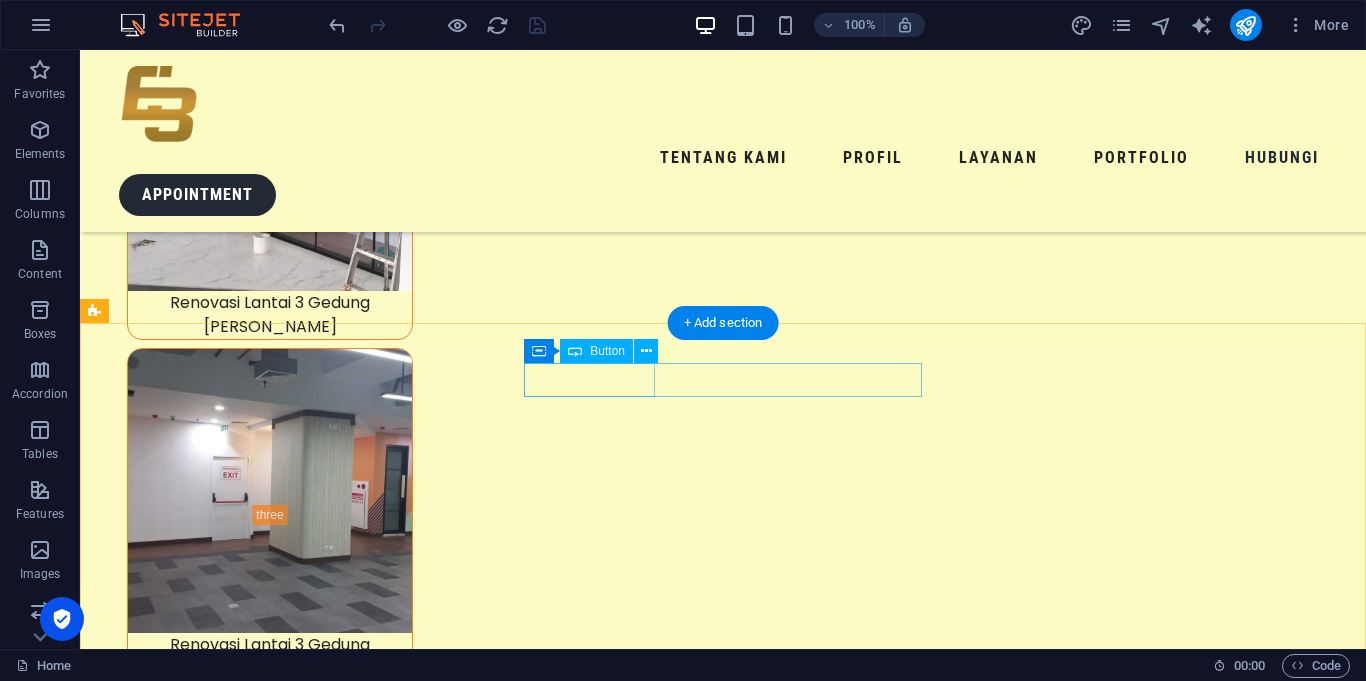 click on "tentang kami" at bounding box center [302, 21233] 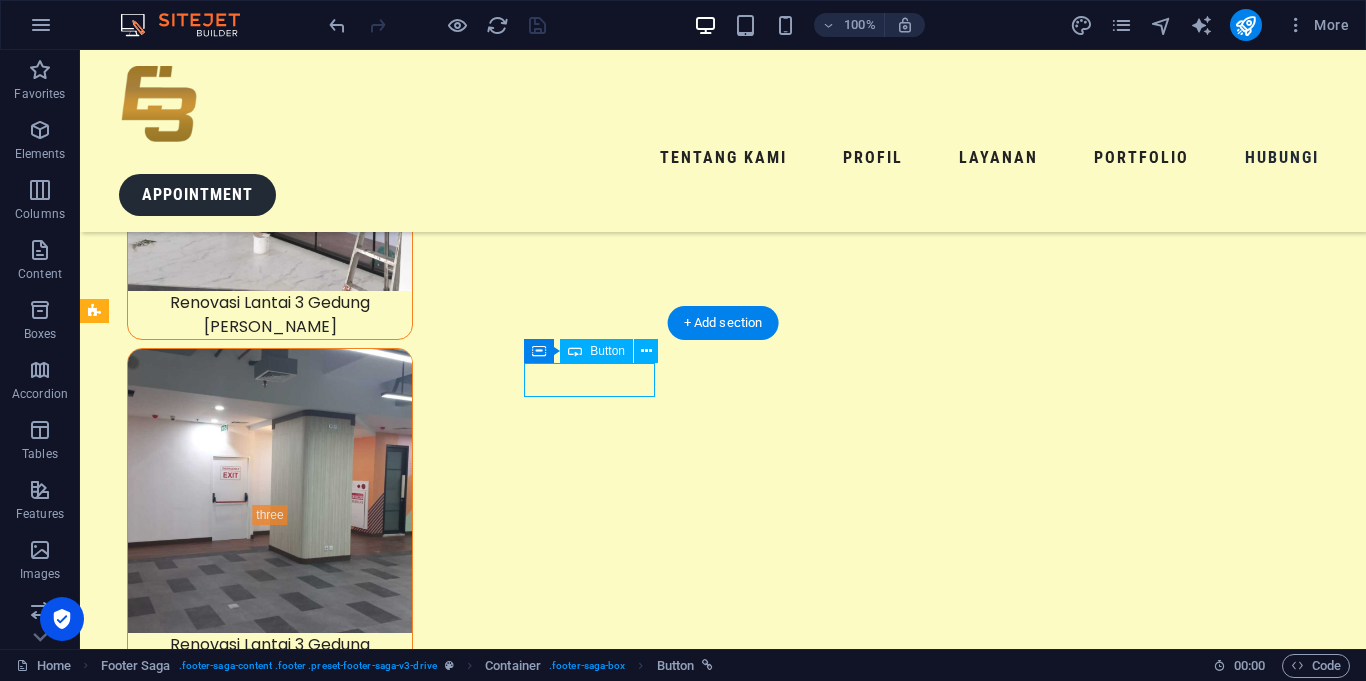click on "tentang kami" at bounding box center [302, 21233] 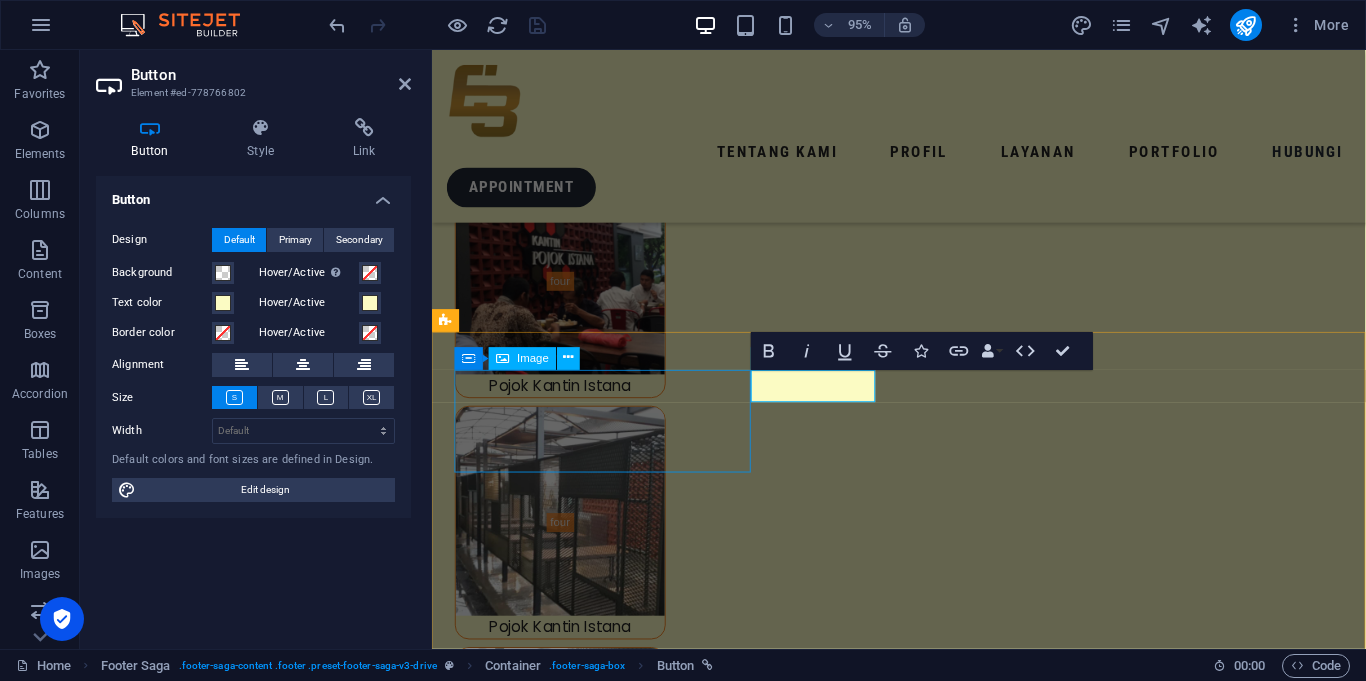 scroll, scrollTop: 9445, scrollLeft: 0, axis: vertical 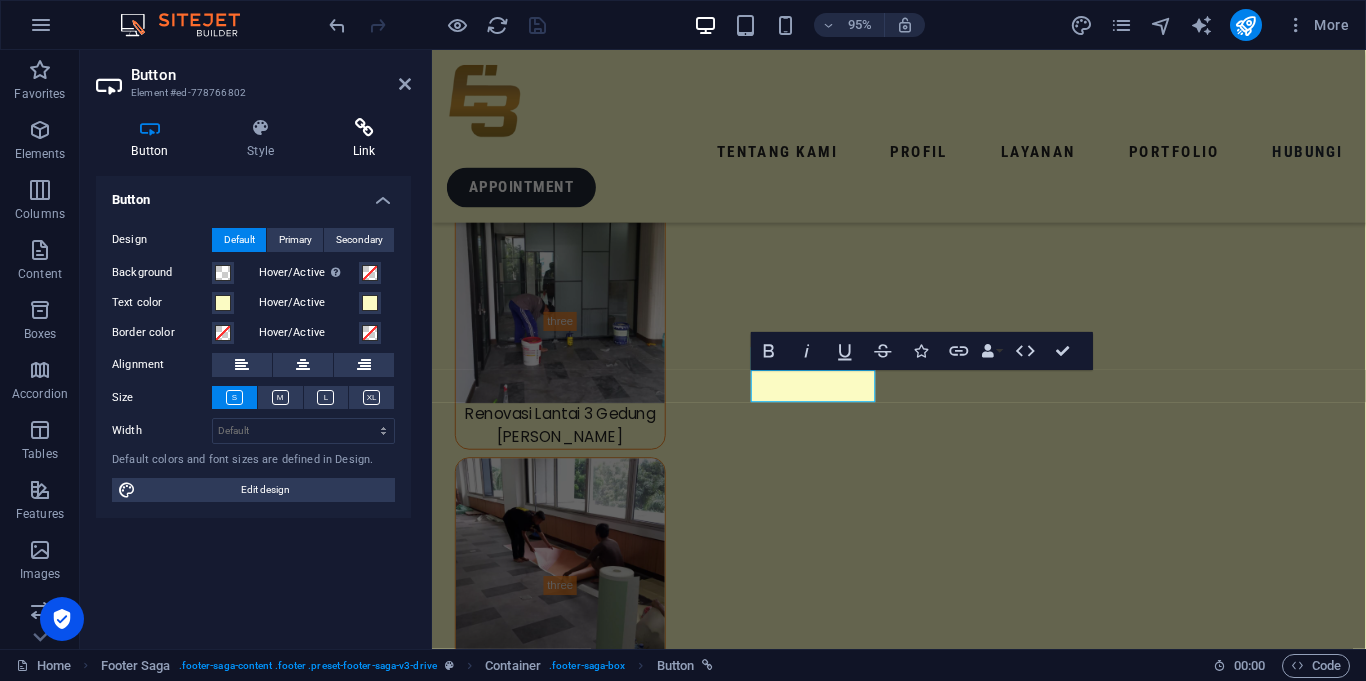 click on "Link" at bounding box center (364, 139) 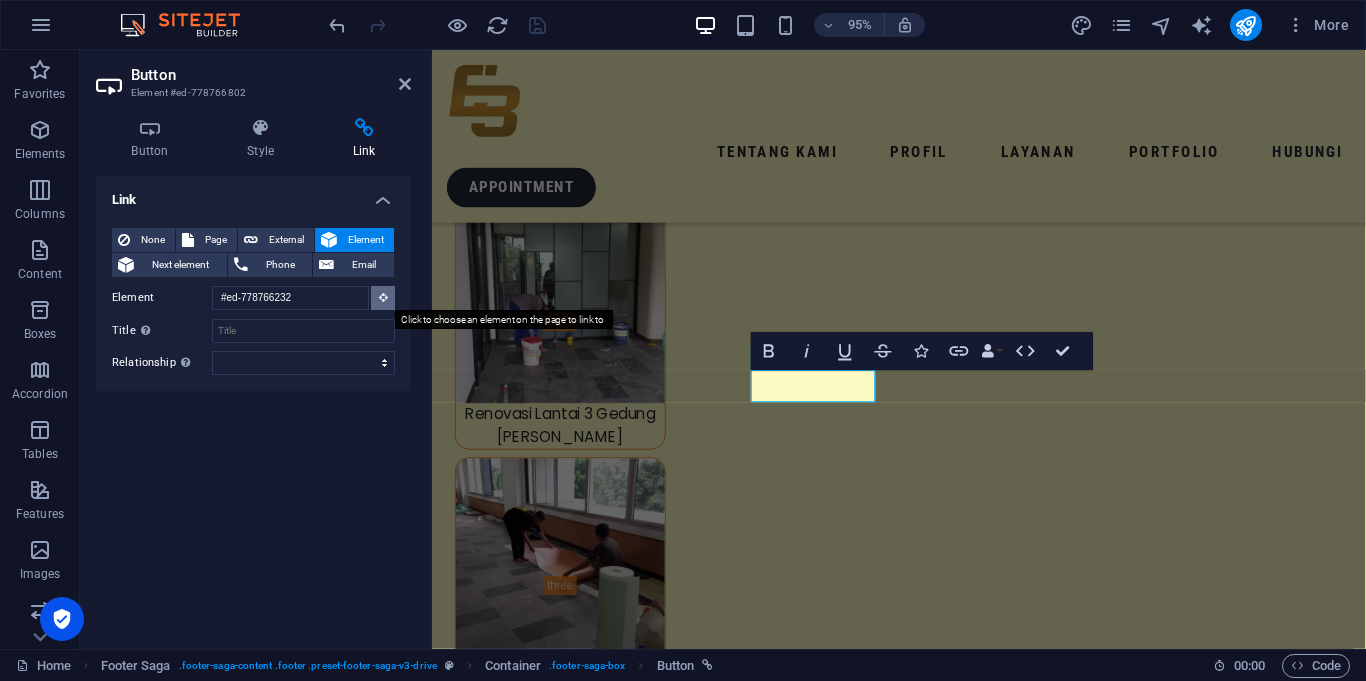 click at bounding box center (383, 298) 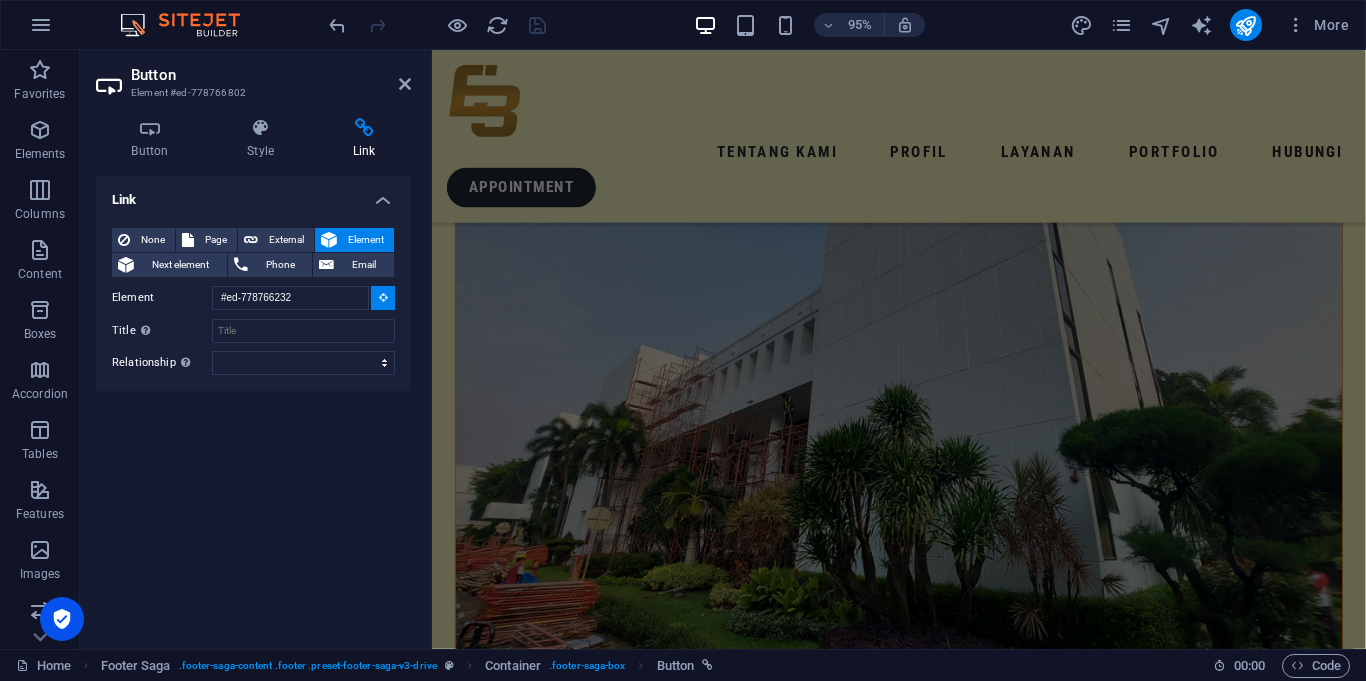 scroll, scrollTop: 842, scrollLeft: 0, axis: vertical 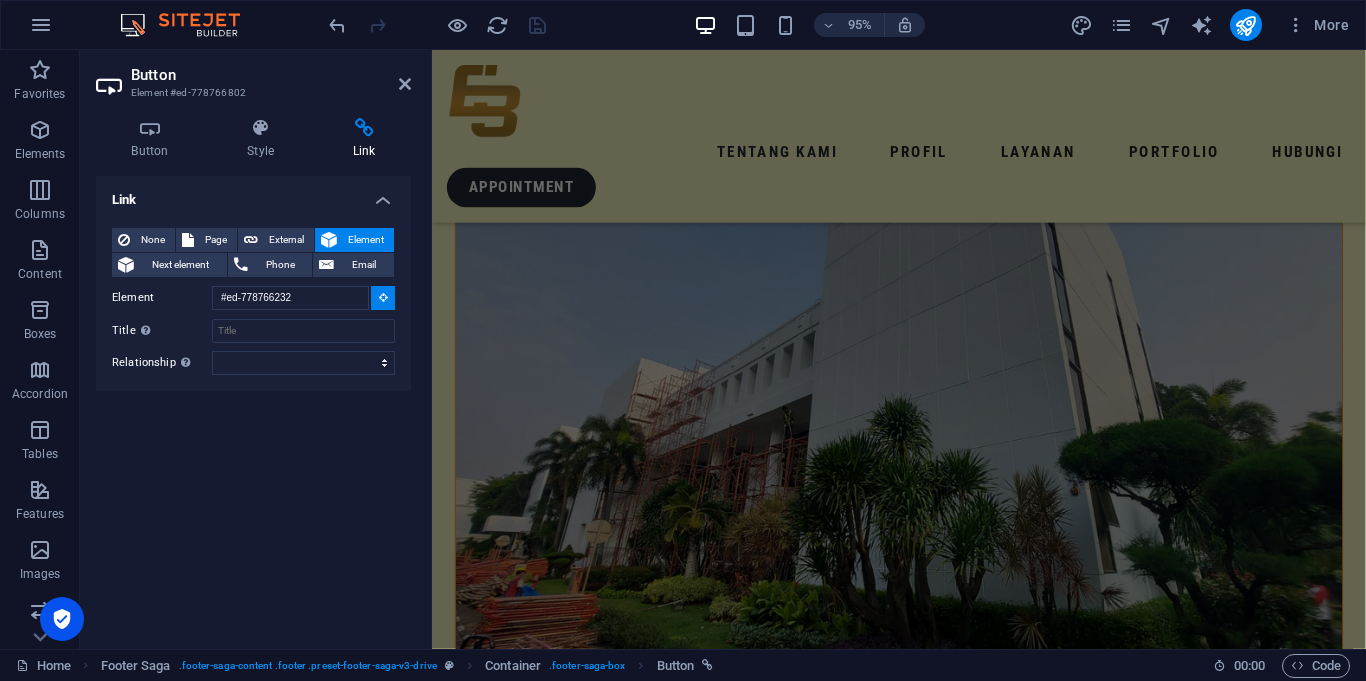 click on "Link None Page External Element Next element Phone Email Page Home Legal Notice Privacy Subpage Element #ed-778766232
URL Phone Email Link target New tab Same tab Overlay Title Additional link description, should not be the same as the link text. The title is most often shown as a tooltip text when the mouse moves over the element. Leave empty if uncertain. Relationship Sets the  relationship of this link to the link target . For example, the value "nofollow" instructs search engines not to follow the link. Can be left empty. alternate author bookmark external help license next nofollow noreferrer noopener prev search tag" at bounding box center [253, 404] 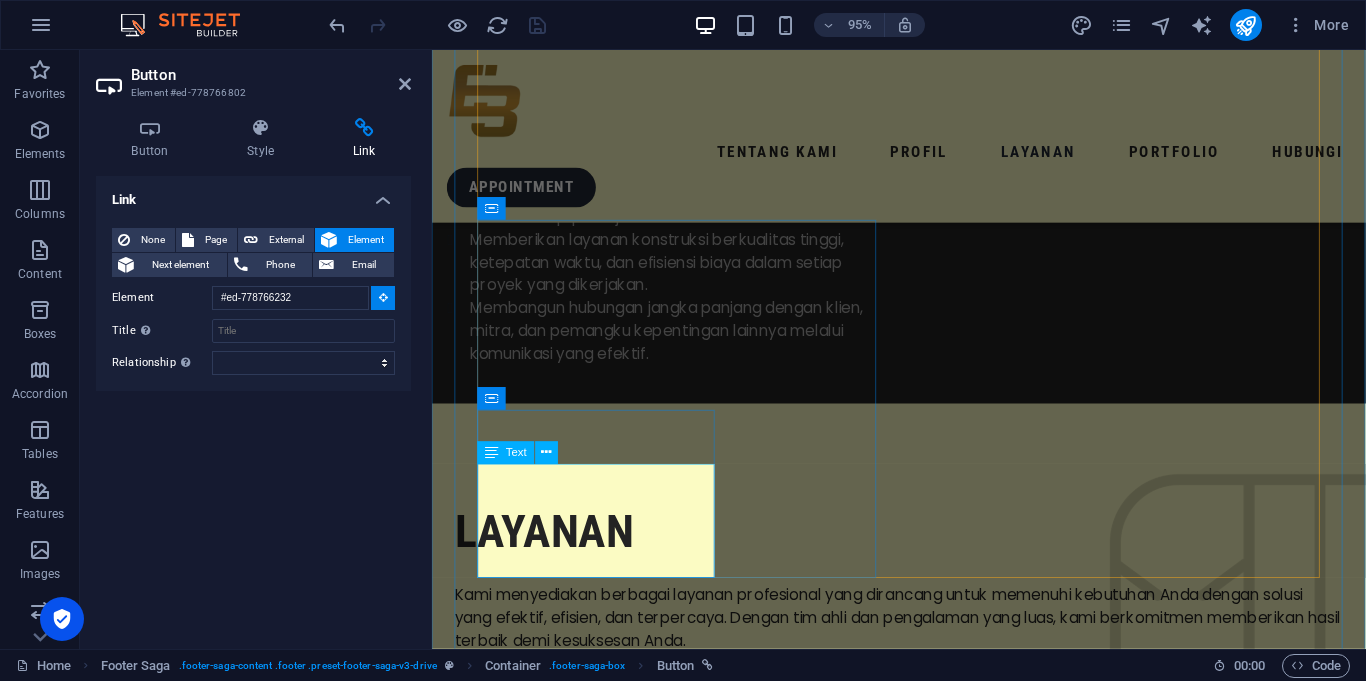 scroll, scrollTop: 2140, scrollLeft: 0, axis: vertical 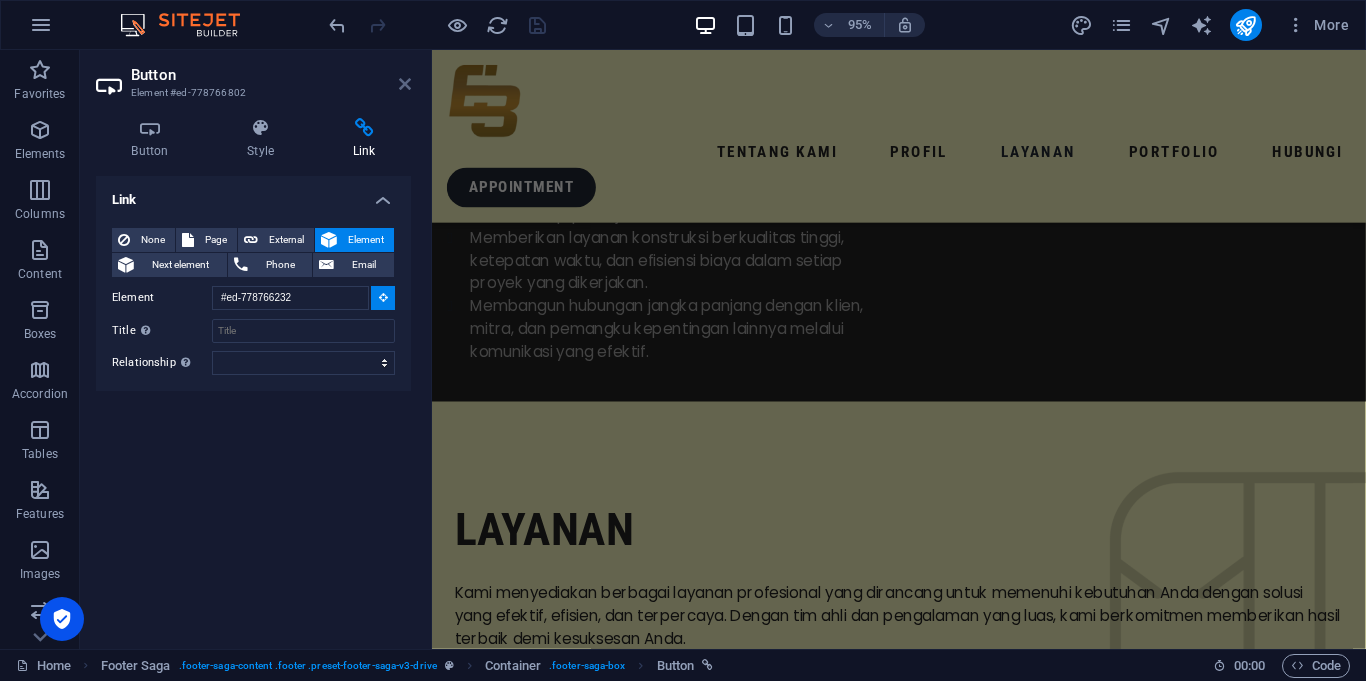 click at bounding box center [405, 84] 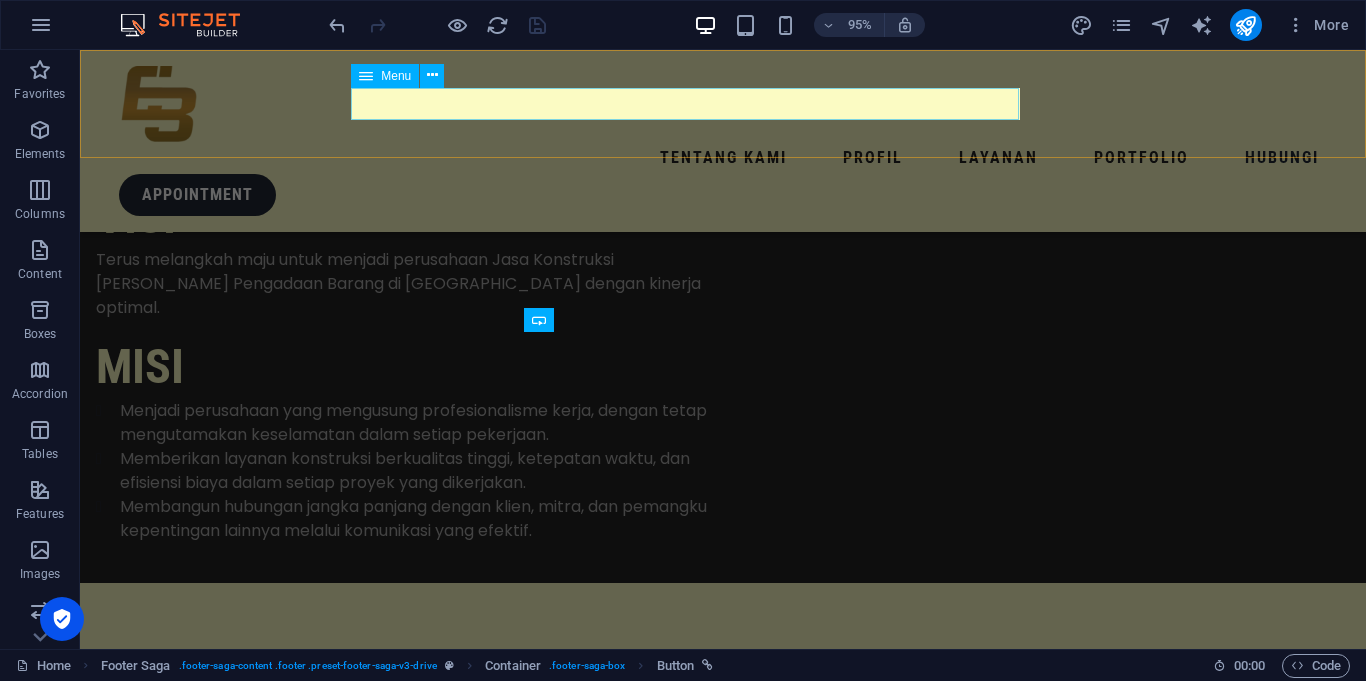 scroll, scrollTop: 10061, scrollLeft: 0, axis: vertical 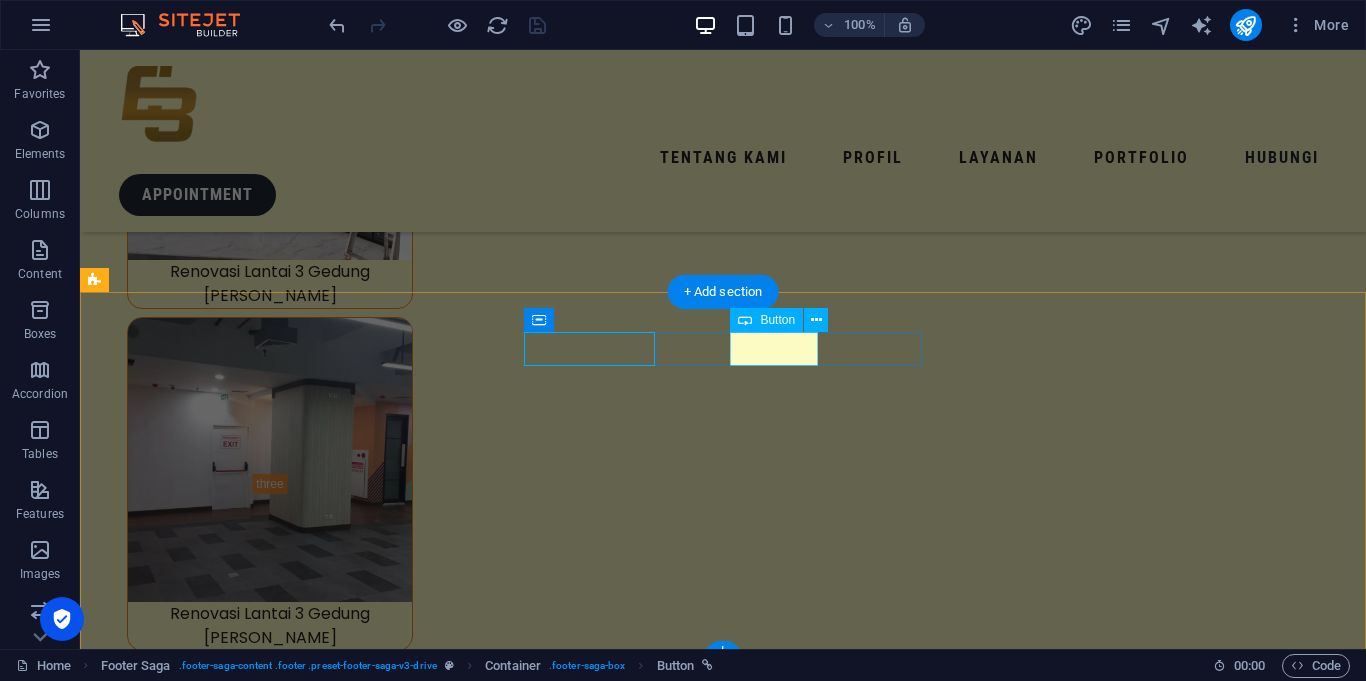click on "LAYANAN" at bounding box center (302, 21270) 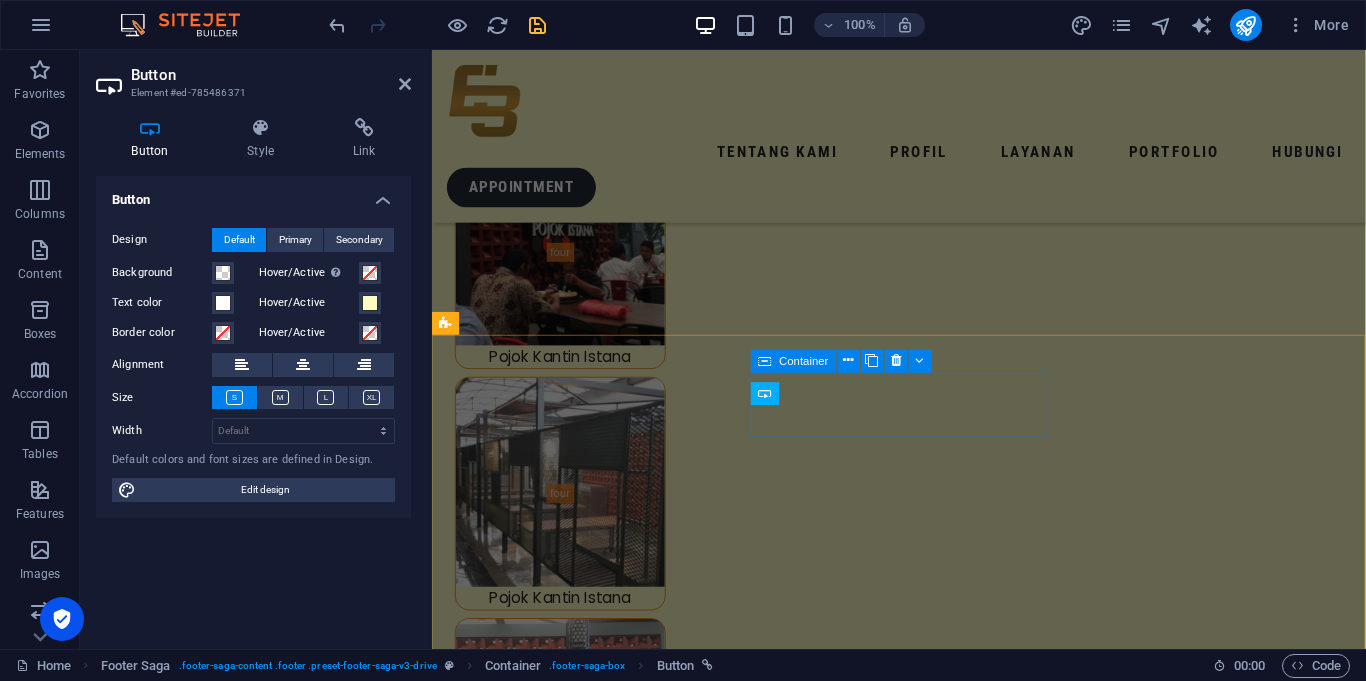 scroll, scrollTop: 9442, scrollLeft: 0, axis: vertical 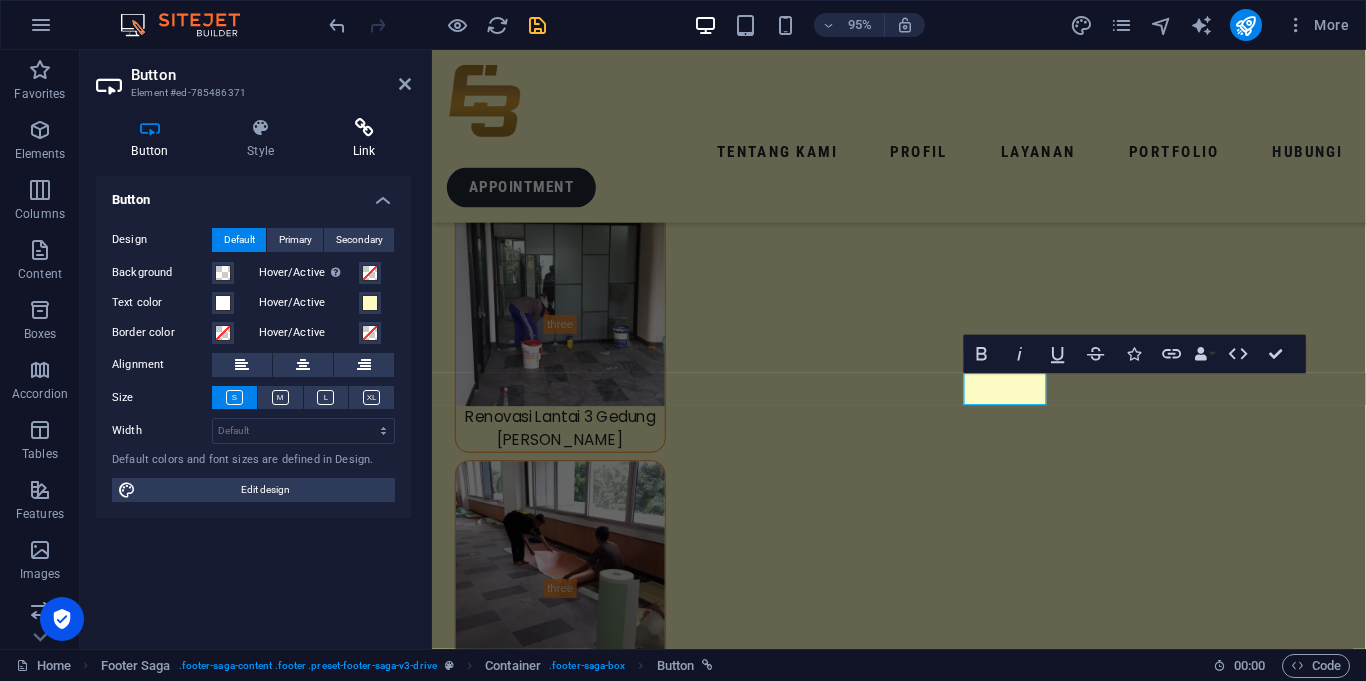 click on "Link" at bounding box center [364, 139] 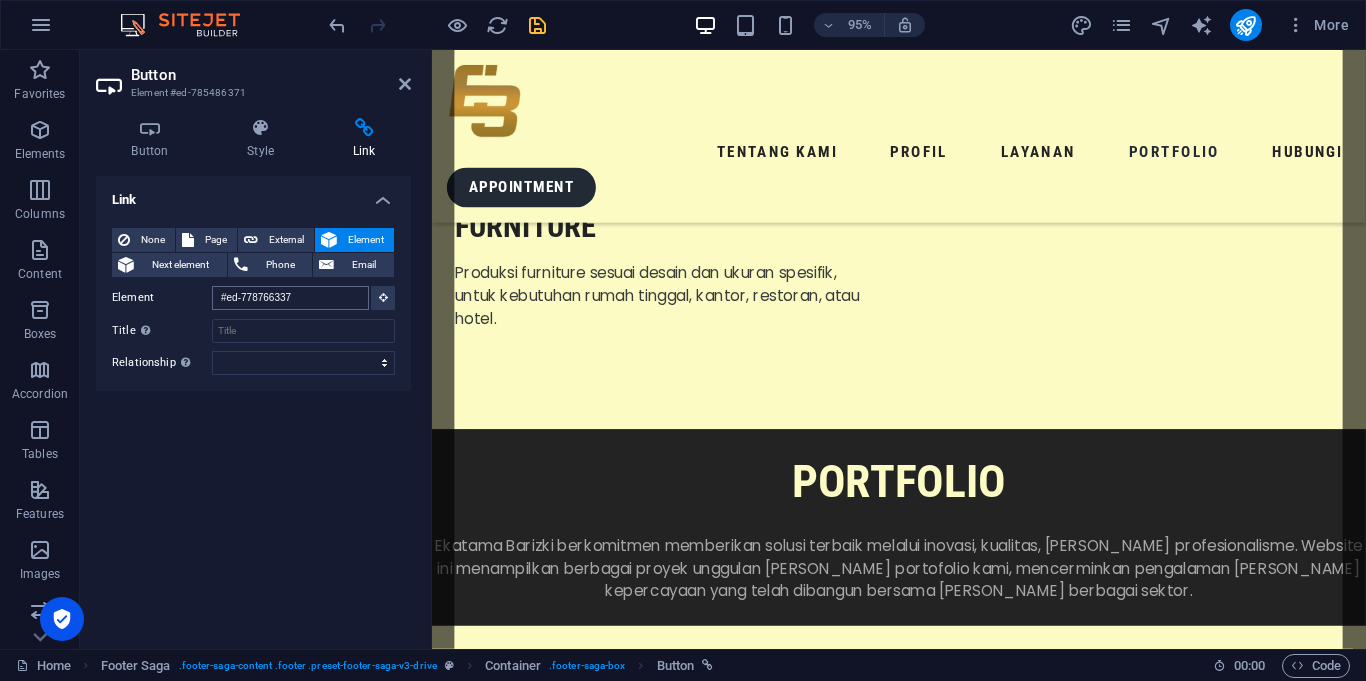 scroll, scrollTop: 1818, scrollLeft: 0, axis: vertical 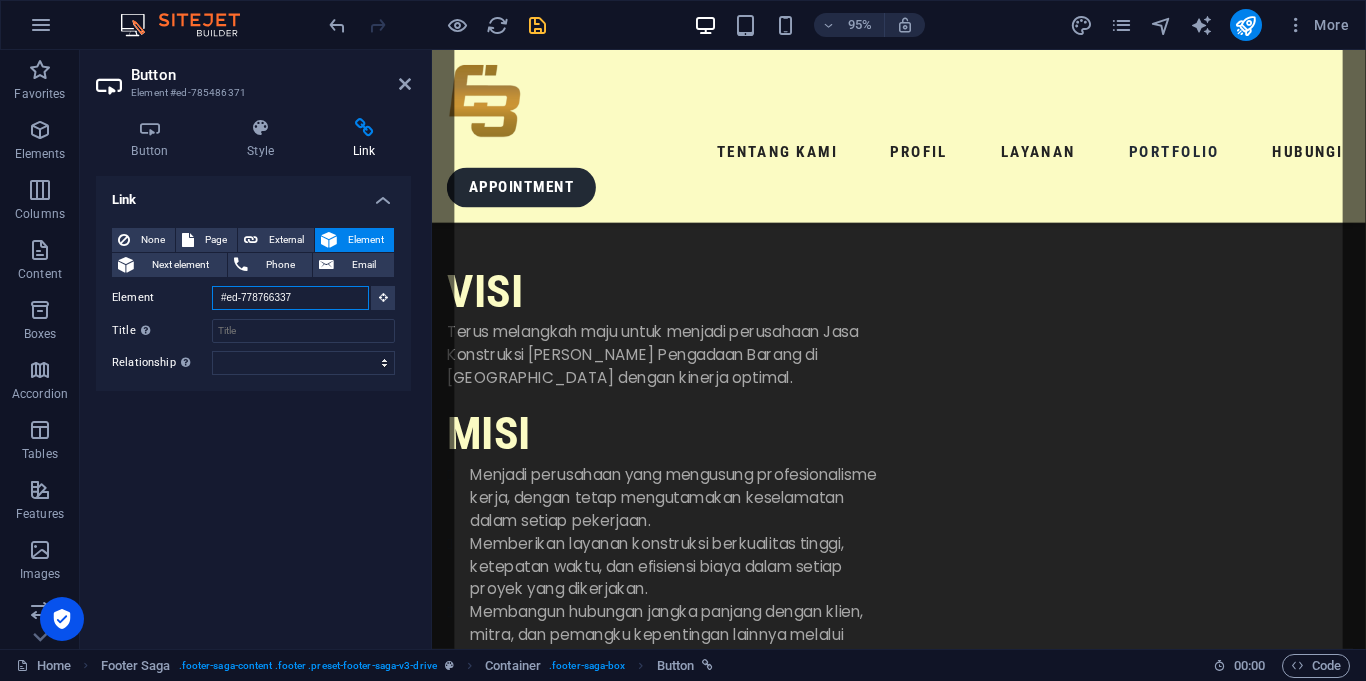 click on "#ed-778766337" at bounding box center [290, 298] 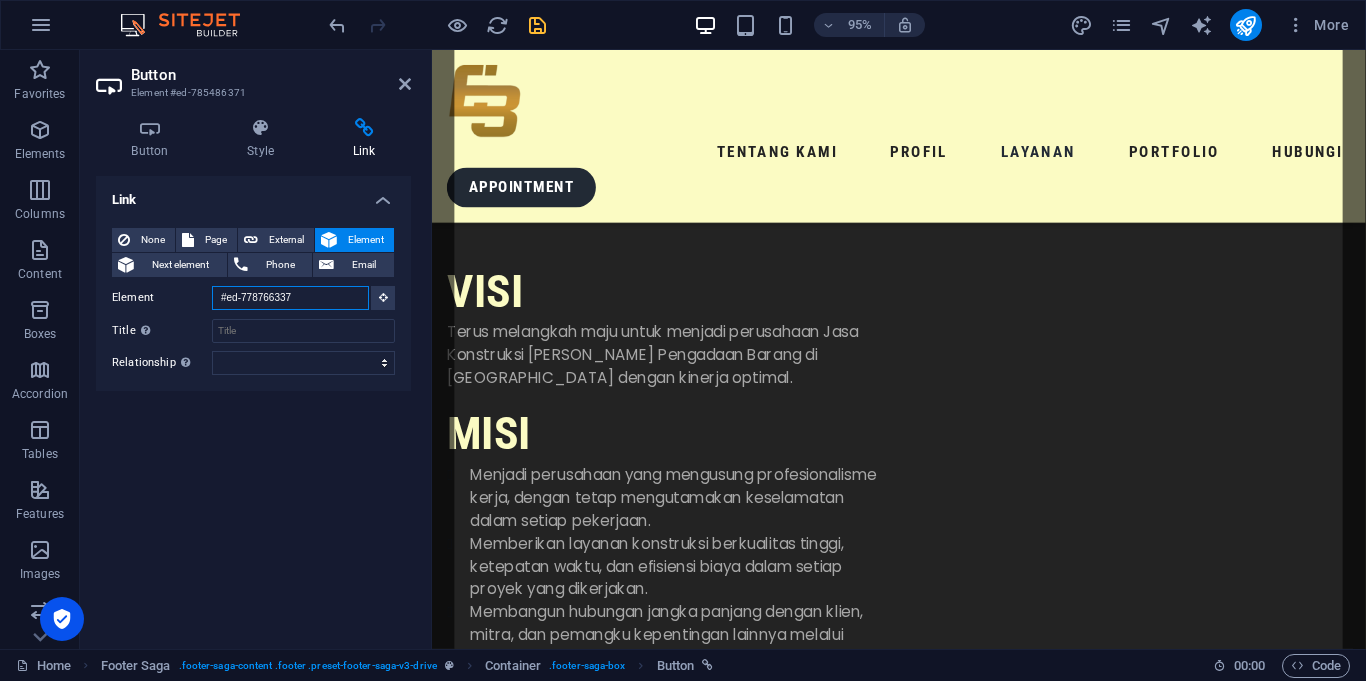 click on "#ed-778766337" at bounding box center (290, 298) 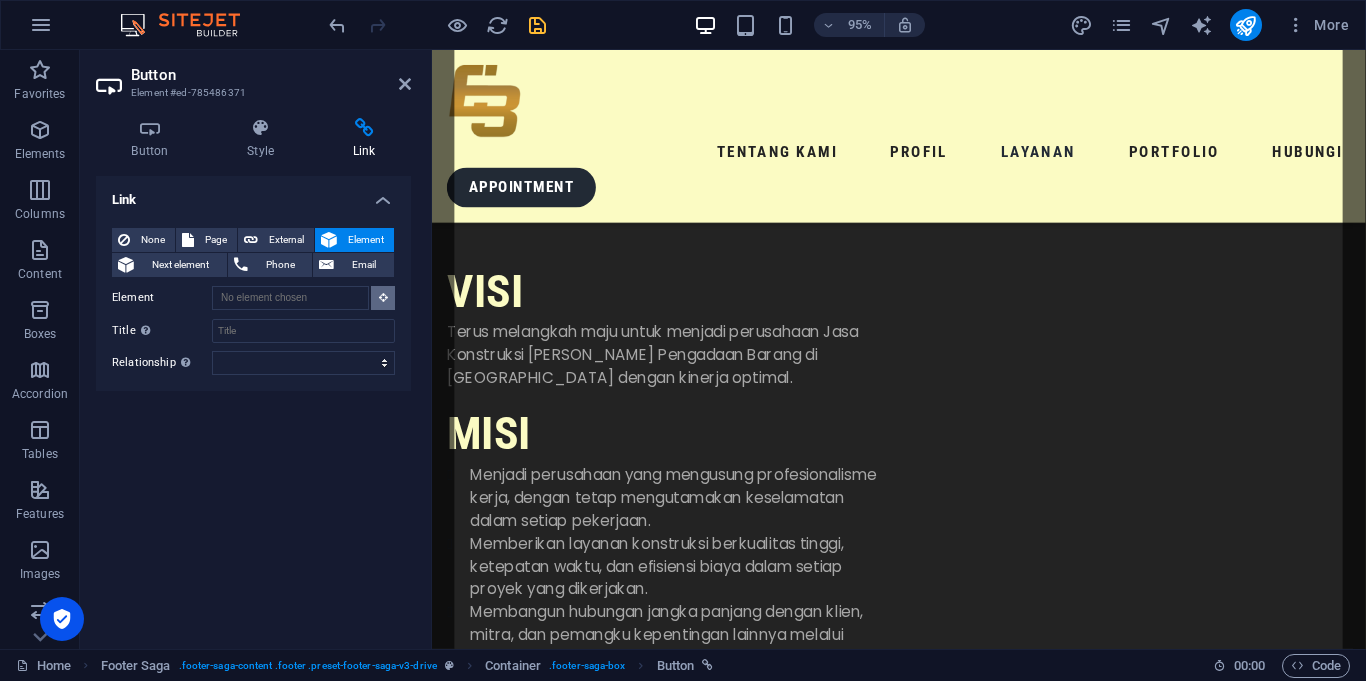 click on "Link None Page External Element Next element Phone Email Page Home Legal Notice Privacy Subpage Element
URL Phone Email Link target New tab Same tab Overlay Title Additional link description, should not be the same as the link text. The title is most often shown as a tooltip text when the mouse moves over the element. Leave empty if uncertain. Relationship Sets the  relationship of this link to the link target . For example, the value "nofollow" instructs search engines not to follow the link. Can be left empty. alternate author bookmark external help license next nofollow noreferrer noopener prev search tag" at bounding box center [253, 404] 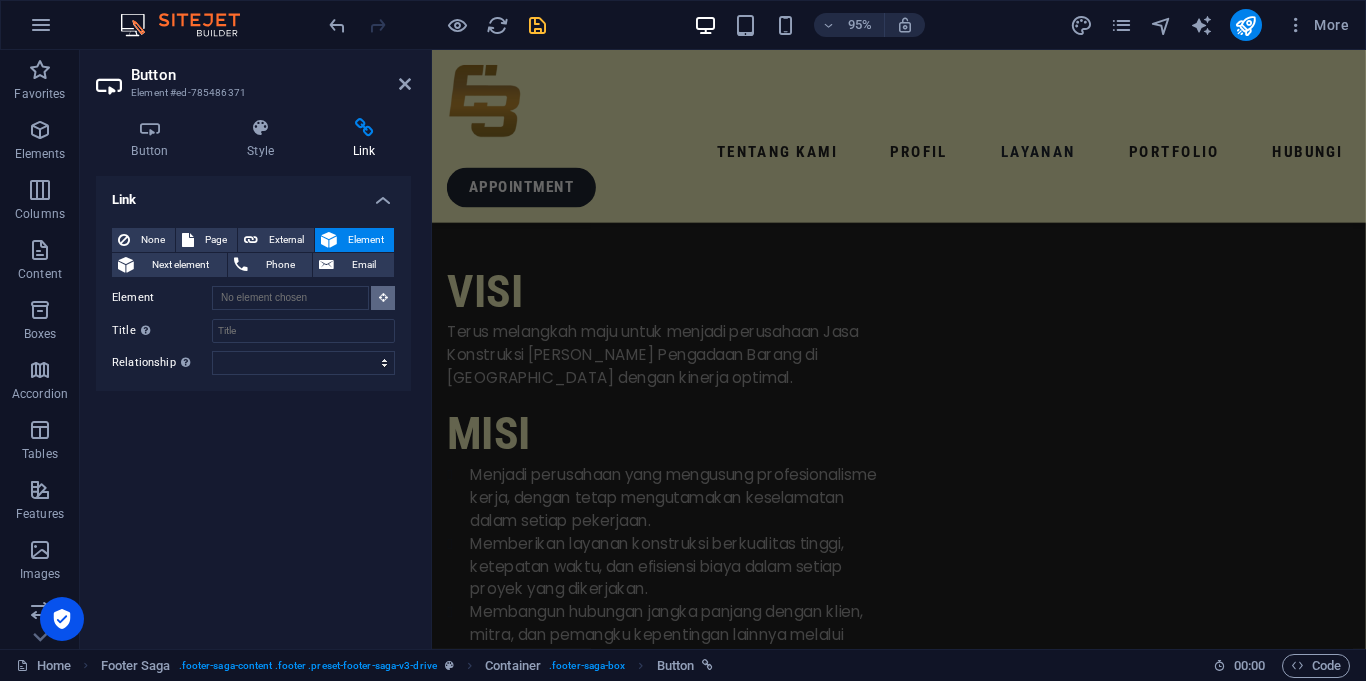 type 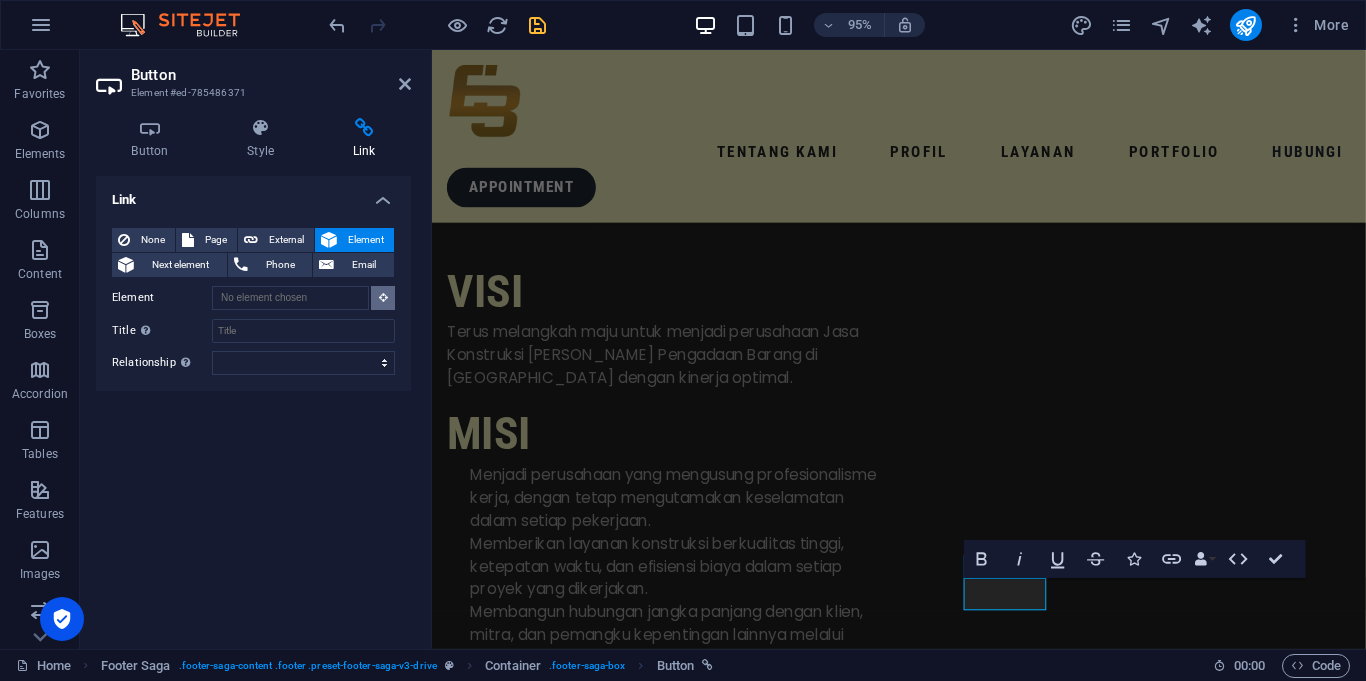 scroll, scrollTop: 9226, scrollLeft: 0, axis: vertical 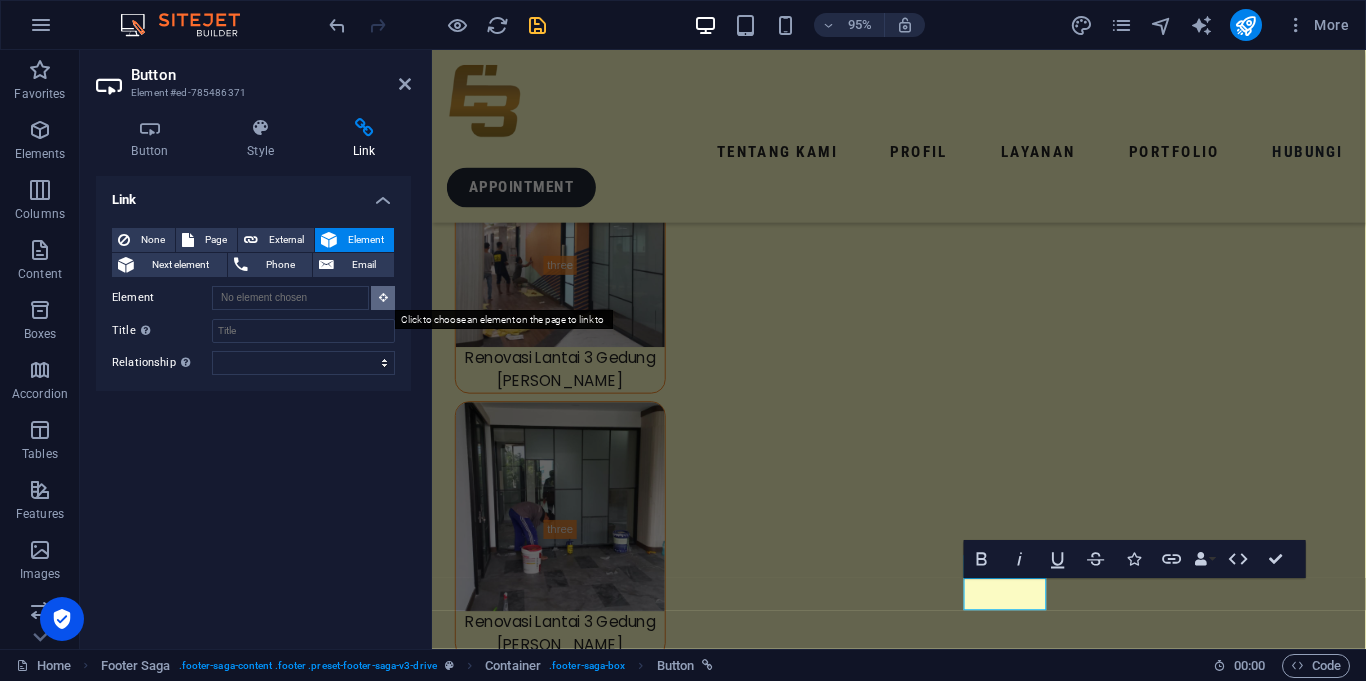 click at bounding box center [383, 297] 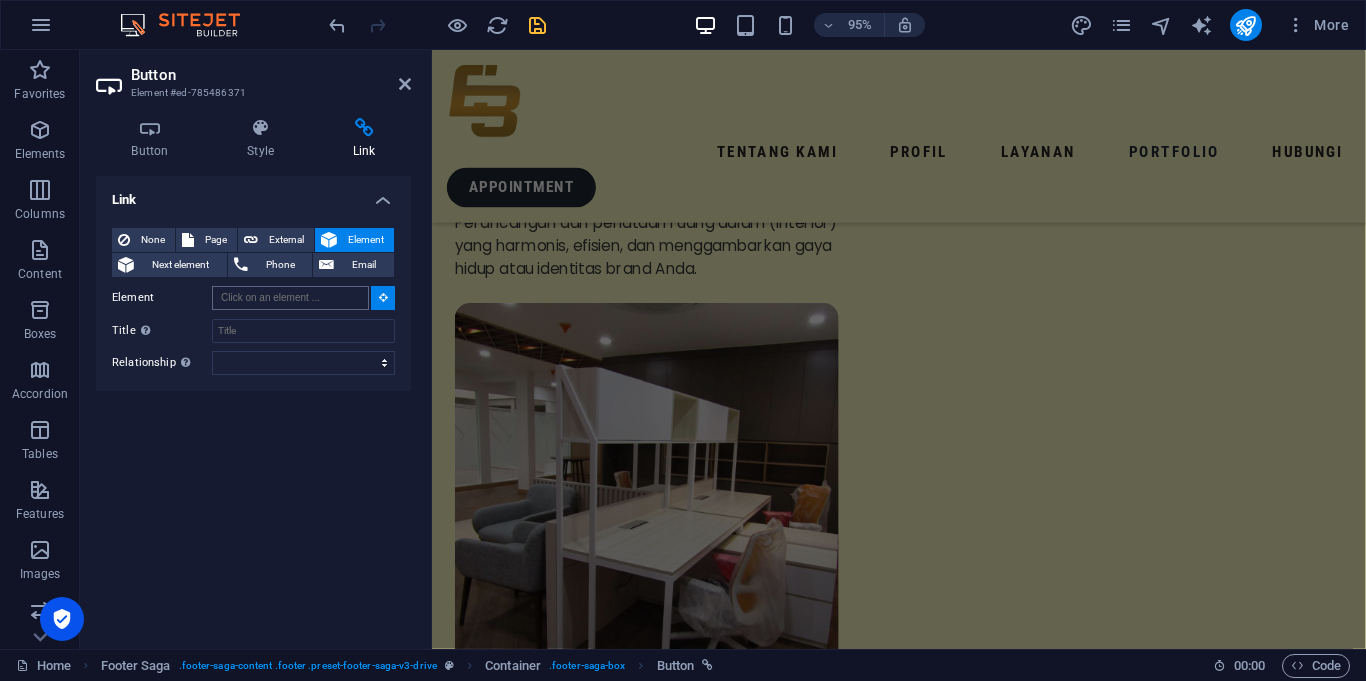 scroll, scrollTop: 0, scrollLeft: 0, axis: both 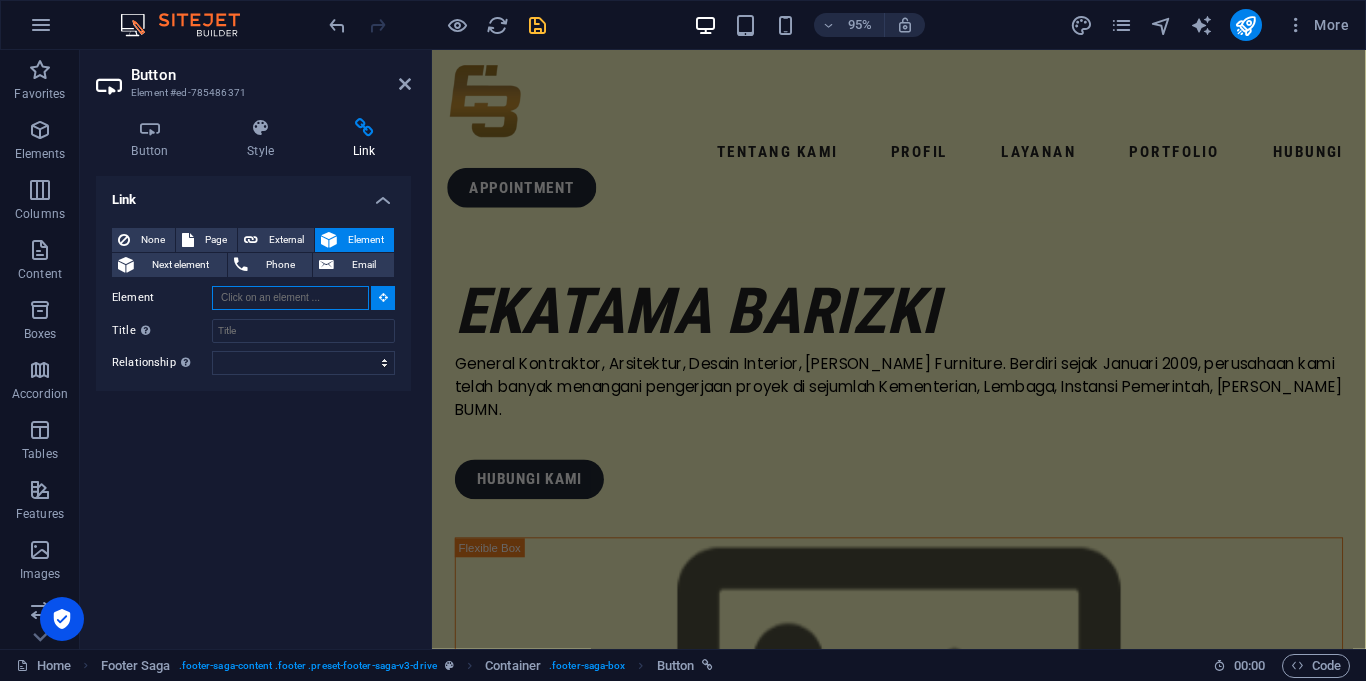 click on "Element" at bounding box center (290, 298) 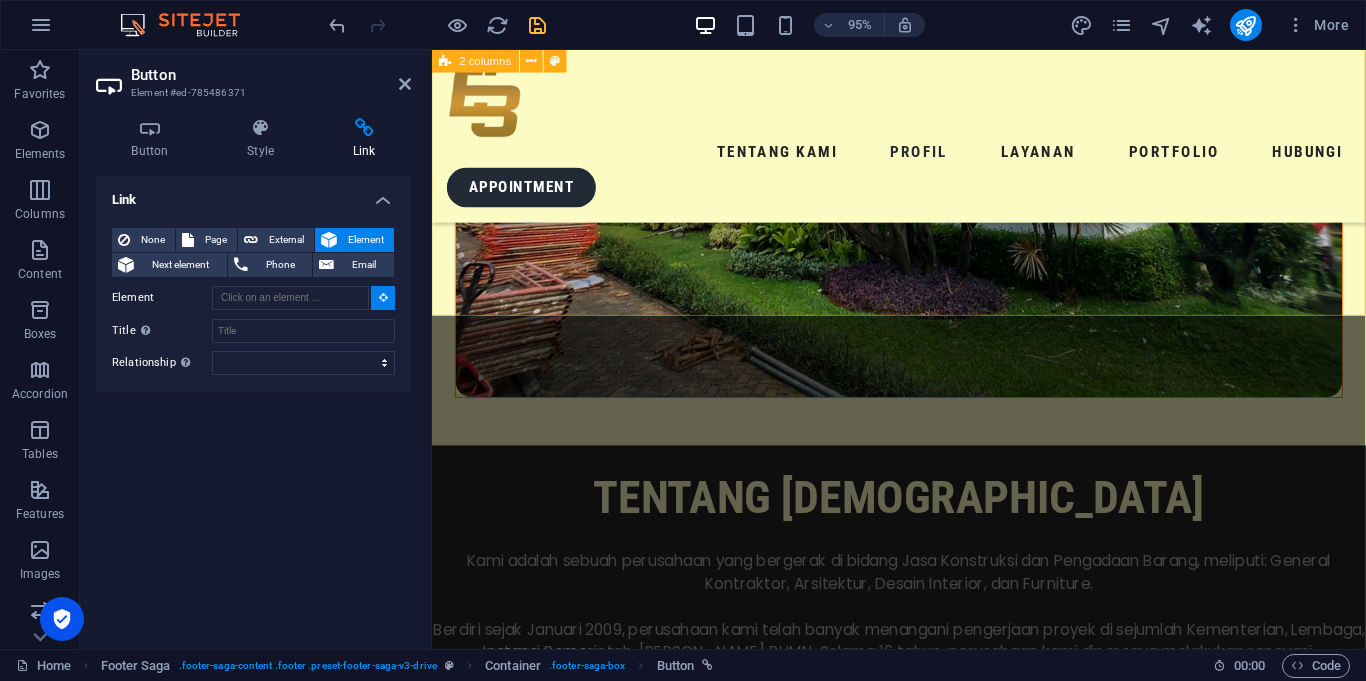 scroll, scrollTop: 1228, scrollLeft: 0, axis: vertical 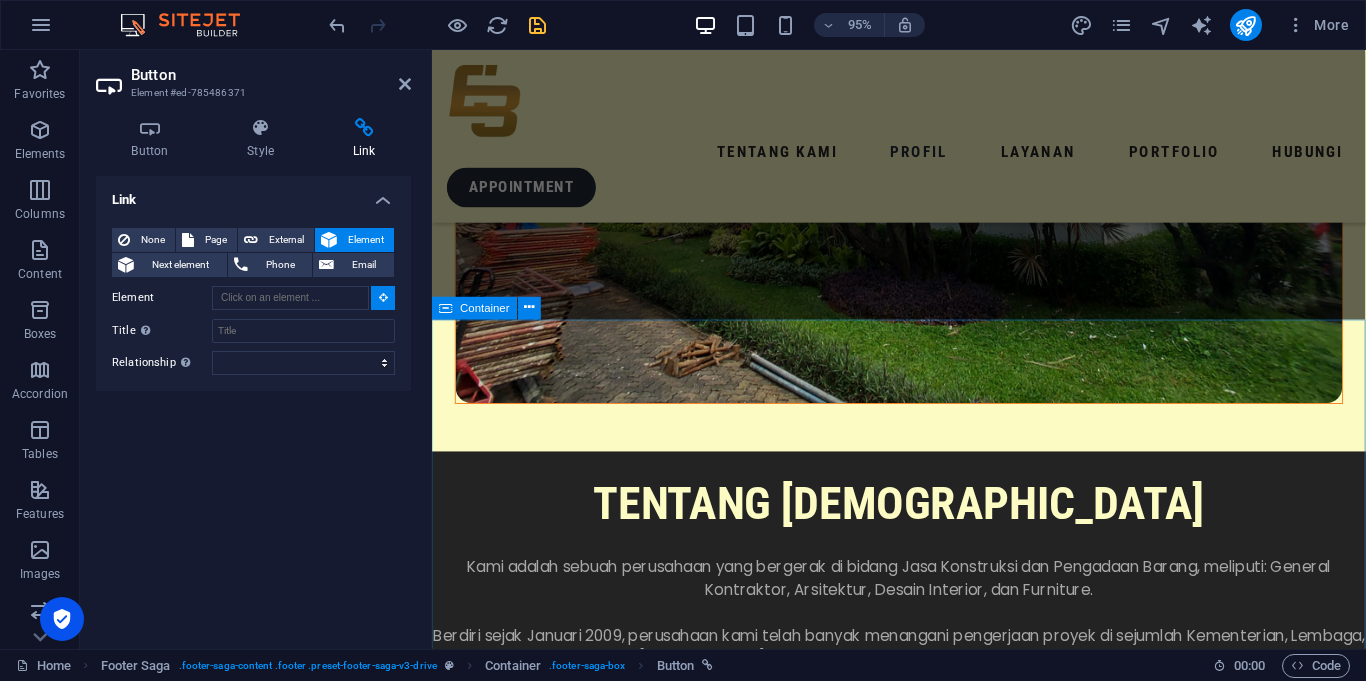click on "LAYANAN Kami menyediakan berbagai layanan profesional yang dirancang untuk memenuhi kebutuhan Anda dengan solusi yang efektif, efisien, [PERSON_NAME] terpercaya. Dengan [PERSON_NAME] ahli [PERSON_NAME] pengalaman yang luas, kami berkomitmen memberikan hasil terbaik demi kesuksesan Anda.
GENERAL  KONTRAKTOR Pembangunan gedung komersial, hunian, fasilitas publik, [PERSON_NAME] infrastruktur dengan standar mutu tinggi.
ARSITEKTUR Perencanaan desain bangunan yang estetis, inovatif, [PERSON_NAME] menyesuaikan dengan kebutuhan [PERSON_NAME] serta karakter lokasi.
DESAIN INTERIOR Perancangan [PERSON_NAME] penataan ruang dalam (interior) yang harmonis, efisien, [PERSON_NAME] menggambarkan gaya hidup atau identitas brand Anda.
FURNITURE Produksi furniture sesuai [PERSON_NAME] ukuran spesifik, untuk kebutuhan rumah tinggal, [PERSON_NAME], restoran, atau hotel." at bounding box center (923, 2666) 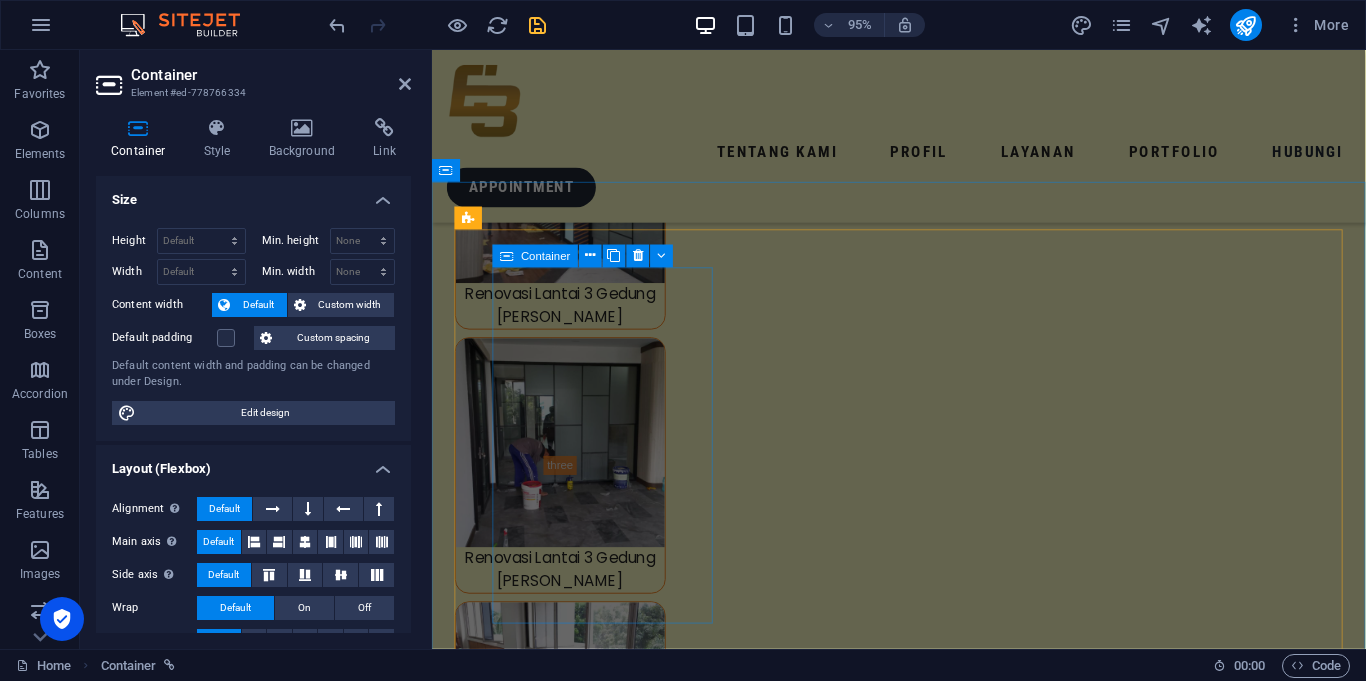scroll, scrollTop: 9479, scrollLeft: 0, axis: vertical 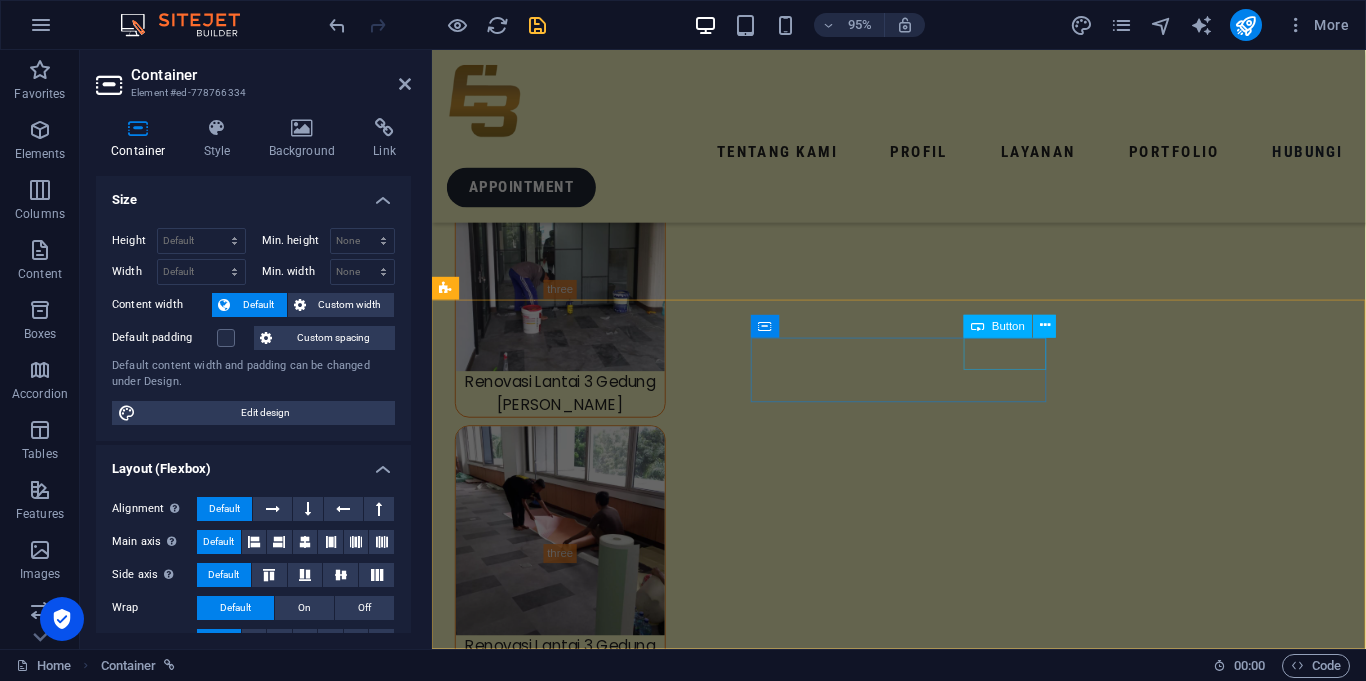 click on "LAYANAN" at bounding box center [612, 17127] 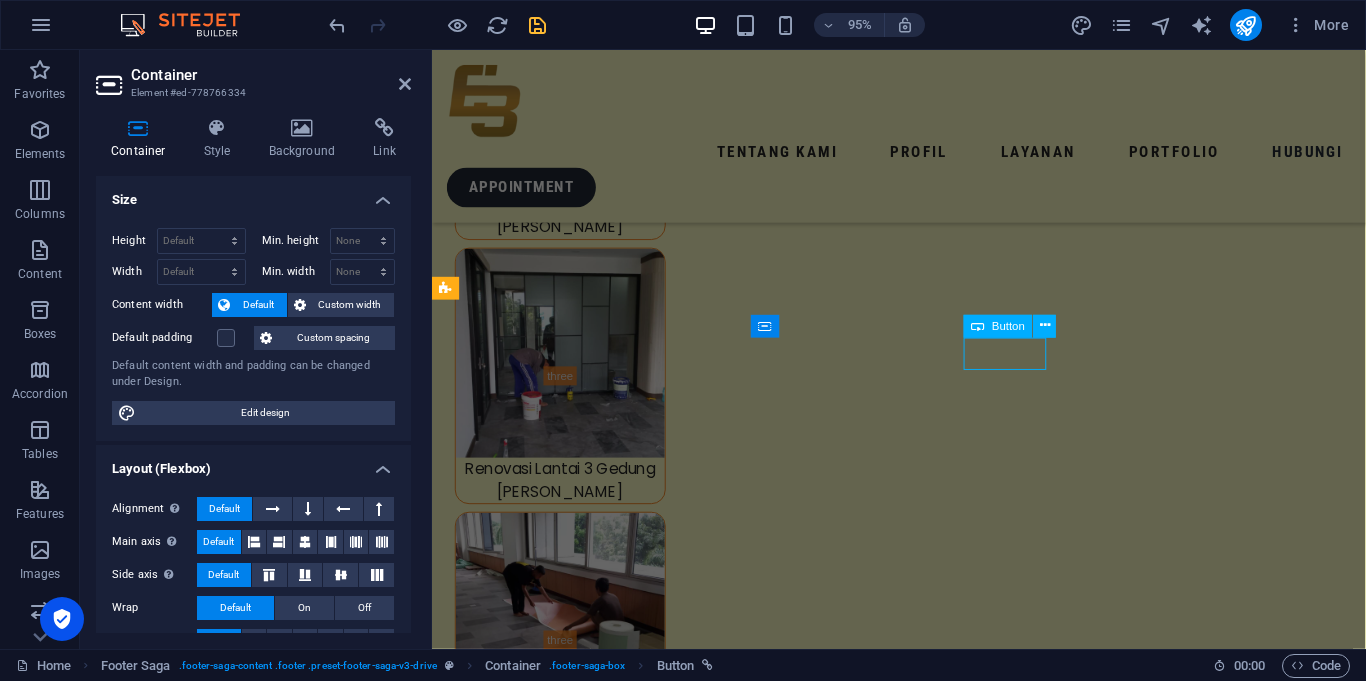 scroll, scrollTop: 10064, scrollLeft: 0, axis: vertical 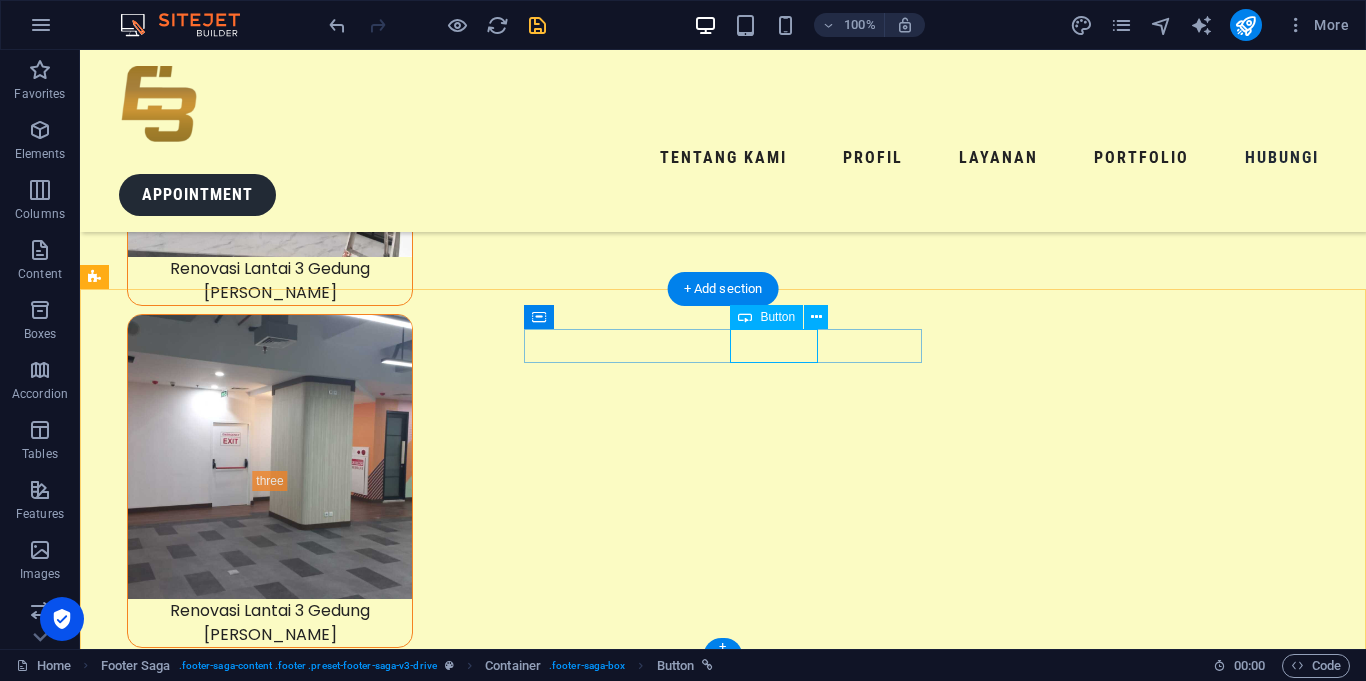 click on "LAYANAN" at bounding box center (302, 21267) 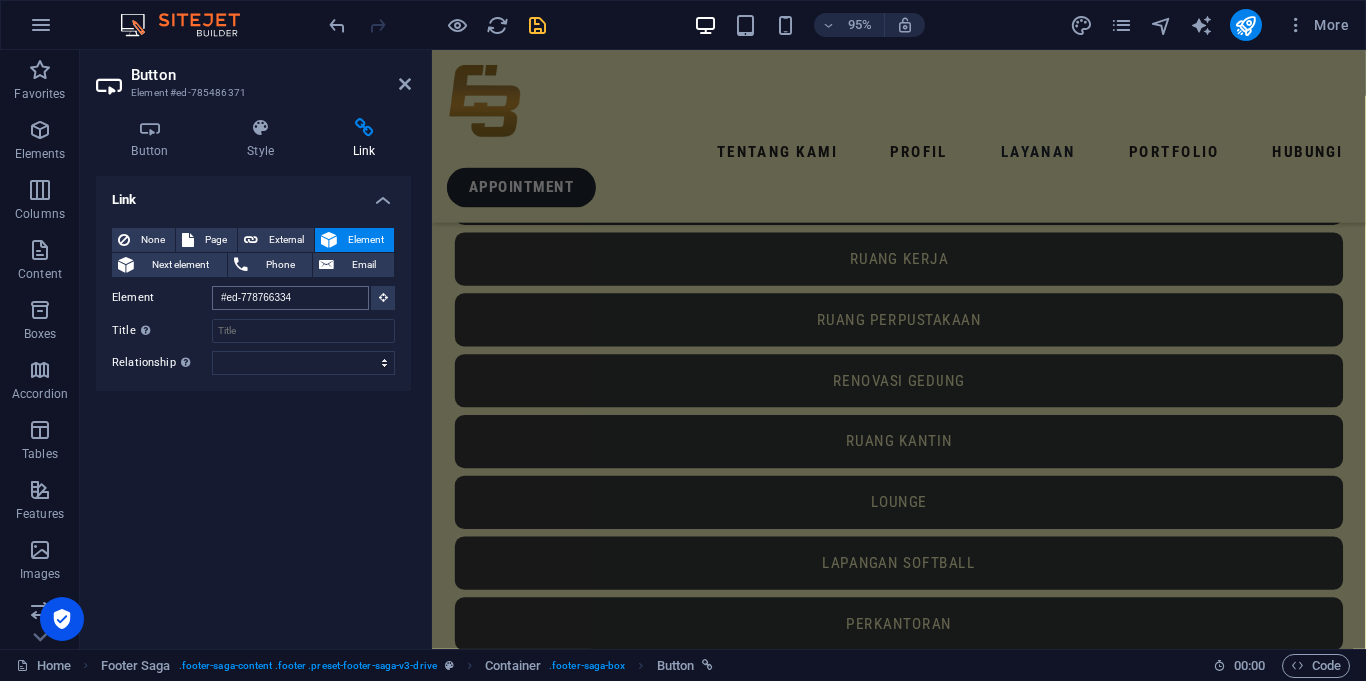 scroll, scrollTop: 1818, scrollLeft: 0, axis: vertical 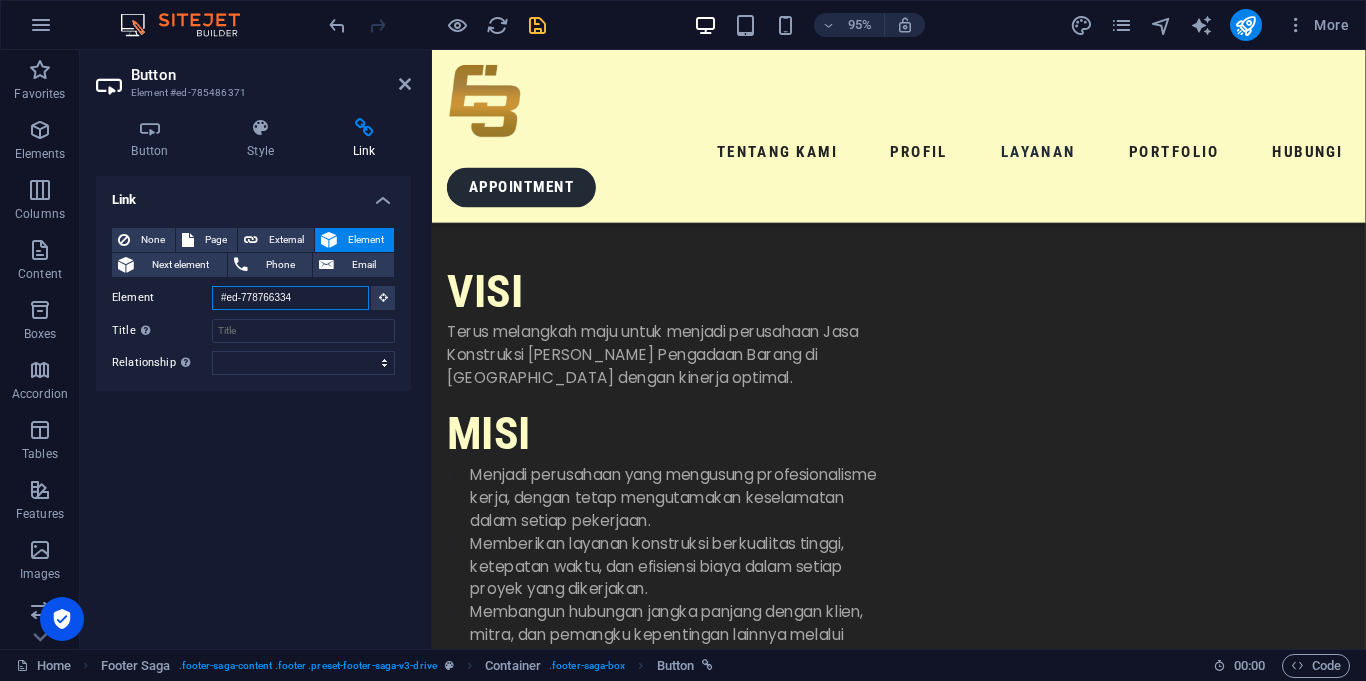 click on "#ed-778766334" at bounding box center (290, 298) 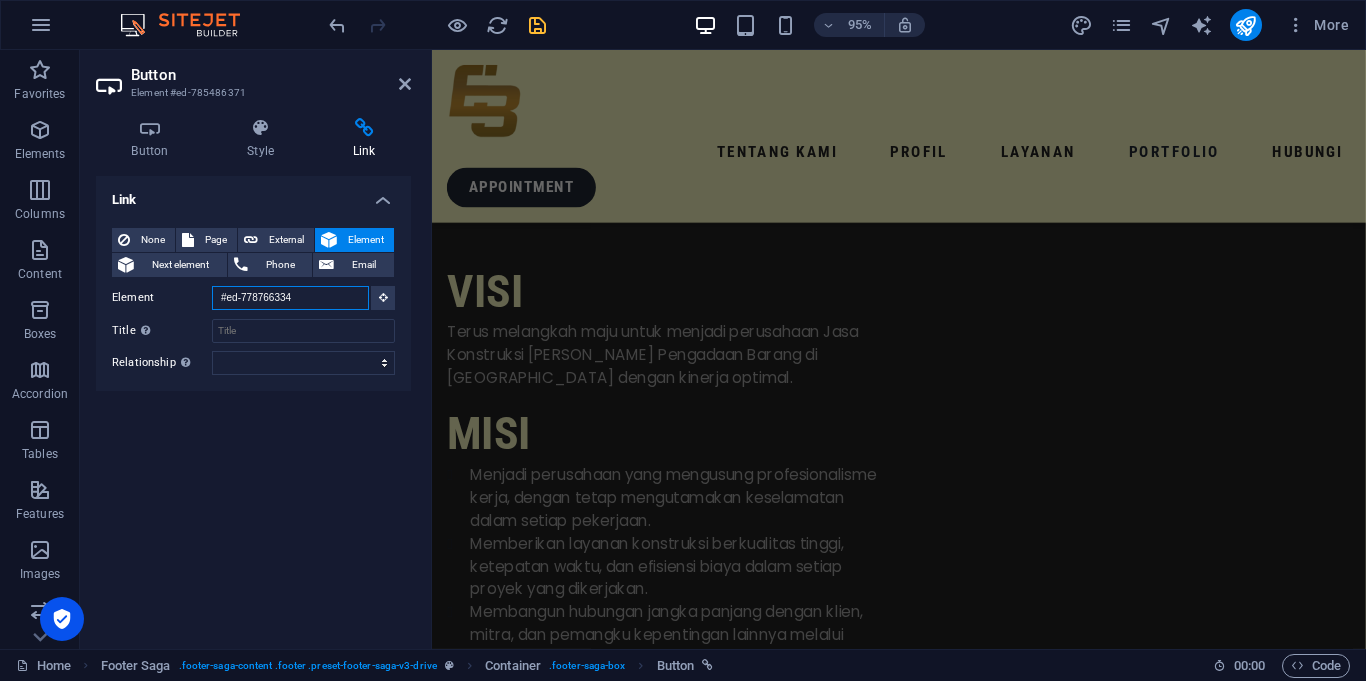scroll, scrollTop: 9013, scrollLeft: 0, axis: vertical 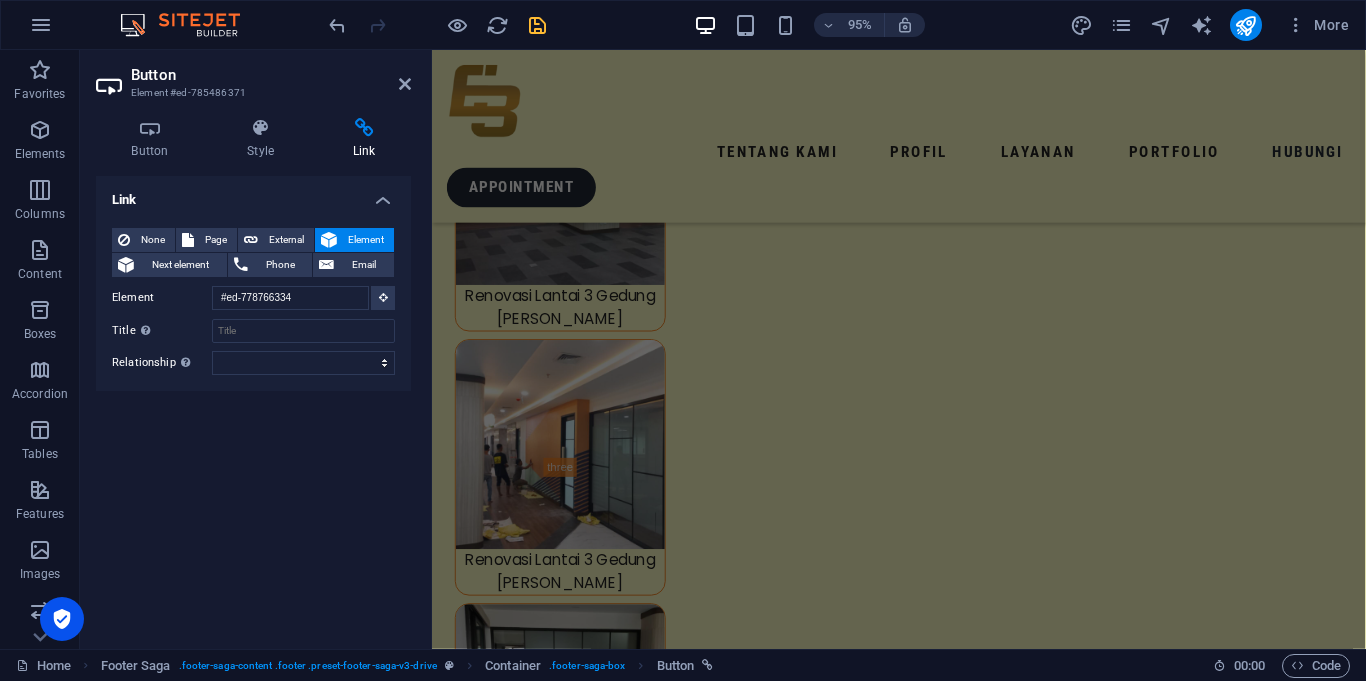click on "Link None Page External Element Next element Phone Email Page Home Legal Notice Privacy Subpage Element #ed-778766334
URL Phone Email Link target New tab Same tab Overlay Title Additional link description, should not be the same as the link text. The title is most often shown as a tooltip text when the mouse moves over the element. Leave empty if uncertain. Relationship Sets the  relationship of this link to the link target . For example, the value "nofollow" instructs search engines not to follow the link. Can be left empty. alternate author bookmark external help license next nofollow noreferrer noopener prev search tag" at bounding box center (253, 404) 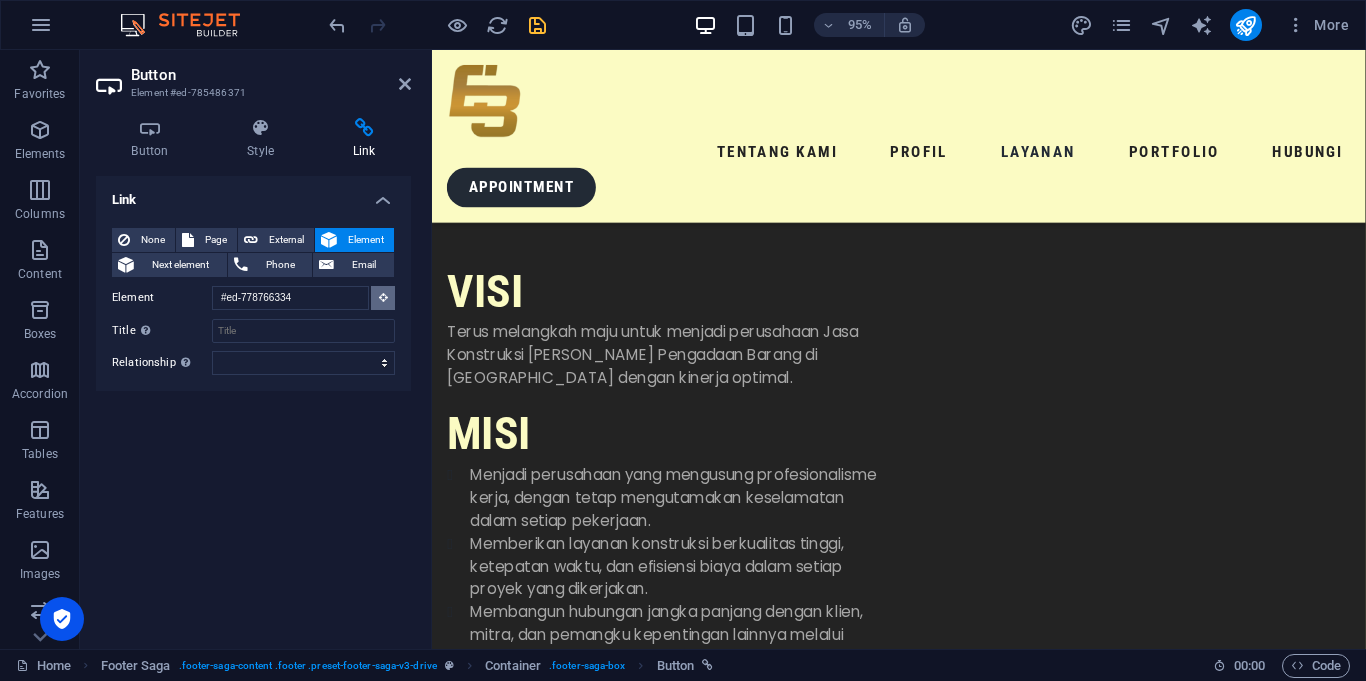 scroll, scrollTop: 6859, scrollLeft: 0, axis: vertical 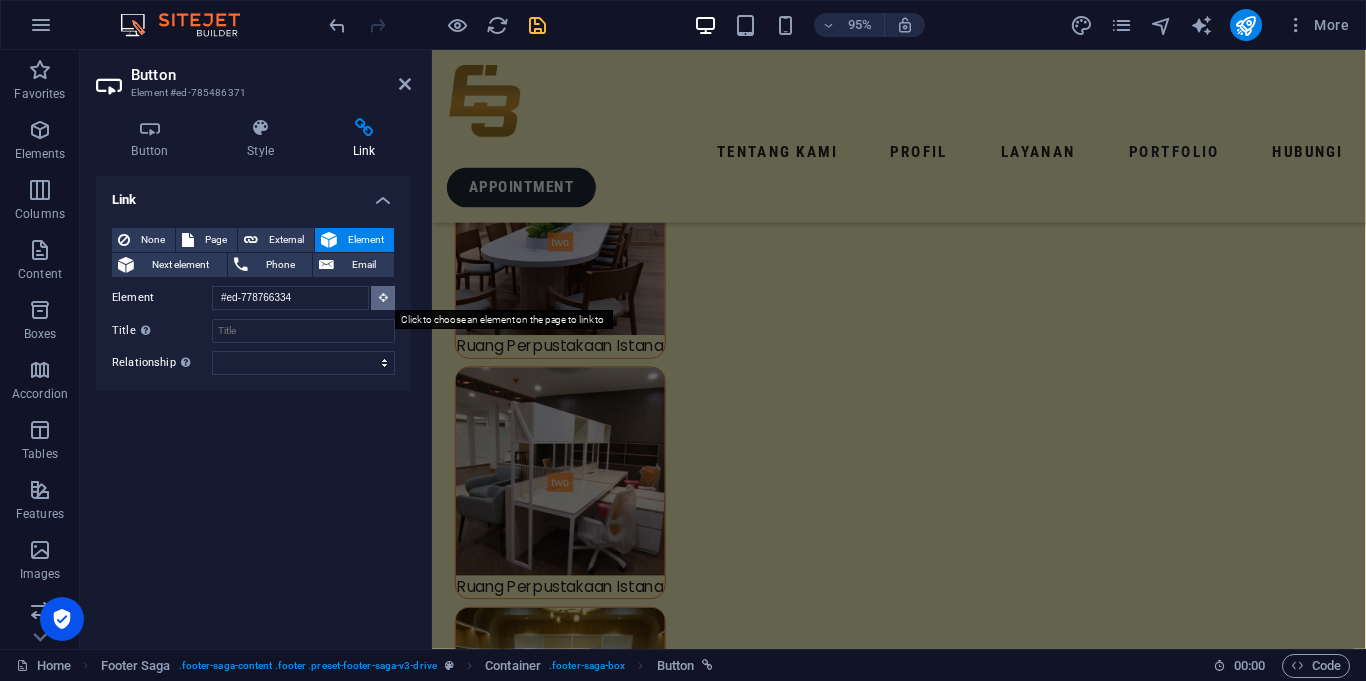 click at bounding box center [383, 298] 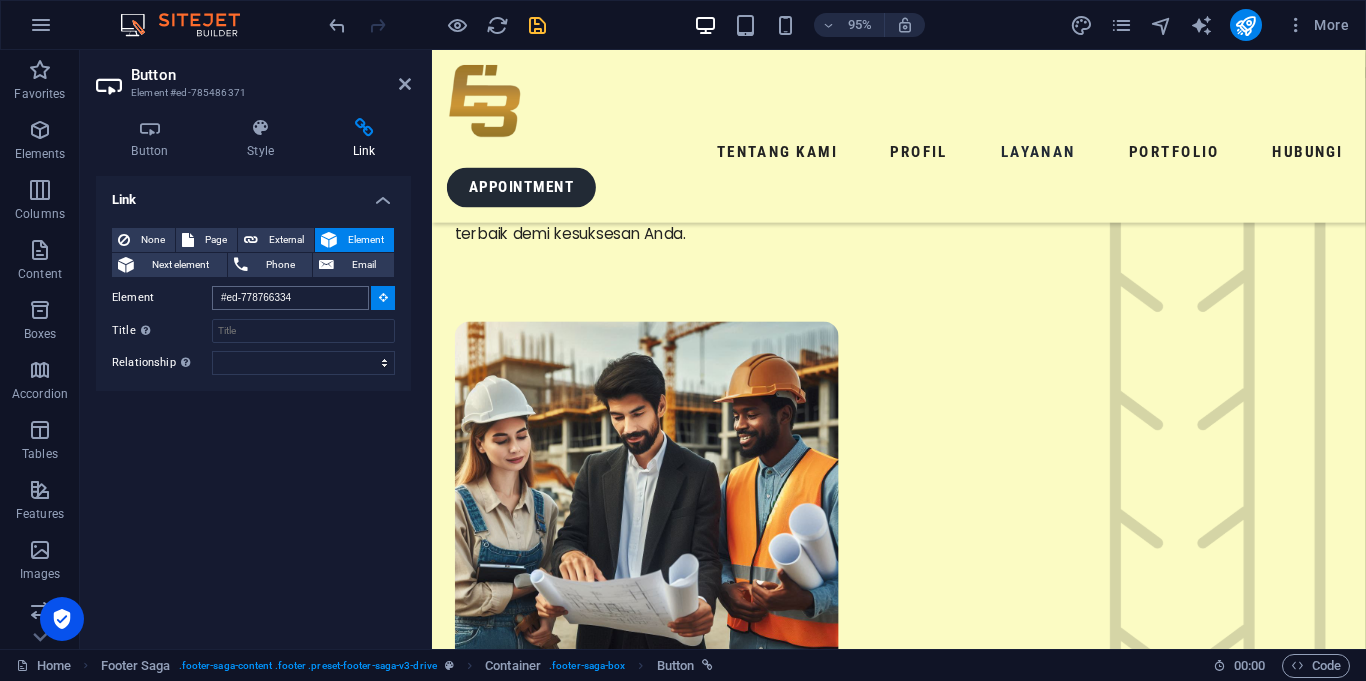 scroll, scrollTop: 1818, scrollLeft: 0, axis: vertical 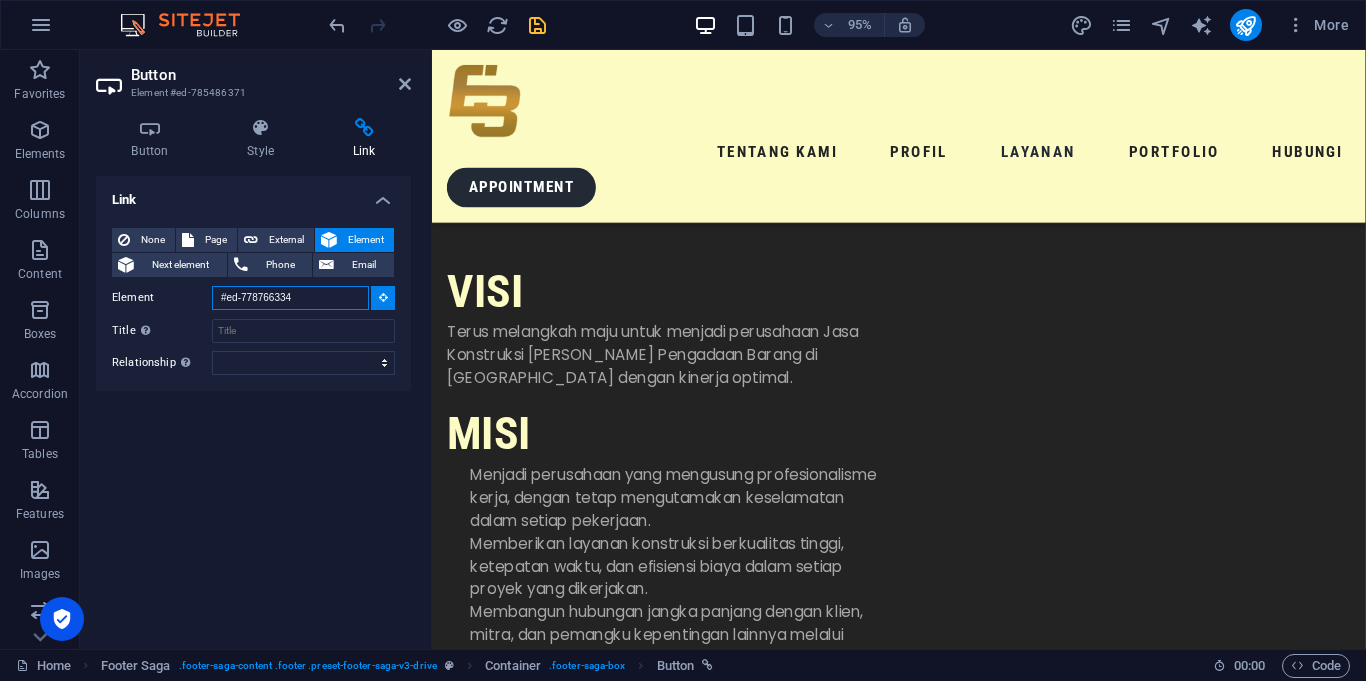 click on "#ed-778766334" at bounding box center [290, 298] 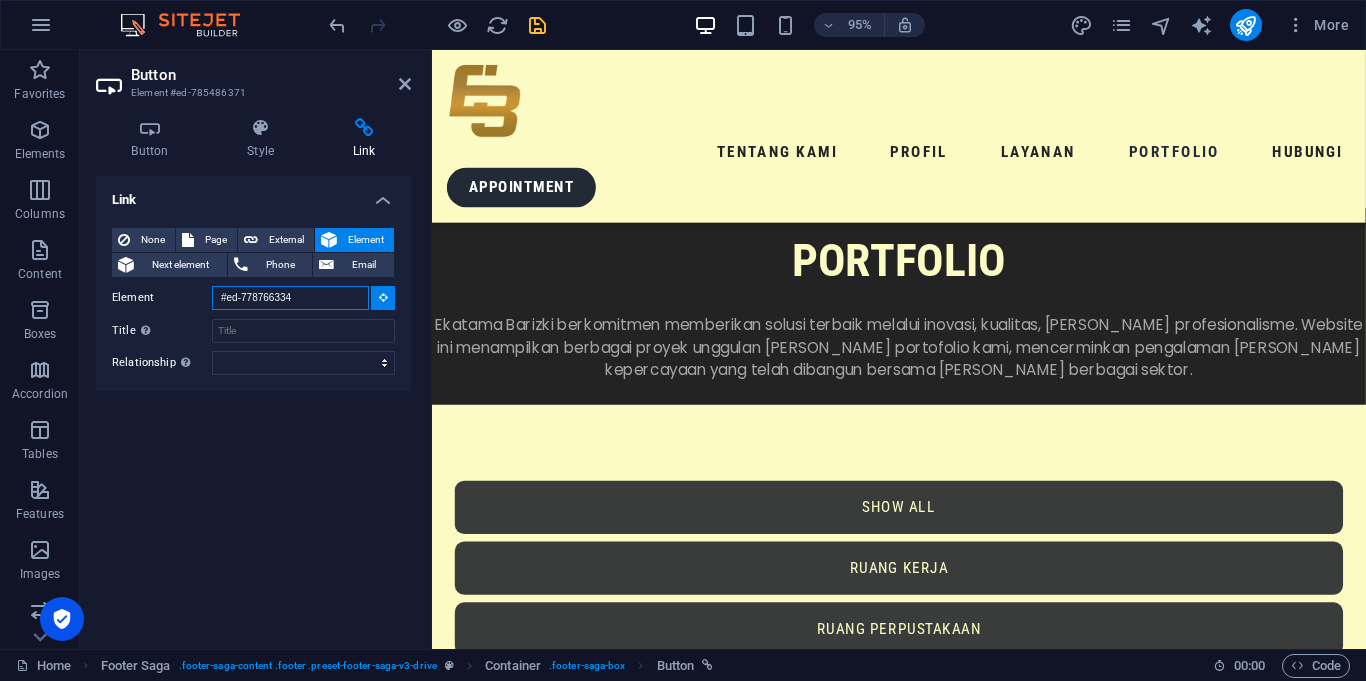 scroll, scrollTop: 6742, scrollLeft: 0, axis: vertical 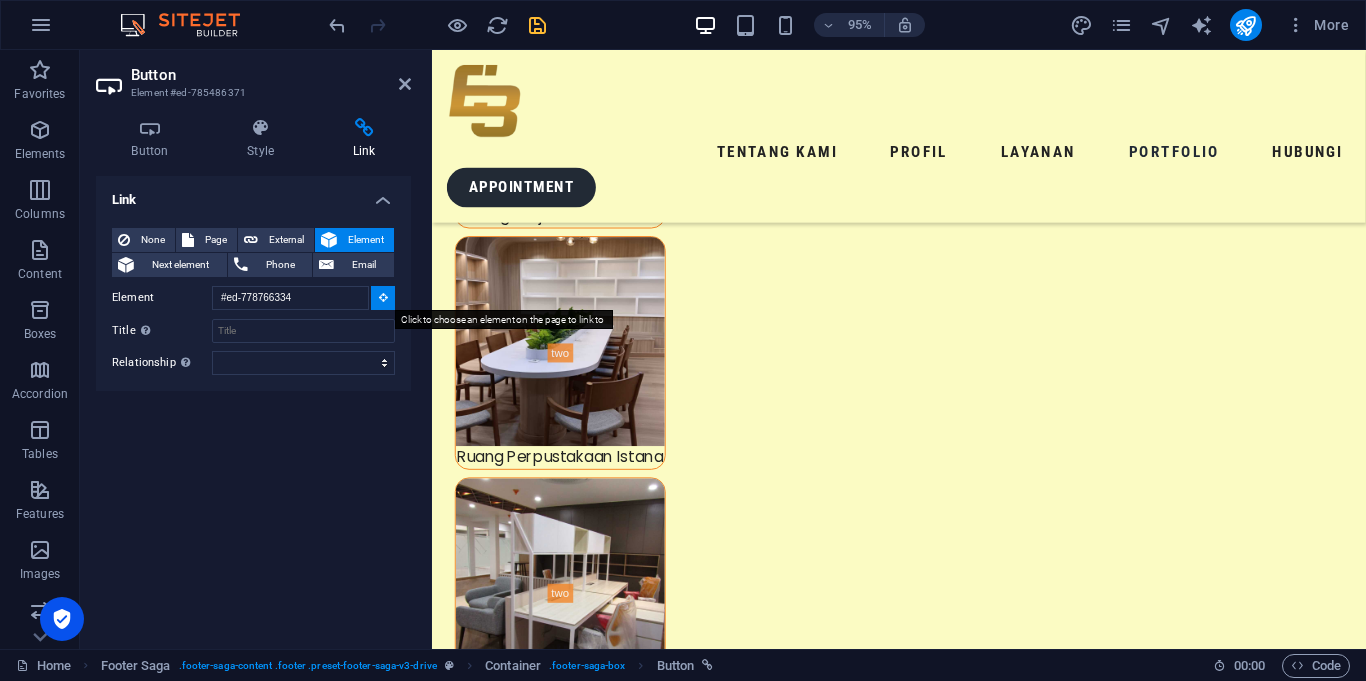 click at bounding box center [383, 297] 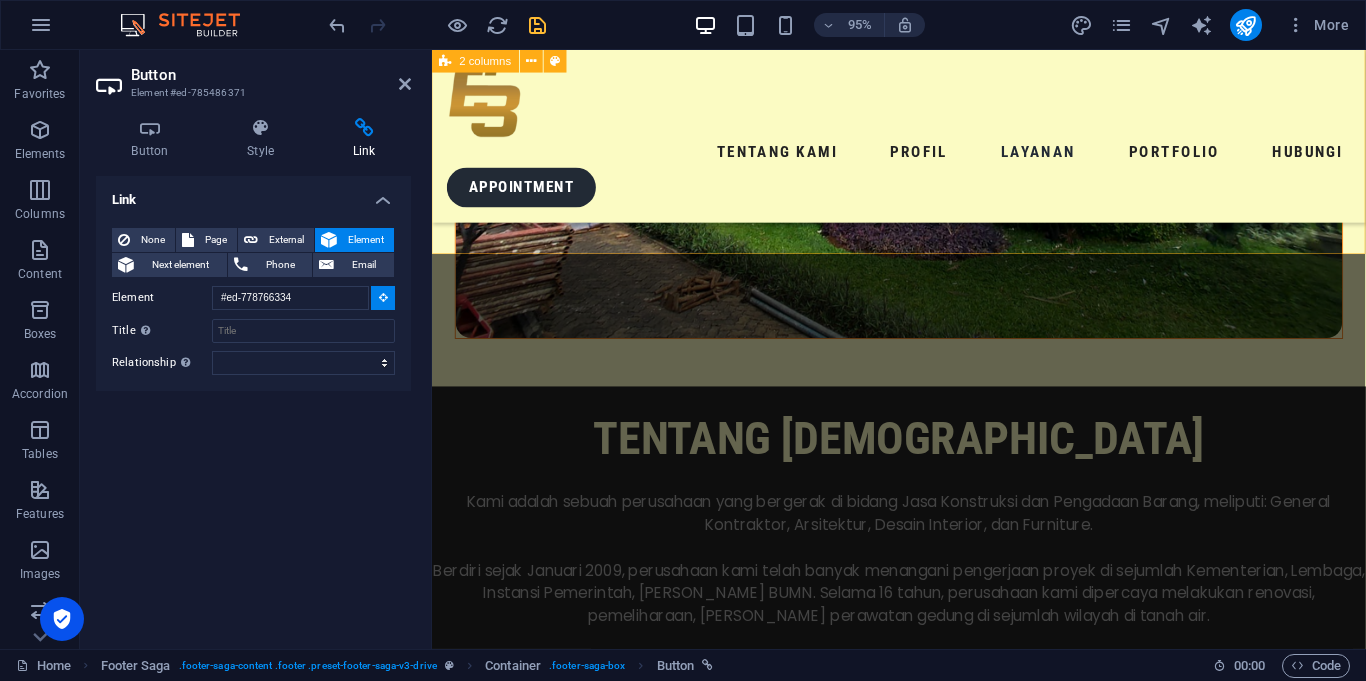 scroll, scrollTop: 1314, scrollLeft: 0, axis: vertical 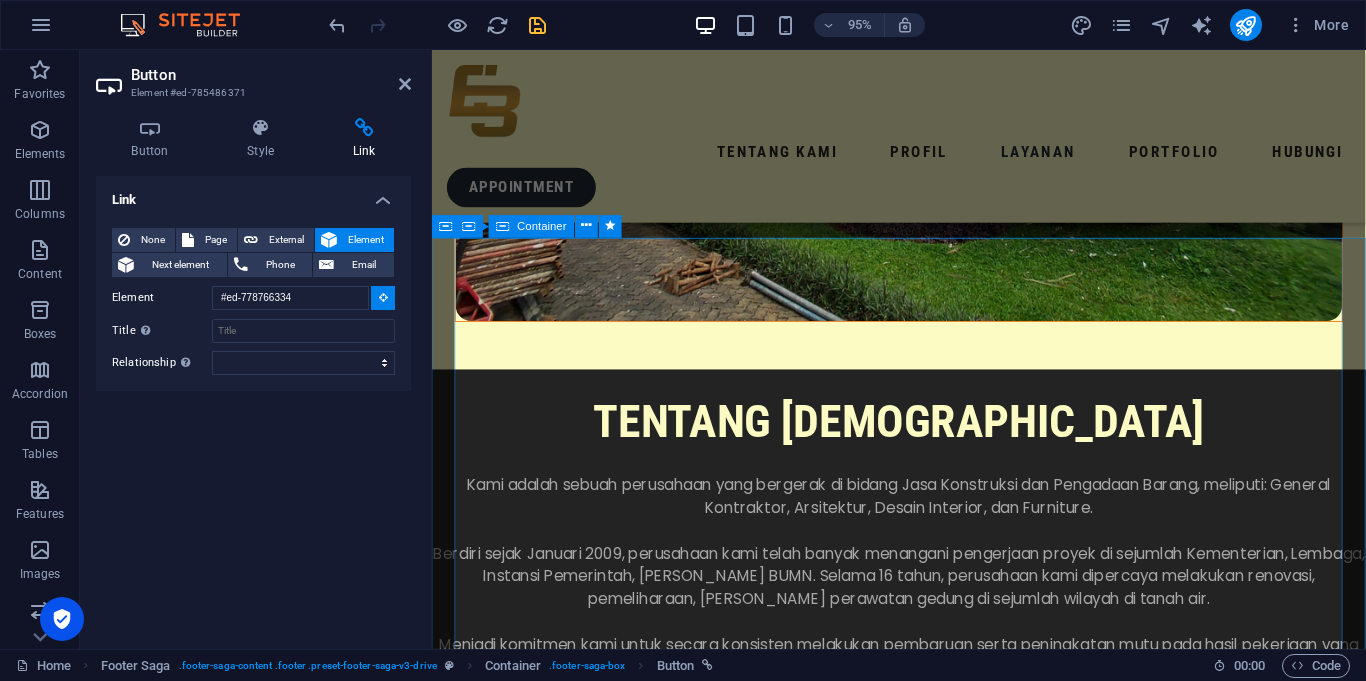 click on "LAYANAN Kami menyediakan berbagai layanan profesional yang dirancang untuk memenuhi kebutuhan Anda dengan solusi yang efektif, efisien, [PERSON_NAME] terpercaya. Dengan [PERSON_NAME] ahli [PERSON_NAME] pengalaman yang luas, kami berkomitmen memberikan hasil terbaik demi kesuksesan Anda.
GENERAL  KONTRAKTOR Pembangunan gedung komersial, hunian, fasilitas publik, [PERSON_NAME] infrastruktur dengan standar mutu tinggi.
ARSITEKTUR Perencanaan desain bangunan yang estetis, inovatif, [PERSON_NAME] menyesuaikan dengan kebutuhan [PERSON_NAME] serta karakter lokasi.
DESAIN INTERIOR Perancangan [PERSON_NAME] penataan ruang dalam (interior) yang harmonis, efisien, [PERSON_NAME] menggambarkan gaya hidup atau identitas brand Anda.
FURNITURE Produksi furniture sesuai [PERSON_NAME] ukuran spesifik, untuk kebutuhan rumah tinggal, [PERSON_NAME], restoran, atau hotel." at bounding box center (923, 2580) 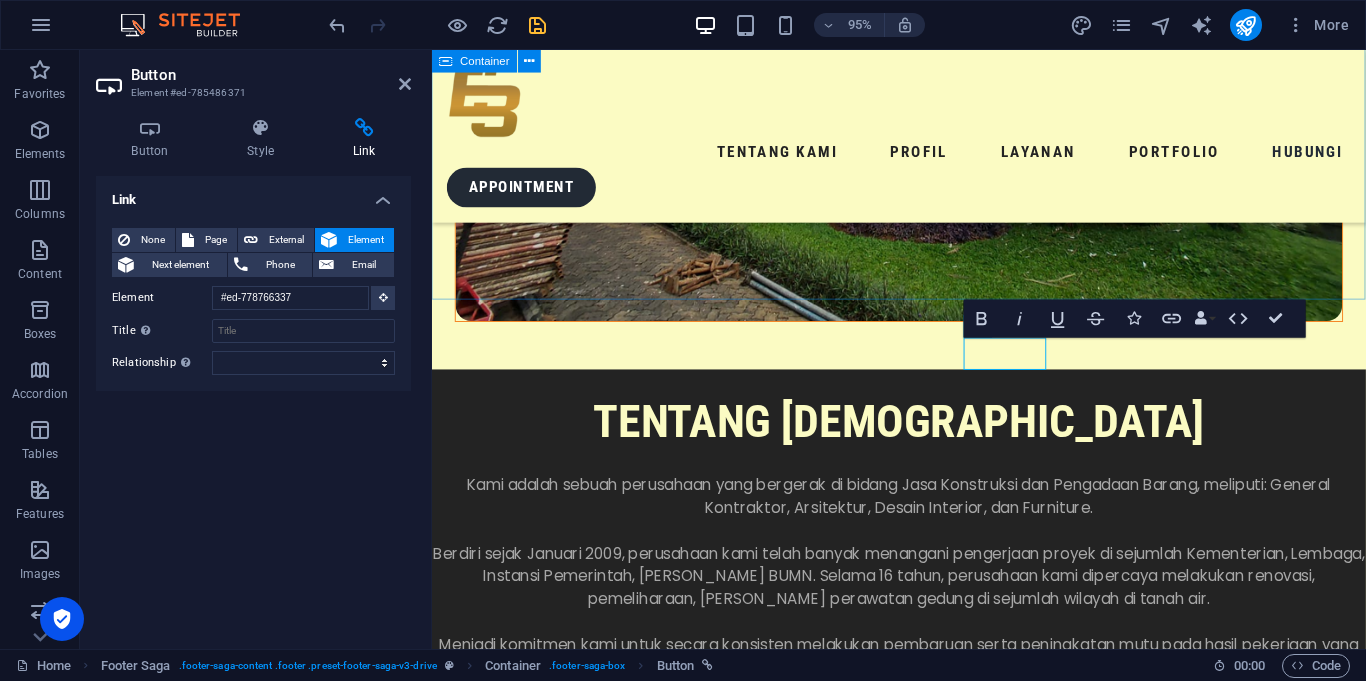 scroll, scrollTop: 9479, scrollLeft: 0, axis: vertical 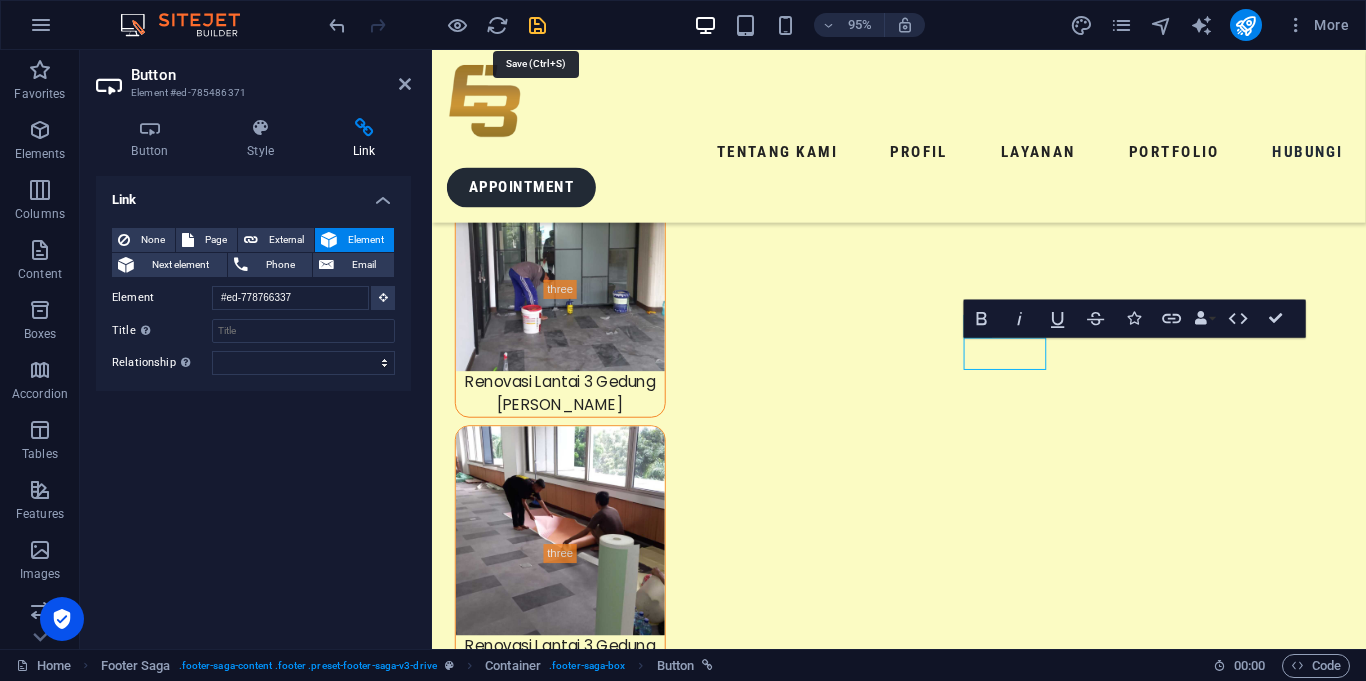 click at bounding box center (537, 25) 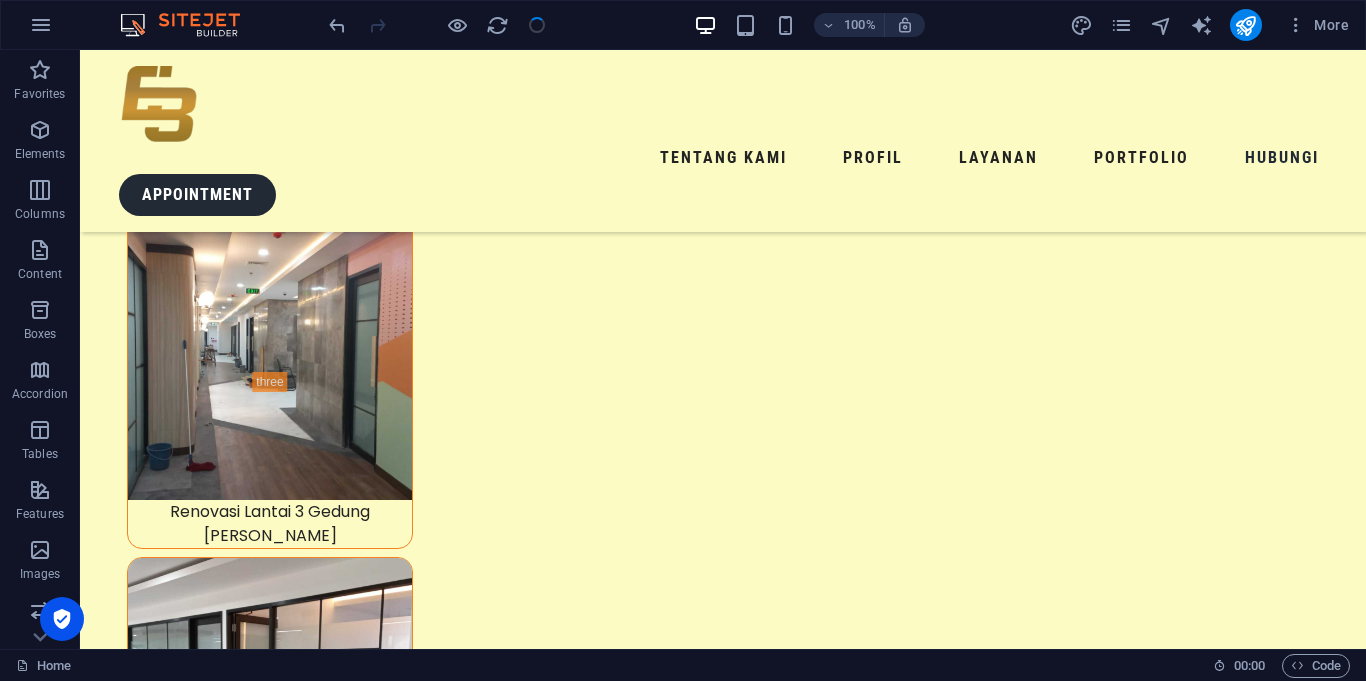 scroll, scrollTop: 10064, scrollLeft: 0, axis: vertical 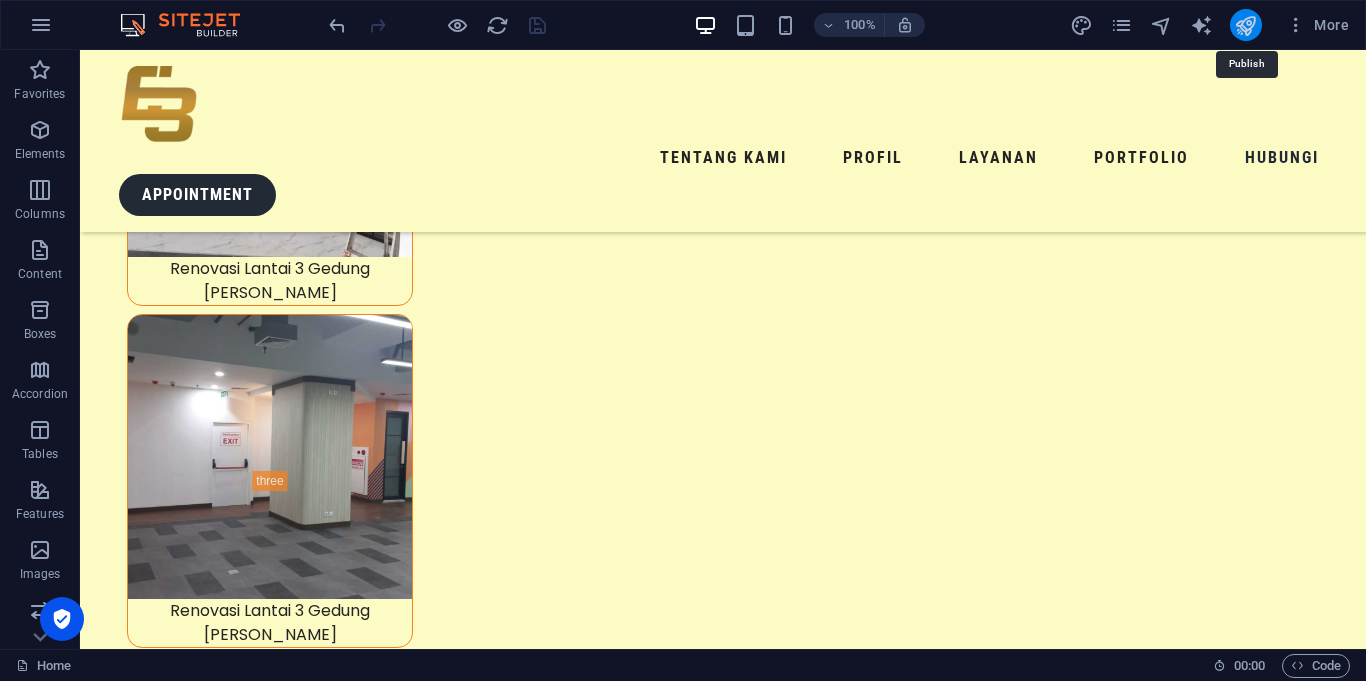 click at bounding box center (1245, 25) 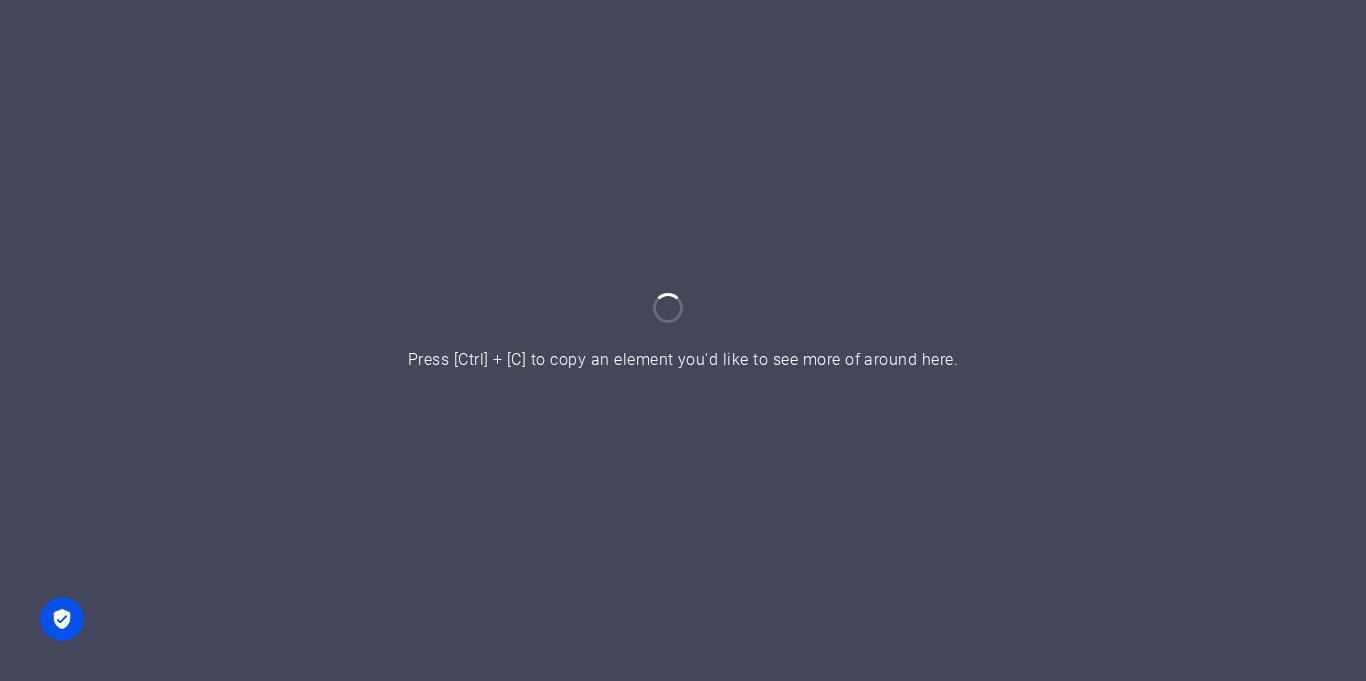 scroll, scrollTop: 0, scrollLeft: 0, axis: both 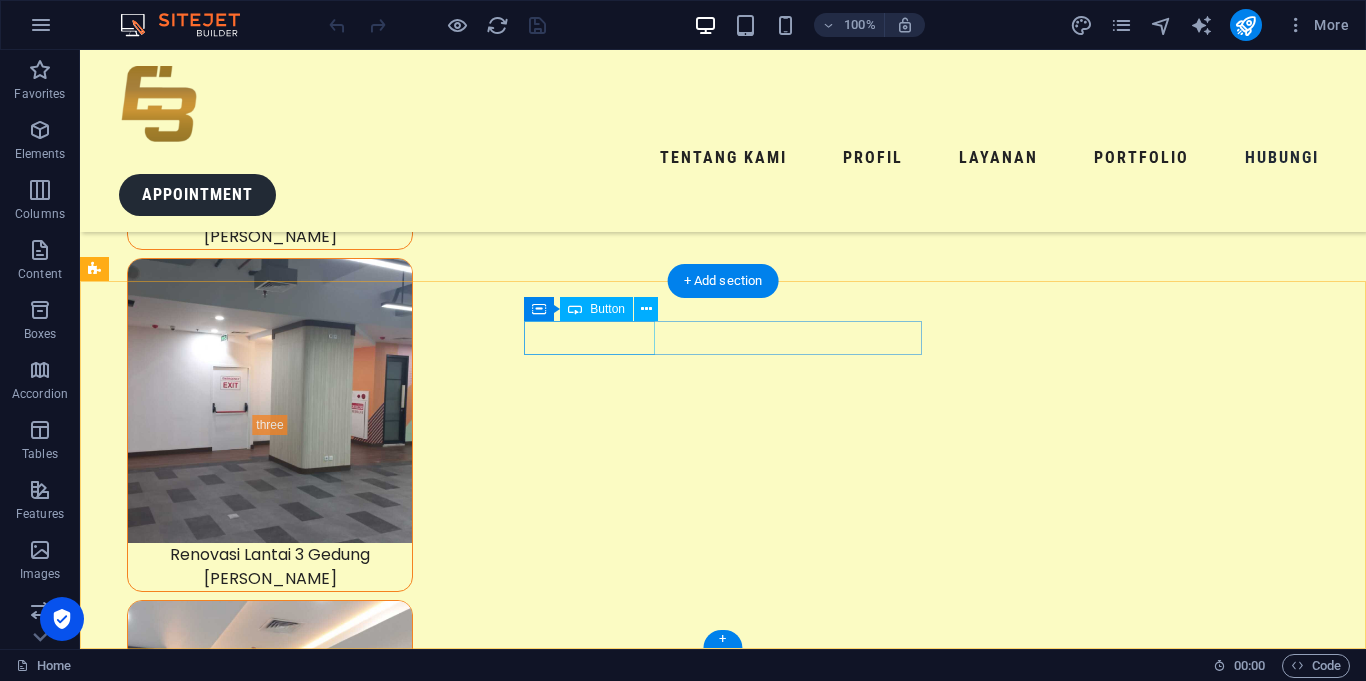 click on "tentang kami" at bounding box center (302, 21143) 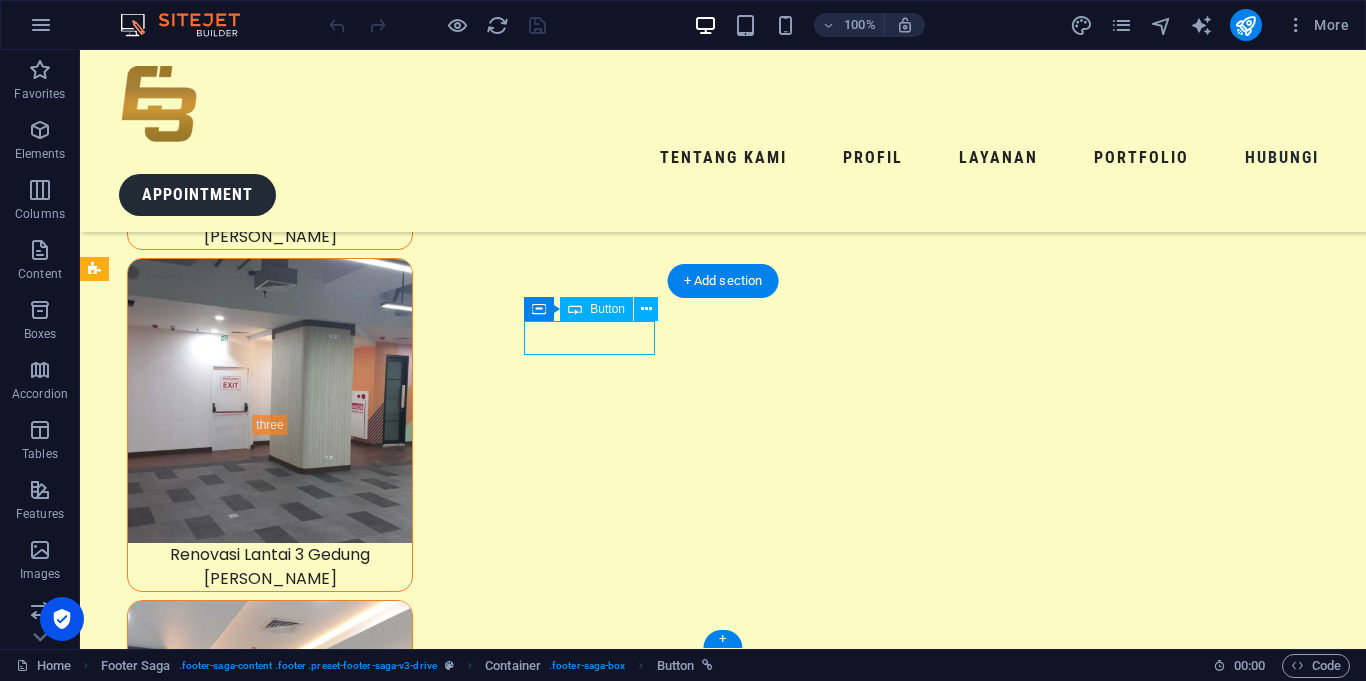 click on "tentang kami" at bounding box center (302, 21143) 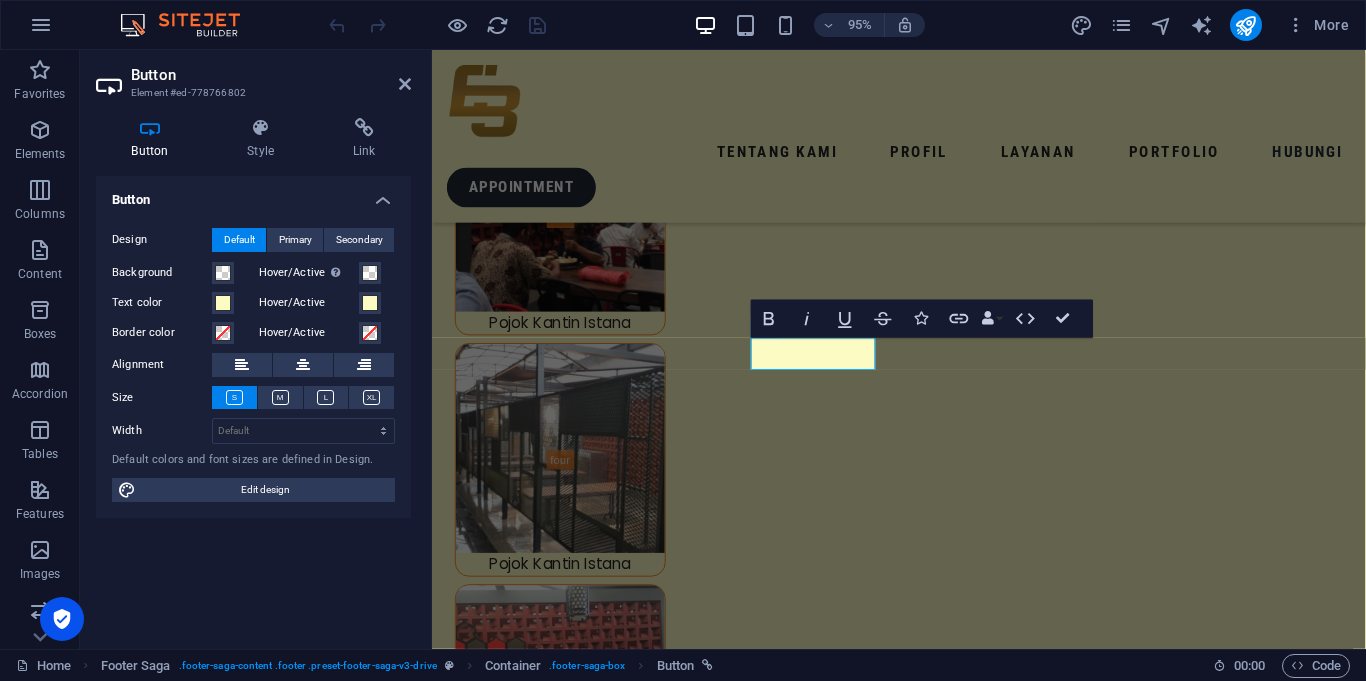 scroll, scrollTop: 9479, scrollLeft: 0, axis: vertical 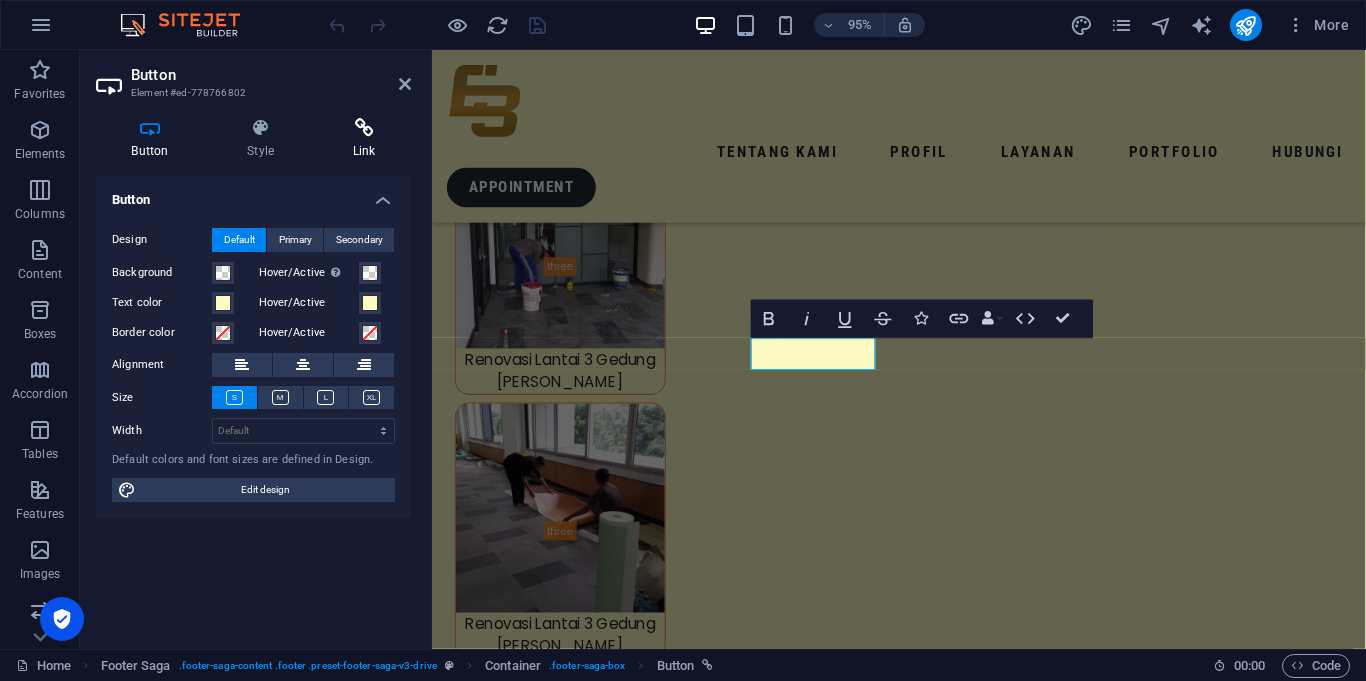 click on "Link" at bounding box center (364, 139) 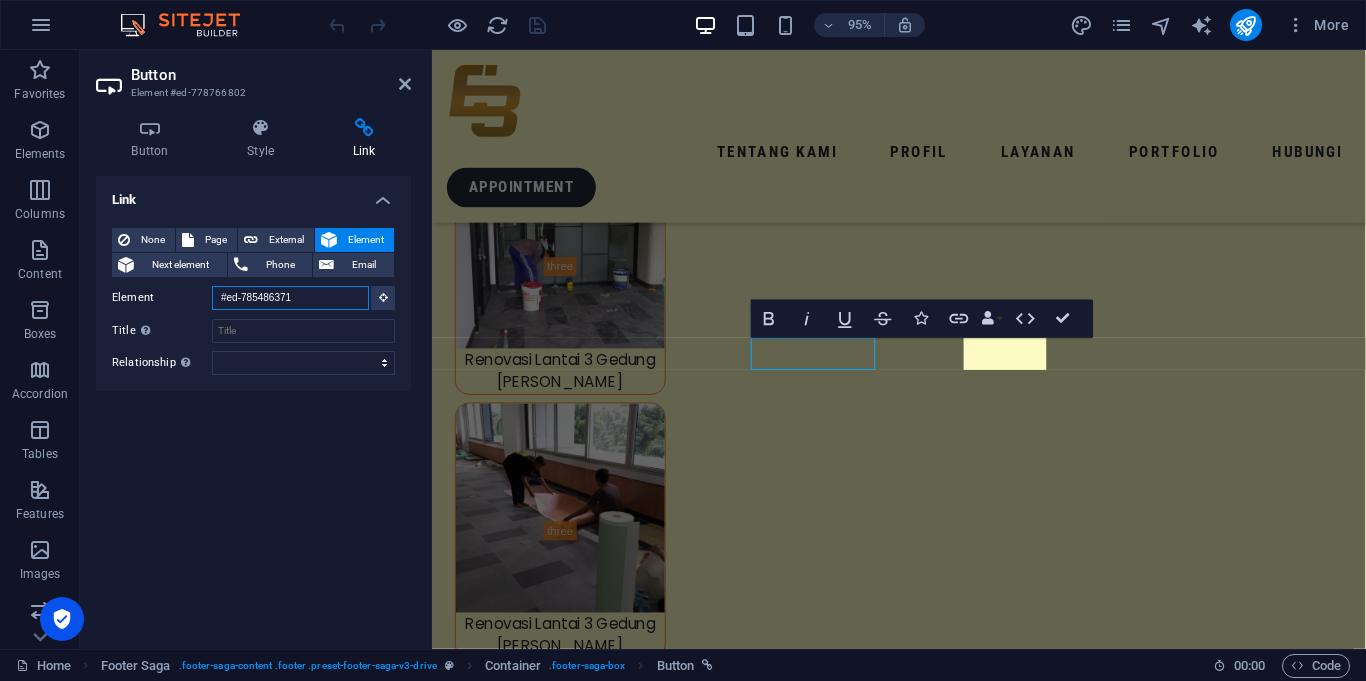 click on "#ed-785486371" at bounding box center (290, 298) 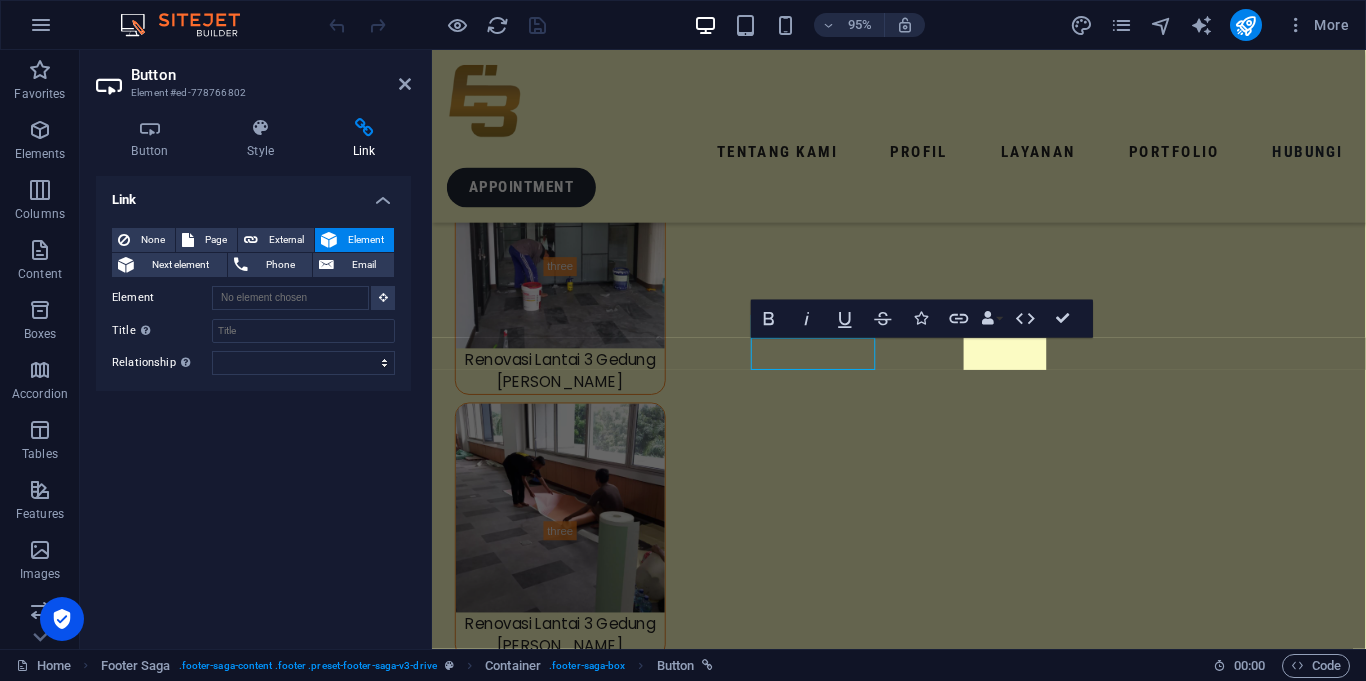 click on "Link None Page External Element Next element Phone Email Page Home Legal Notice Privacy Subpage Element
URL Phone Email Link target New tab Same tab Overlay Title Additional link description, should not be the same as the link text. The title is most often shown as a tooltip text when the mouse moves over the element. Leave empty if uncertain. Relationship Sets the  relationship of this link to the link target . For example, the value "nofollow" instructs search engines not to follow the link. Can be left empty. alternate author bookmark external help license next nofollow noreferrer noopener prev search tag" at bounding box center [253, 404] 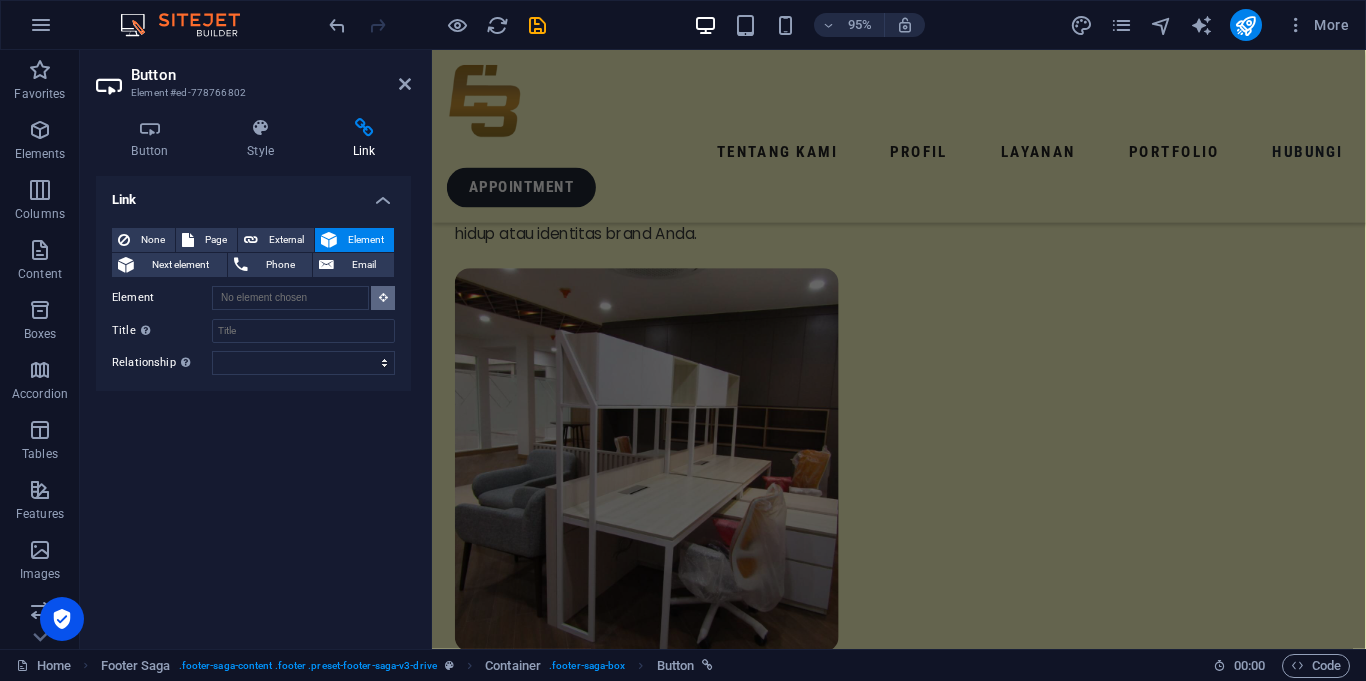 scroll, scrollTop: 9165, scrollLeft: 0, axis: vertical 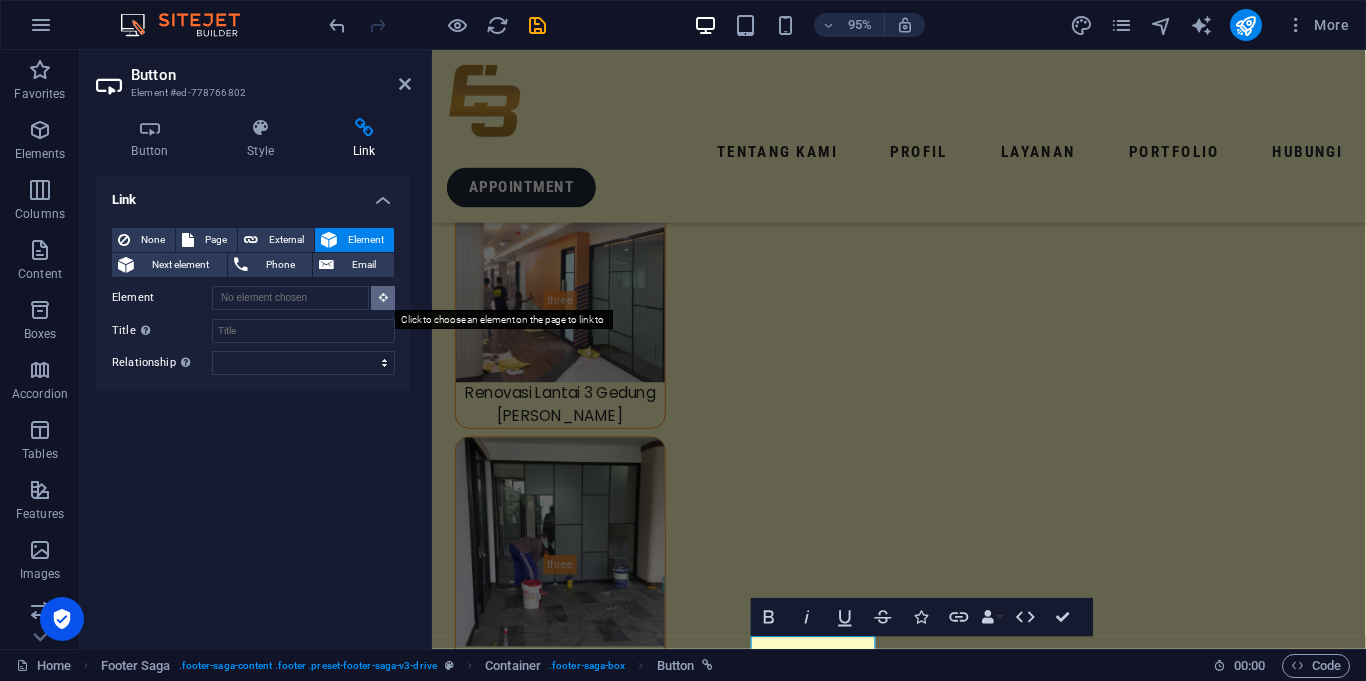 click at bounding box center [383, 297] 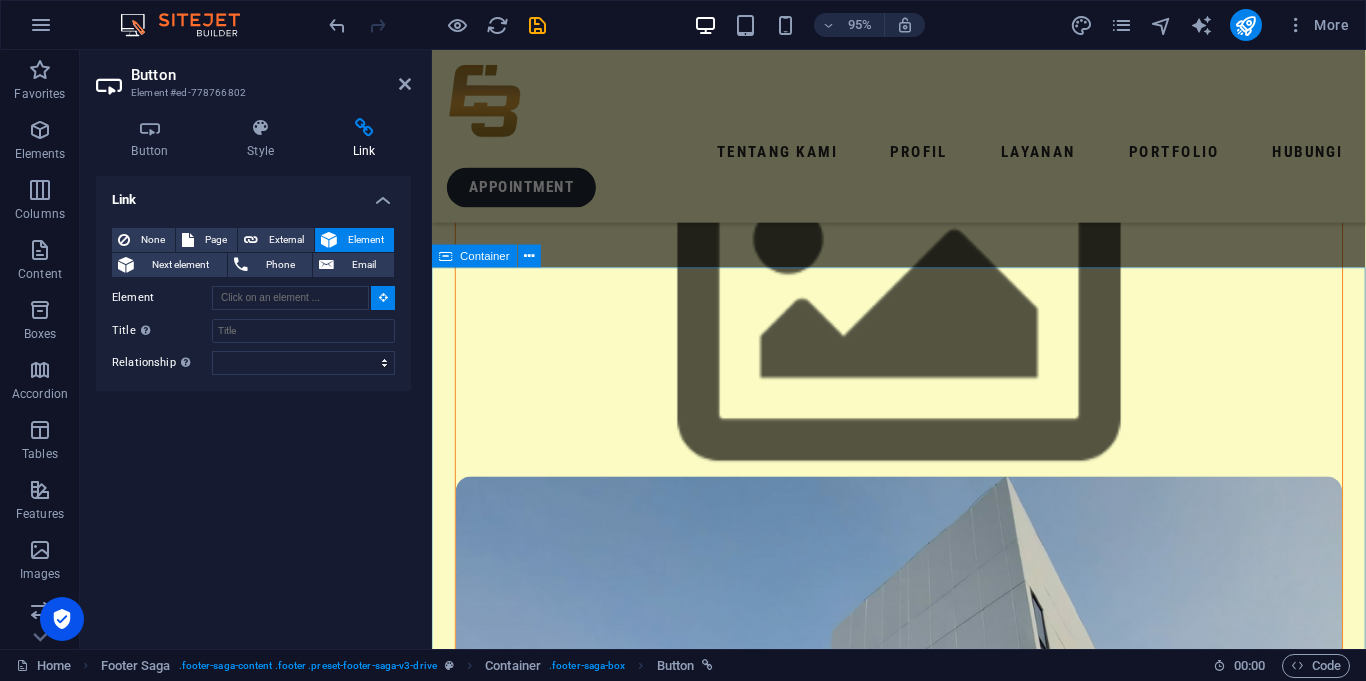 scroll, scrollTop: 358, scrollLeft: 0, axis: vertical 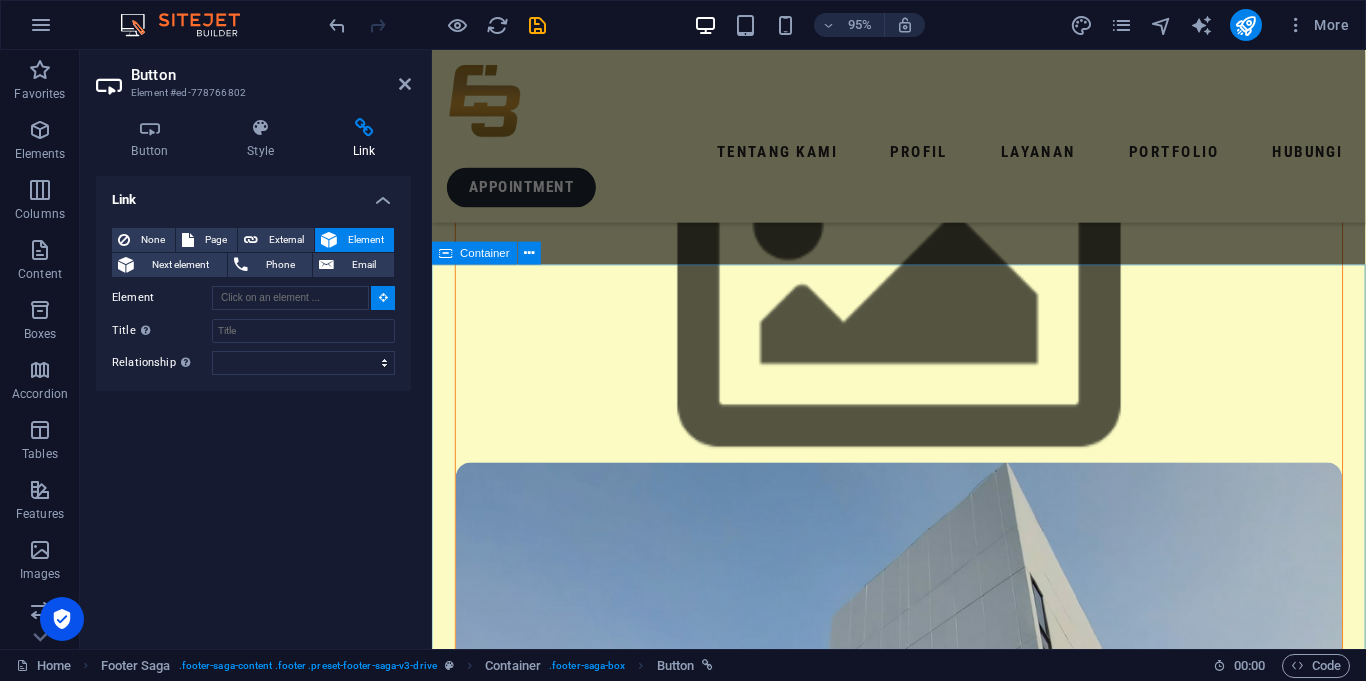 click on "TENTANG KAMI Kami adalah sebuah perusahaan yang bergerak di bidang Jasa Konstruksi dan Pengadaan Barang, meliputi: General Kontraktor, Arsitektur, Desain Interior, dan Furniture.  Berdiri sejak [DATE], perusahaan kami telah banyak menangani pengerjaan proyek di sejumlah Kementerian, Lembaga, Instansi Pemerintah, dan BUMN.
Selama 16 tahun, perusahaan kami dipercaya melakukan renovasi, pemeliharaan, dan perawatan gedung di sejumlah wilayah di tanah air.
Menjadi komitmen kami untuk secara konsisten melakukan pembaruan serta peningkatan mutu pada hasil pekerjaan yang kami lakukan." at bounding box center [923, 1494] 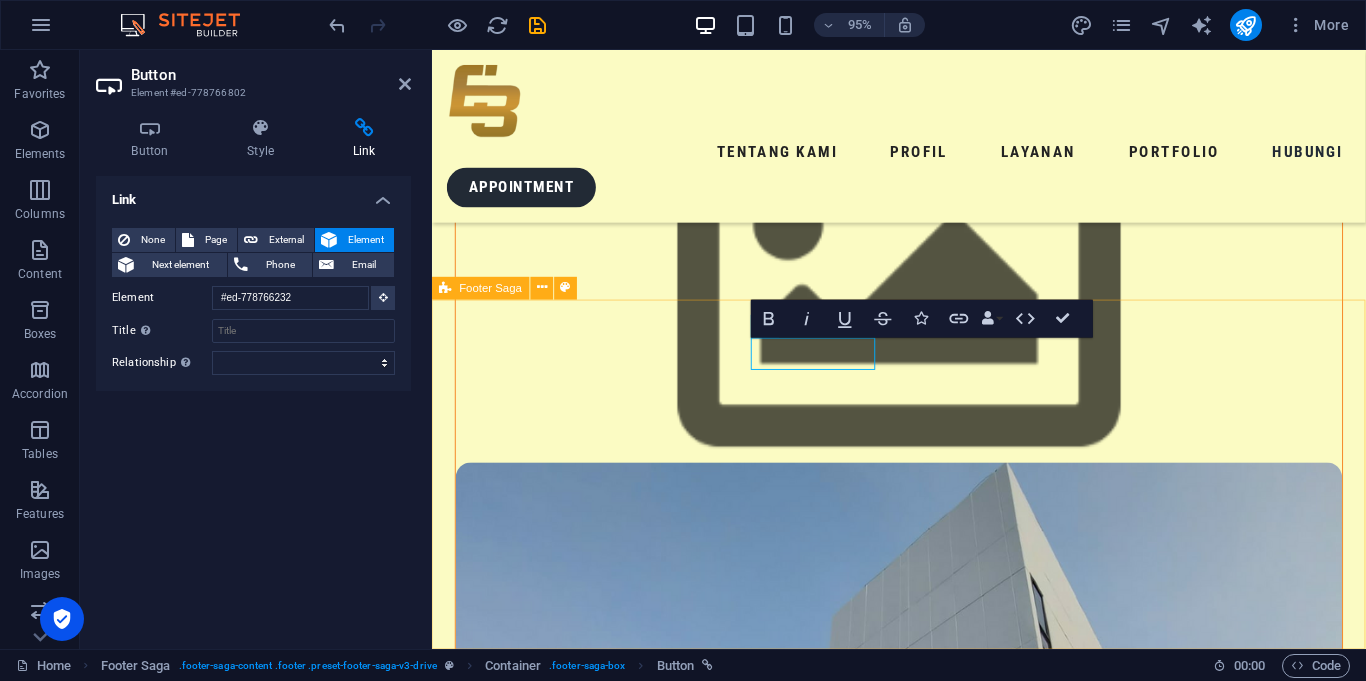 scroll, scrollTop: 9479, scrollLeft: 0, axis: vertical 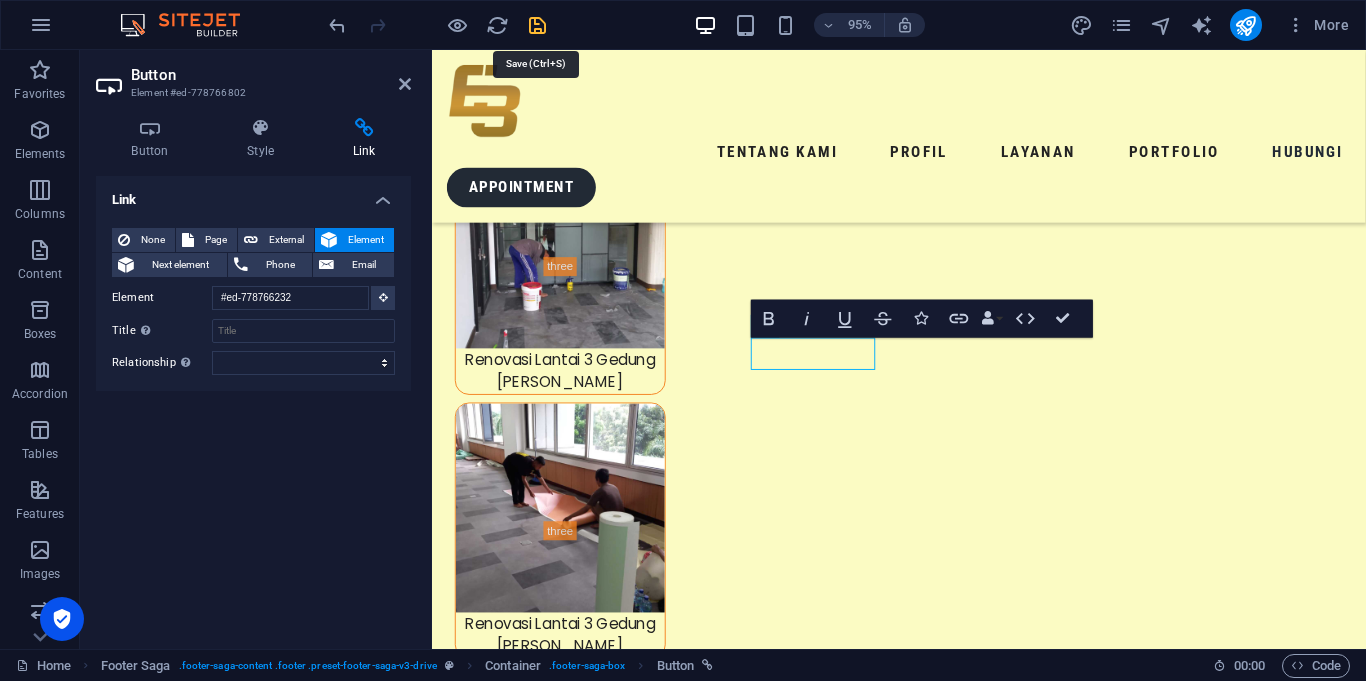 click at bounding box center [537, 25] 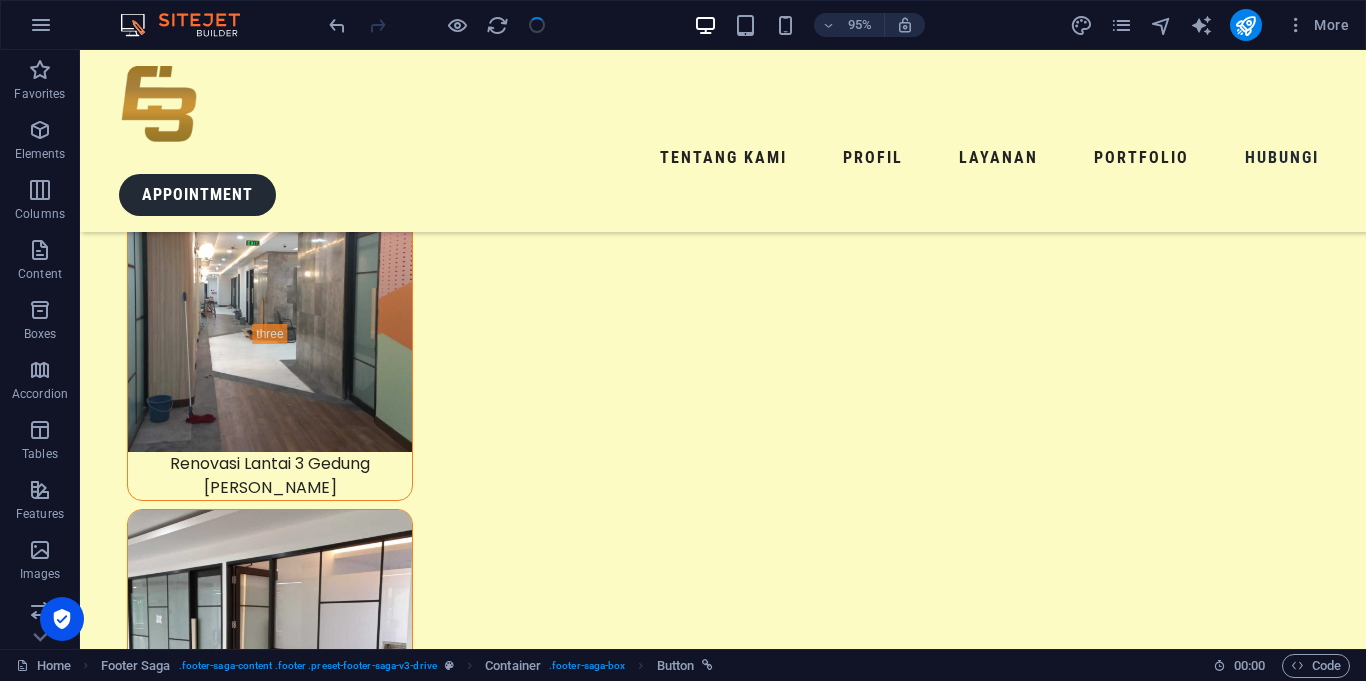 scroll, scrollTop: 10064, scrollLeft: 0, axis: vertical 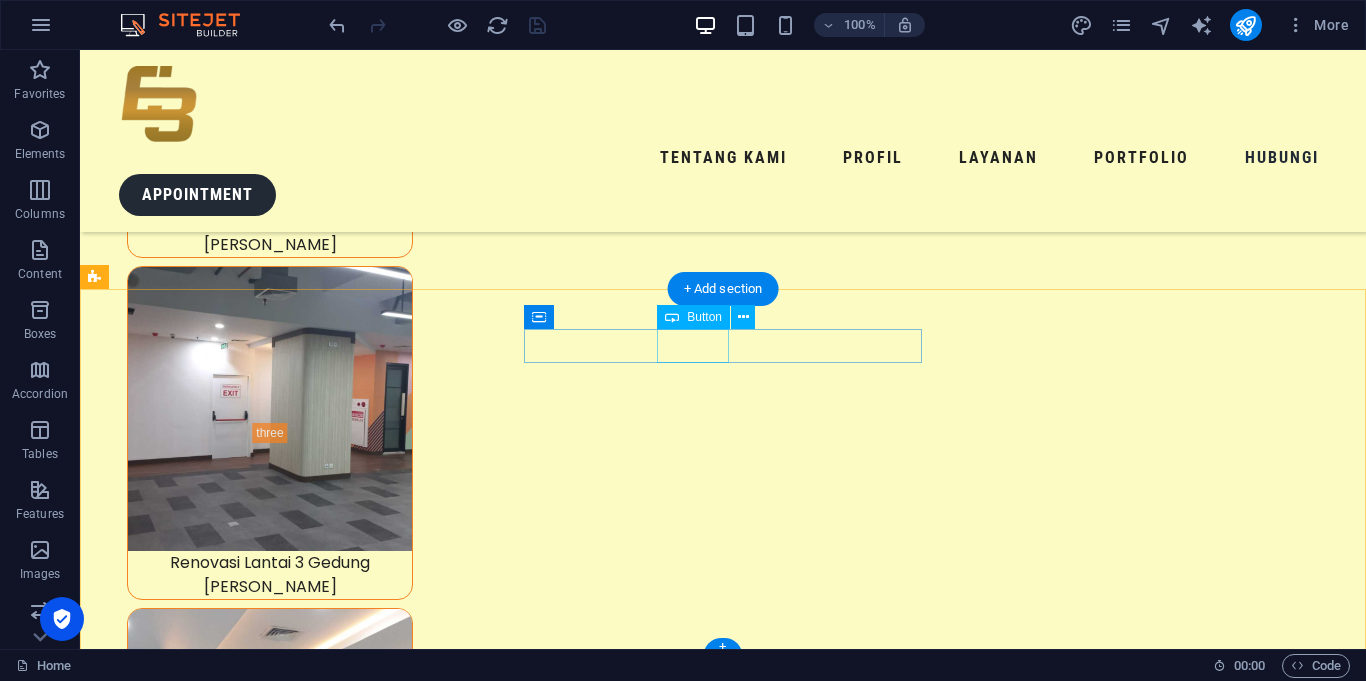 click on "profil" at bounding box center [302, 21185] 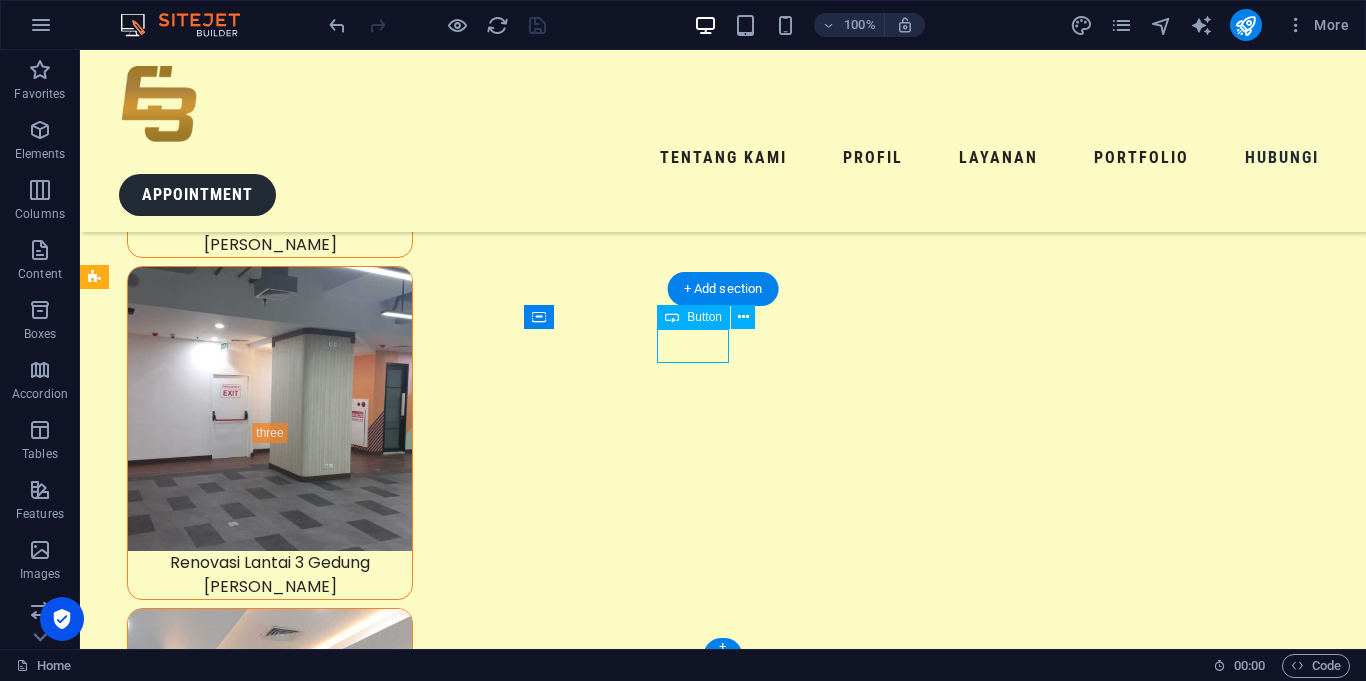 click on "profil" at bounding box center [302, 21185] 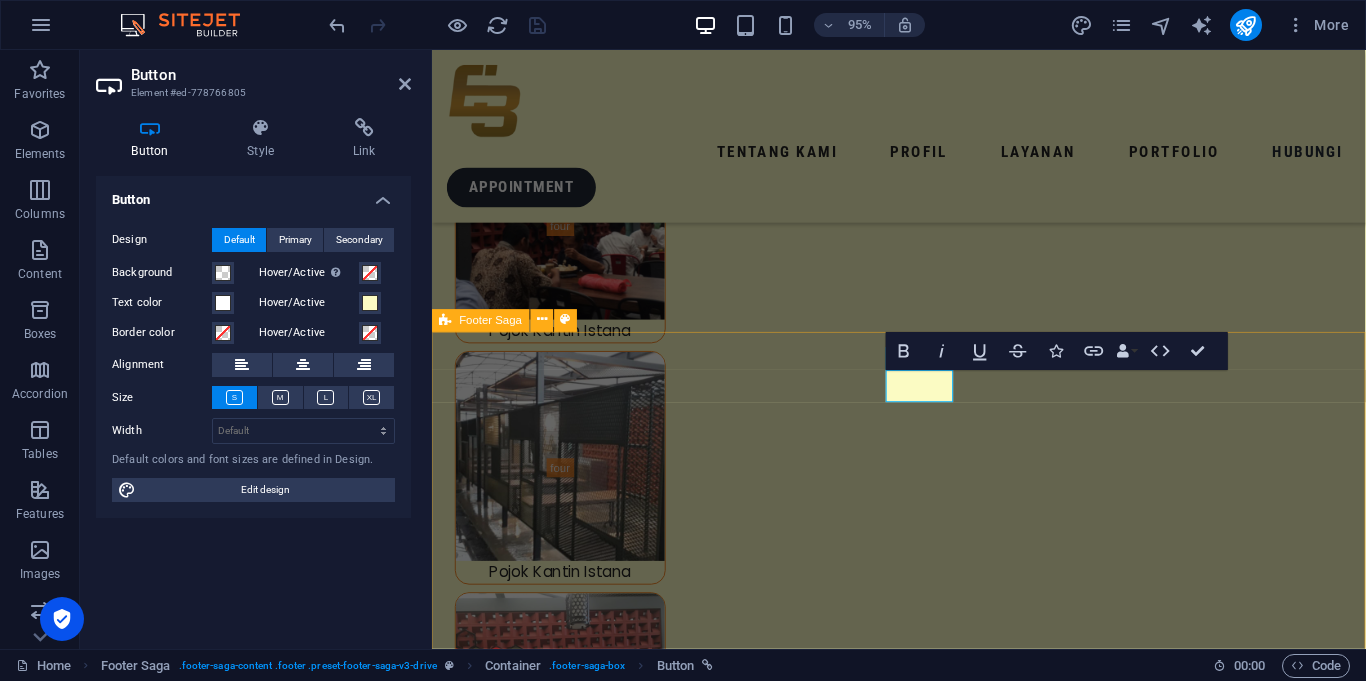 scroll, scrollTop: 9445, scrollLeft: 0, axis: vertical 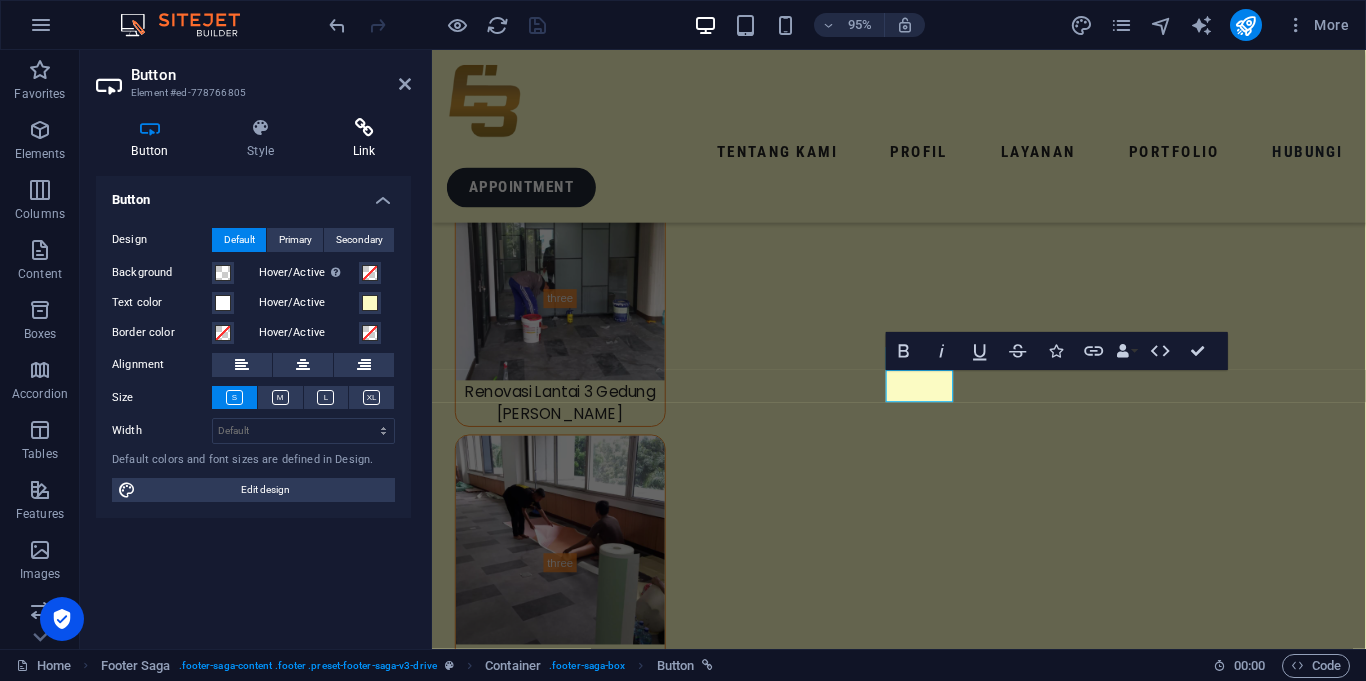 click on "Link" at bounding box center [364, 139] 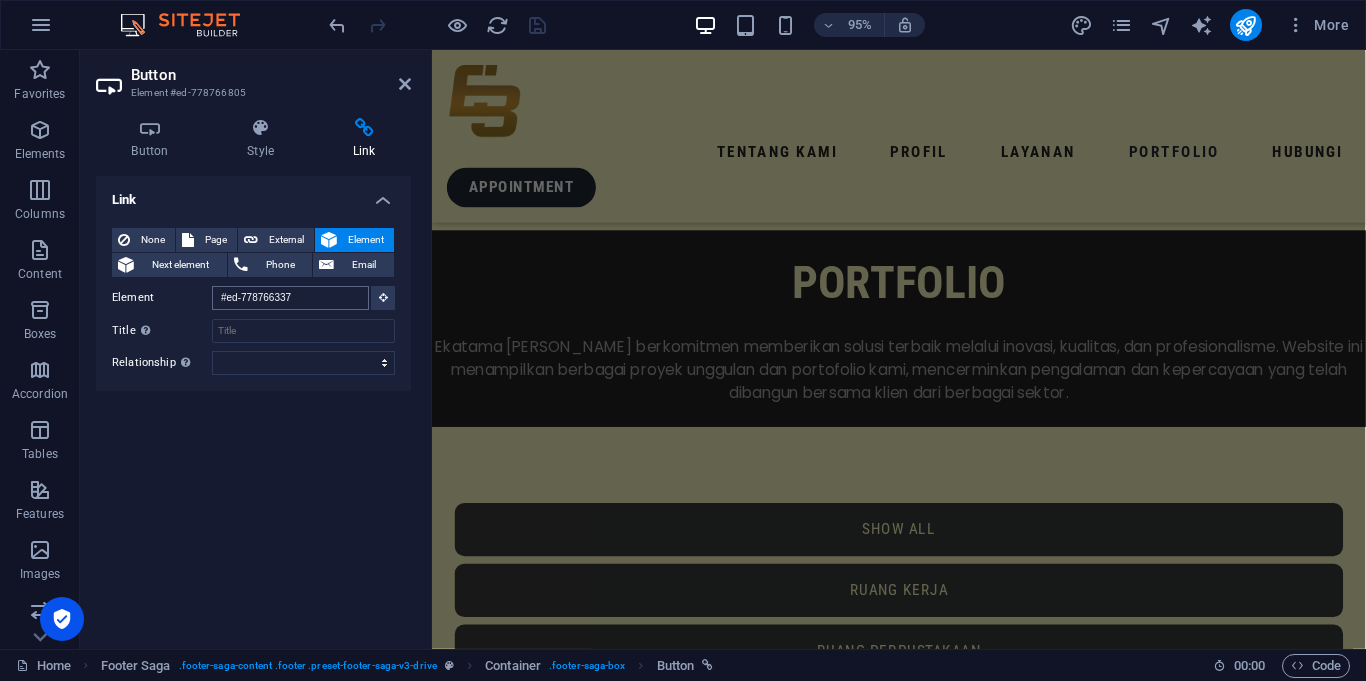 scroll, scrollTop: 1818, scrollLeft: 0, axis: vertical 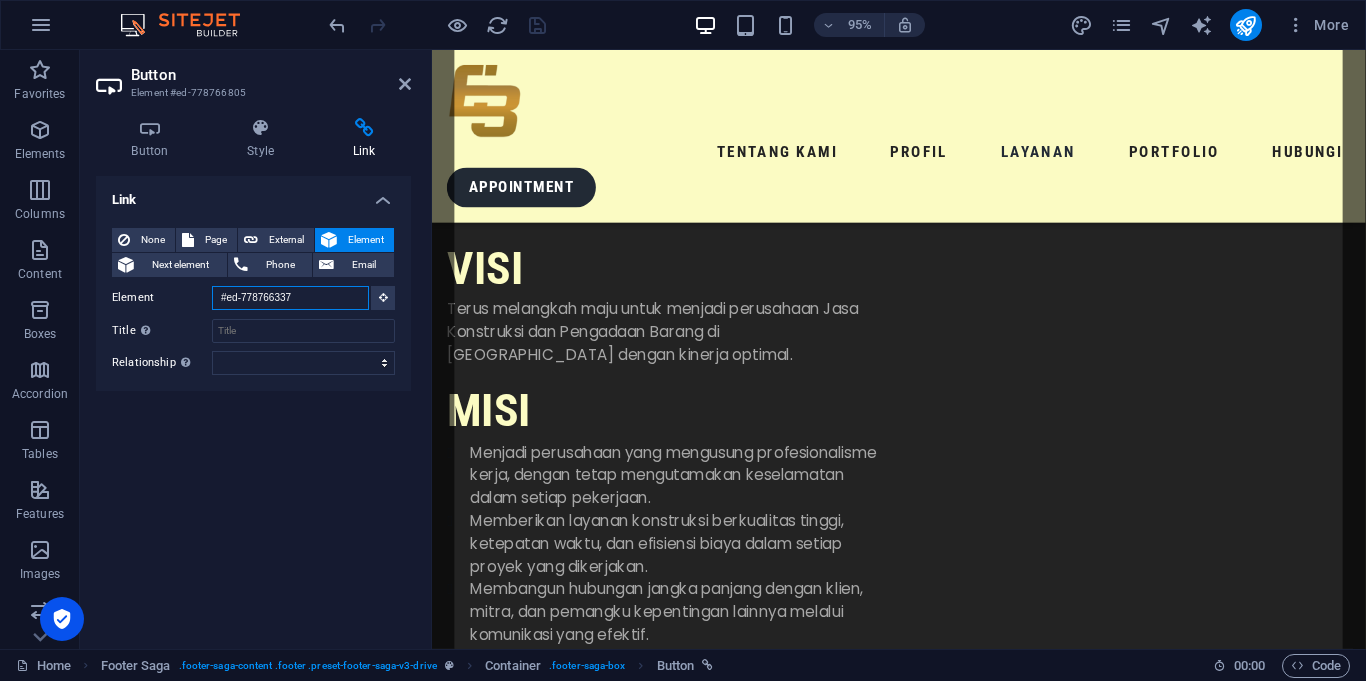 click on "#ed-778766337" at bounding box center (290, 298) 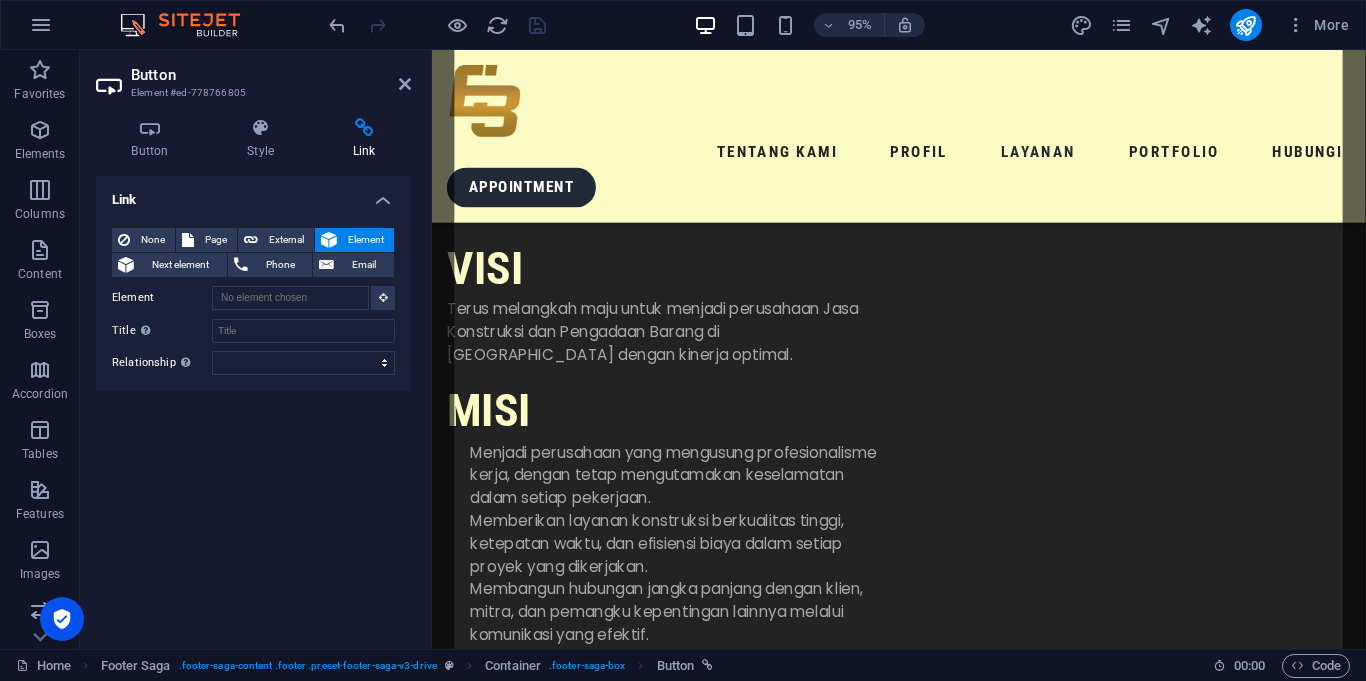 click on "Link None Page External Element Next element Phone Email Page Home Legal Notice Privacy Subpage Element
URL Phone Email Link target New tab Same tab Overlay Title Additional link description, should not be the same as the link text. The title is most often shown as a tooltip text when the mouse moves over the element. Leave empty if uncertain. Relationship Sets the  relationship of this link to the link target . For example, the value "nofollow" instructs search engines not to follow the link. Can be left empty. alternate author bookmark external help license next nofollow noreferrer noopener prev search tag" at bounding box center (253, 404) 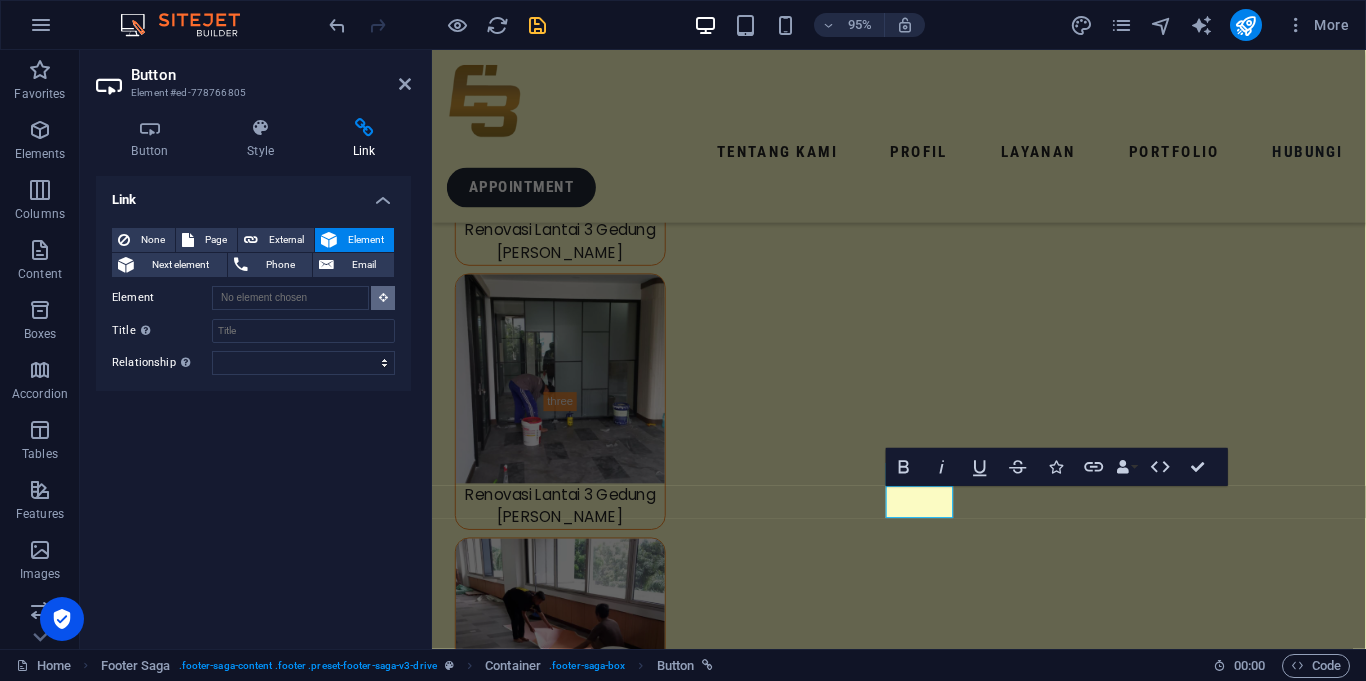 scroll, scrollTop: 9229, scrollLeft: 0, axis: vertical 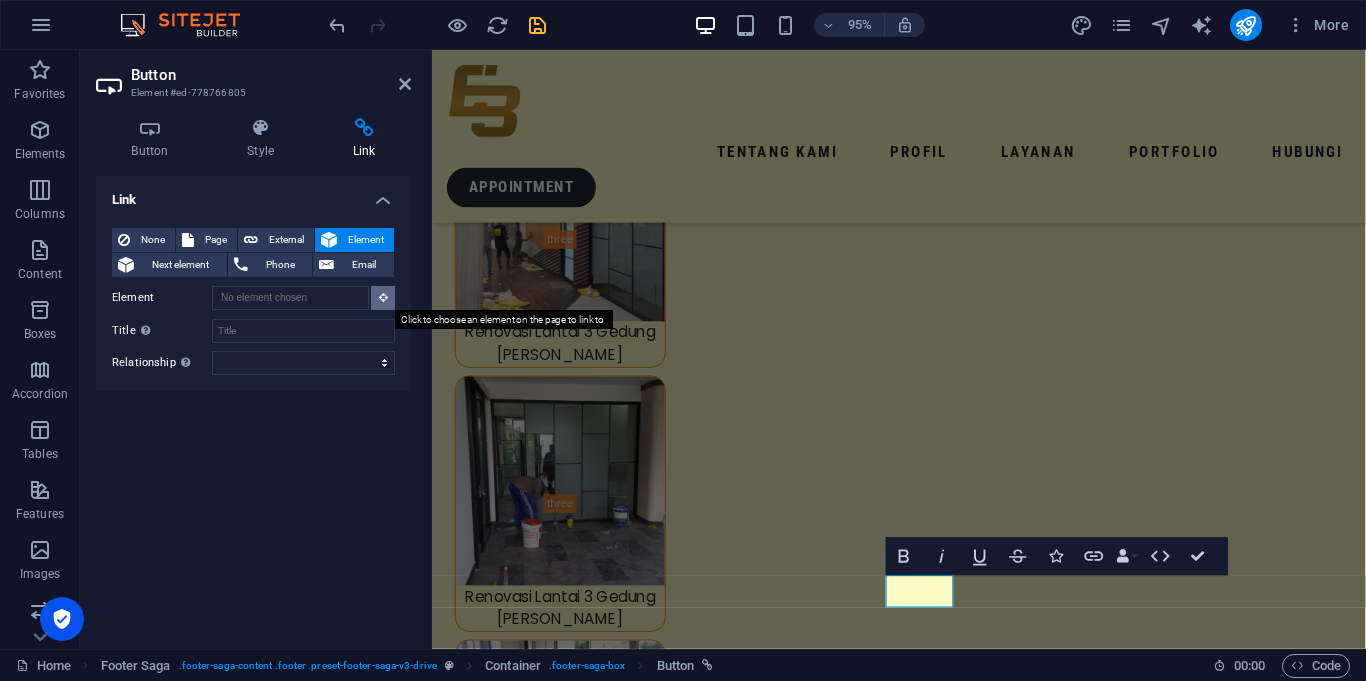 click at bounding box center [383, 297] 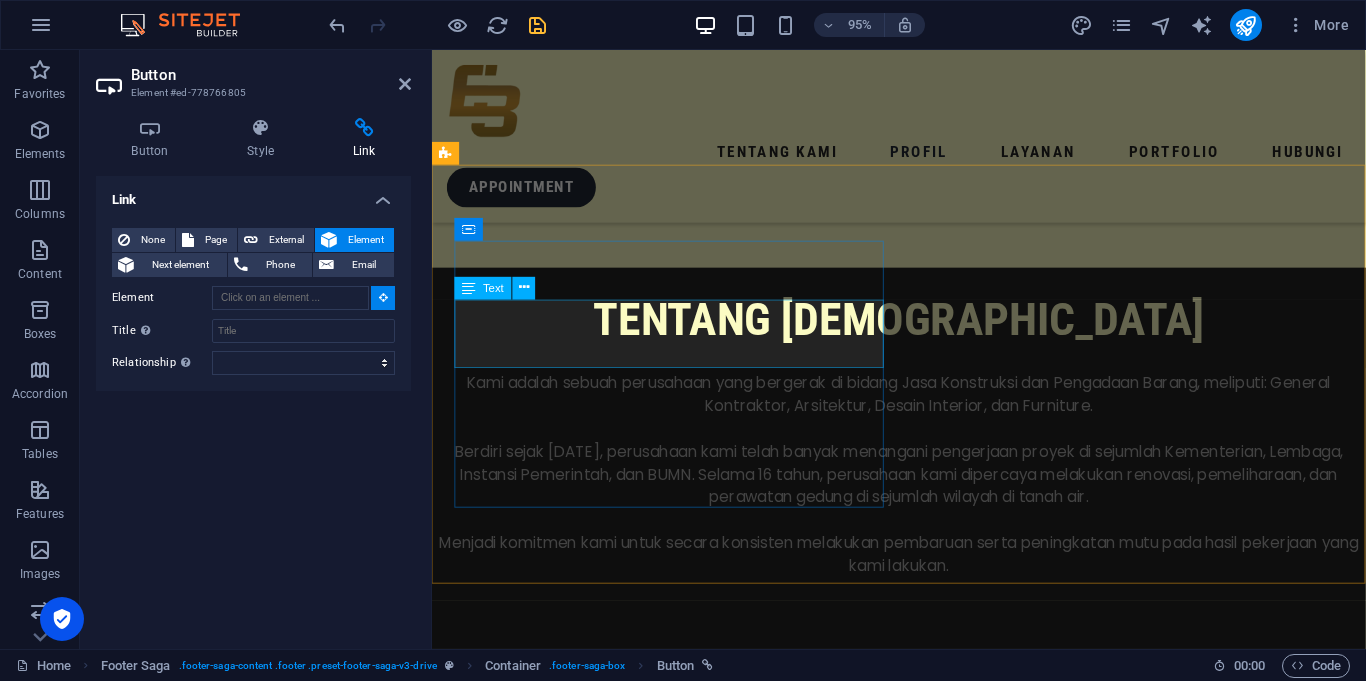 scroll, scrollTop: 939, scrollLeft: 0, axis: vertical 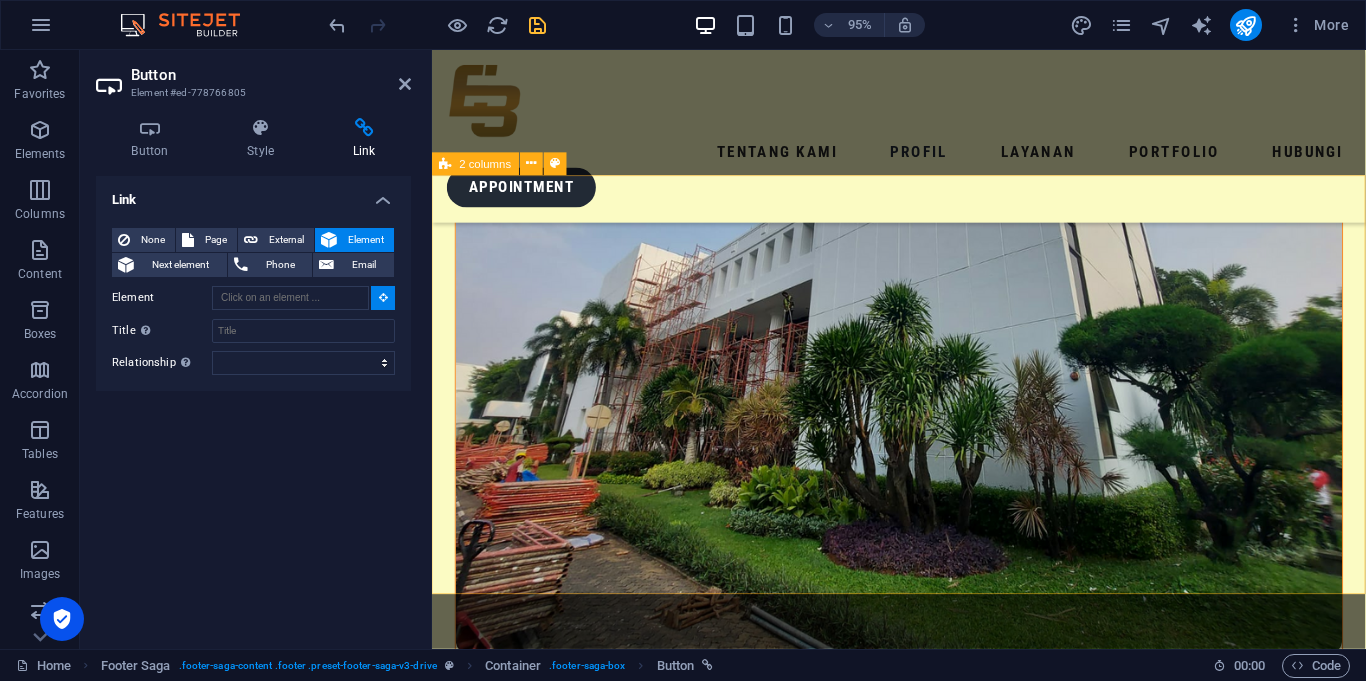 click on "VISI Terus melangkah maju untuk menjadi perusahaan Jasa Konstruksi dan Pengadaan Barang di [GEOGRAPHIC_DATA] dengan kinerja optimal. MISI Menjadi perusahaan yang mengusung profesionalisme kerja, dengan tetap mengutamakan keselamatan dalam setiap pekerjaan.
Memberikan layanan konstruksi berkualitas tinggi, ketepatan waktu, dan efisiensi biaya dalam setiap proyek yang dikerjakan.
Membangun hubungan jangka panjang dengan klien, mitra, dan pemangku kepentingan lainnya melalui komunikasi yang efektif." at bounding box center (923, 1342) 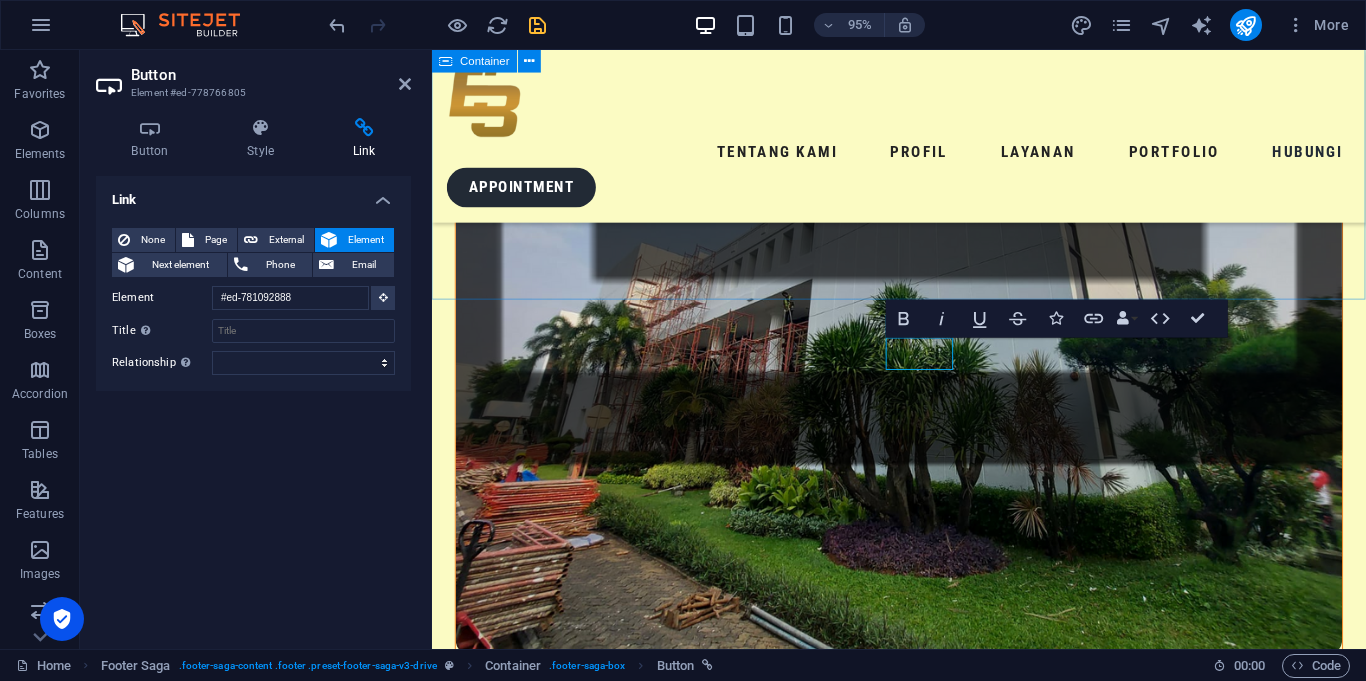 scroll, scrollTop: 9479, scrollLeft: 0, axis: vertical 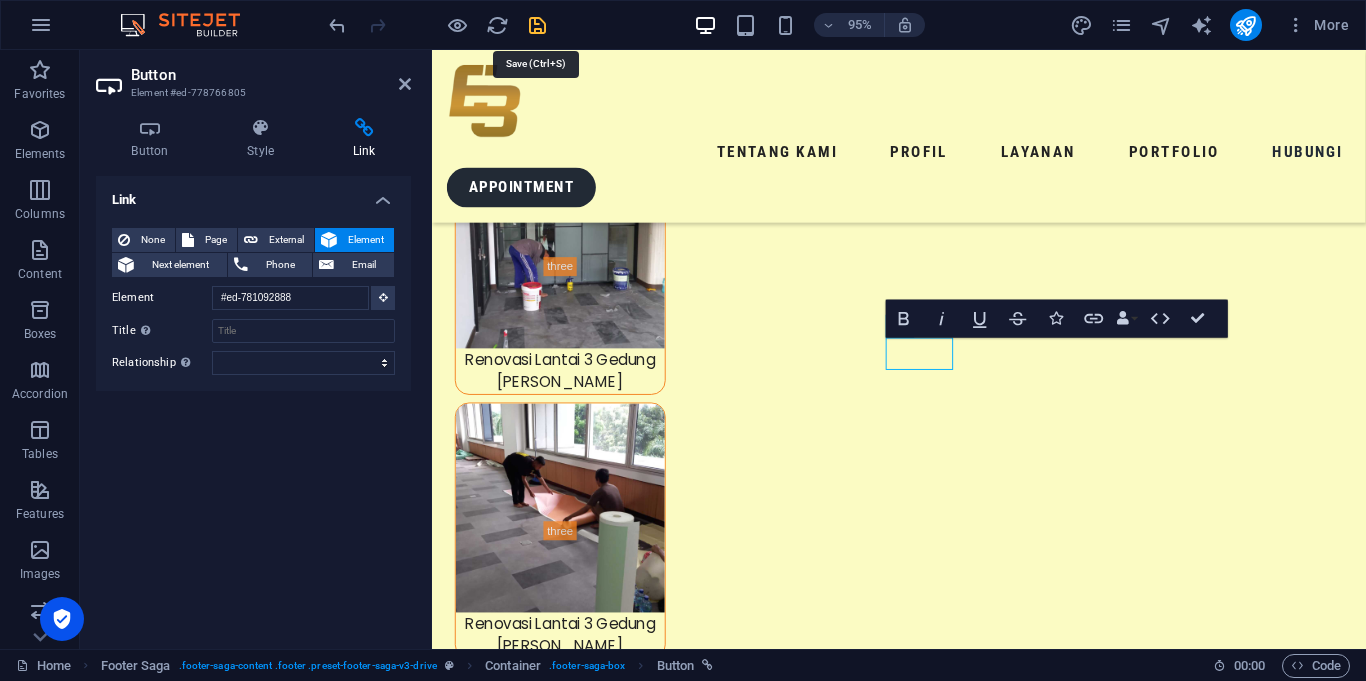 click at bounding box center (537, 25) 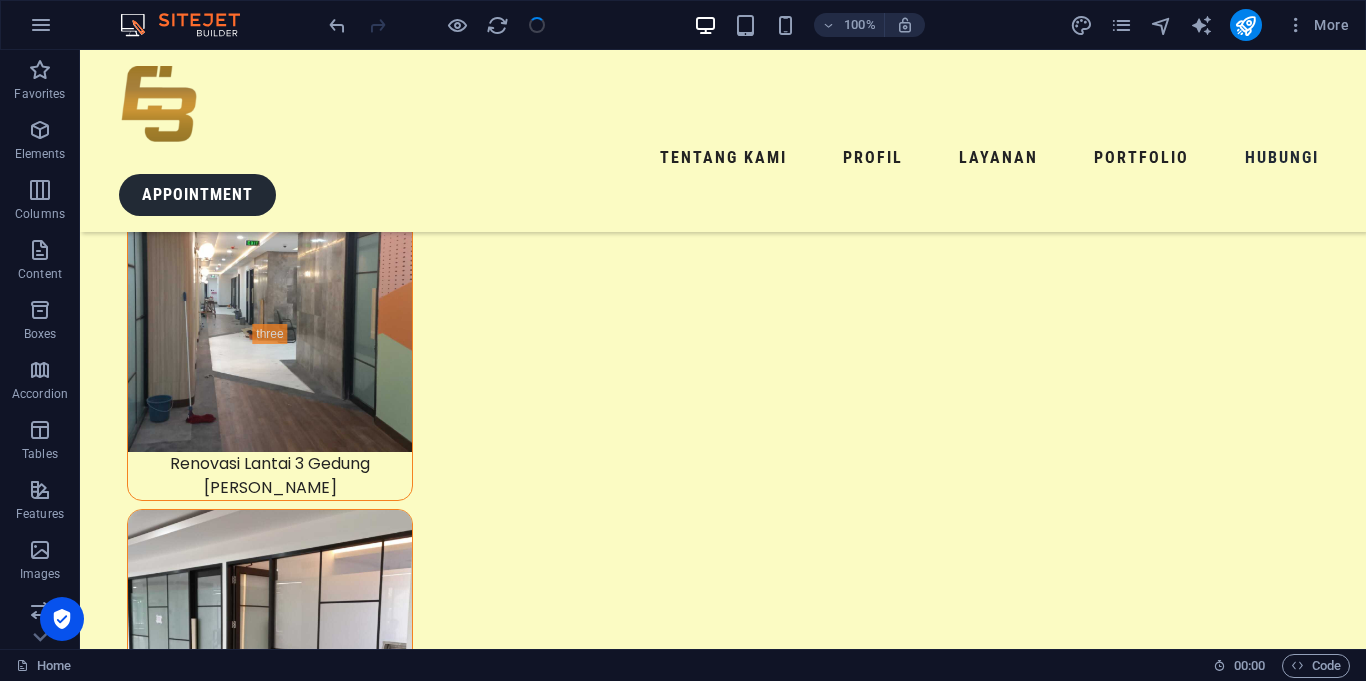scroll, scrollTop: 10064, scrollLeft: 0, axis: vertical 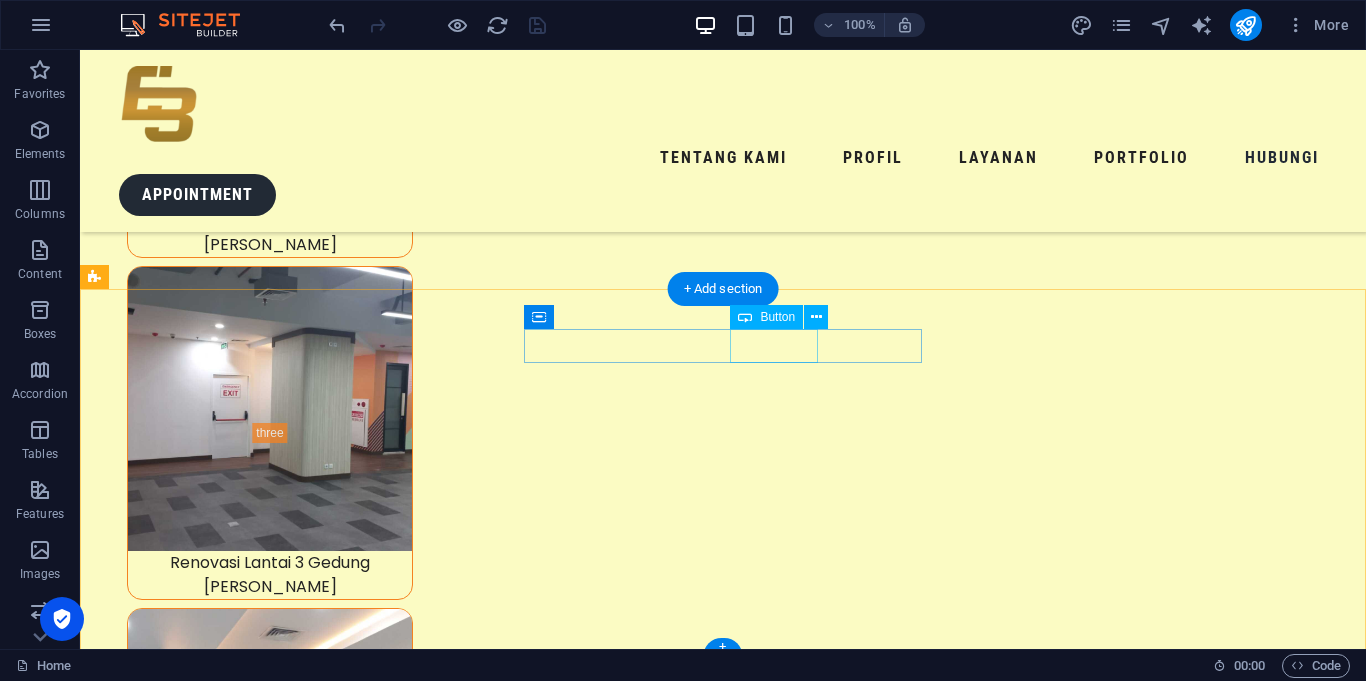 click on "LAYANAN" at bounding box center [302, 21219] 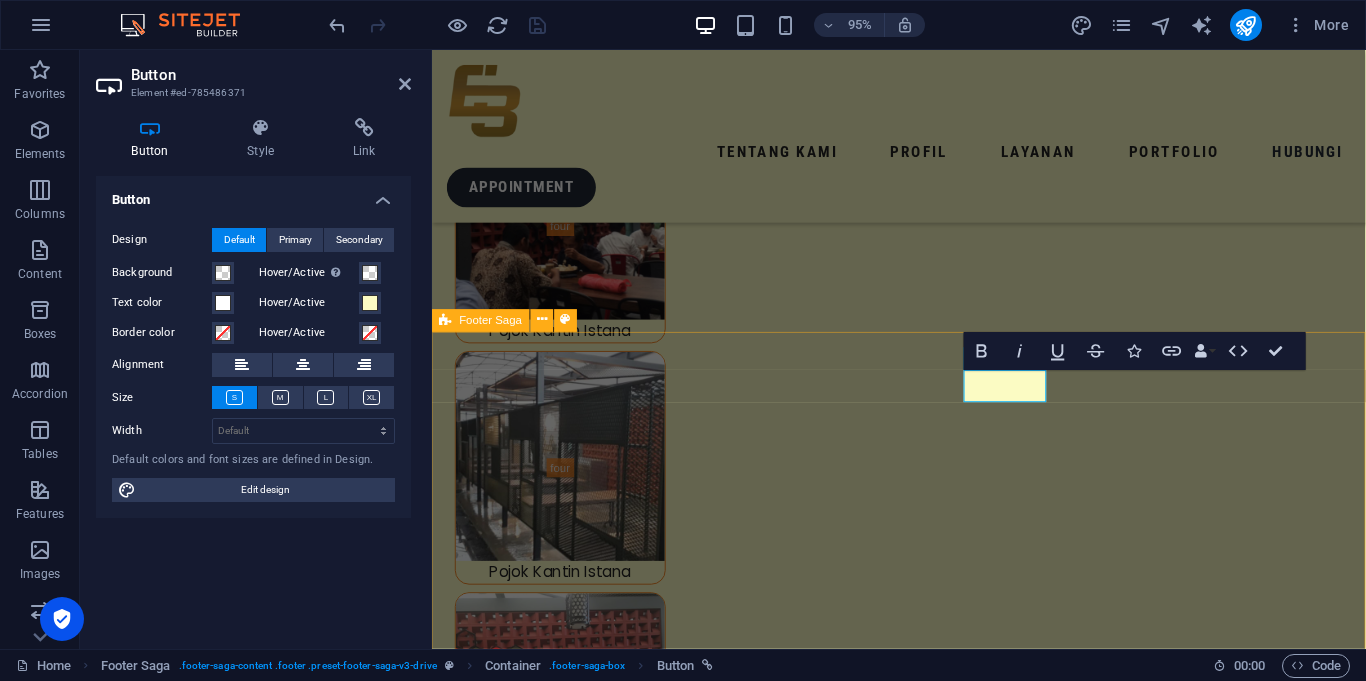 scroll, scrollTop: 9445, scrollLeft: 0, axis: vertical 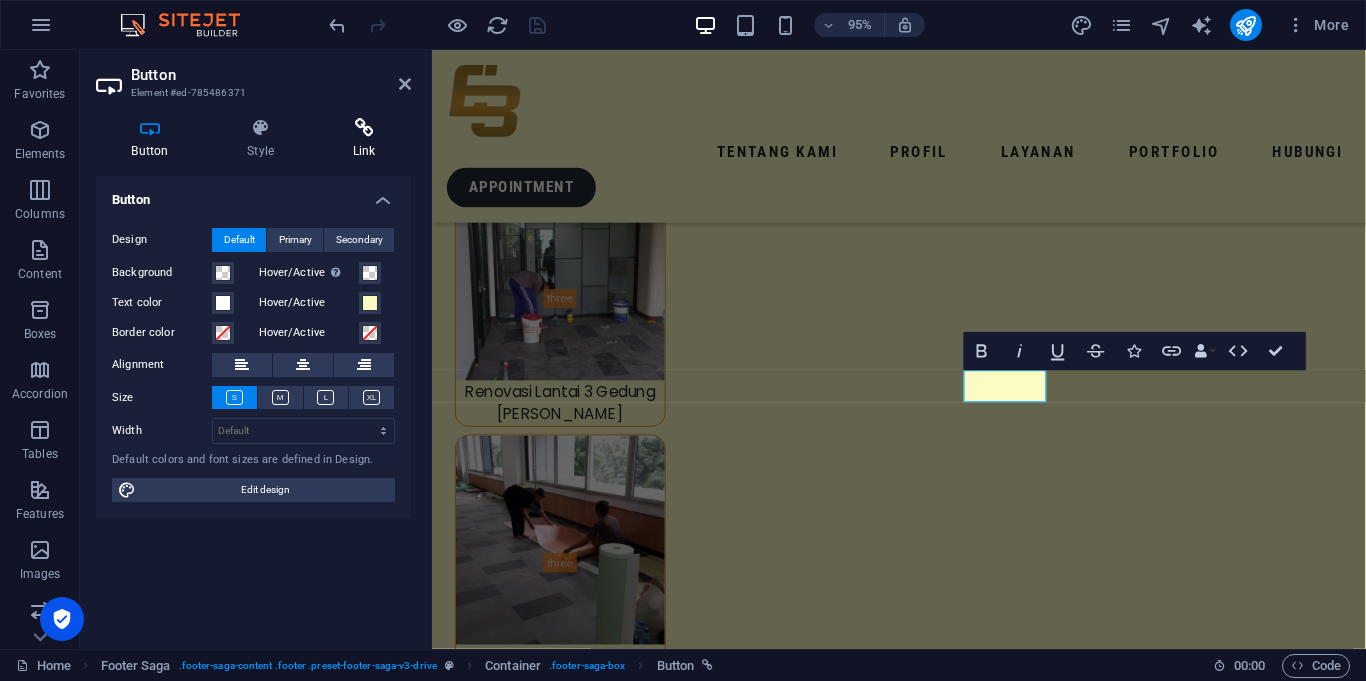 click on "Link" at bounding box center [364, 139] 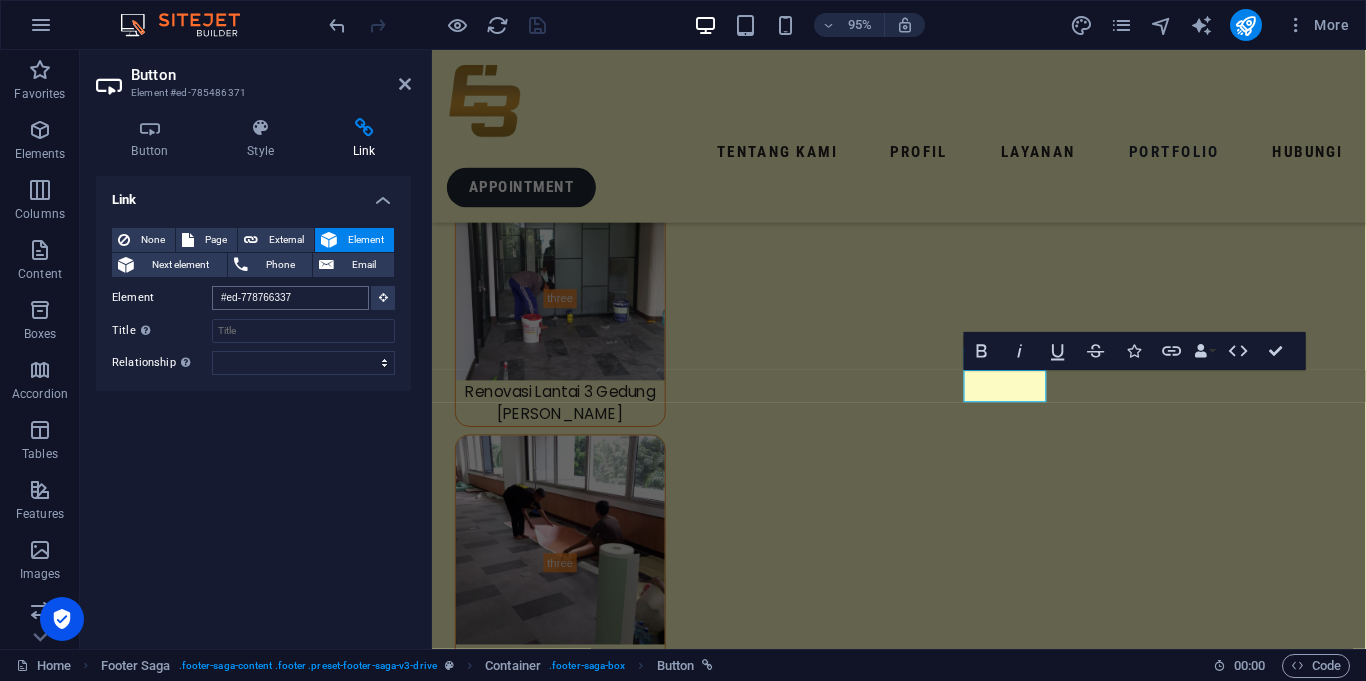 scroll, scrollTop: 1818, scrollLeft: 0, axis: vertical 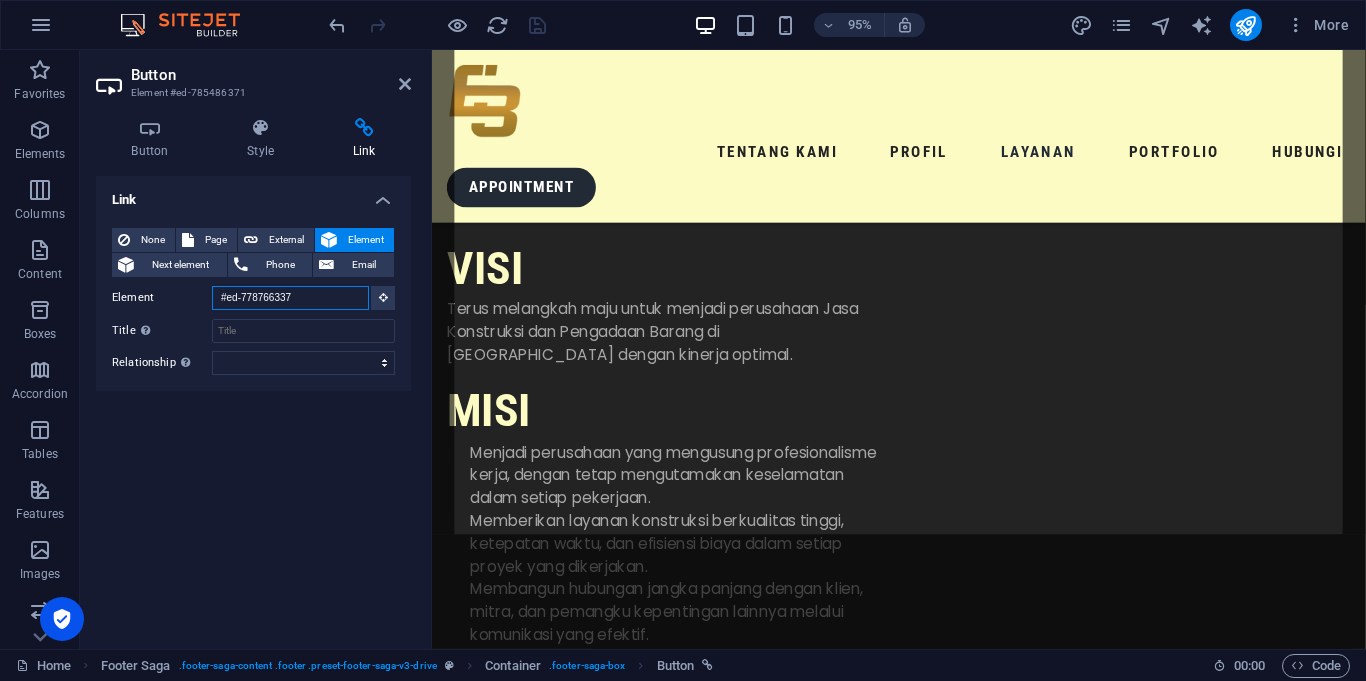 click on "#ed-778766337" at bounding box center (290, 298) 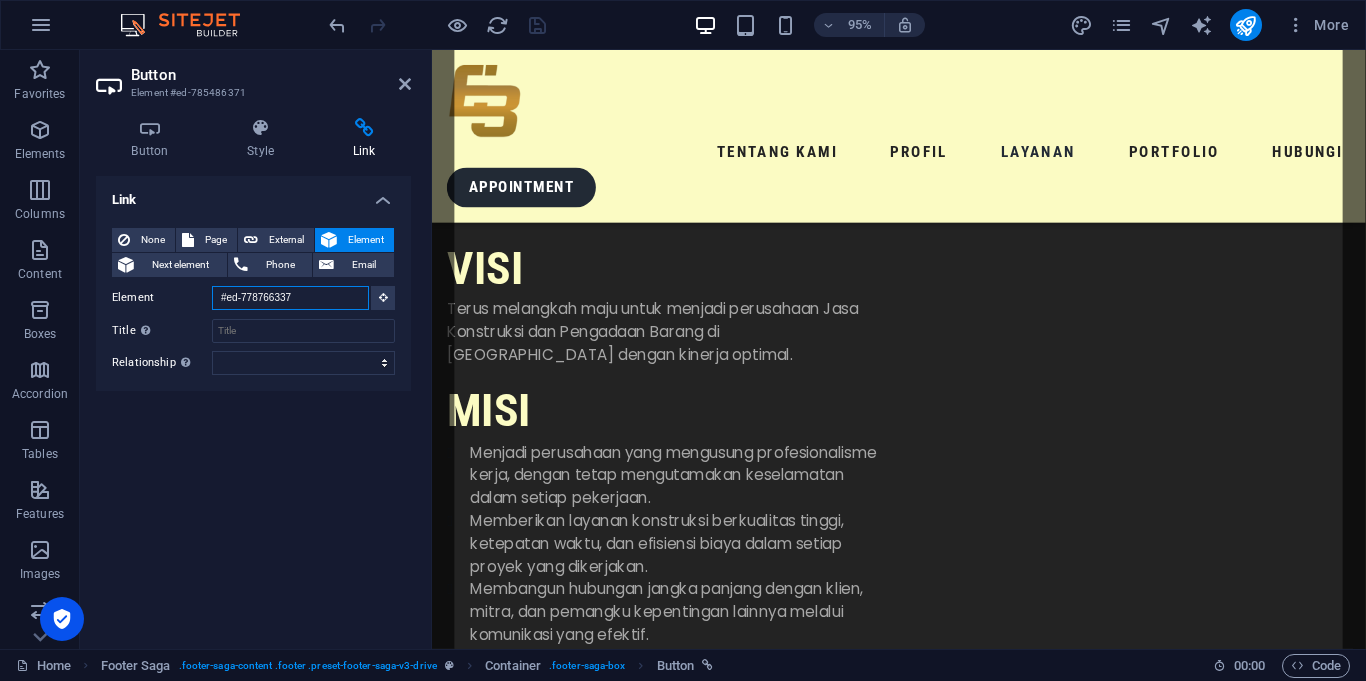 click on "#ed-778766337" at bounding box center [290, 298] 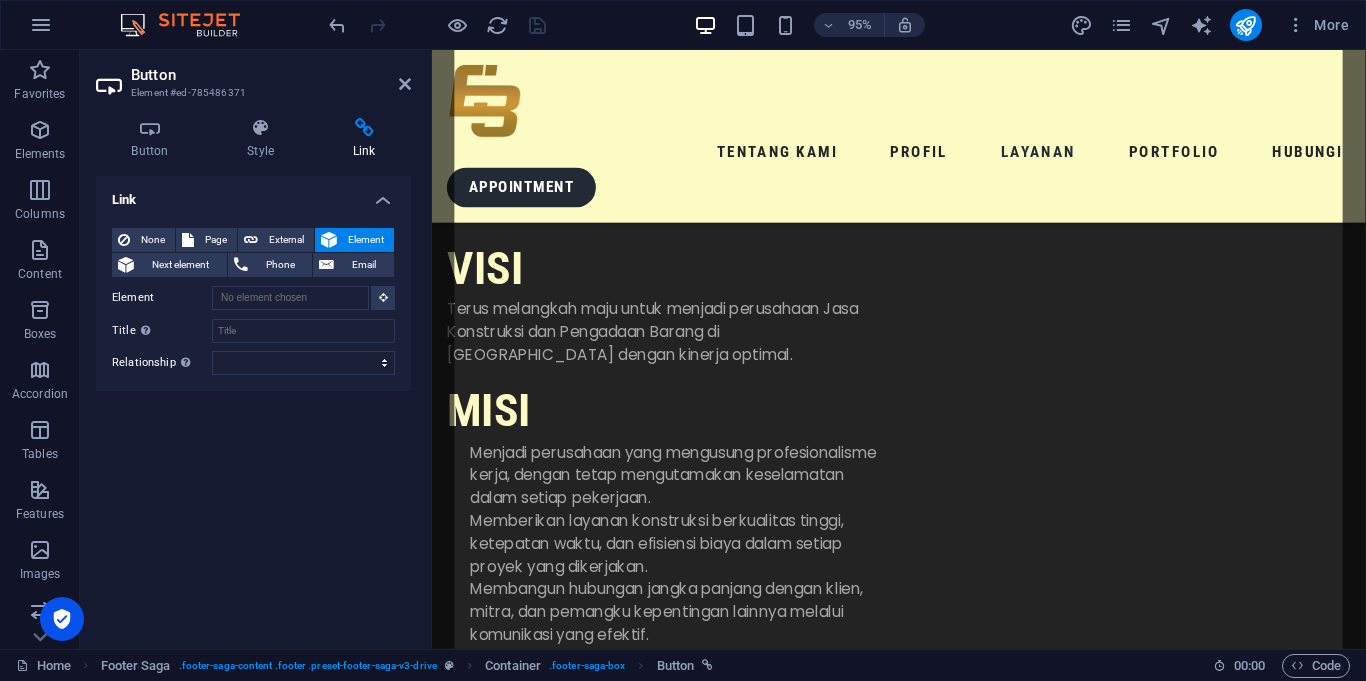 click on "Link None Page External Element Next element Phone Email Page Home Legal Notice Privacy Subpage Element
URL Phone Email Link target New tab Same tab Overlay Title Additional link description, should not be the same as the link text. The title is most often shown as a tooltip text when the mouse moves over the element. Leave empty if uncertain. Relationship Sets the  relationship of this link to the link target . For example, the value "nofollow" instructs search engines not to follow the link. Can be left empty. alternate author bookmark external help license next nofollow noreferrer noopener prev search tag" at bounding box center [253, 404] 